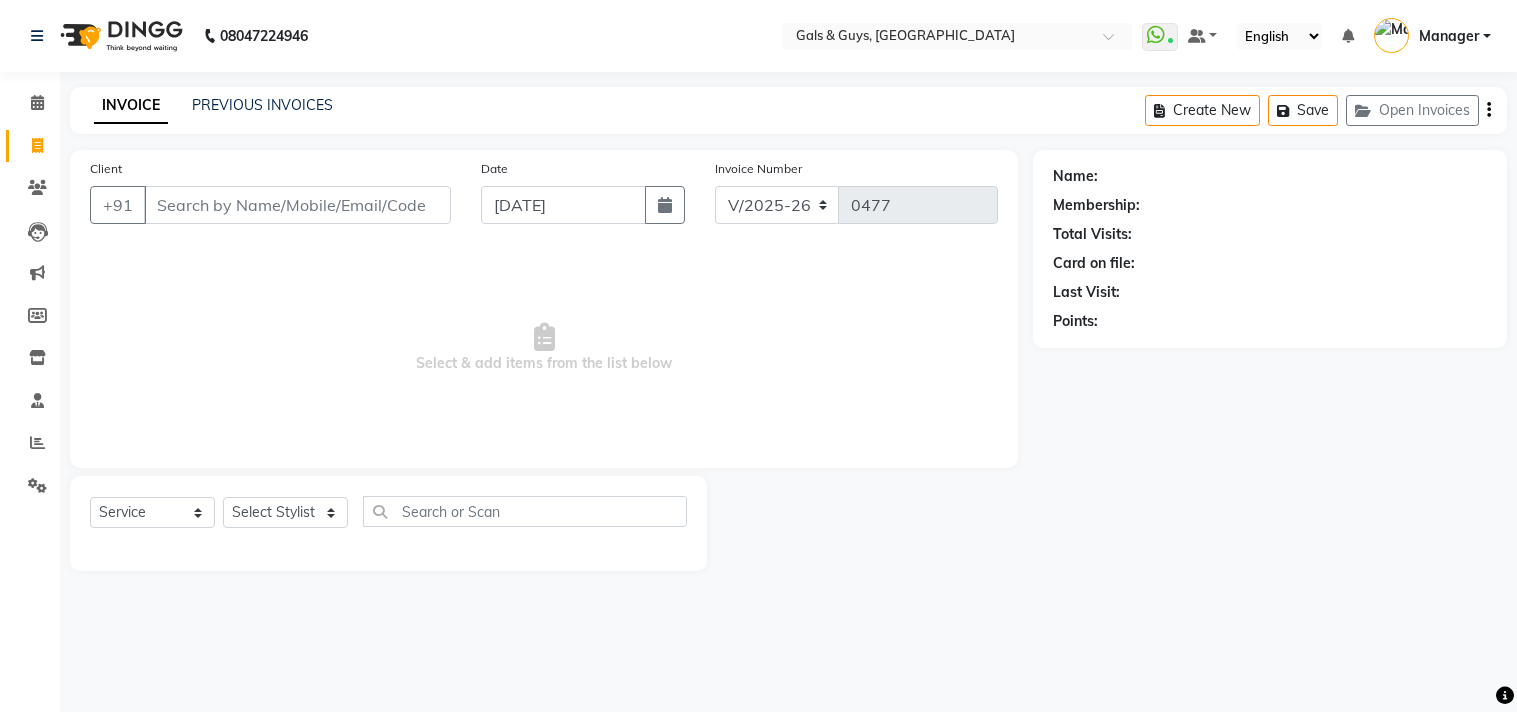 select on "7505" 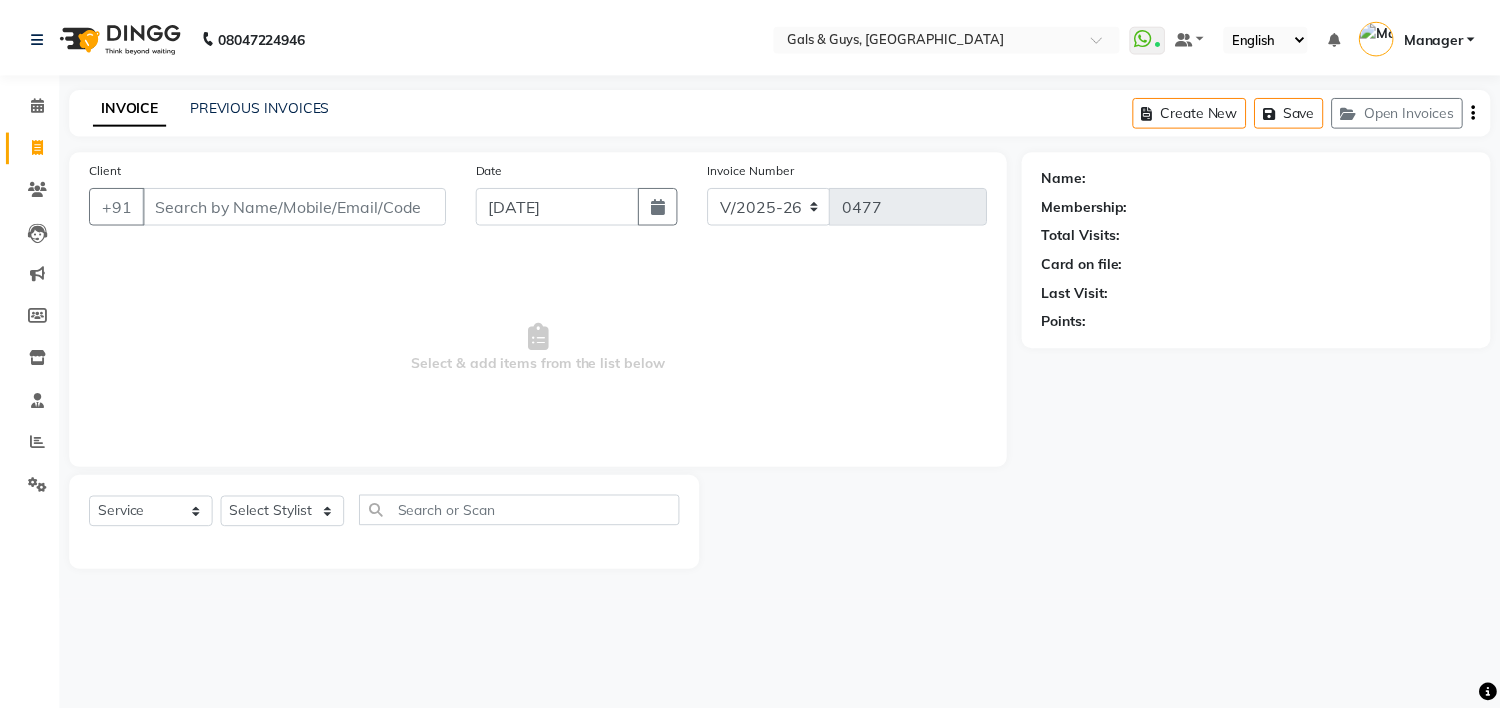 scroll, scrollTop: 0, scrollLeft: 0, axis: both 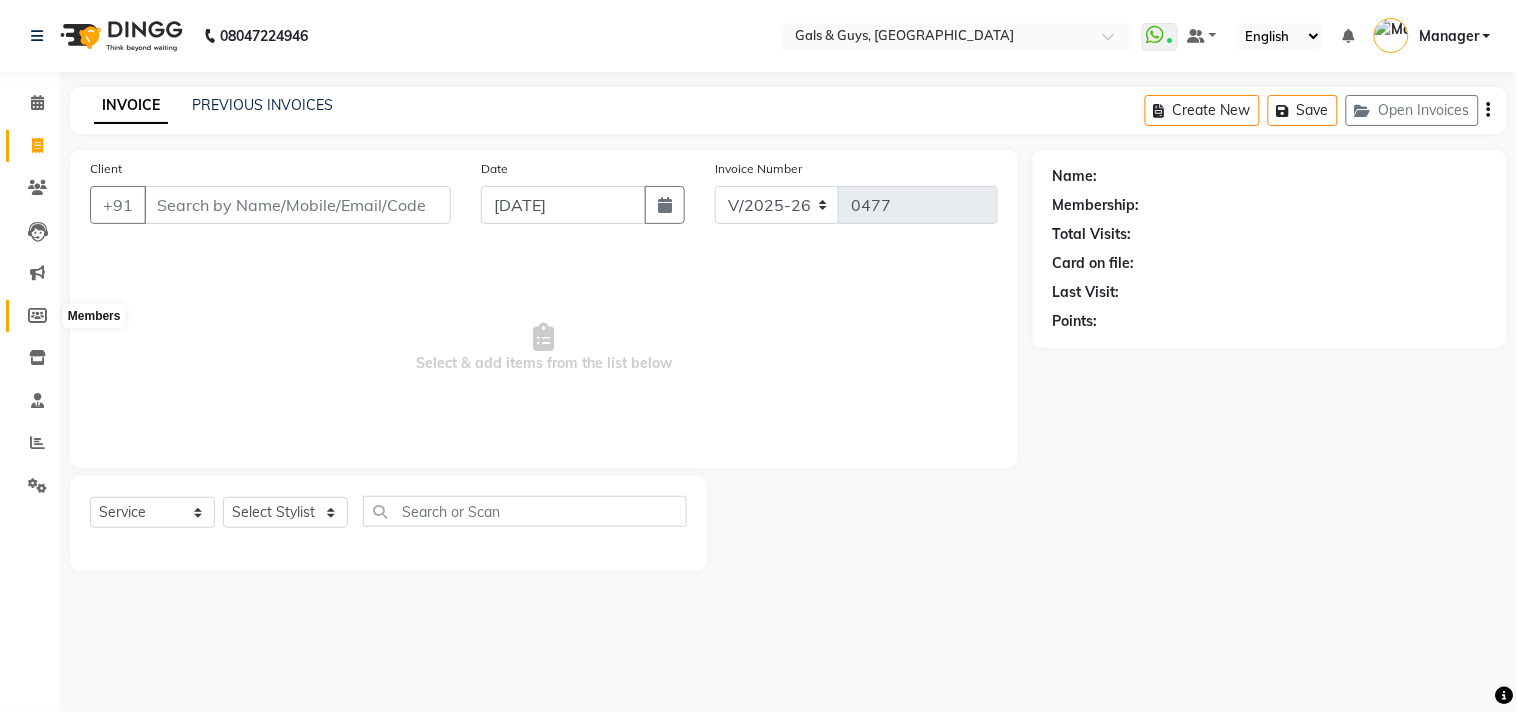 click 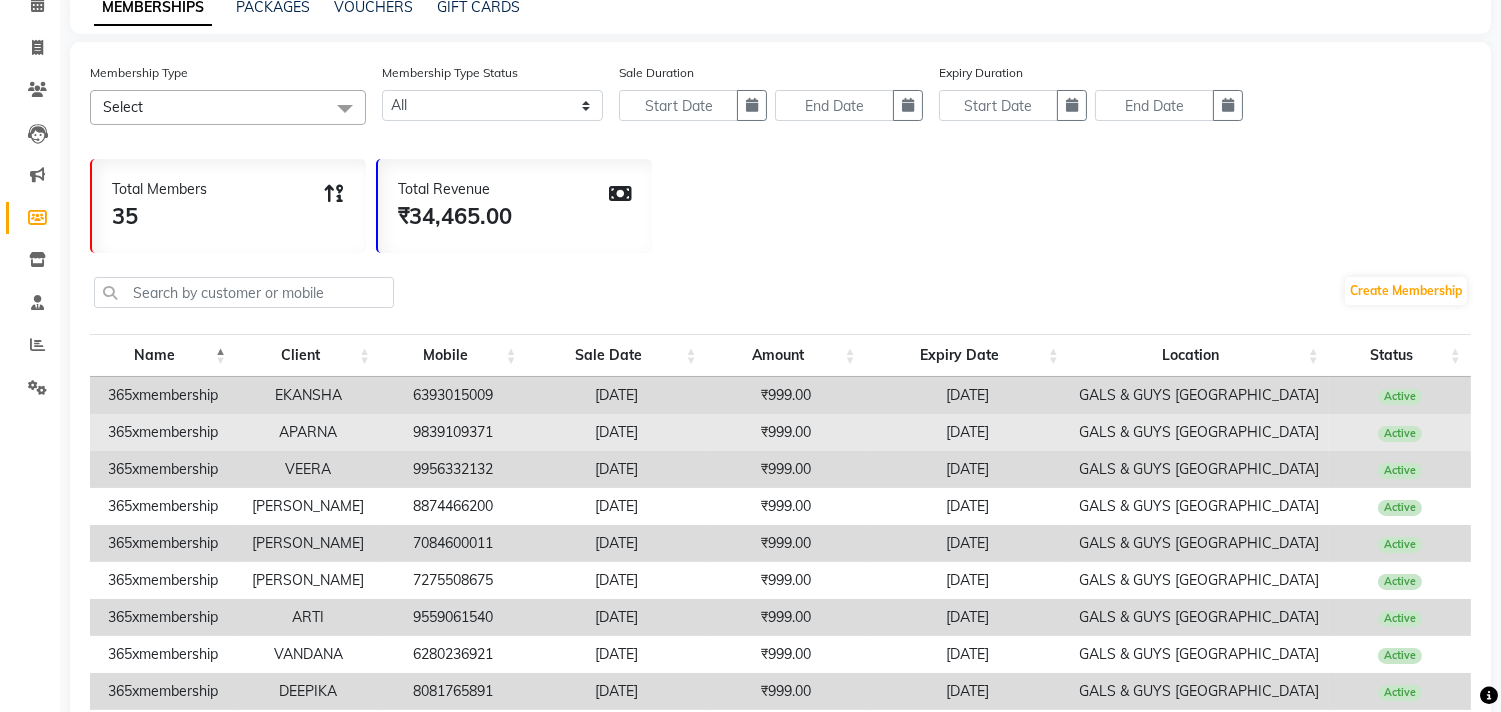 scroll, scrollTop: 0, scrollLeft: 0, axis: both 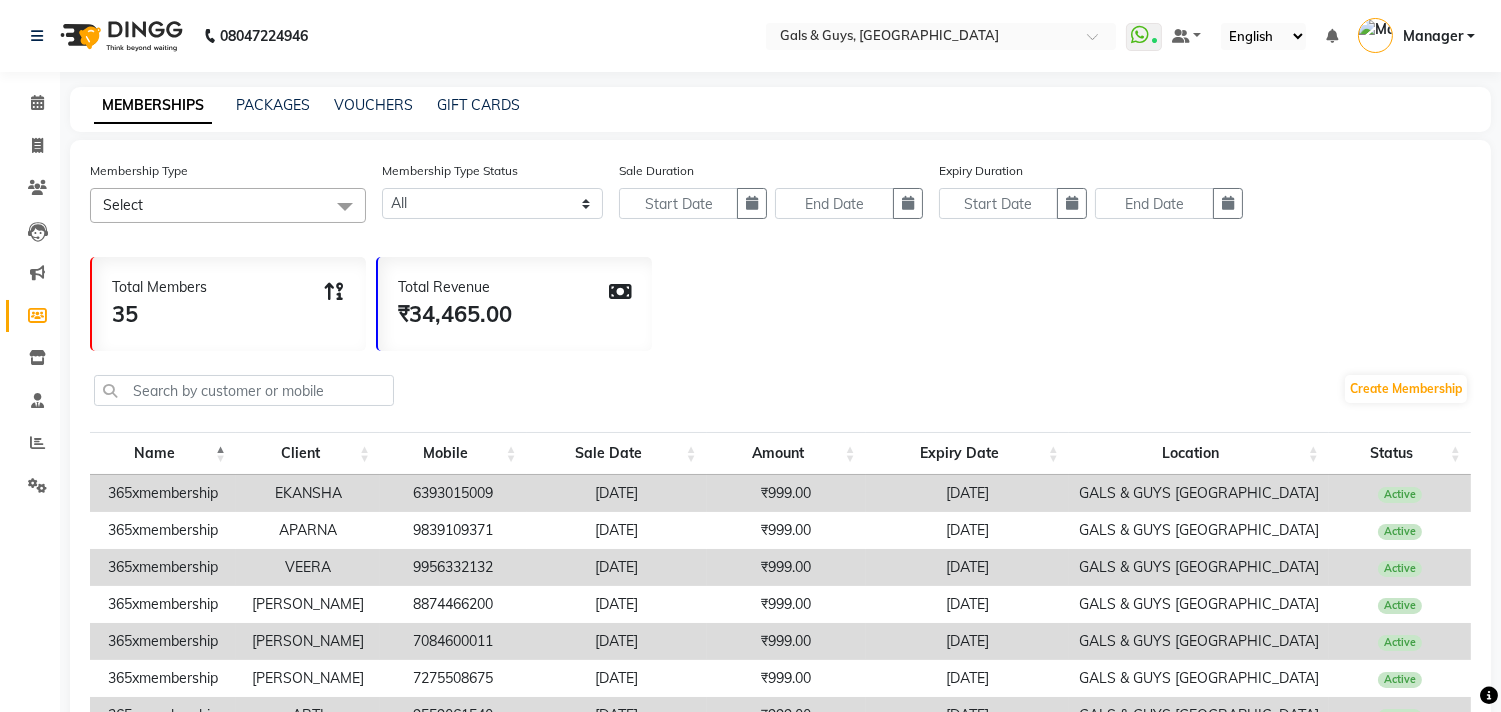 click on "Leads" 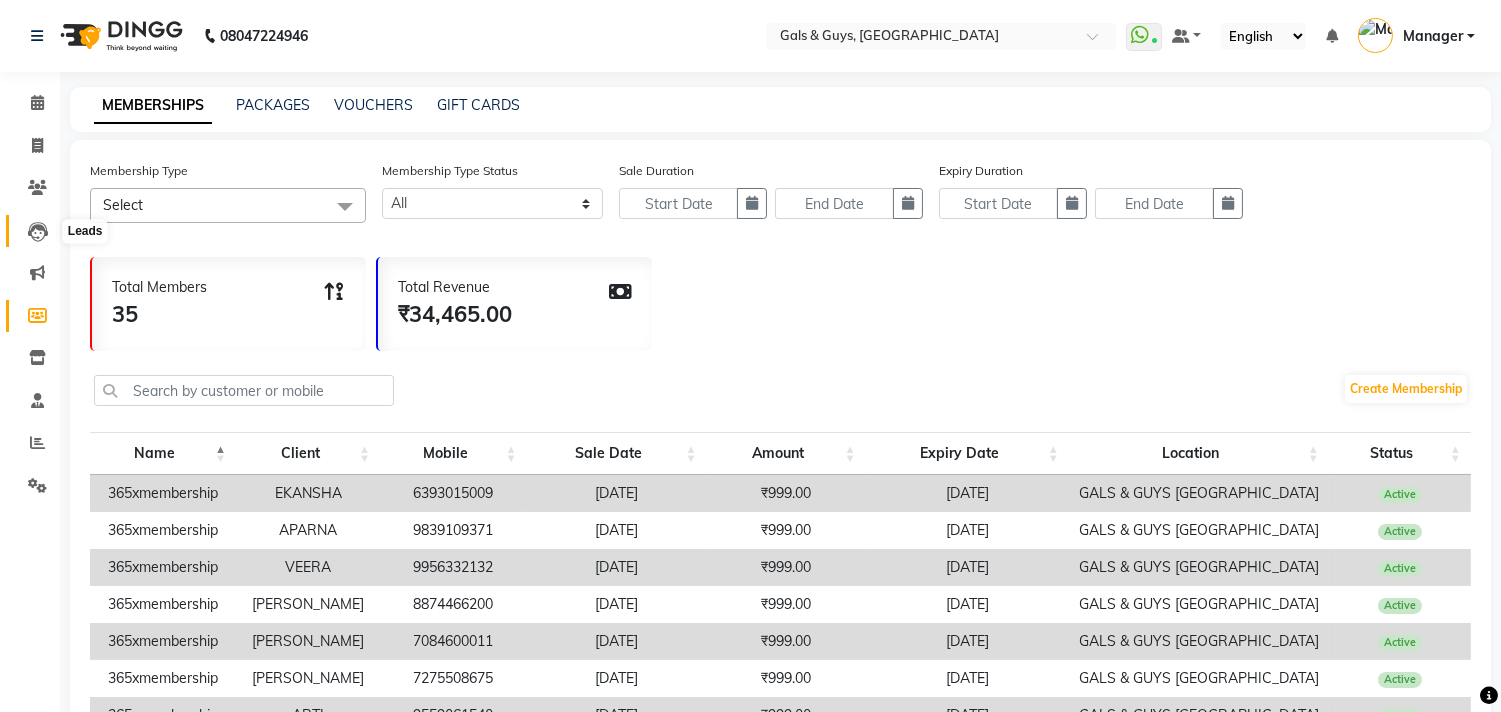 click 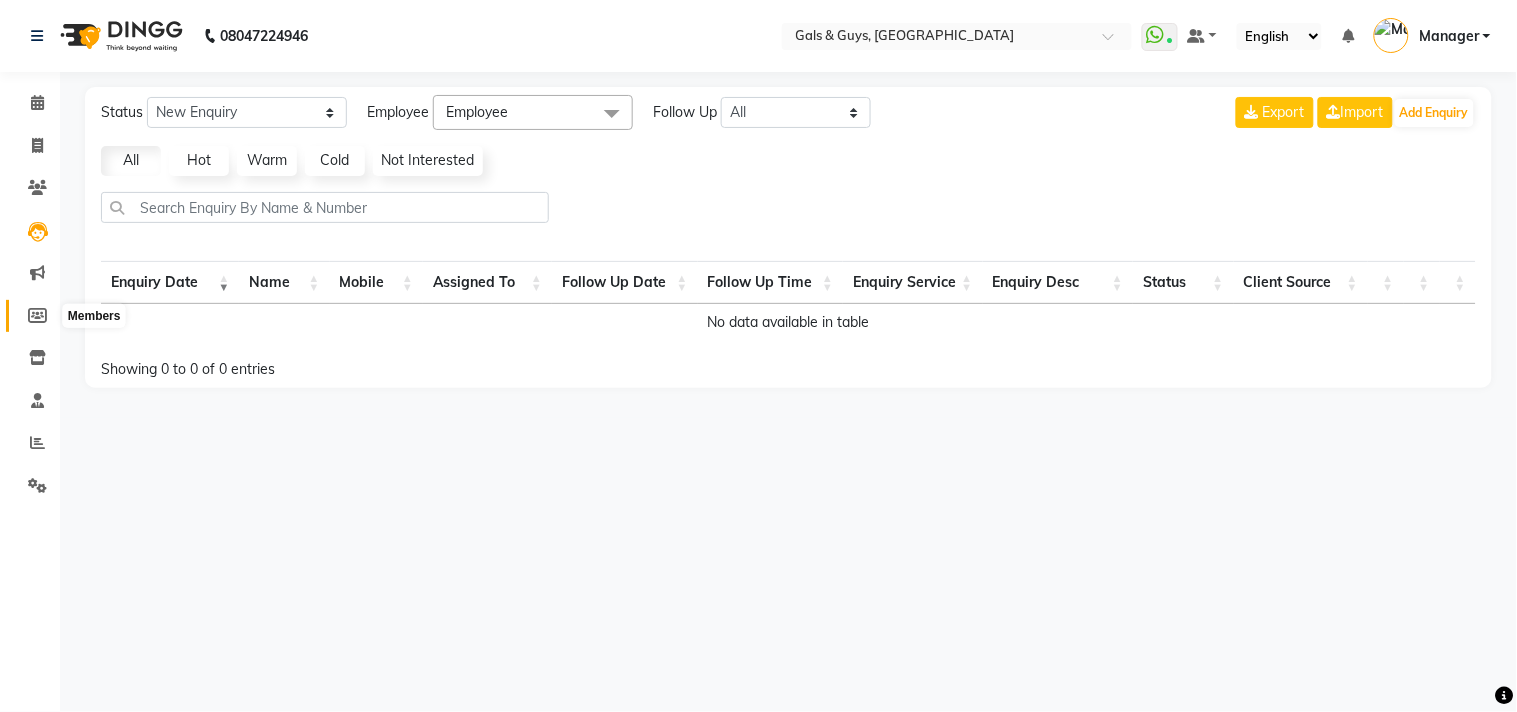 click 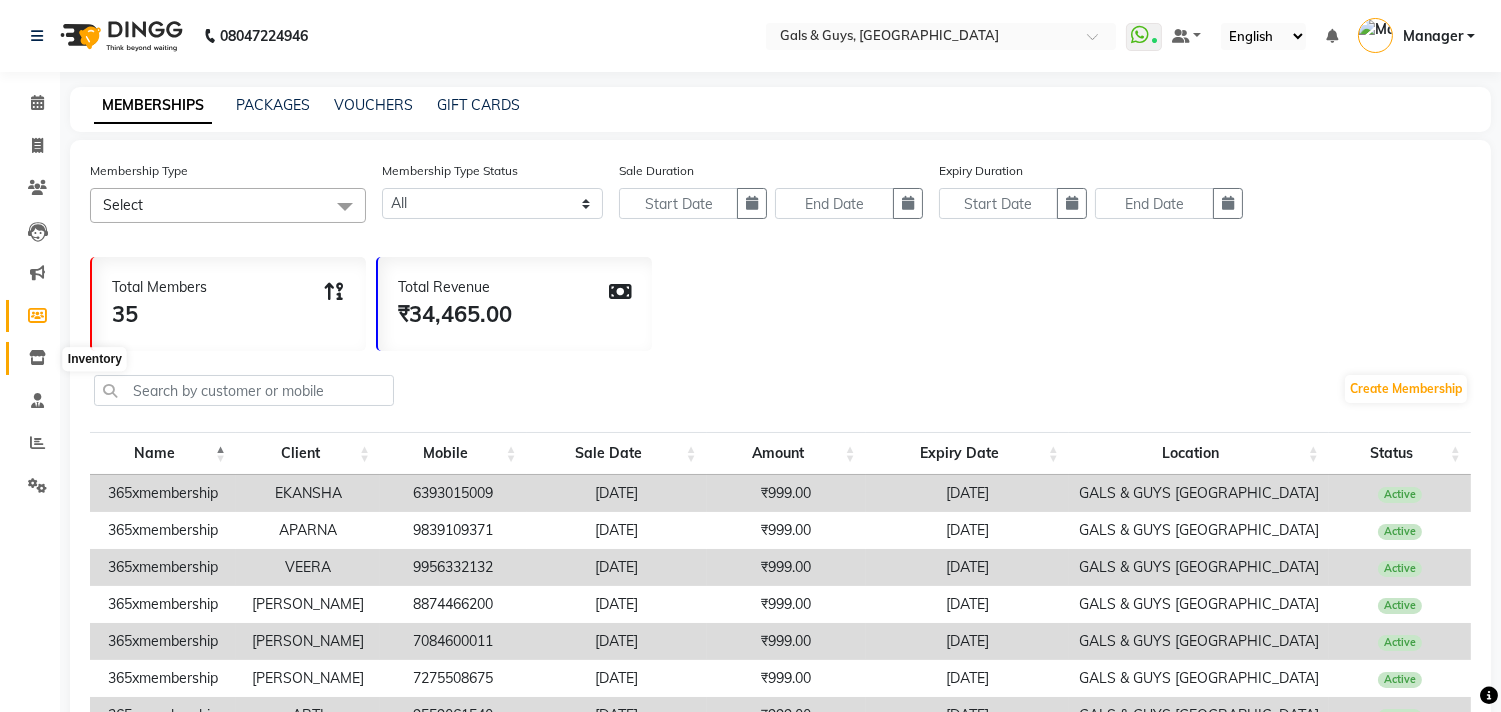 click 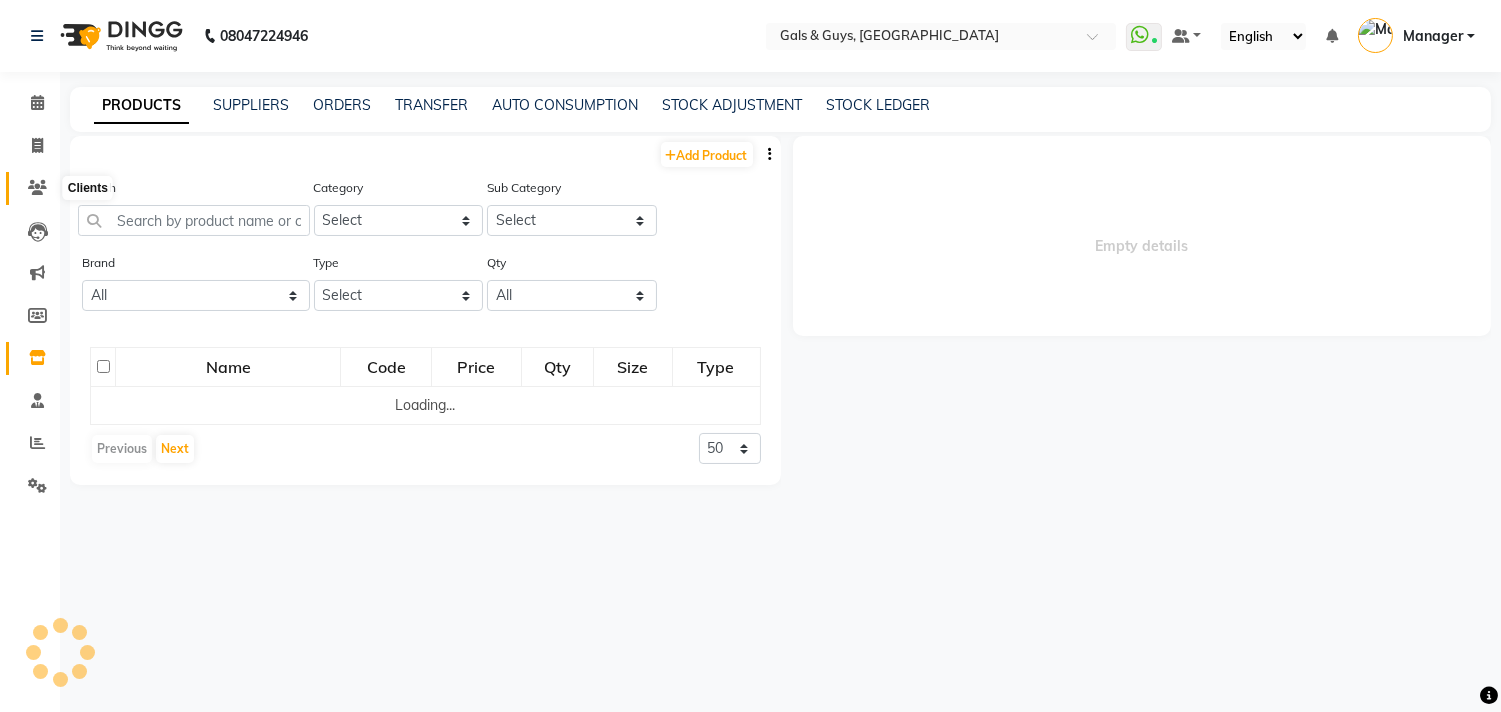 click 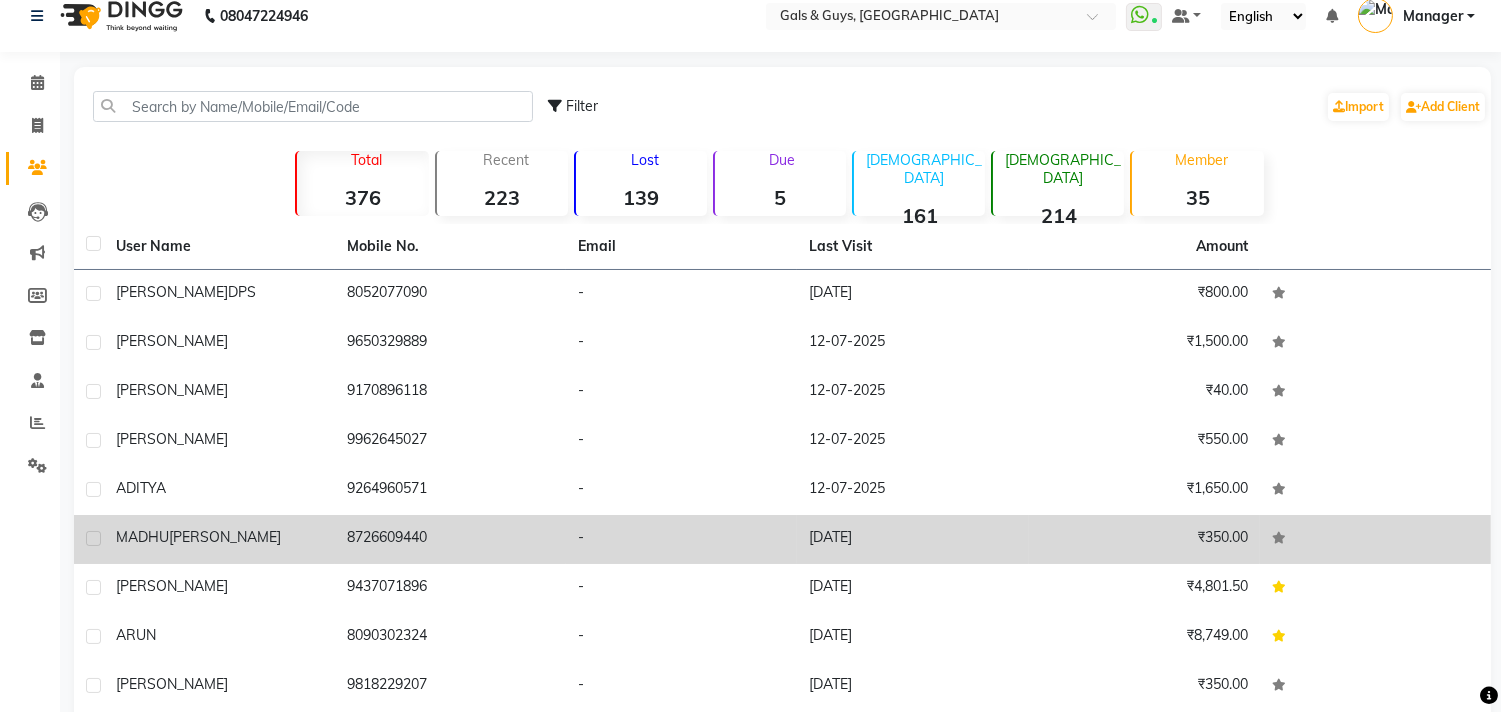 scroll, scrollTop: 0, scrollLeft: 0, axis: both 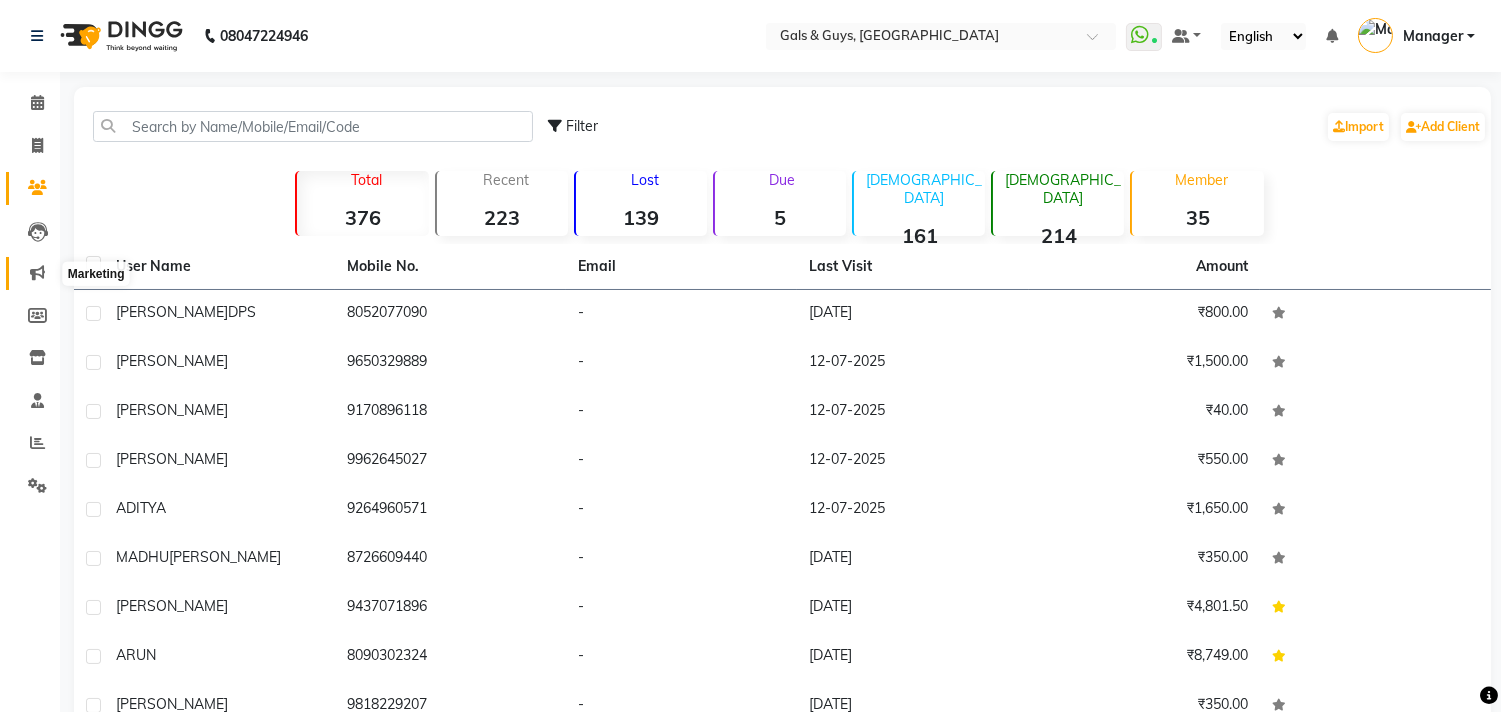 click 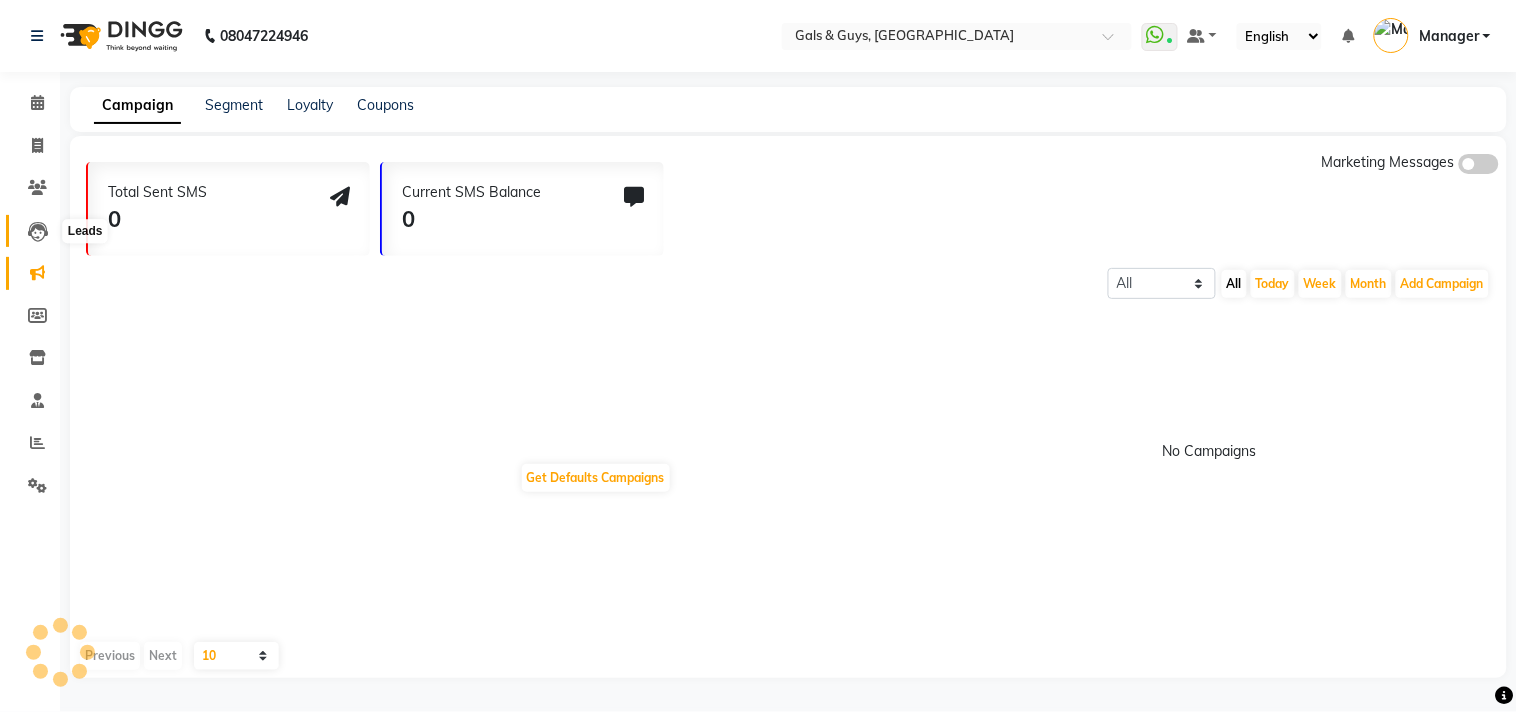 click 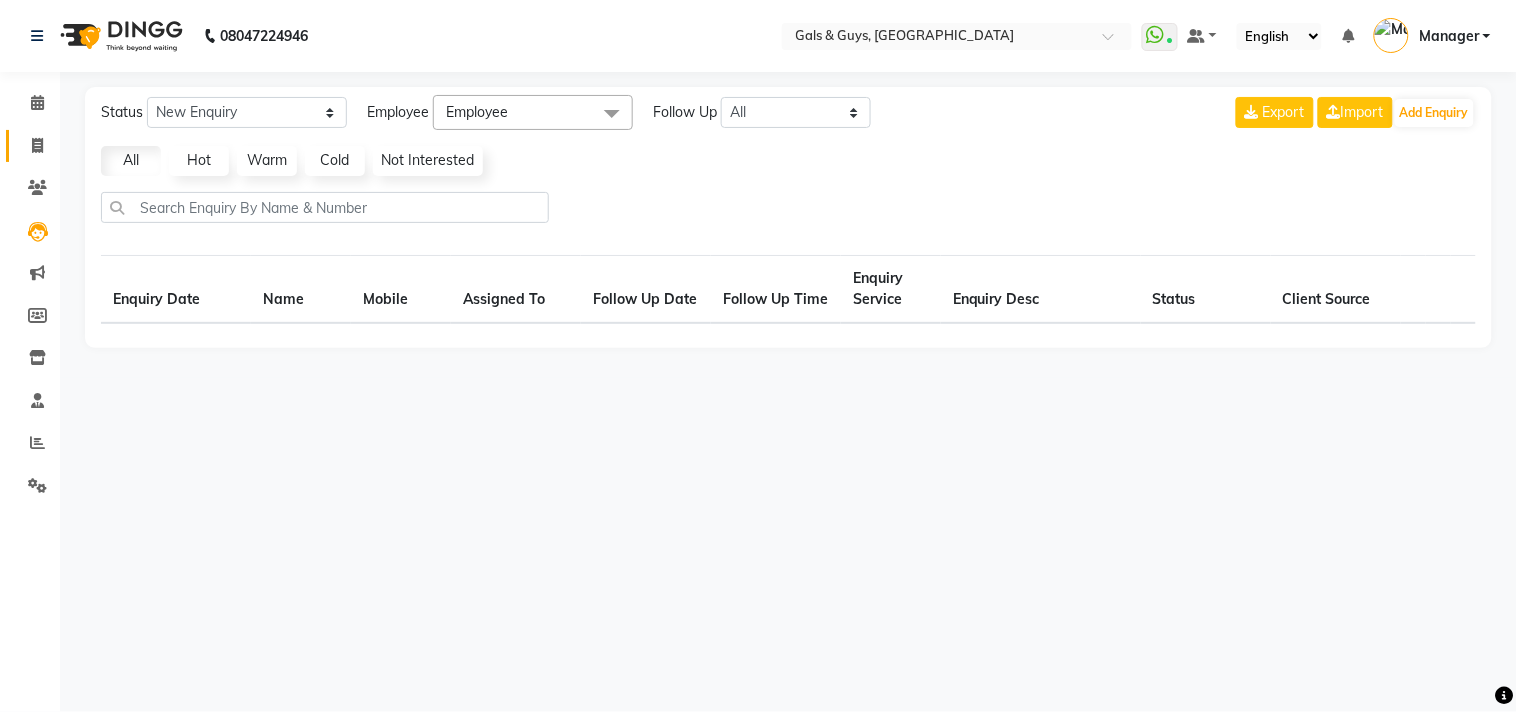click on "Invoice" 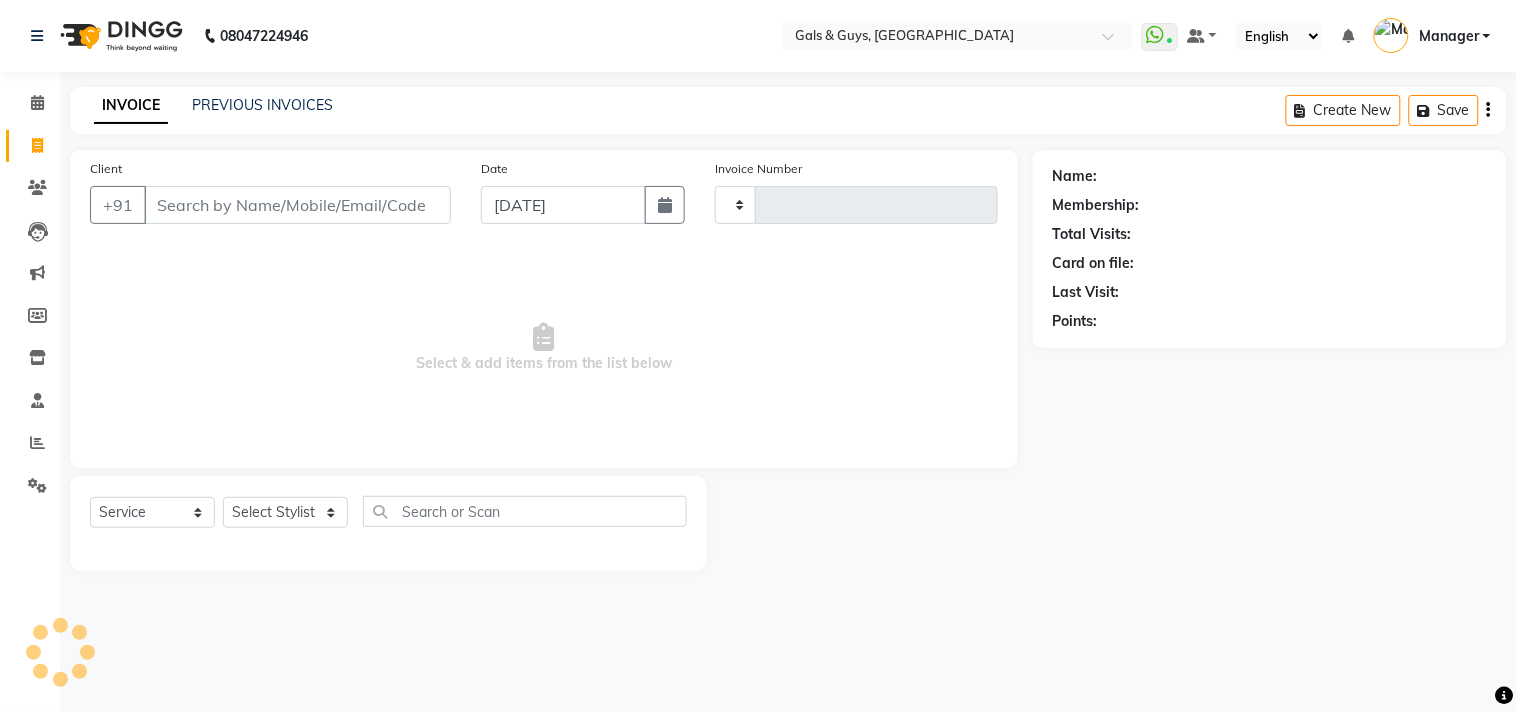 type on "0477" 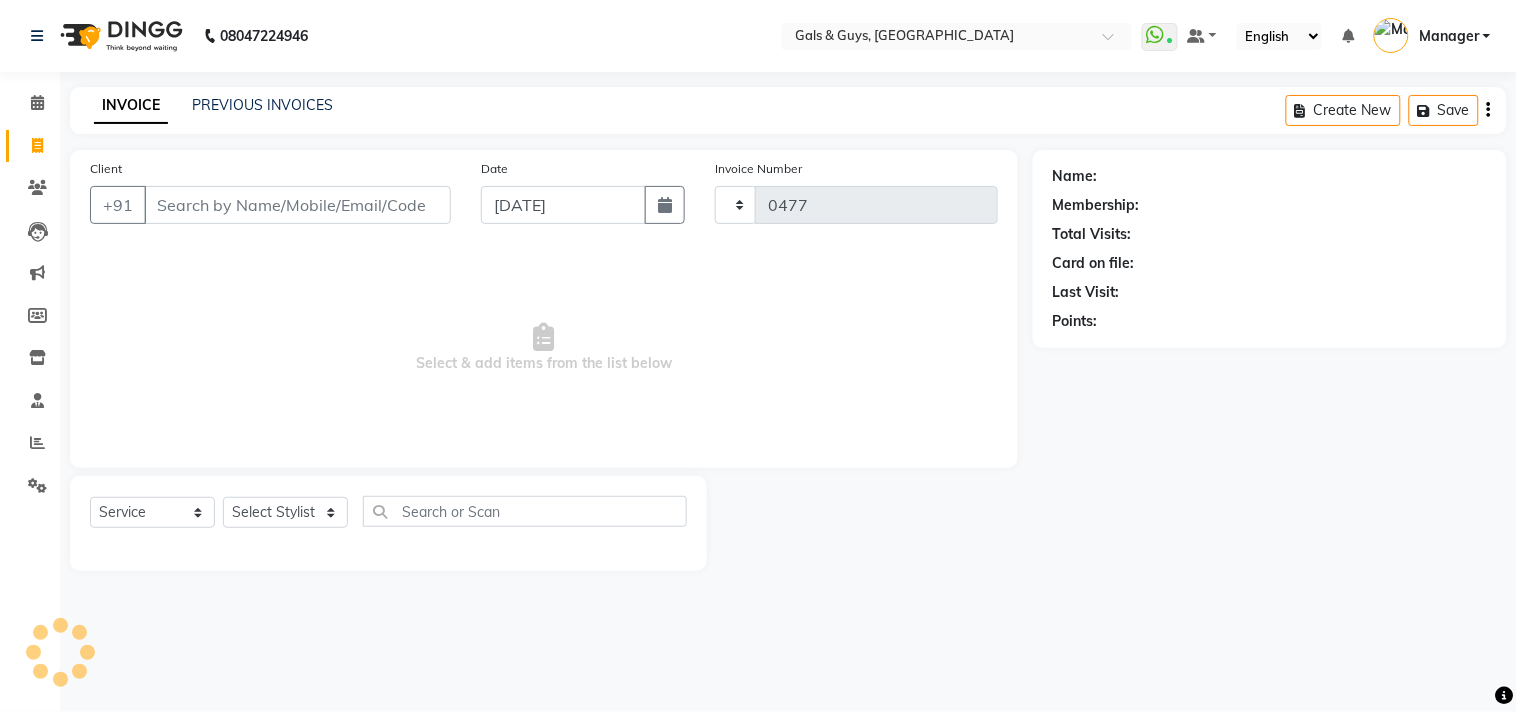 select on "7505" 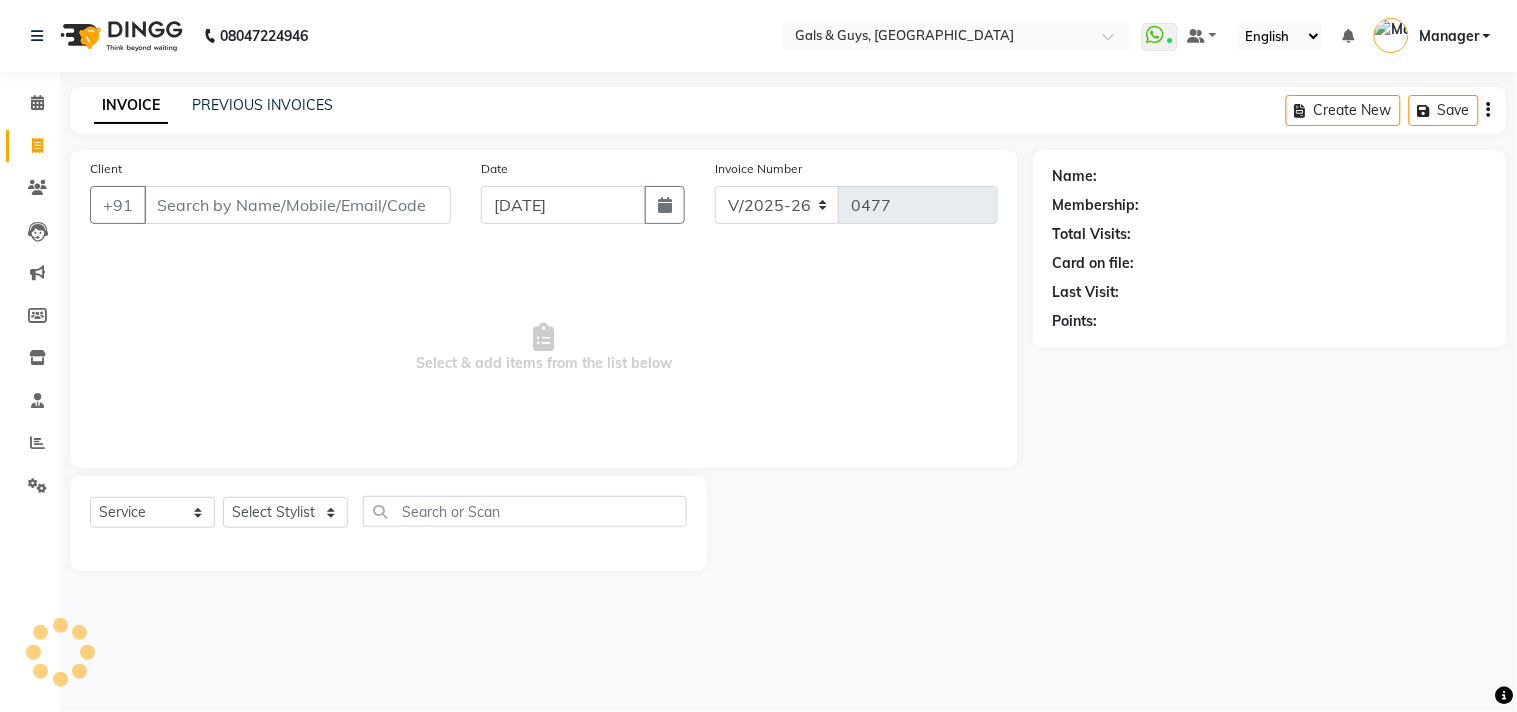 click on "Clients" 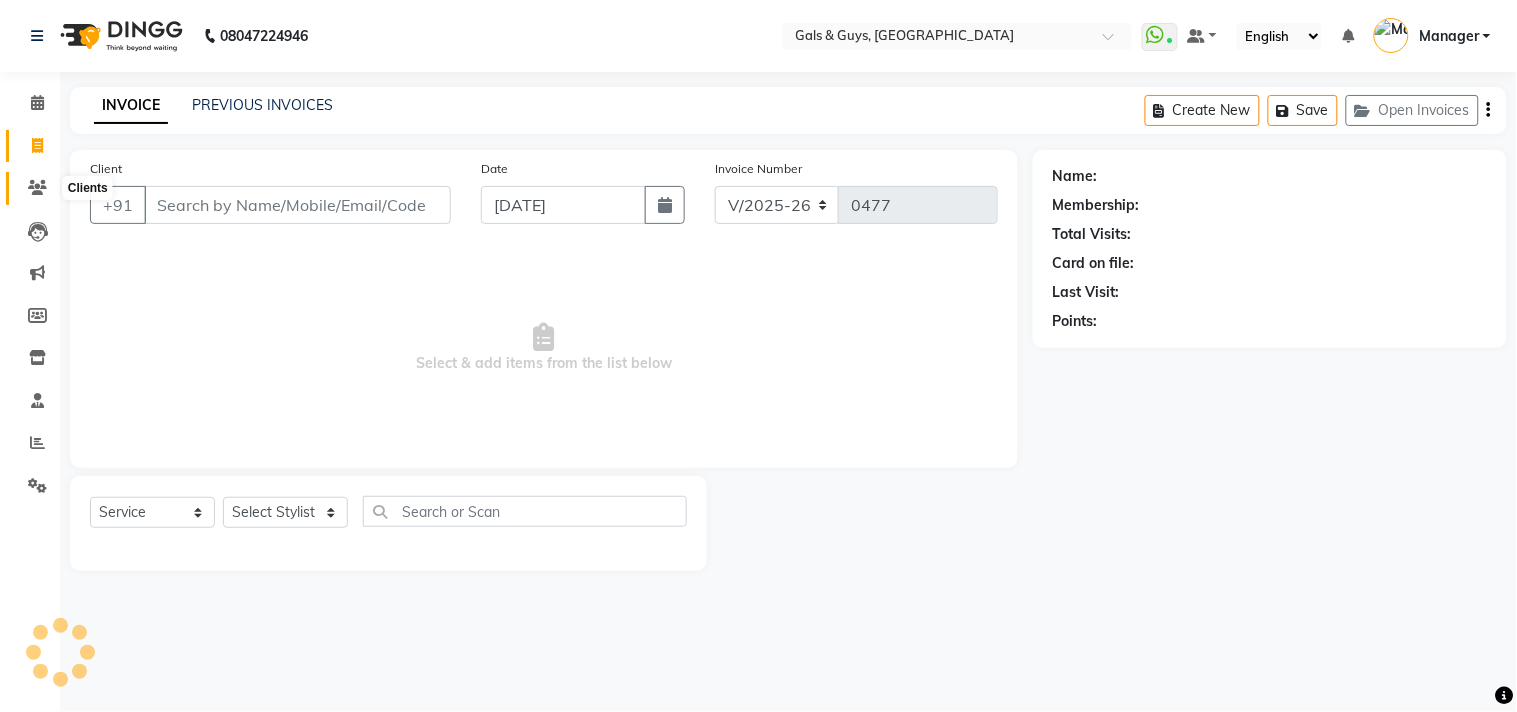 click 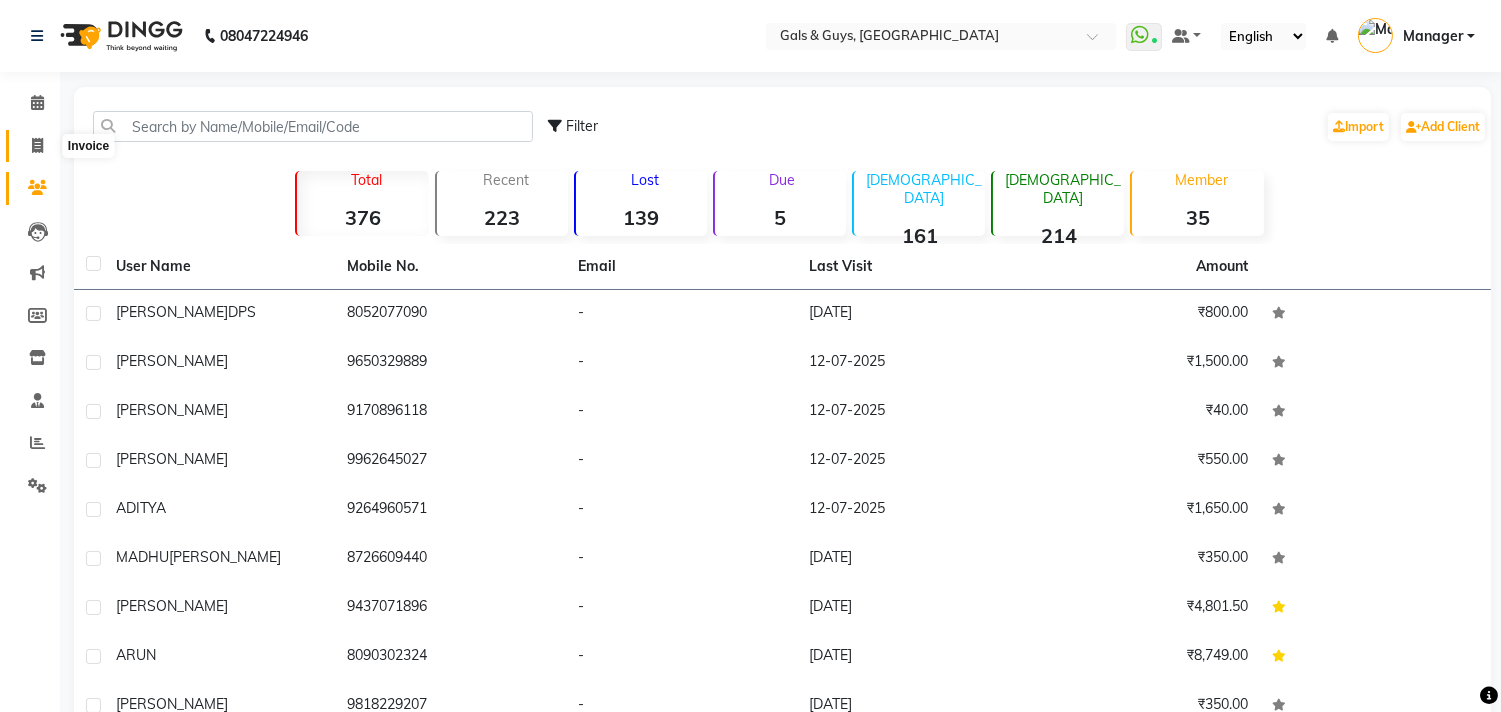 click 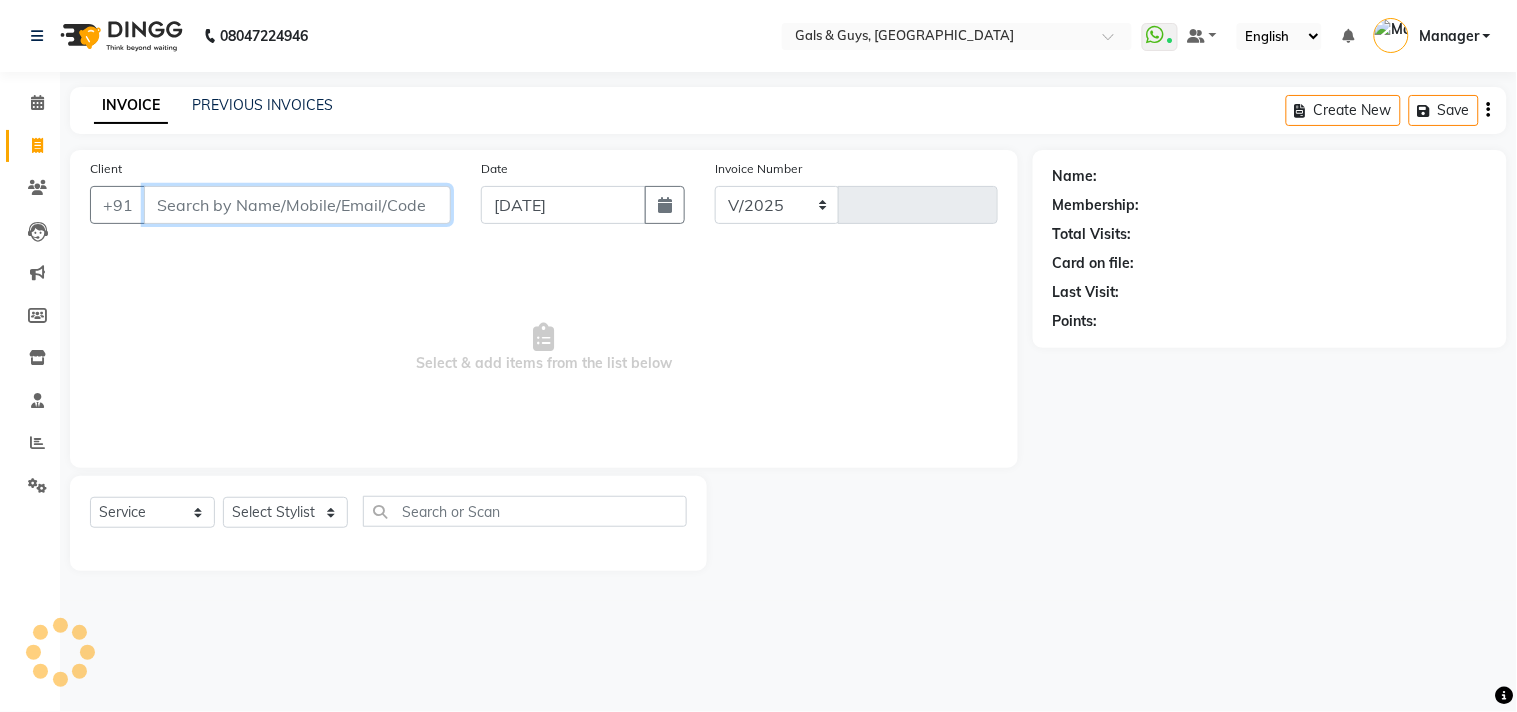 select on "7505" 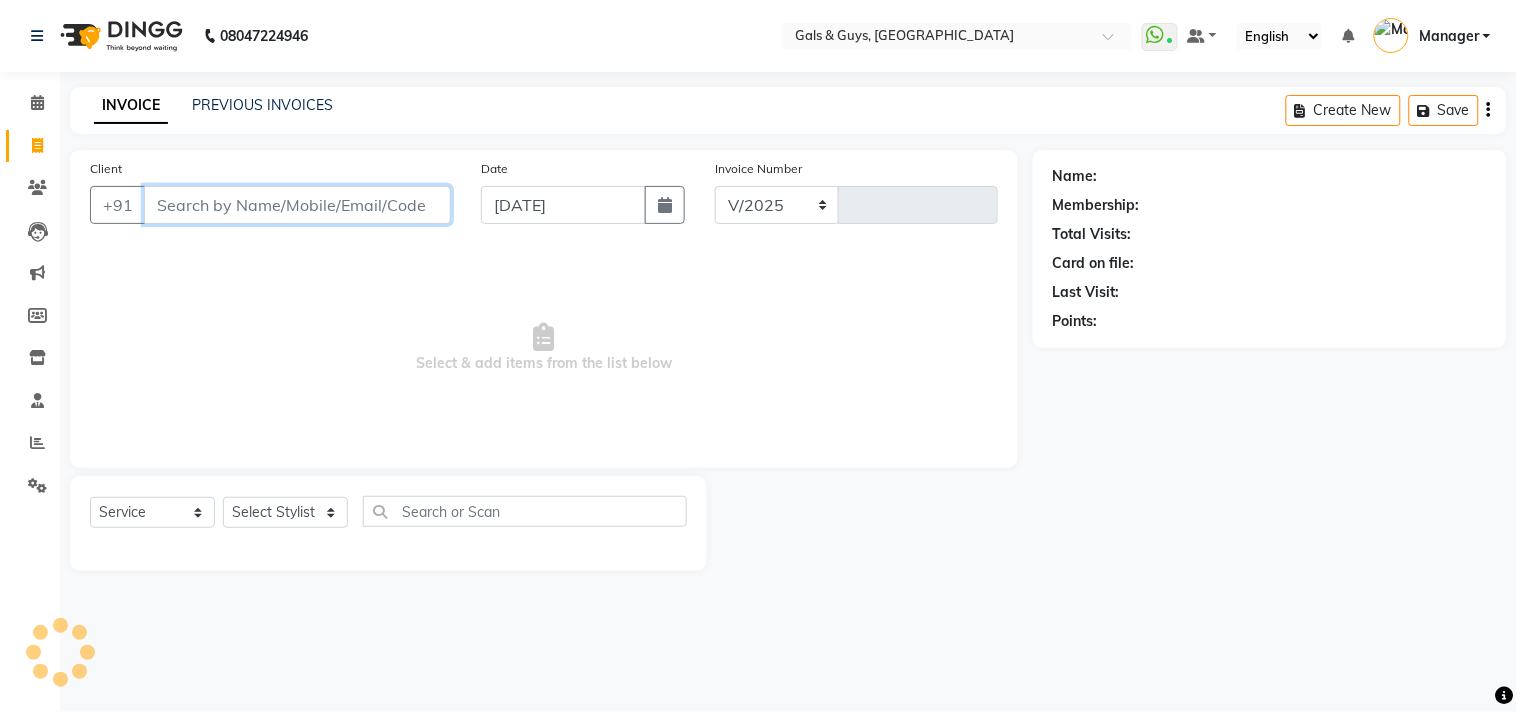 type on "0478" 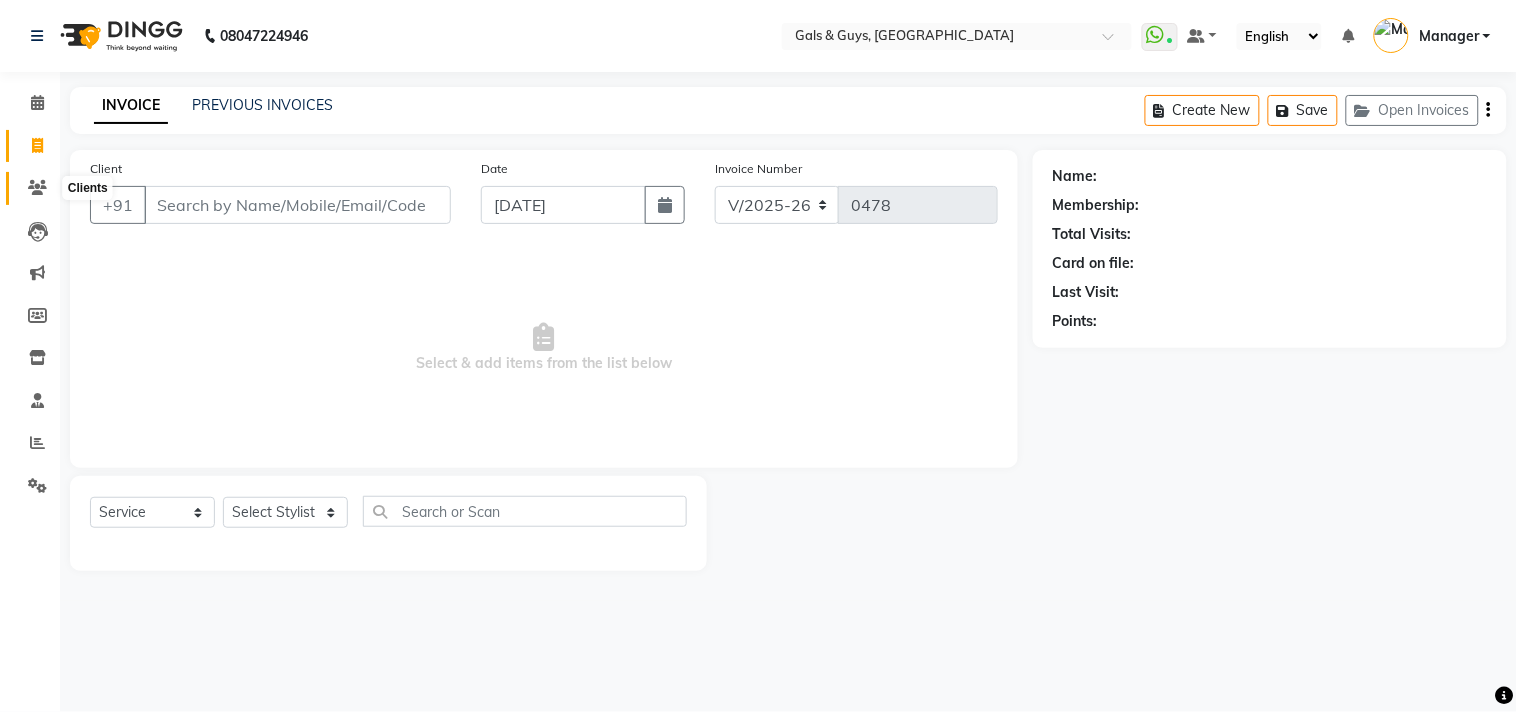click 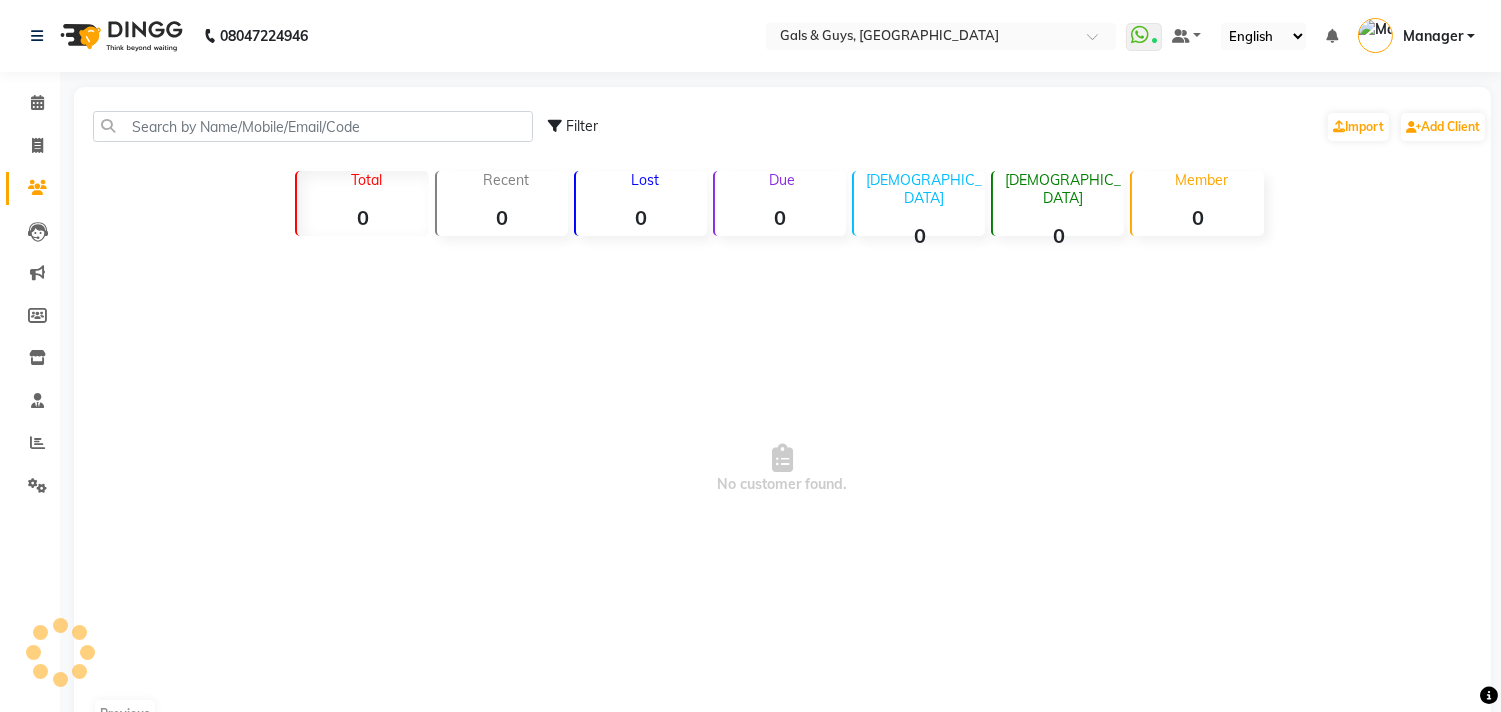 click 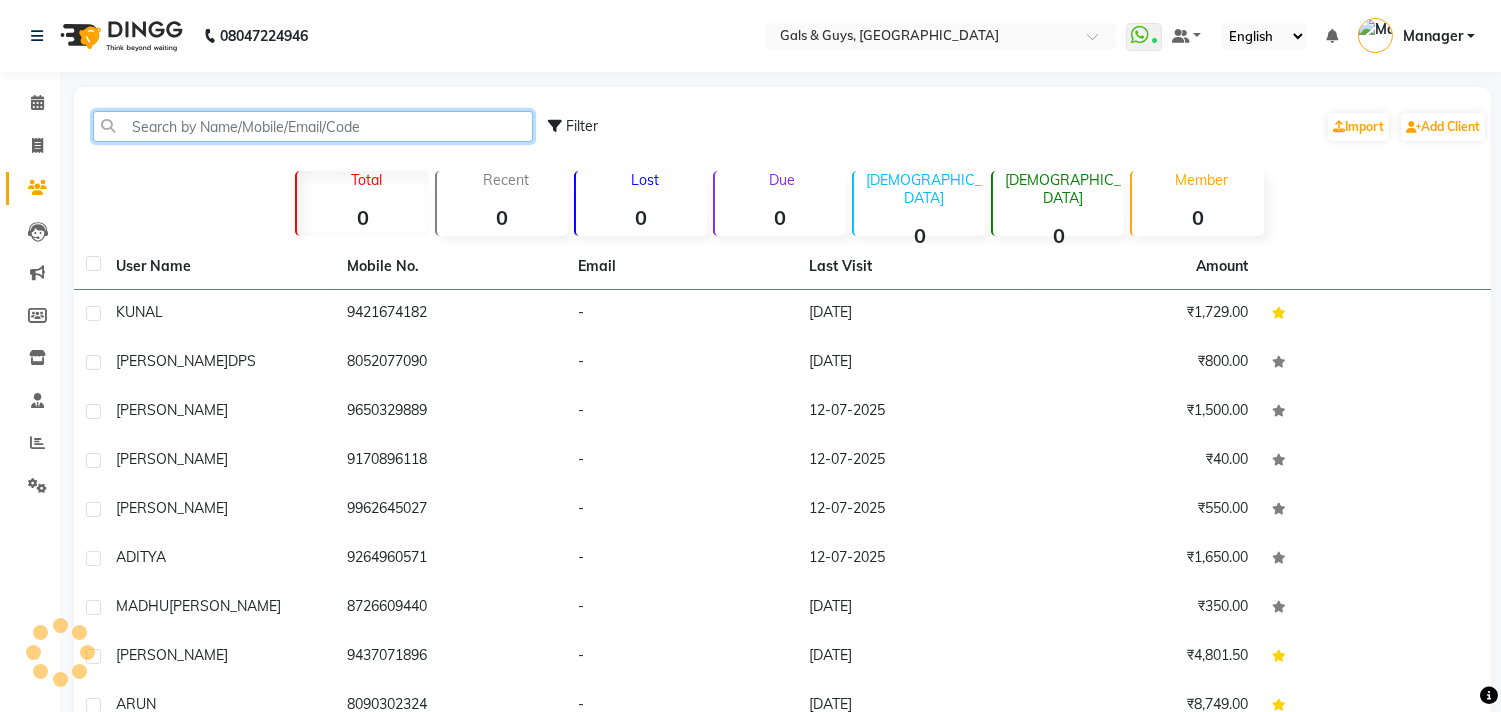click 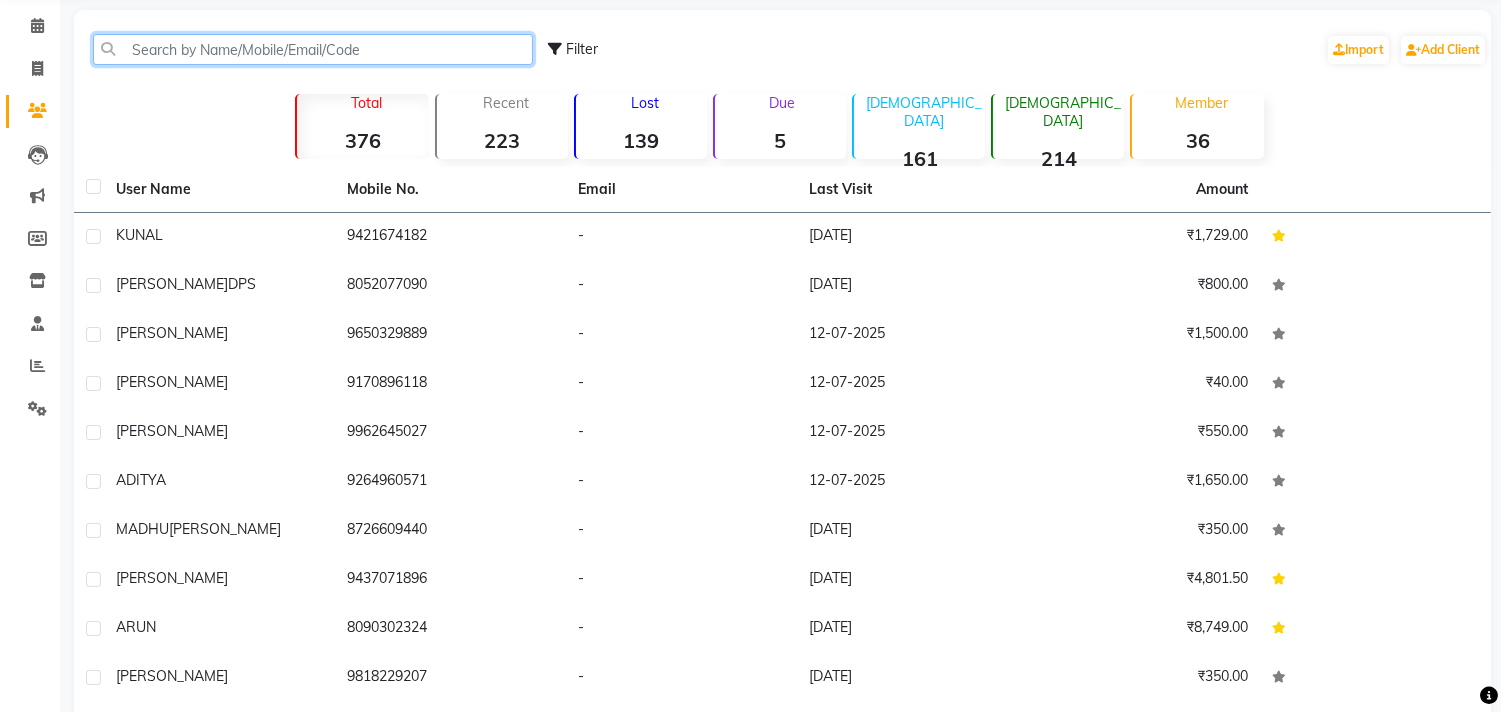 scroll, scrollTop: 0, scrollLeft: 0, axis: both 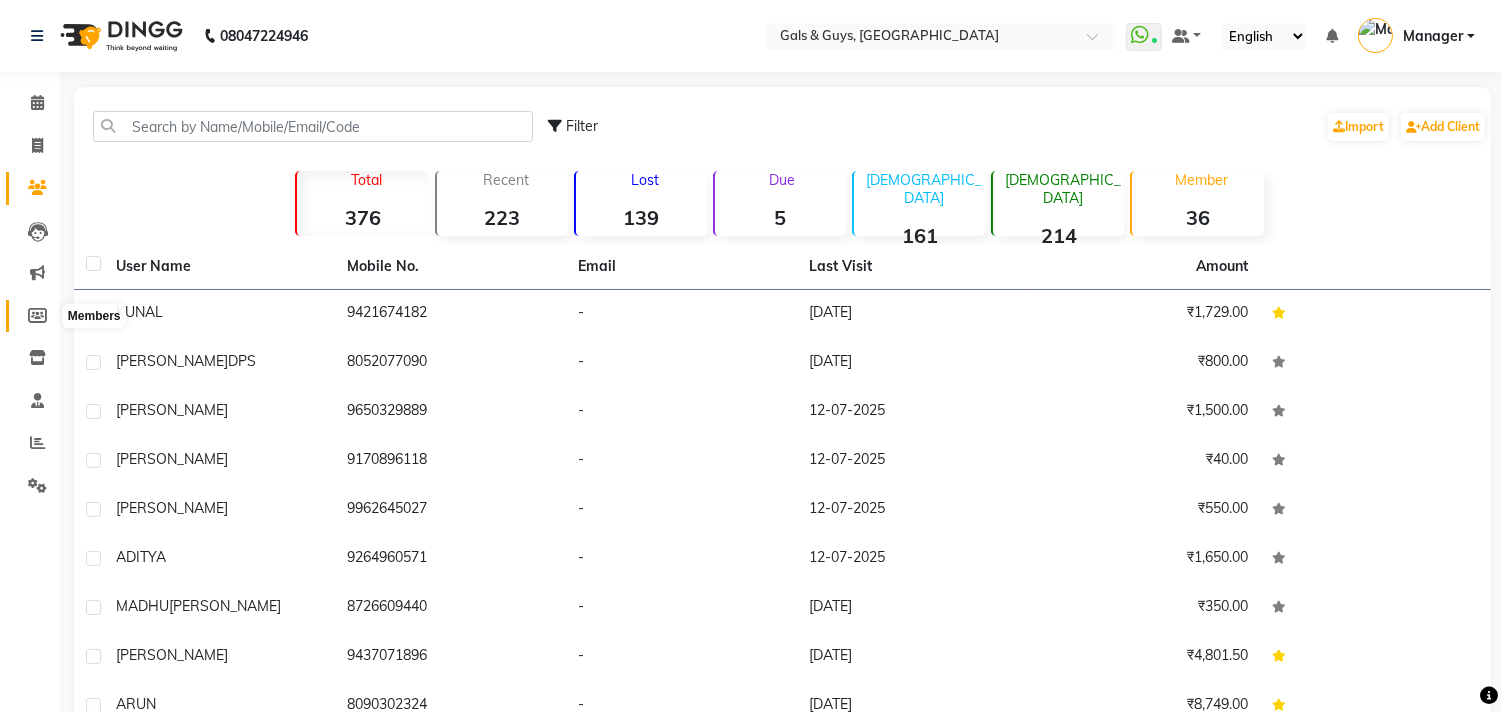 click 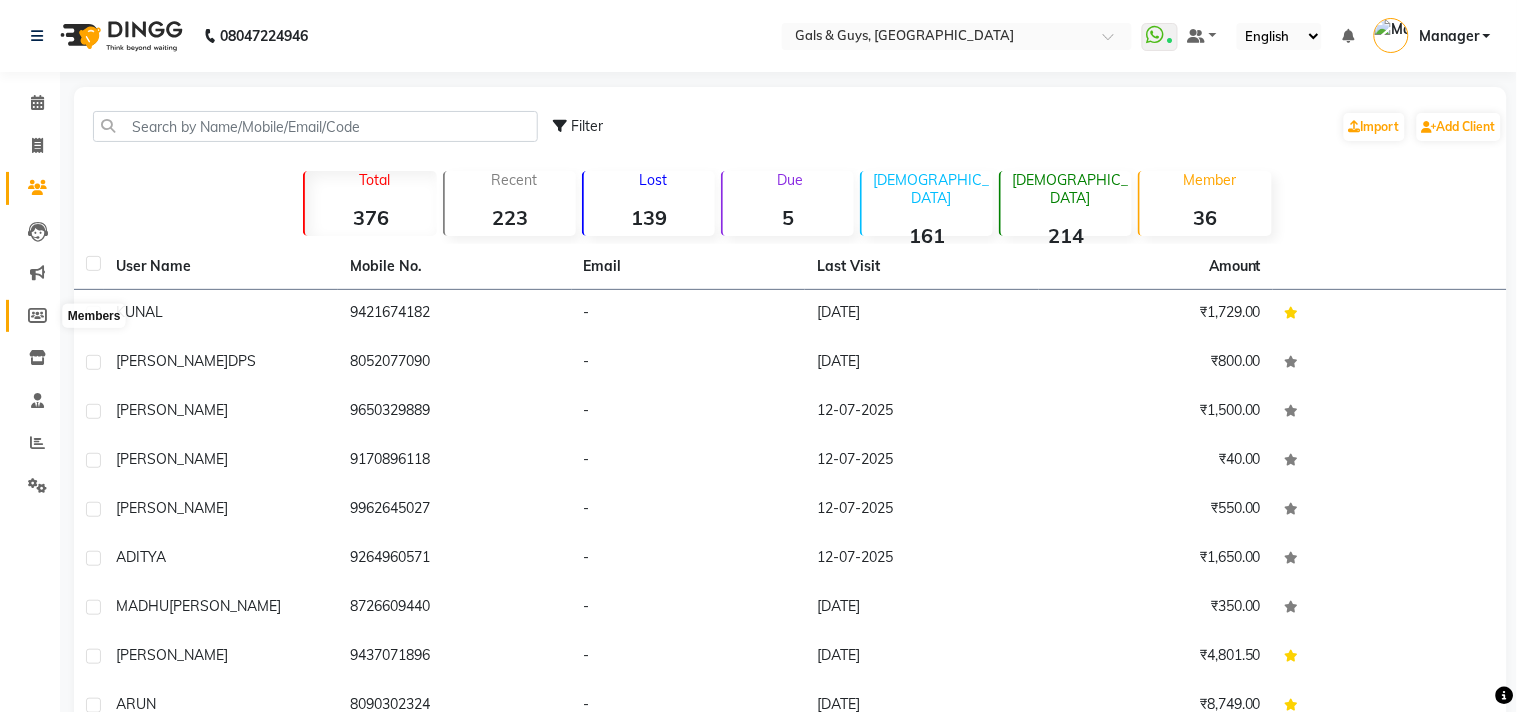 select 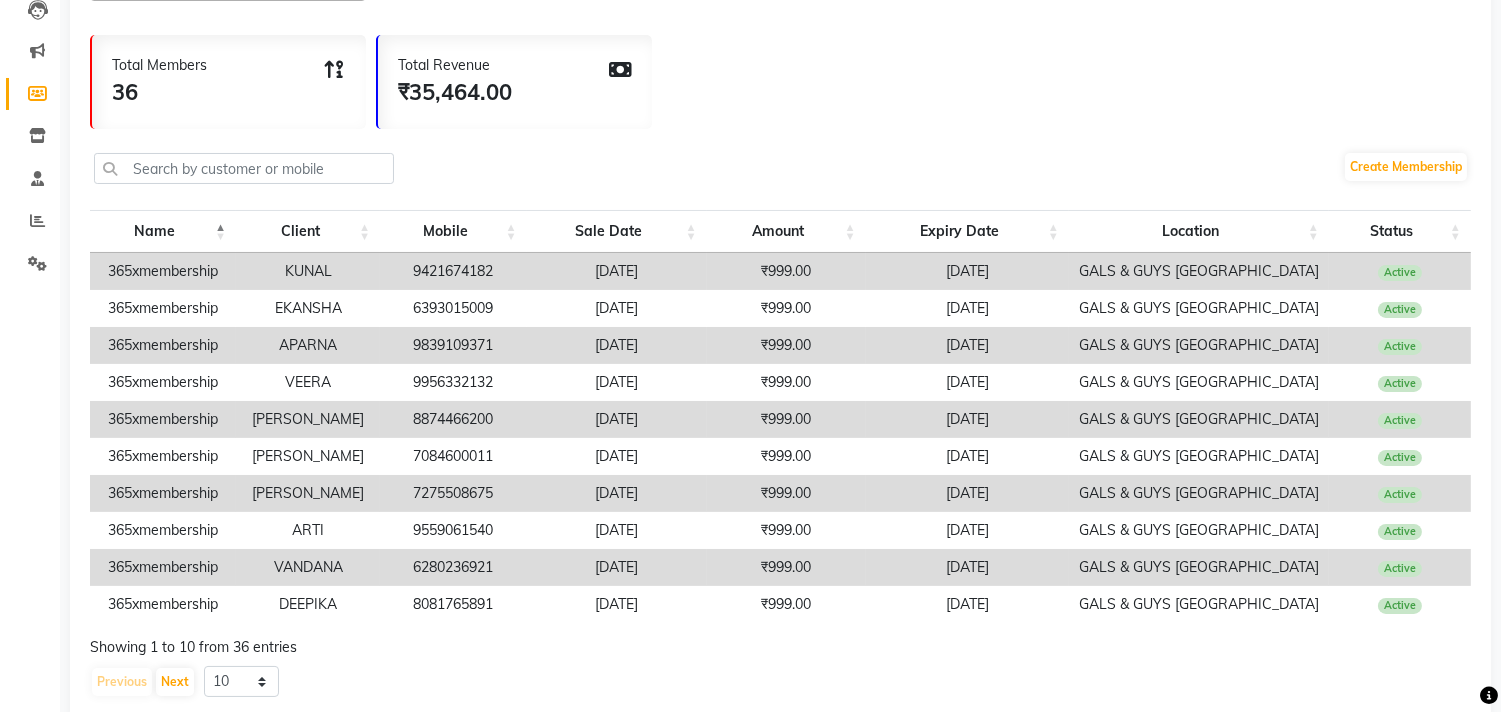 scroll, scrollTop: 283, scrollLeft: 0, axis: vertical 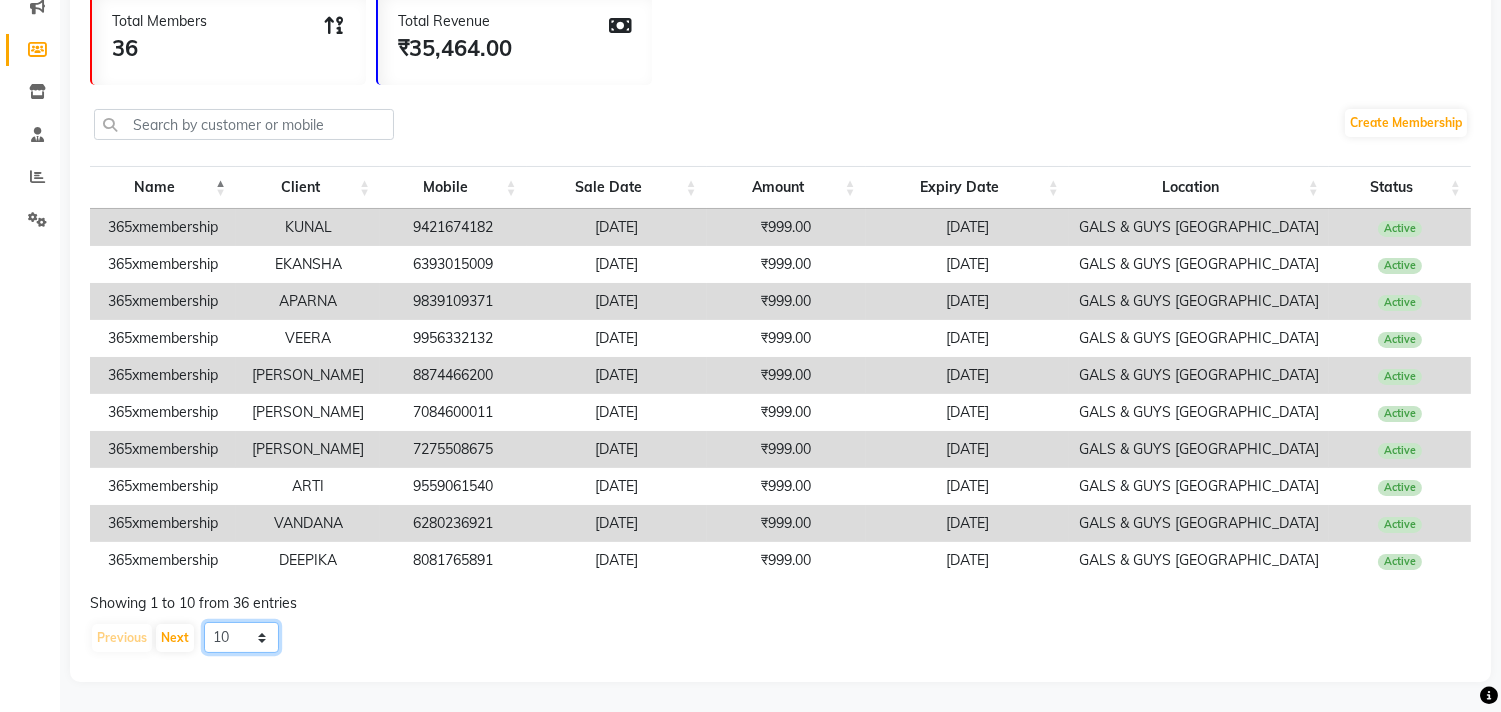 click on "10 20 50 100" 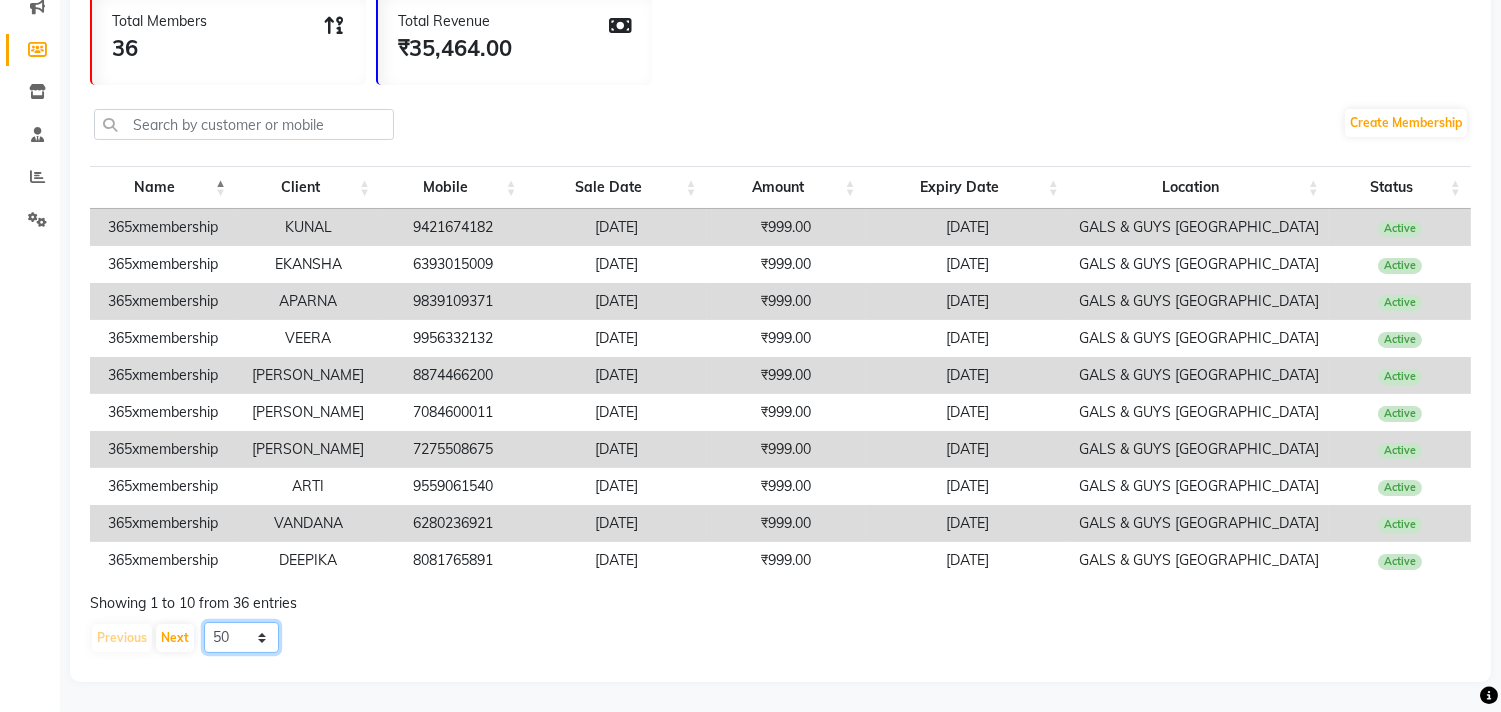 click on "10 20 50 100" 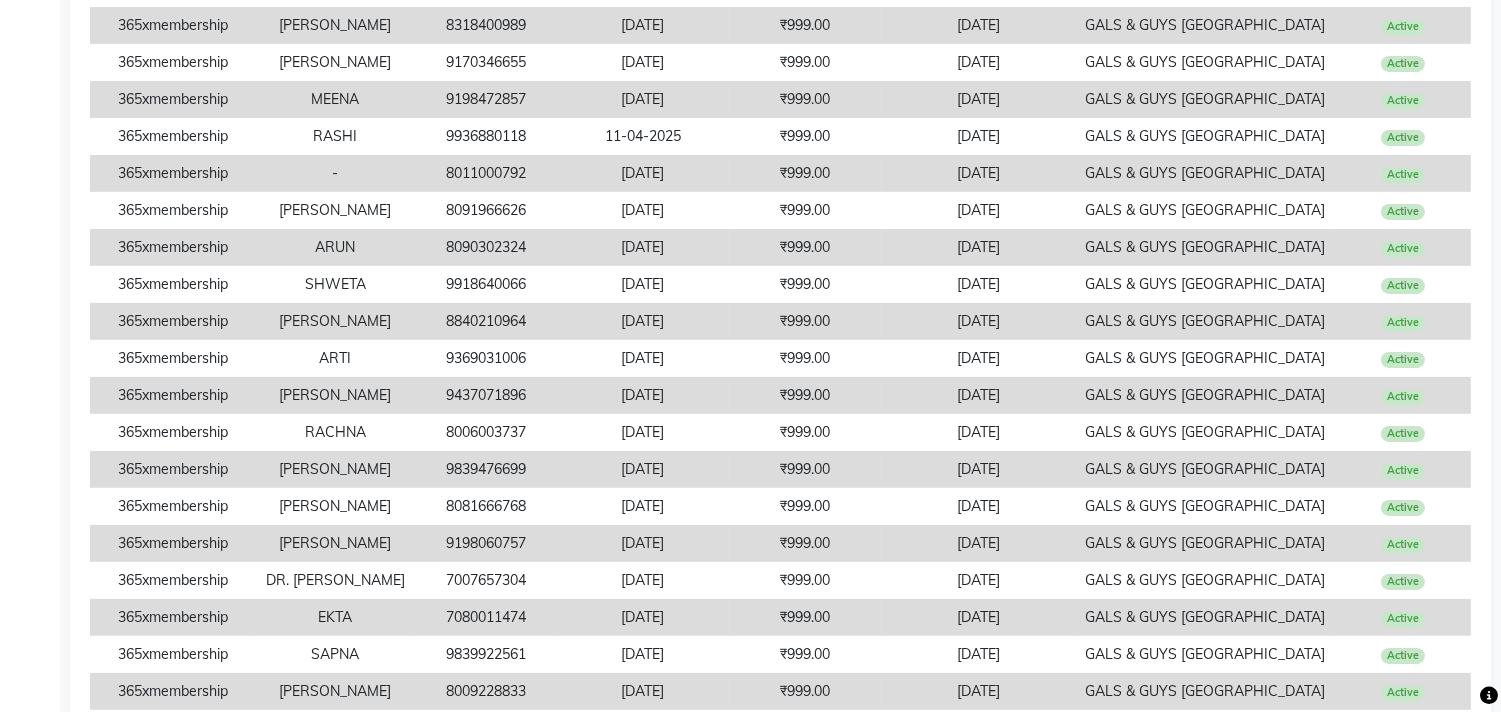 scroll, scrollTop: 910, scrollLeft: 0, axis: vertical 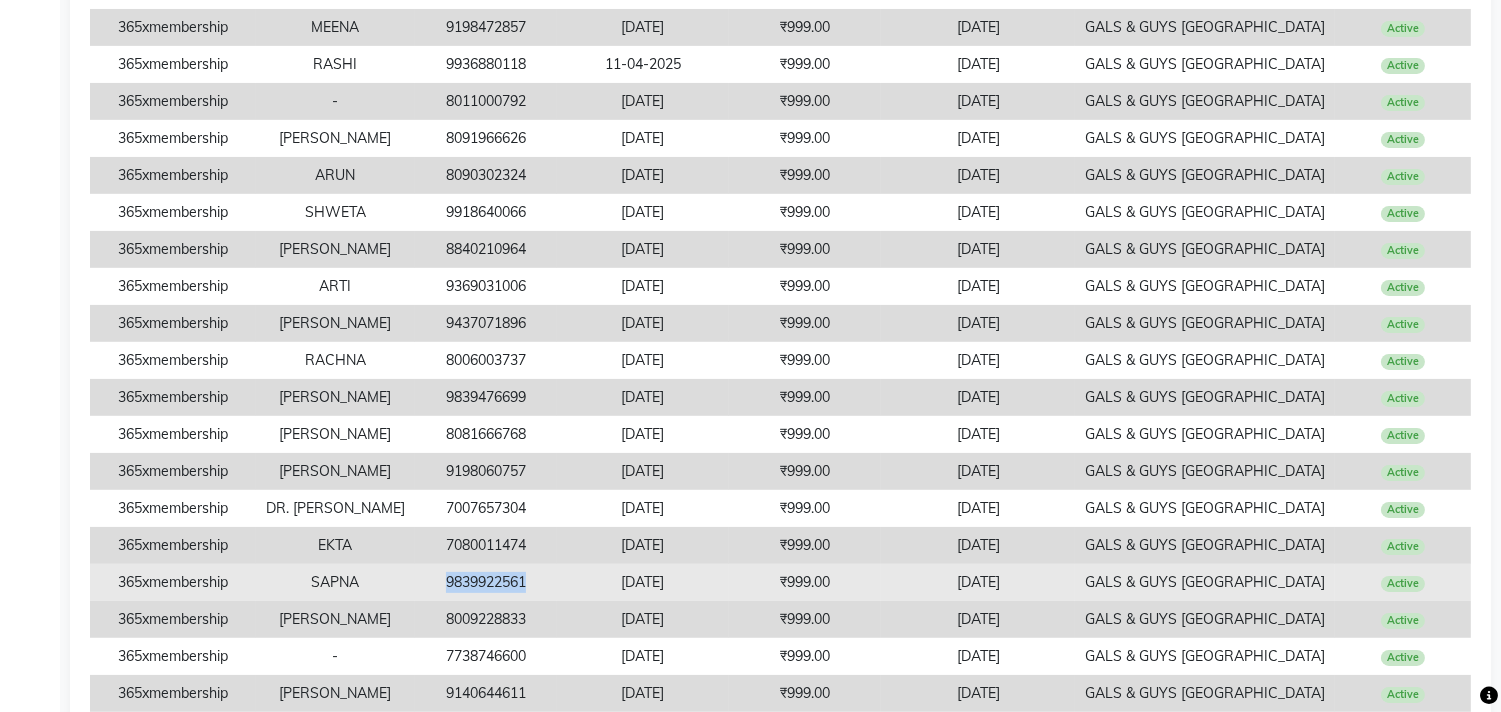 drag, startPoint x: 442, startPoint y: 575, endPoint x: 542, endPoint y: 570, distance: 100.12492 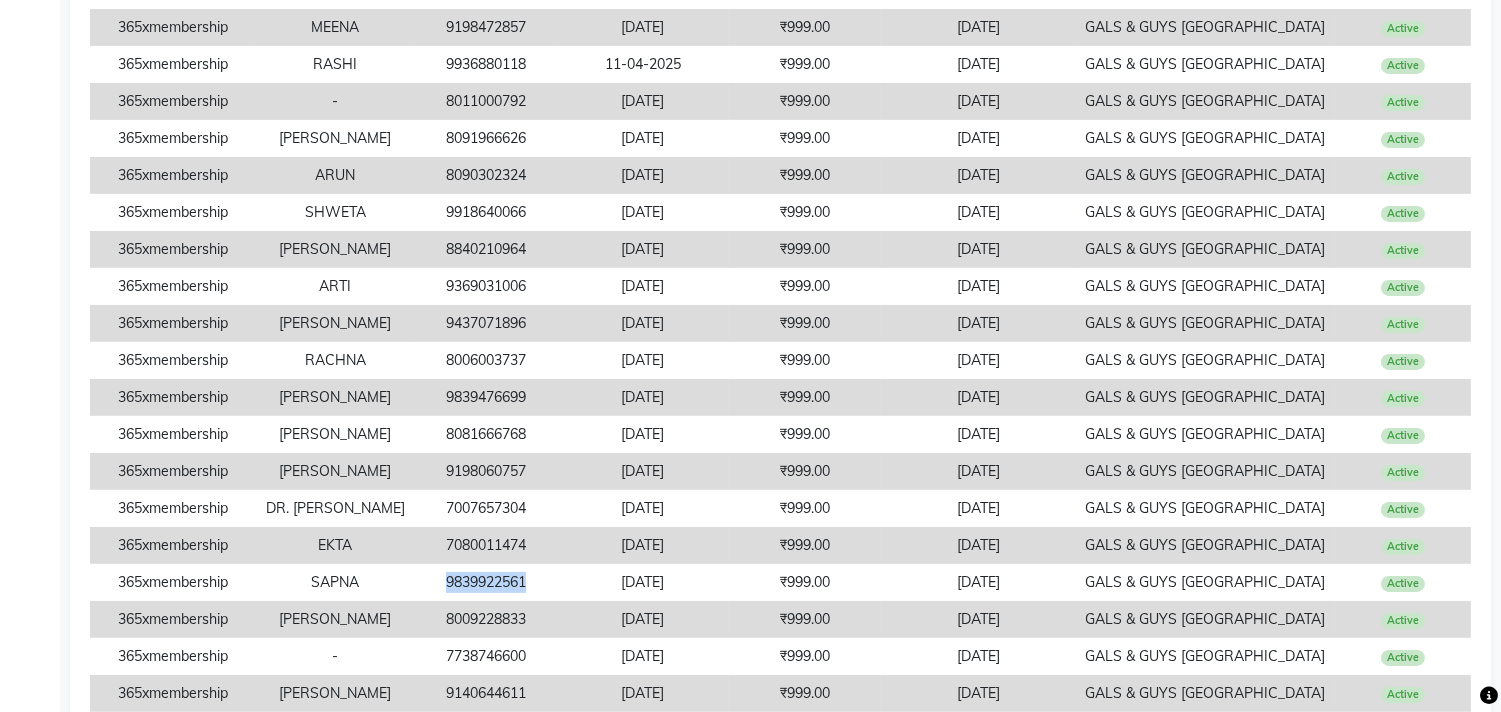 scroll, scrollTop: 1021, scrollLeft: 0, axis: vertical 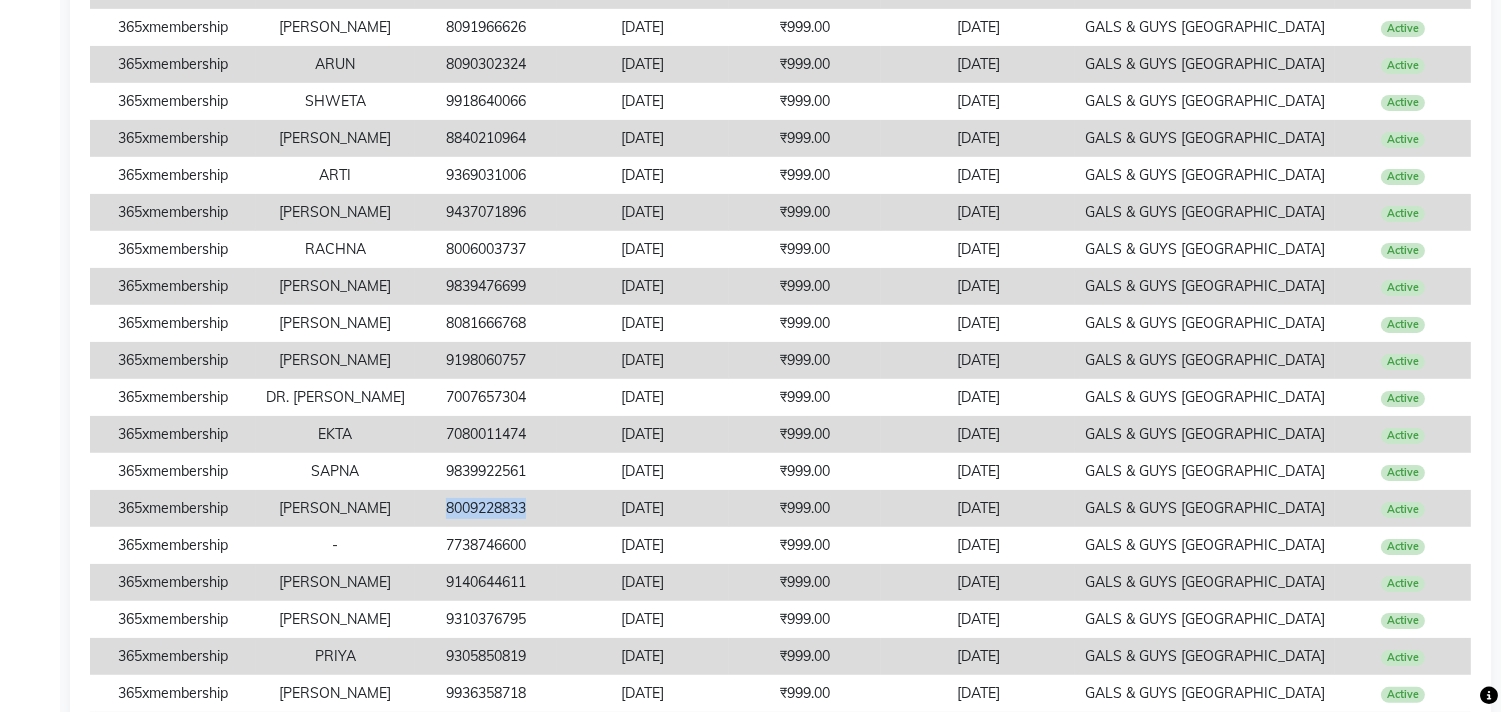drag, startPoint x: 447, startPoint y: 506, endPoint x: 544, endPoint y: 521, distance: 98.15294 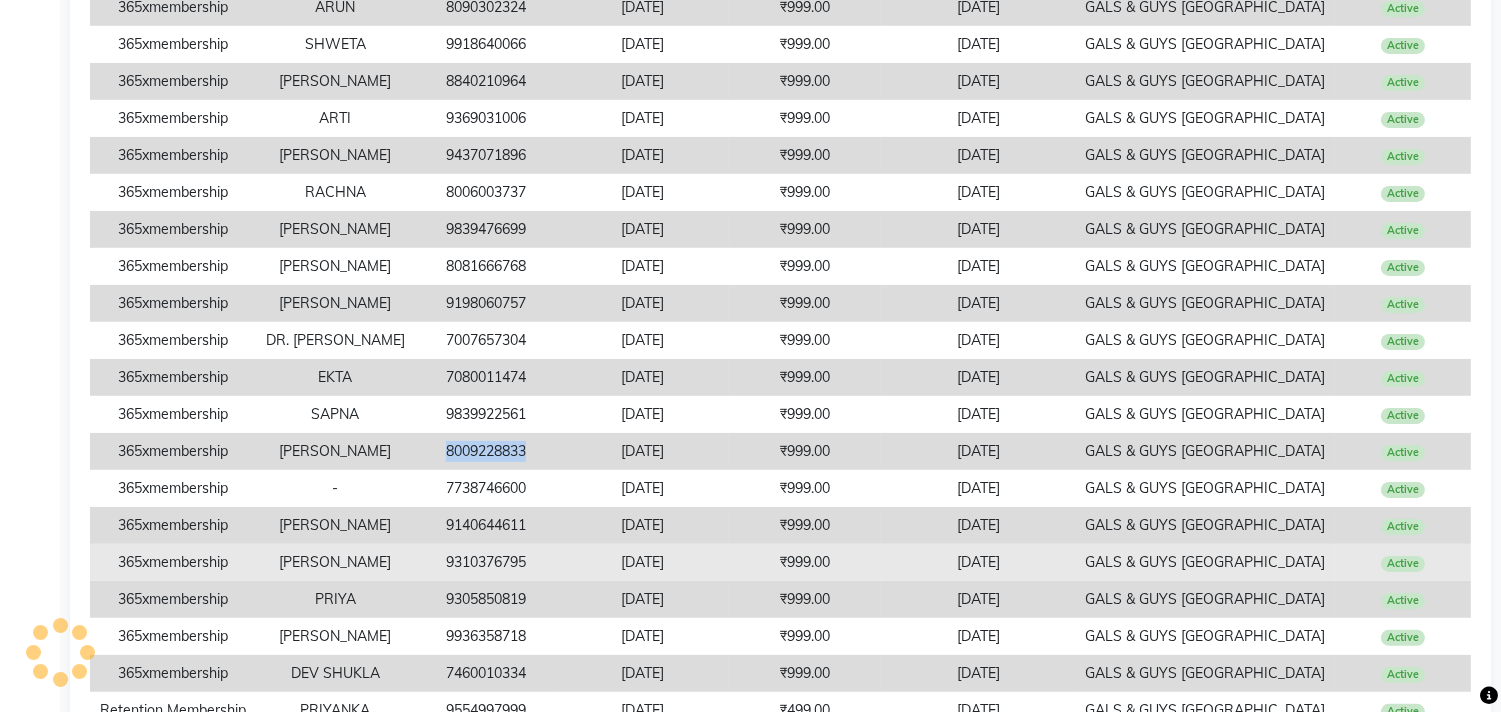 scroll, scrollTop: 1132, scrollLeft: 0, axis: vertical 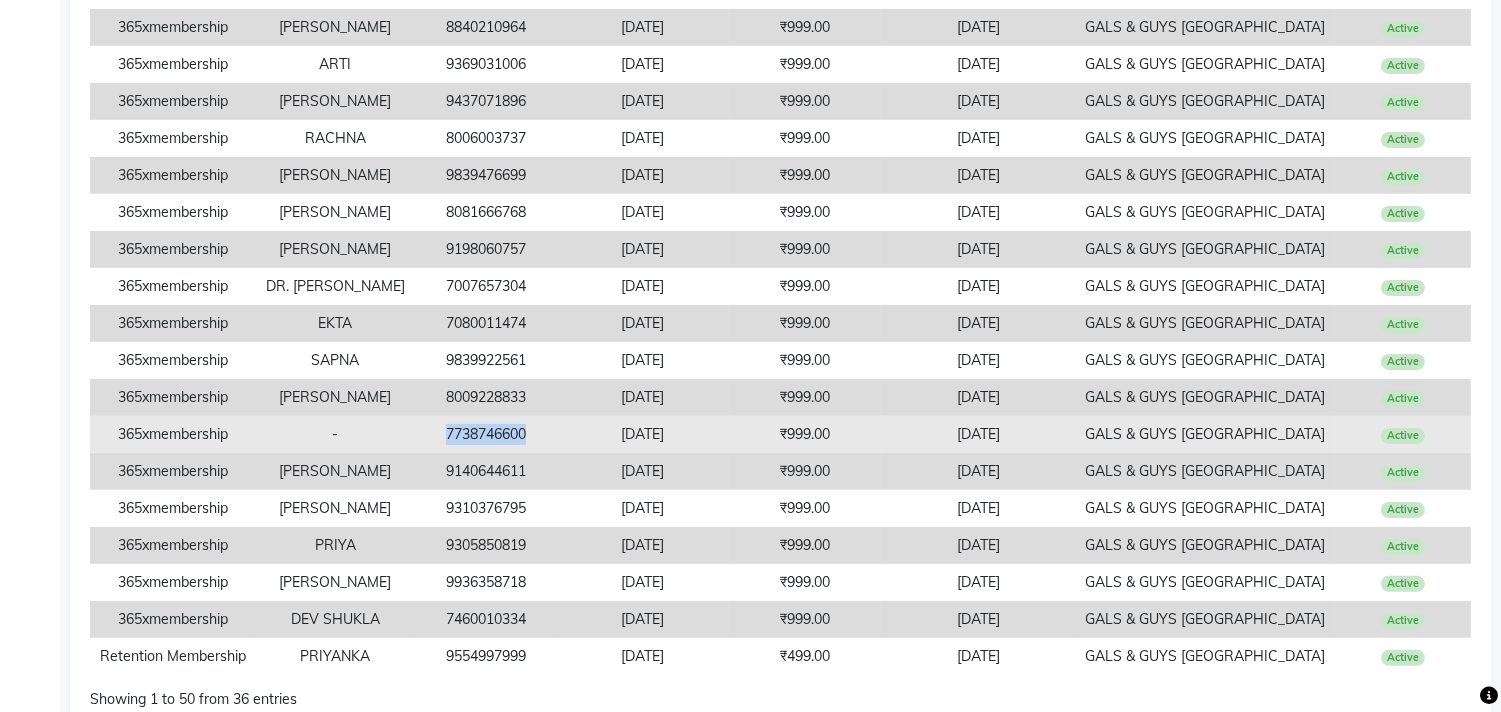 drag, startPoint x: 444, startPoint y: 434, endPoint x: 538, endPoint y: 433, distance: 94.00532 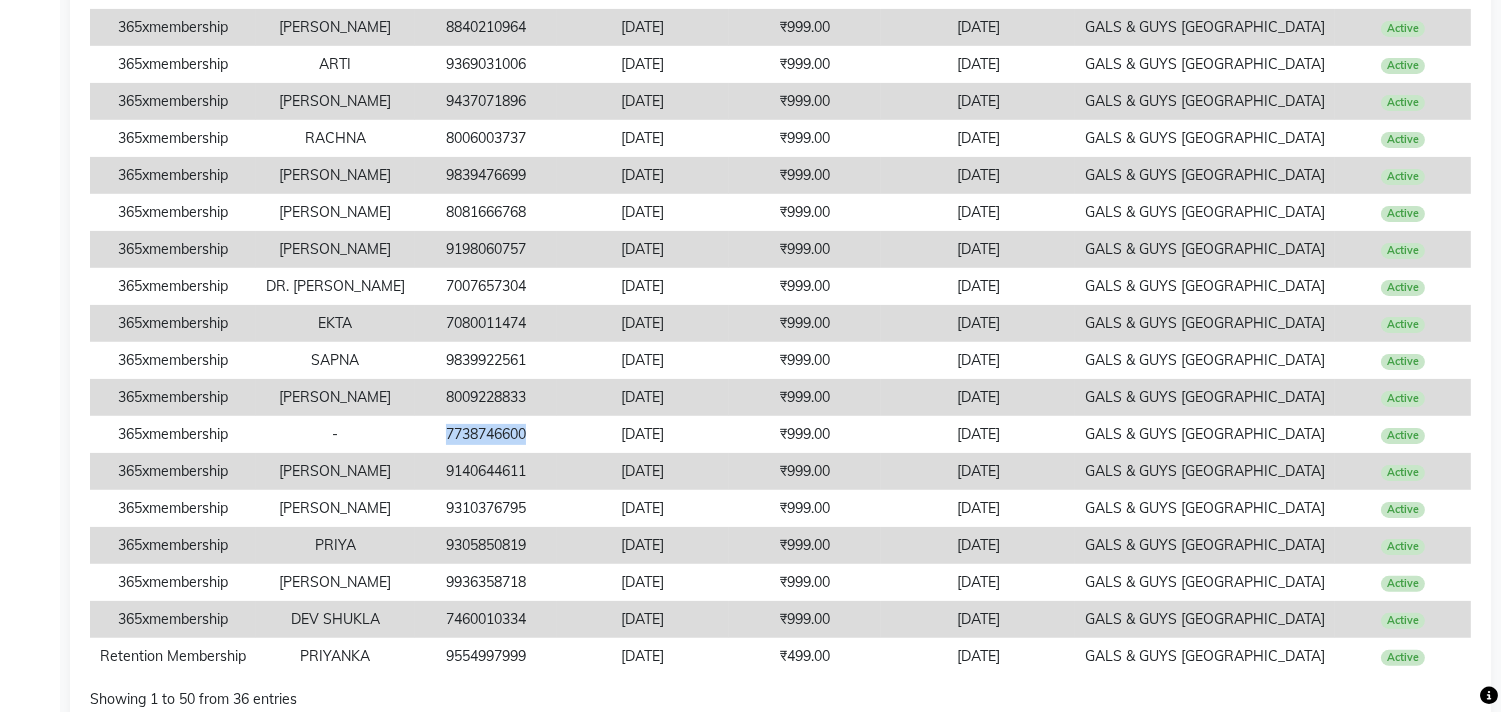 copy on "7738746600" 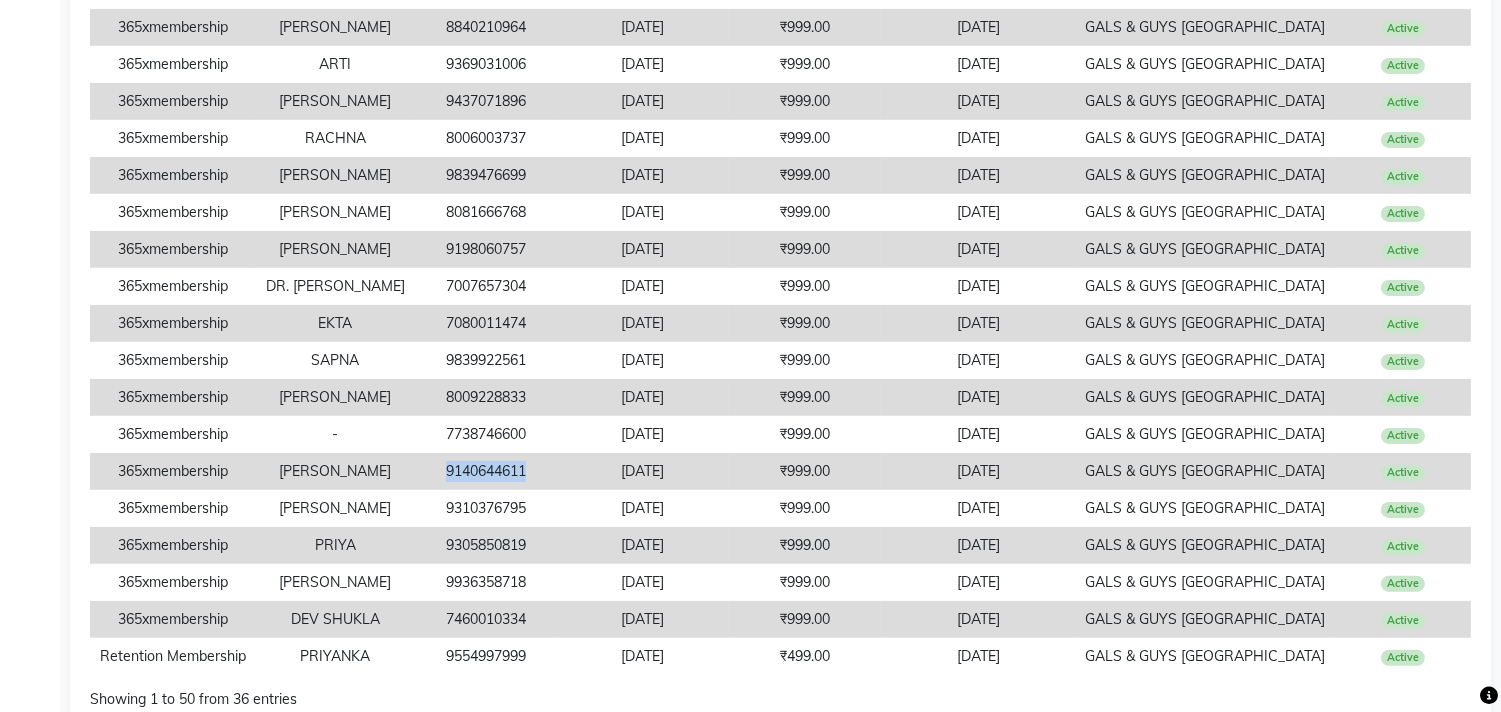 drag, startPoint x: 446, startPoint y: 471, endPoint x: 534, endPoint y: 453, distance: 89.822044 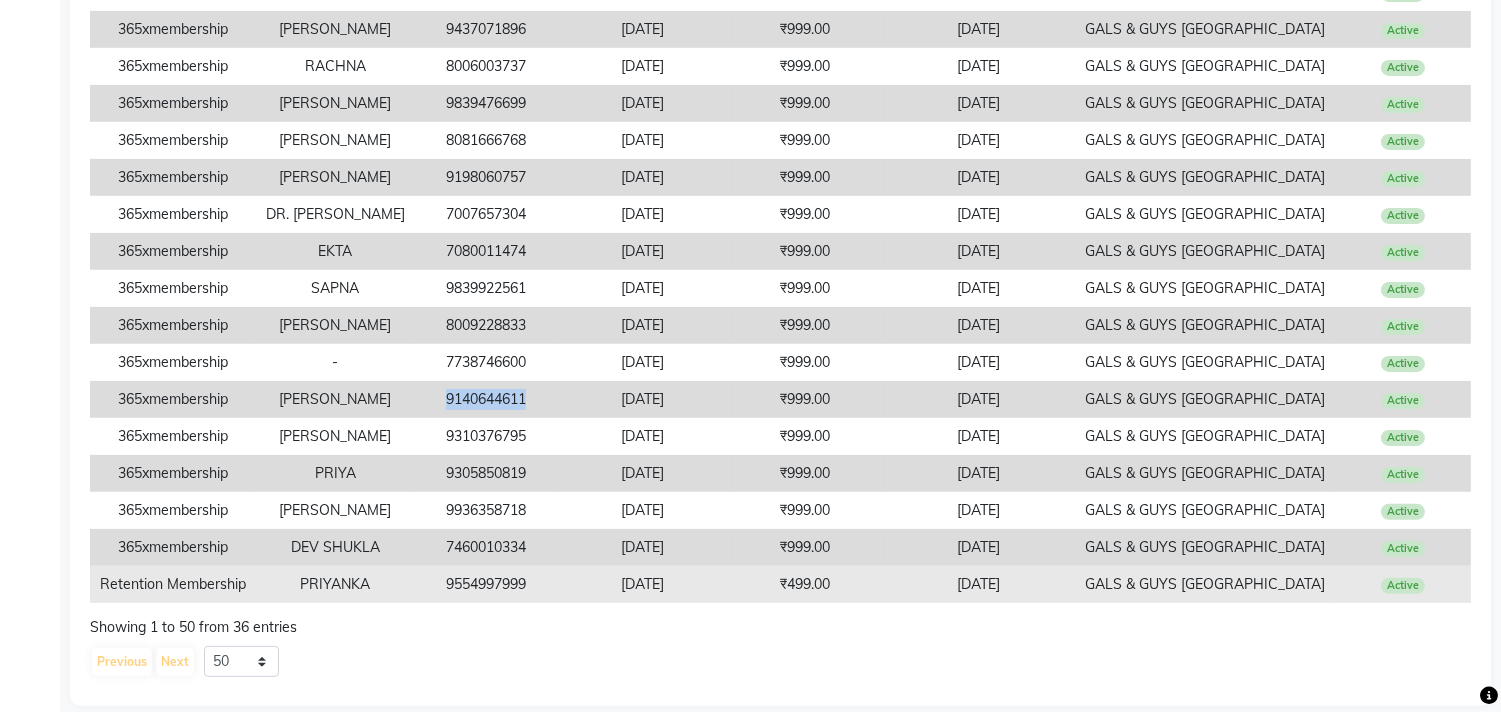 scroll, scrollTop: 1243, scrollLeft: 0, axis: vertical 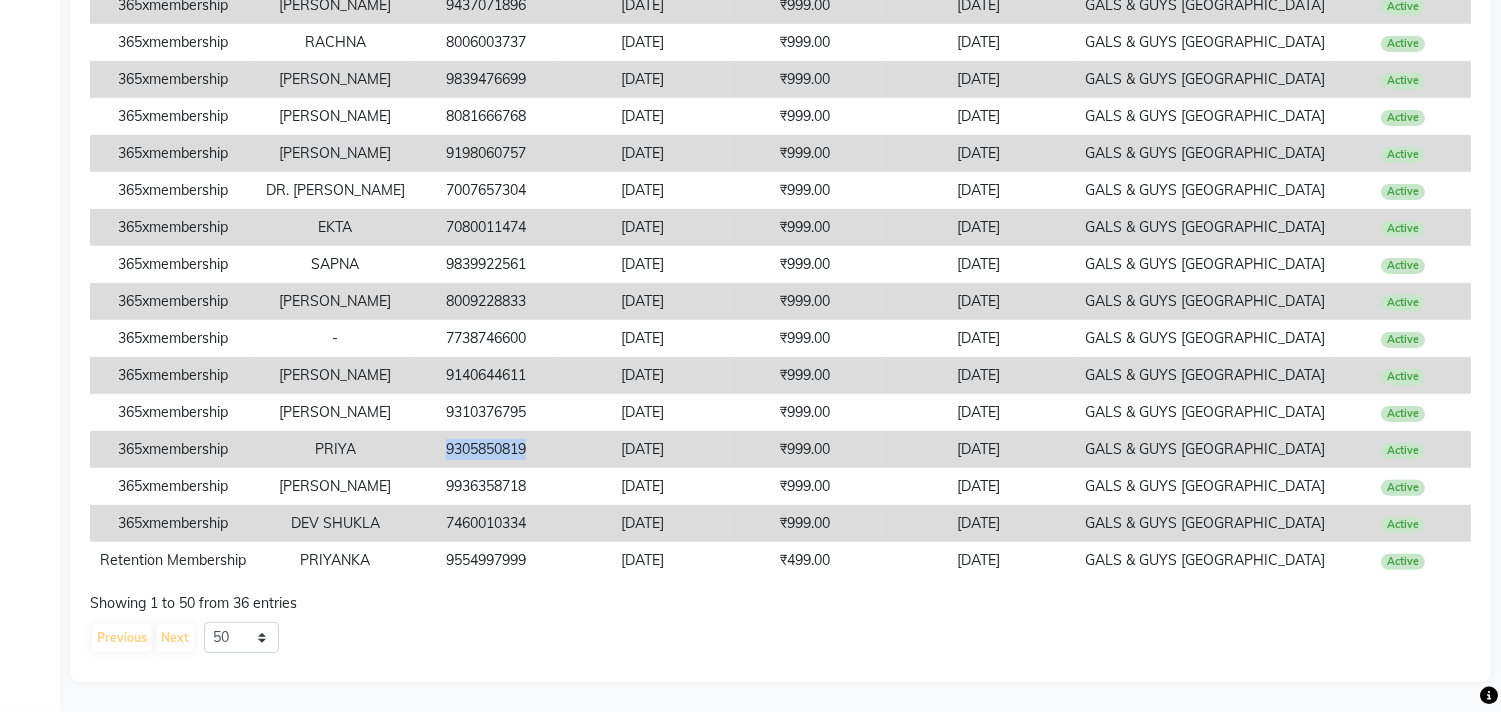 drag, startPoint x: 447, startPoint y: 427, endPoint x: 541, endPoint y: 427, distance: 94 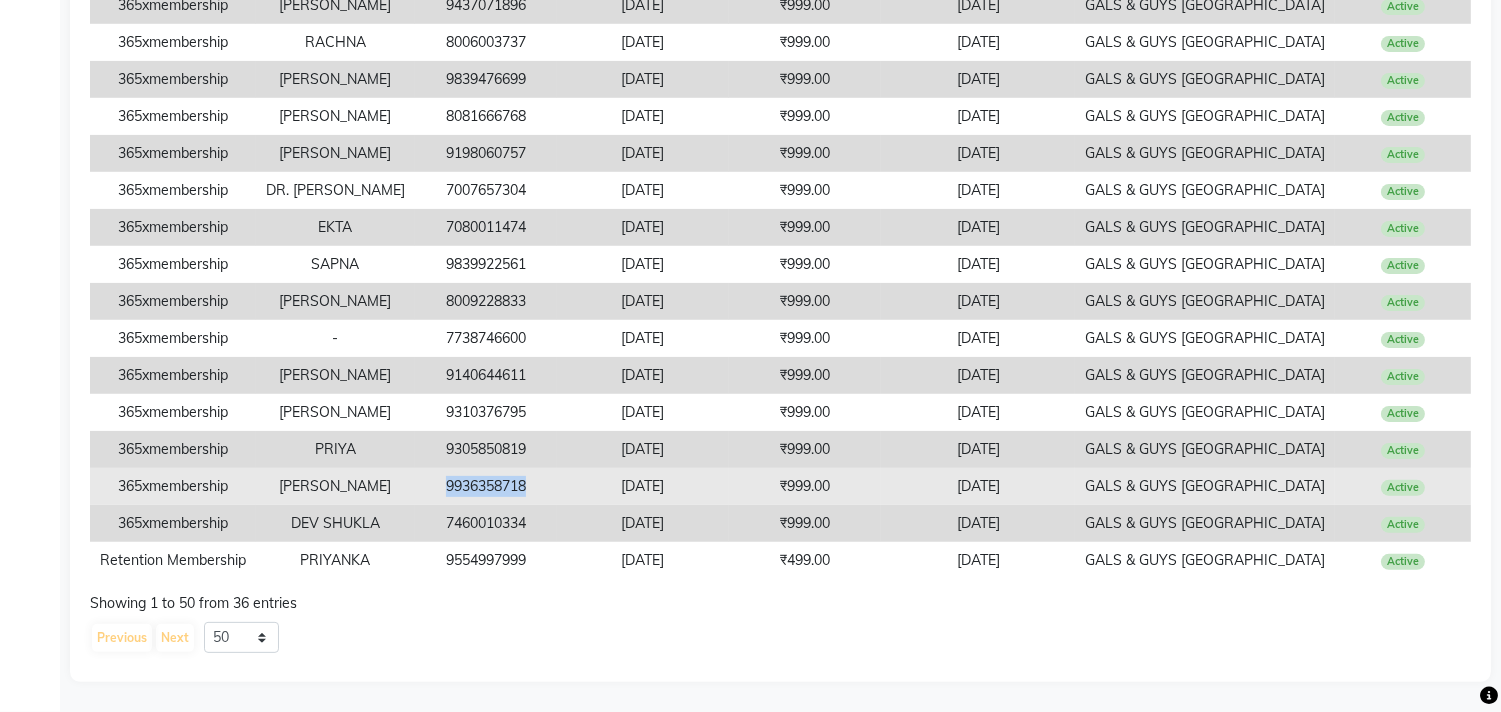 drag, startPoint x: 448, startPoint y: 464, endPoint x: 551, endPoint y: 476, distance: 103.69667 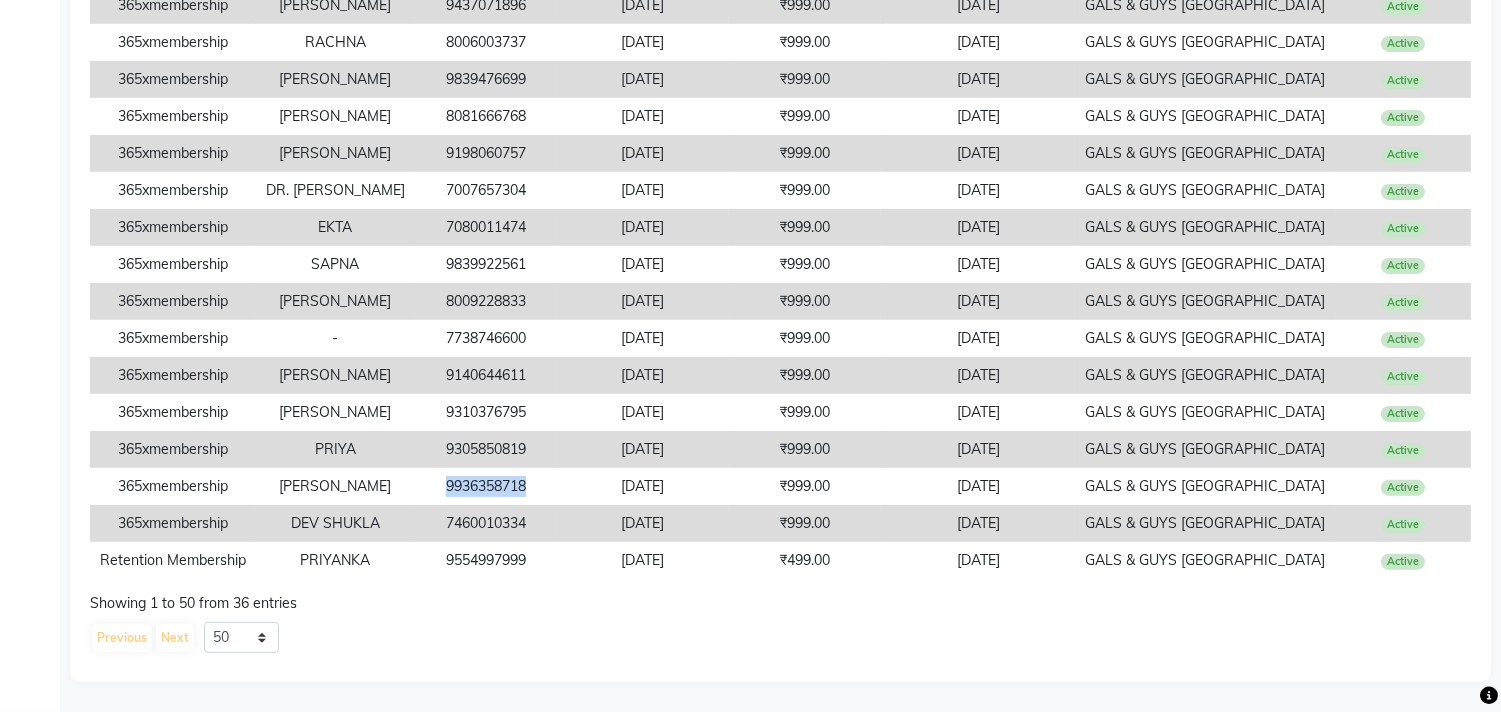 copy on "9936358718" 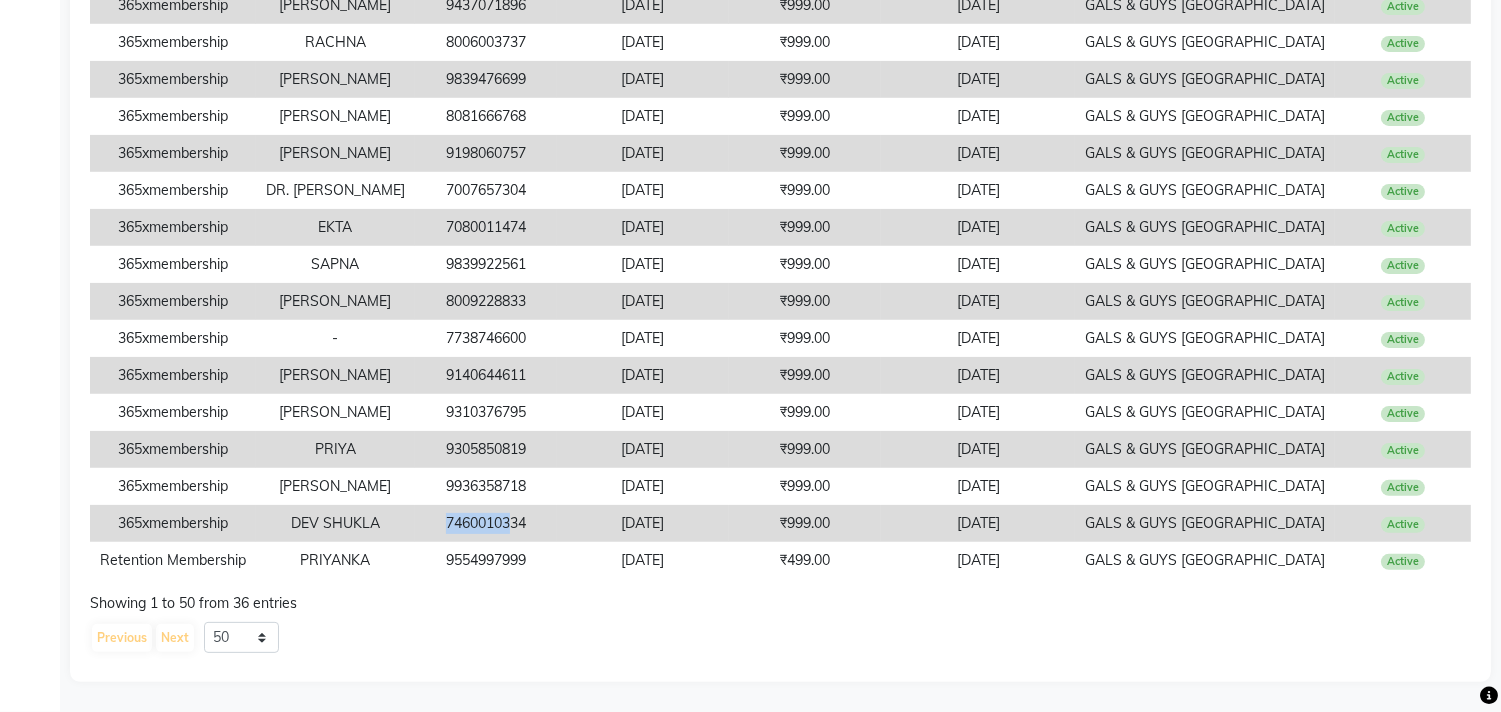 drag, startPoint x: 440, startPoint y: 502, endPoint x: 528, endPoint y: 501, distance: 88.005684 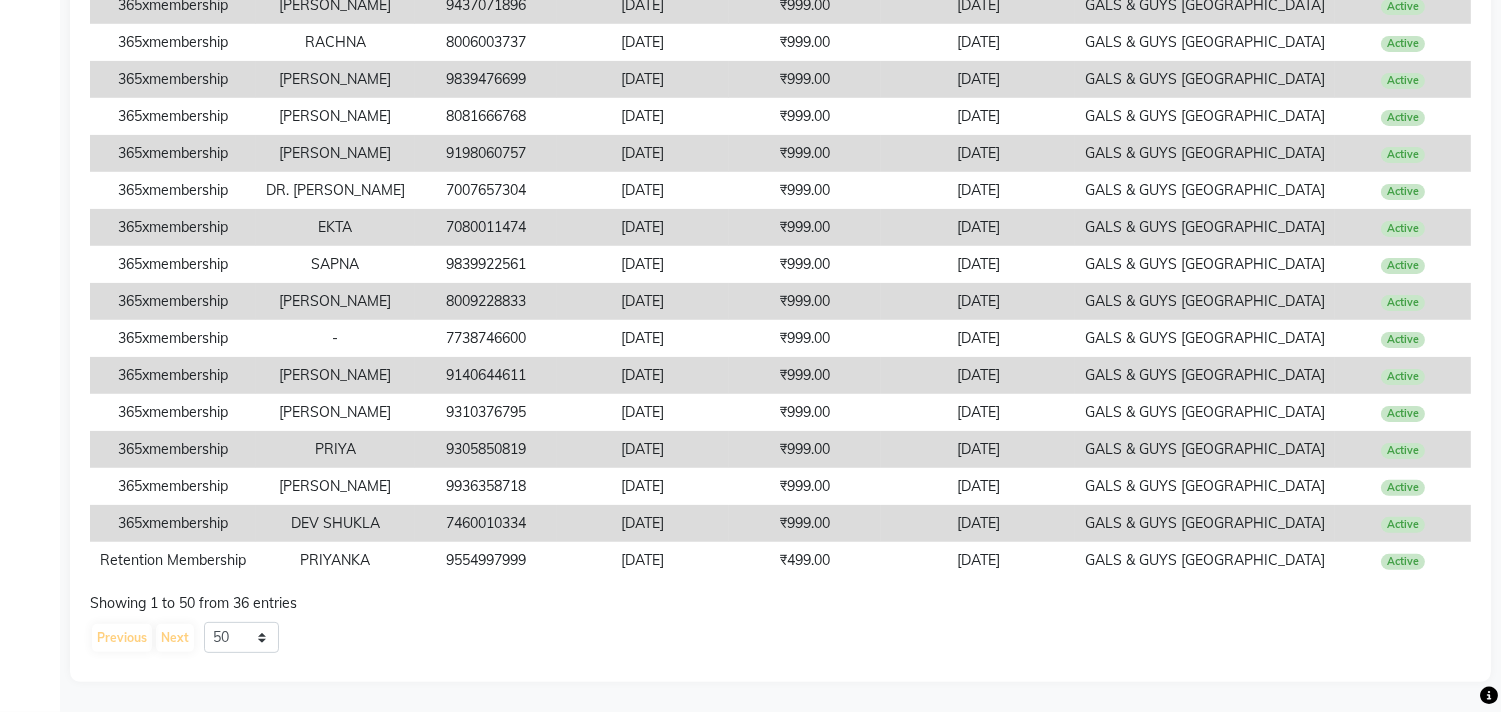 drag, startPoint x: 555, startPoint y: 512, endPoint x: 543, endPoint y: 511, distance: 12.0415945 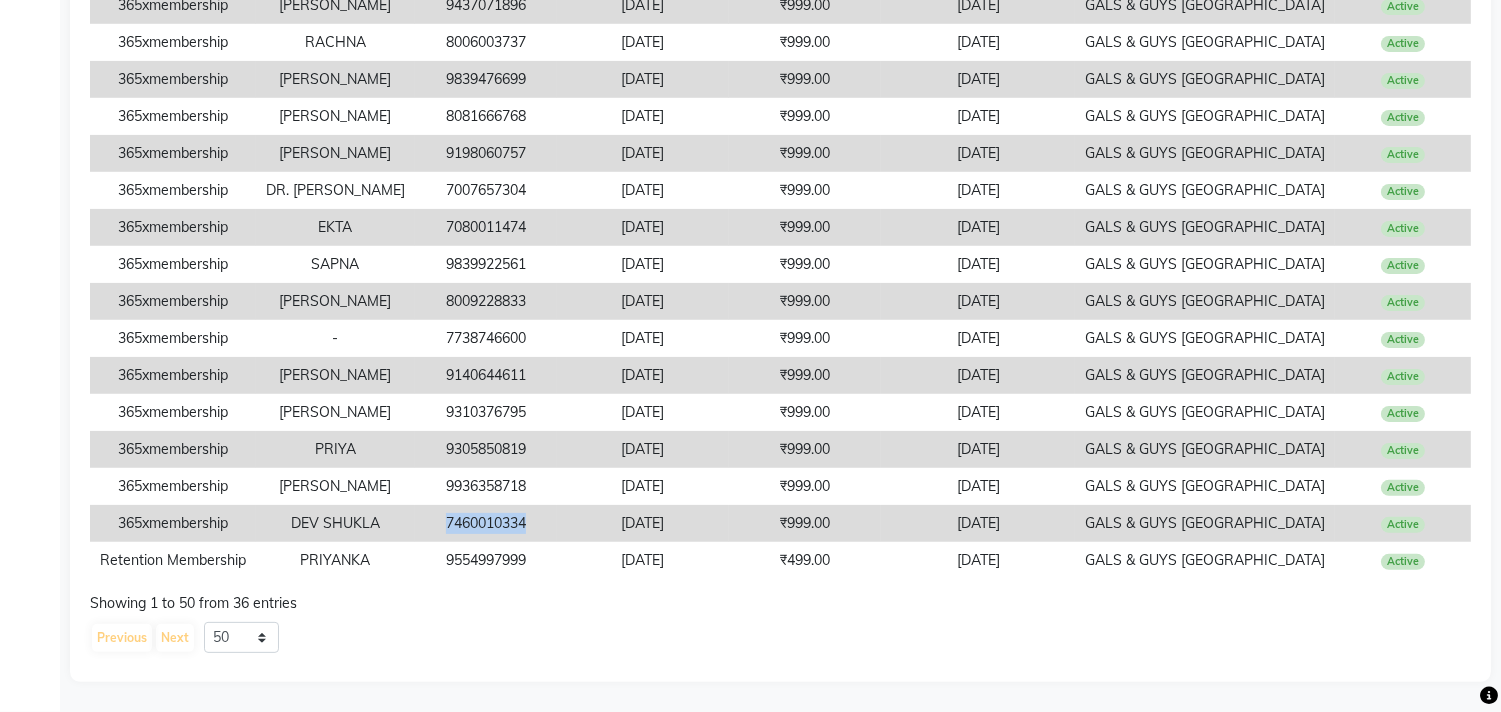 drag, startPoint x: 440, startPoint y: 507, endPoint x: 546, endPoint y: 508, distance: 106.004715 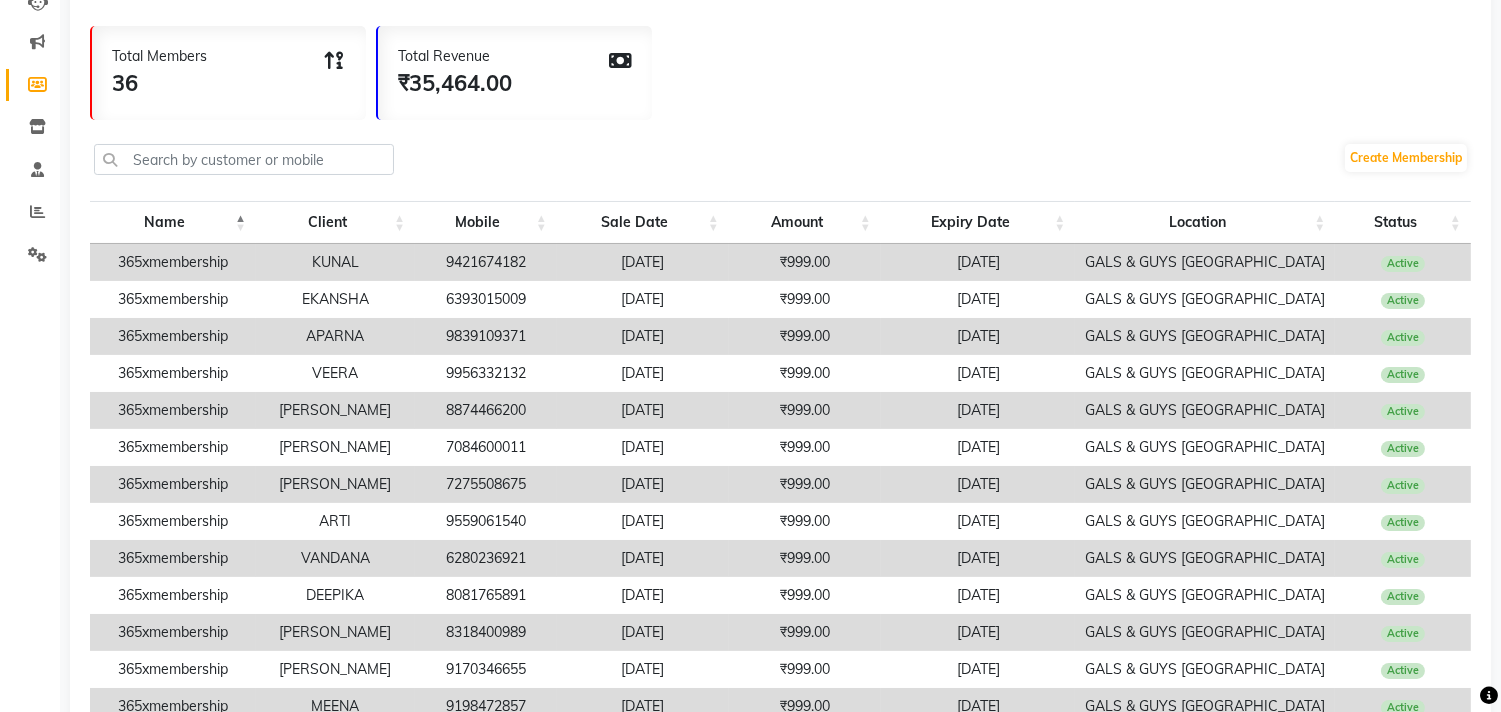 scroll, scrollTop: 0, scrollLeft: 0, axis: both 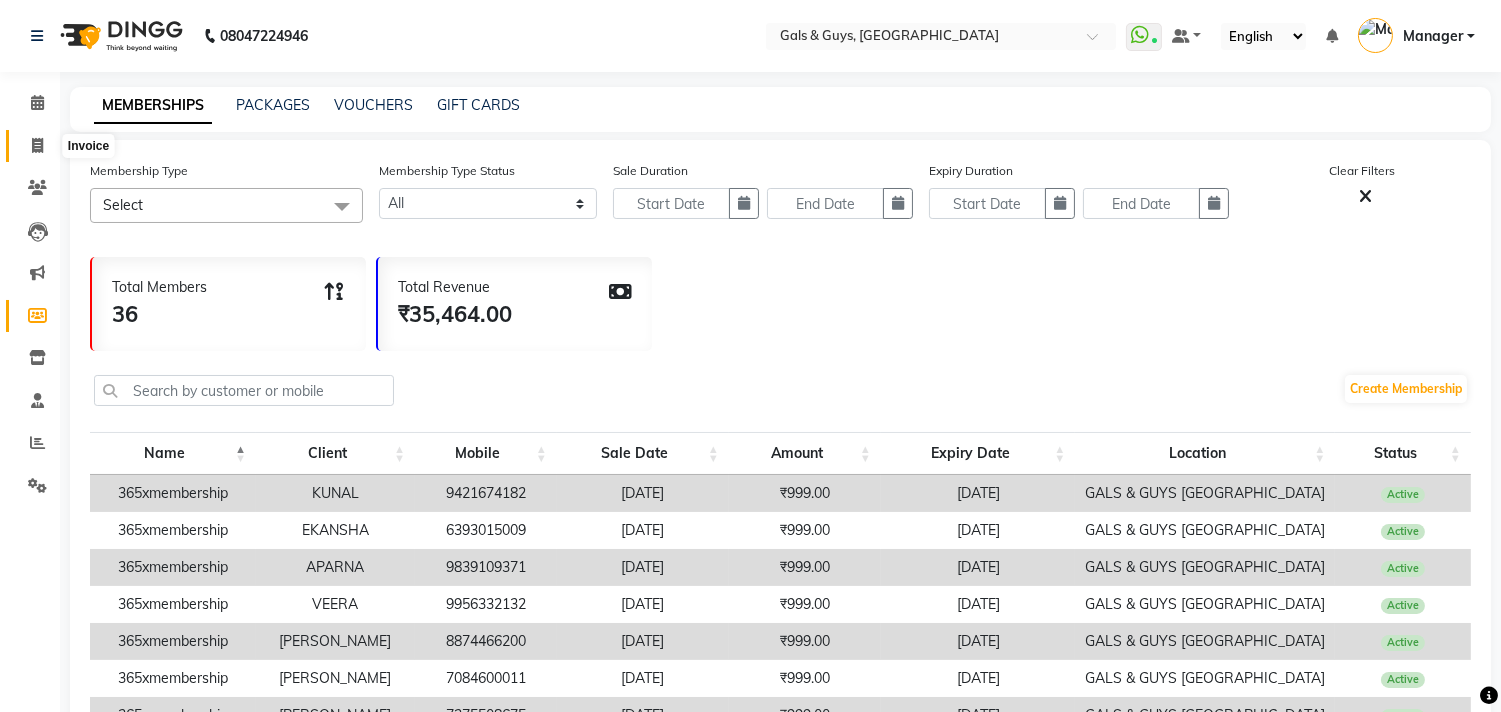 drag, startPoint x: 25, startPoint y: 147, endPoint x: 43, endPoint y: 140, distance: 19.313208 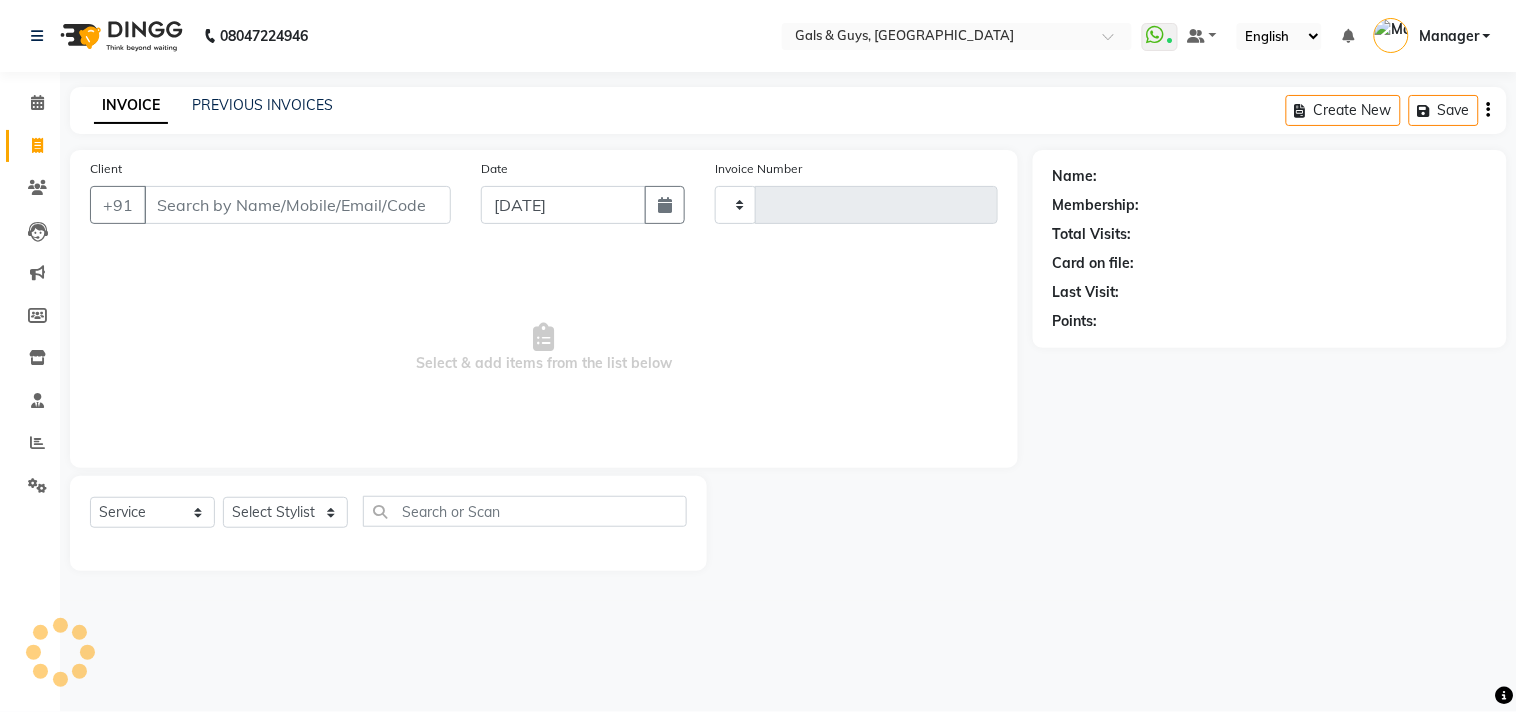 type on "0478" 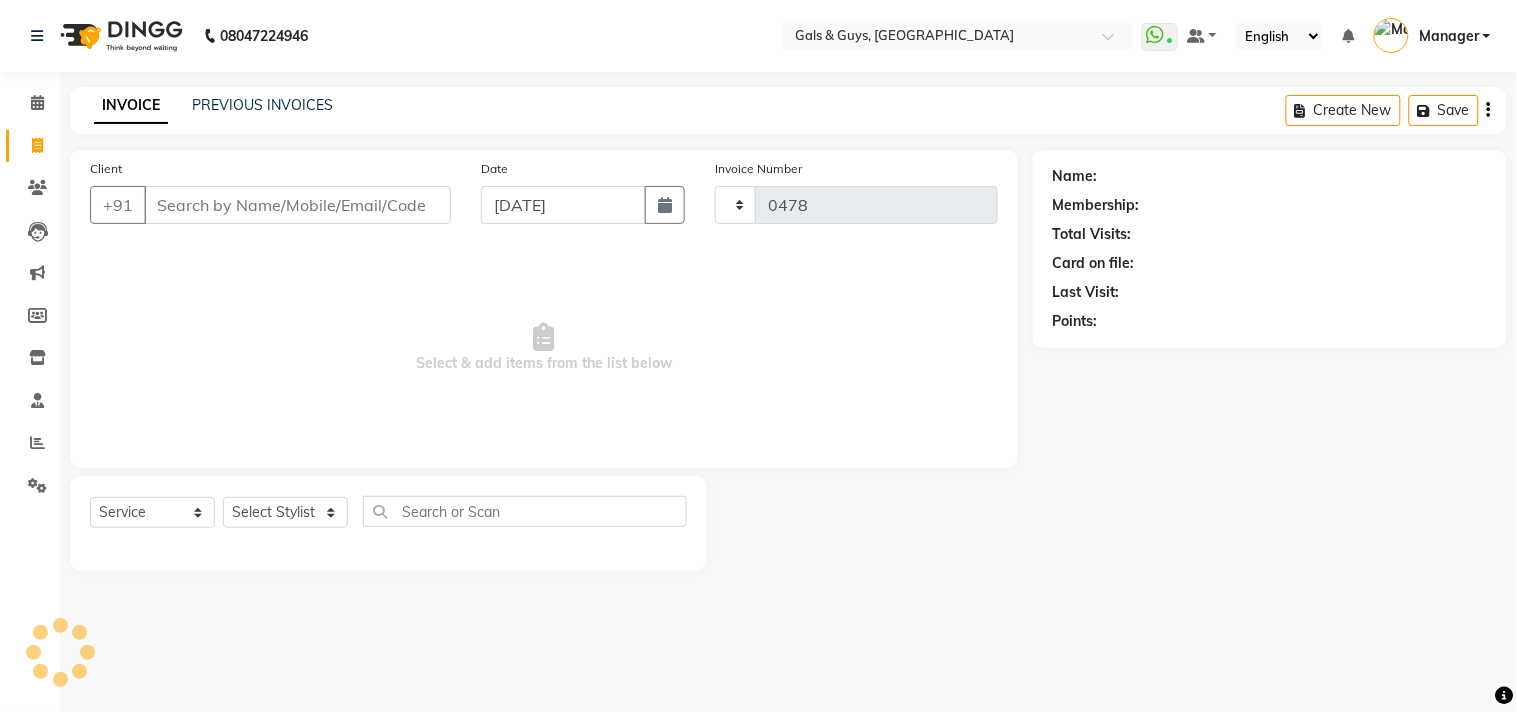 select on "7505" 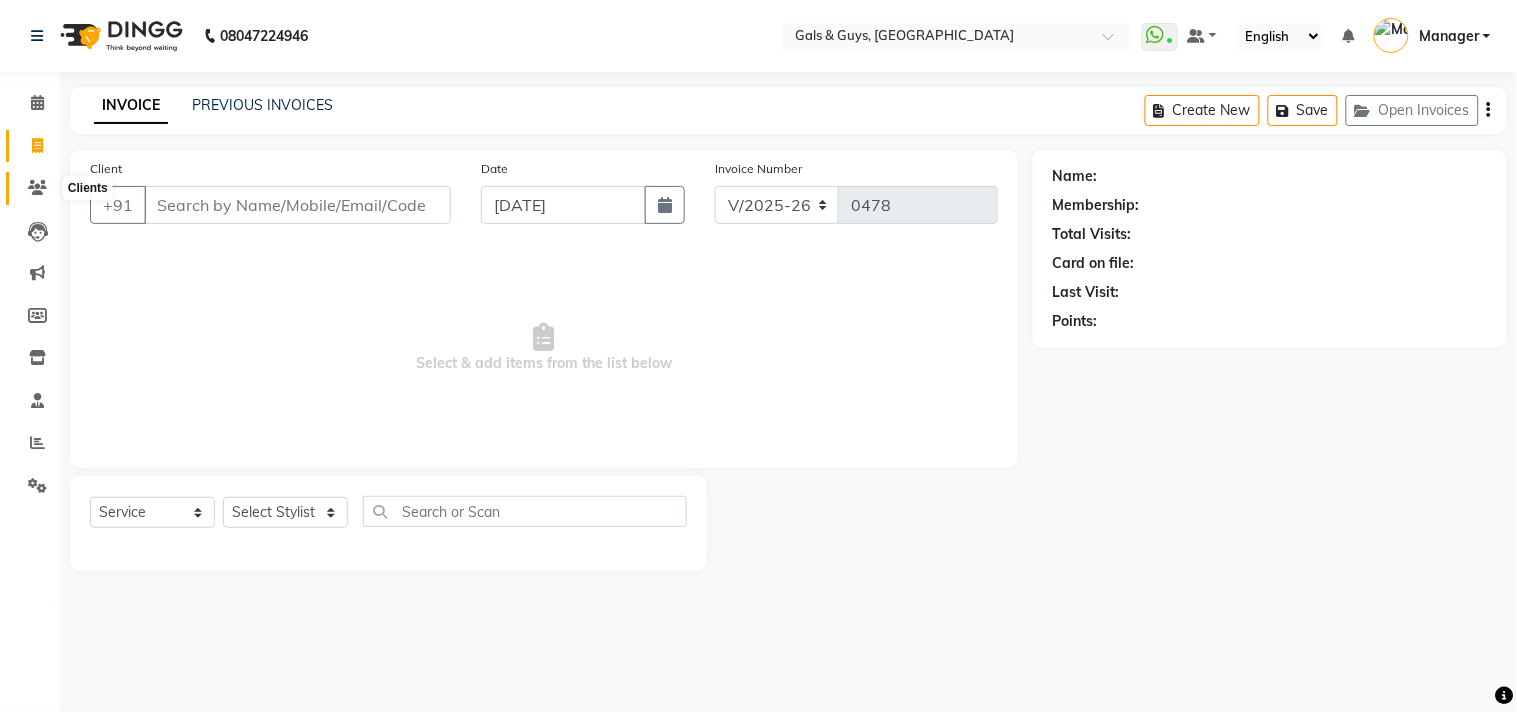 click 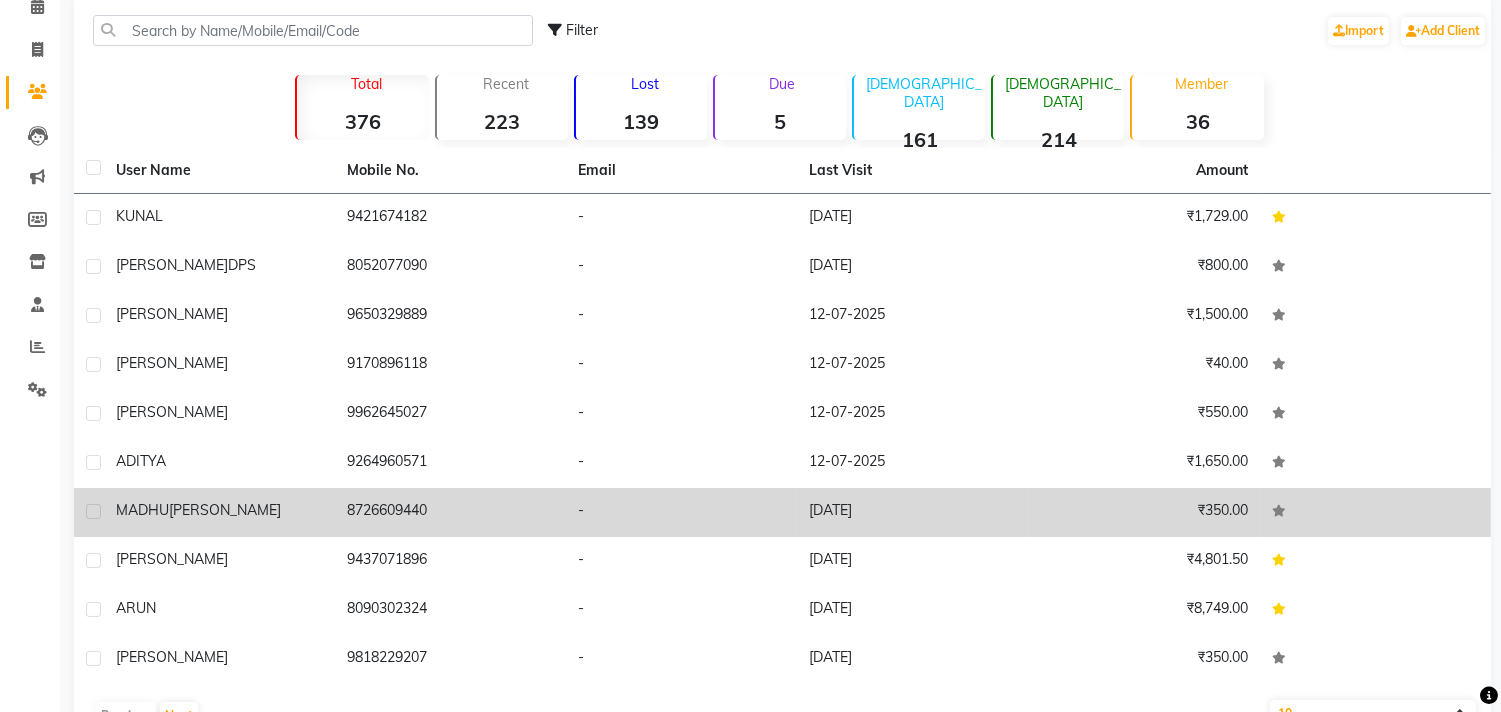 scroll, scrollTop: 0, scrollLeft: 0, axis: both 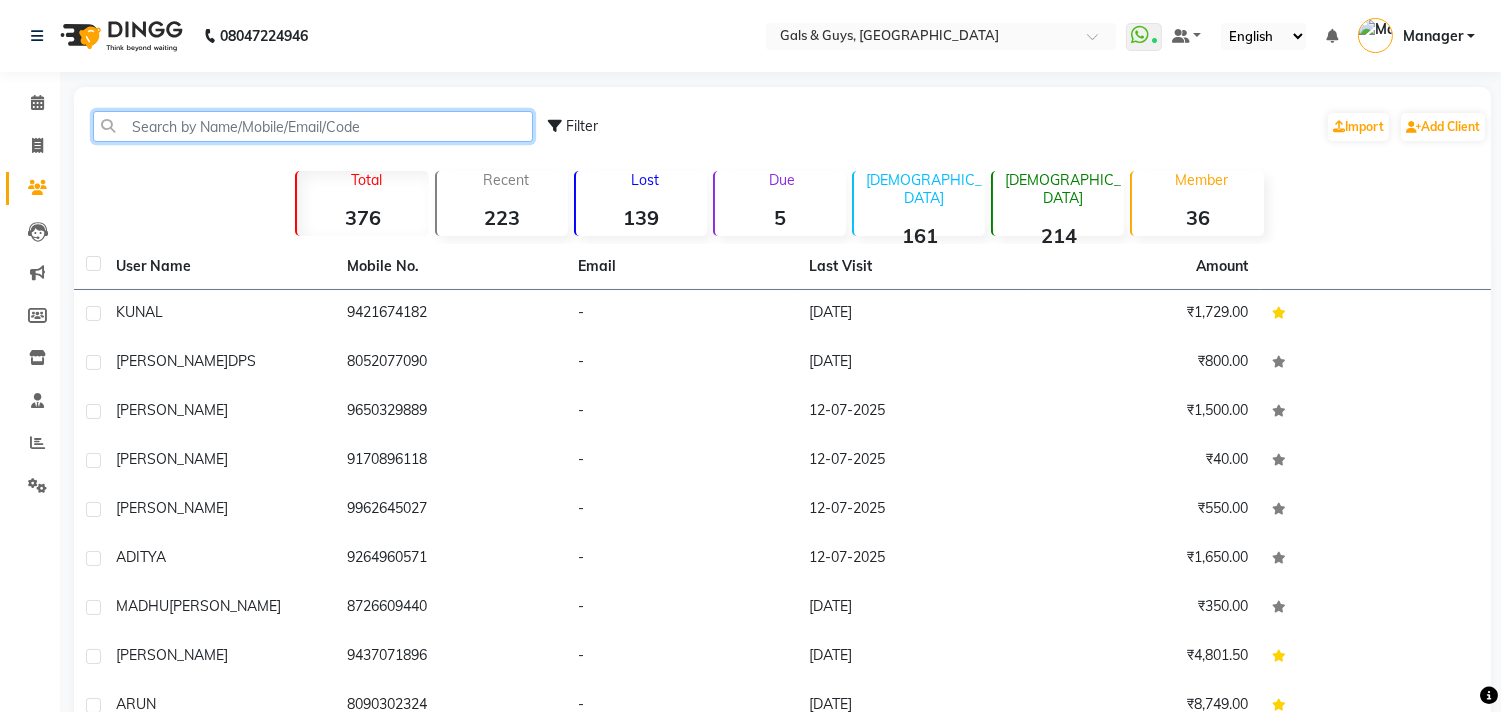 click 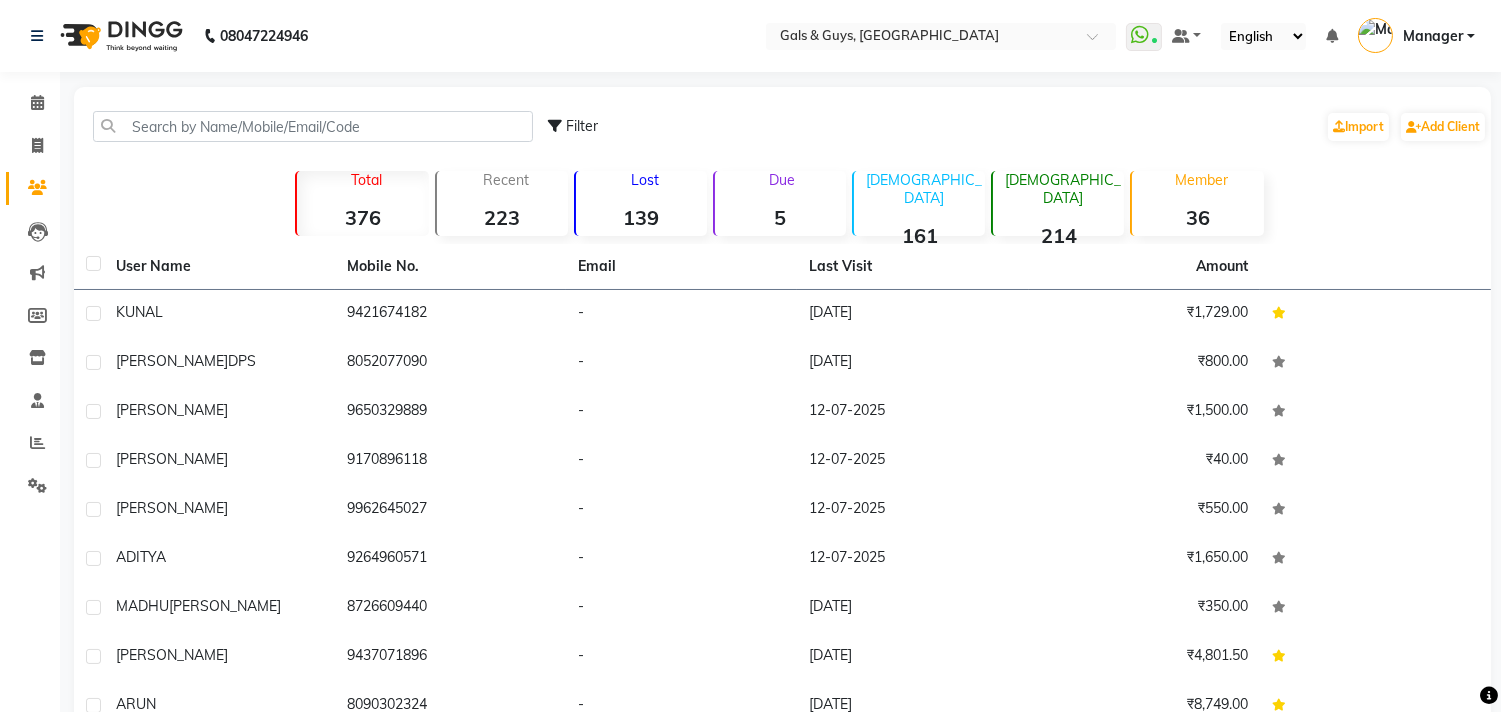 click on "Filter" 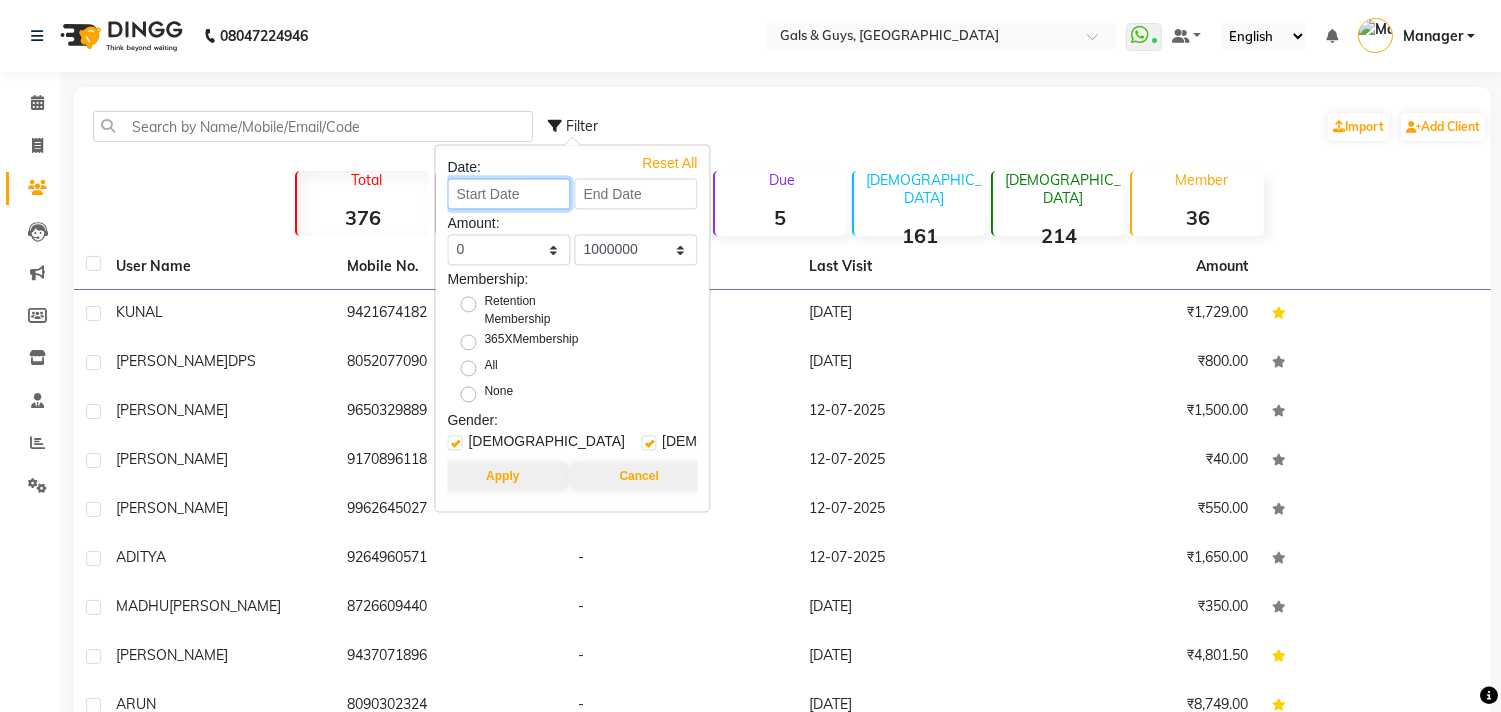 click at bounding box center (508, 193) 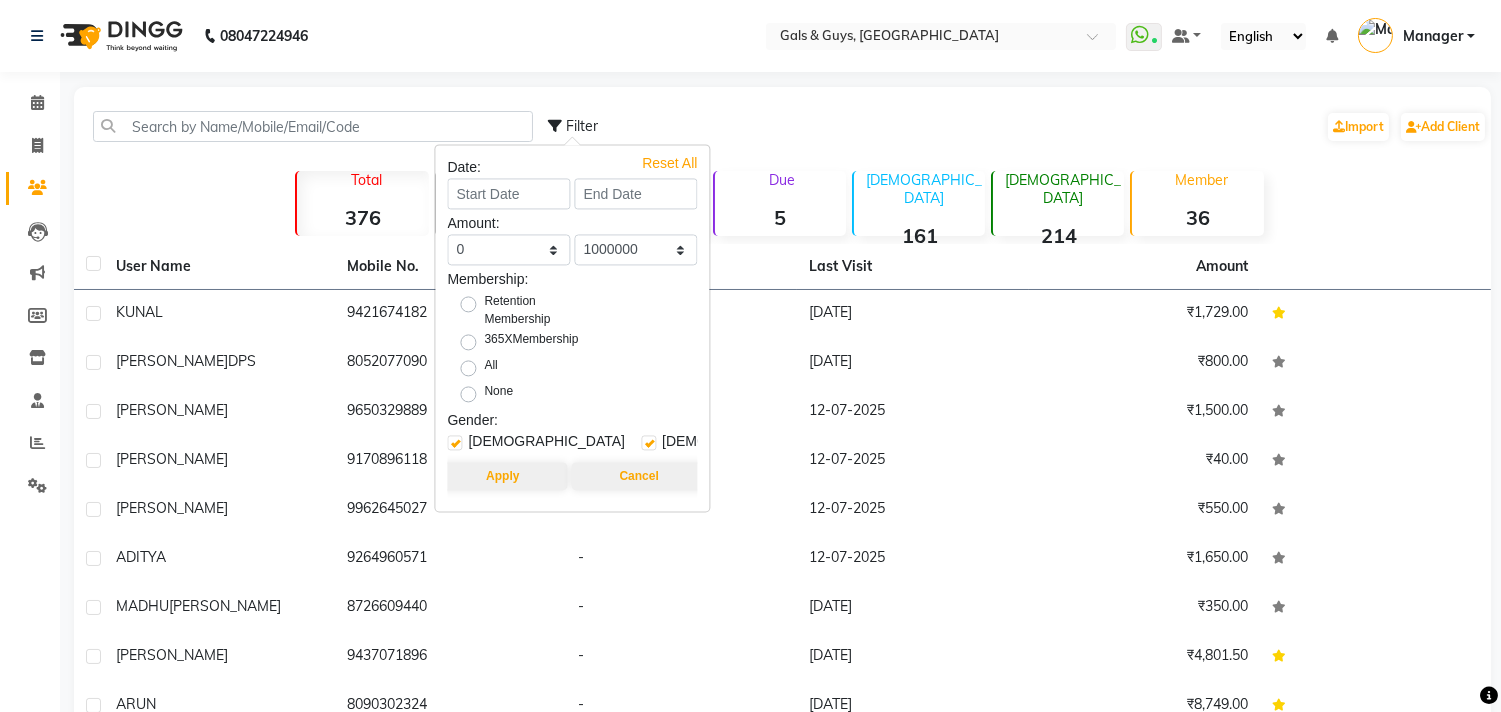 select on "7" 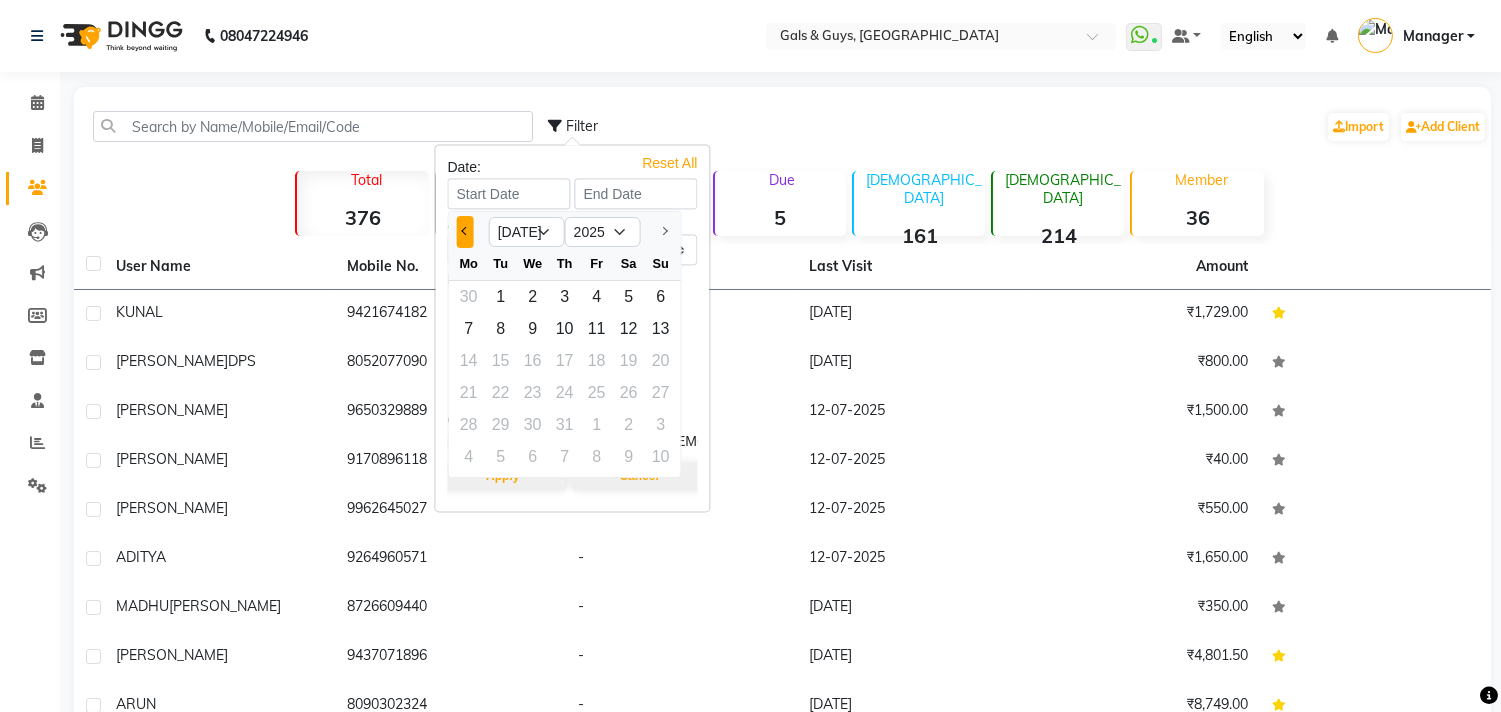click at bounding box center [465, 231] 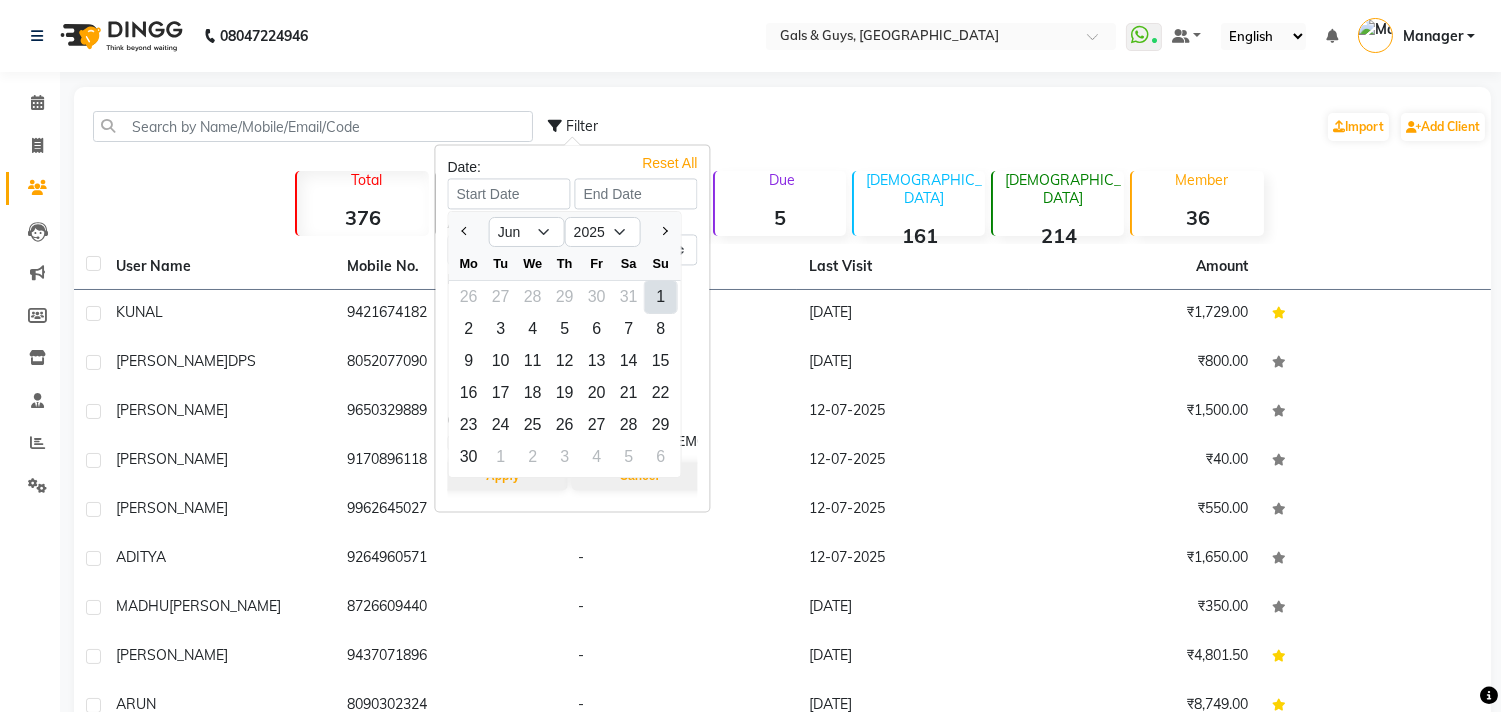 click on "1" at bounding box center (661, 297) 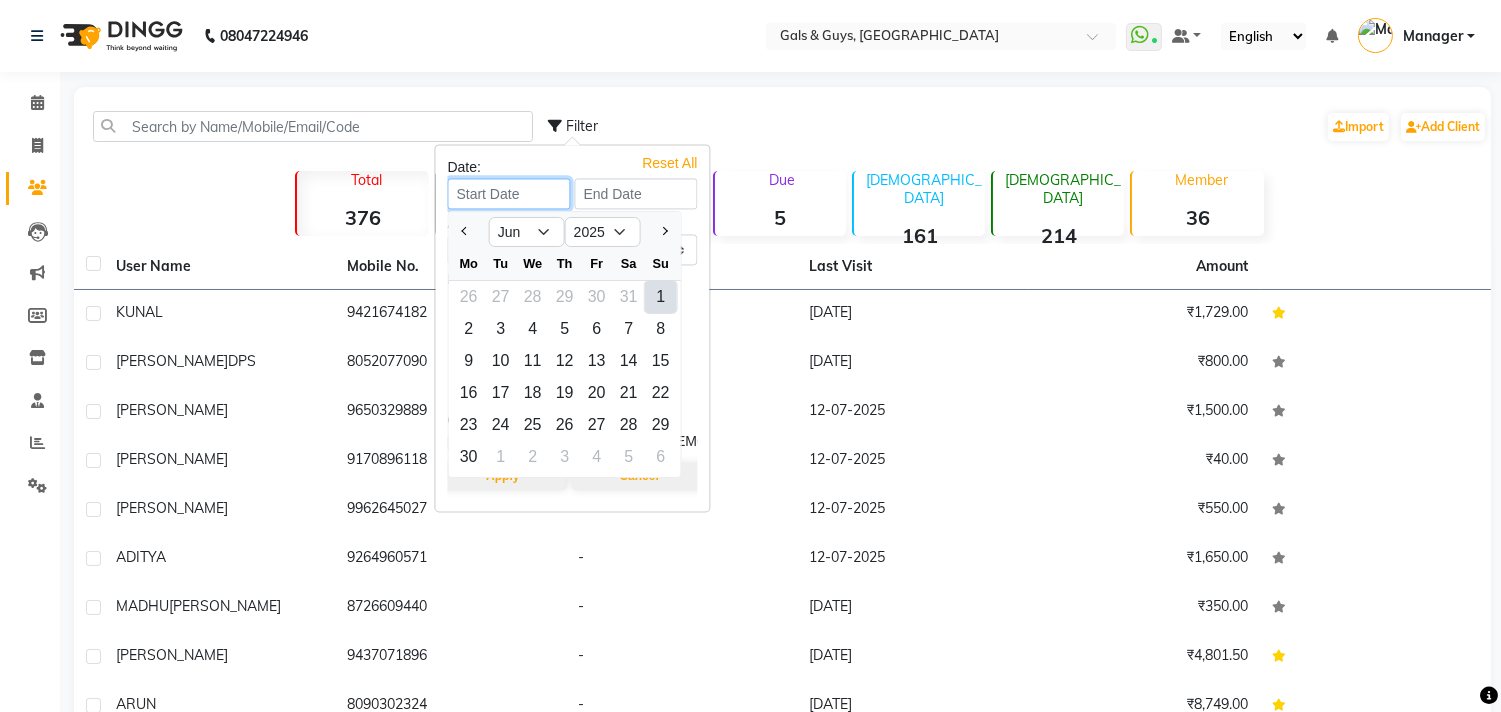 type on "[DATE]" 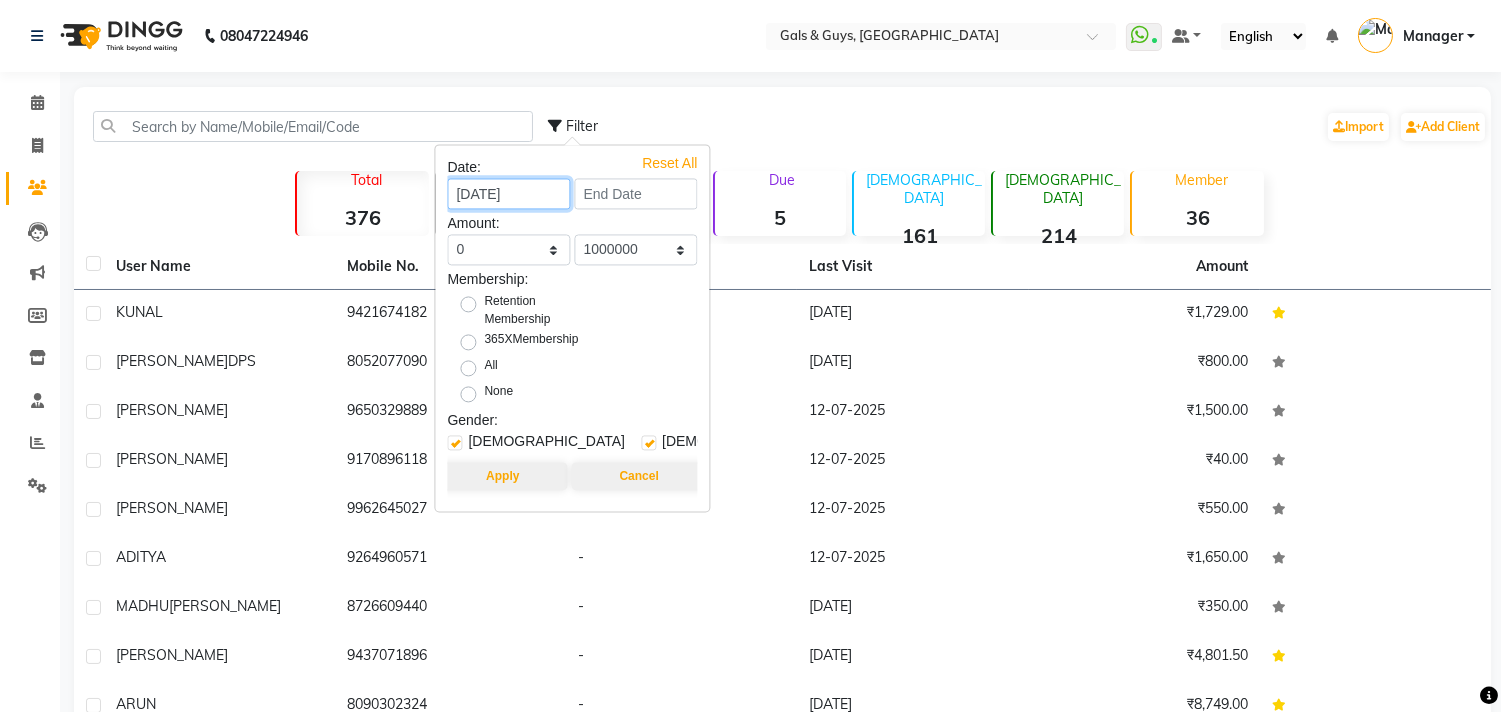 click on "[DATE]" at bounding box center [508, 193] 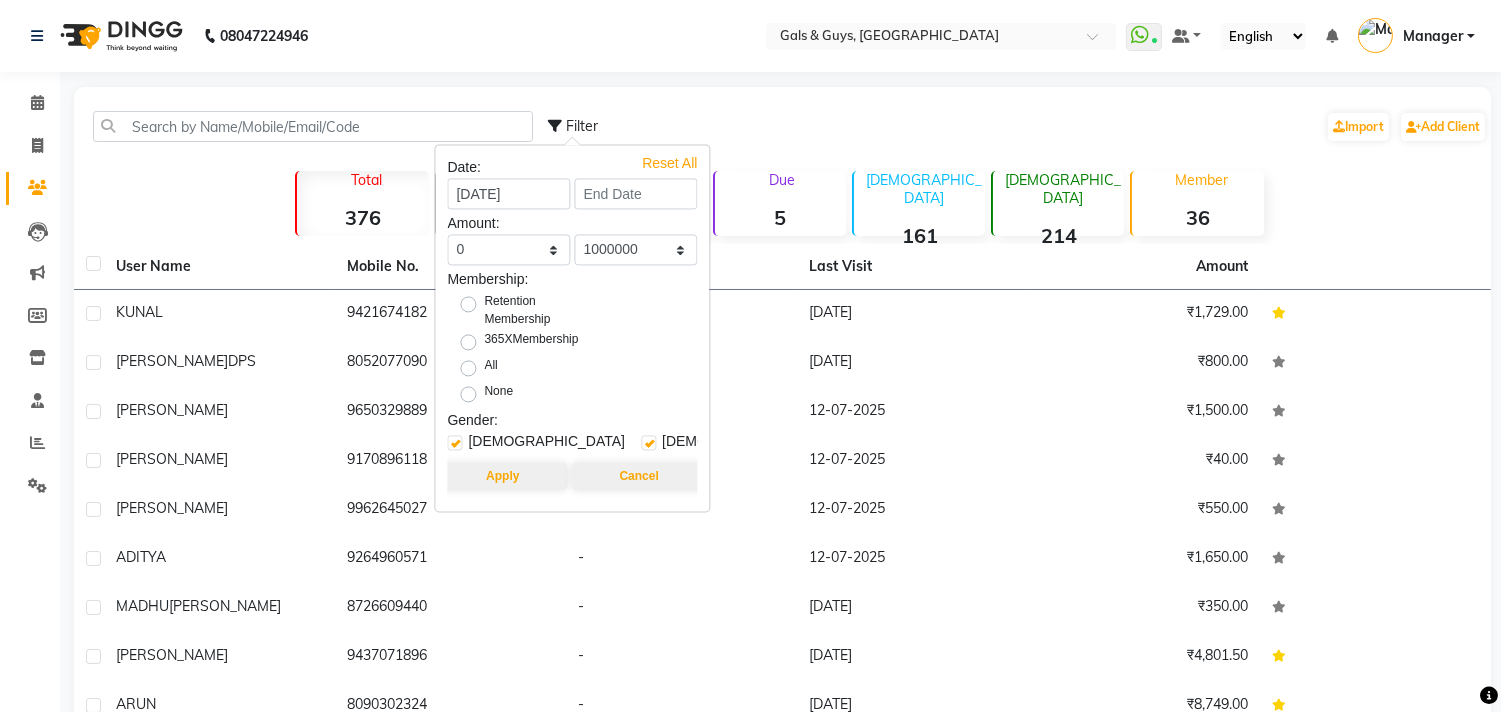 select on "6" 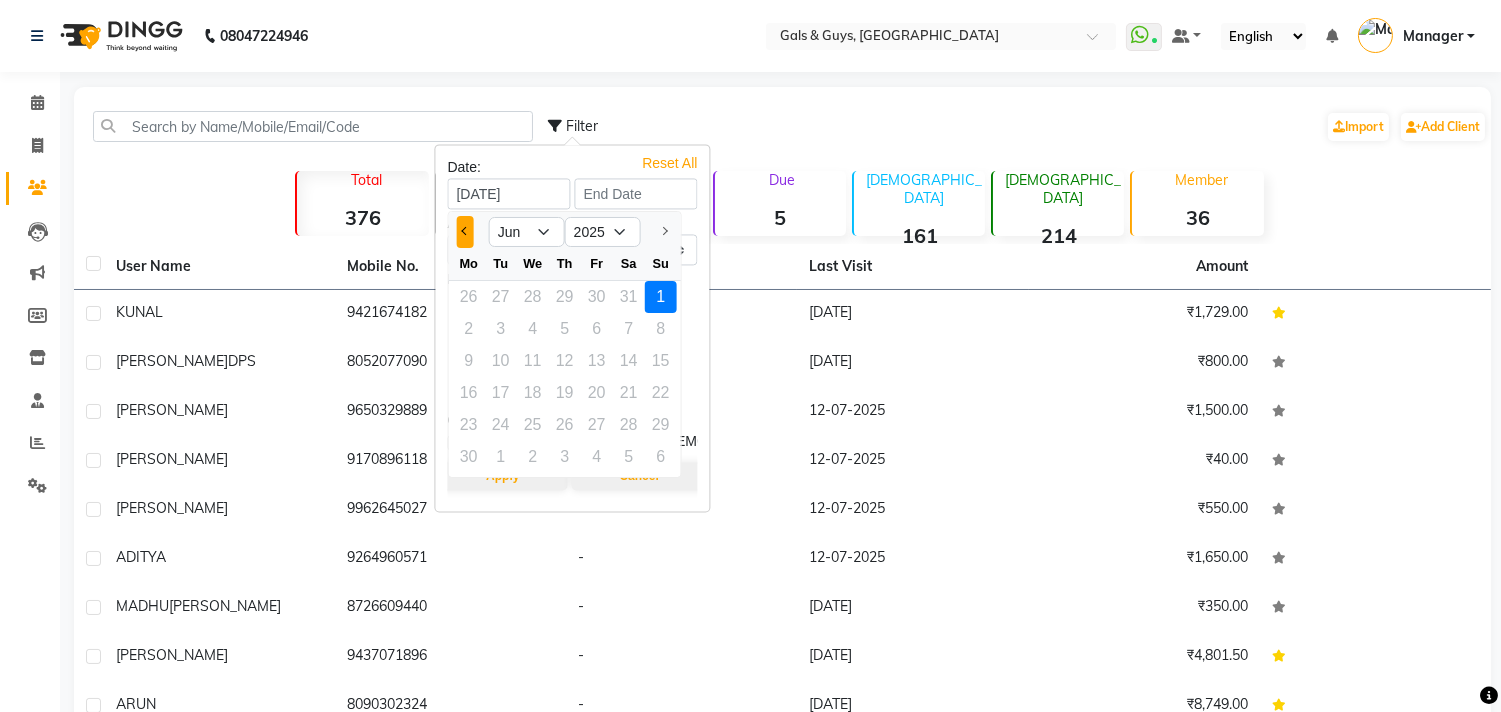 click at bounding box center (465, 232) 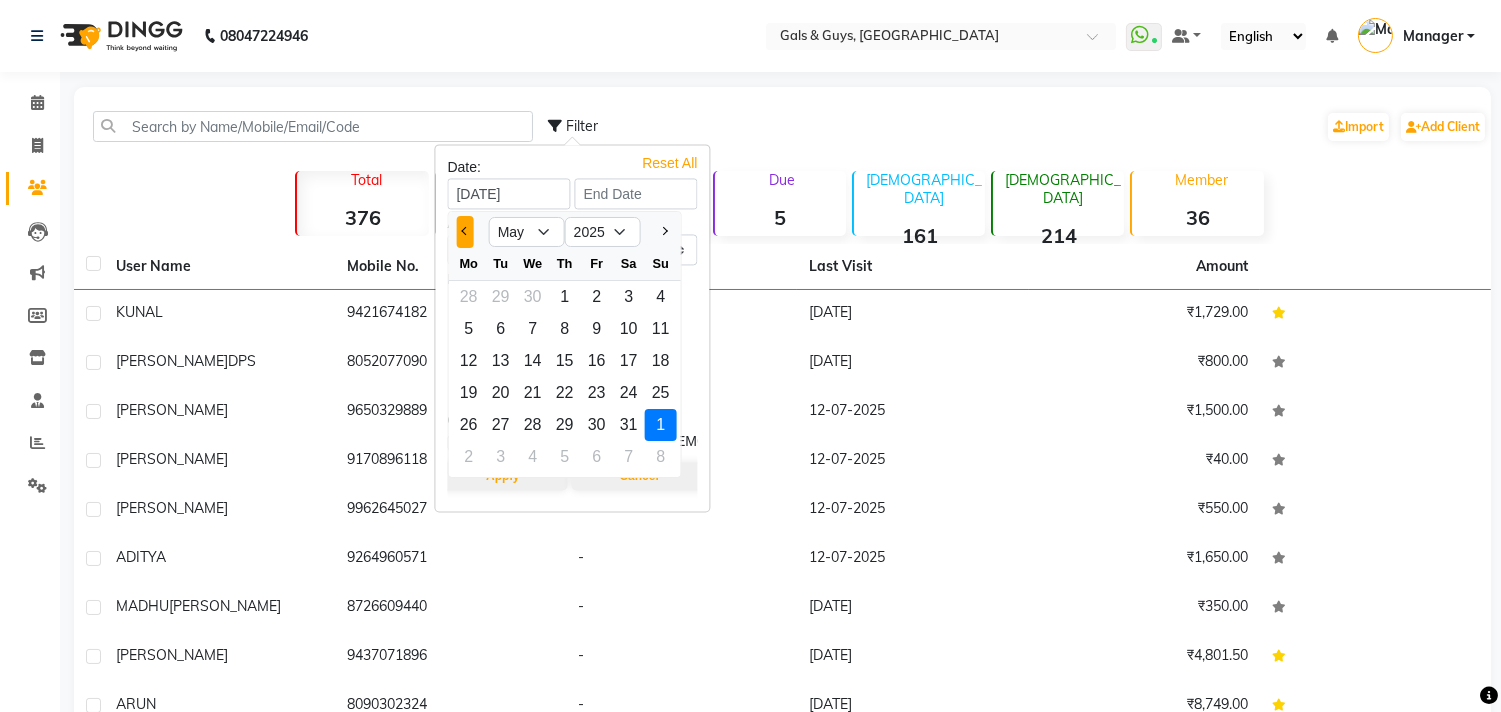 click at bounding box center [465, 232] 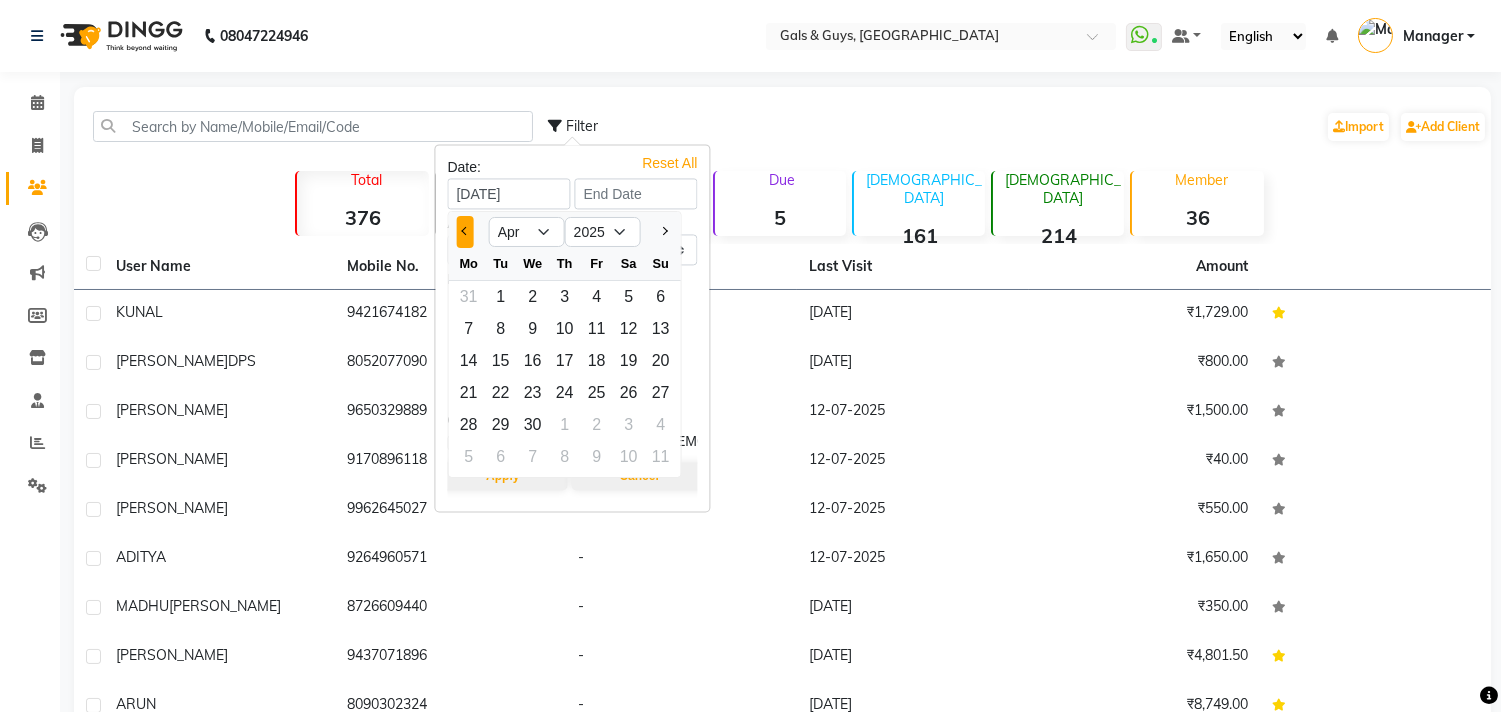 click at bounding box center (465, 232) 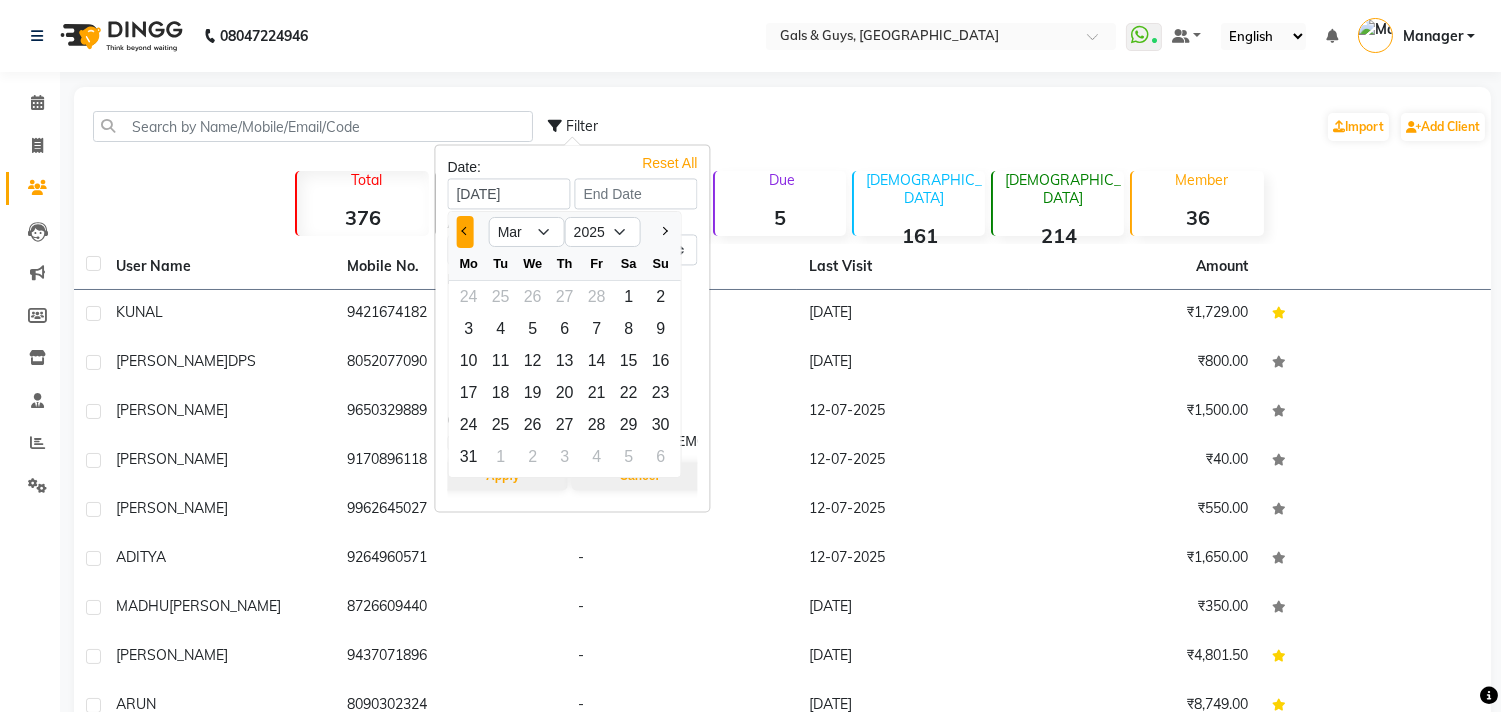 click at bounding box center [465, 232] 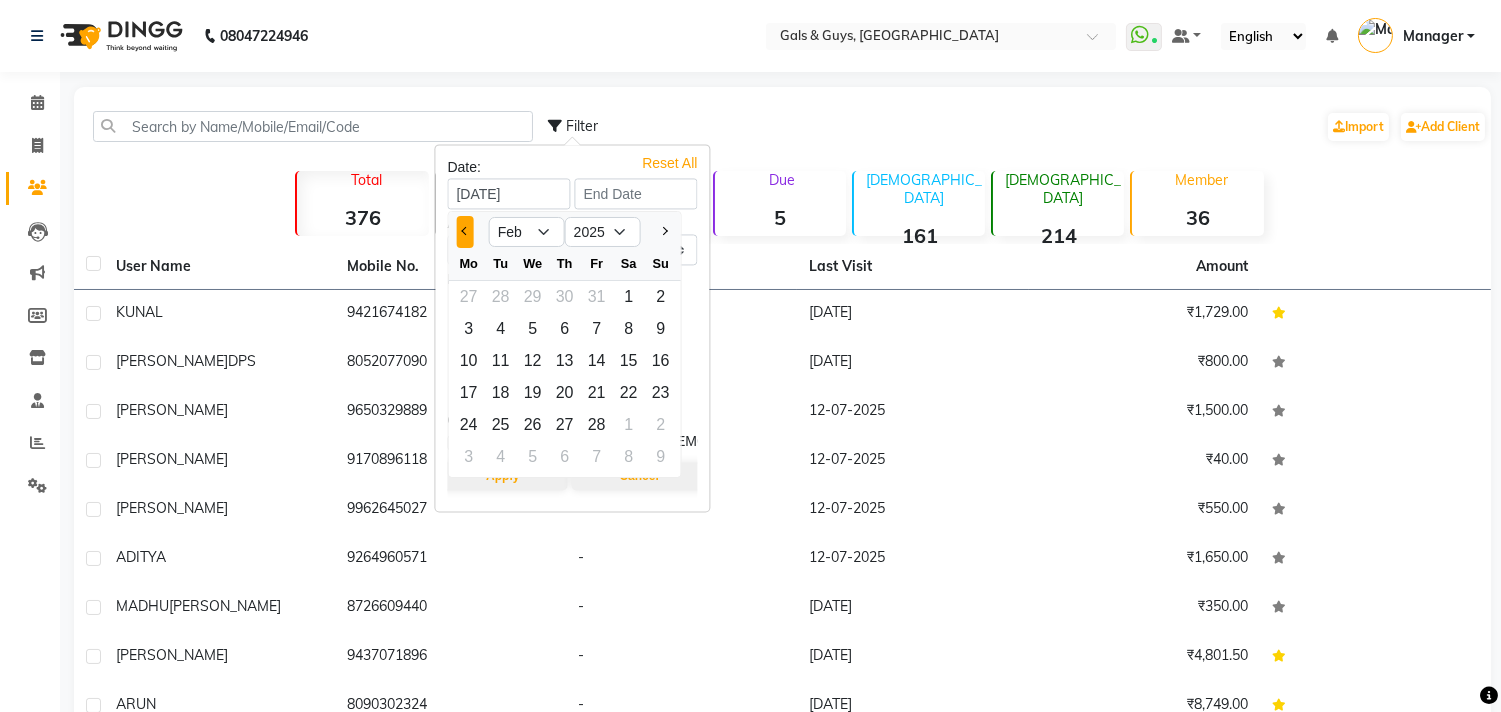 click at bounding box center (465, 232) 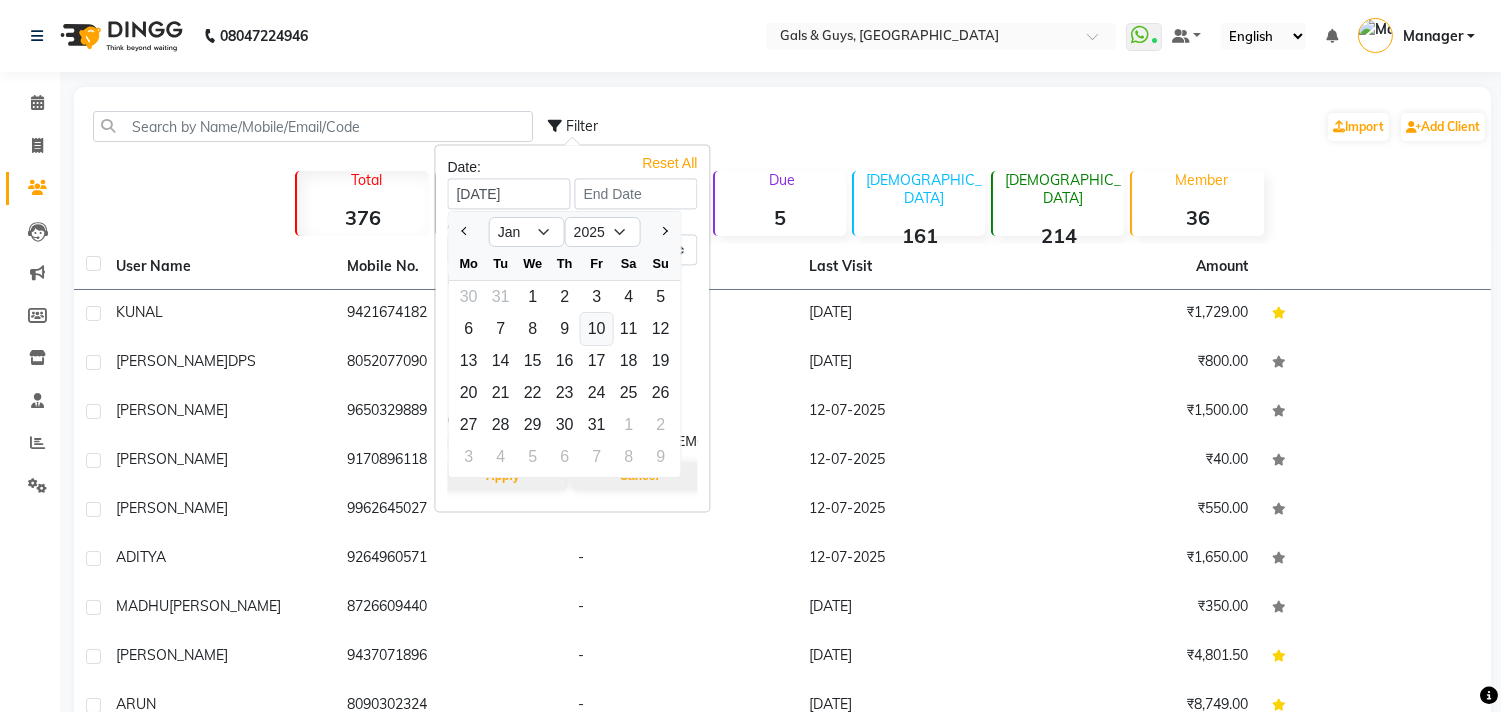 click on "10" at bounding box center (597, 329) 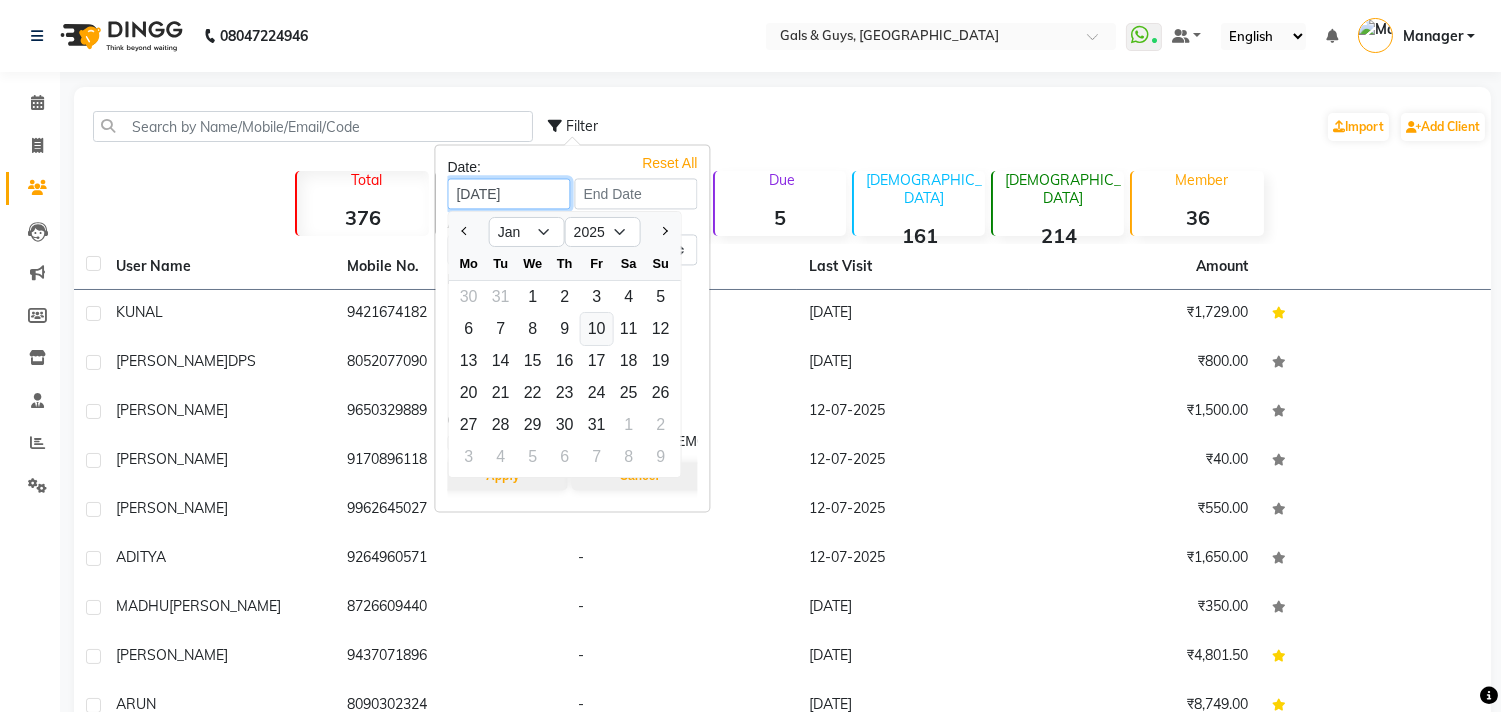 type on "10-01-2025" 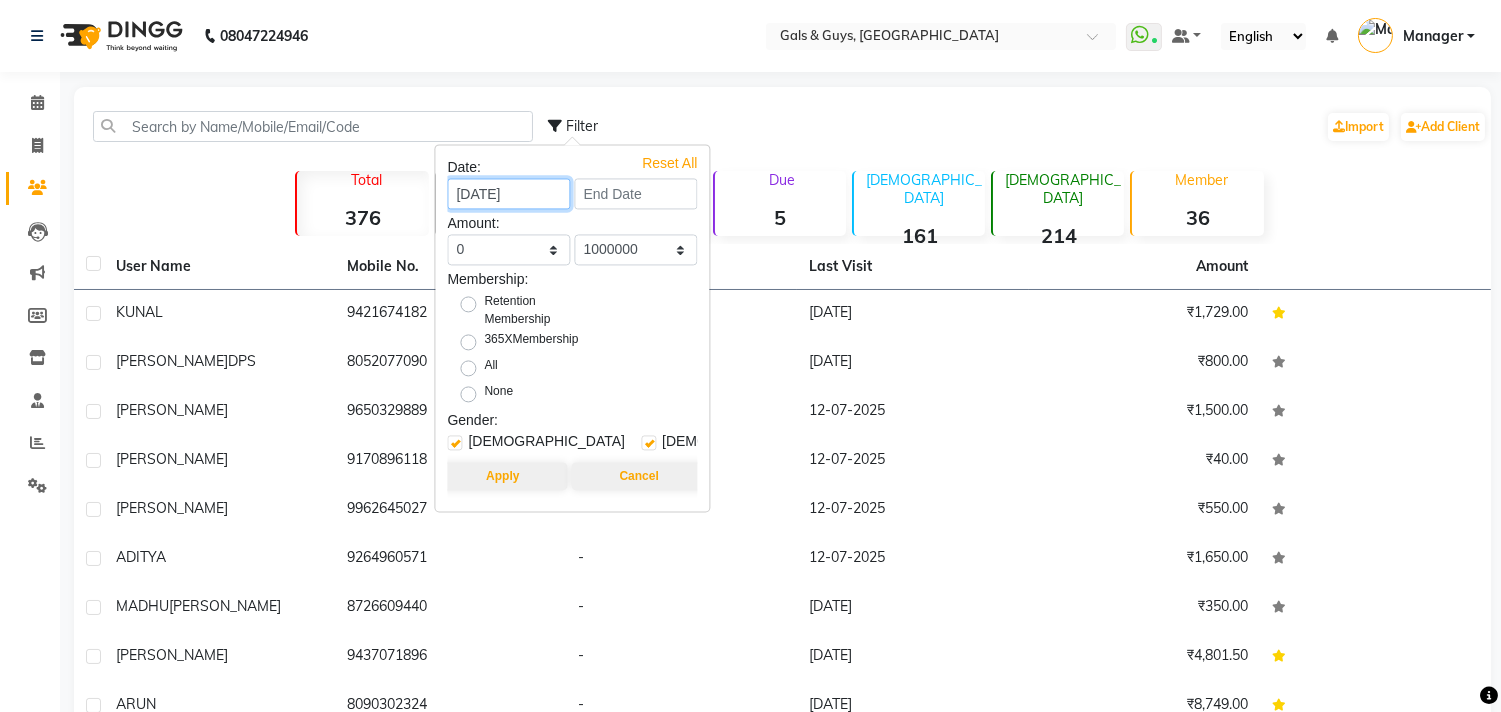click on "10-01-2025" at bounding box center (508, 193) 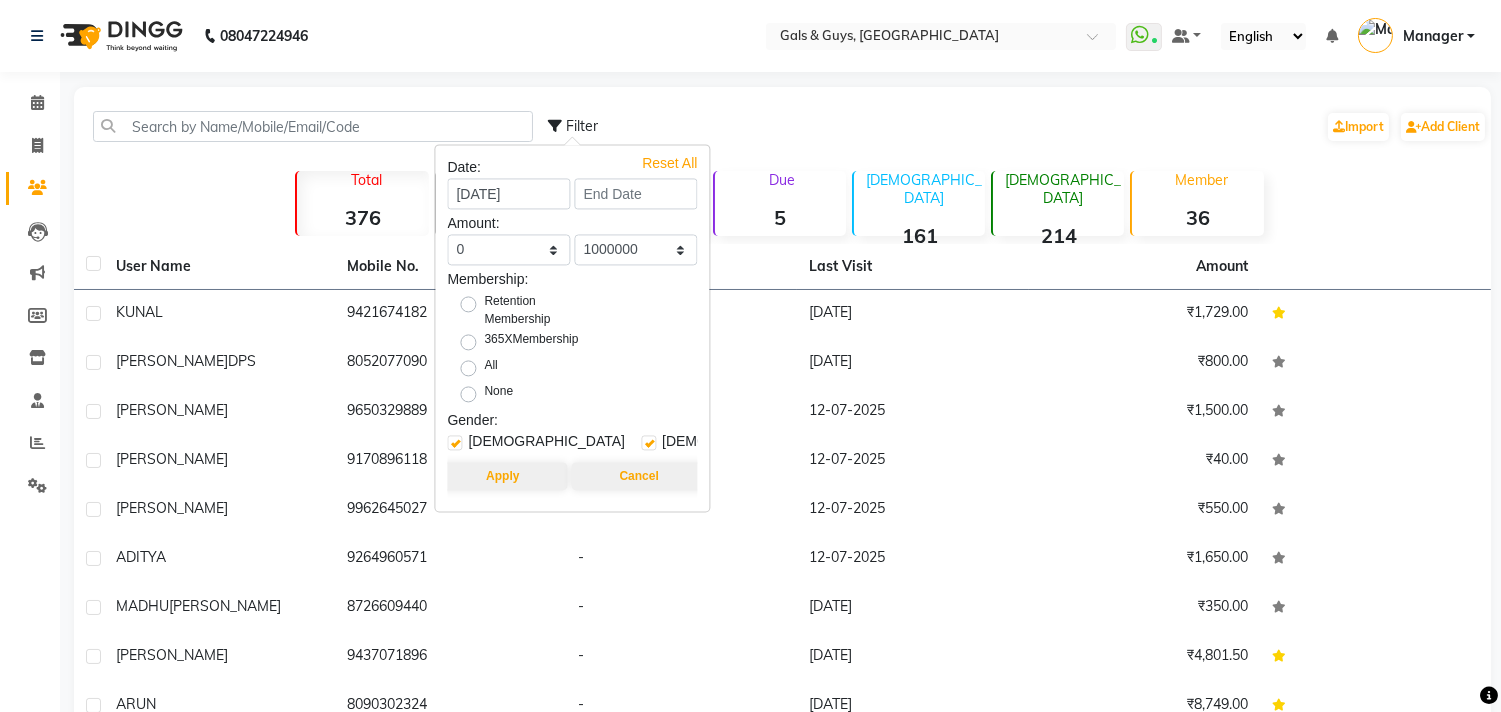 select on "2025" 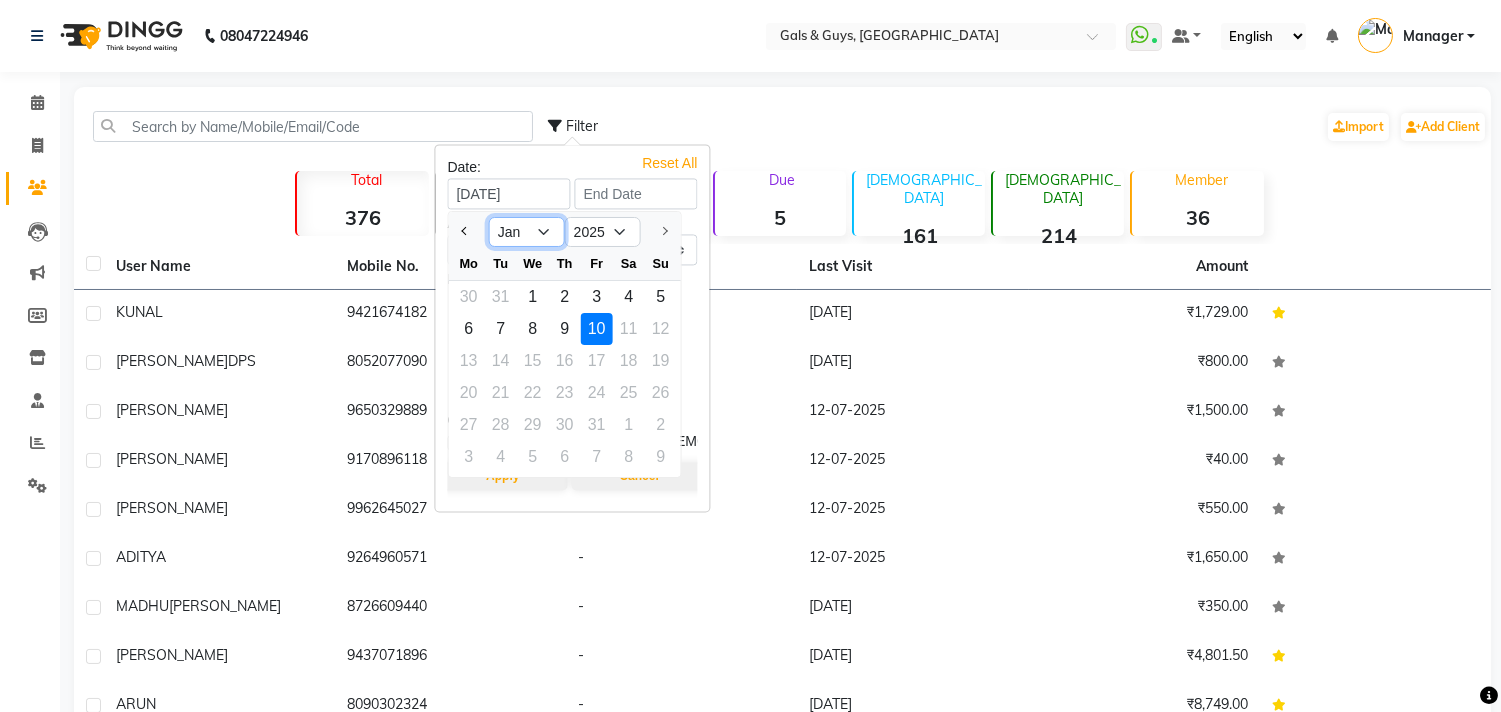 click on "Jan" at bounding box center [527, 232] 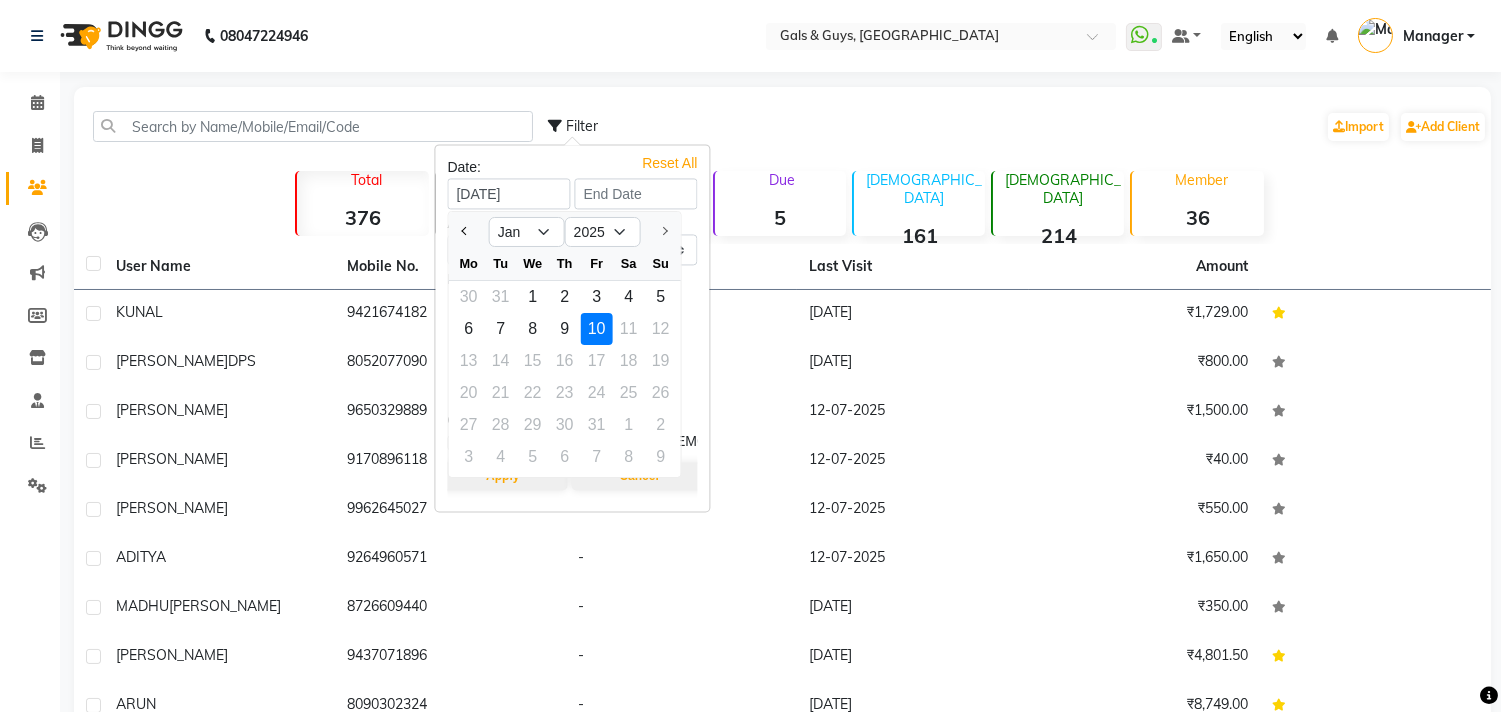 click at bounding box center (661, 232) 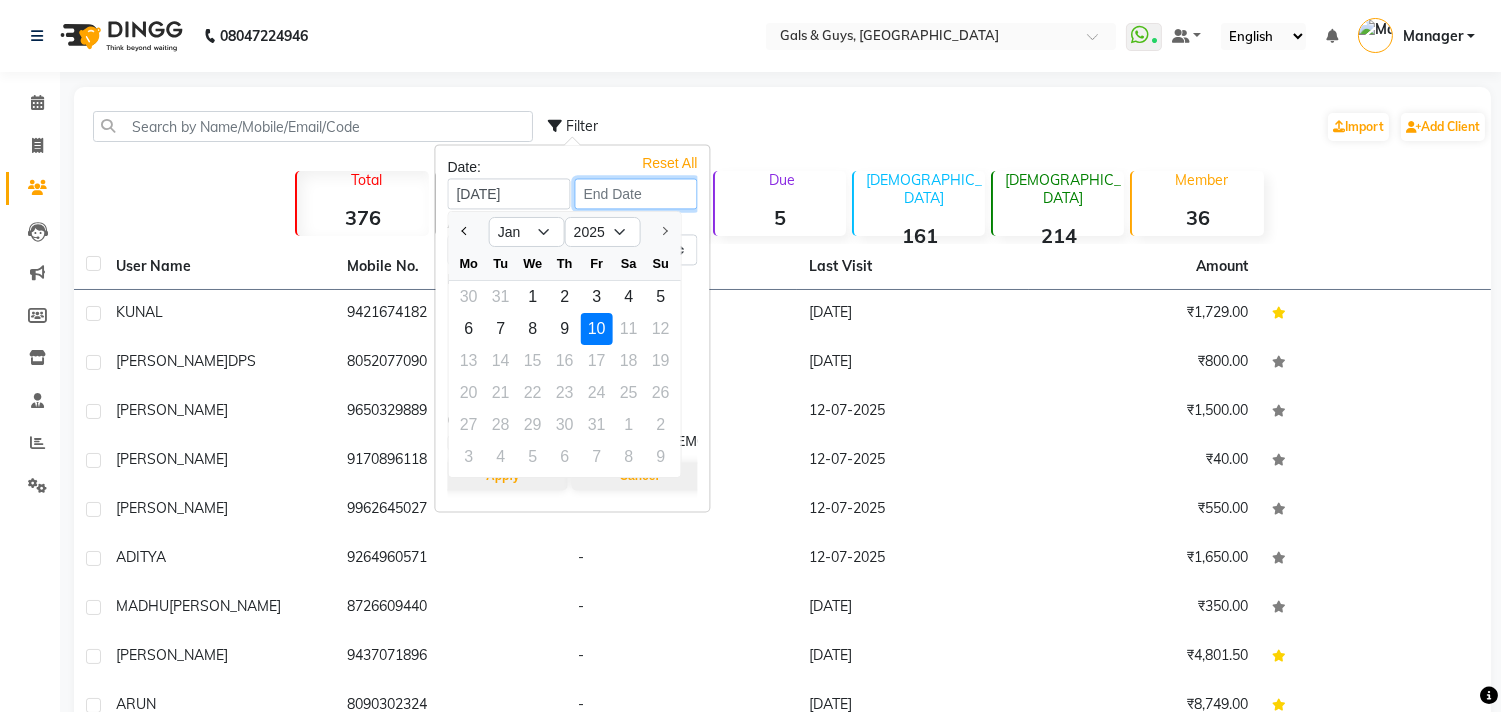 click at bounding box center (635, 193) 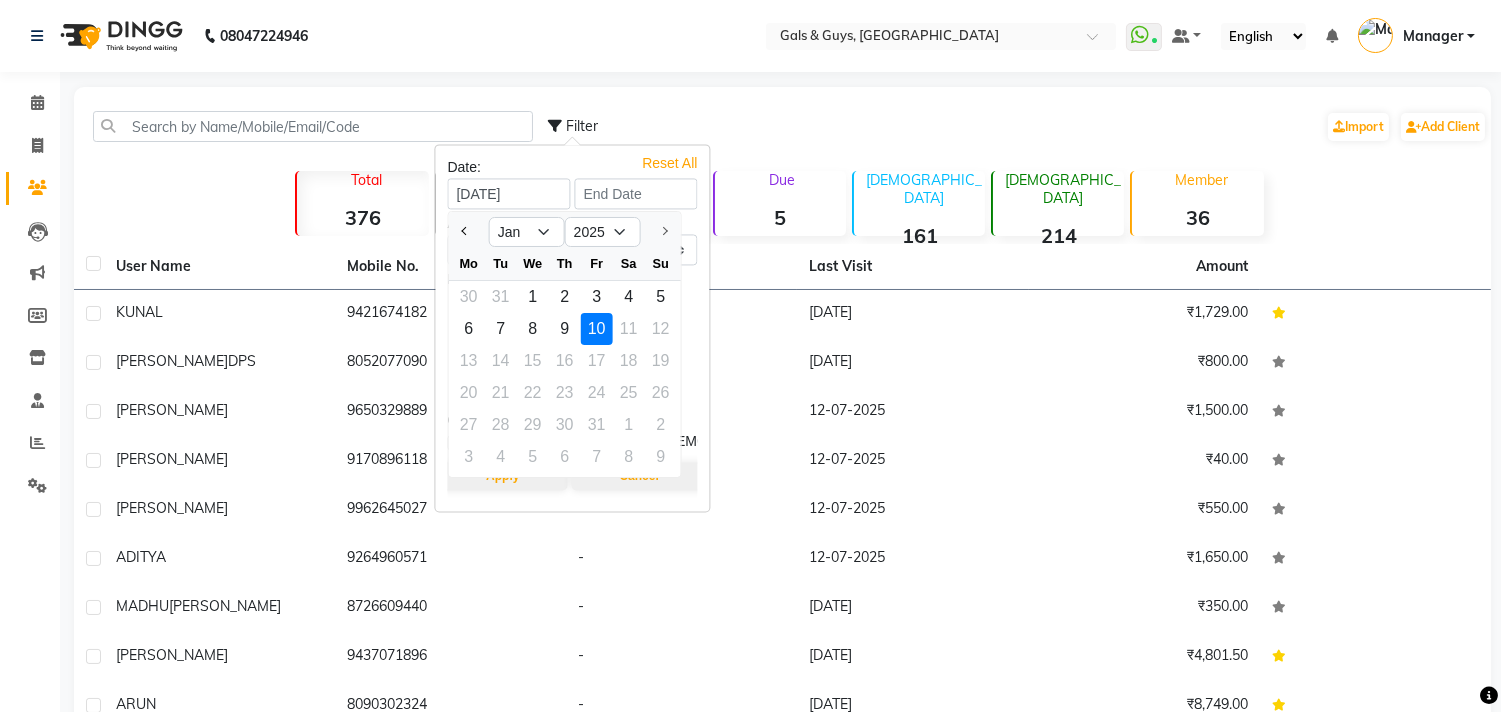 select on "2025" 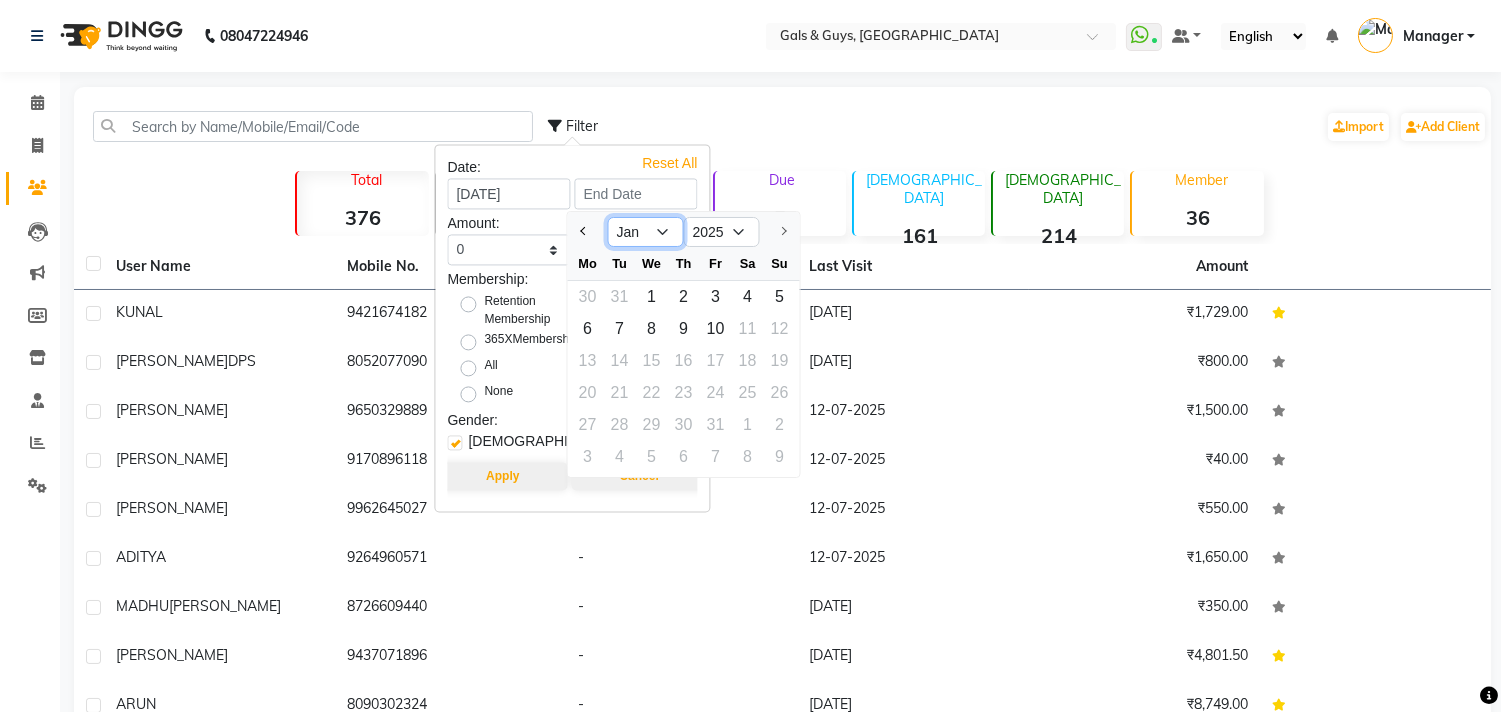 click on "Jan" at bounding box center [646, 232] 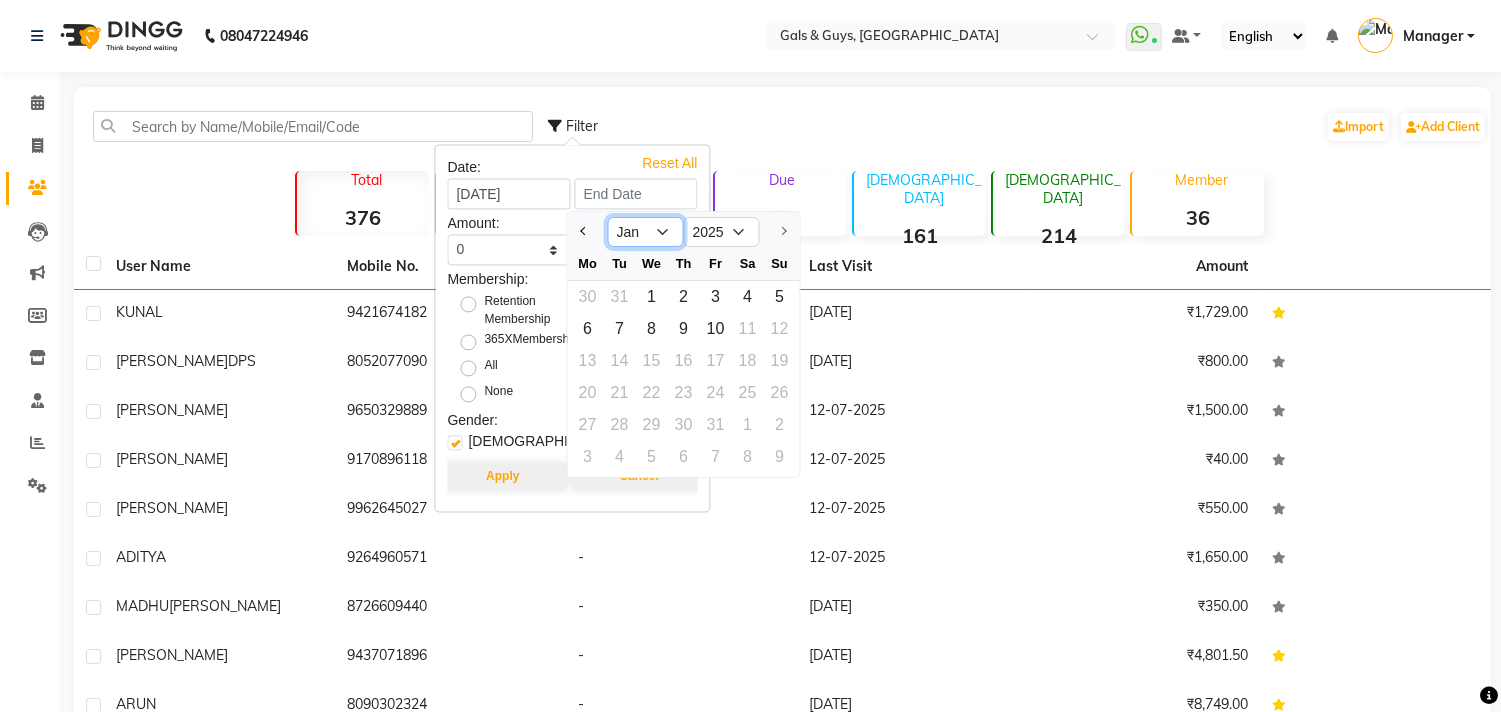 click on "Jan" at bounding box center (646, 232) 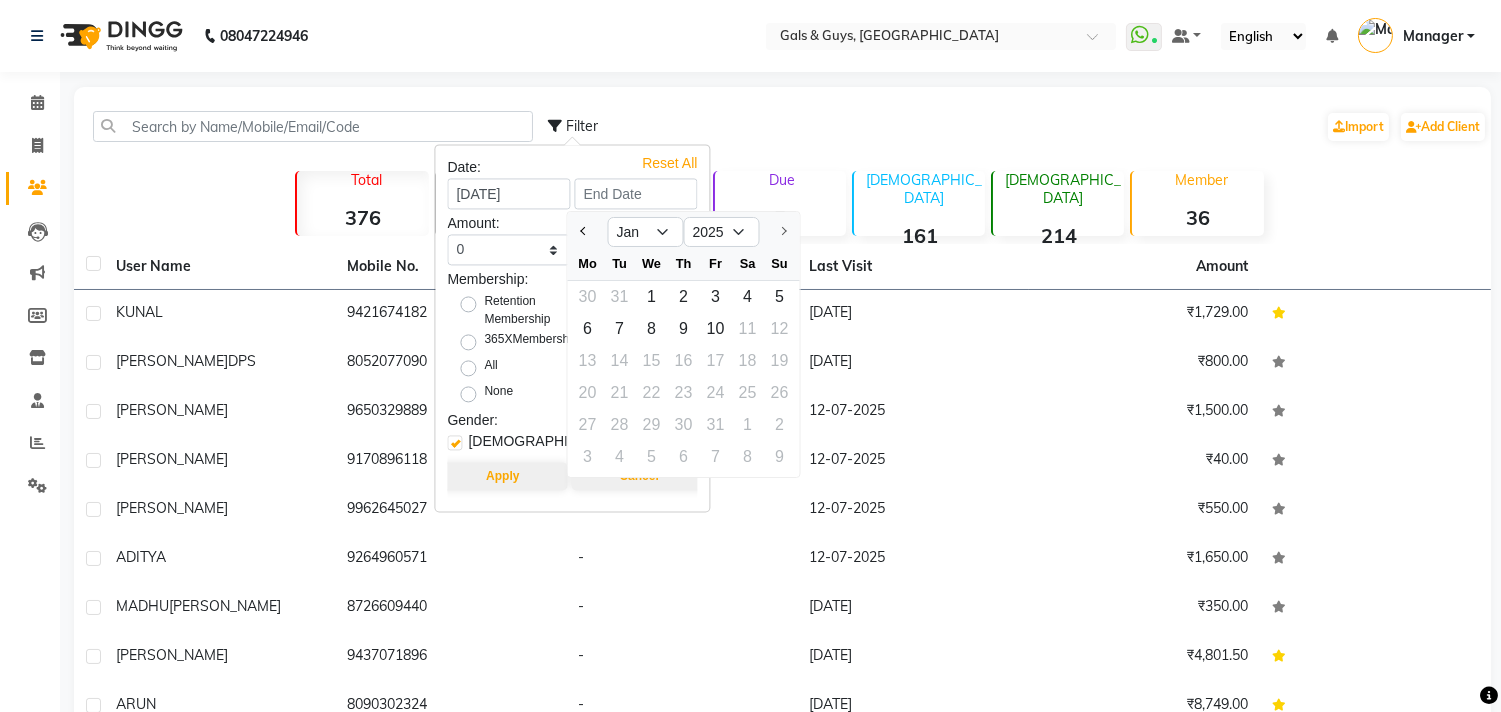 click on "Filter  Import   Add Client" 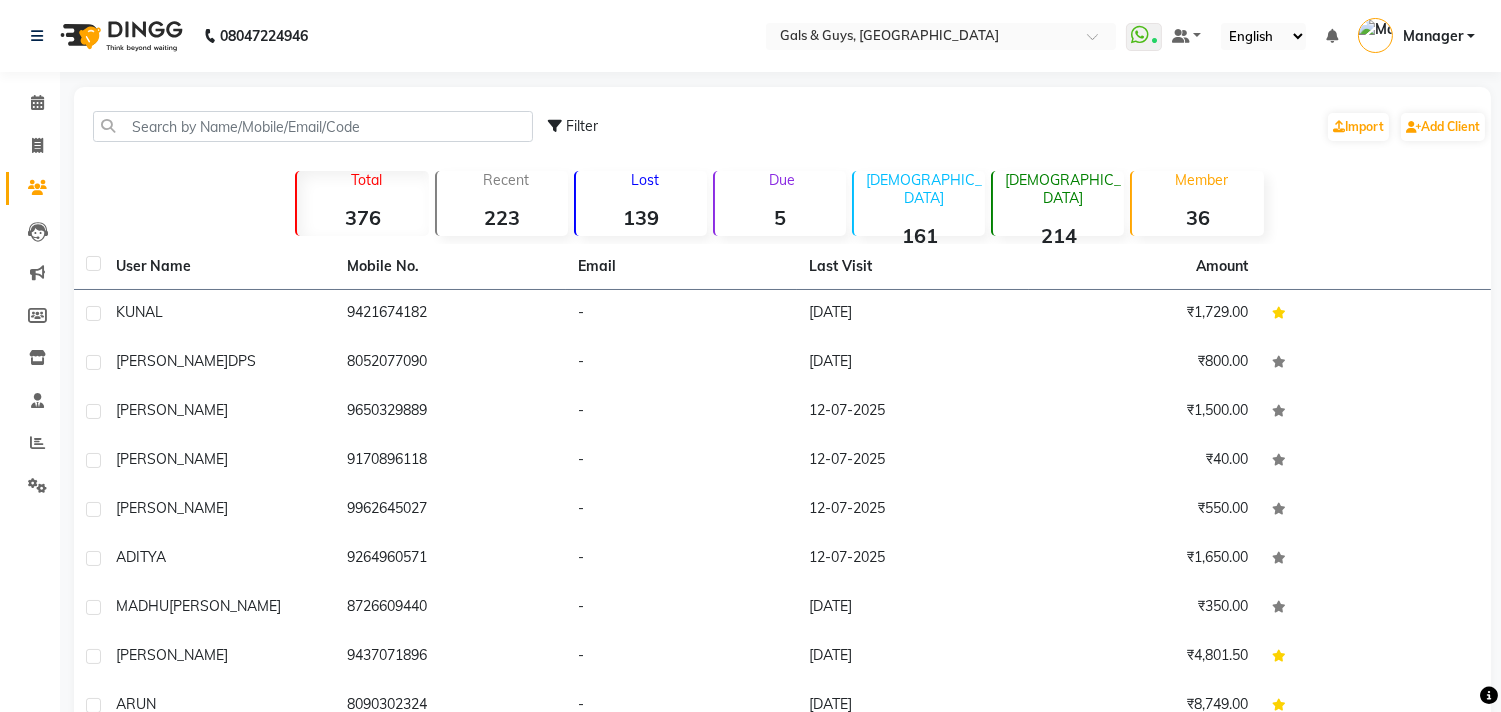 click 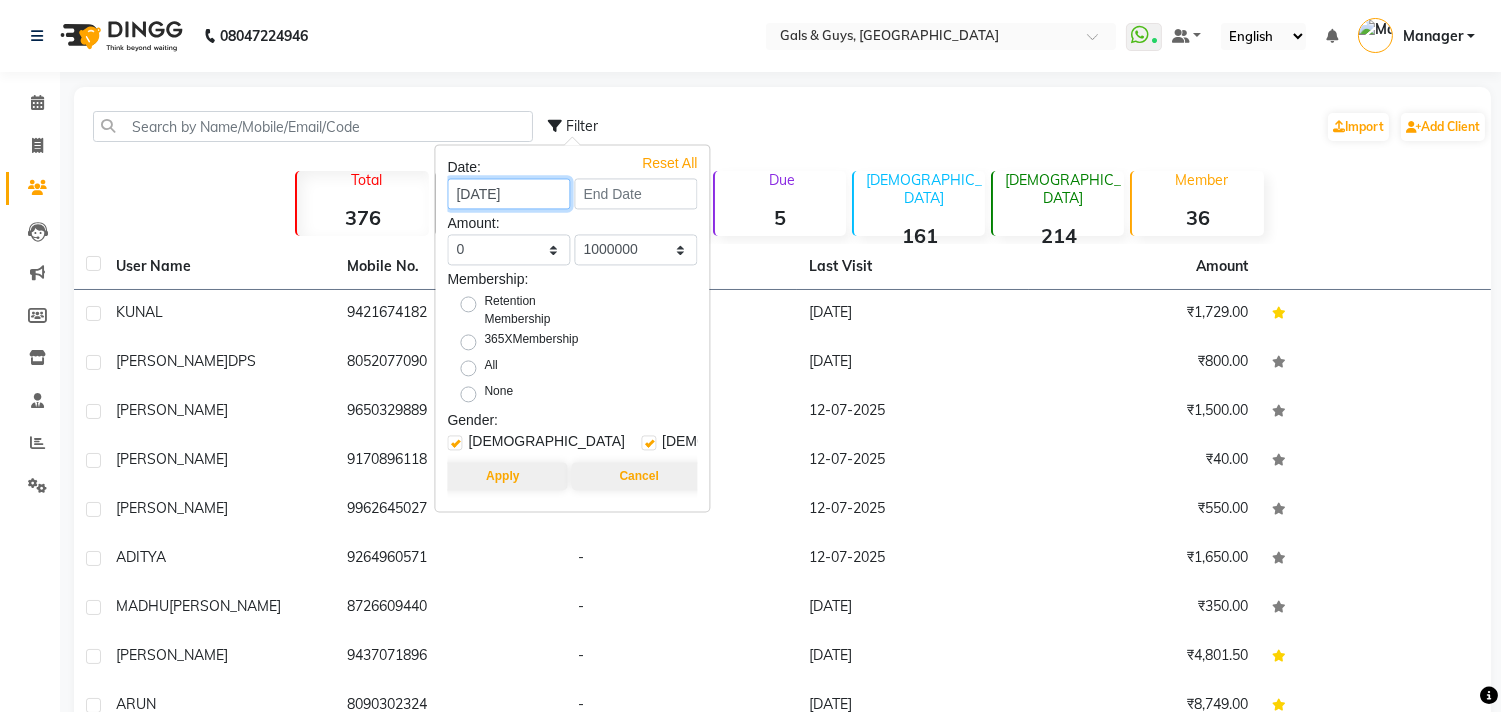 click on "10-01-2025" at bounding box center (508, 193) 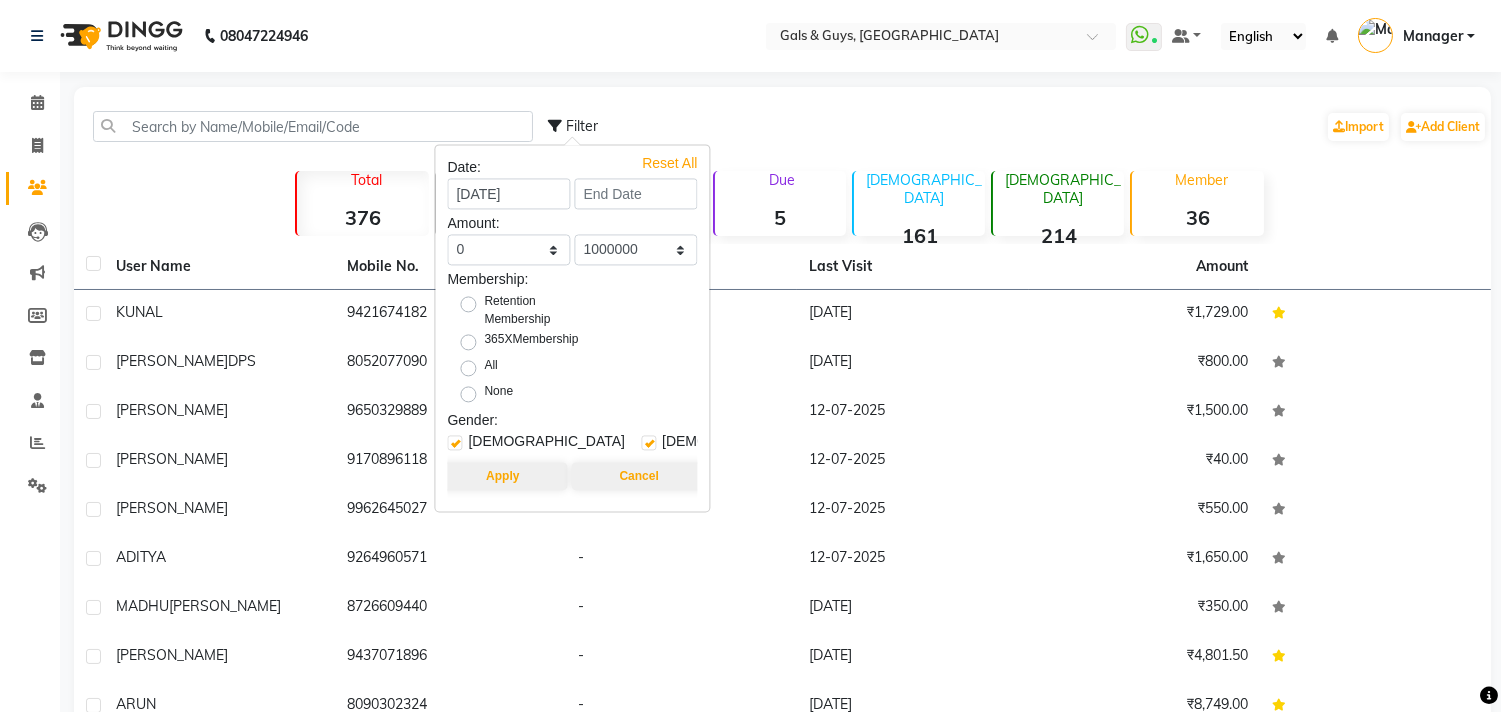 select on "2025" 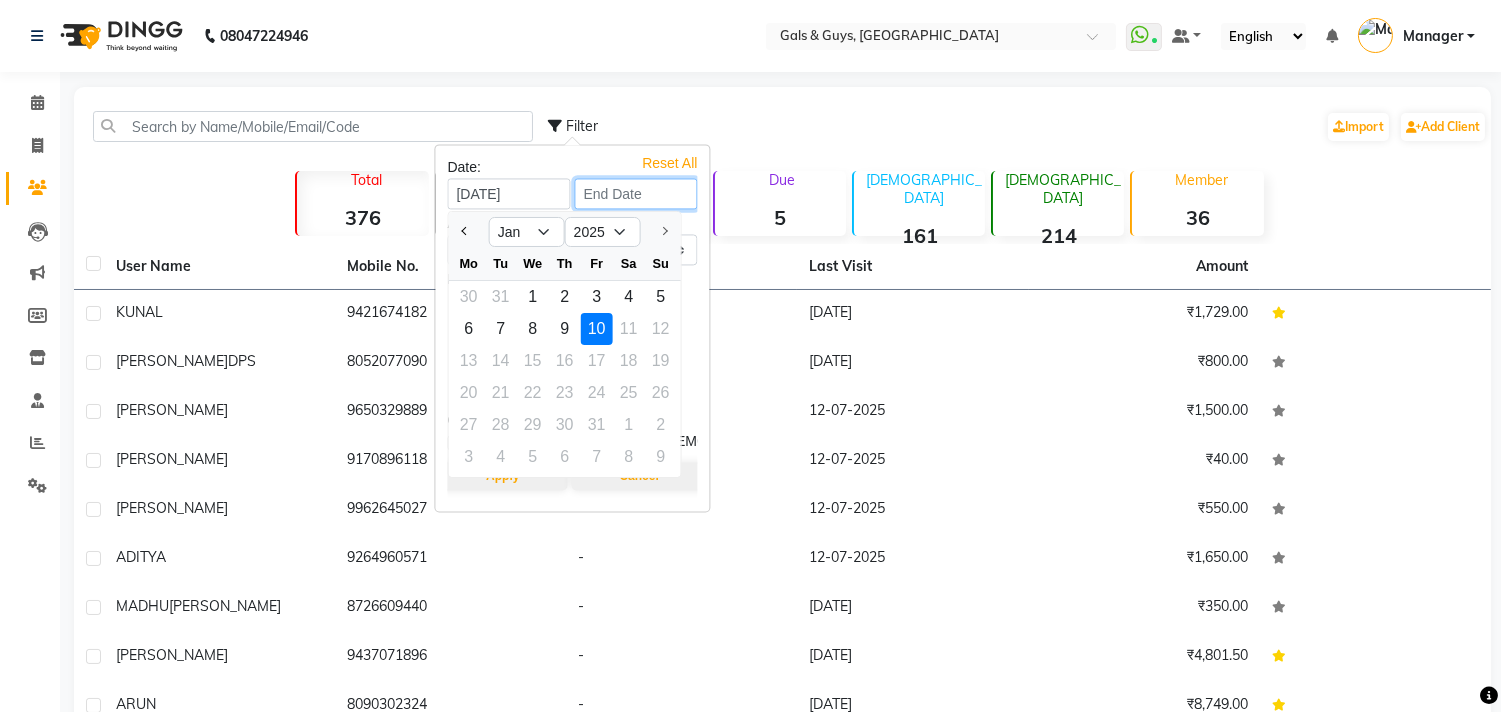 click at bounding box center [635, 193] 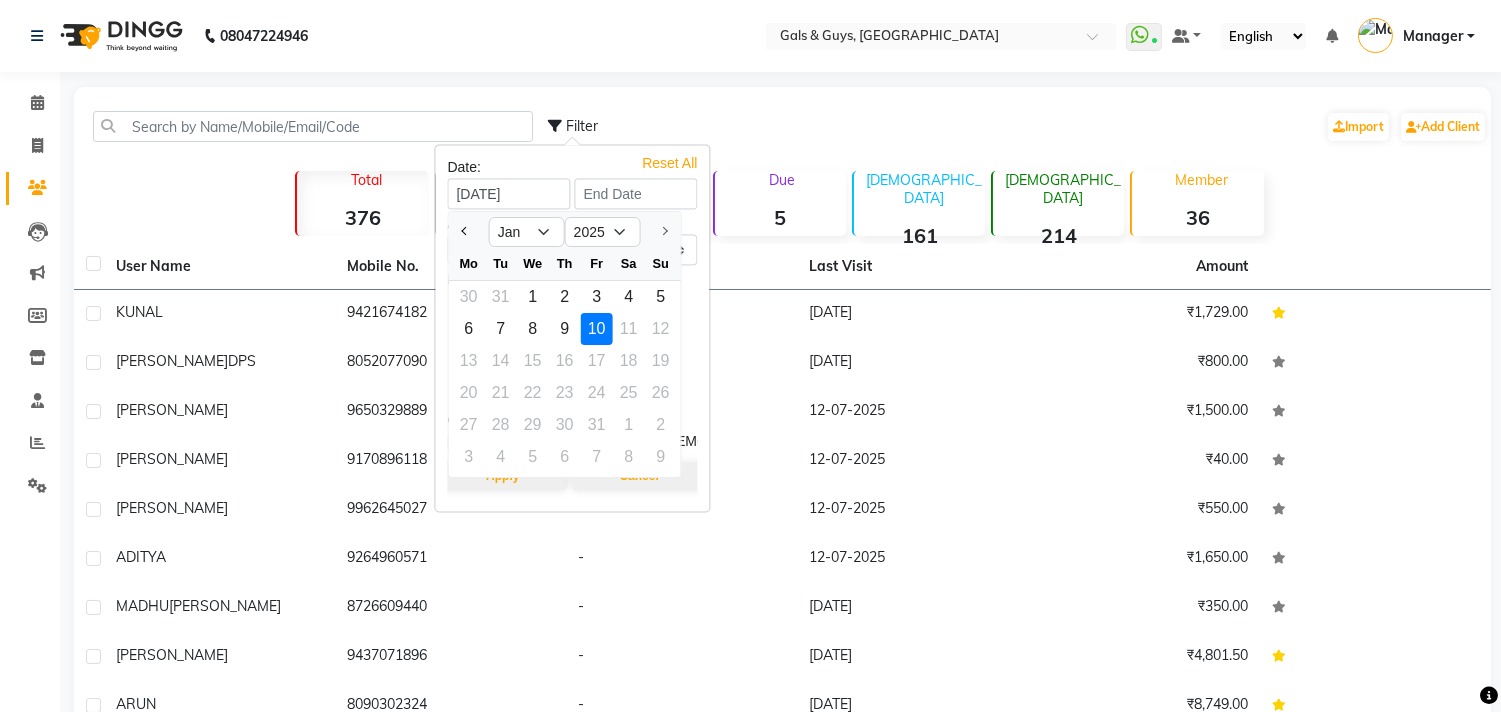 select on "2025" 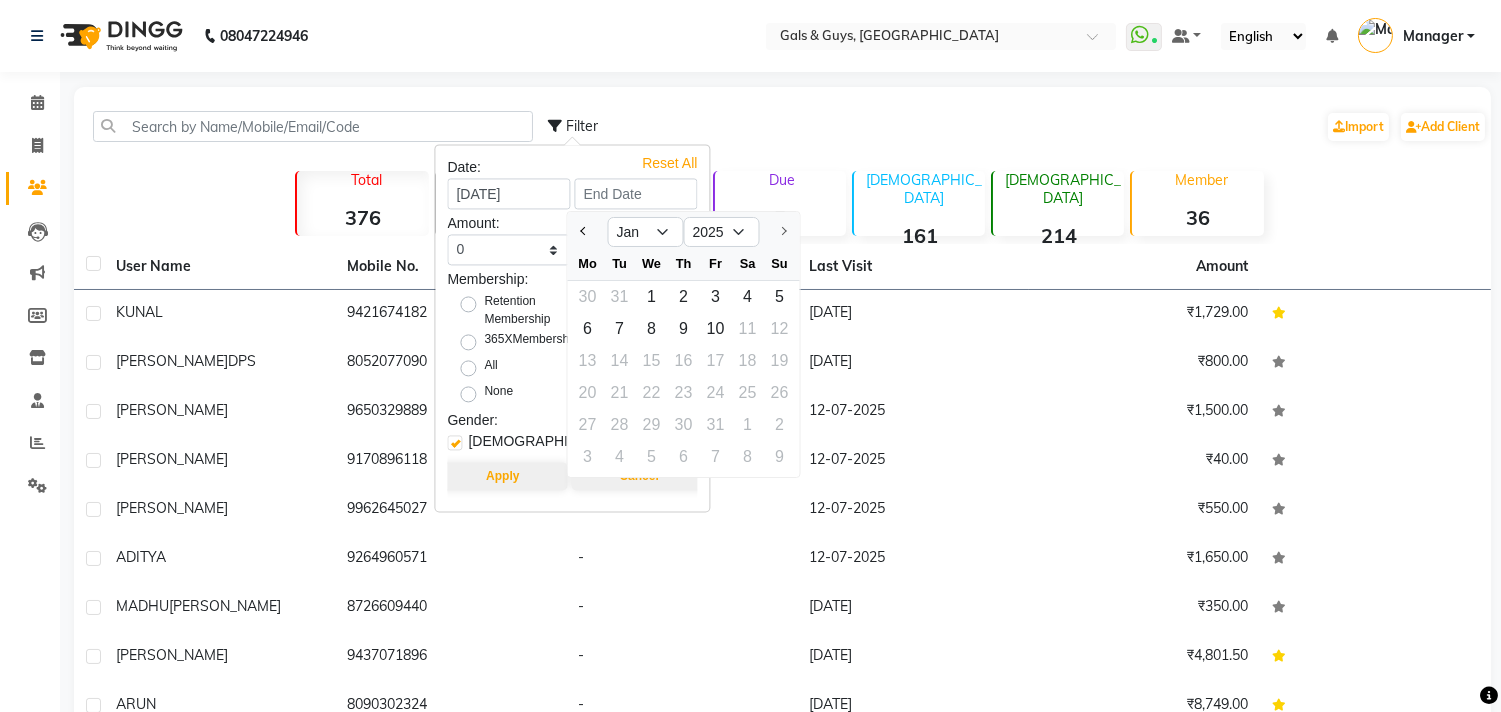 click at bounding box center [780, 232] 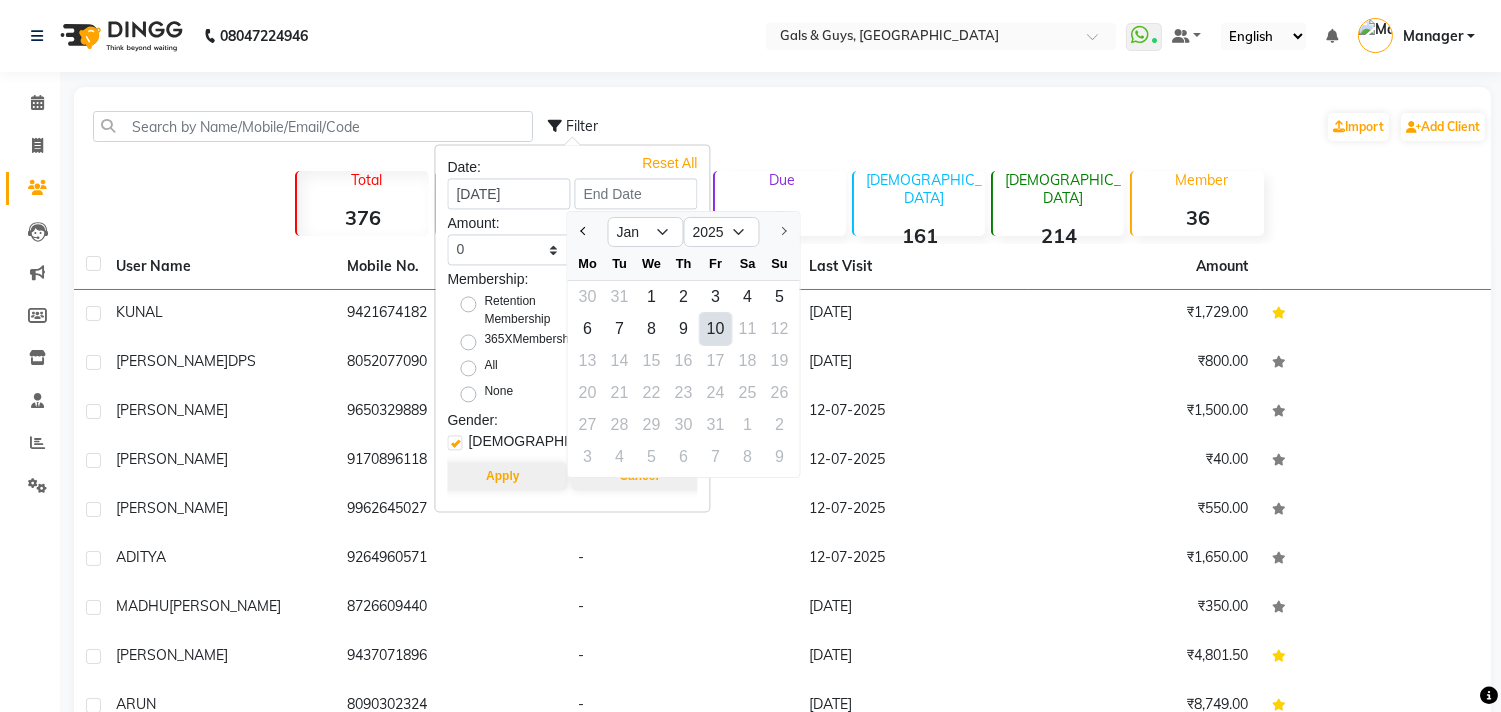 click at bounding box center [780, 232] 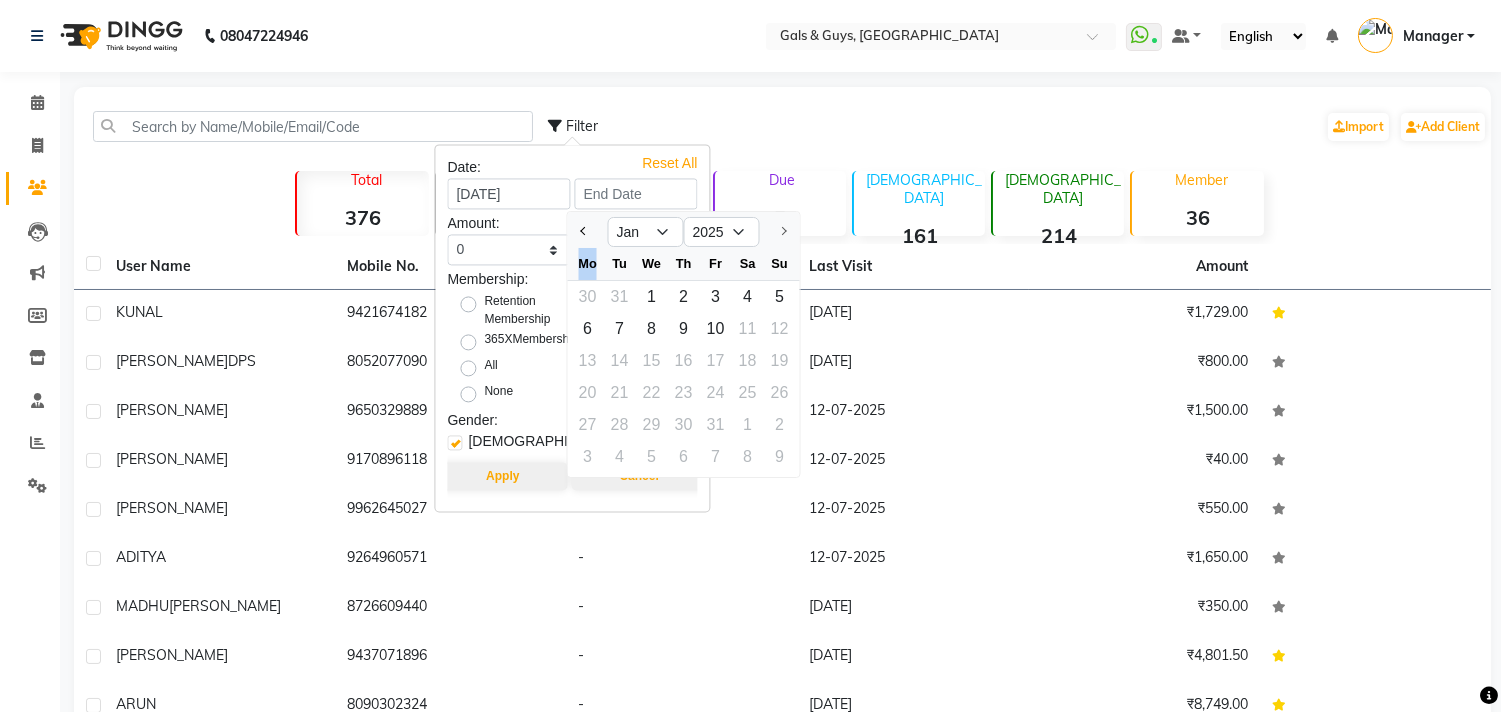 click at bounding box center (780, 232) 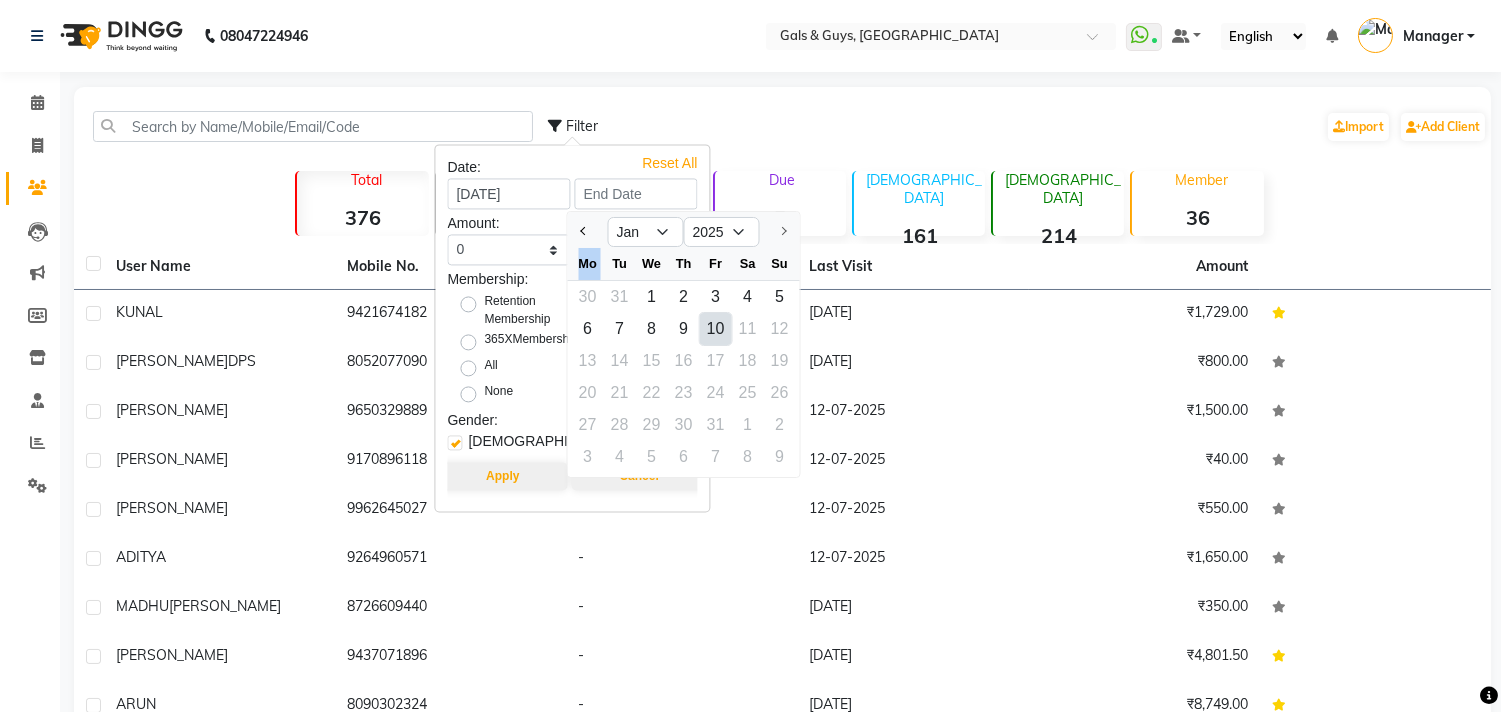 click at bounding box center [780, 232] 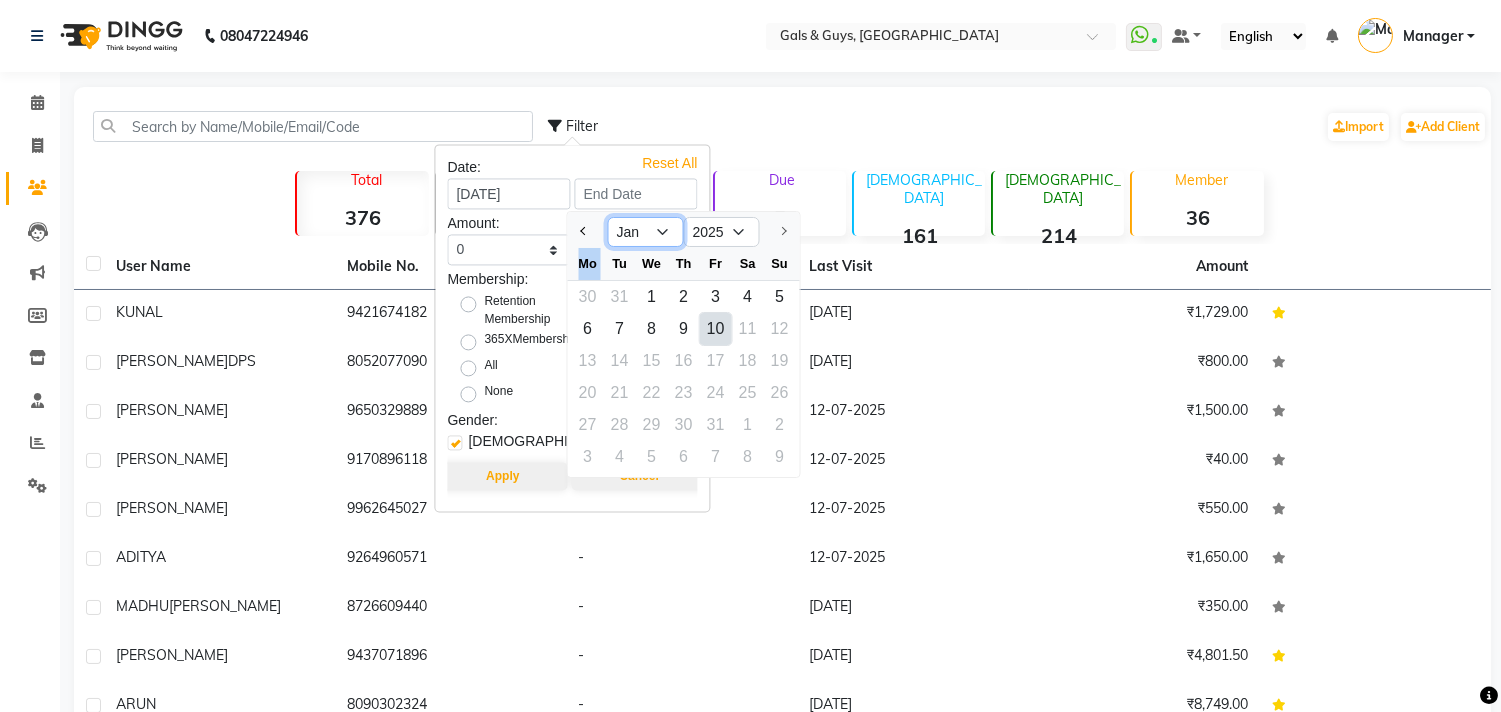 click on "Jan" at bounding box center (646, 232) 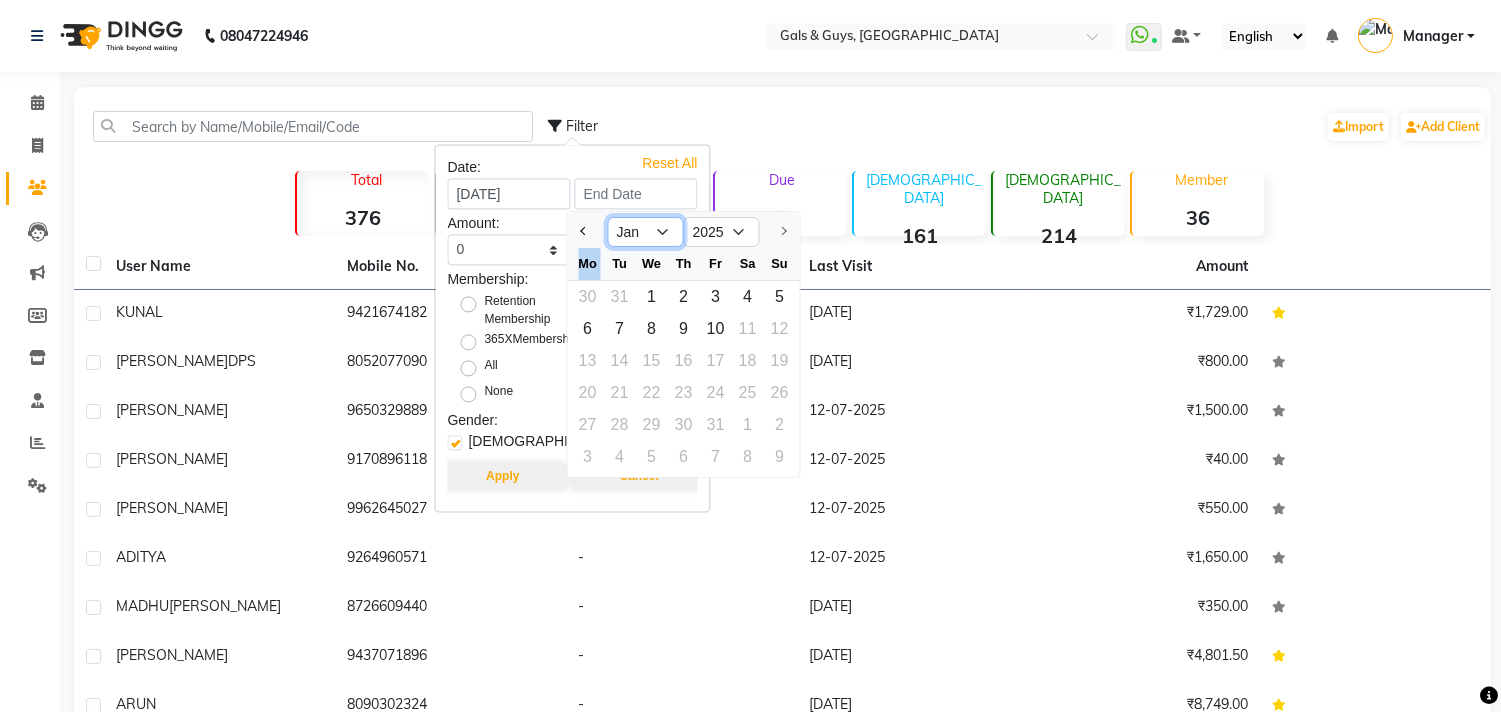 click on "Jan" at bounding box center (646, 232) 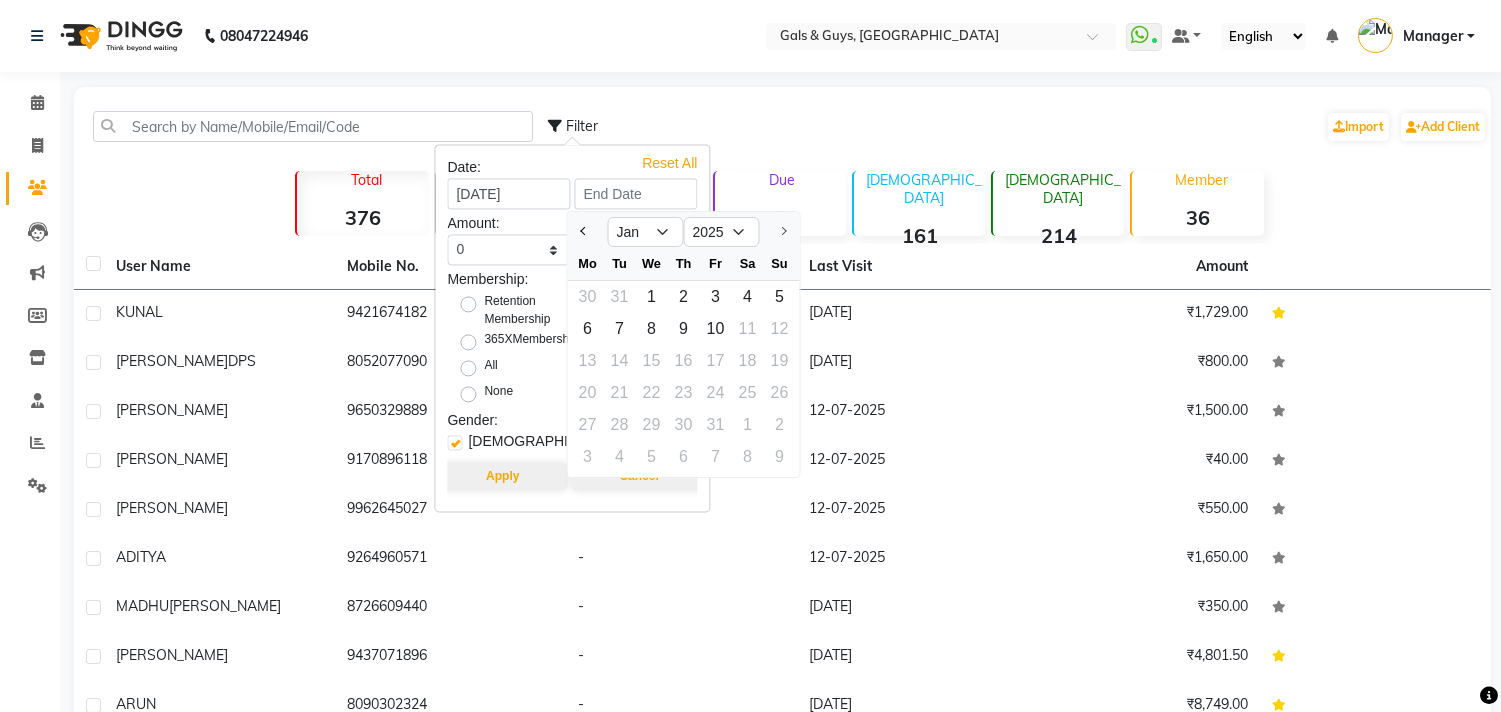 click on "Reset All" at bounding box center [669, 158] 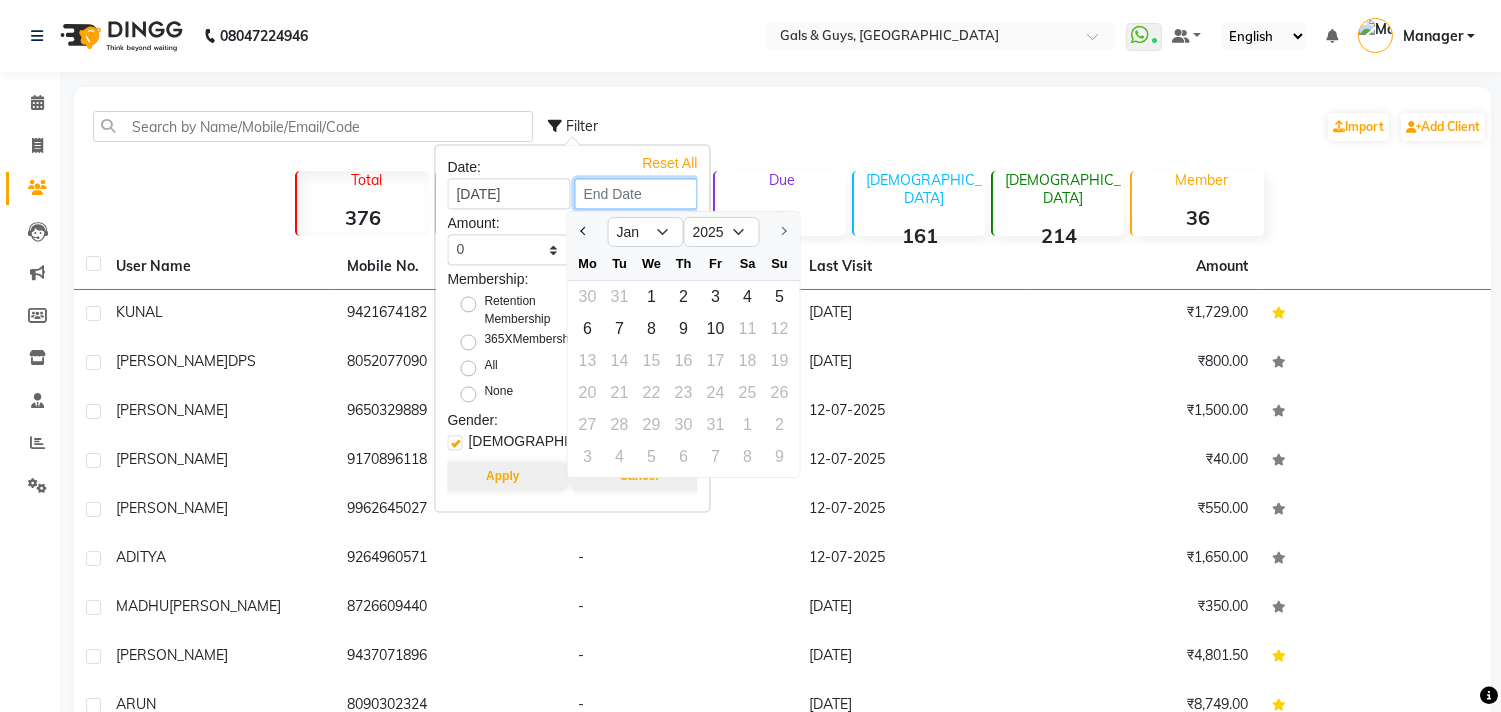 type 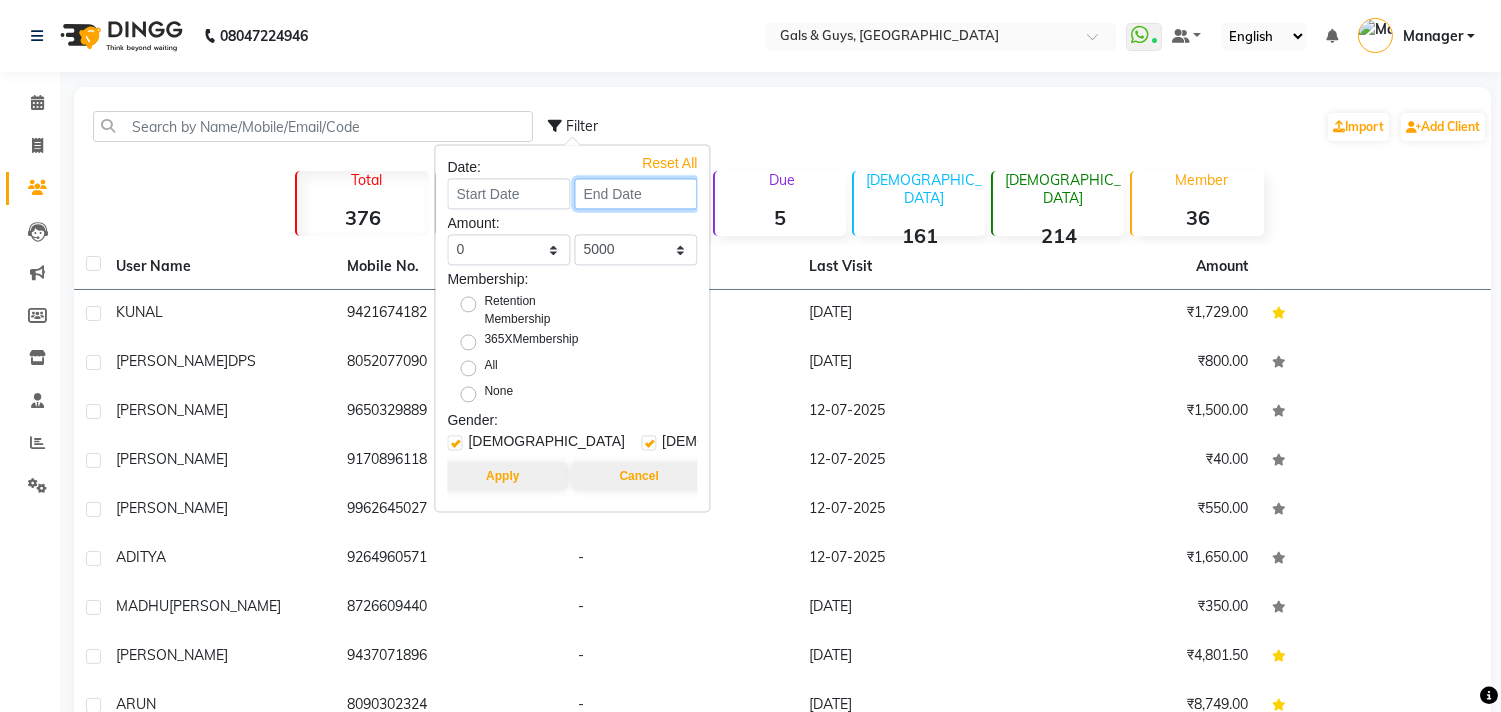 scroll, scrollTop: 6, scrollLeft: 0, axis: vertical 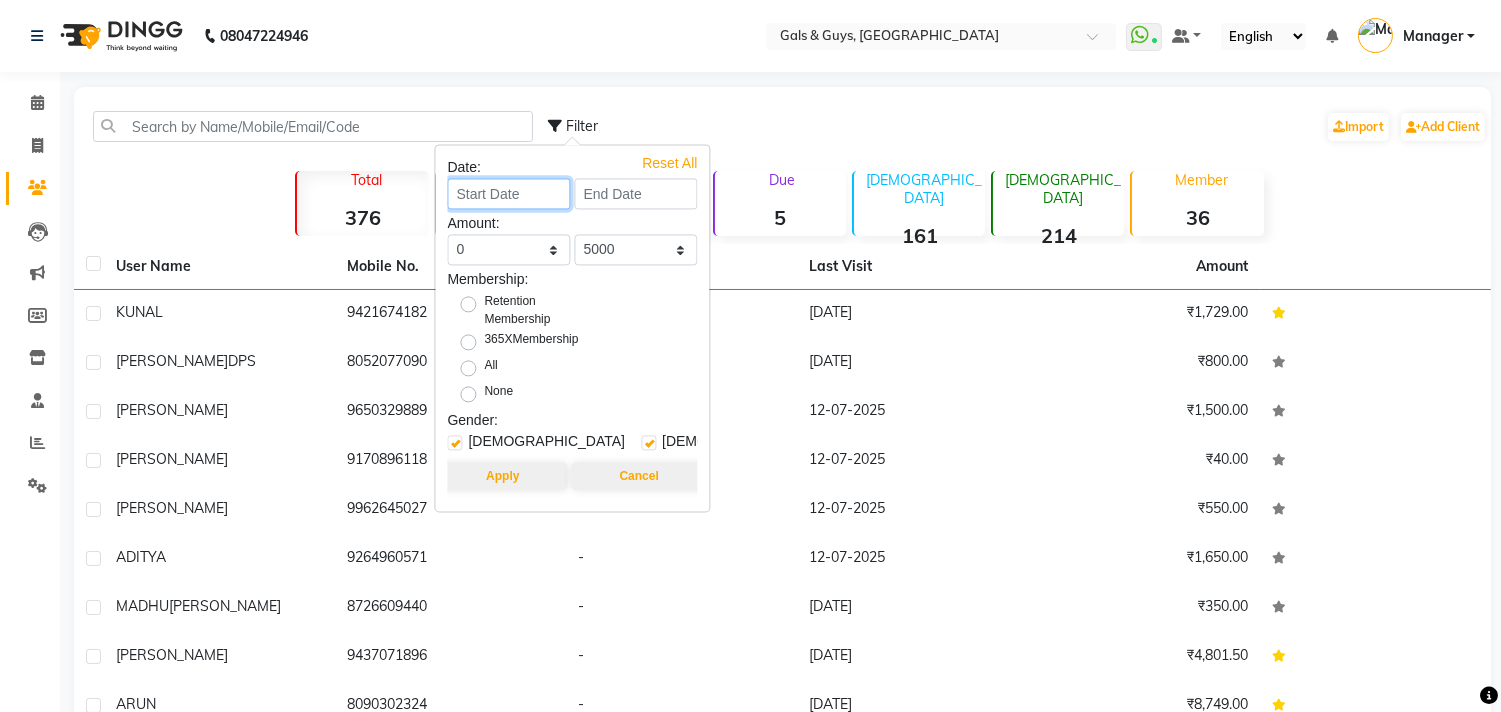 click at bounding box center [508, 193] 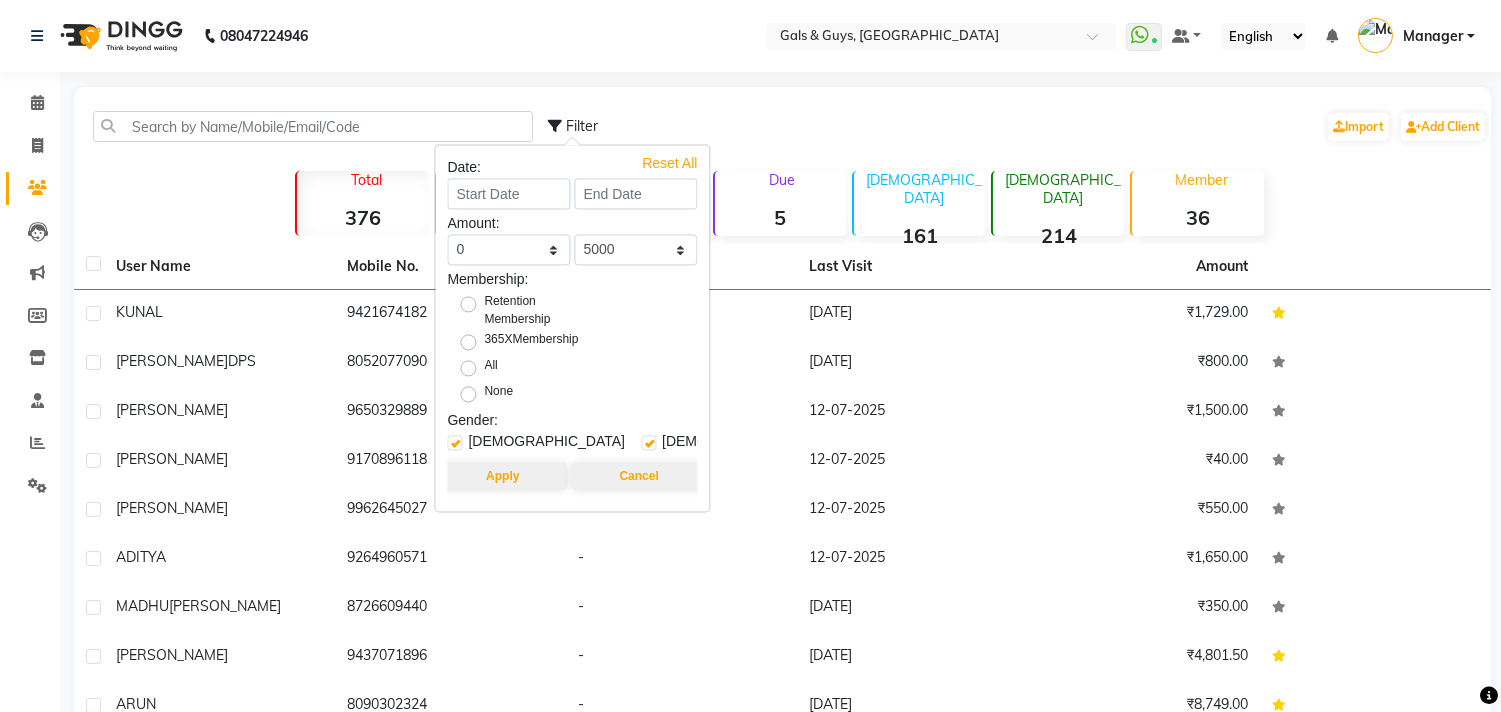 select on "7" 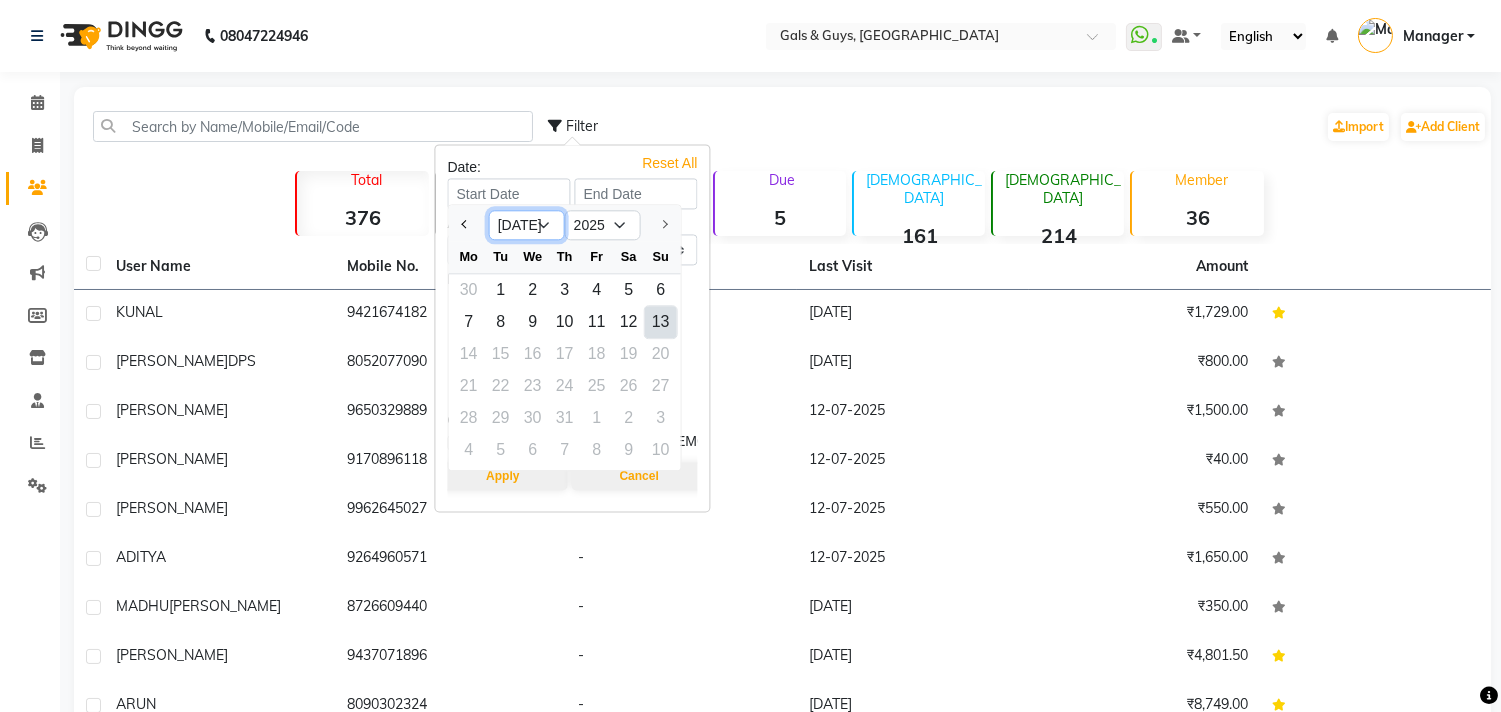 click on "Jan Feb Mar Apr May Jun Jul" at bounding box center (527, 226) 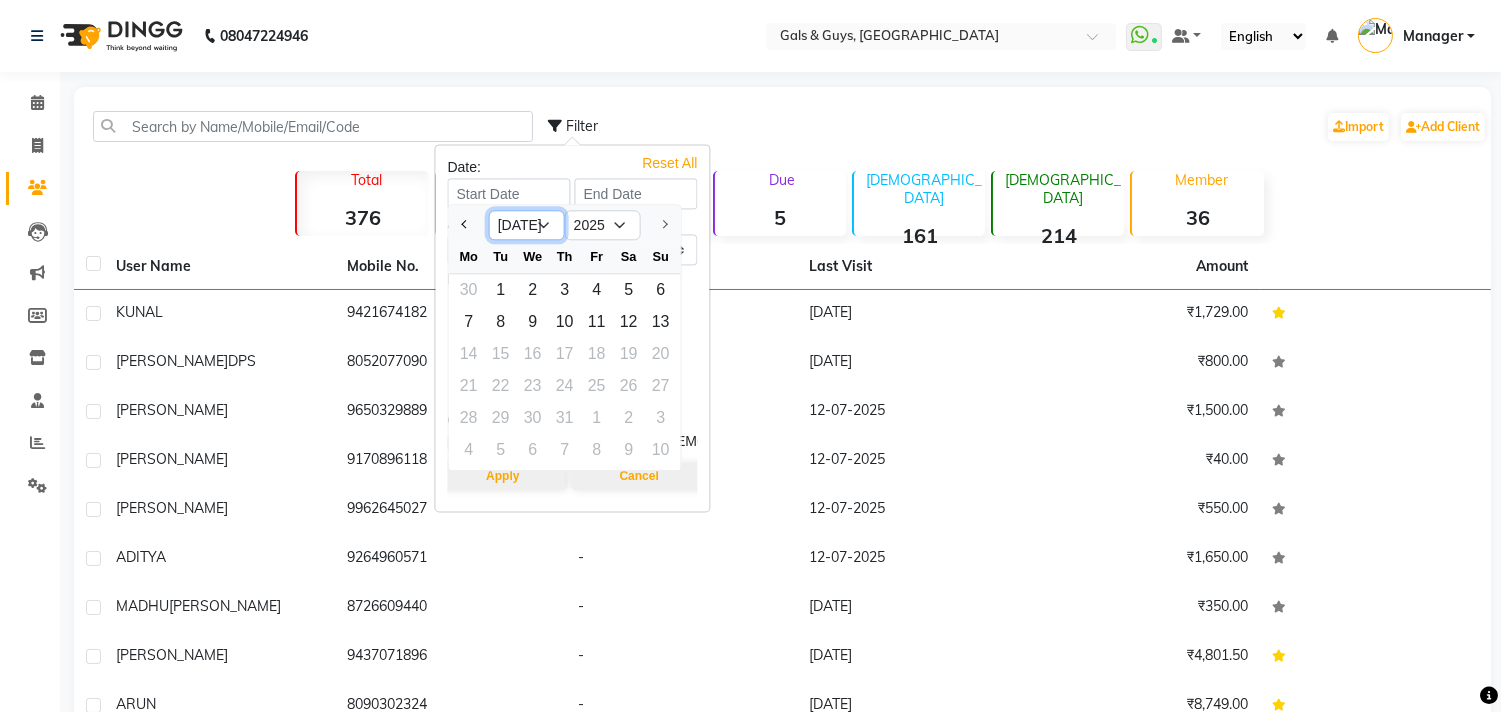 select on "2" 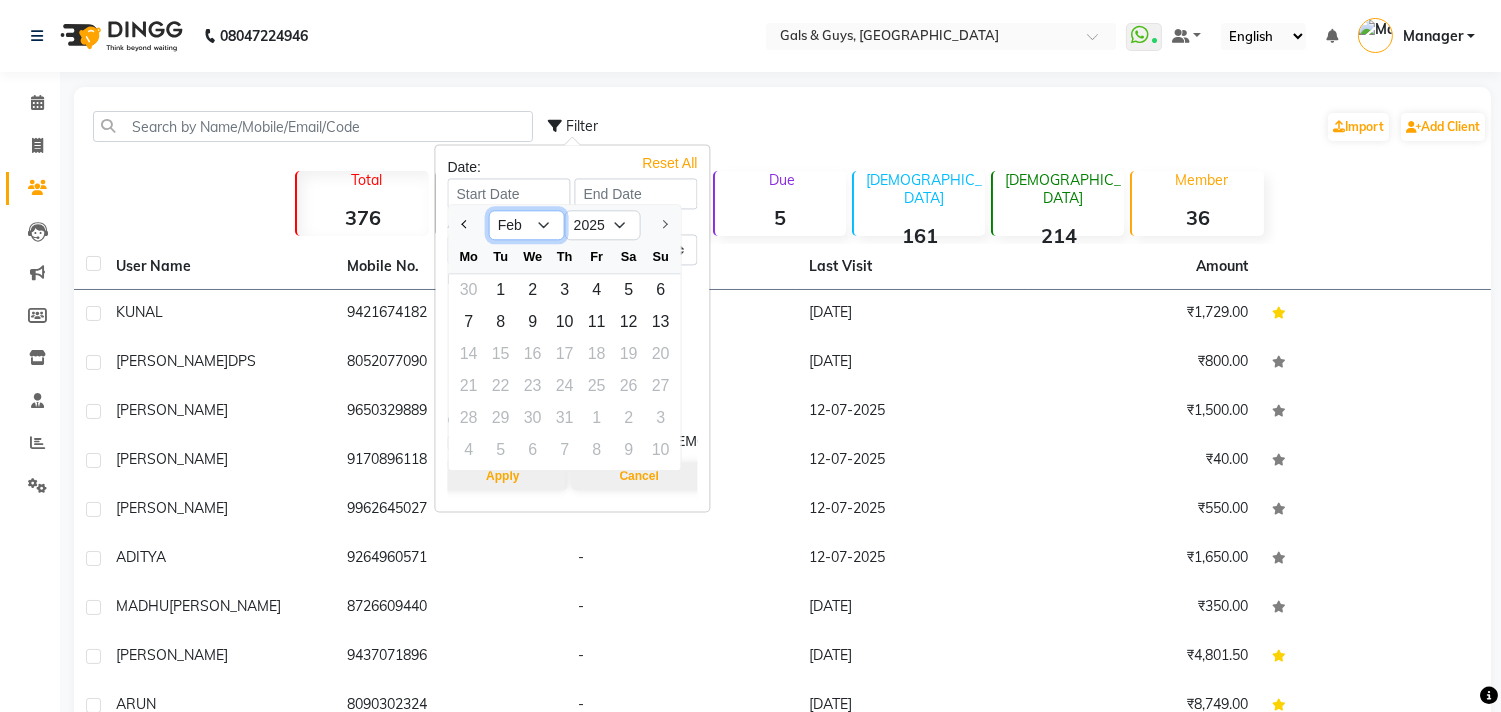 click on "Jan Feb Mar Apr May Jun Jul" at bounding box center (527, 226) 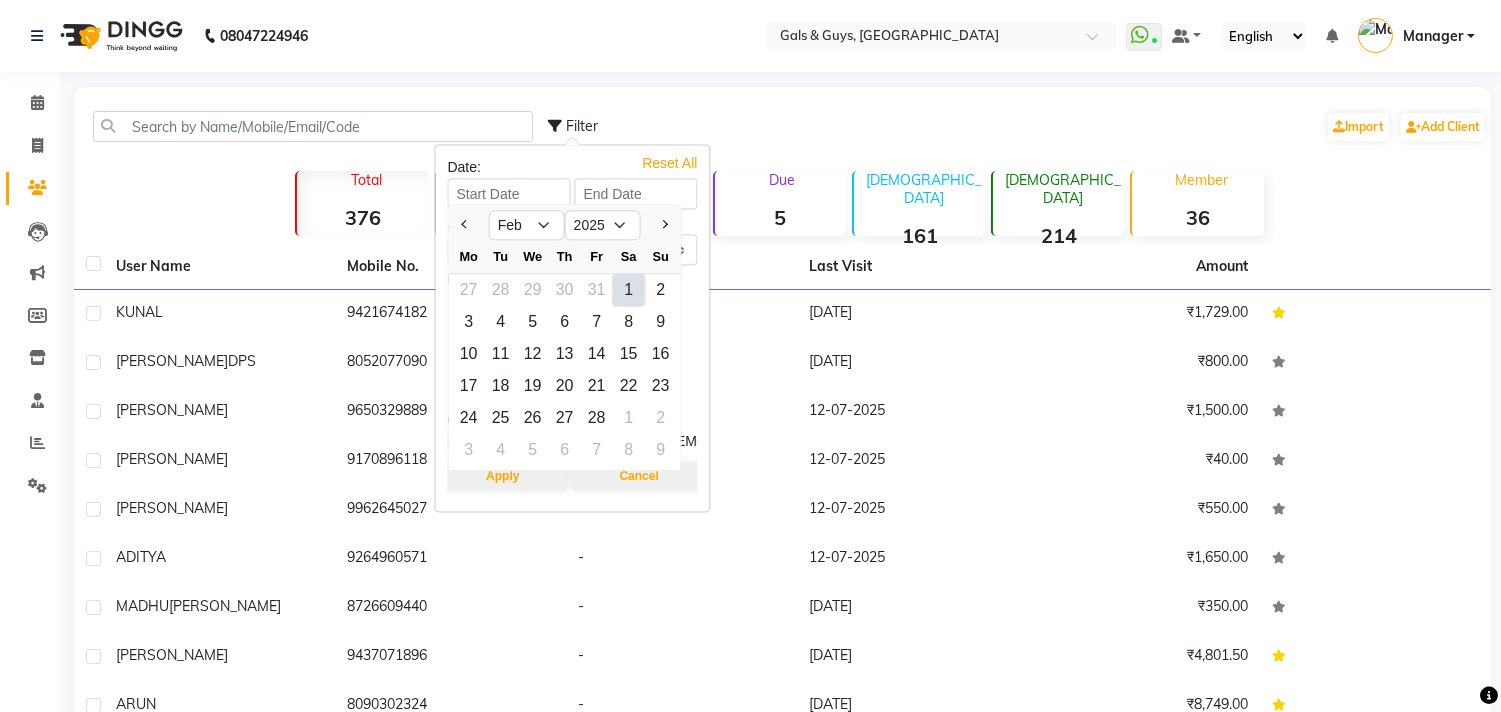 click on "1" at bounding box center [629, 290] 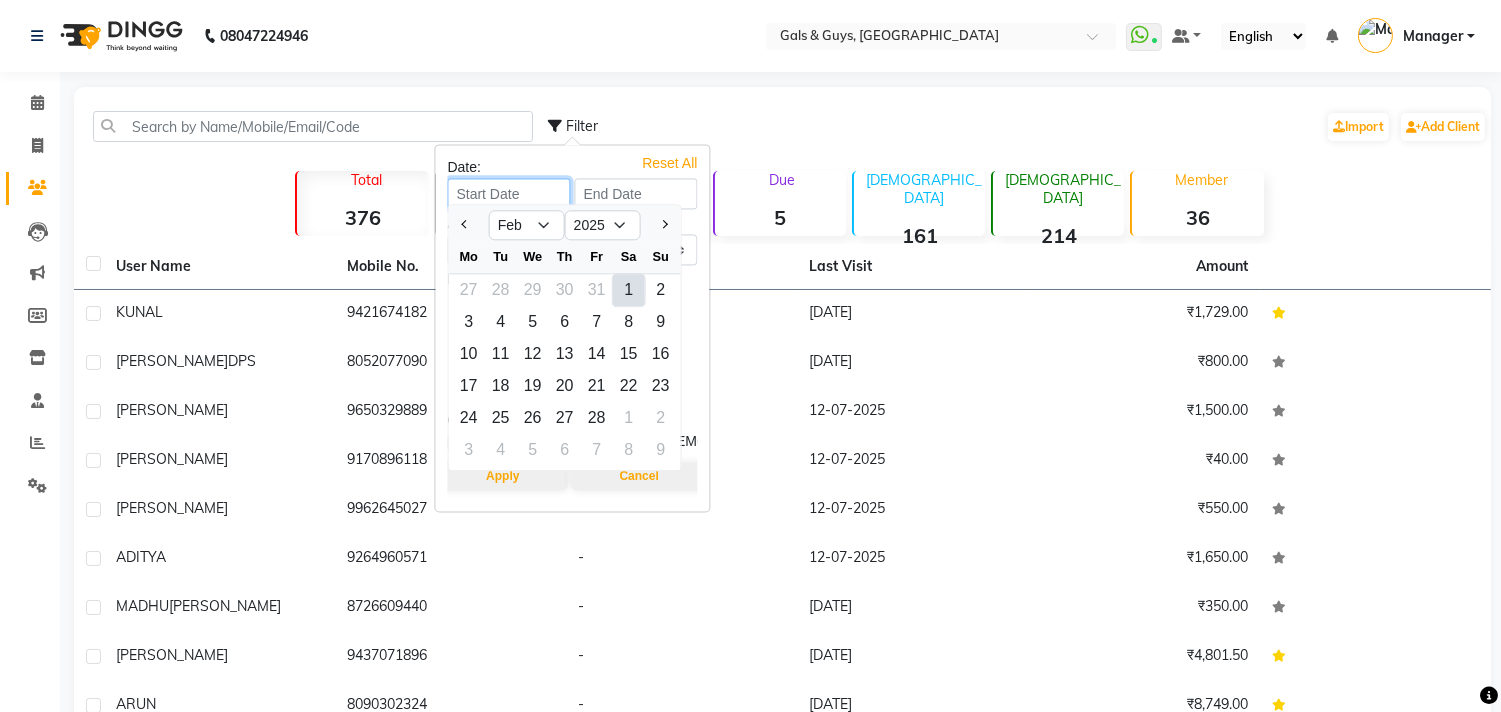 type on "01-02-2025" 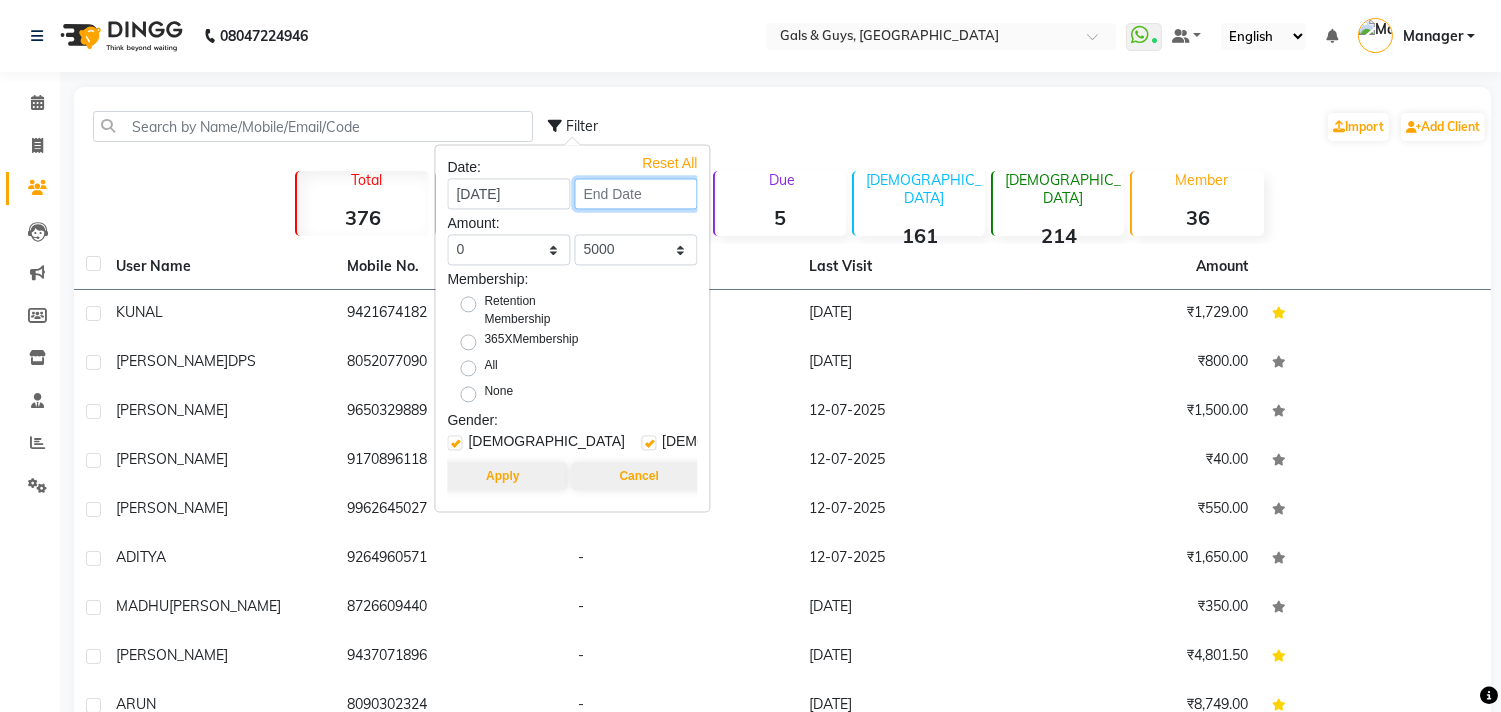 click at bounding box center [635, 193] 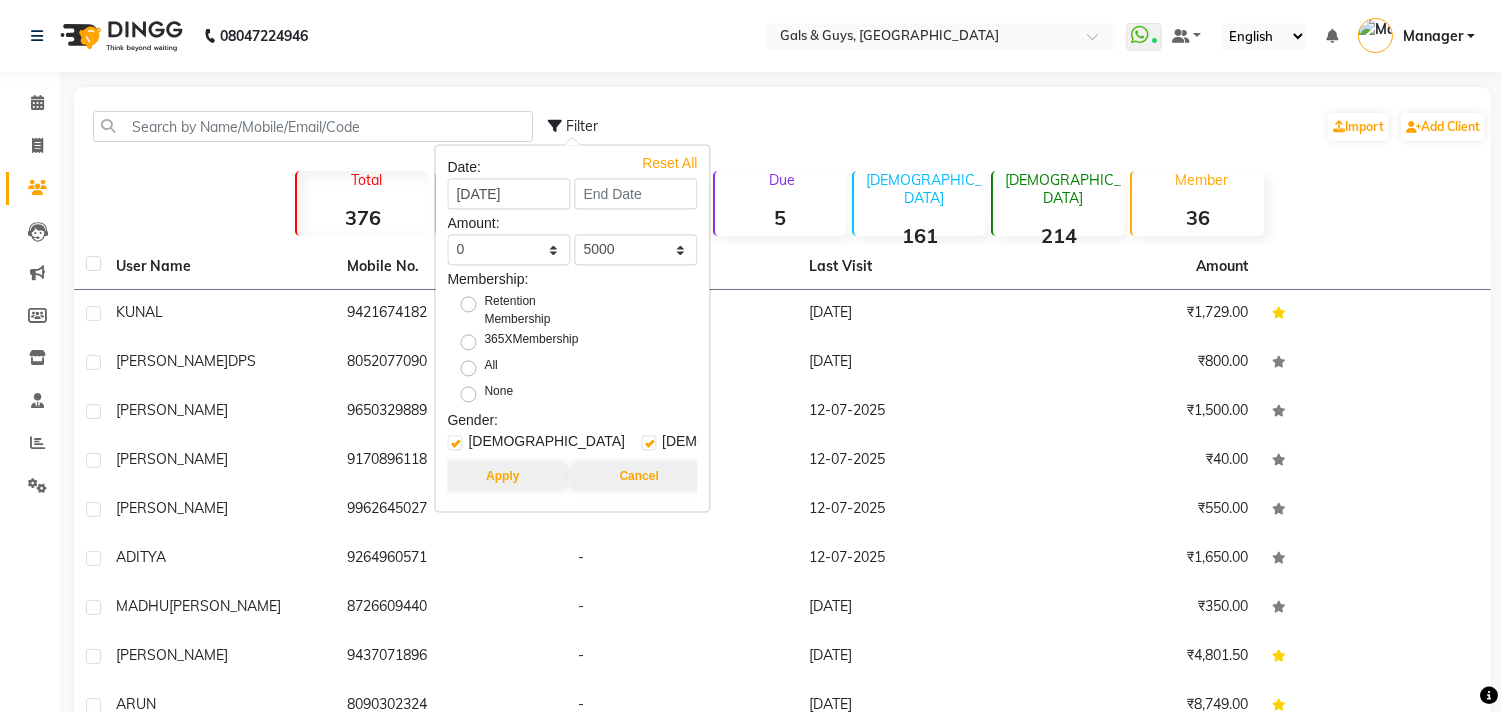 select on "2" 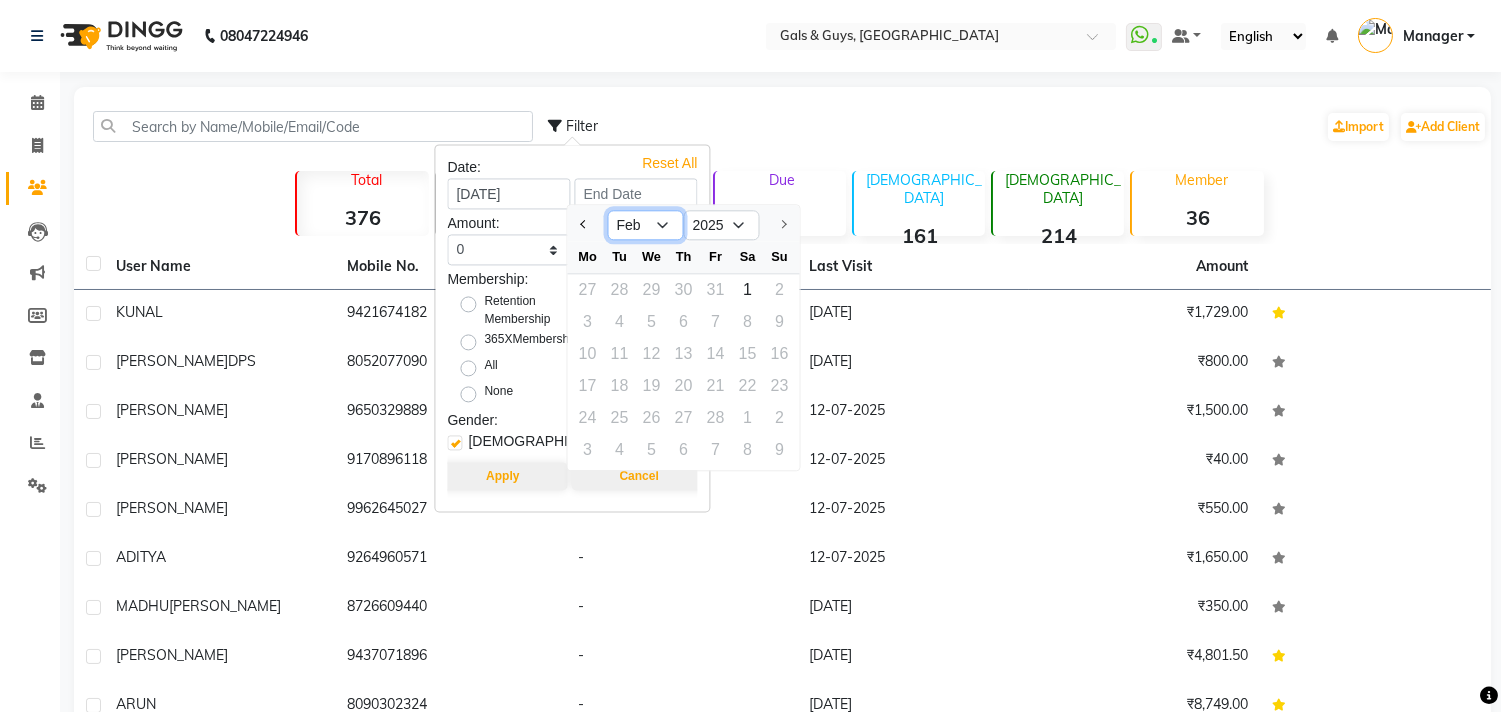 click on "Jan Feb" at bounding box center (646, 226) 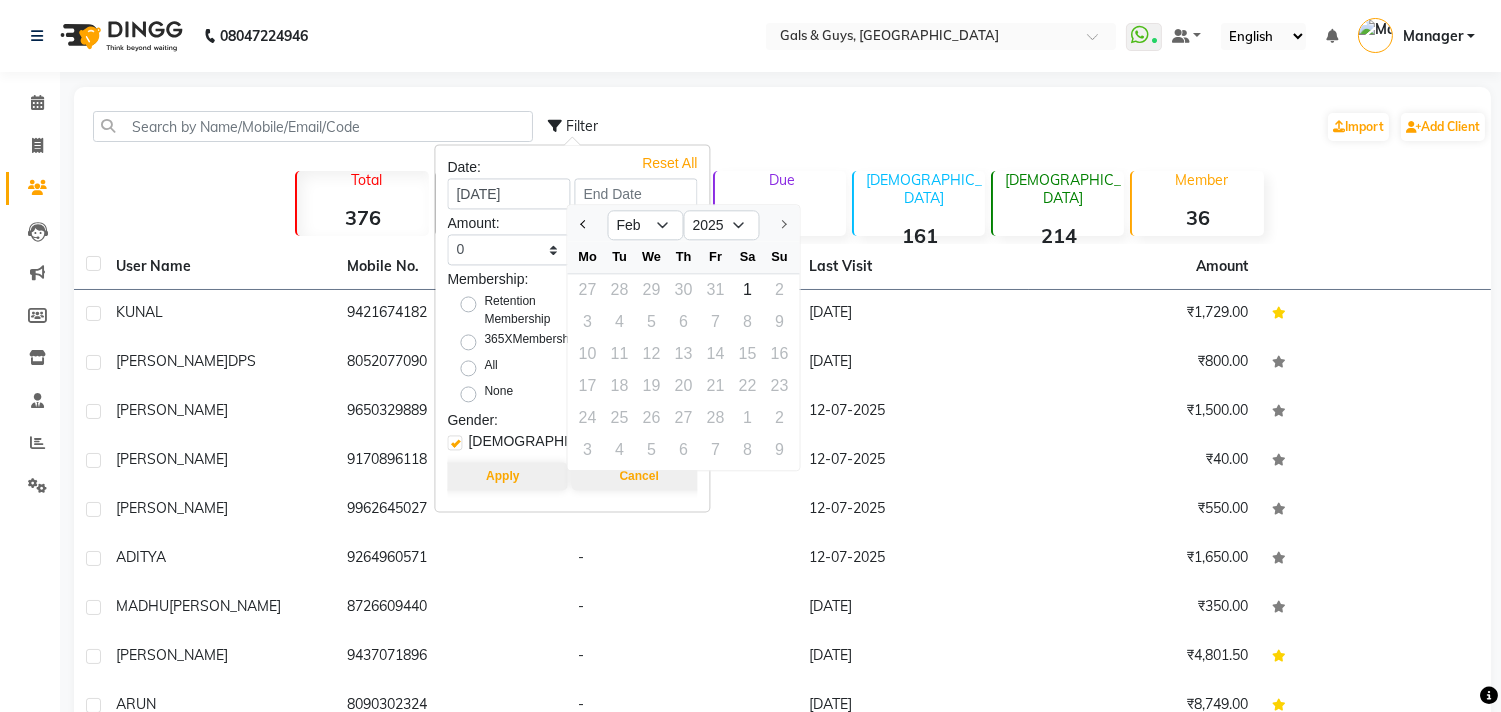 click on "Reset All" at bounding box center (669, 158) 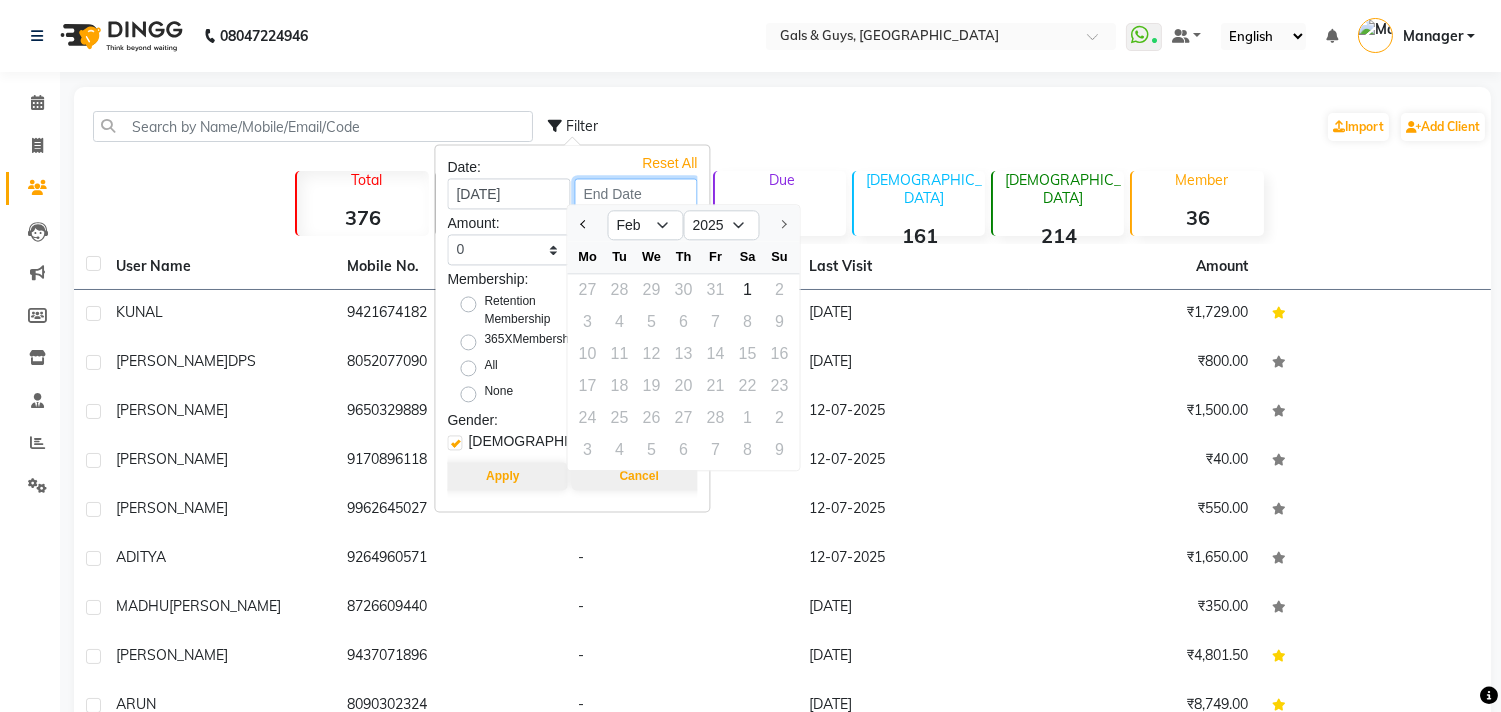 type 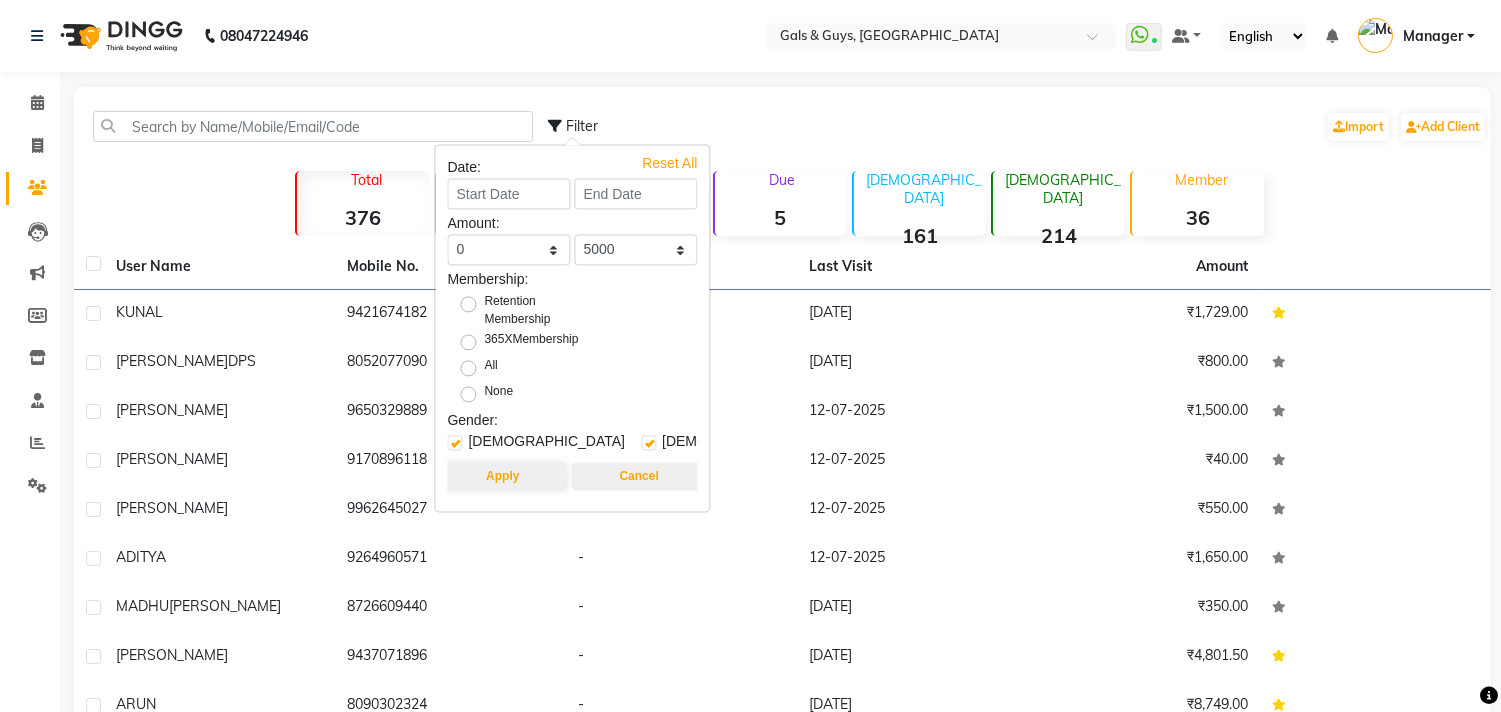 click on "Cancel" at bounding box center (638, 476) 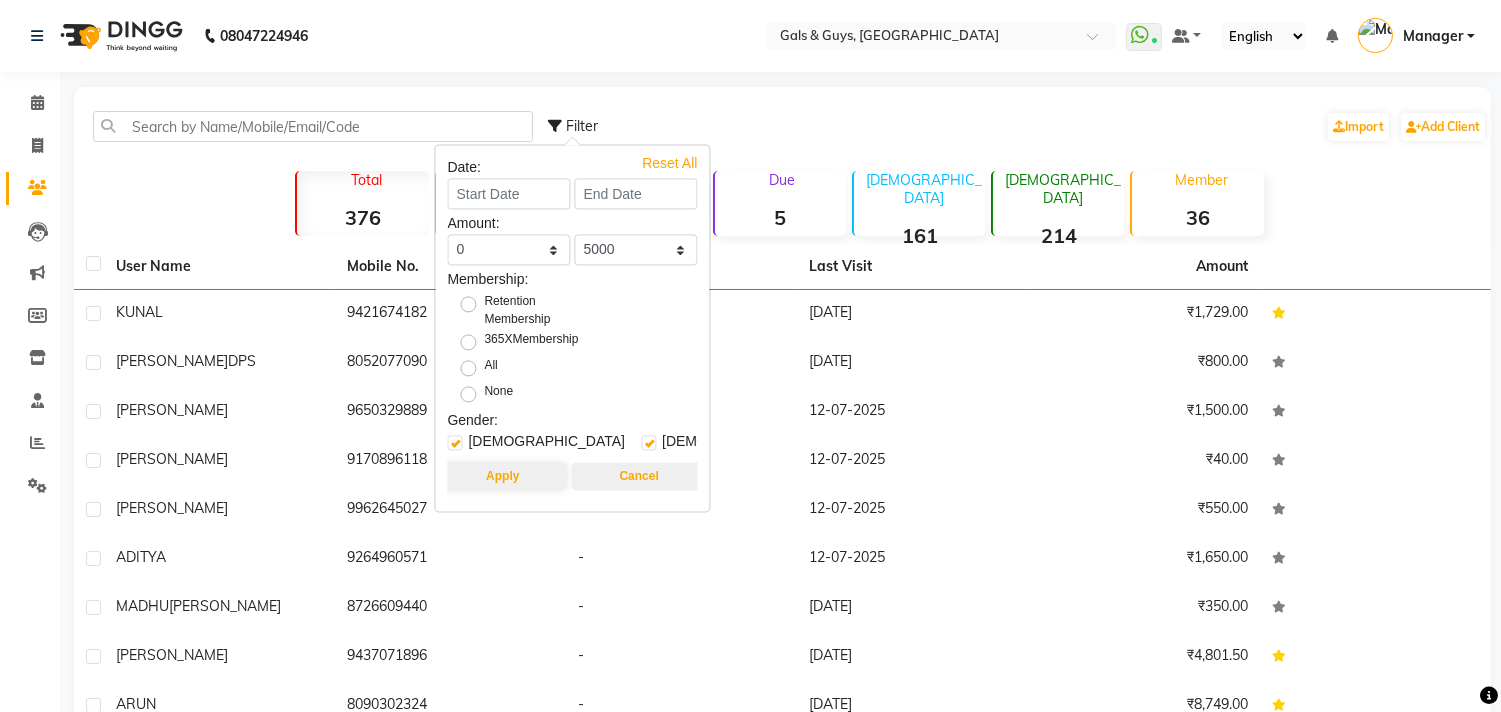 click on "Cancel" at bounding box center [638, 476] 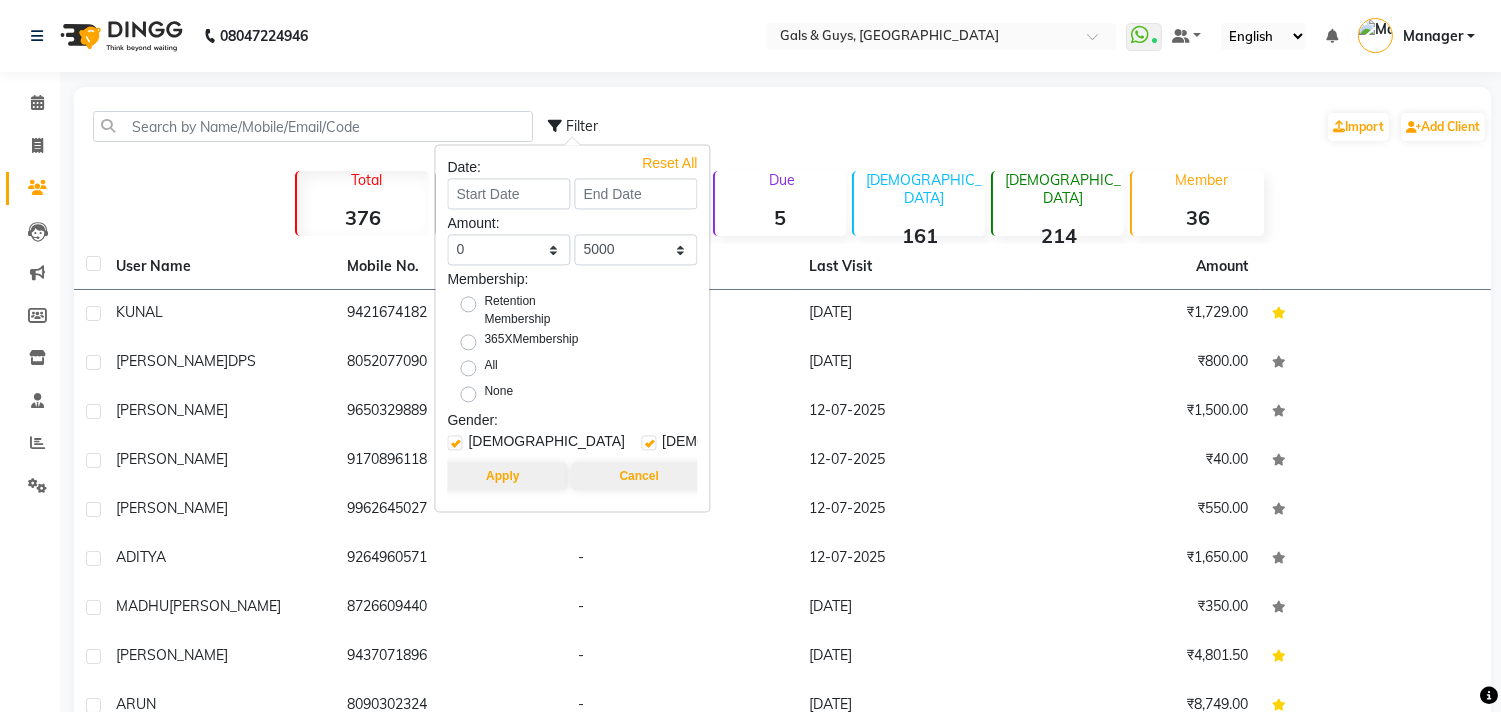 click on "Filter  Import   Add Client" 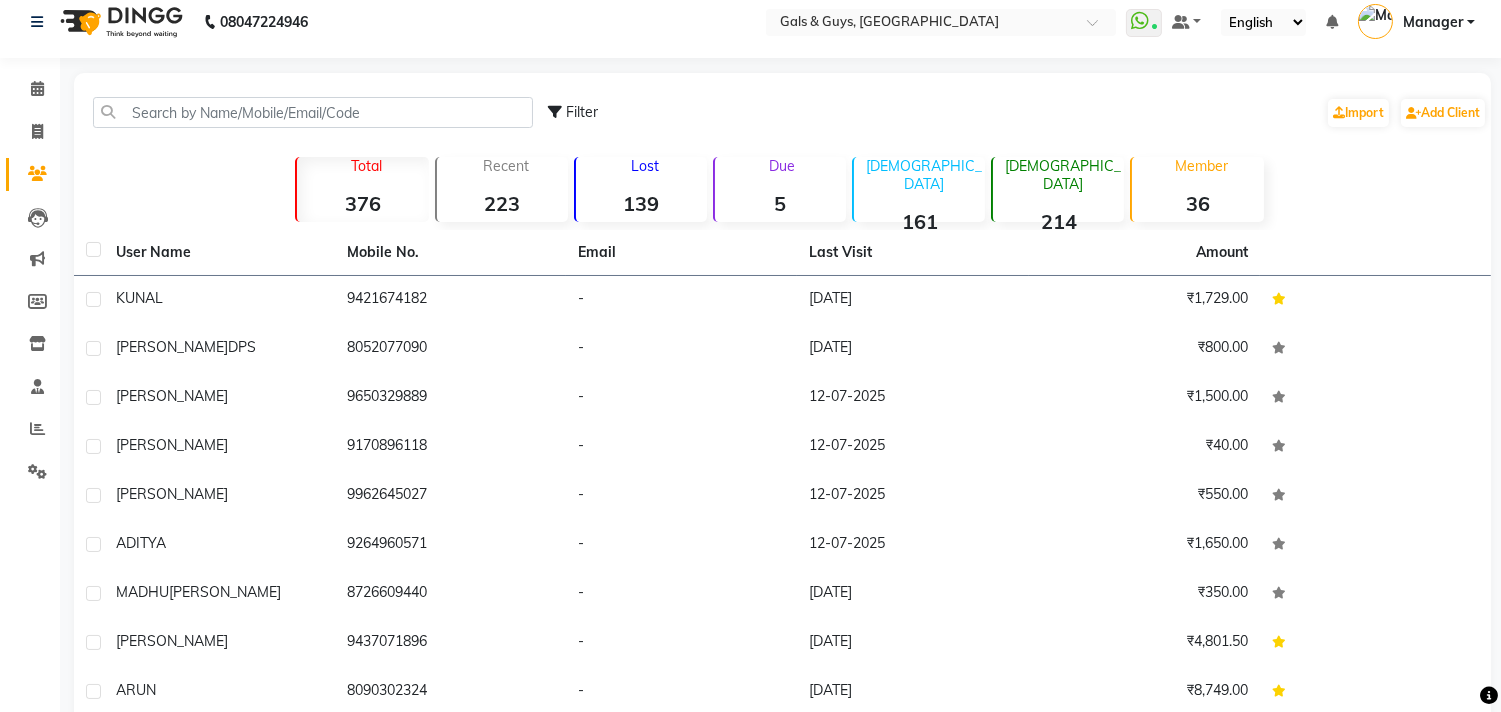 scroll, scrollTop: 153, scrollLeft: 0, axis: vertical 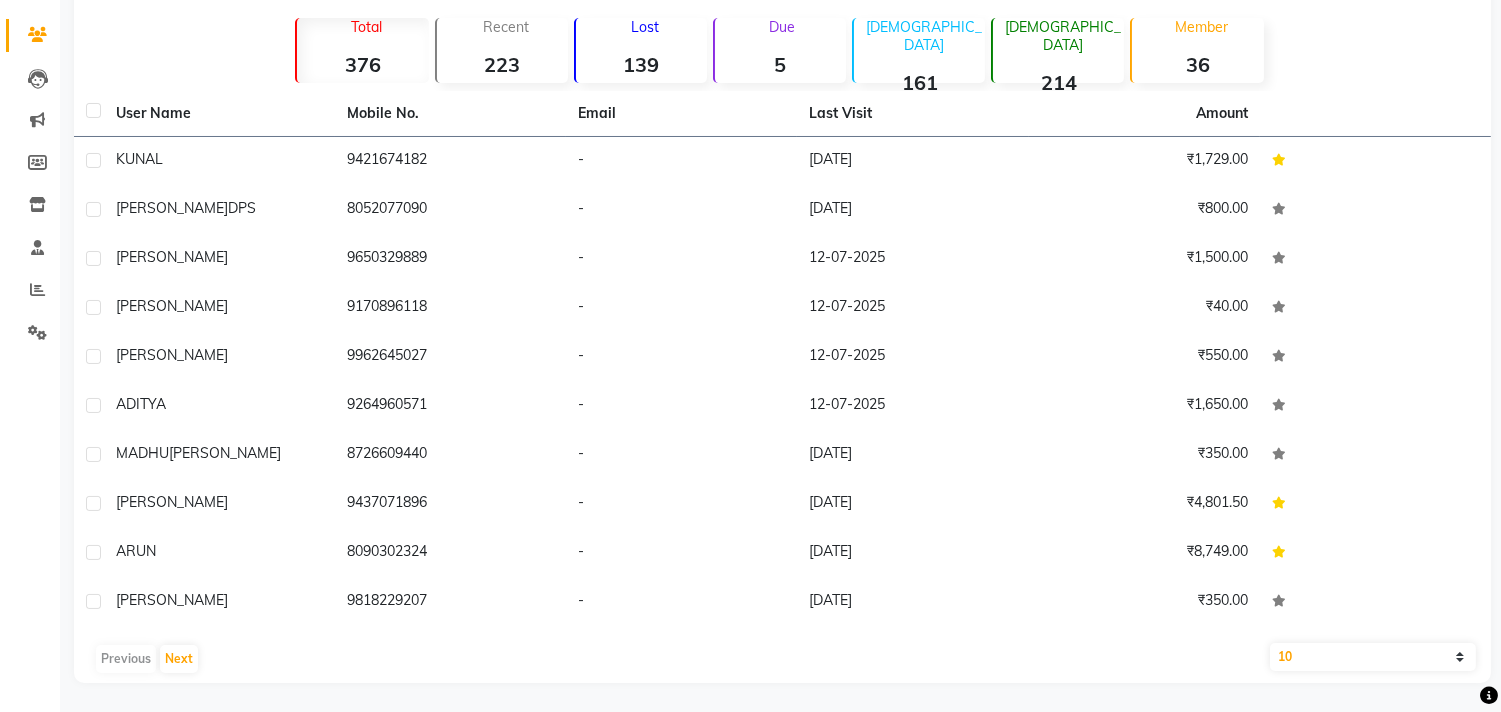 click on "10   50   100" 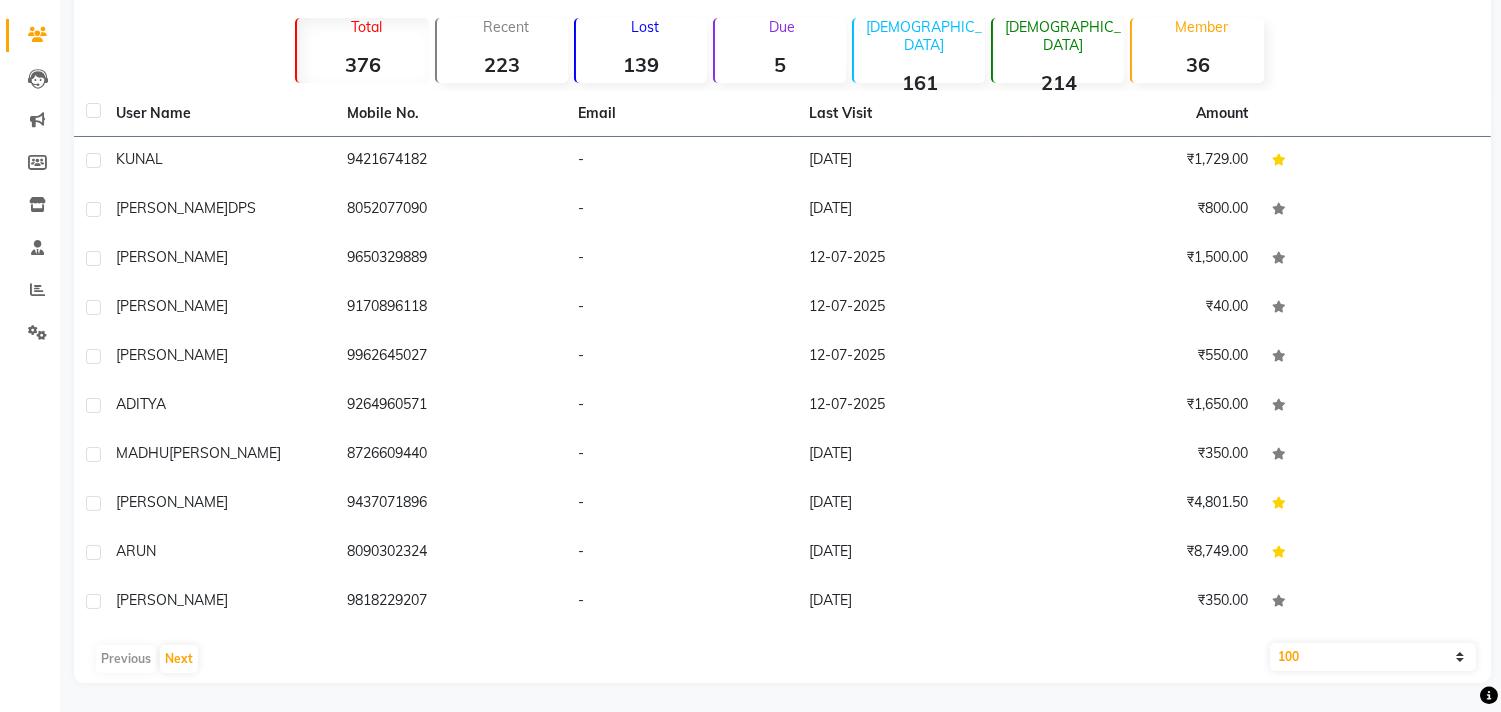 click on "10   50   100" 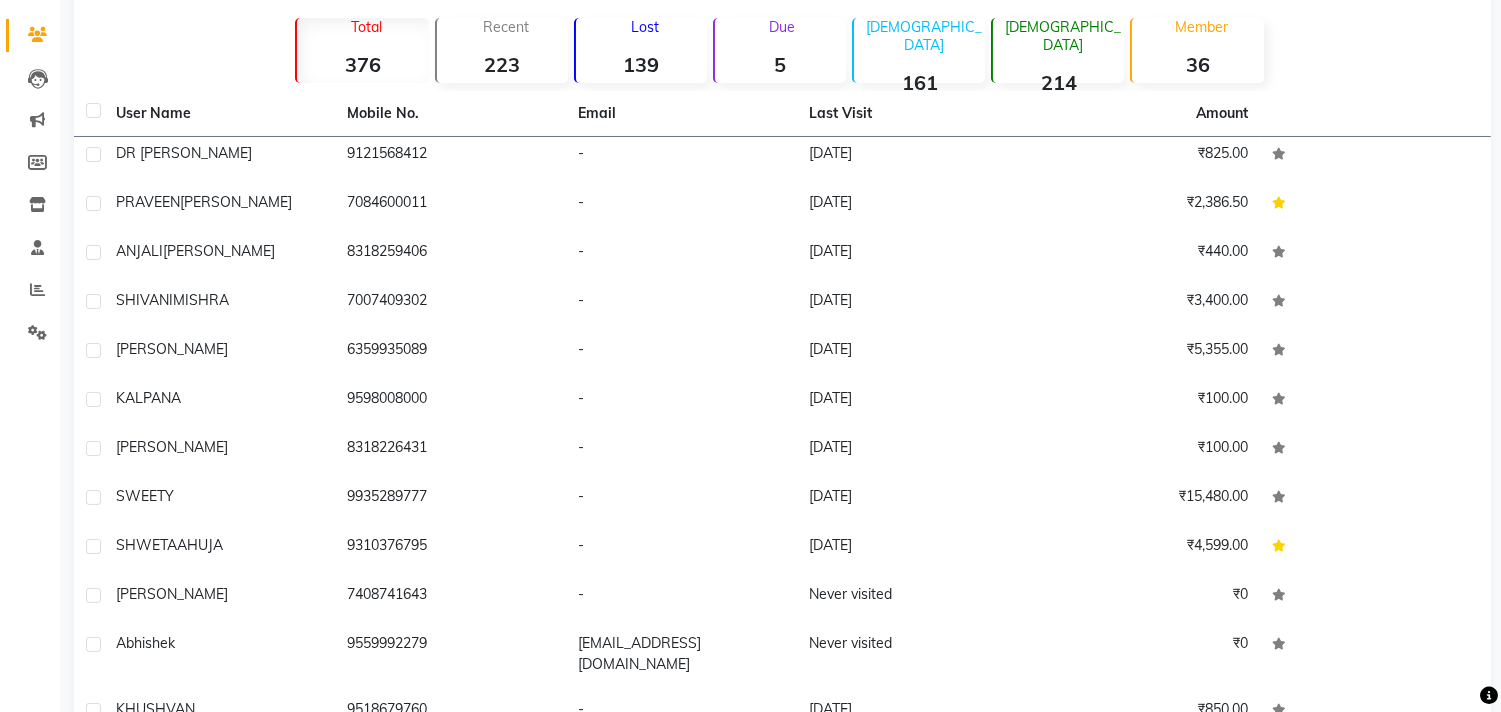 scroll, scrollTop: 3828, scrollLeft: 0, axis: vertical 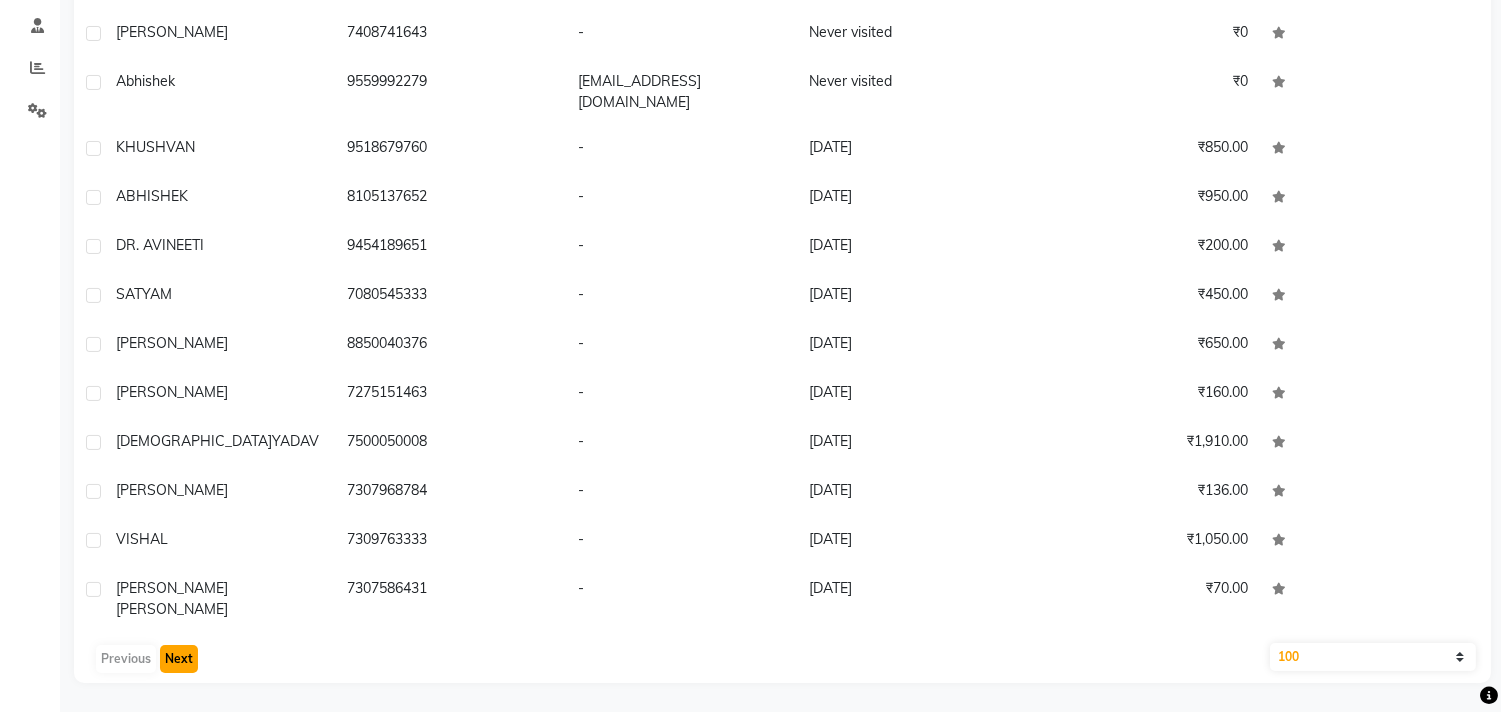 click on "Next" 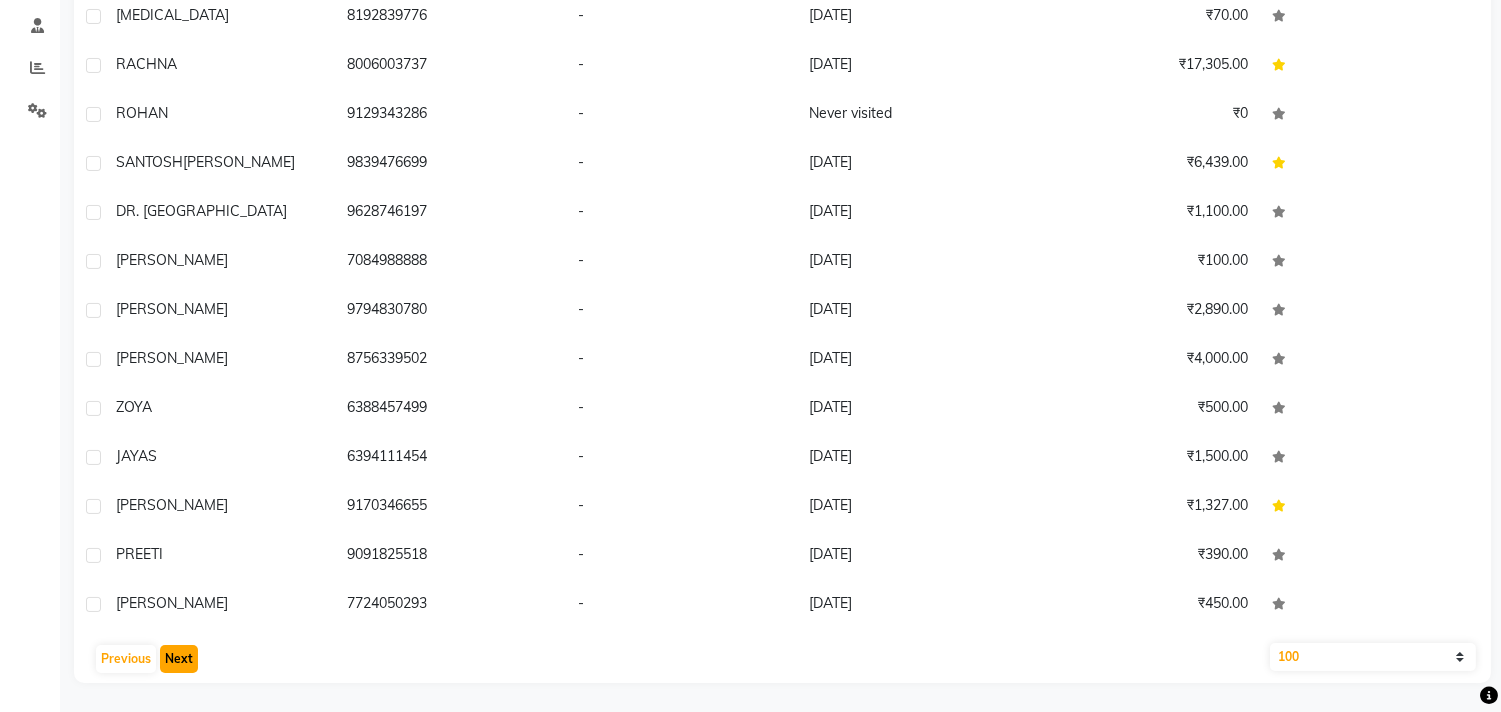click on "Next" 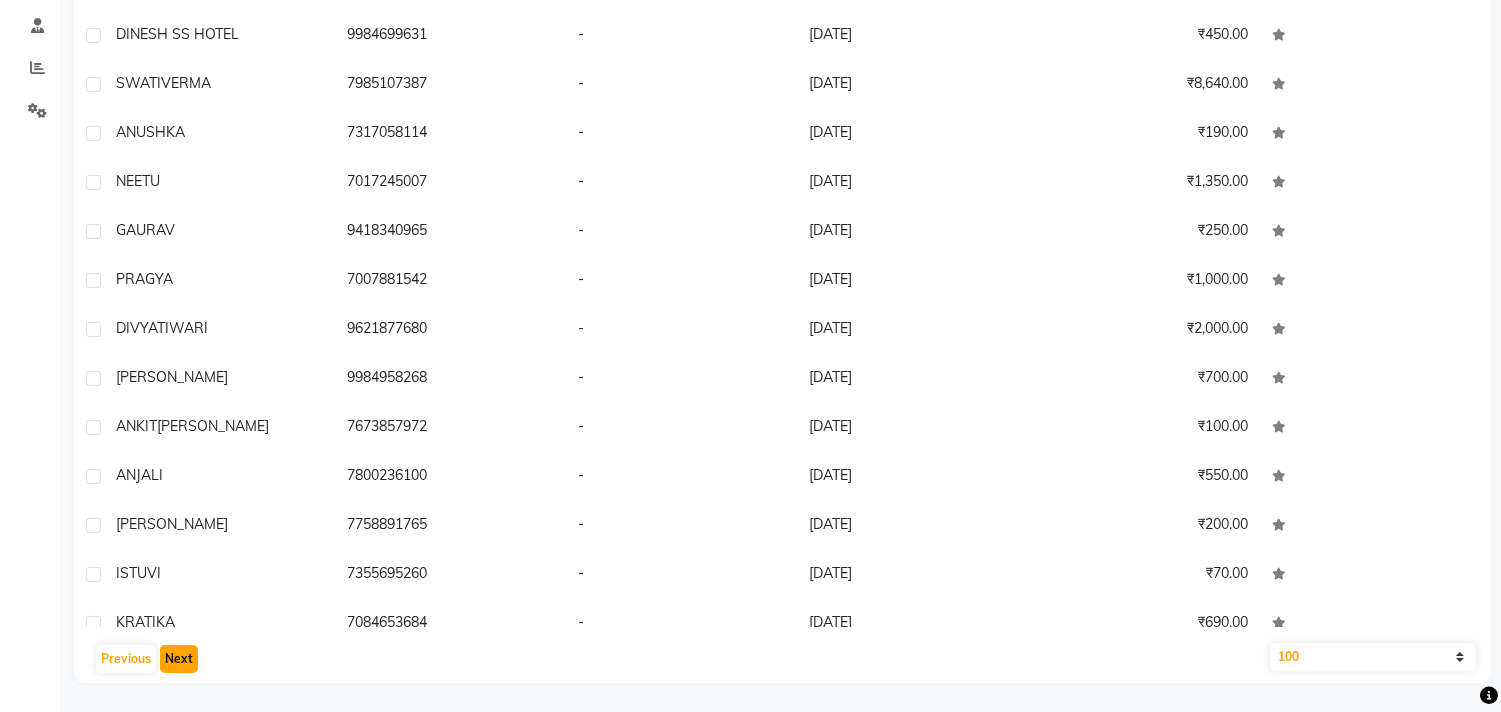 click on "Next" 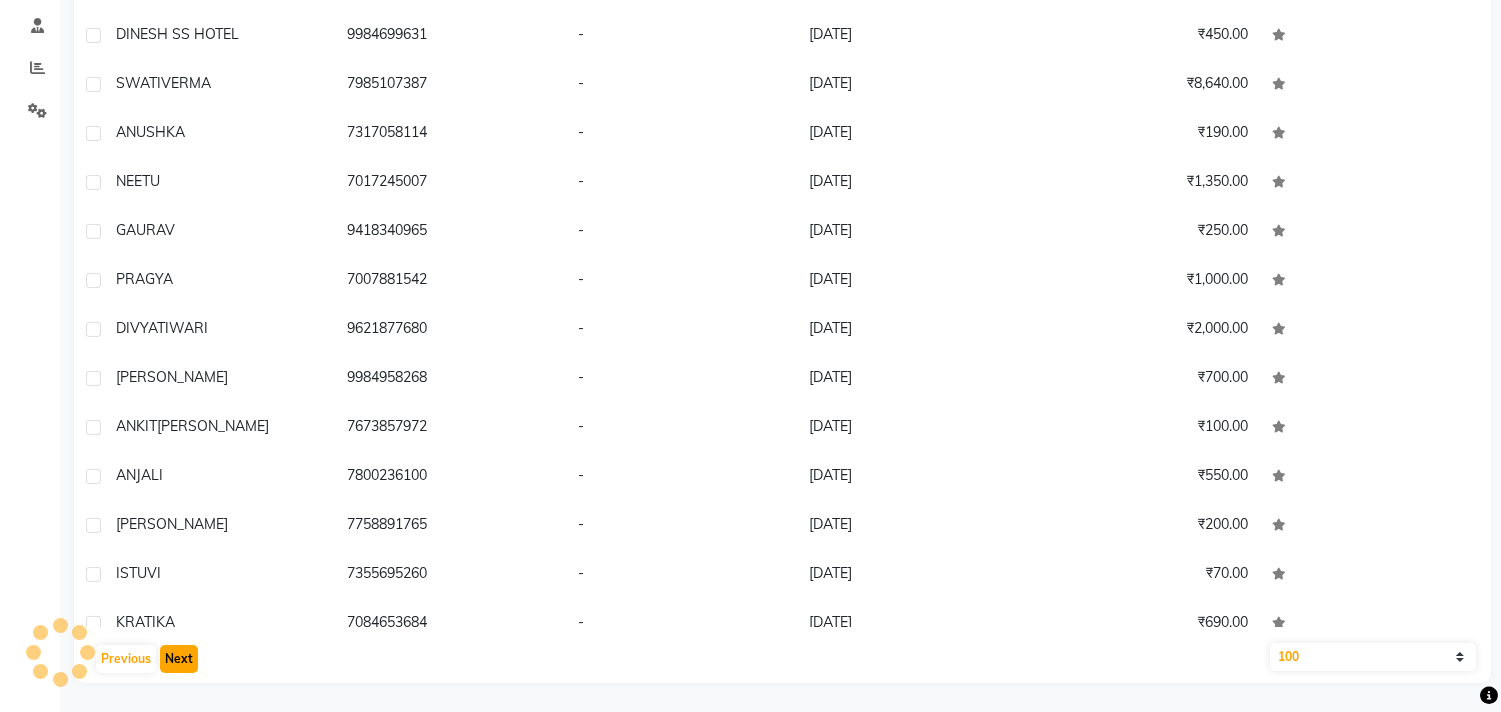 click on "Next" 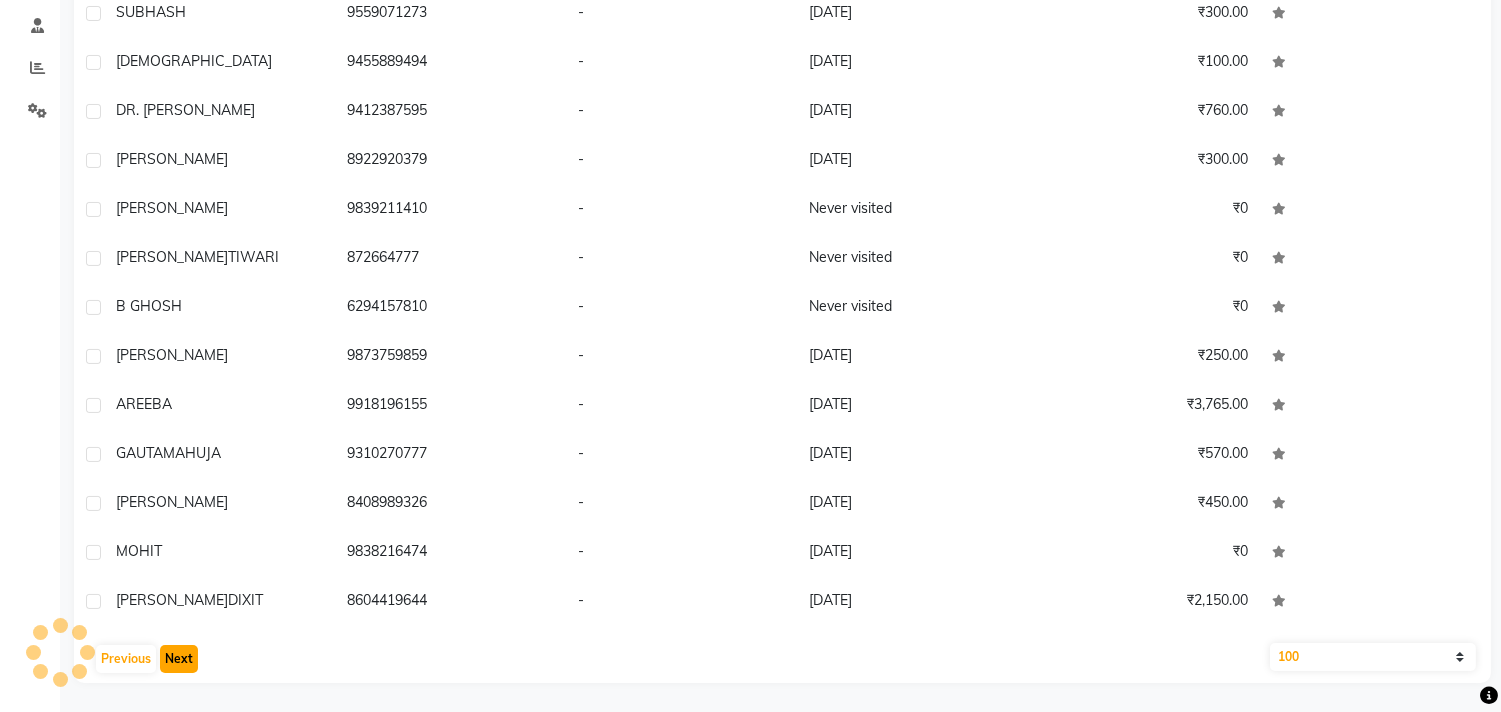 scroll, scrollTop: 3010, scrollLeft: 0, axis: vertical 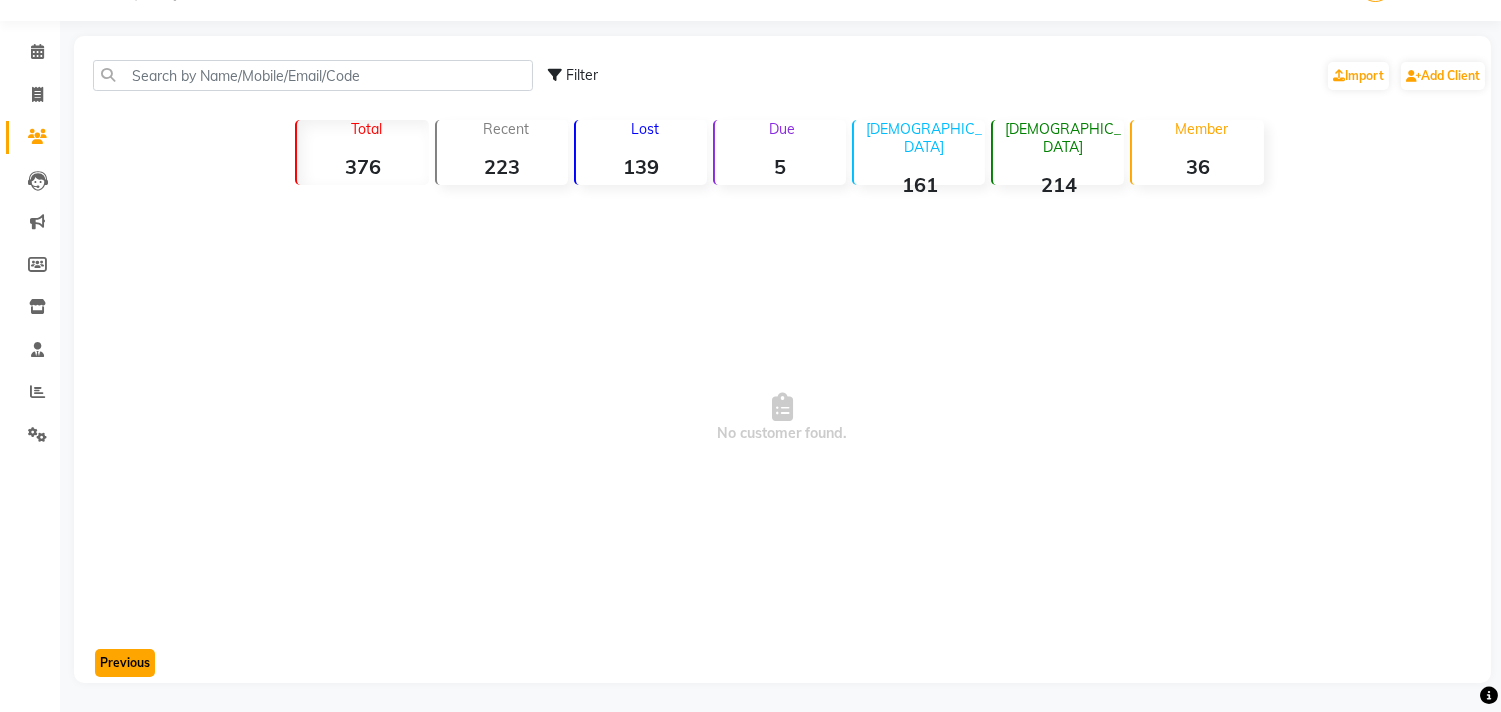 click on "Previous" 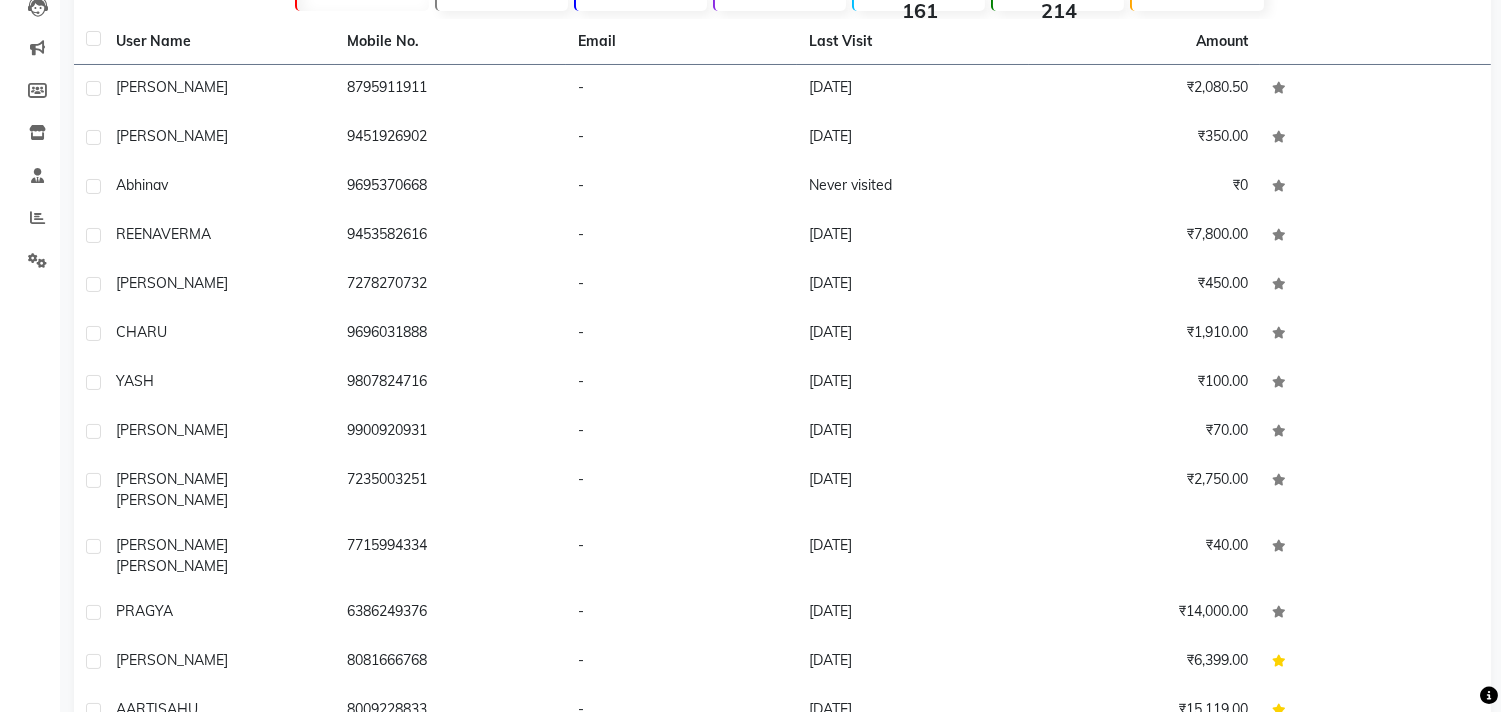 scroll, scrollTop: 375, scrollLeft: 0, axis: vertical 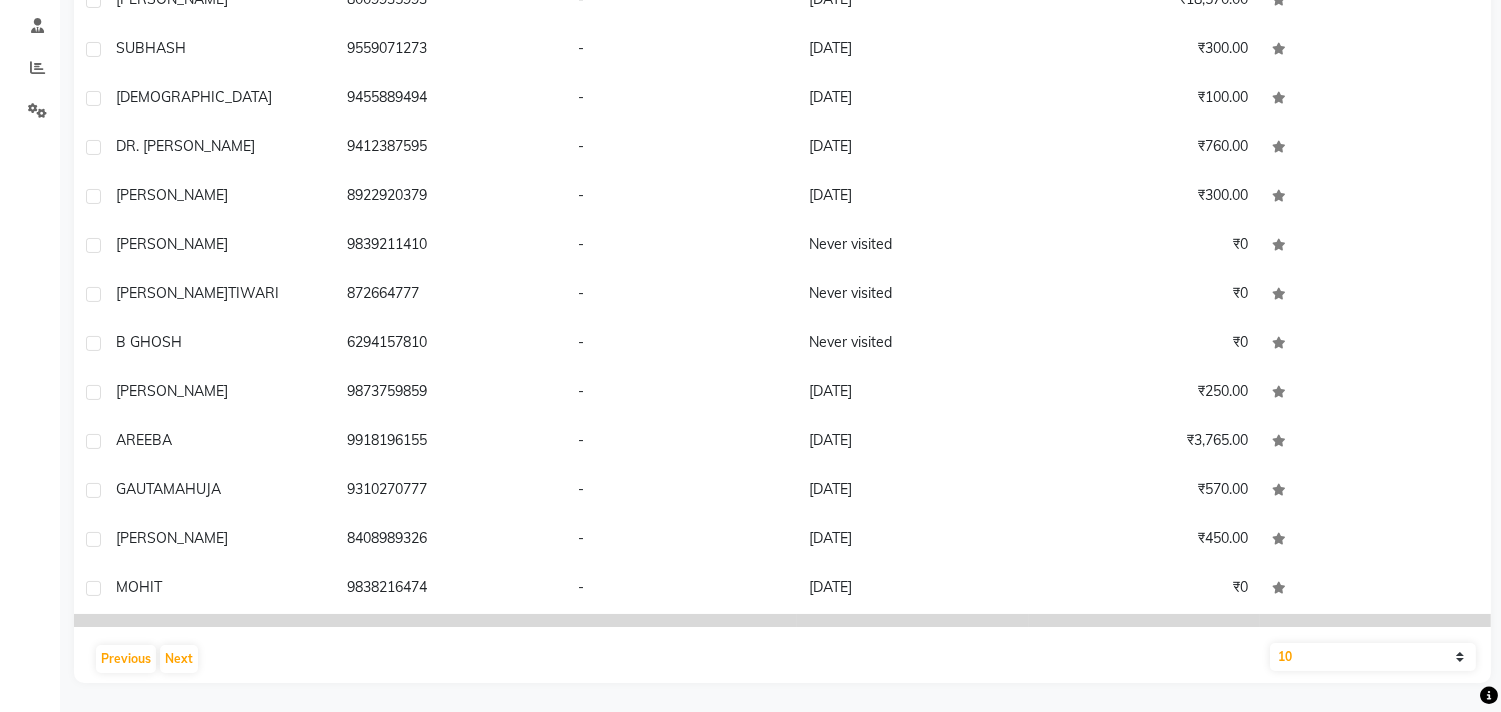 drag, startPoint x: 343, startPoint y: 604, endPoint x: 437, endPoint y: 610, distance: 94.19129 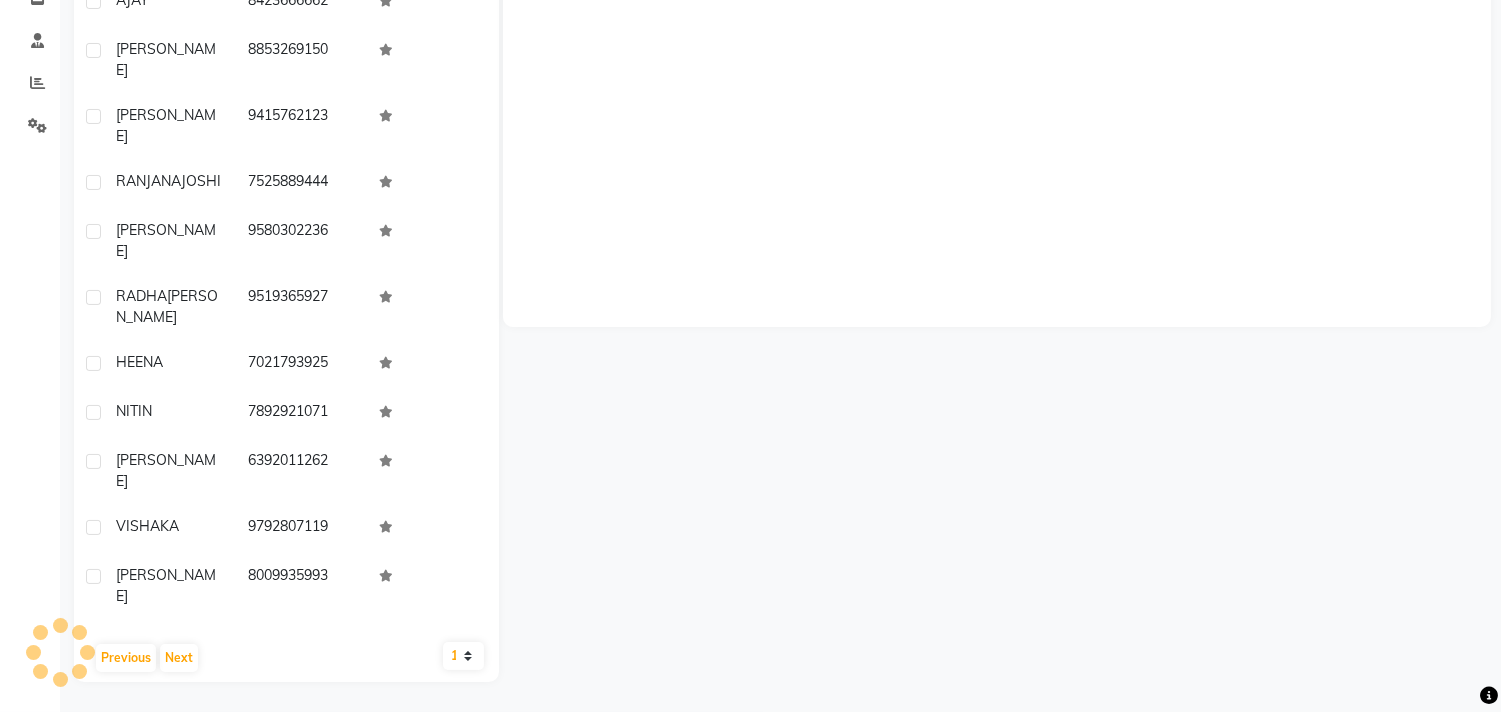 scroll, scrollTop: 360, scrollLeft: 0, axis: vertical 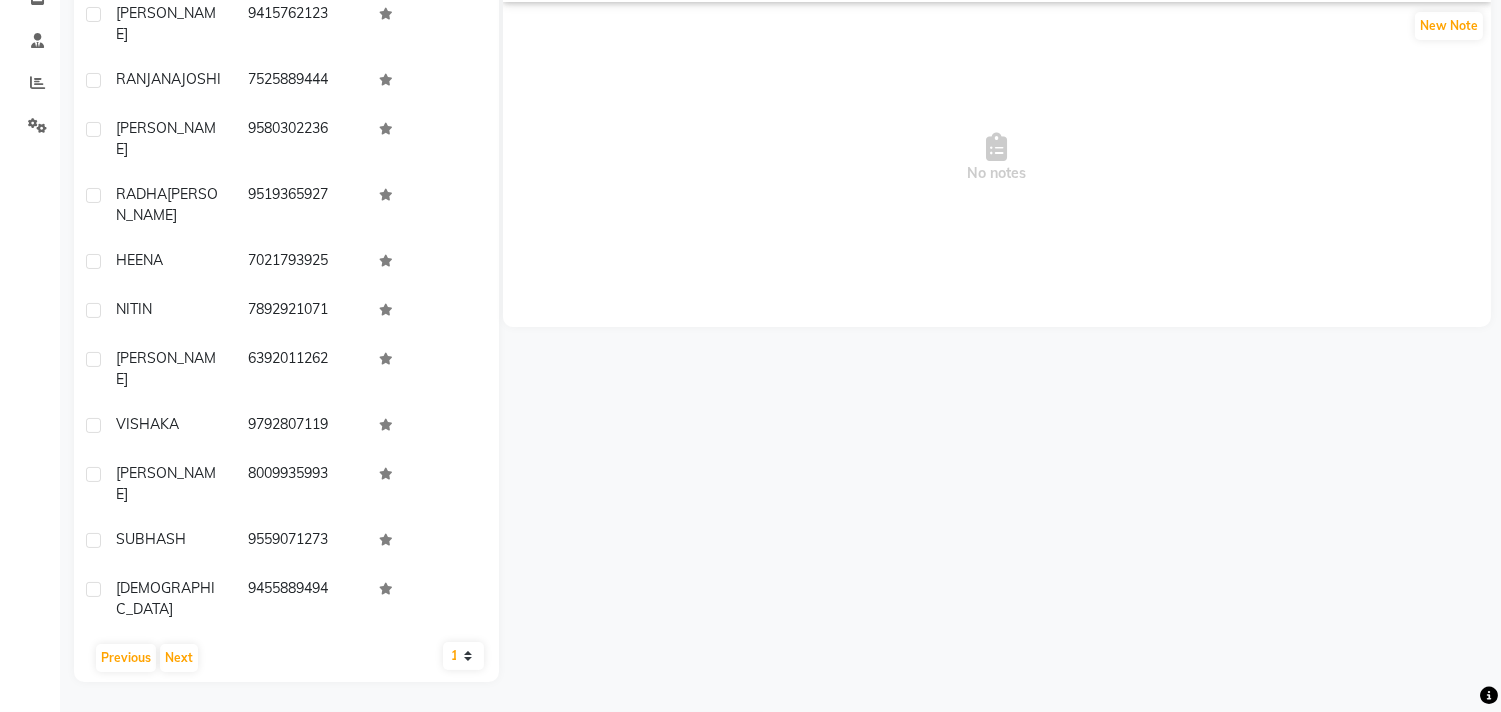 click on "SHOBHIT DIXIT   male  --   --   8604419644  --  --  --  -- 12-01-2025 ₹    2150 0 |  Add   Appointment   Invoice  View Summary  View Album  NOTES FORMULA SERVICES PRODUCTS INVOICES APPOINTMENTS MEMBERSHIP PACKAGES VOUCHERS GIFTCARDS POINTS FORMS FAMILY CARDS WALLET New Note  No notes" 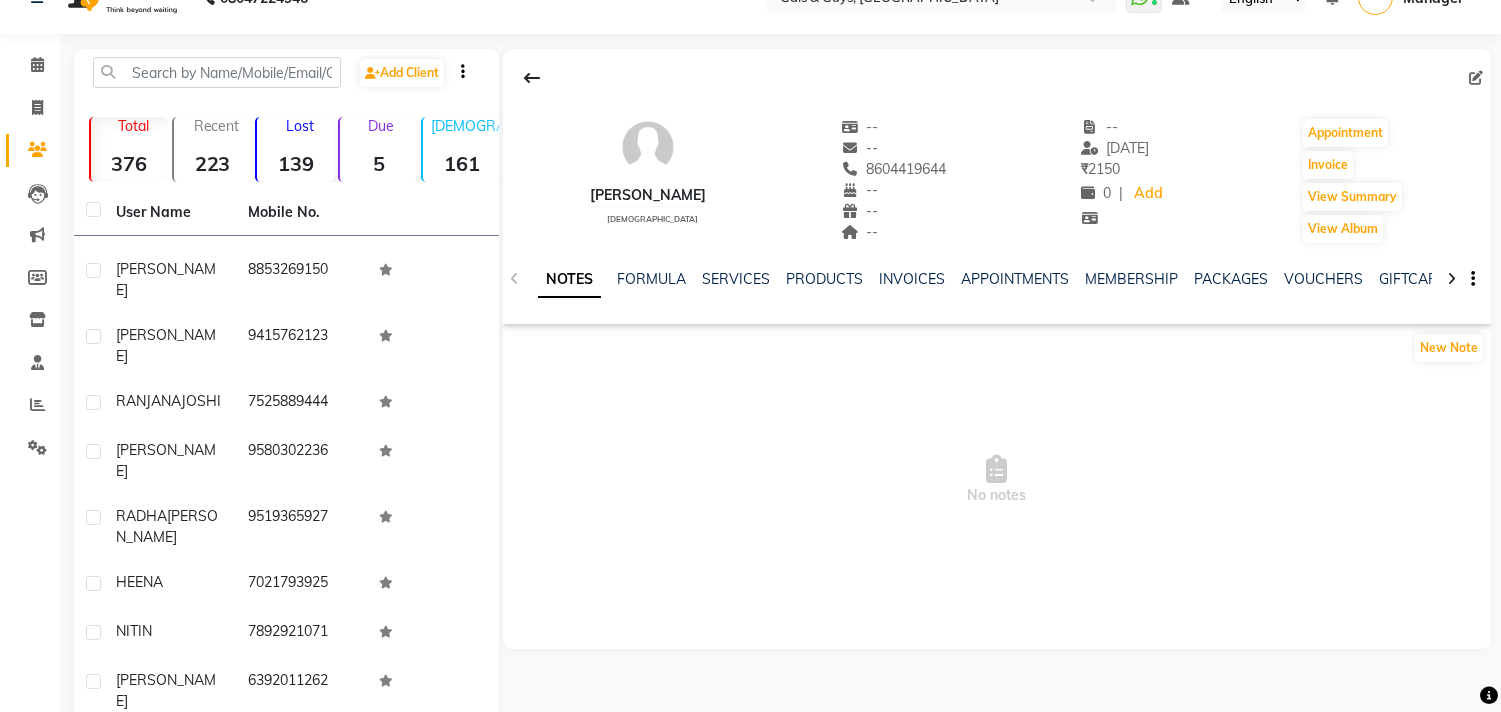 scroll, scrollTop: 0, scrollLeft: 0, axis: both 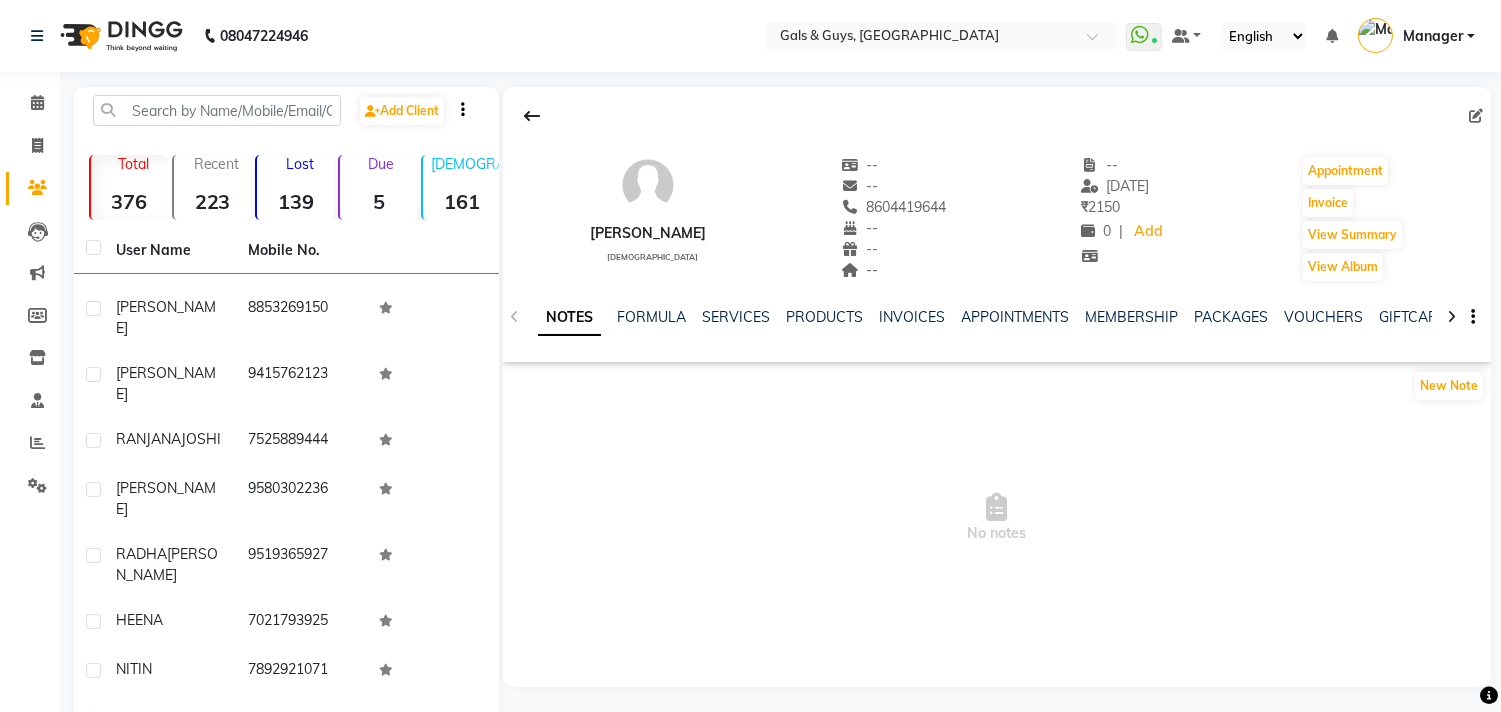 drag, startPoint x: 857, startPoint y: 207, endPoint x: 961, endPoint y: 215, distance: 104.307236 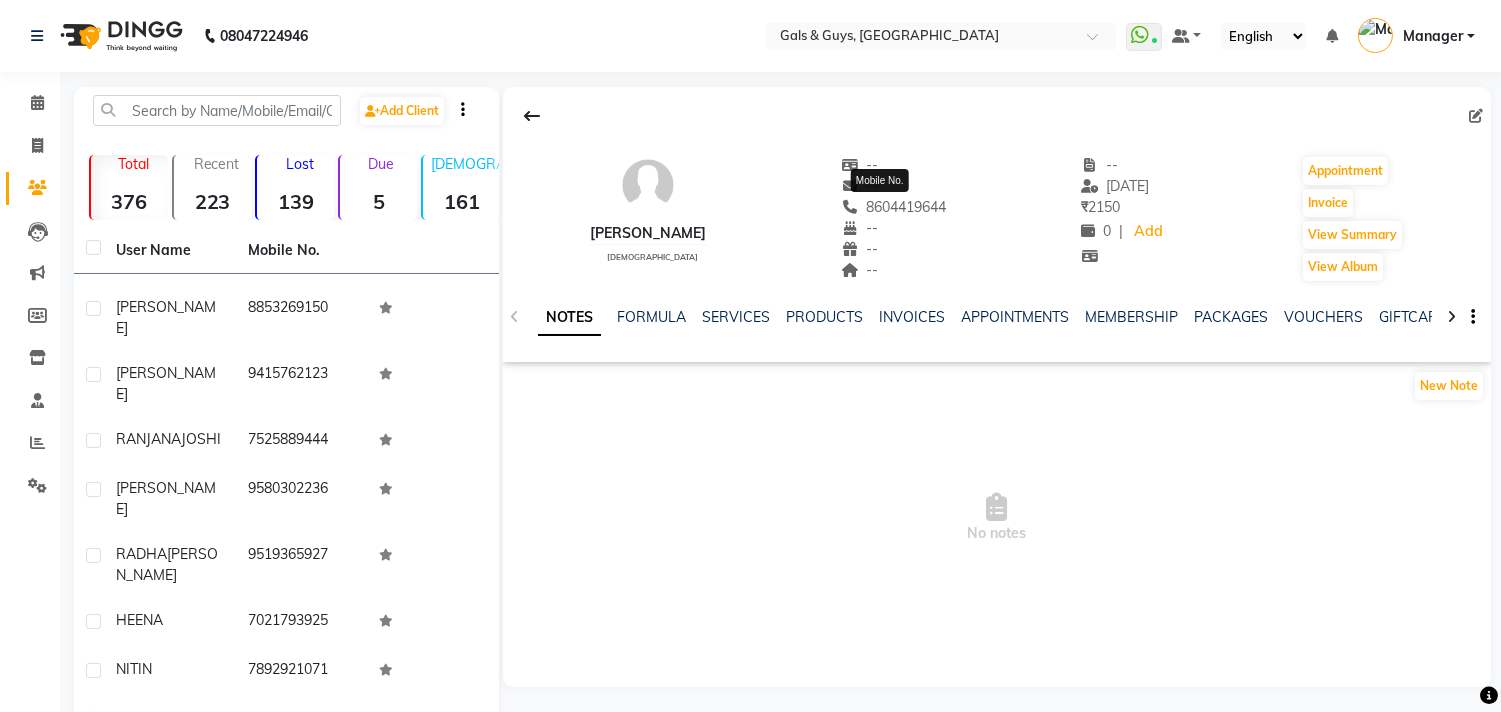 drag, startPoint x: 852, startPoint y: 203, endPoint x: 935, endPoint y: 202, distance: 83.00603 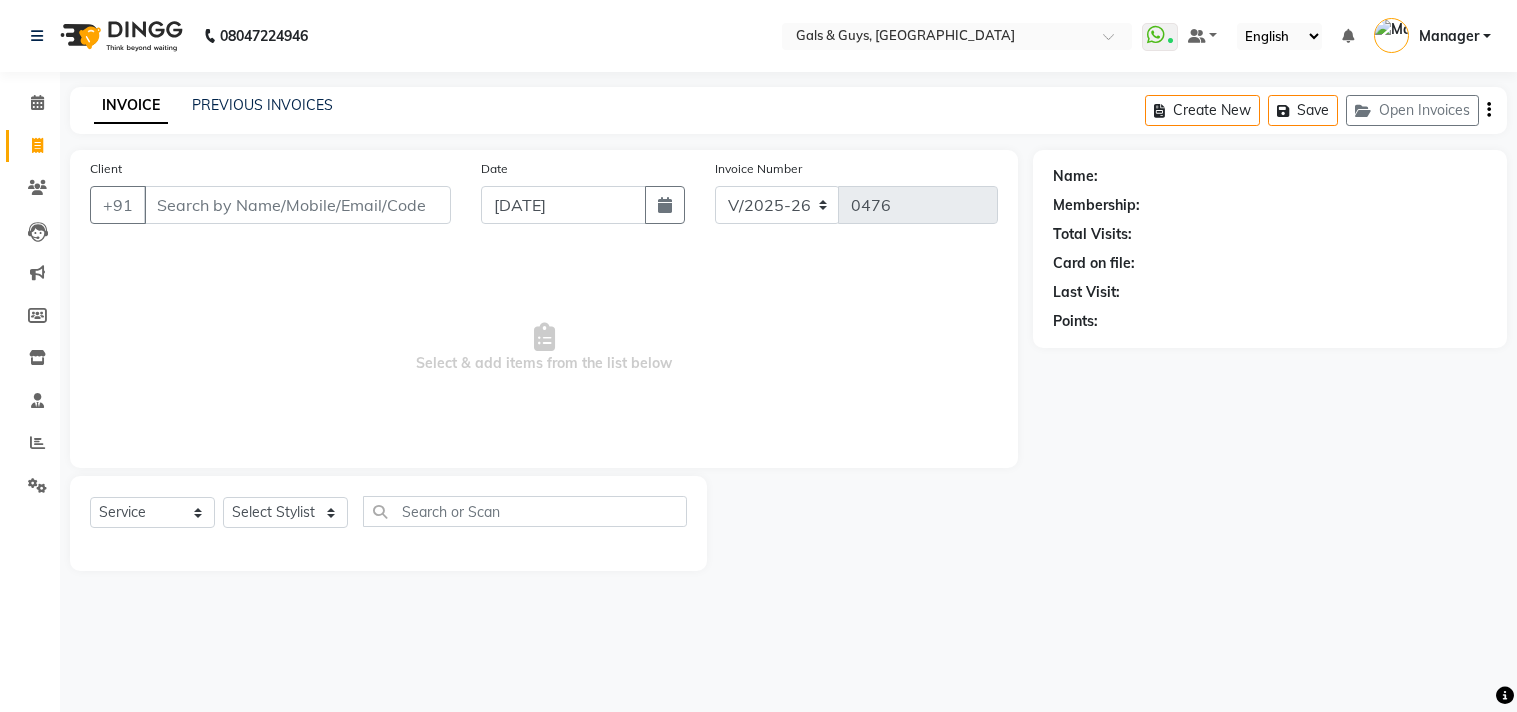 select on "7505" 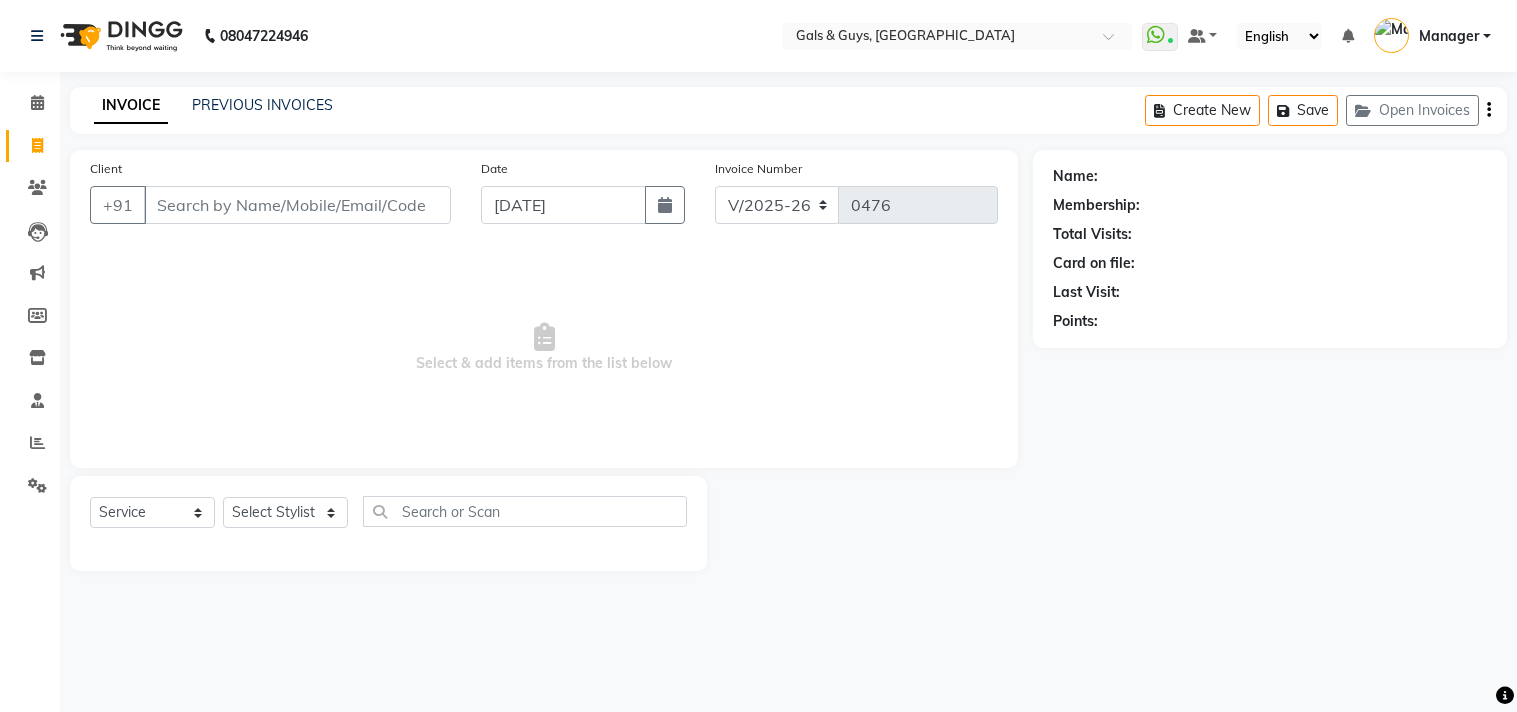 scroll, scrollTop: 0, scrollLeft: 0, axis: both 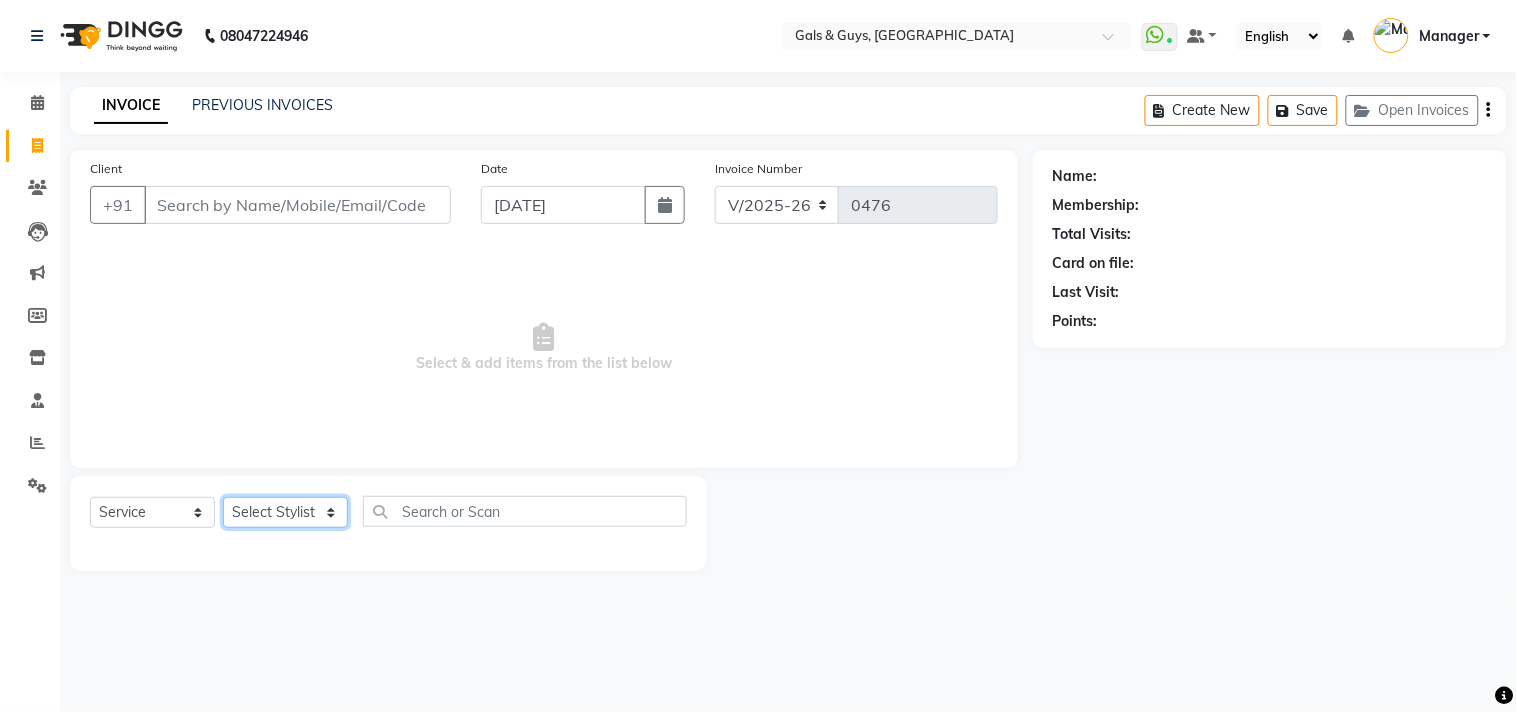 click on "Select Stylist Abhinav ADVANCE ALKA Ankita B-WAX  JANVI KUNAL Manager MEMBERSHIP MOHD. PALLAVI PRATHAM PRODUCT RAJAT SAHIL TANIYA UMESH VIRENDRA" 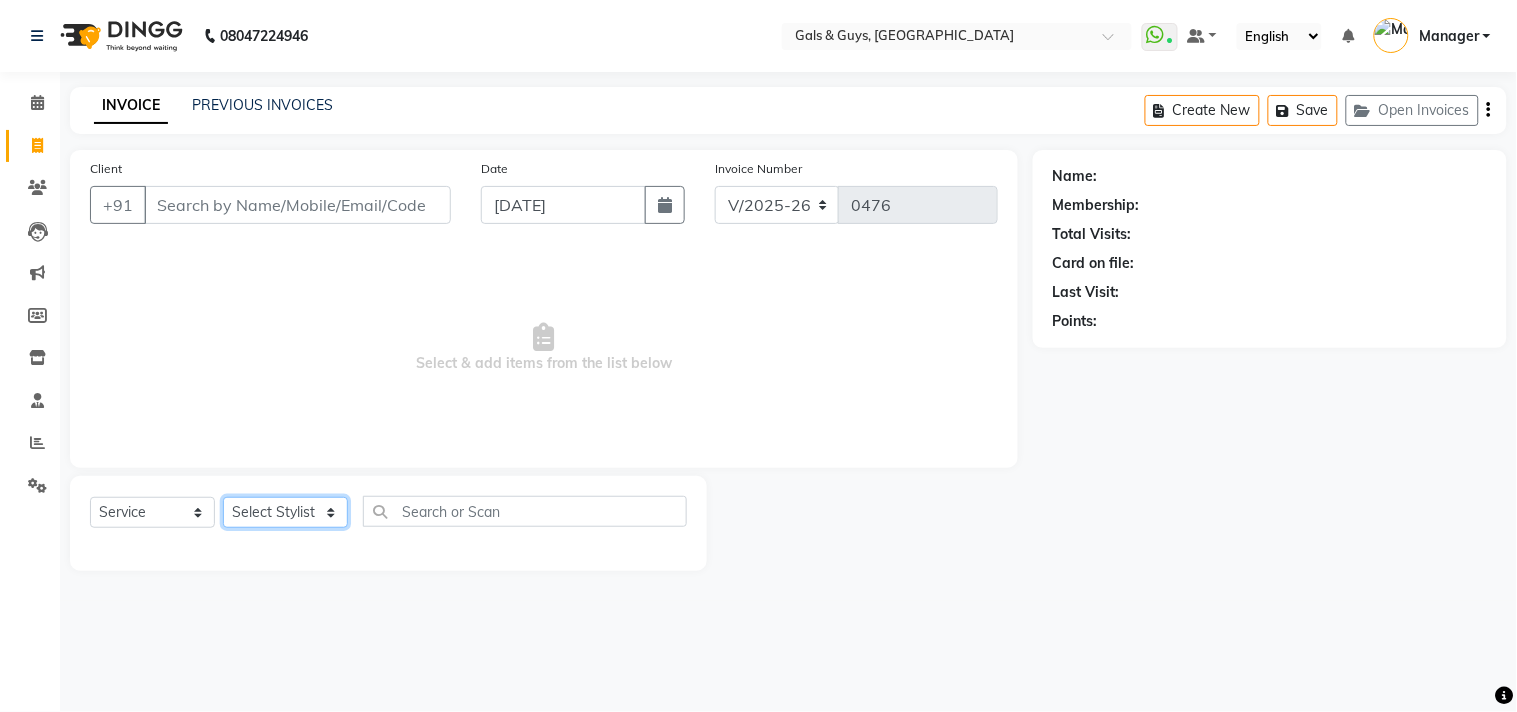 select on "66164" 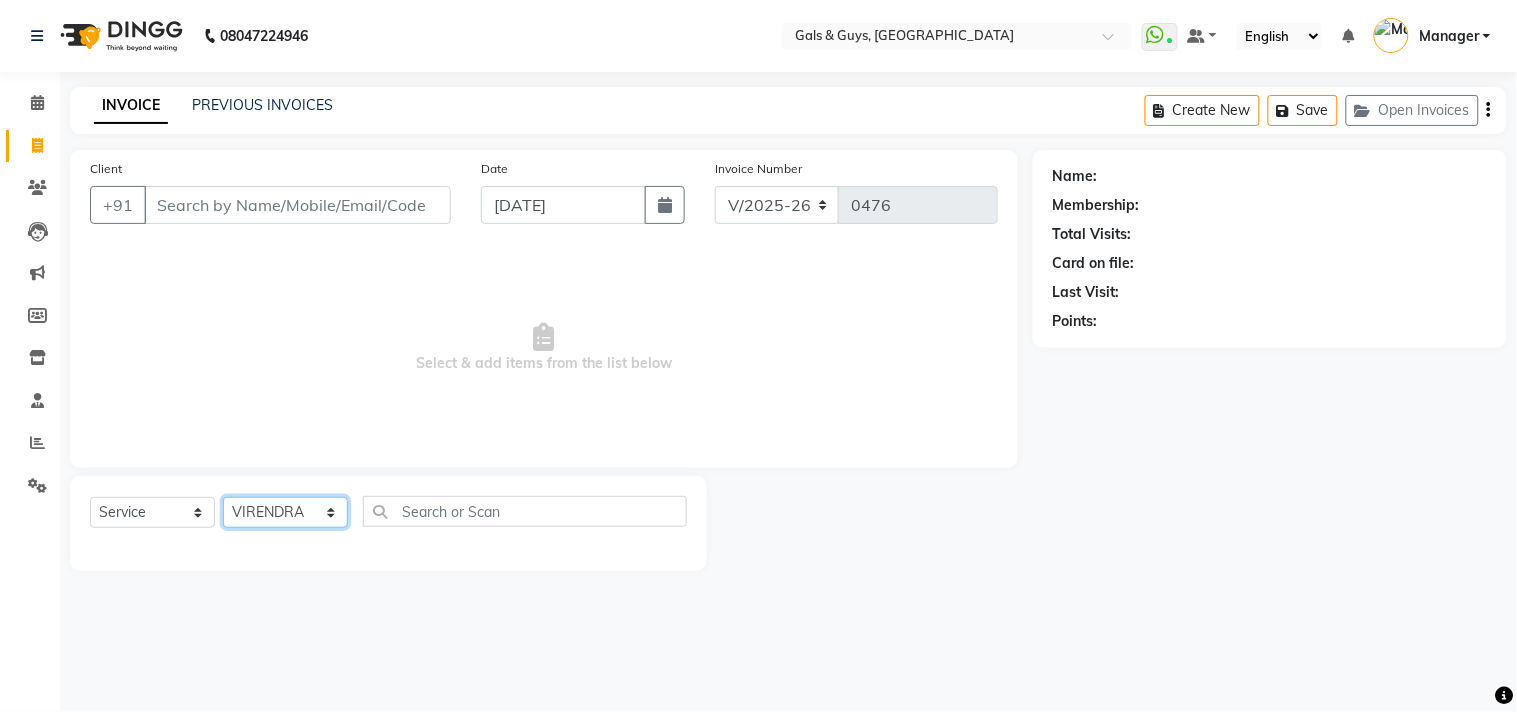 click on "Select Stylist Abhinav ADVANCE ALKA Ankita B-WAX  JANVI KUNAL Manager MEMBERSHIP MOHD. PALLAVI PRATHAM PRODUCT RAJAT SAHIL TANIYA UMESH VIRENDRA" 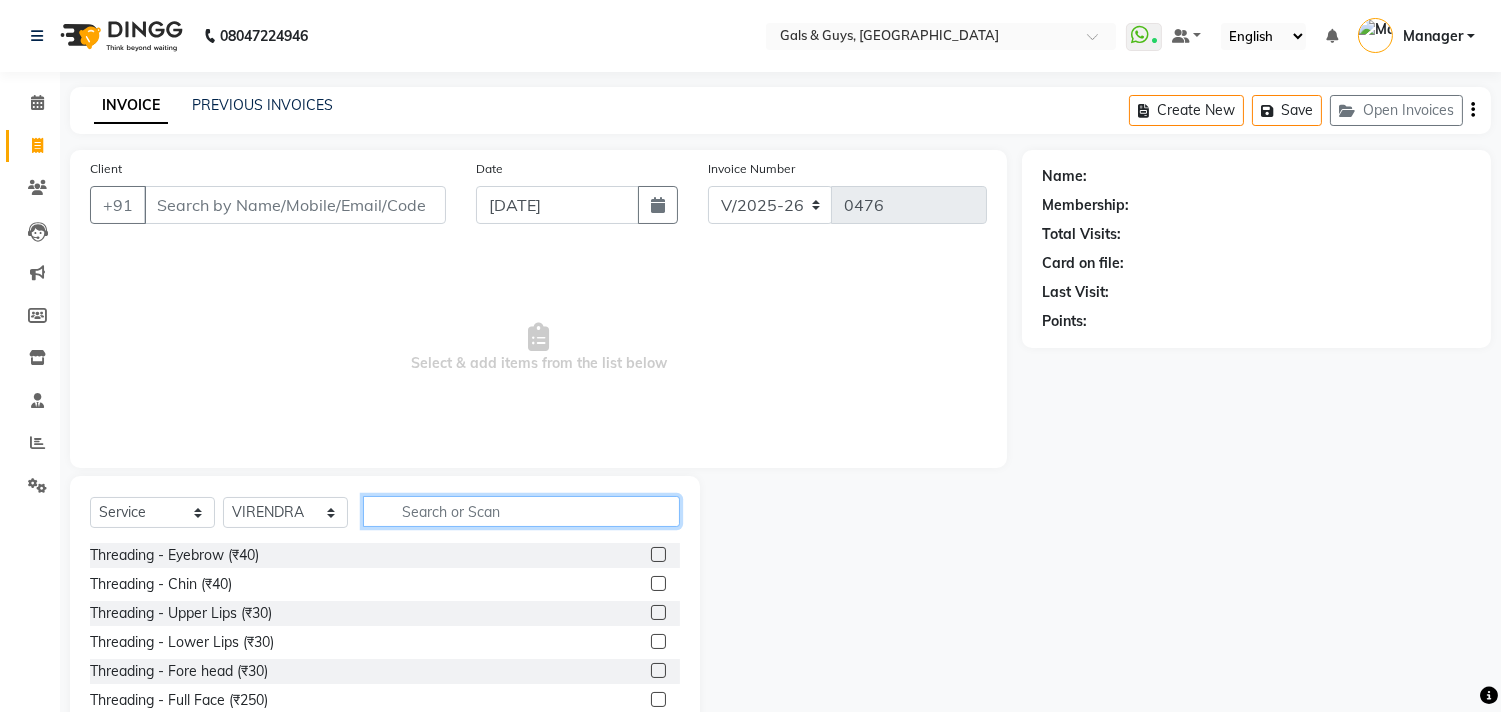 click 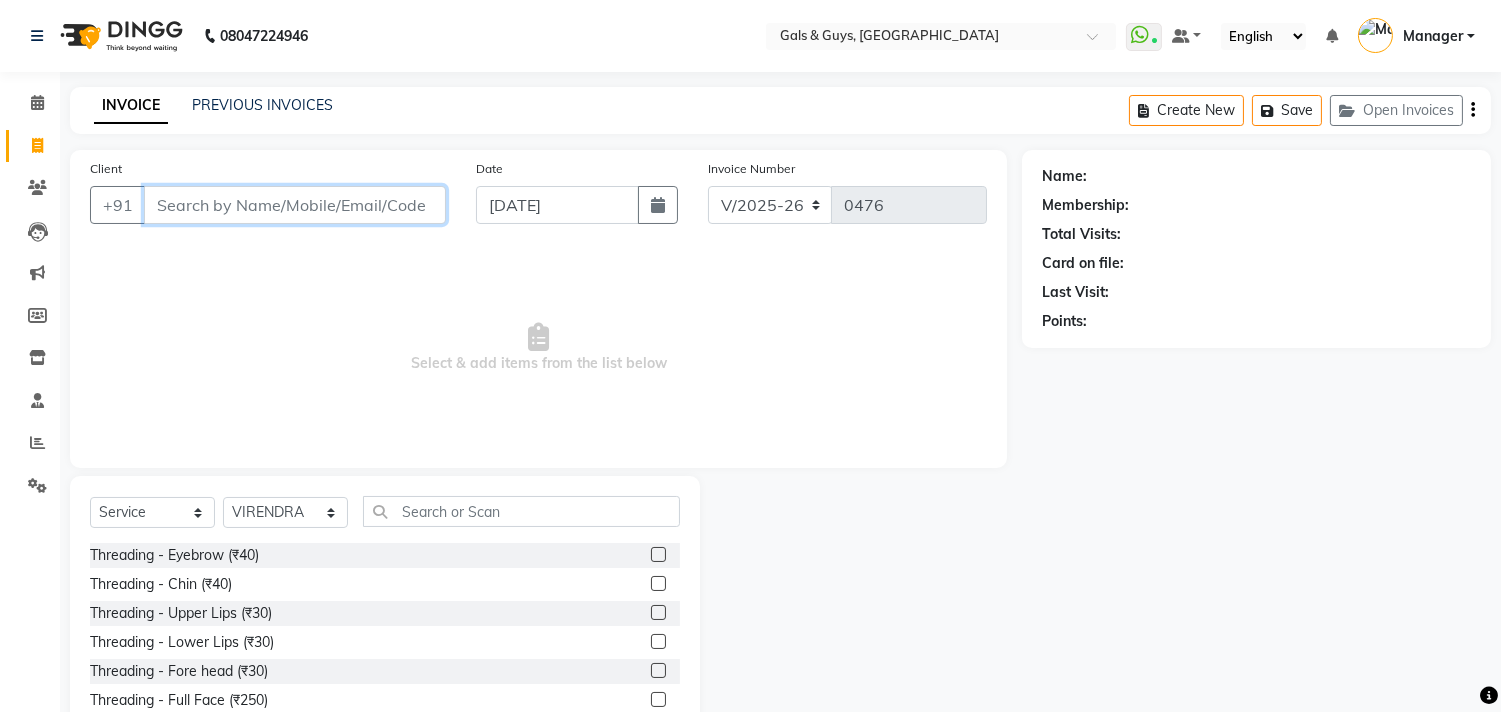 click on "Client" at bounding box center (295, 205) 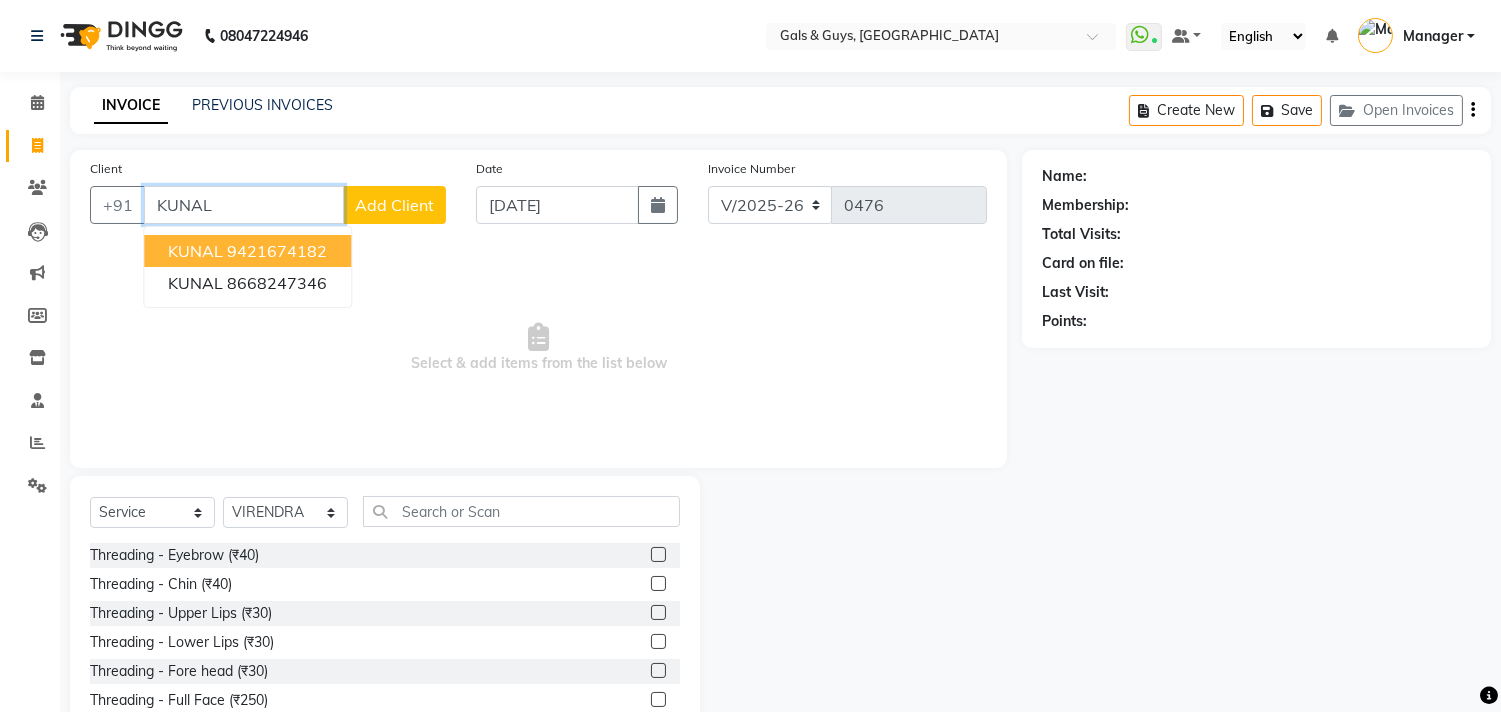 click on "KUNAL  9421674182" at bounding box center [247, 251] 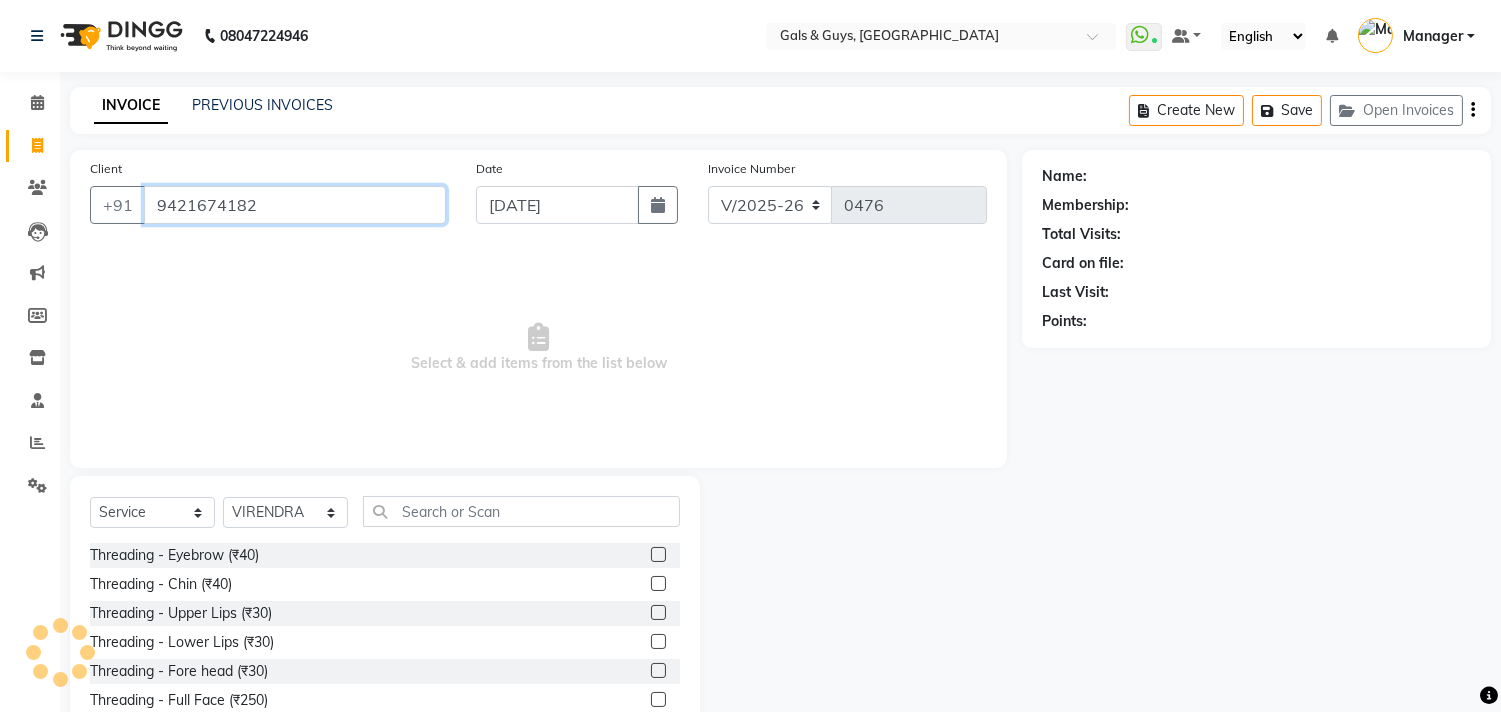 type on "9421674182" 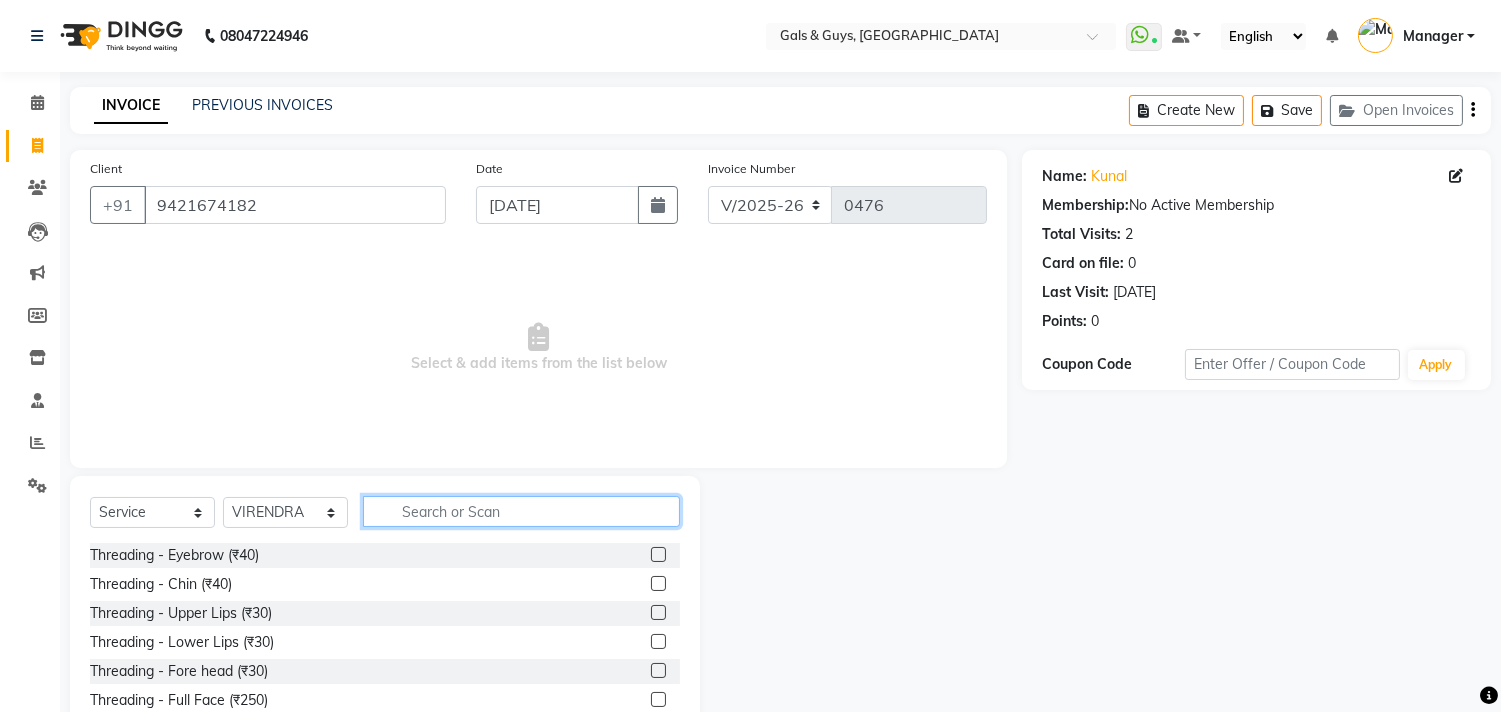 click 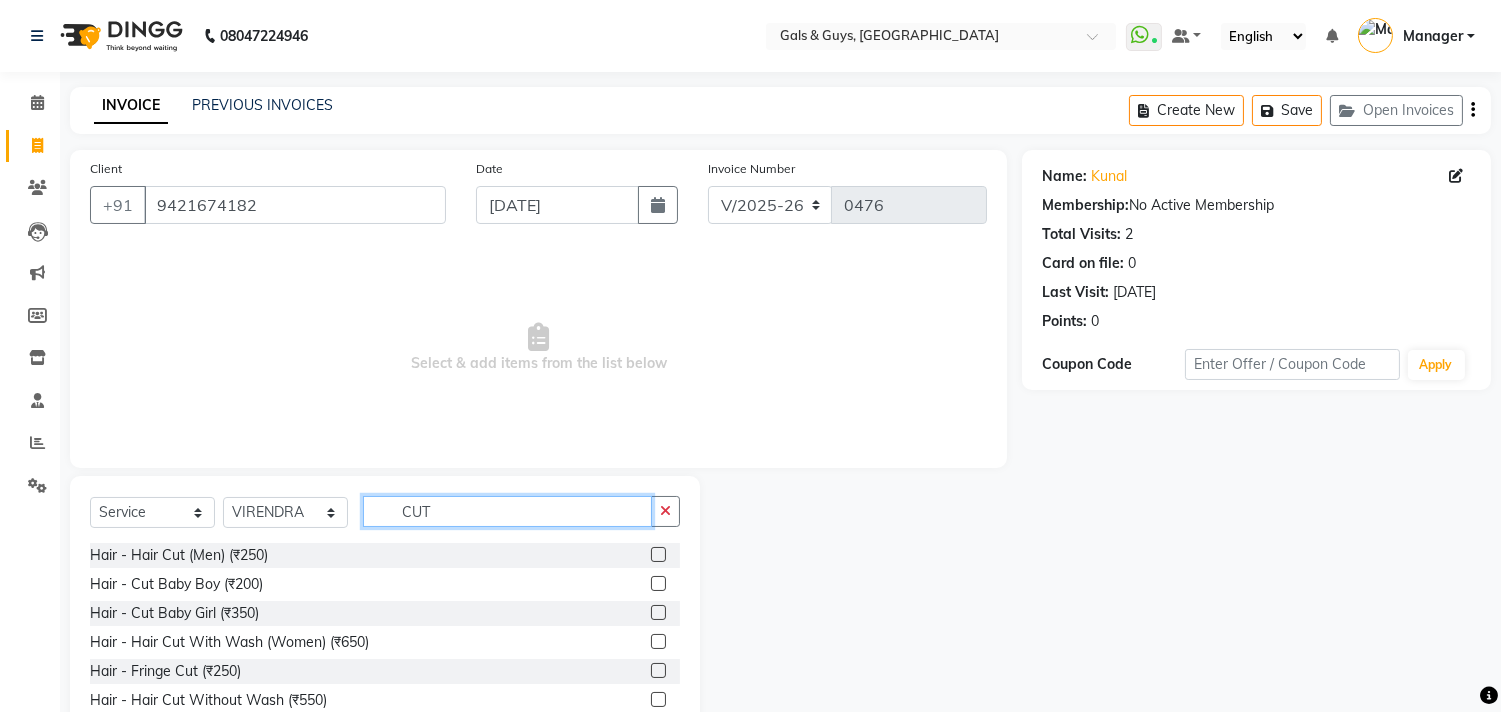 type on "CUT" 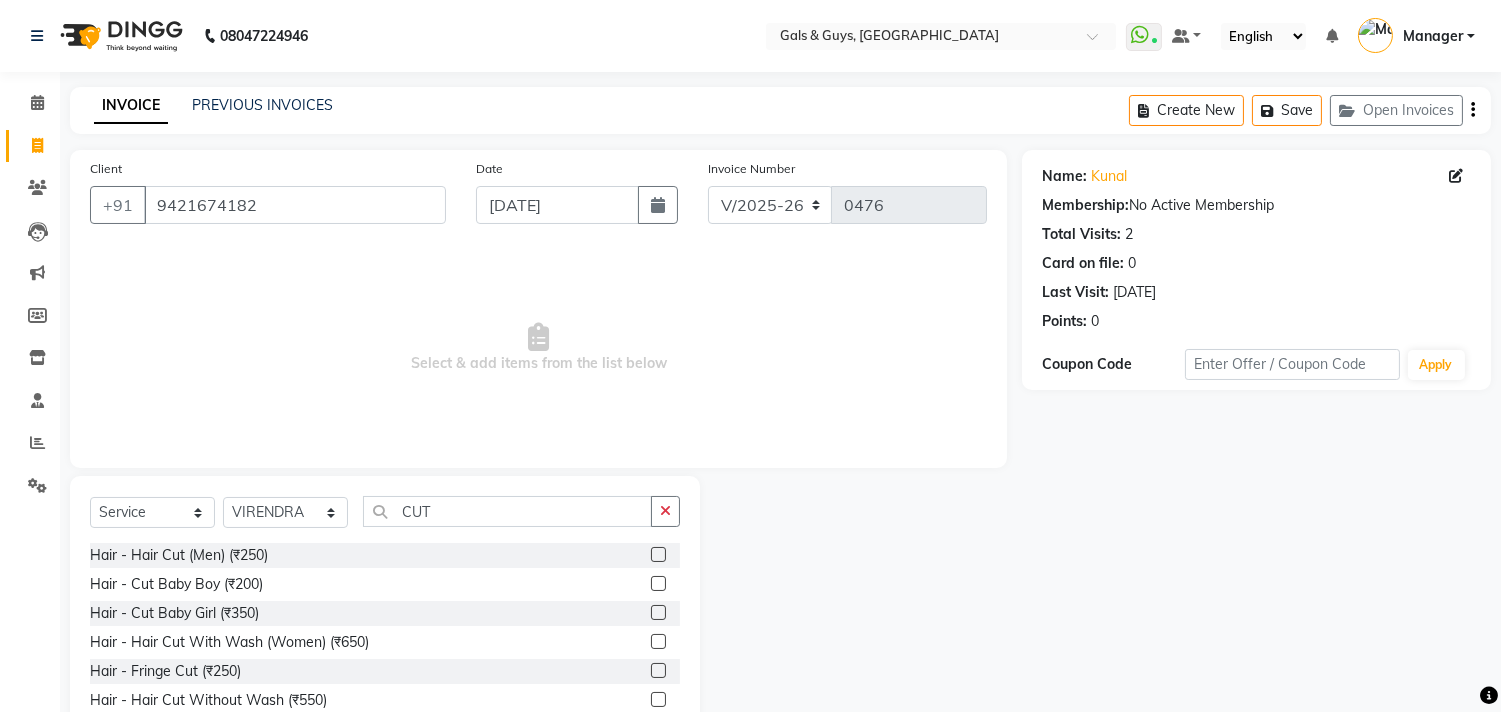 click 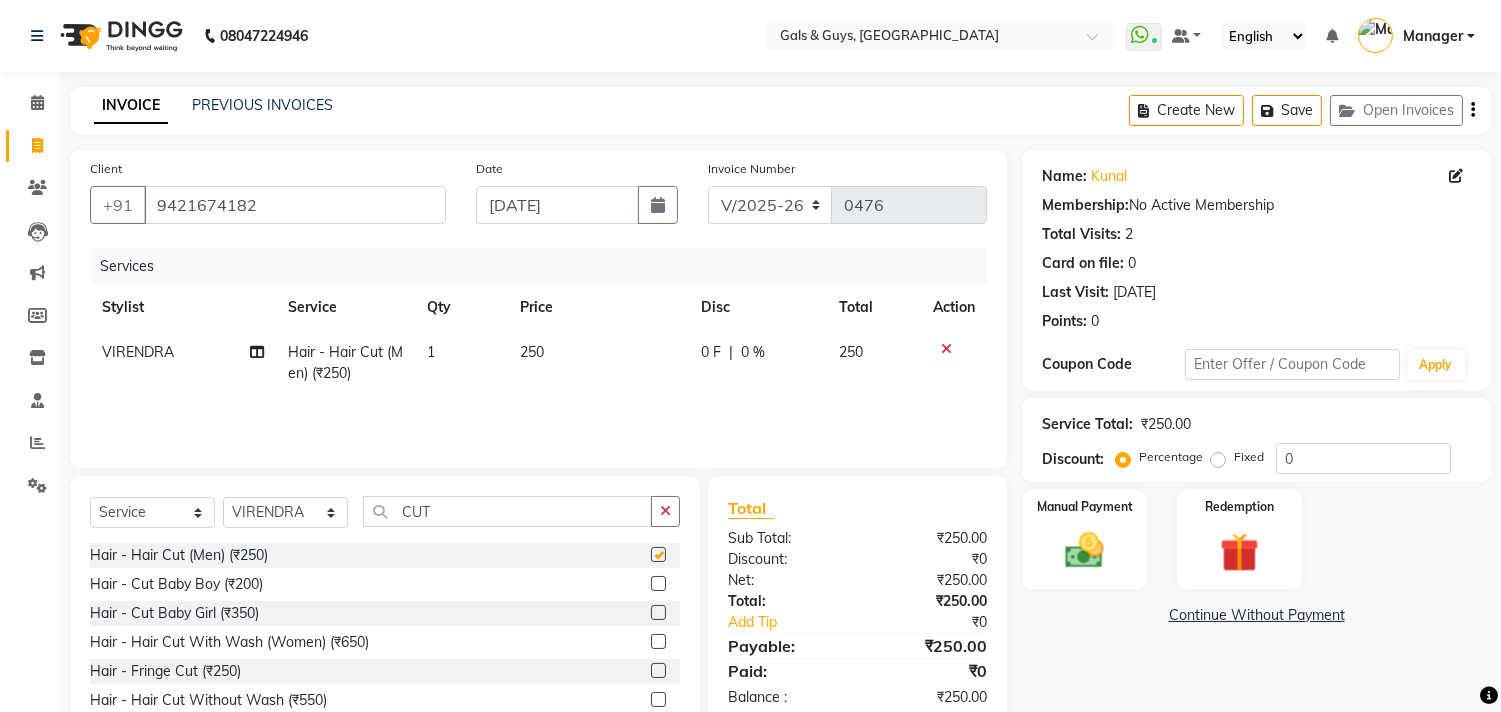 checkbox on "false" 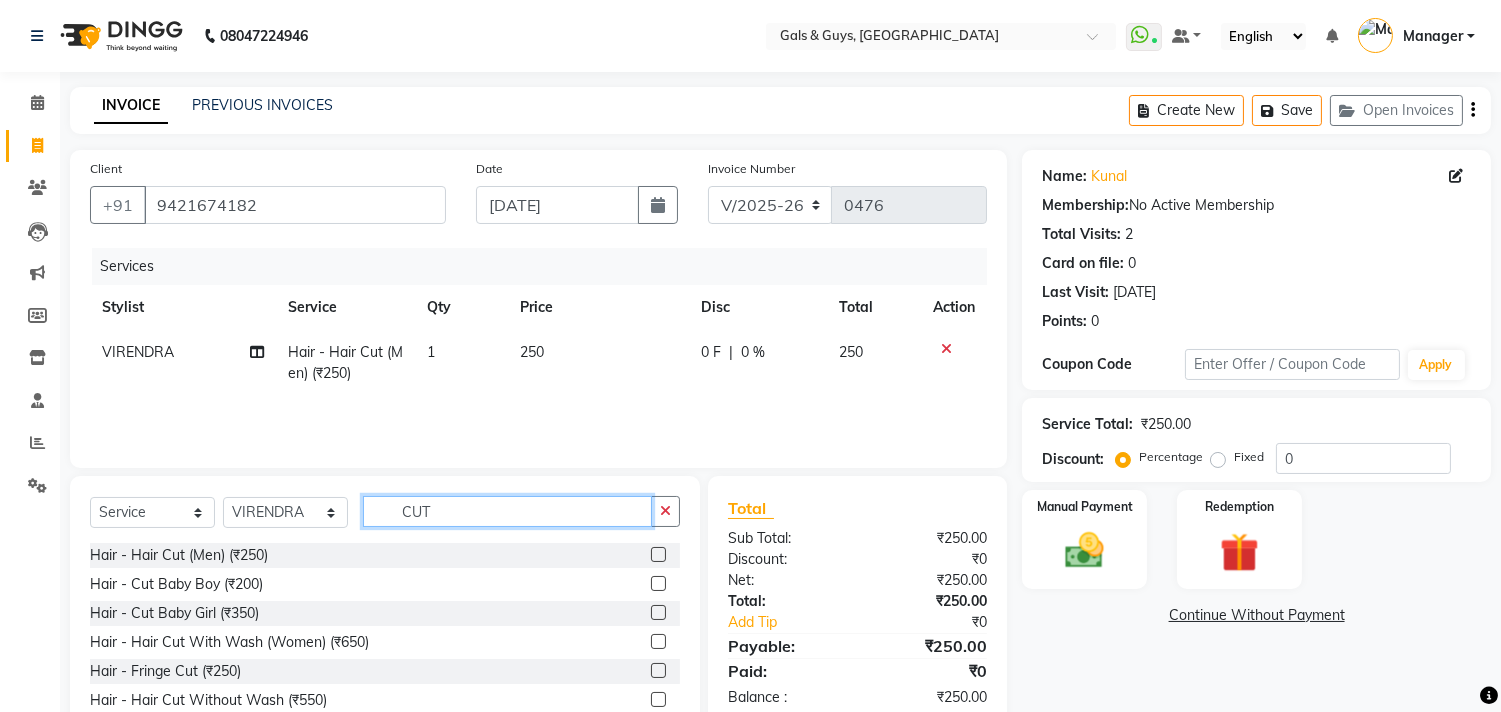 drag, startPoint x: 460, startPoint y: 502, endPoint x: 292, endPoint y: 516, distance: 168.58232 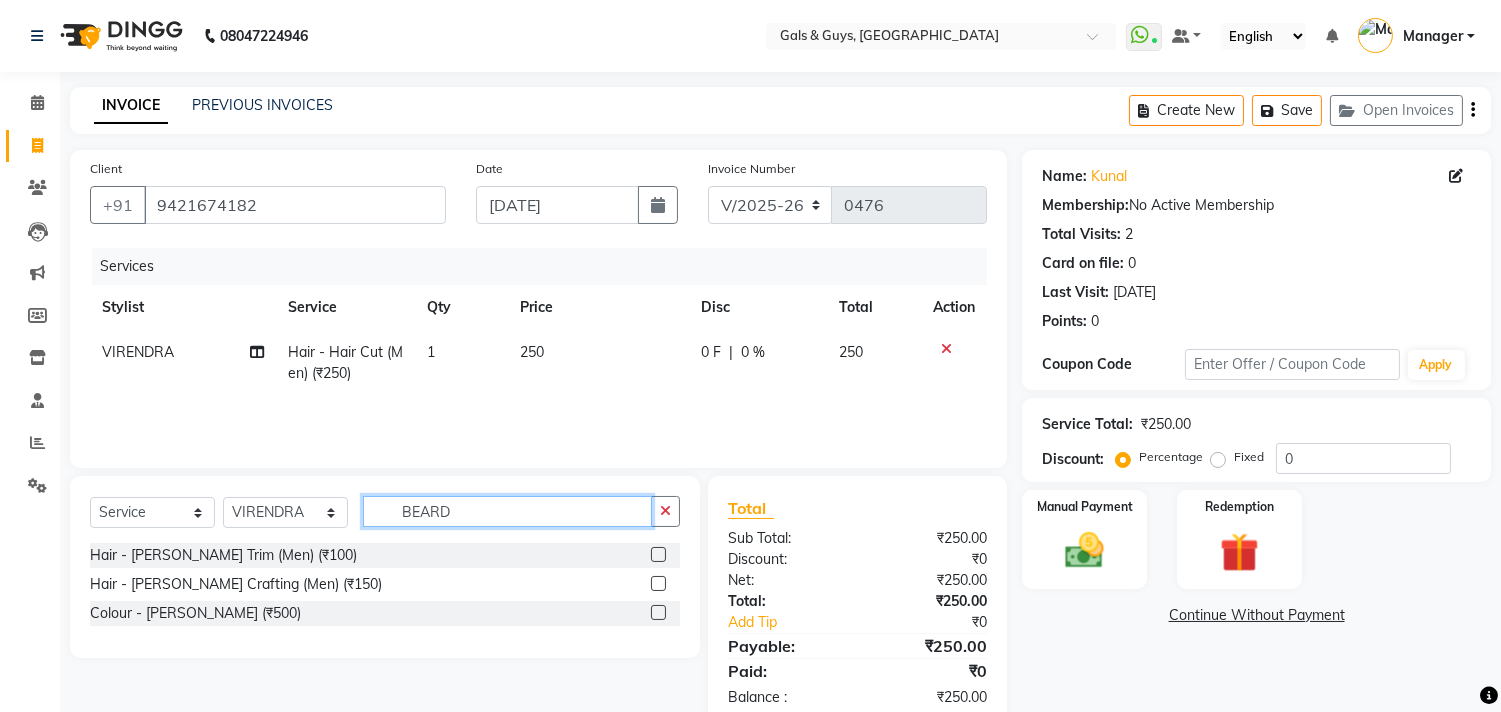 type on "BEARD" 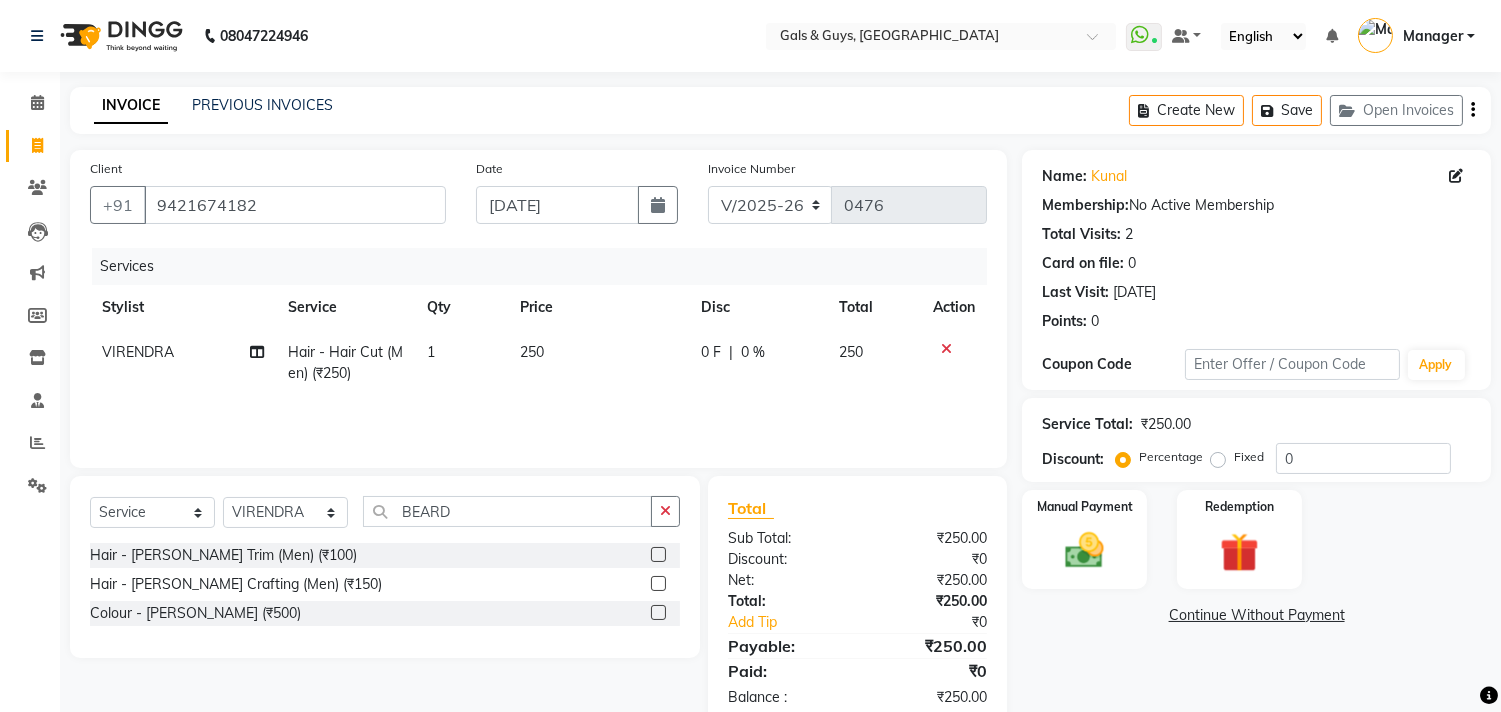 click 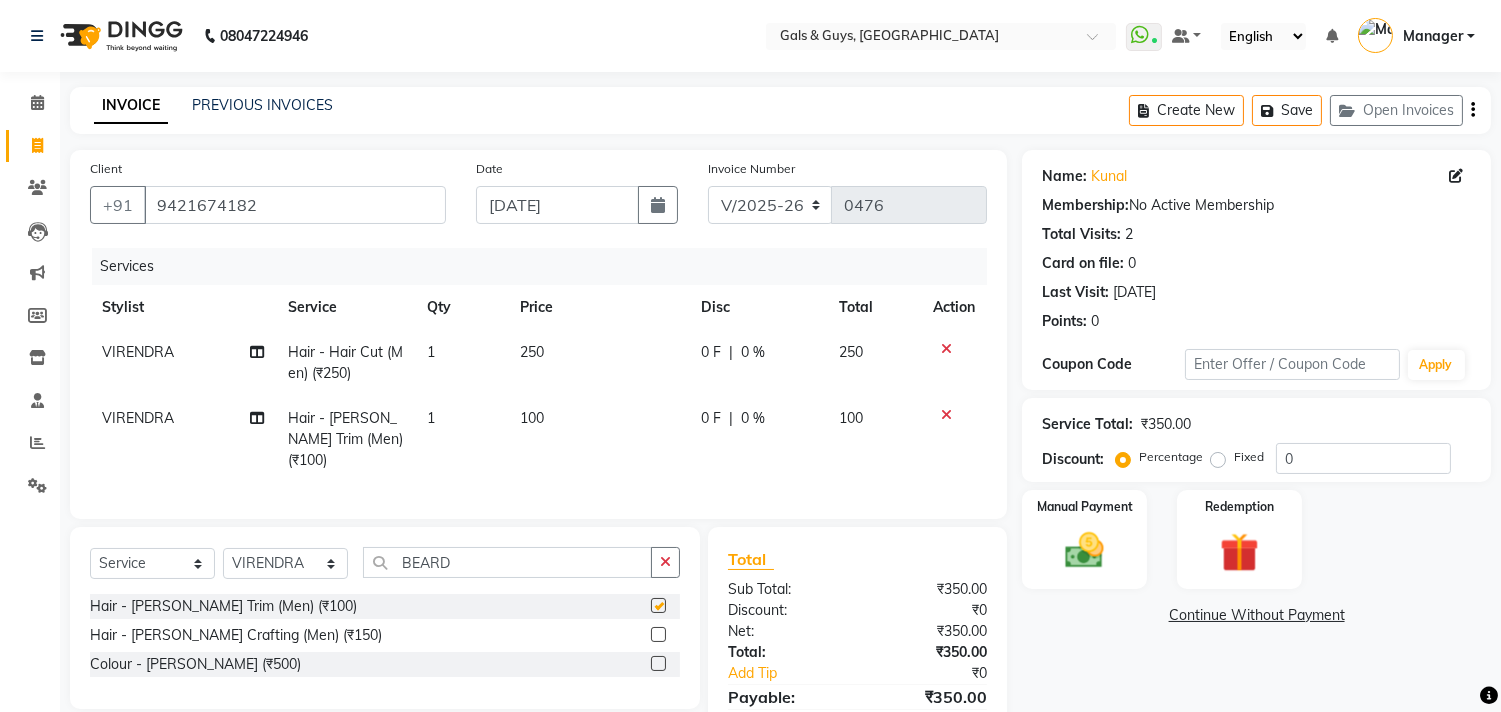 checkbox on "false" 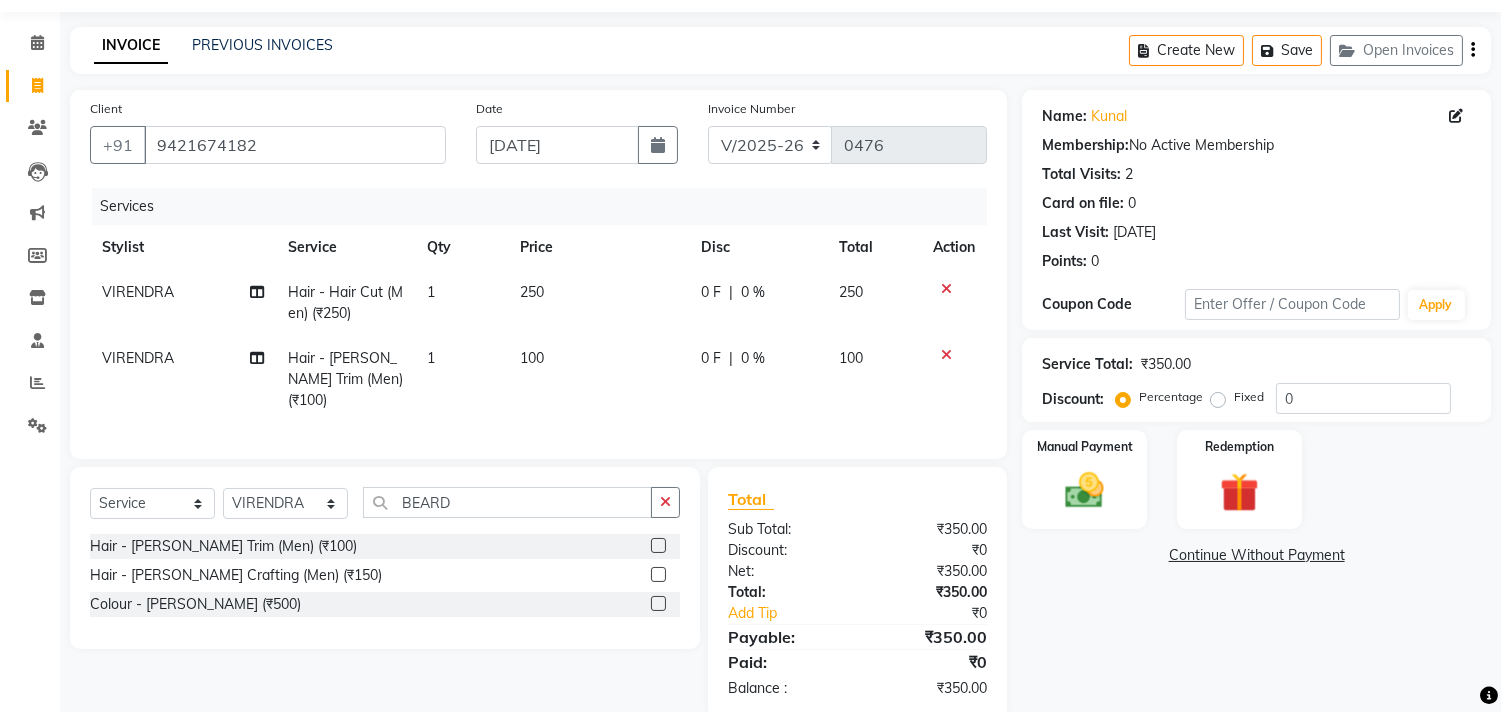 scroll, scrollTop: 92, scrollLeft: 0, axis: vertical 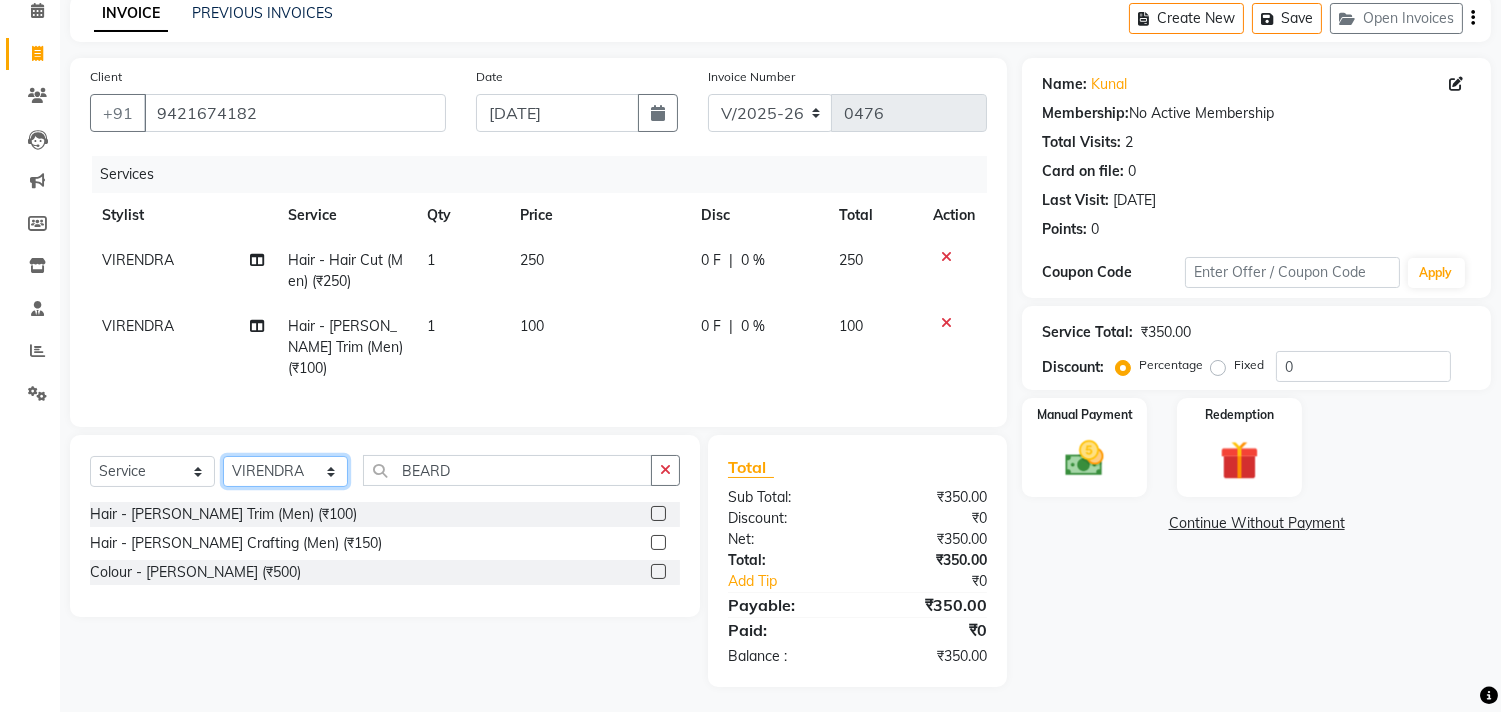 click on "Select Stylist Abhinav ADVANCE ALKA Ankita B-WAX  JANVI KUNAL Manager MEMBERSHIP MOHD. PALLAVI PRATHAM PRODUCT RAJAT SAHIL TANIYA UMESH VIRENDRA" 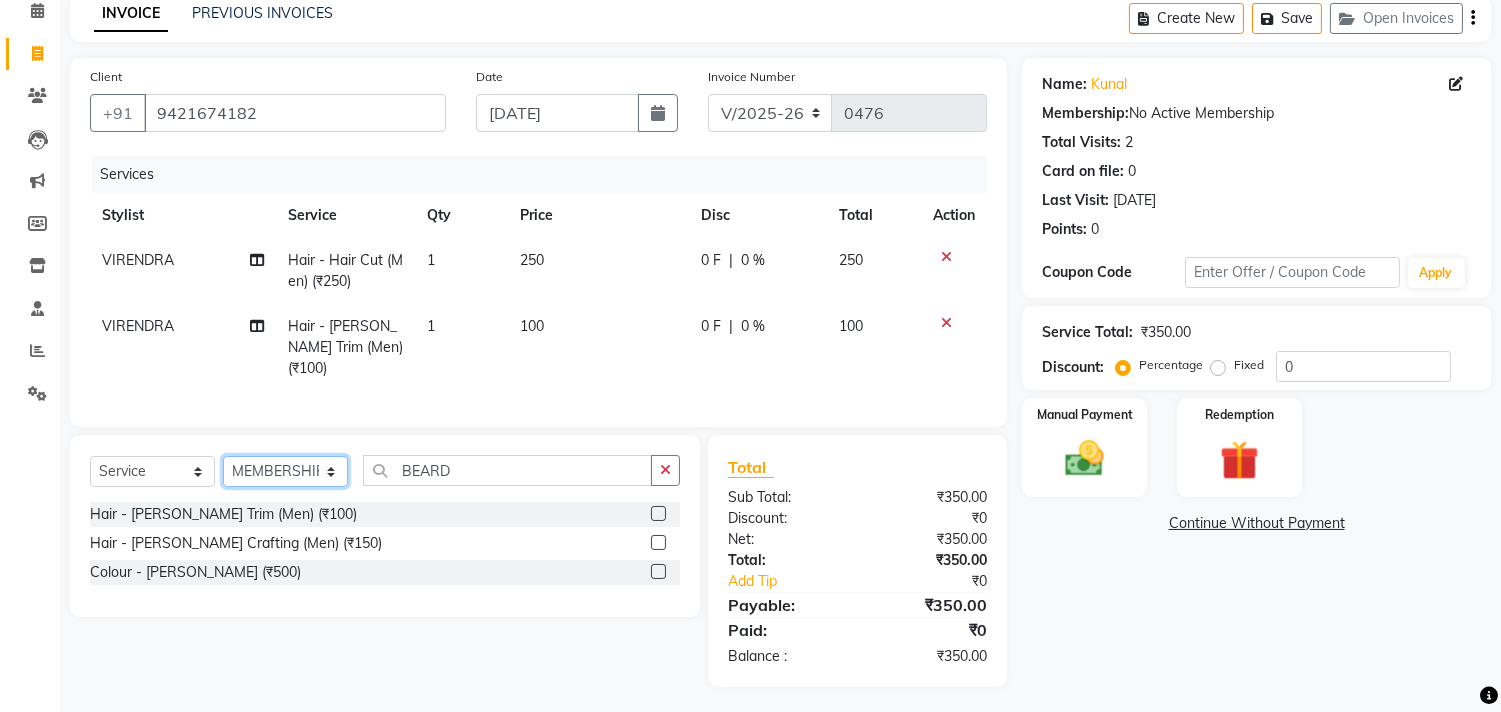 click on "Select Stylist Abhinav ADVANCE ALKA Ankita B-WAX  JANVI KUNAL Manager MEMBERSHIP MOHD. PALLAVI PRATHAM PRODUCT RAJAT SAHIL TANIYA UMESH VIRENDRA" 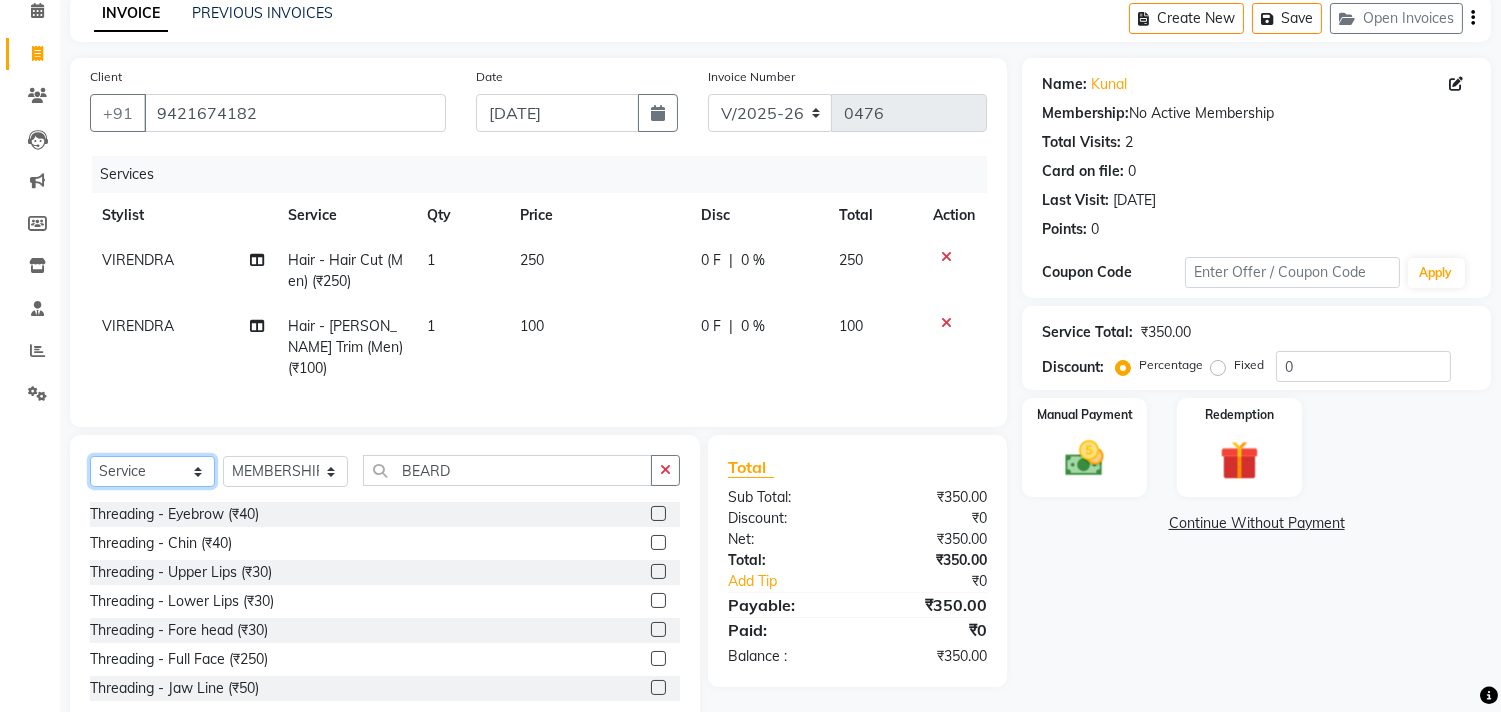 click on "Select  Service  Product  Membership  Package Voucher Prepaid Gift Card" 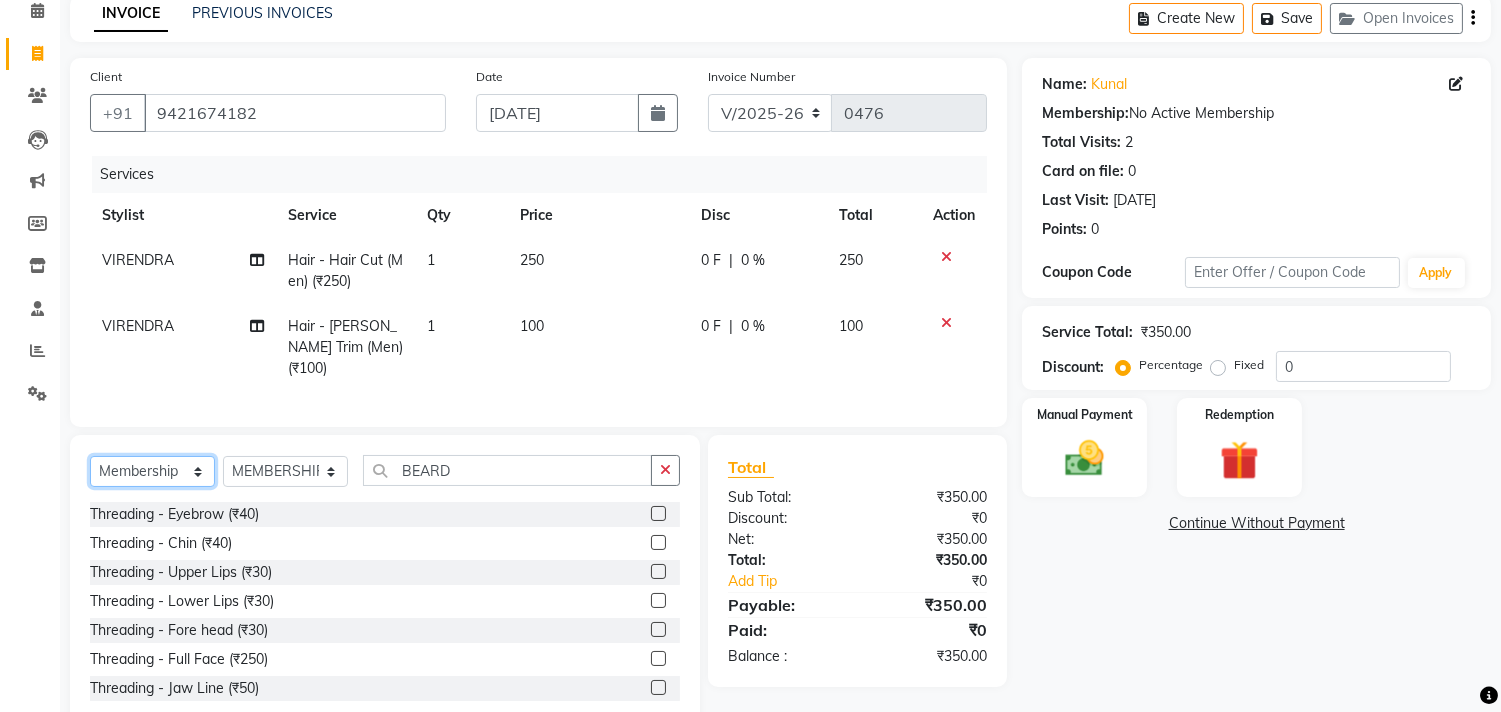 click on "Select  Service  Product  Membership  Package Voucher Prepaid Gift Card" 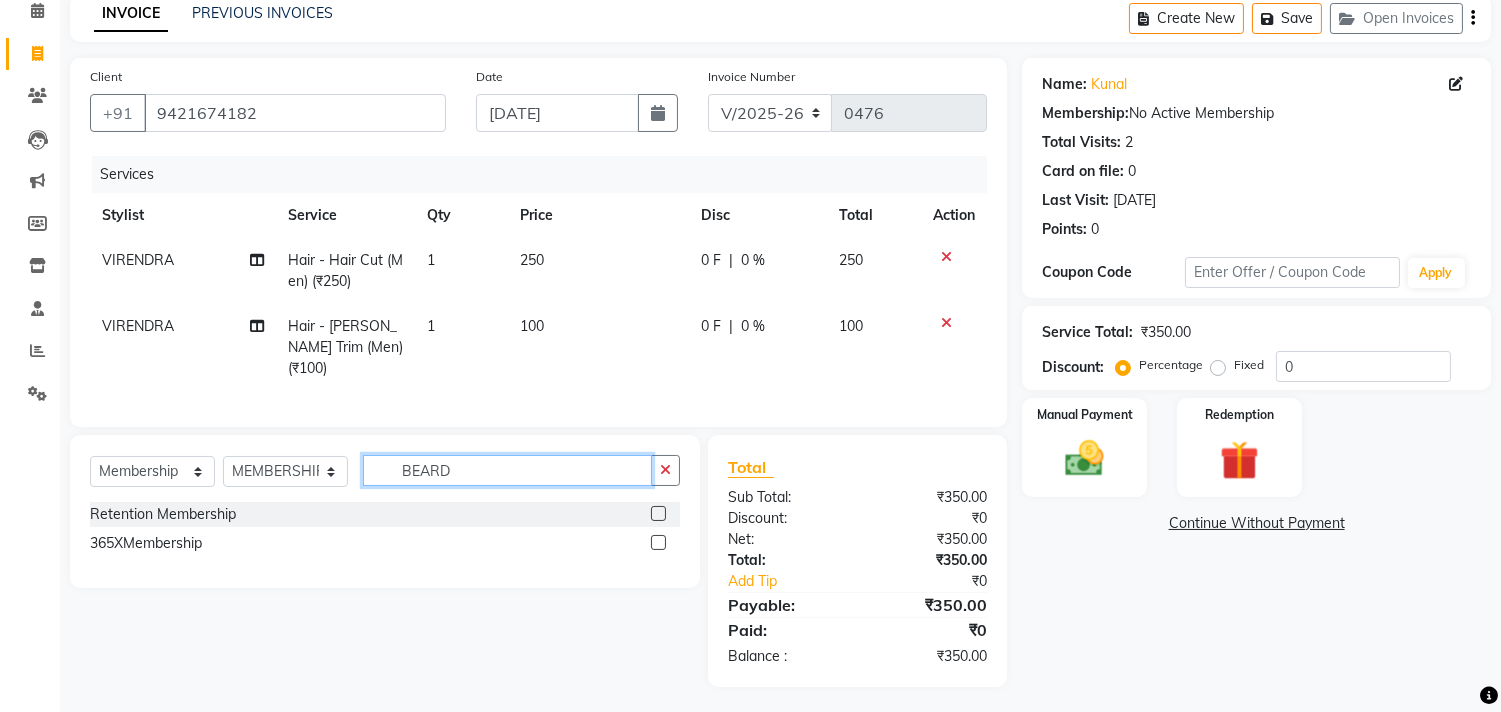 drag, startPoint x: 487, startPoint y: 466, endPoint x: 91, endPoint y: 463, distance: 396.01135 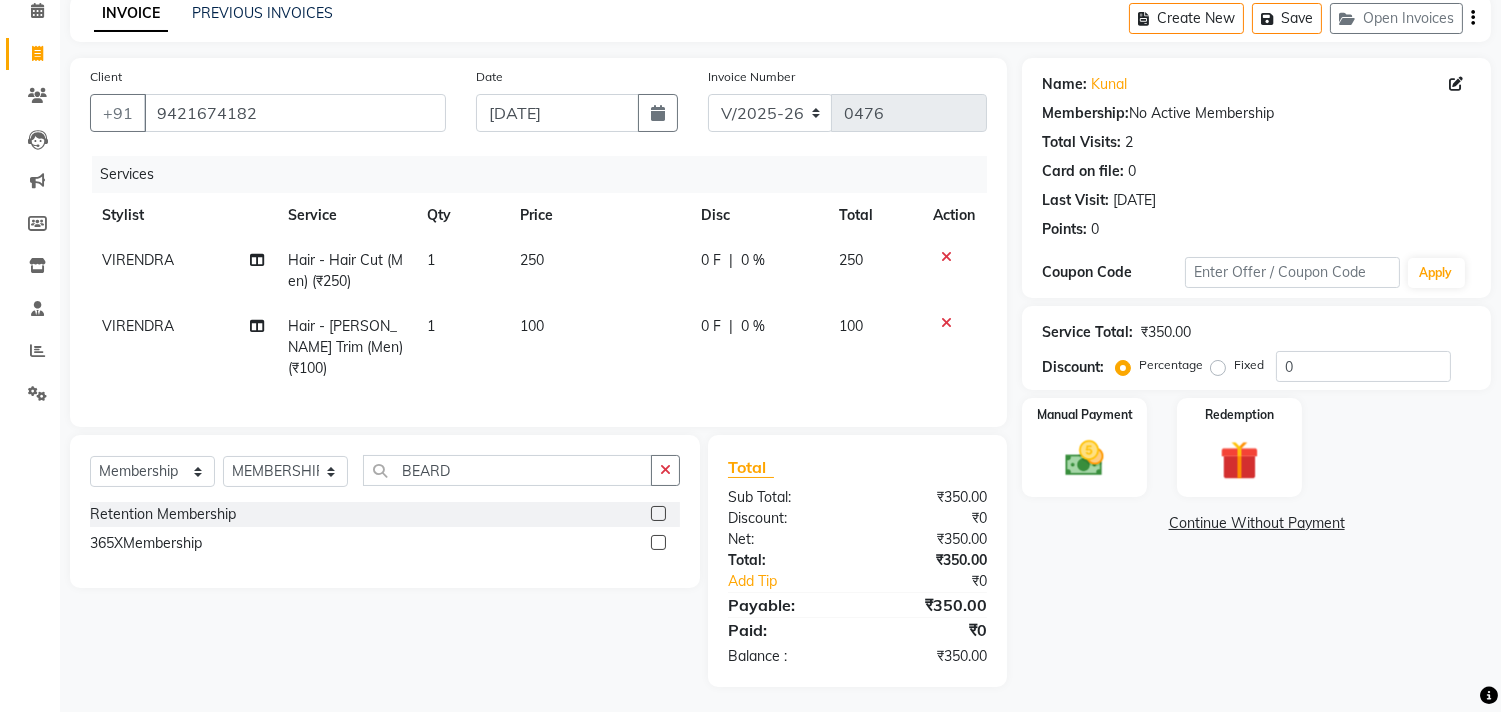 click 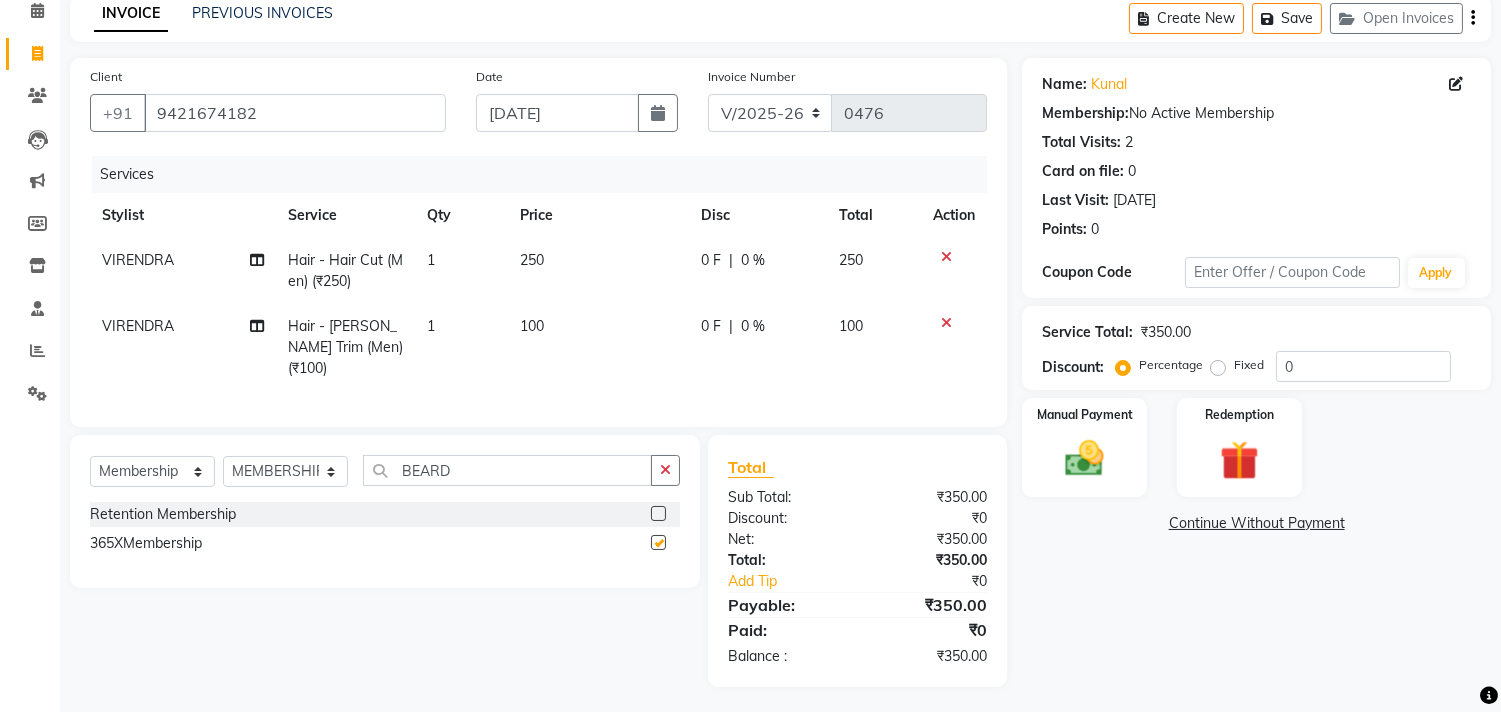 select on "select" 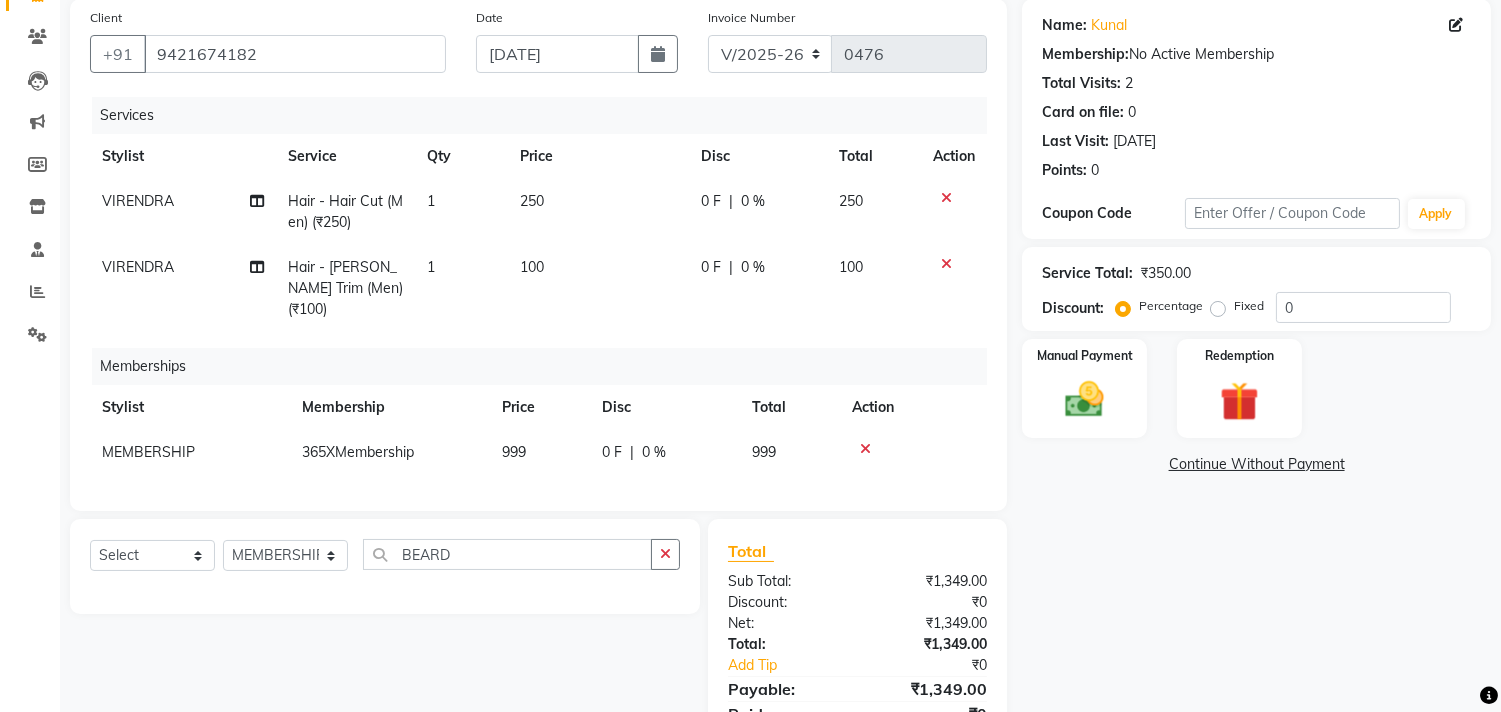 scroll, scrollTop: 203, scrollLeft: 0, axis: vertical 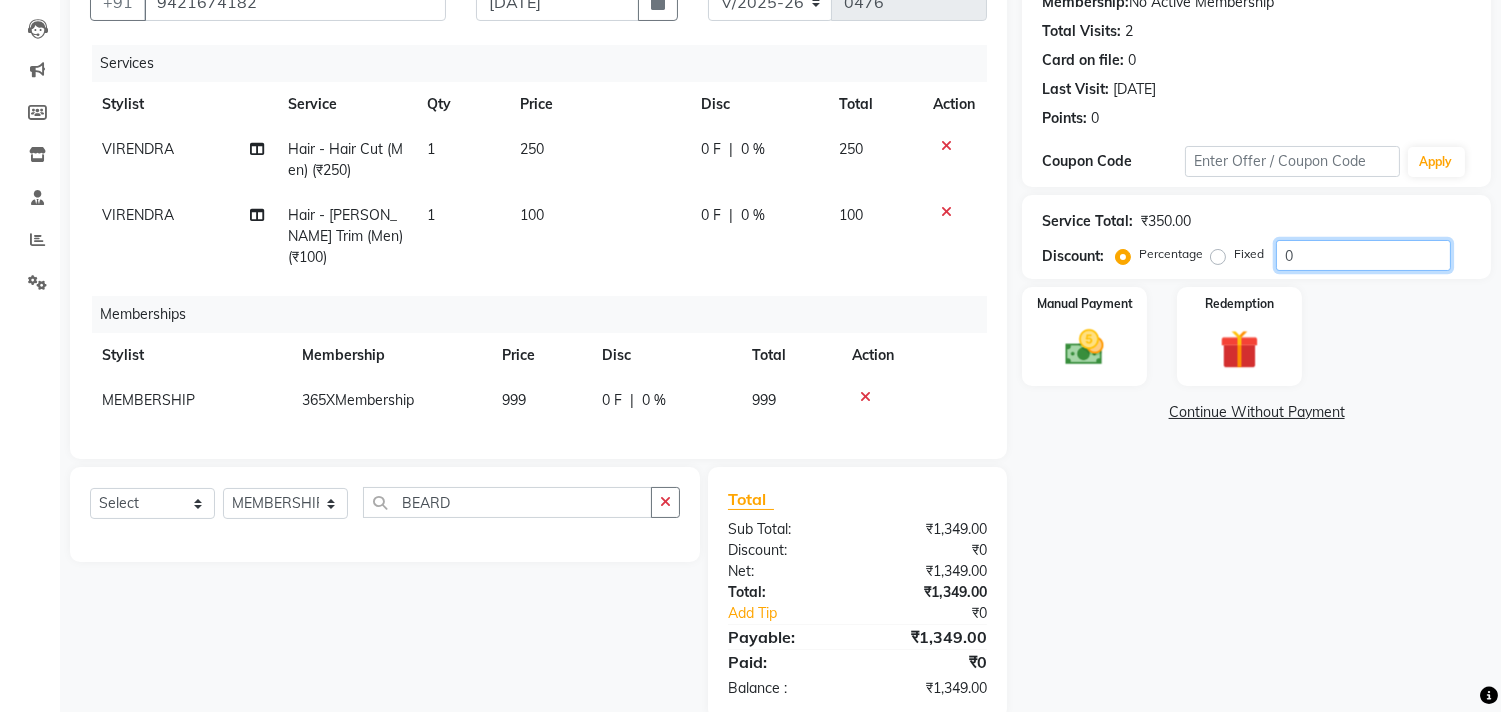 drag, startPoint x: 1343, startPoint y: 247, endPoint x: 855, endPoint y: 253, distance: 488.0369 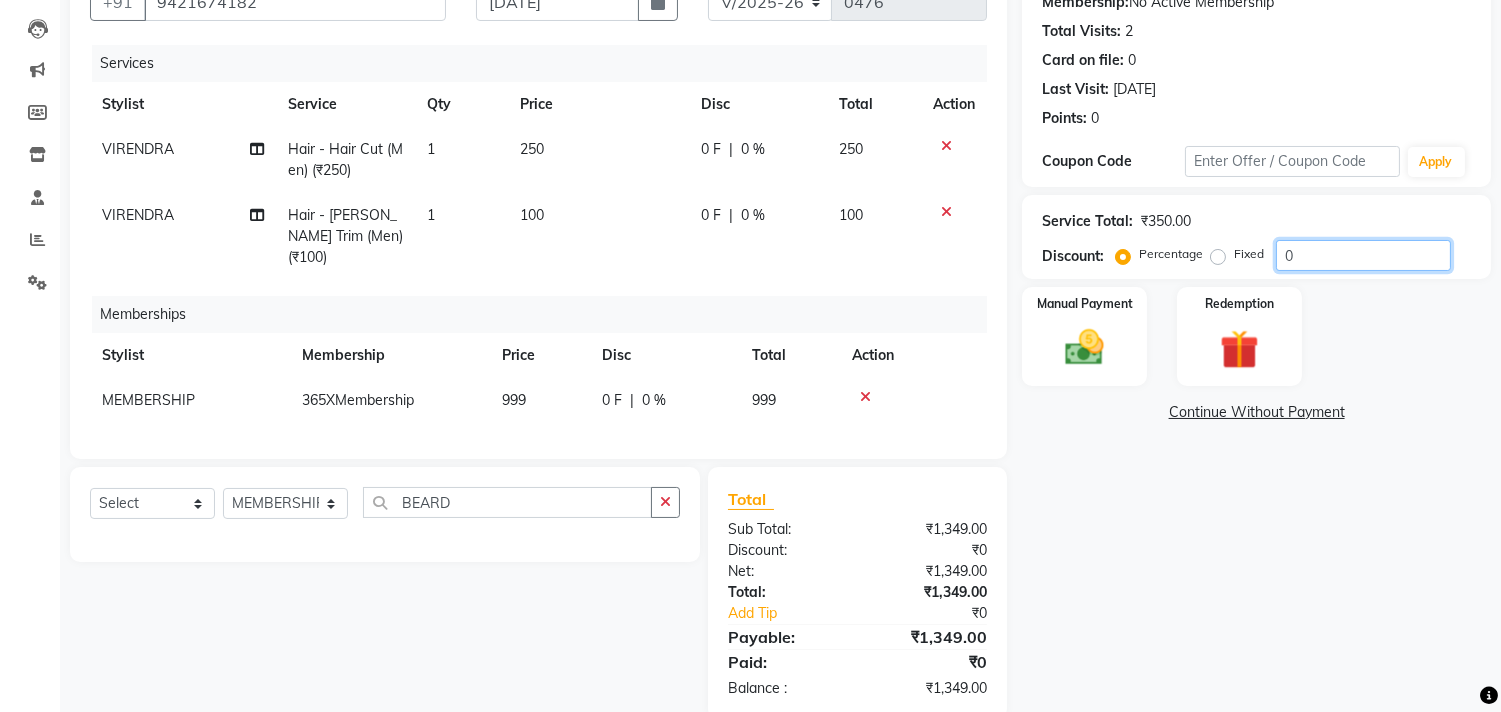 click on "Client +91 9421674182 Date 13-07-2025 Invoice Number V/2025 V/2025-26 0476 Services Stylist Service Qty Price Disc Total Action VIRENDRA  Hair - Hair Cut (Men) (₹250) 1 250 0 F | 0 % 250 VIRENDRA  Hair - Beard Trim (Men) (₹100) 1 100 0 F | 0 % 100 Memberships Stylist Membership Price Disc Total Action MEMBERSHIP 365XMembership 999 0 F | 0 % 999 Select  Service  Product  Package Voucher Prepaid Gift Card  Select Stylist Abhinav ADVANCE ALKA Ankita B-WAX  JANVI KUNAL Manager MEMBERSHIP MOHD. PALLAVI PRATHAM PRODUCT RAJAT SAHIL TANIYA UMESH VIRENDRA  BEARD Total Sub Total: ₹1,349.00 Discount: ₹0 Net: ₹1,349.00 Total: ₹1,349.00 Add Tip ₹0 Payable: ₹1,349.00 Paid: ₹0 Balance   : ₹1,349.00 Name: Kunal  Membership:  No Active Membership  Total Visits:  2 Card on file:  0 Last Visit:   03-07-2025 Points:   0  Coupon Code Apply Service Total:  ₹350.00  Discount:  Percentage   Fixed  0 Manual Payment Redemption  Continue Without Payment" 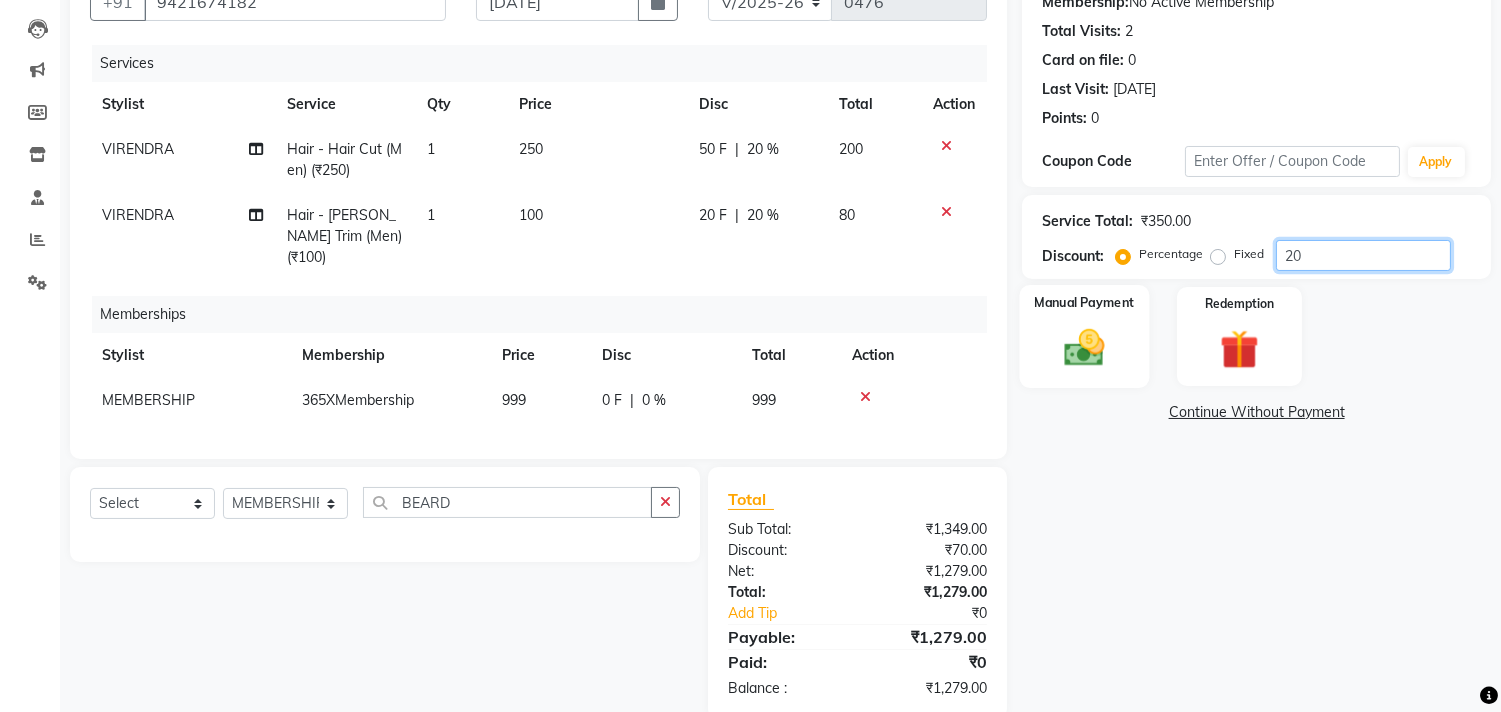 type on "20" 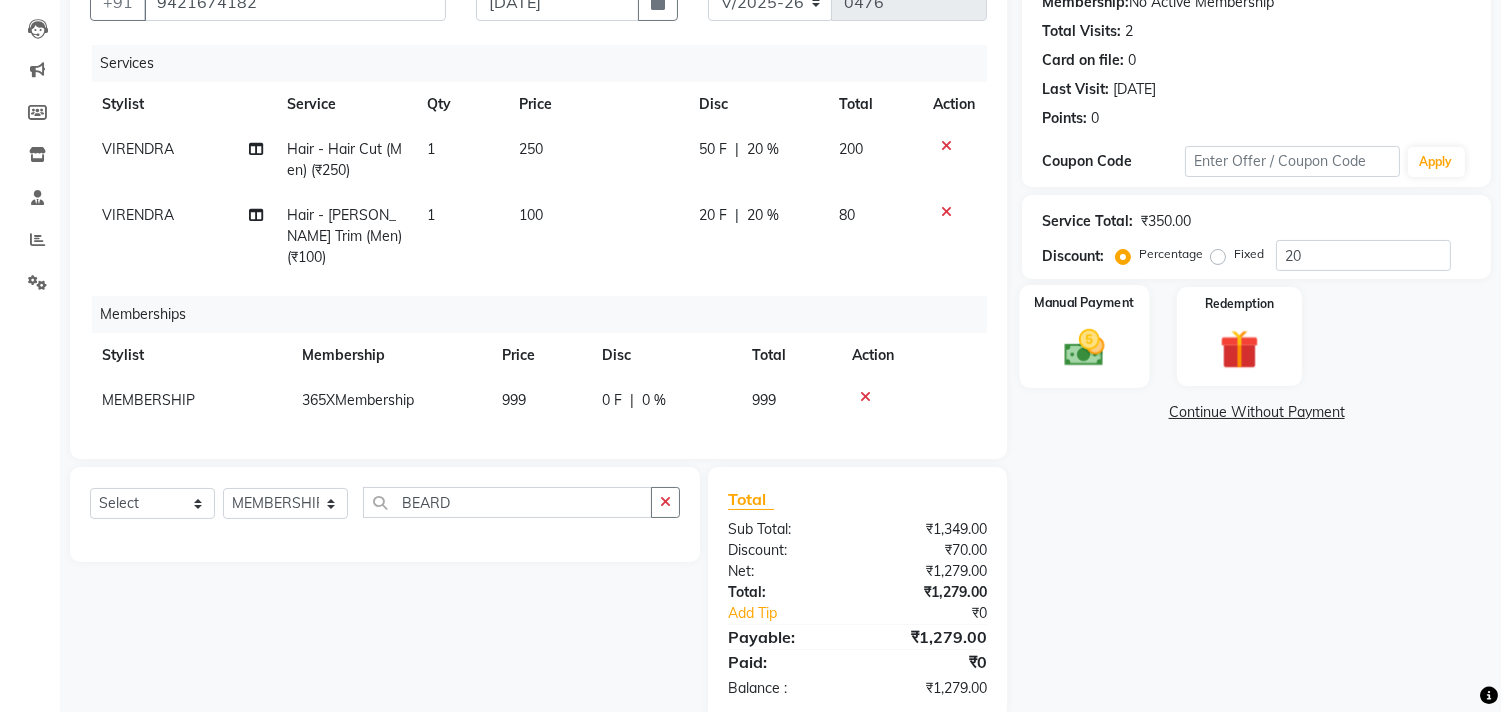 click 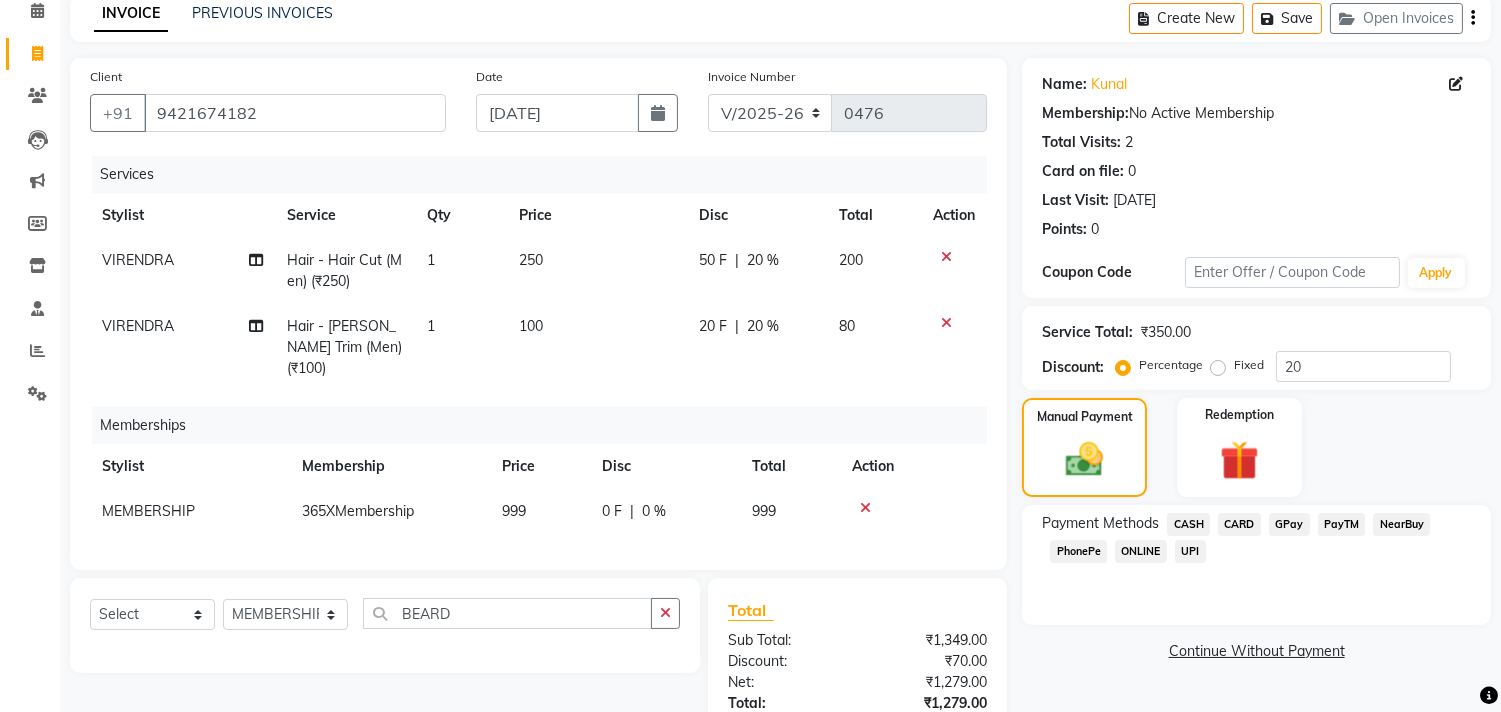 scroll, scrollTop: 235, scrollLeft: 0, axis: vertical 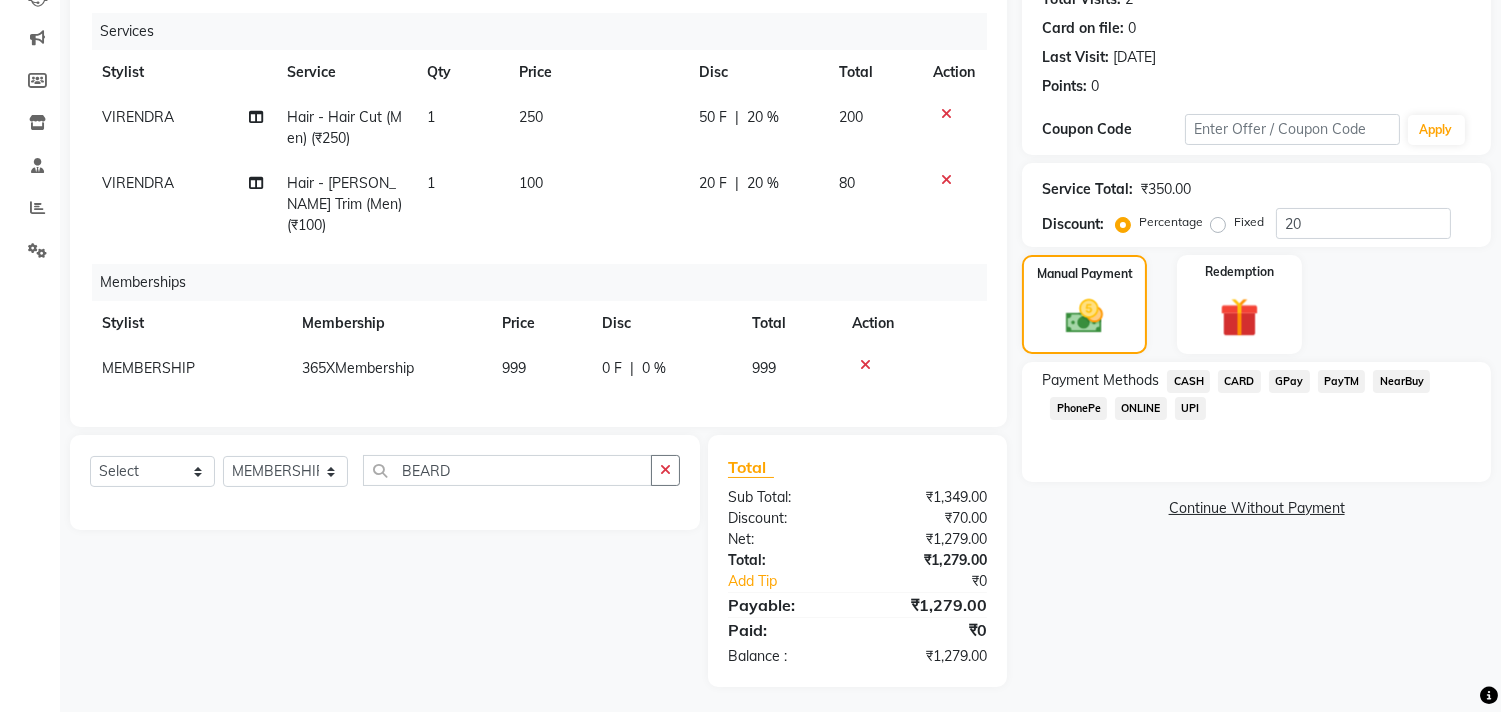 drag, startPoint x: 1278, startPoint y: 376, endPoint x: 1294, endPoint y: 415, distance: 42.154476 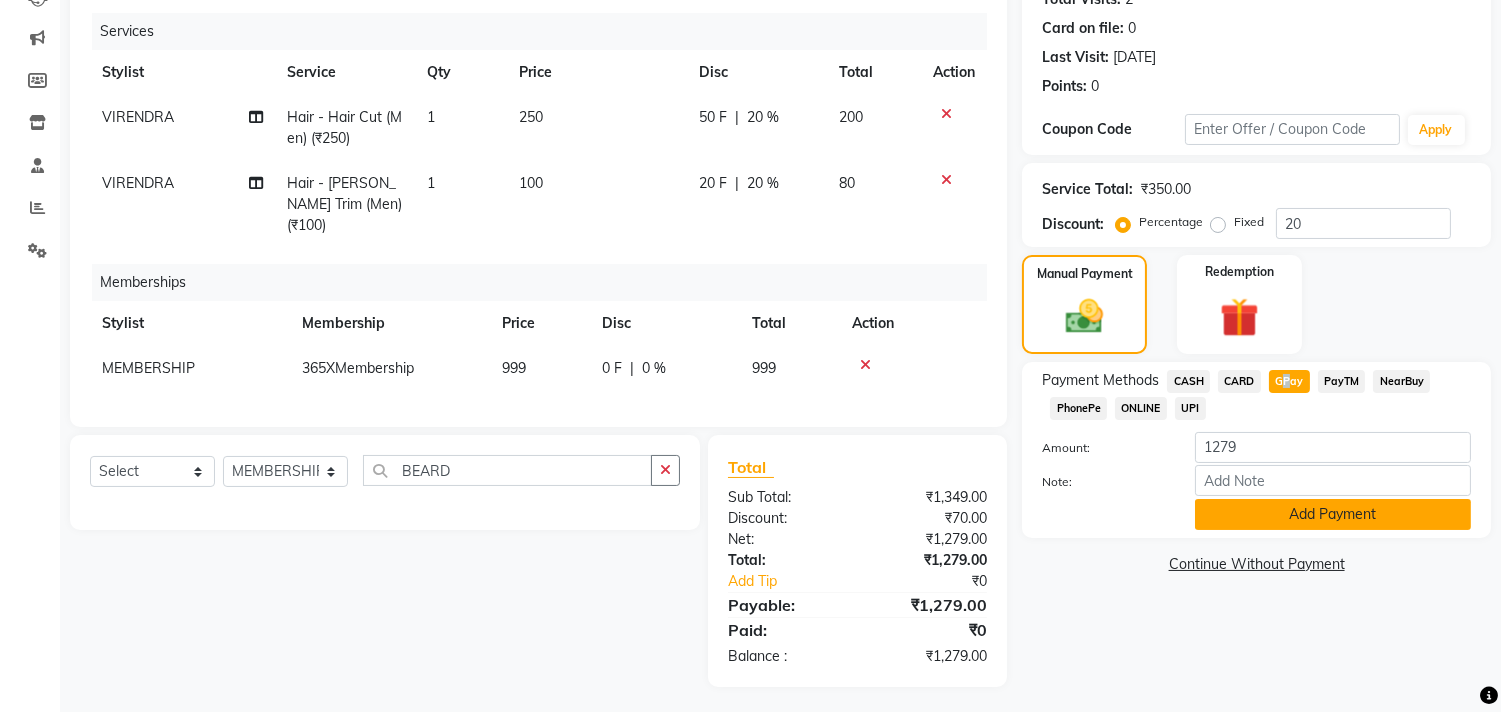 click on "Add Payment" 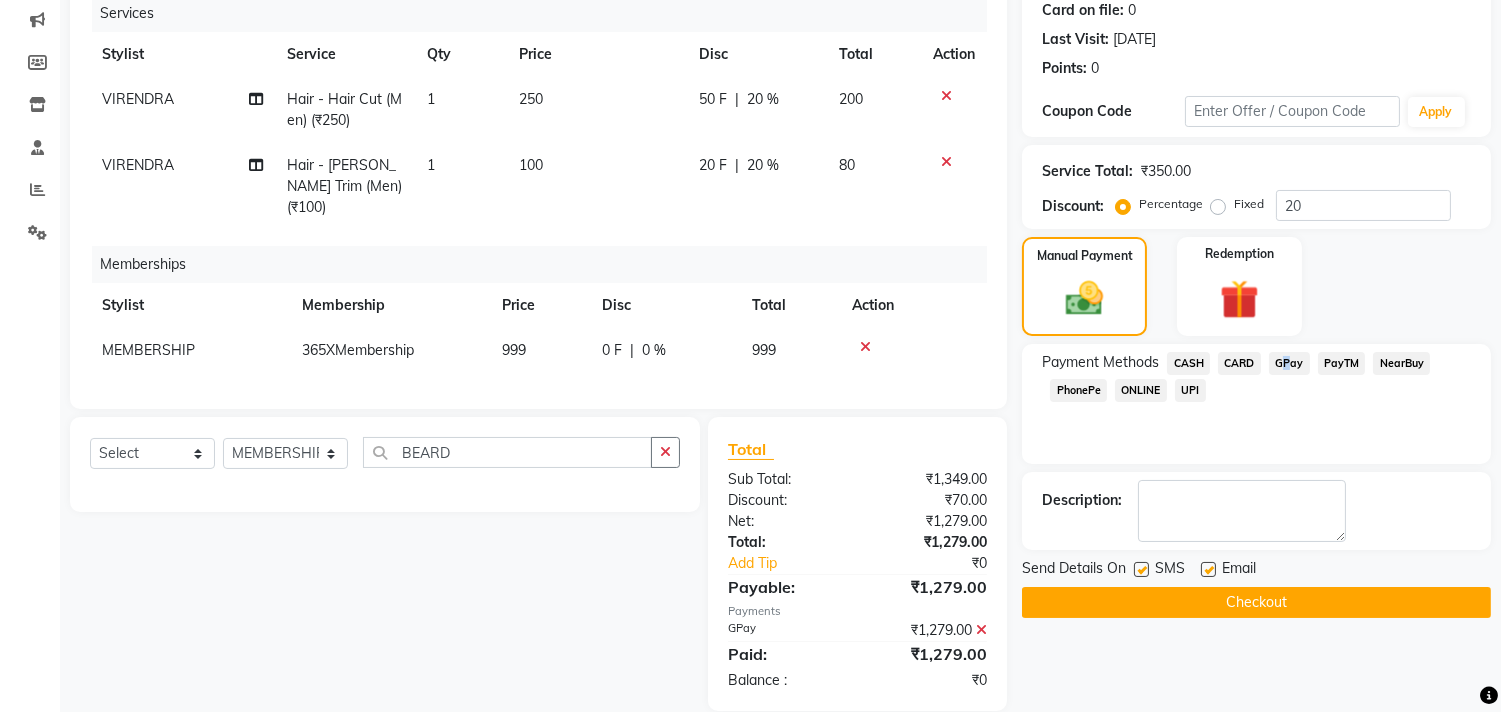 scroll, scrollTop: 277, scrollLeft: 0, axis: vertical 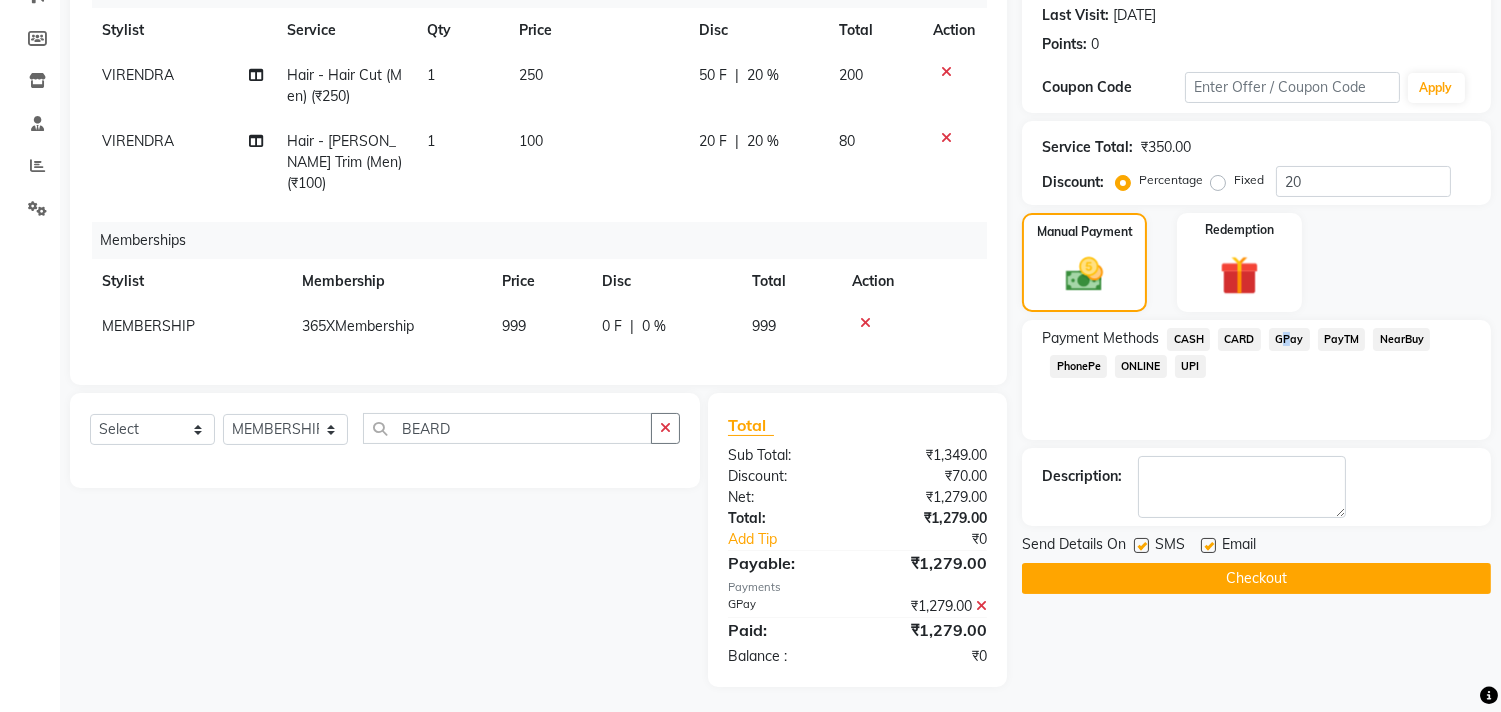 click on "Checkout" 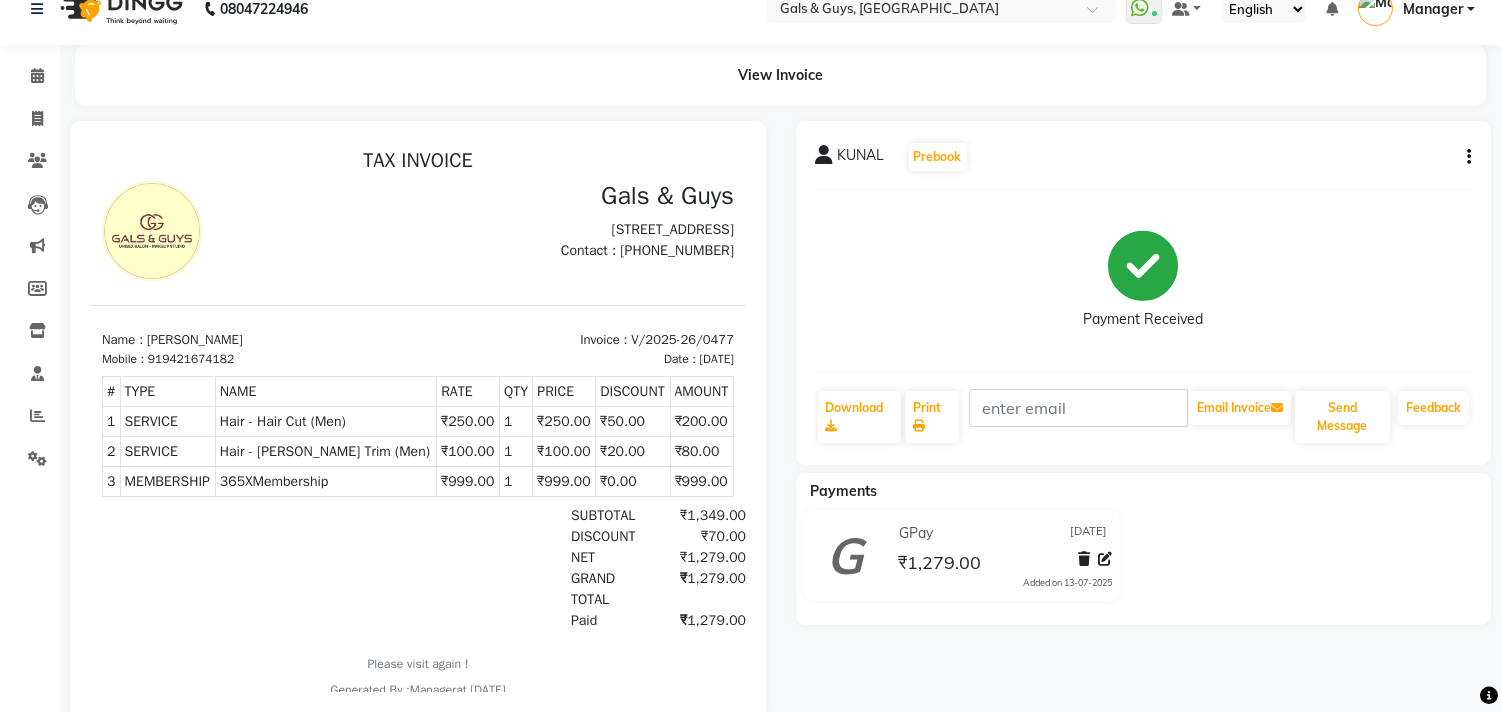 scroll, scrollTop: 0, scrollLeft: 0, axis: both 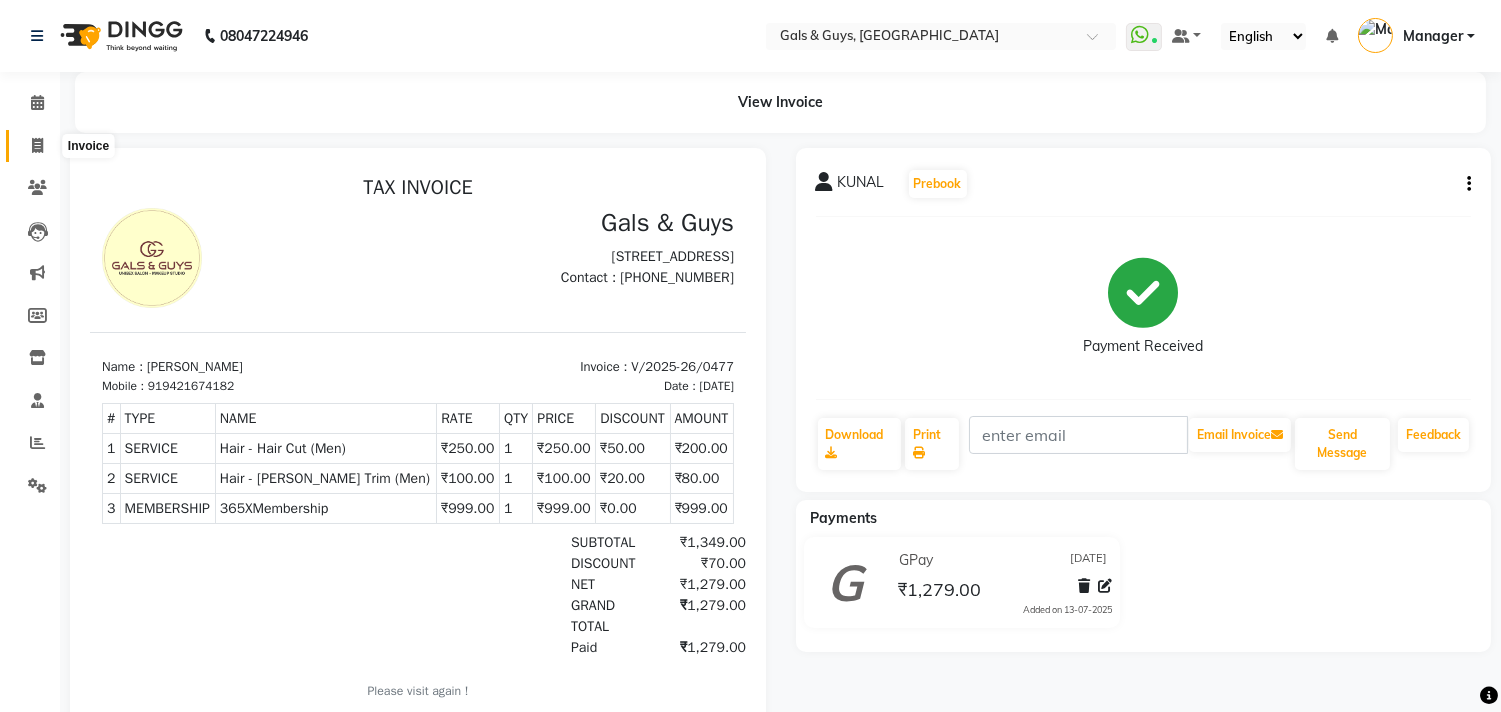 click 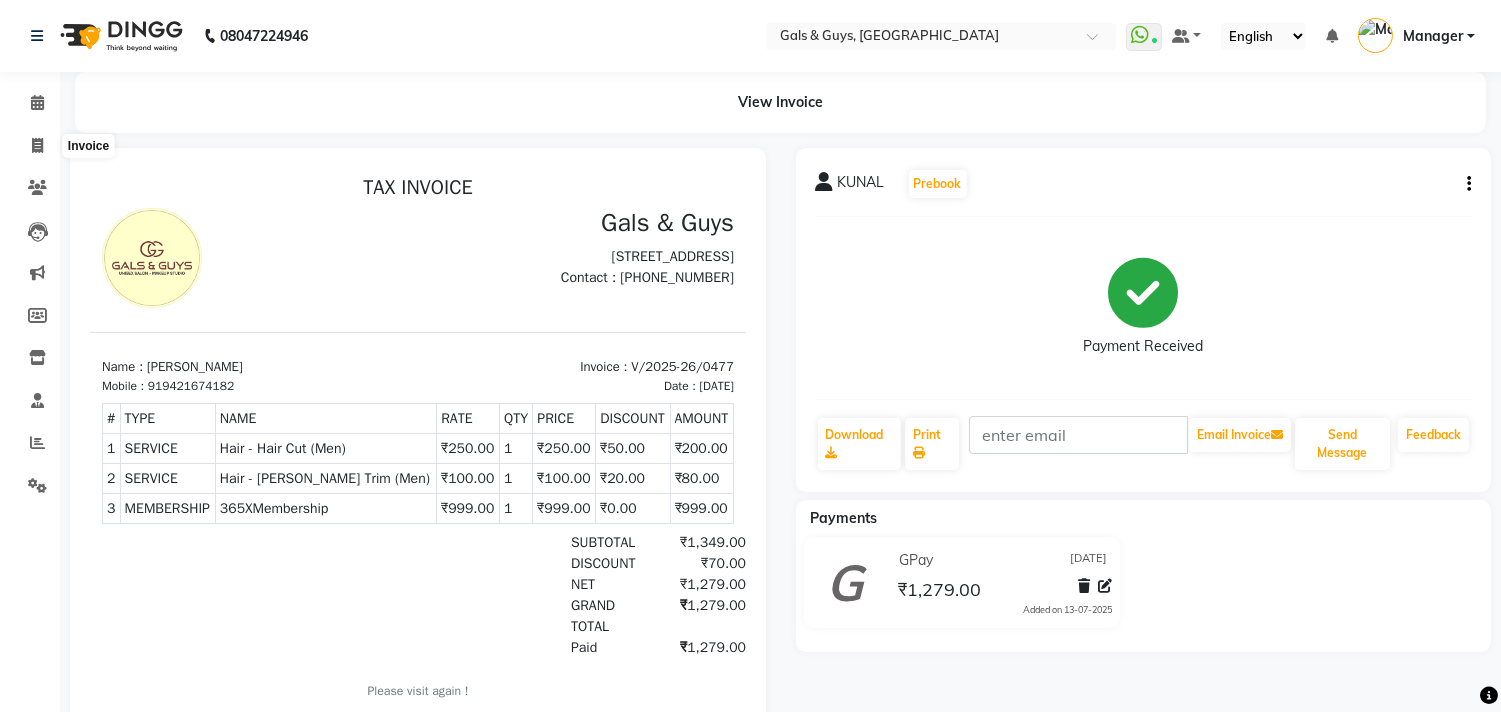 select on "service" 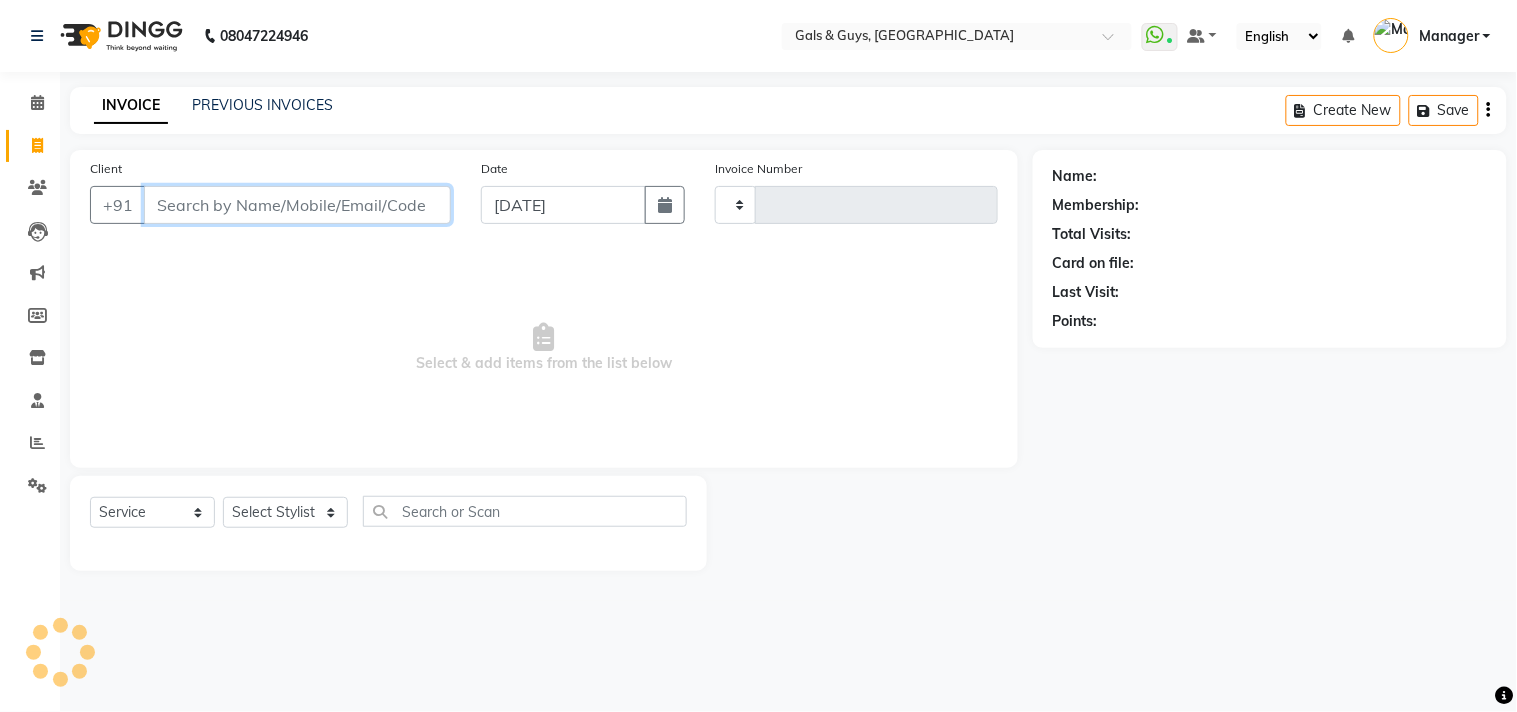 type on "0478" 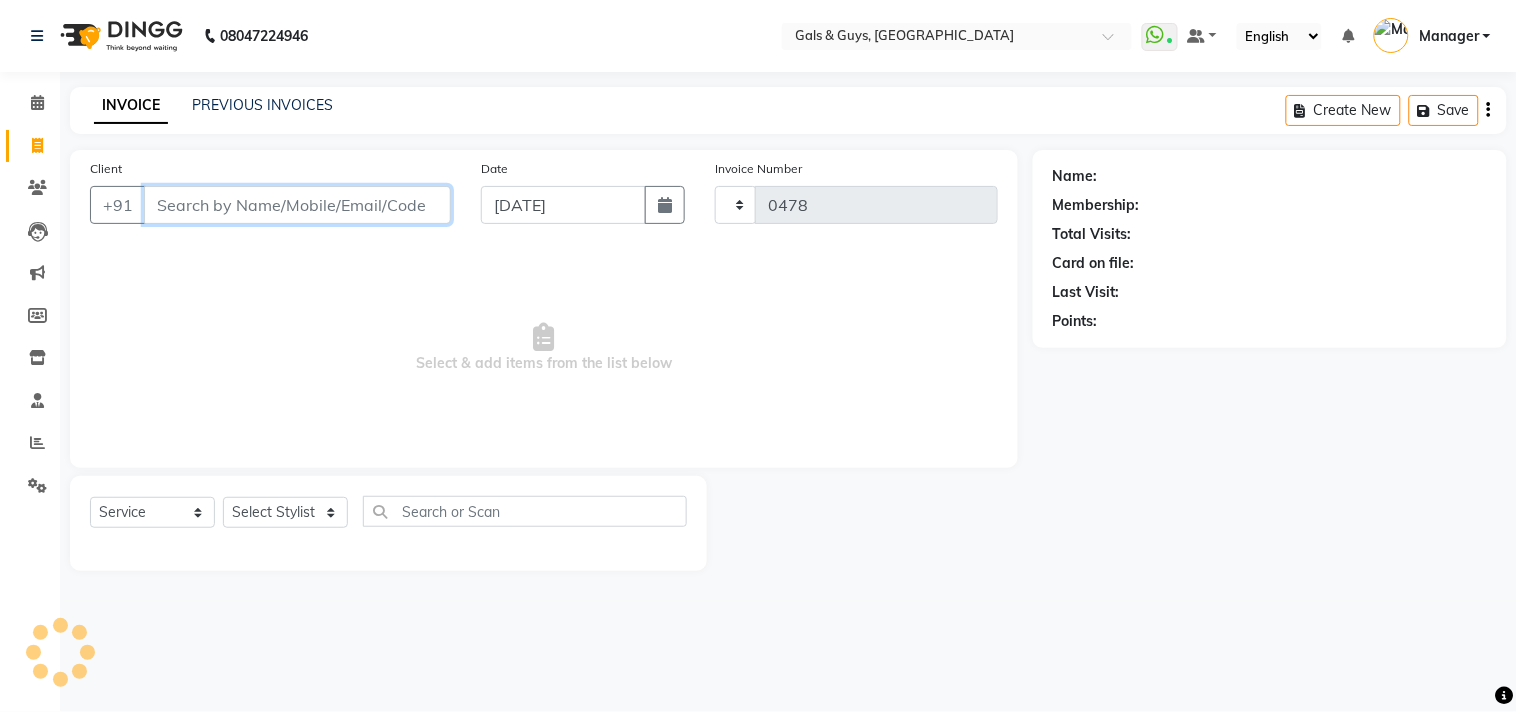 select on "7505" 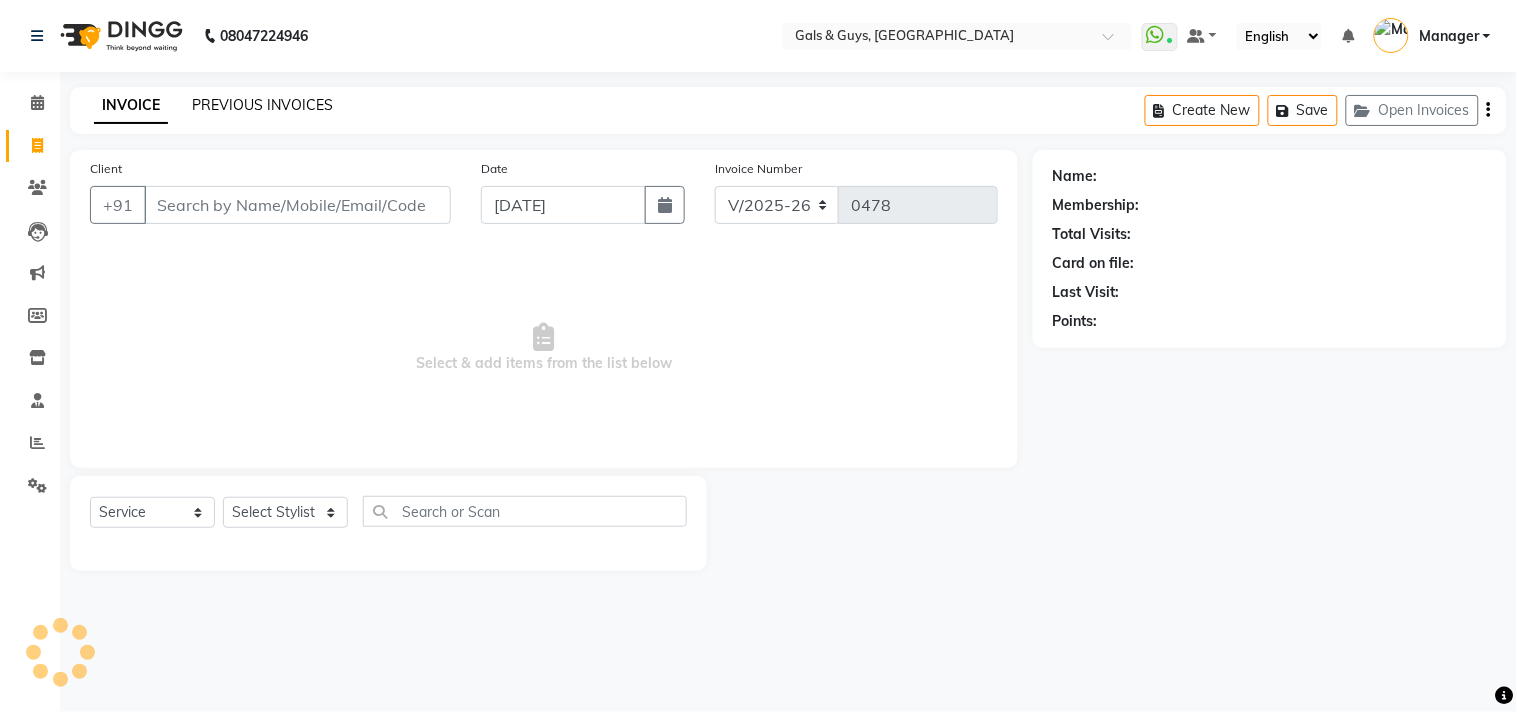 click on "PREVIOUS INVOICES" 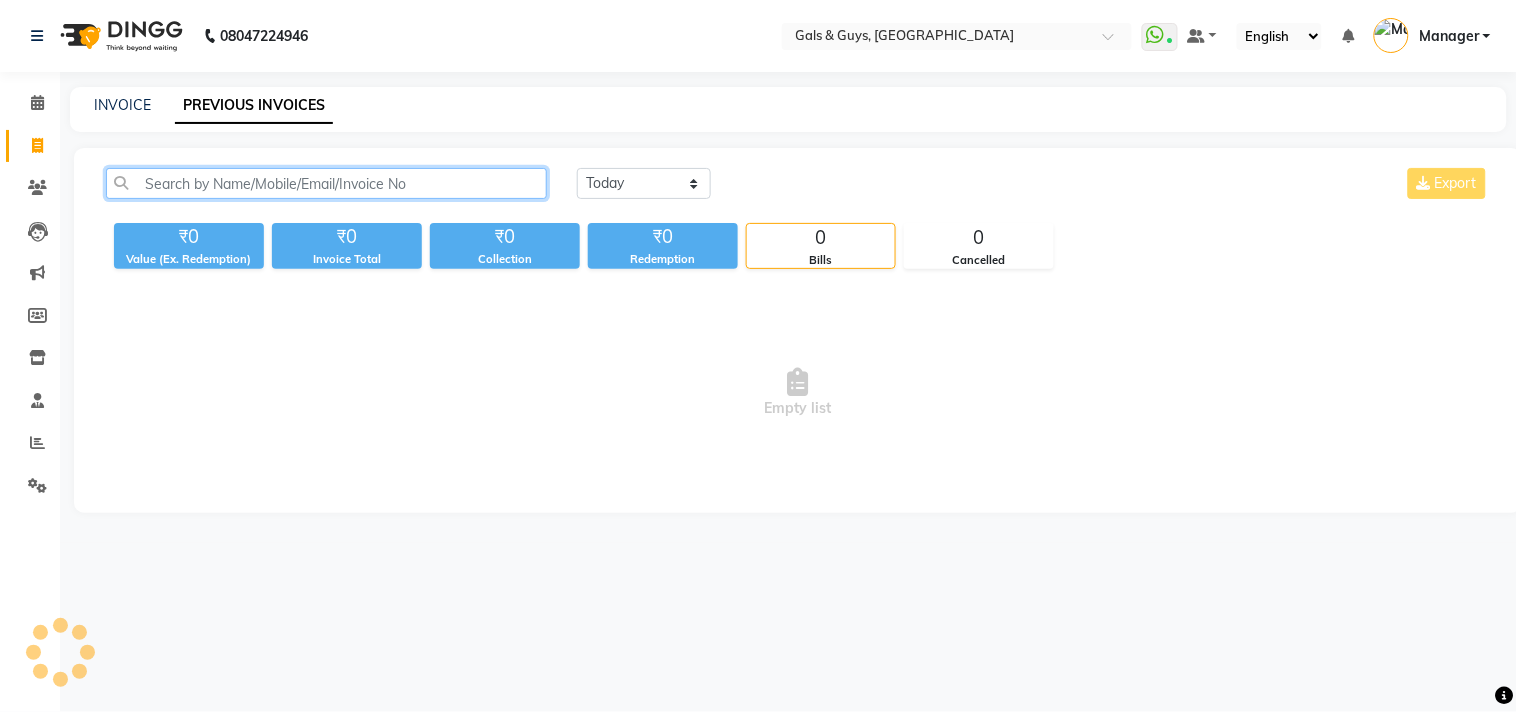 click 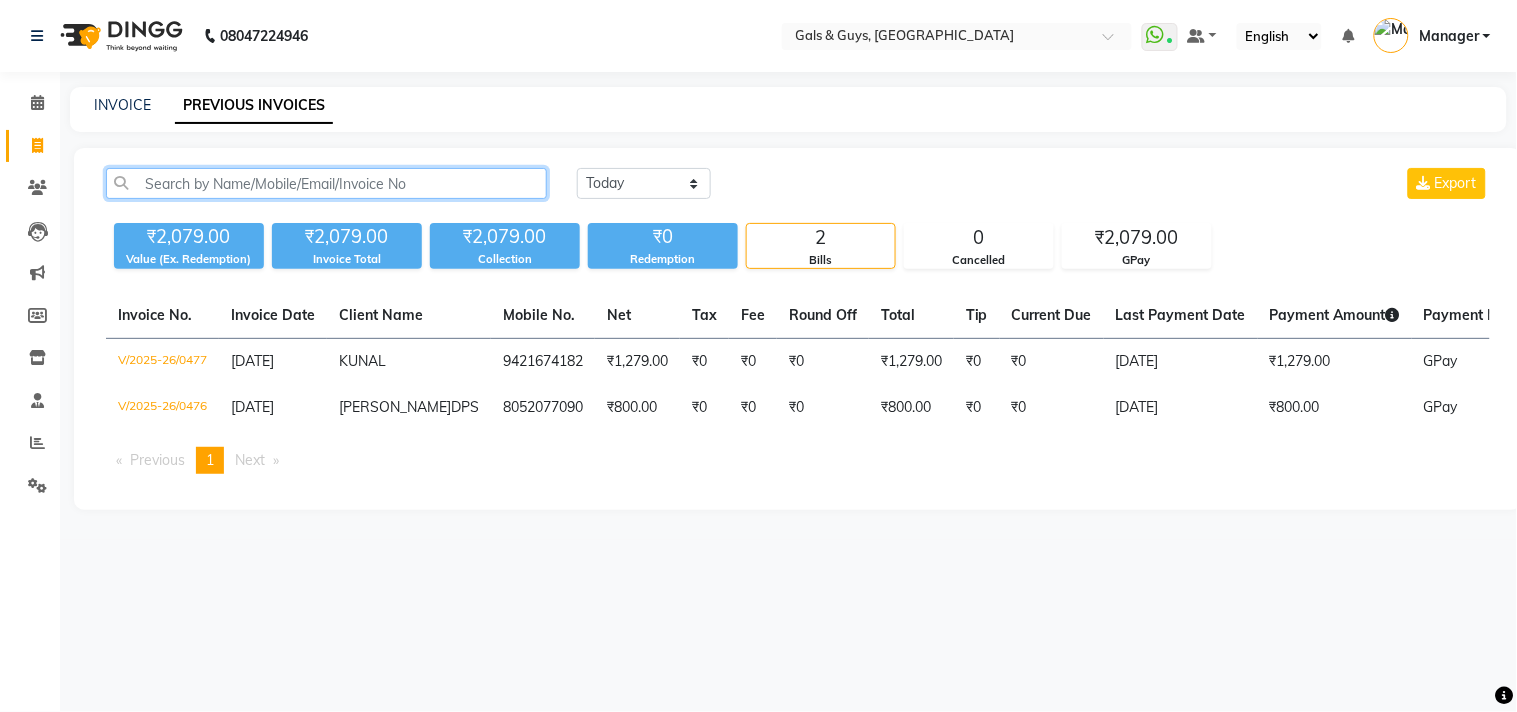 paste on "9839922561" 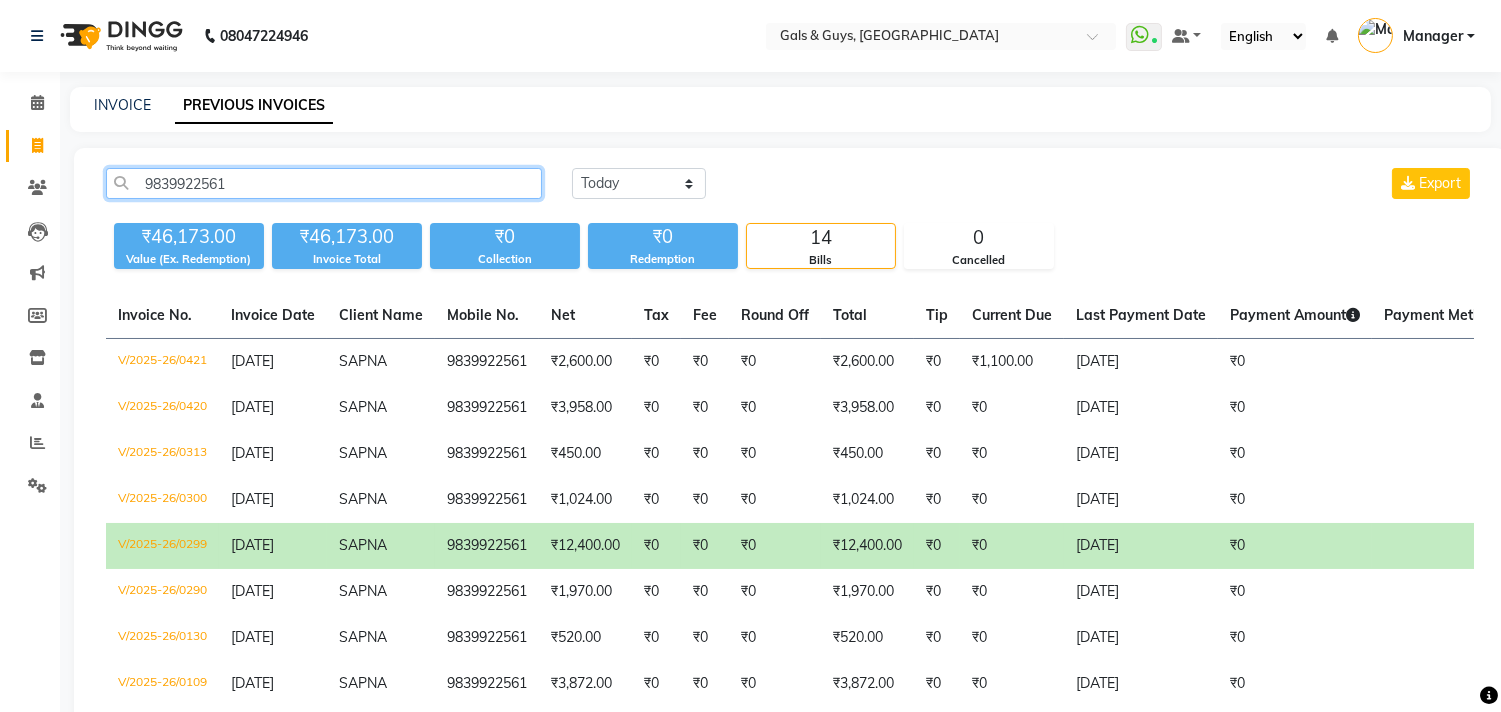 drag, startPoint x: 306, startPoint y: 172, endPoint x: 87, endPoint y: 173, distance: 219.00229 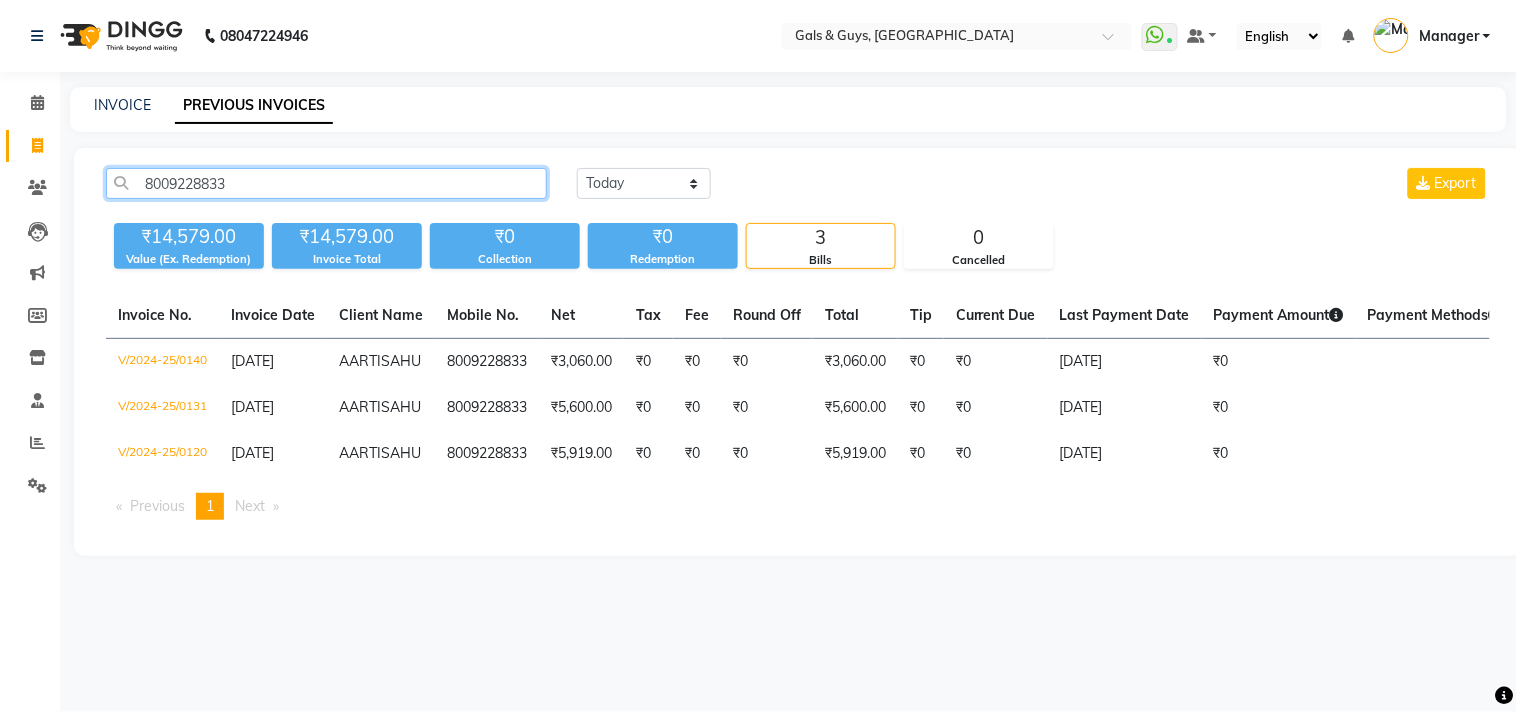 drag, startPoint x: 312, startPoint y: 175, endPoint x: 0, endPoint y: 206, distance: 313.5363 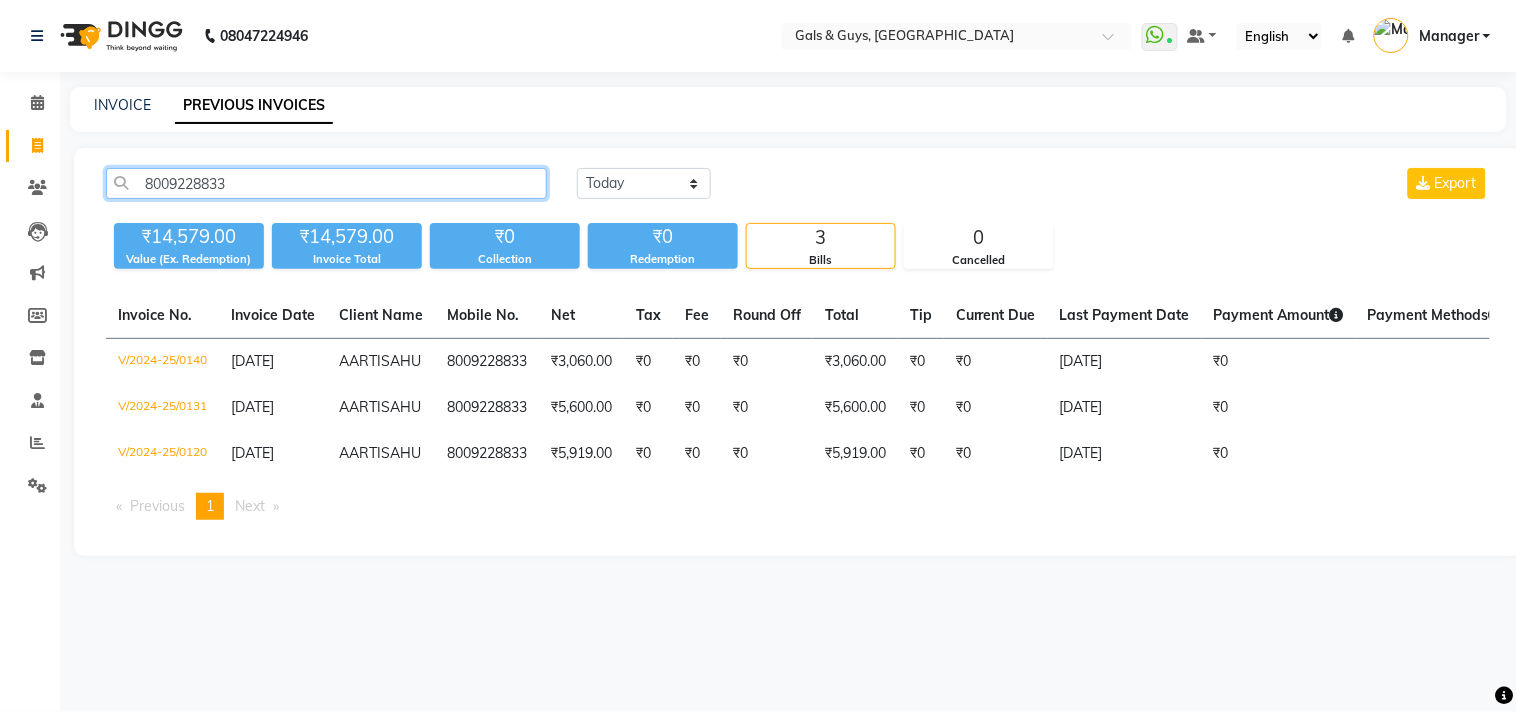 paste on "7738746600" 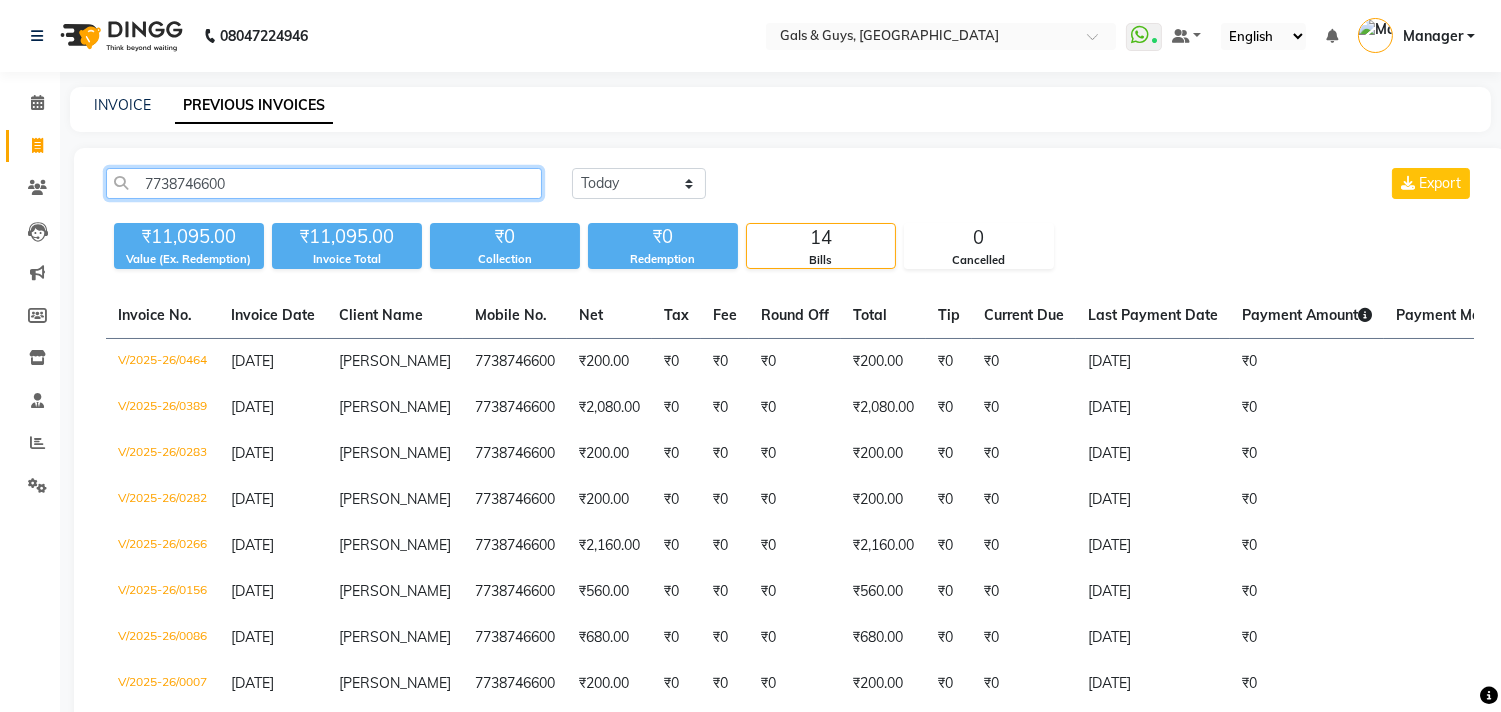 drag, startPoint x: 301, startPoint y: 178, endPoint x: 55, endPoint y: 196, distance: 246.65765 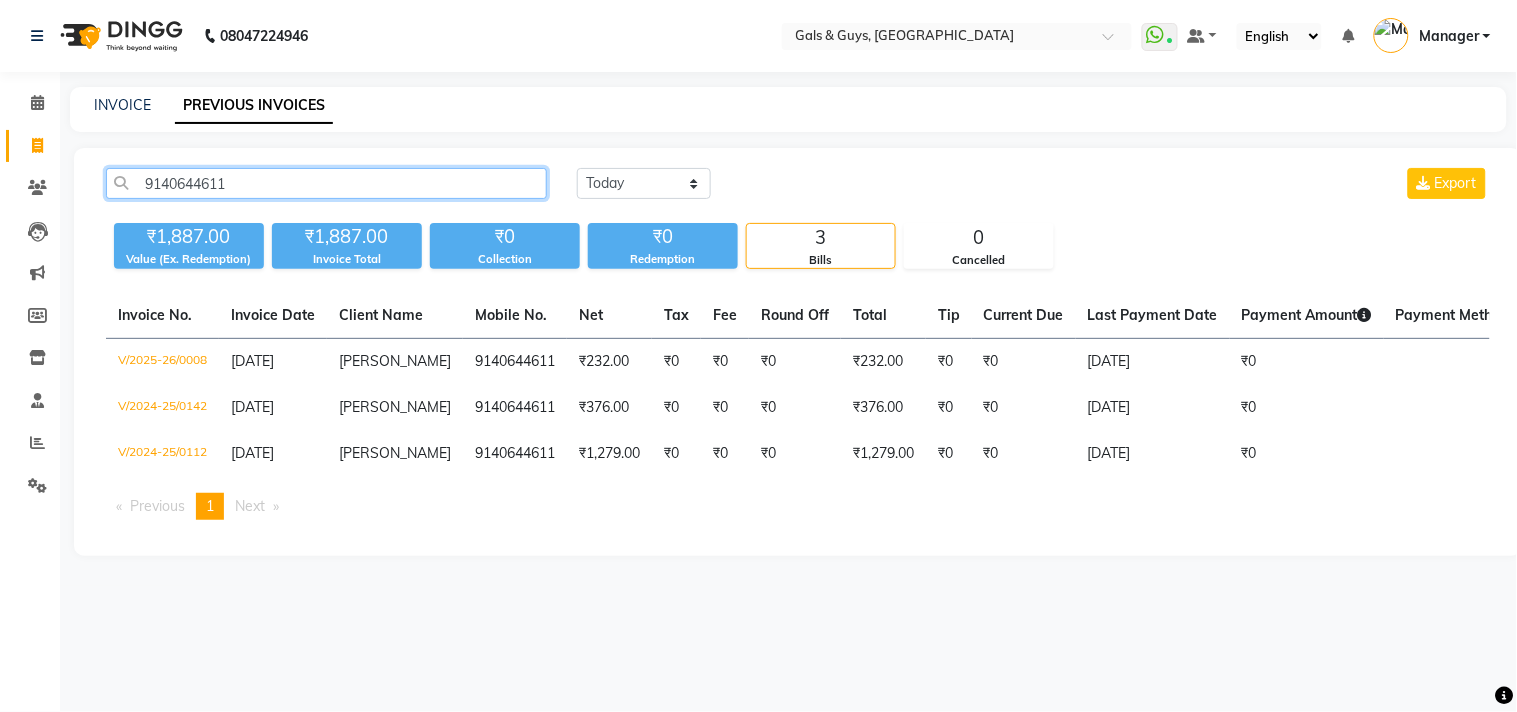 type on "9140644611" 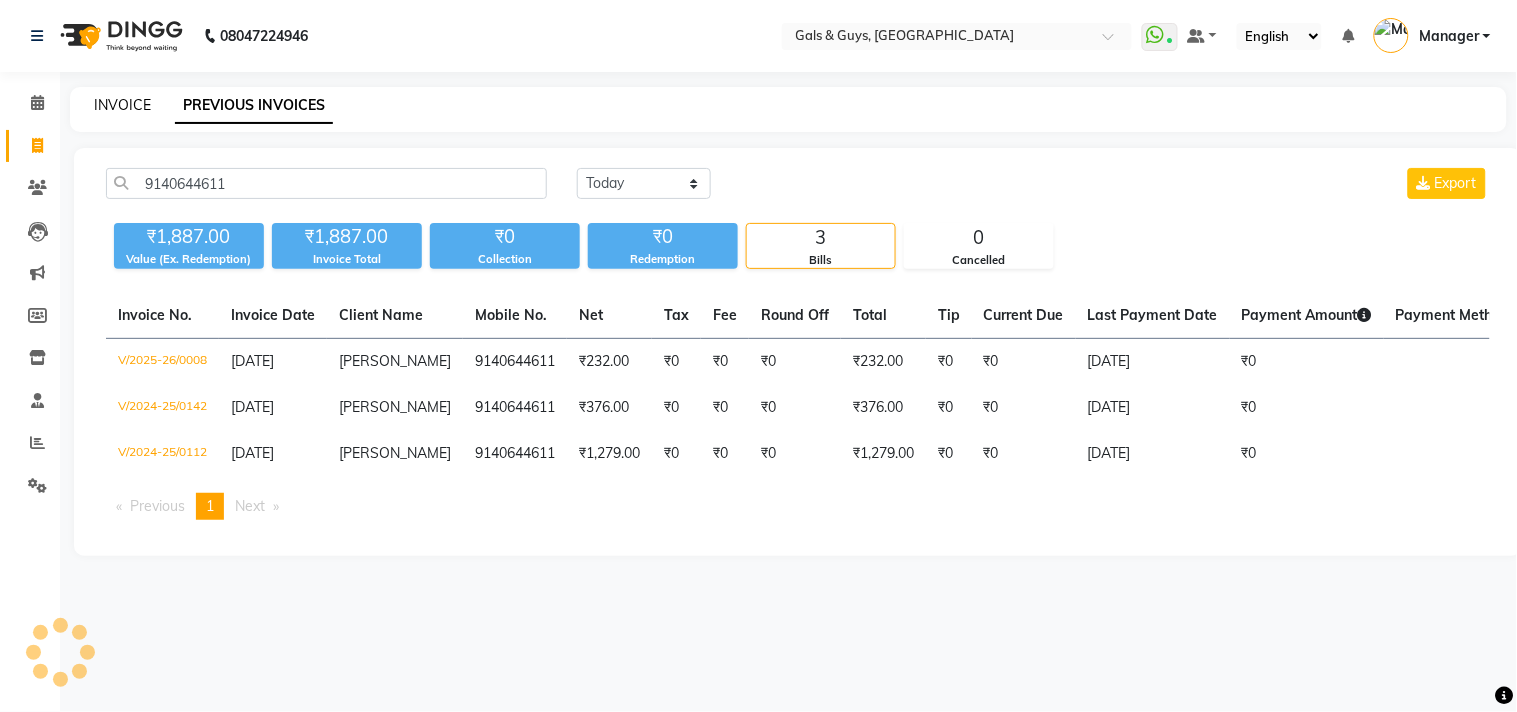 click on "INVOICE" 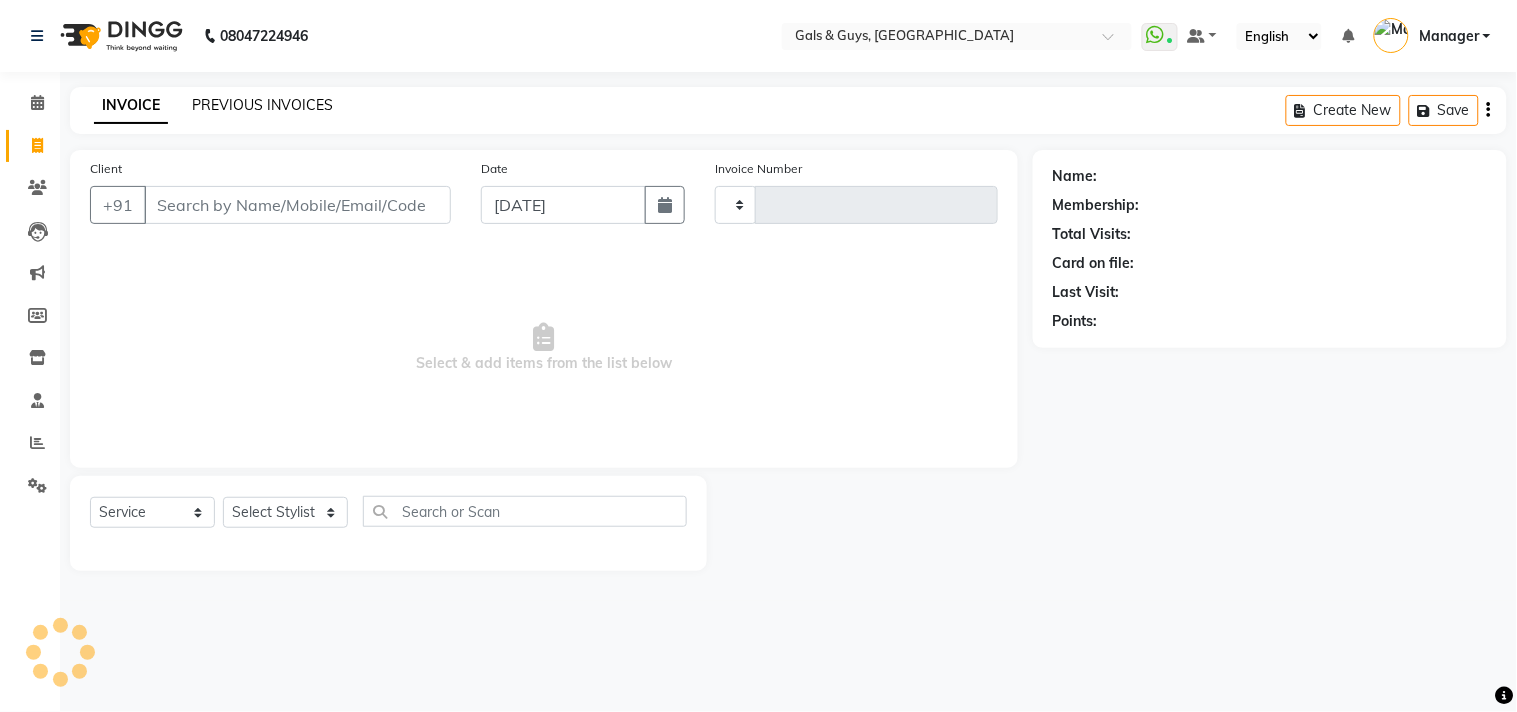 click on "PREVIOUS INVOICES" 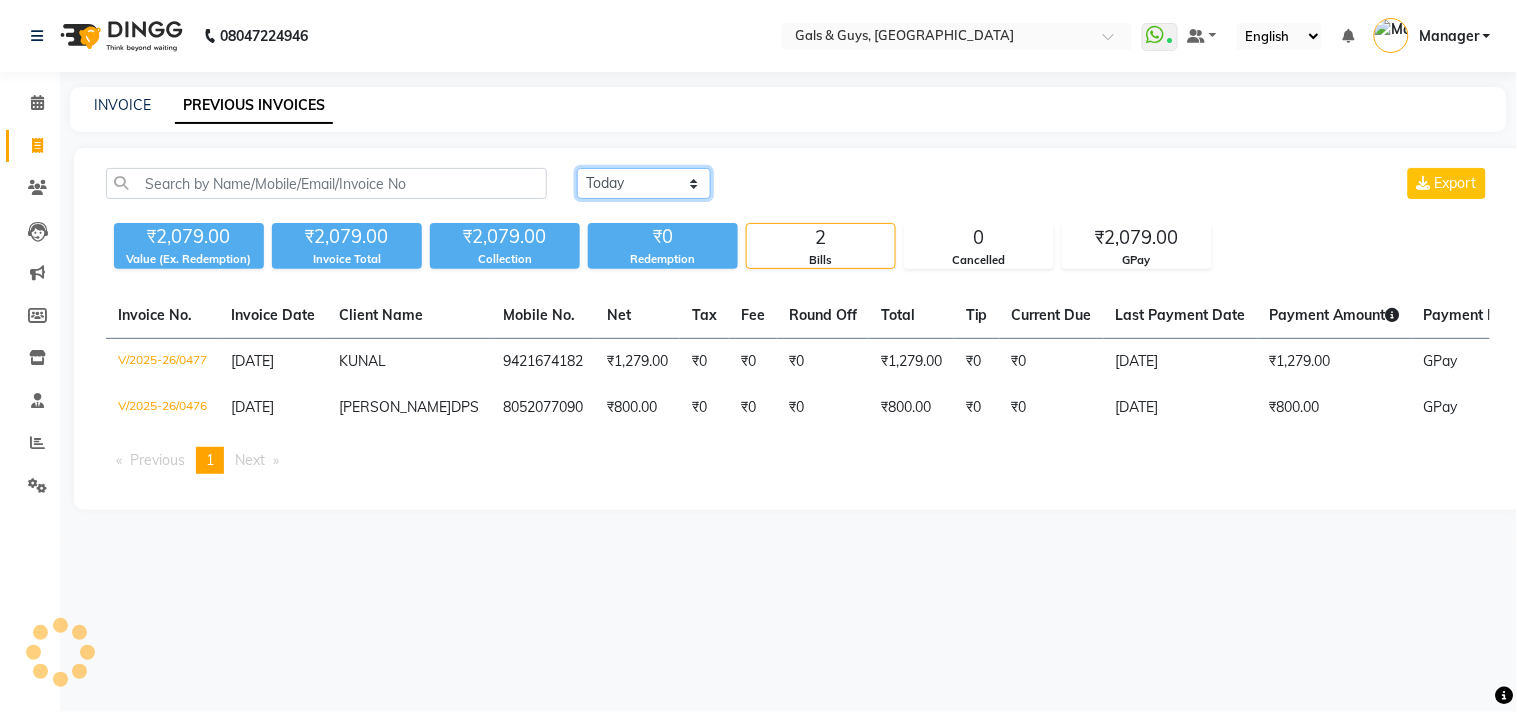 click on "Today Yesterday Custom Range" 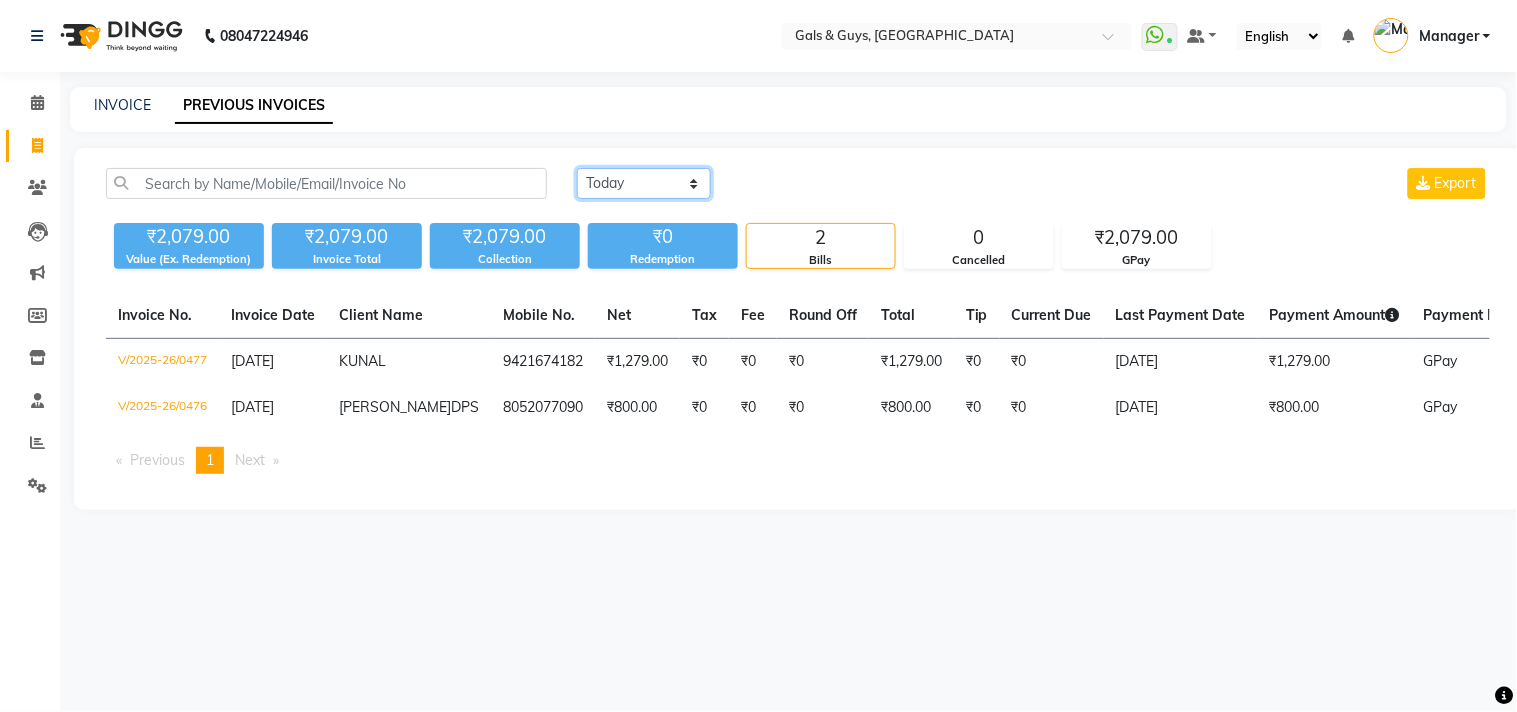 select on "yesterday" 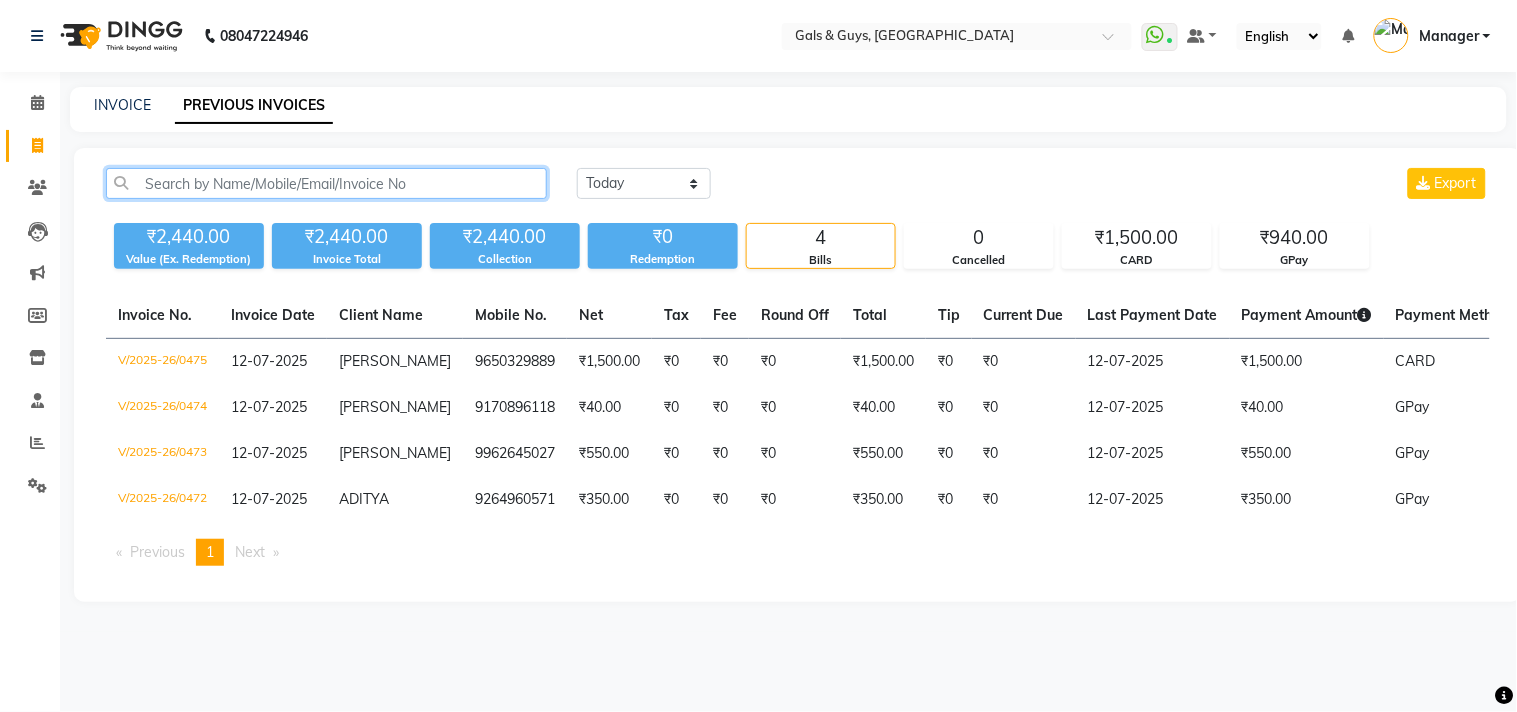 click 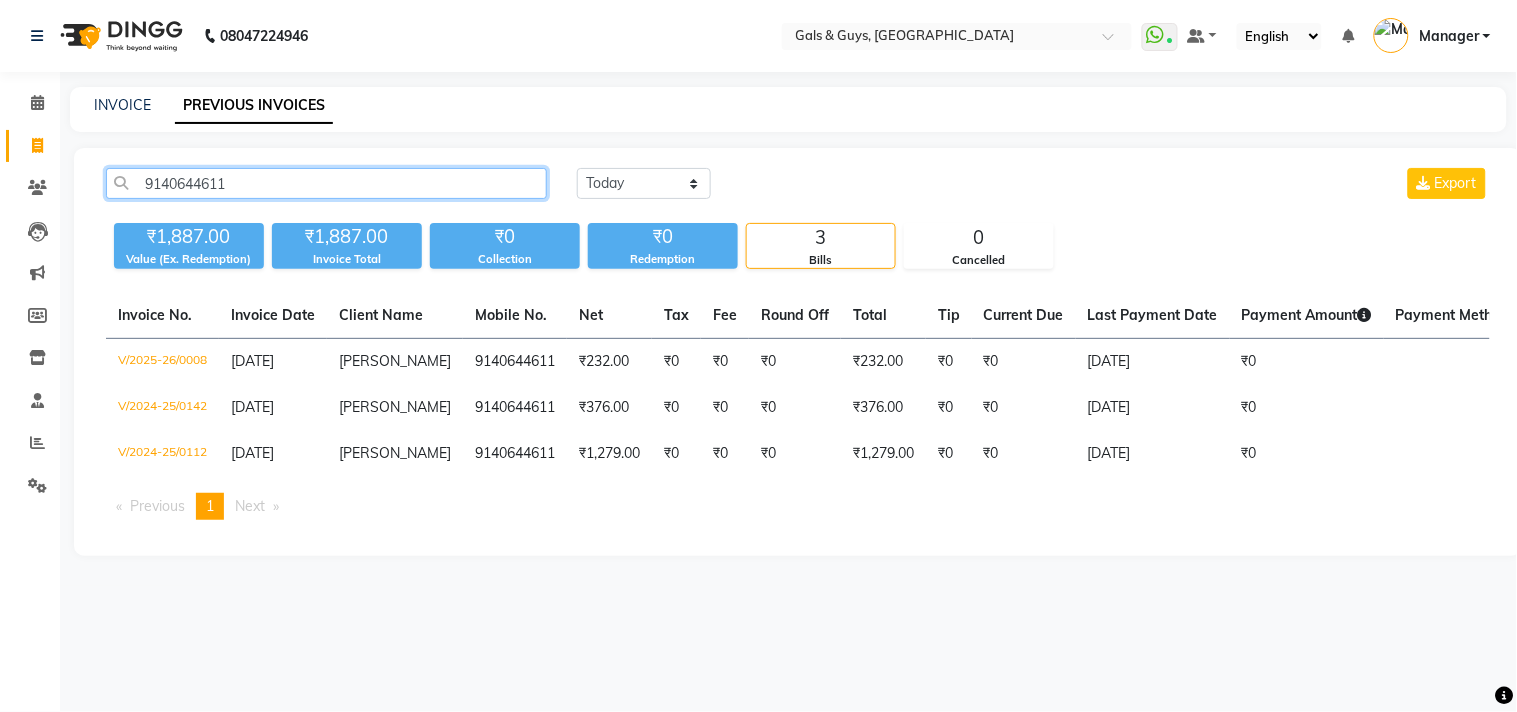 drag, startPoint x: 282, startPoint y: 180, endPoint x: 0, endPoint y: 145, distance: 284.1637 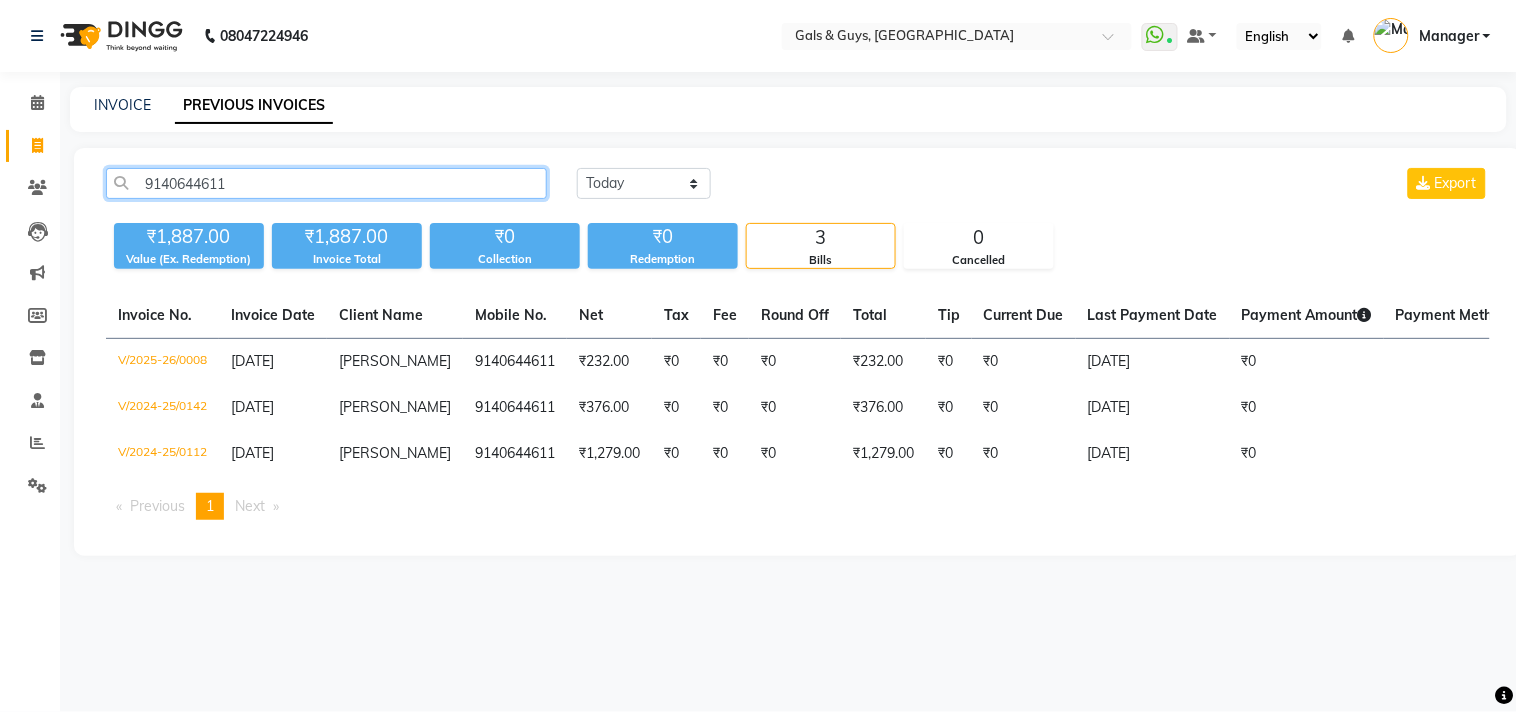 paste on "305850819" 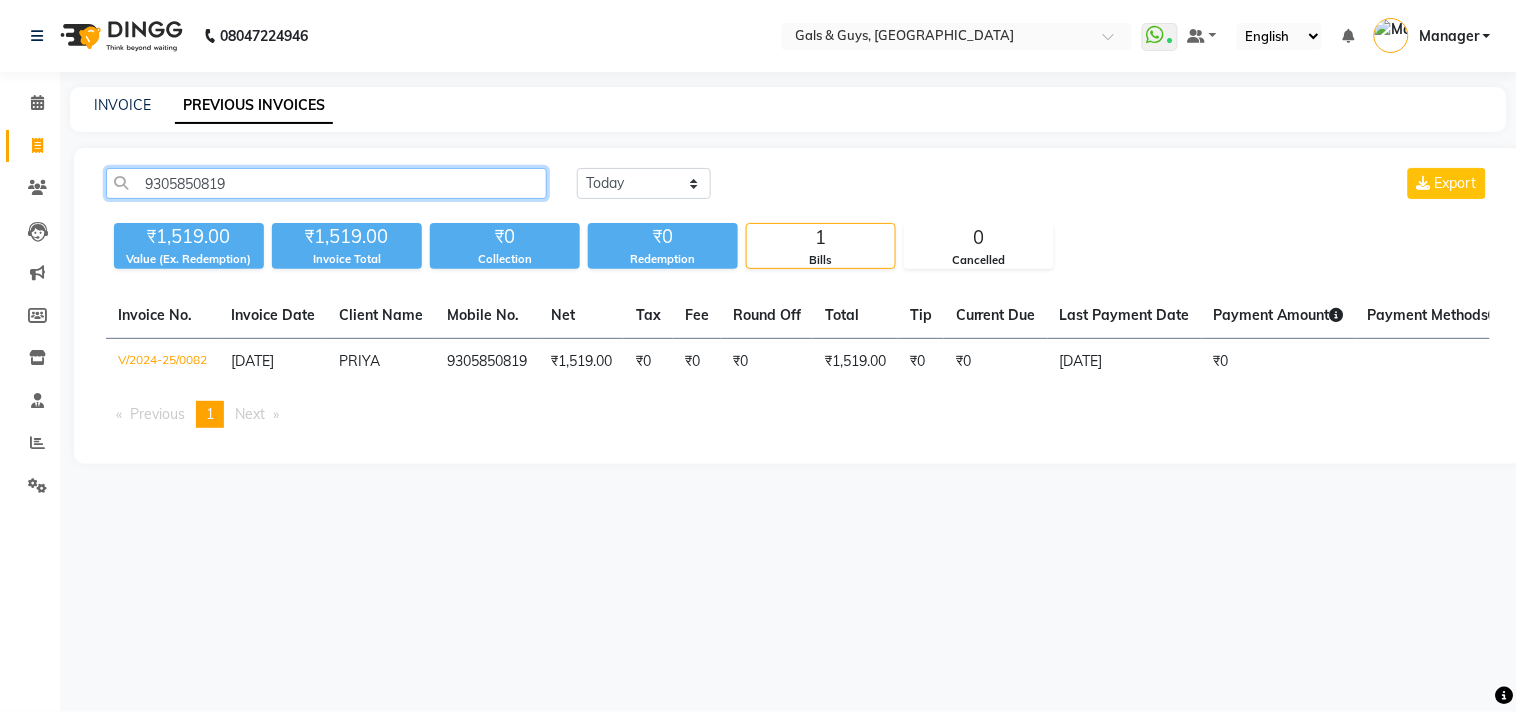 drag, startPoint x: 302, startPoint y: 187, endPoint x: 0, endPoint y: 166, distance: 302.72925 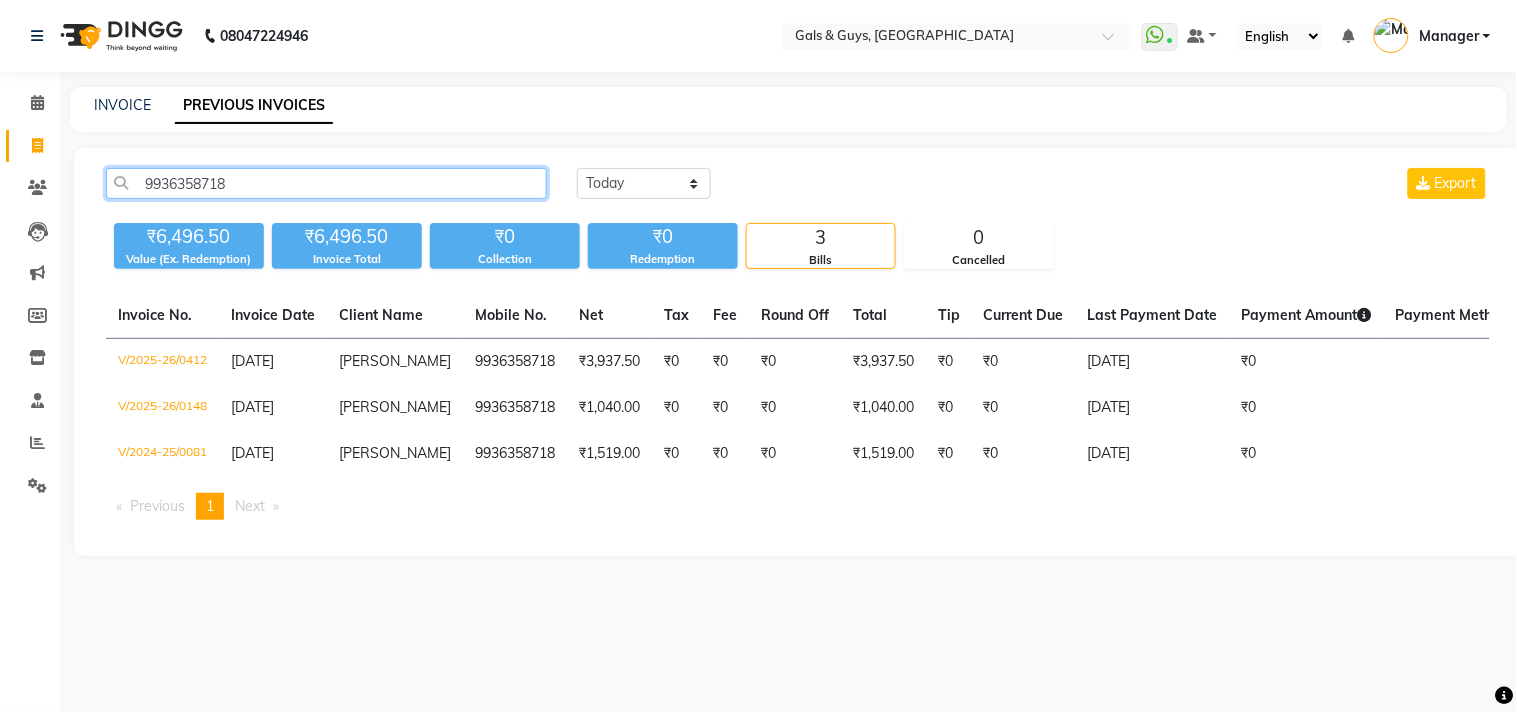 drag, startPoint x: 267, startPoint y: 173, endPoint x: 0, endPoint y: 174, distance: 267.00186 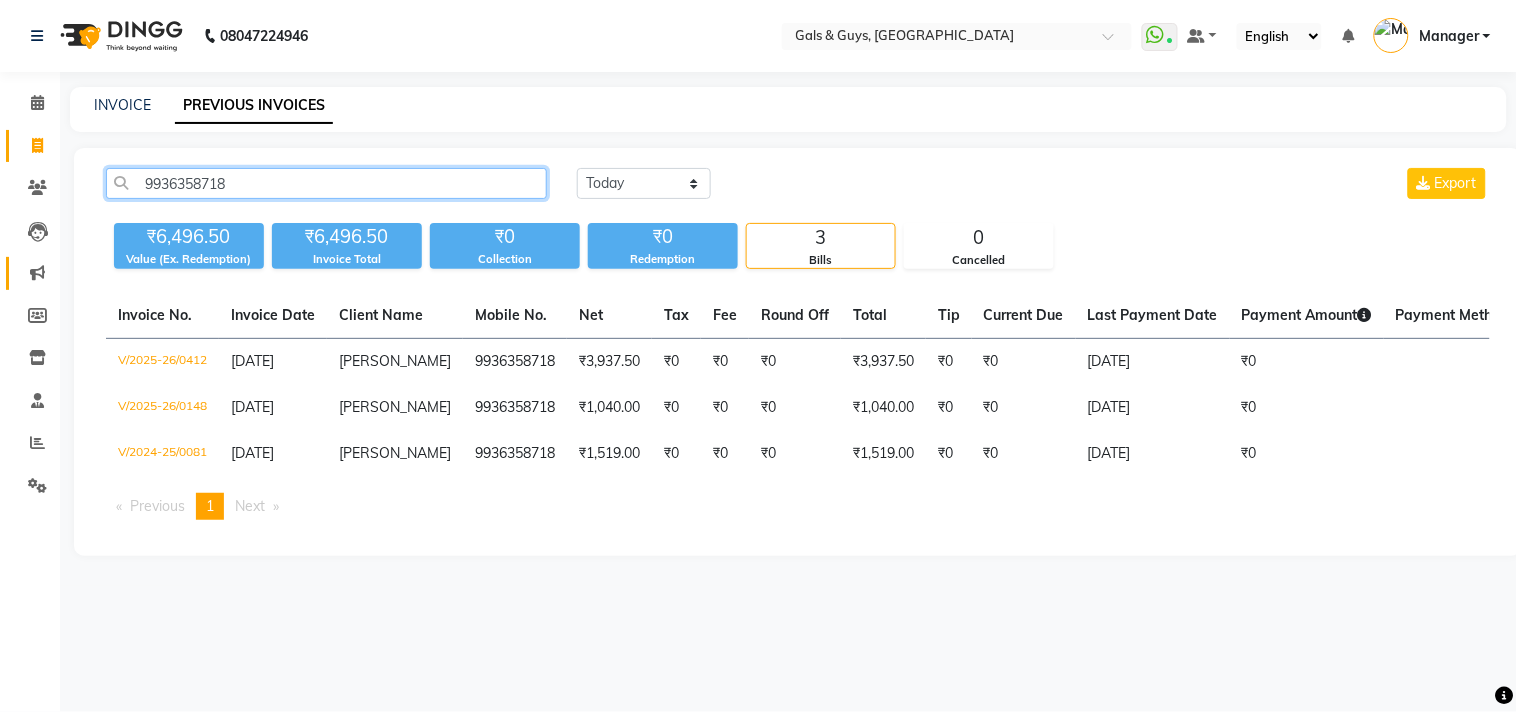paste on "7460010334" 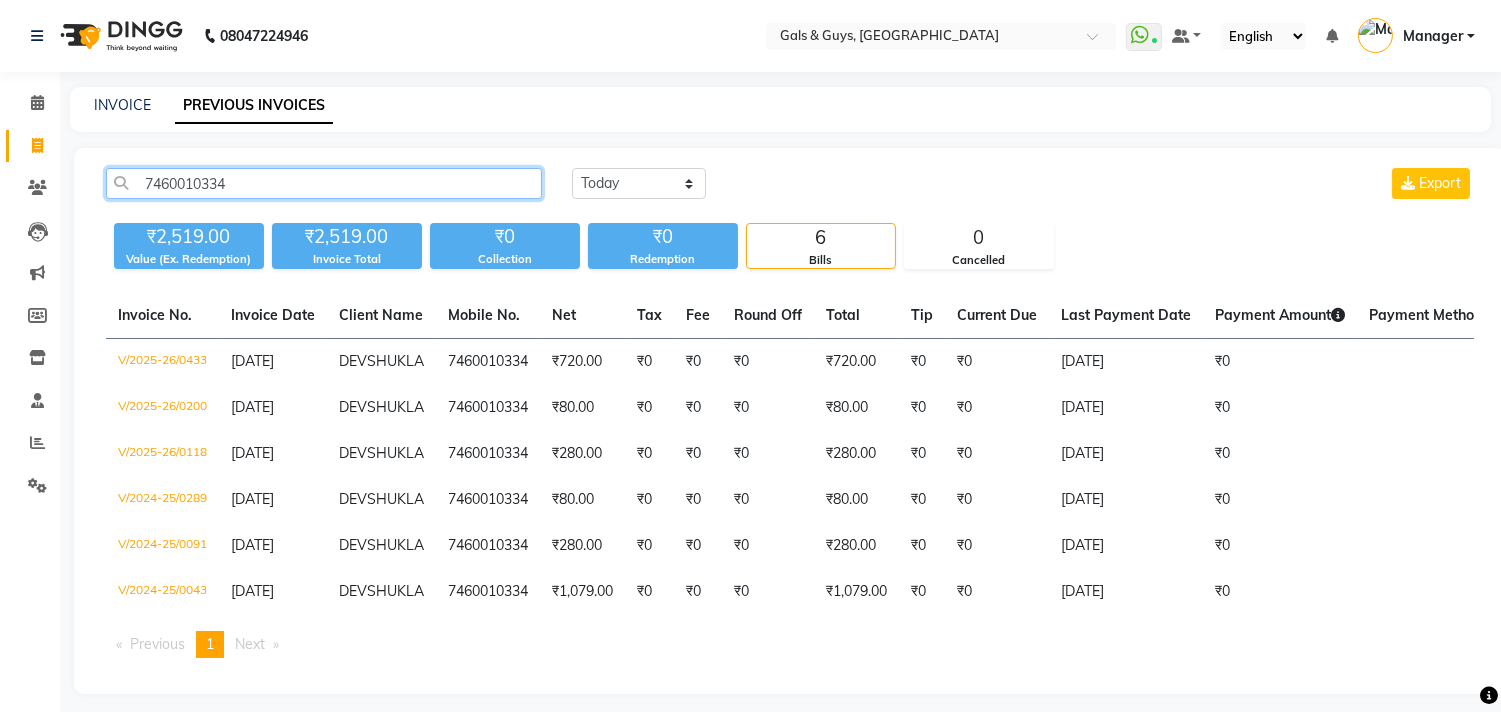 drag, startPoint x: 287, startPoint y: 191, endPoint x: 0, endPoint y: 138, distance: 291.8527 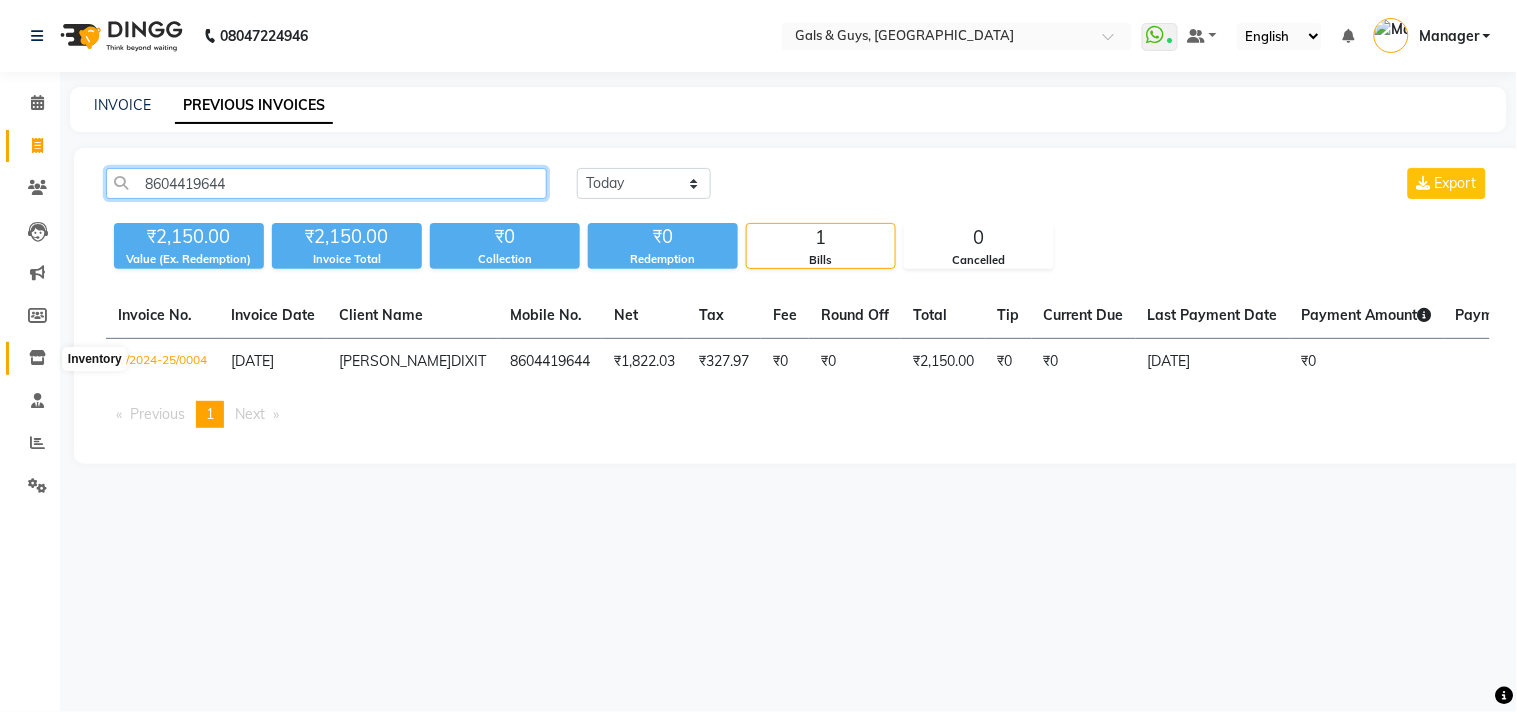 type on "8604419644" 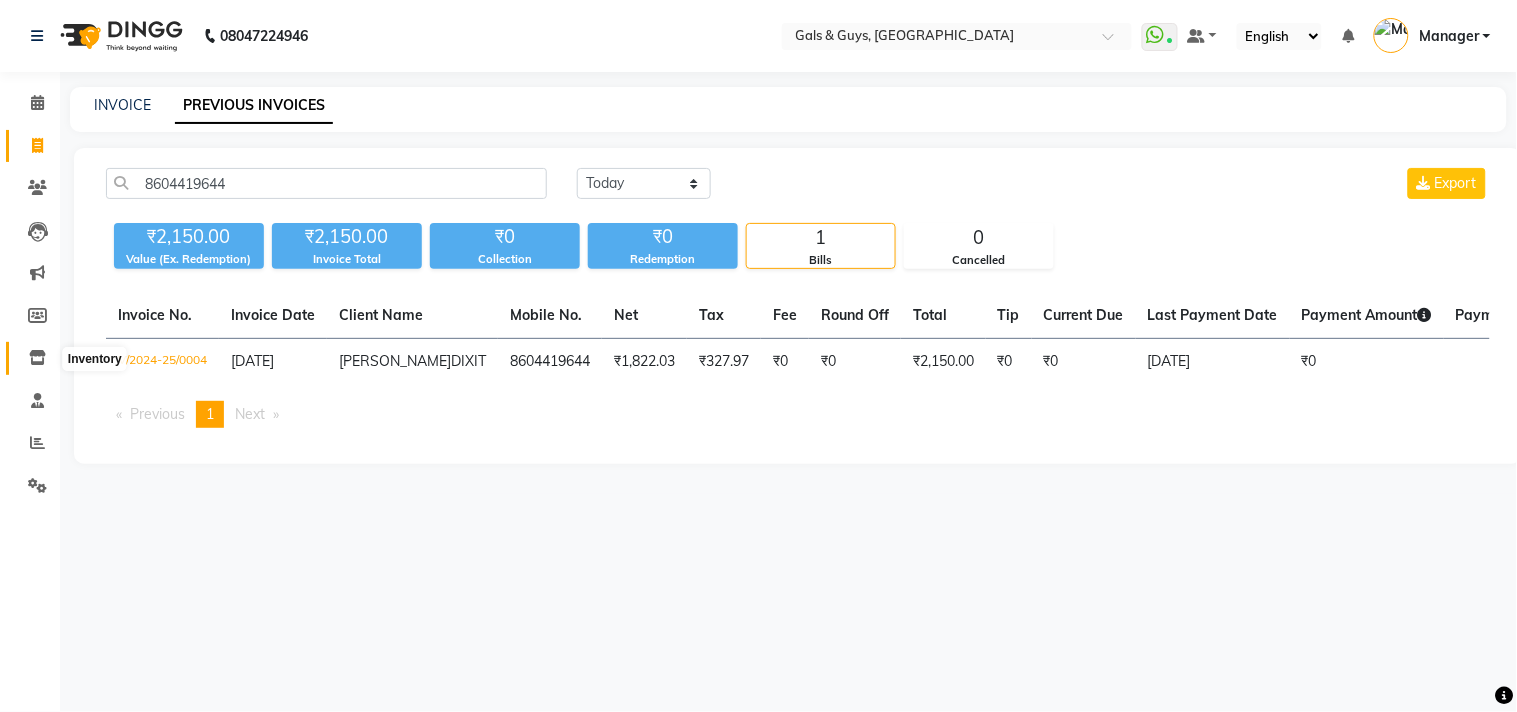 click 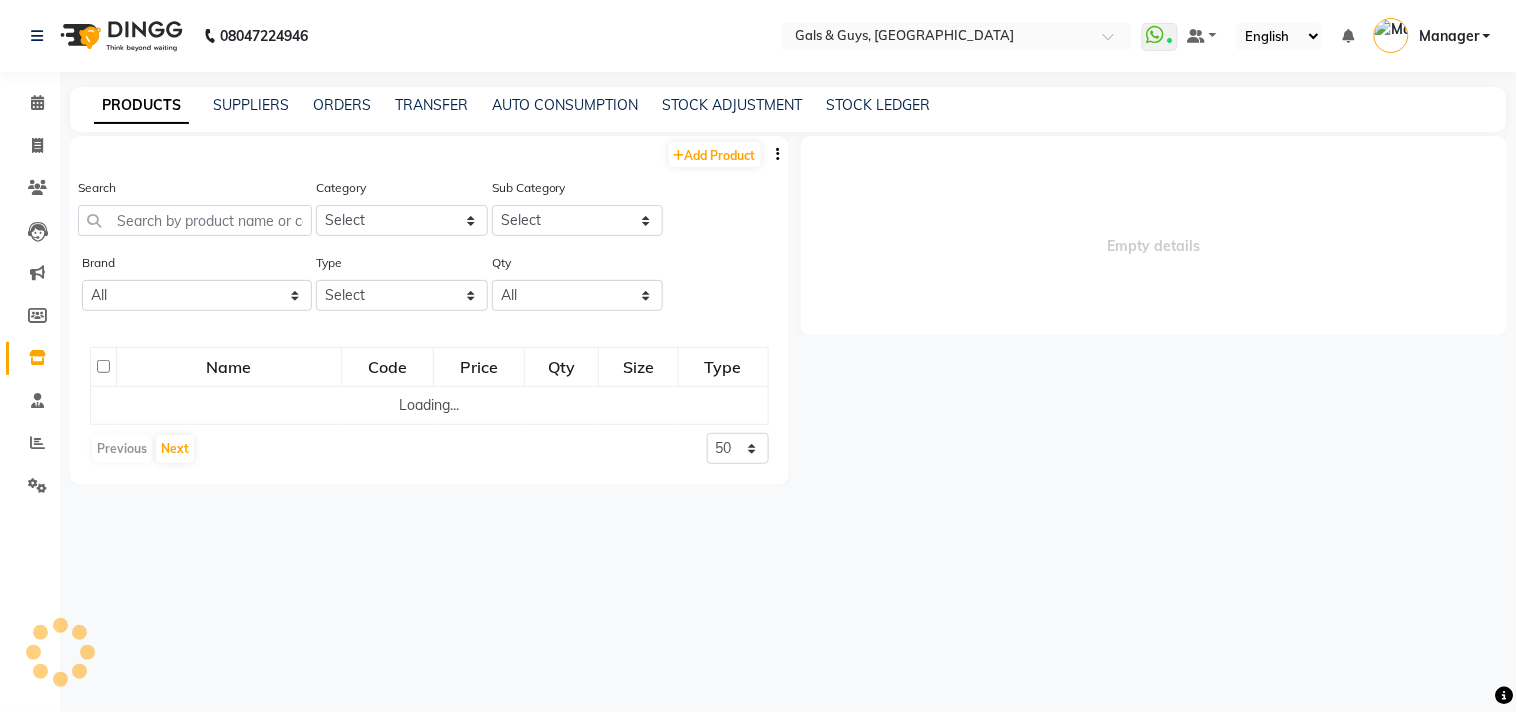 select 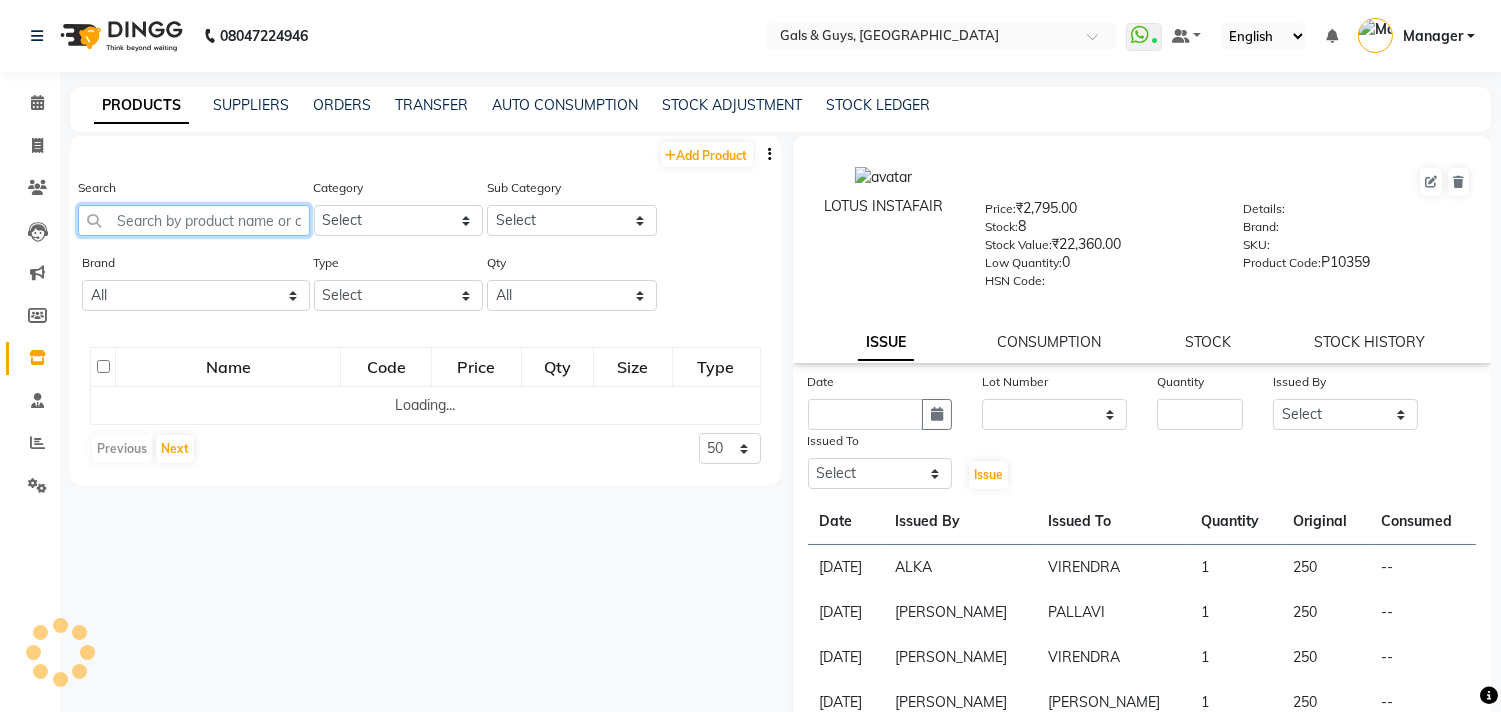 click 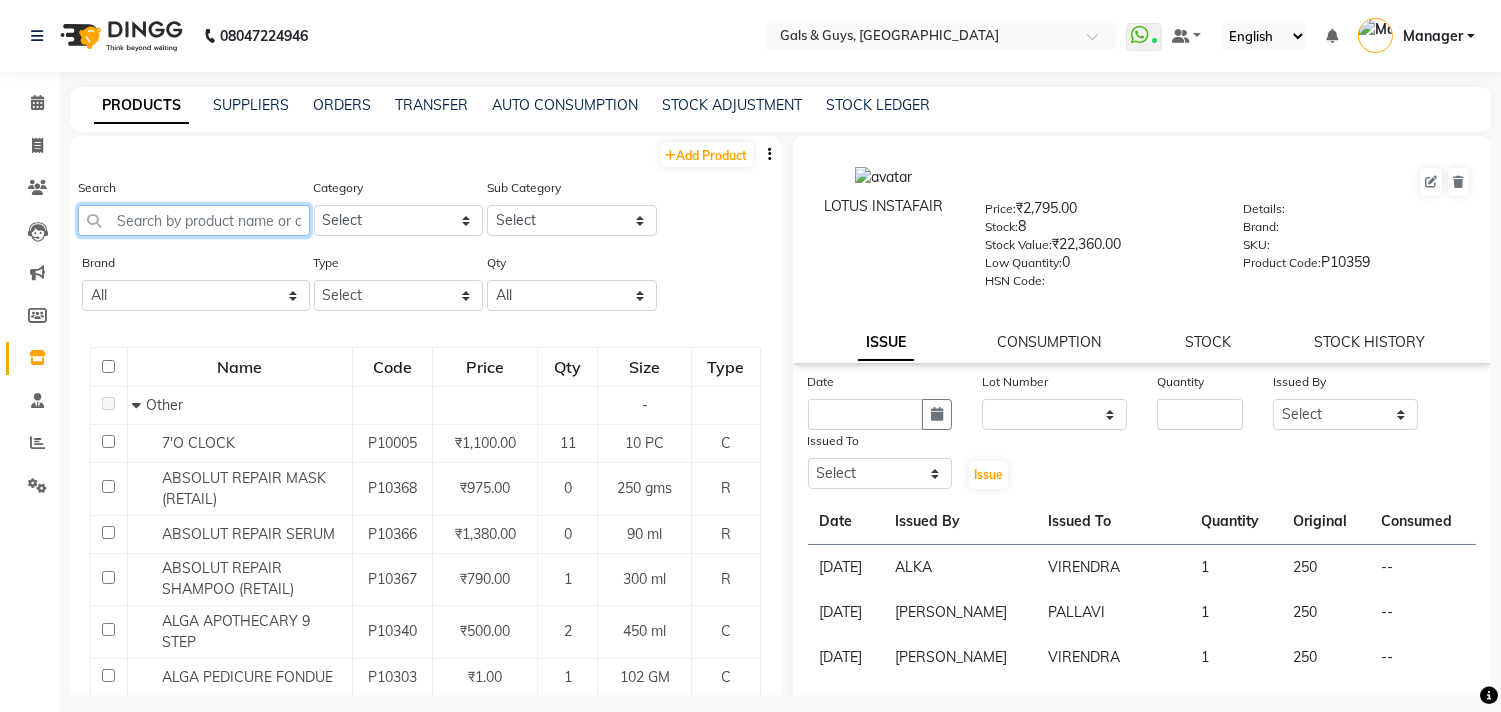 click 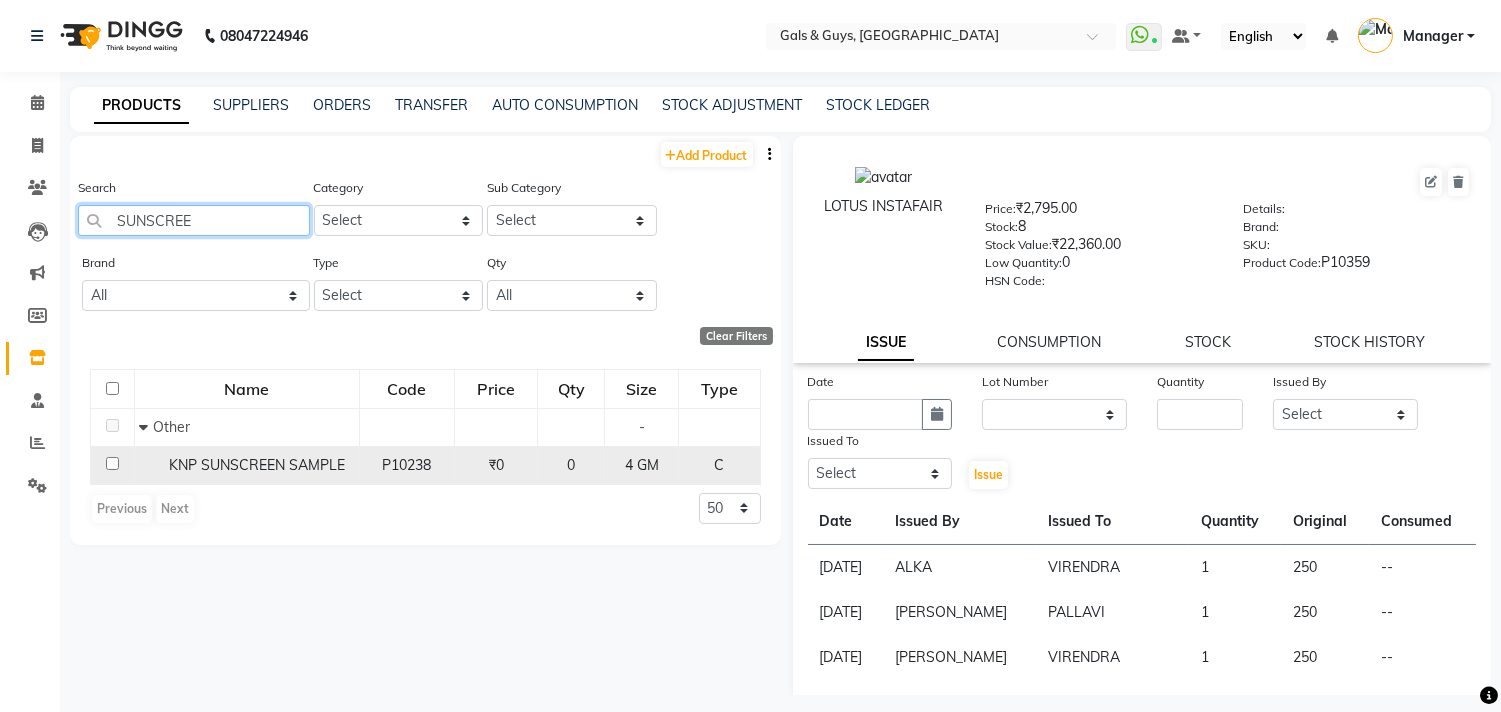 type on "SUNSCREE" 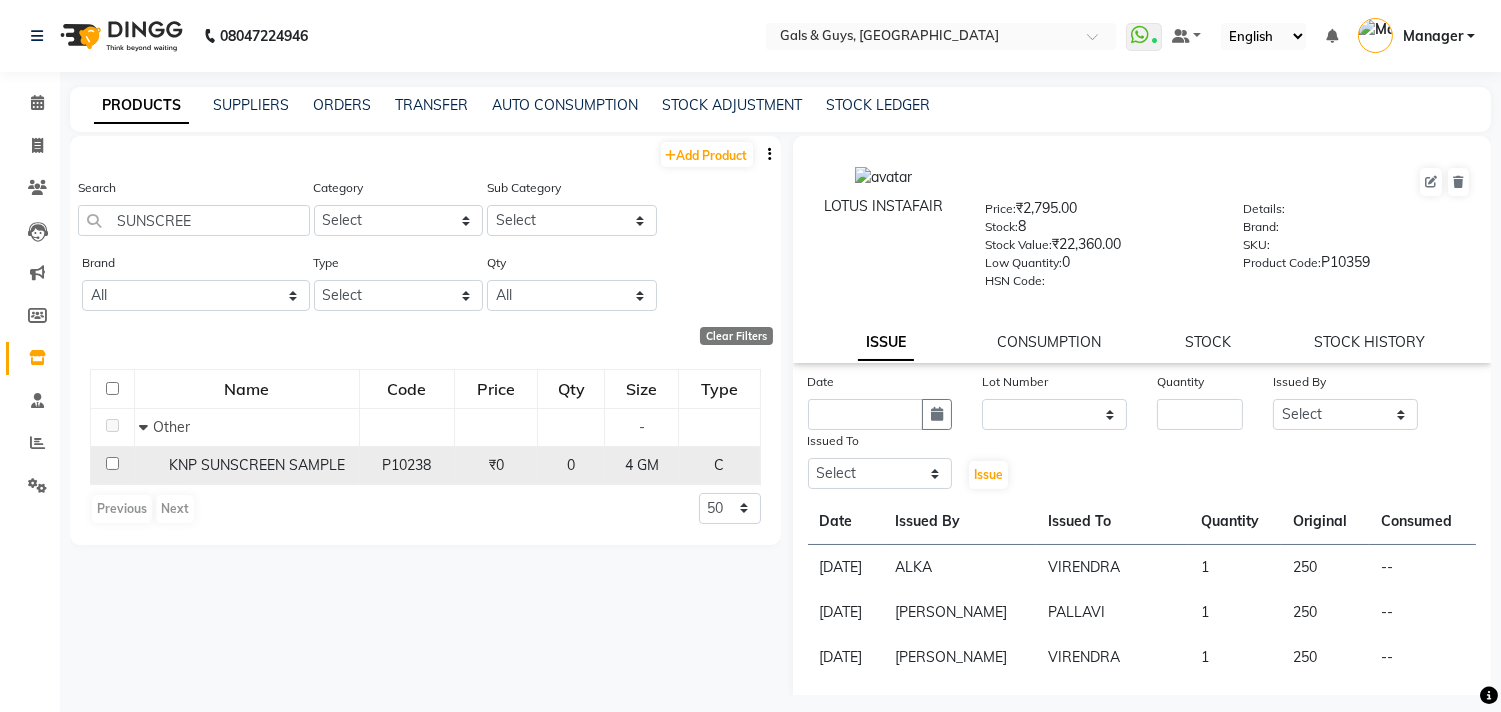 click 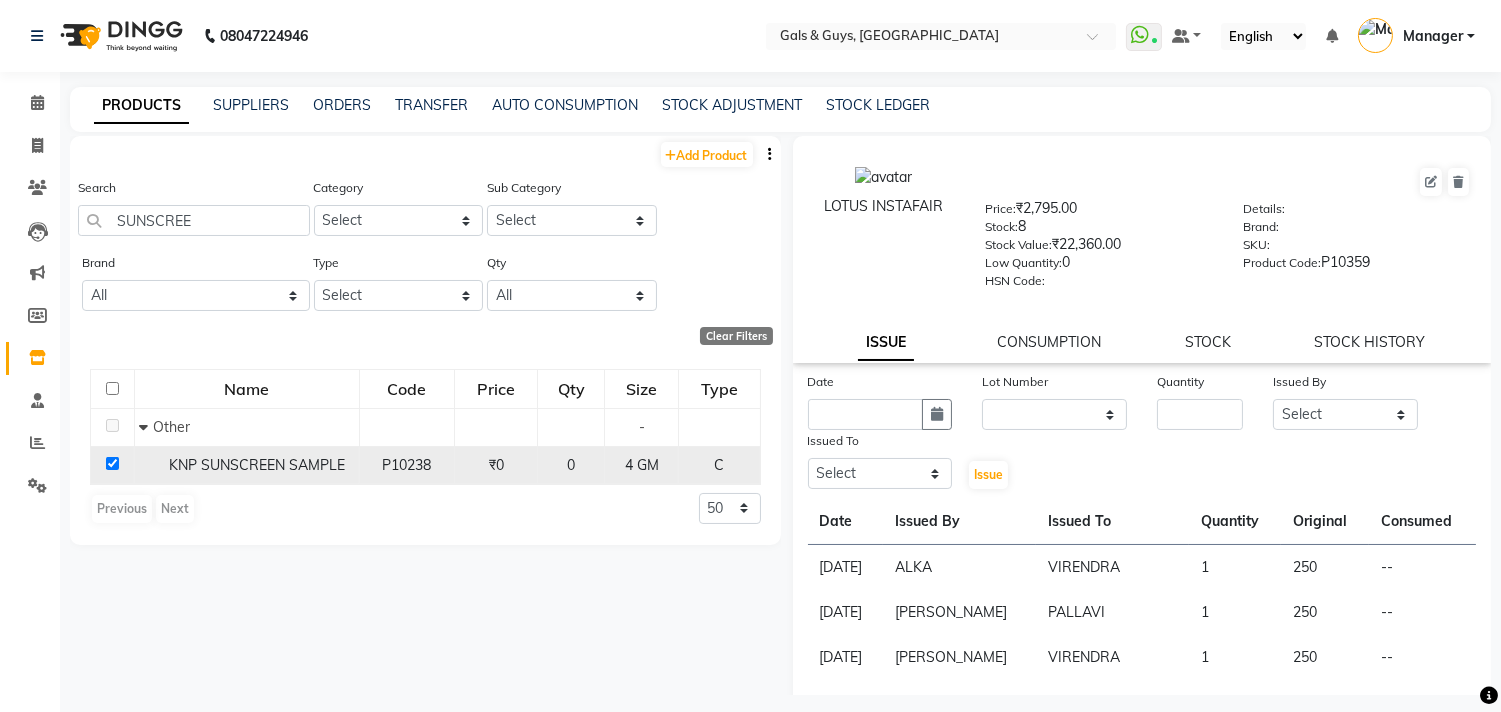 checkbox on "true" 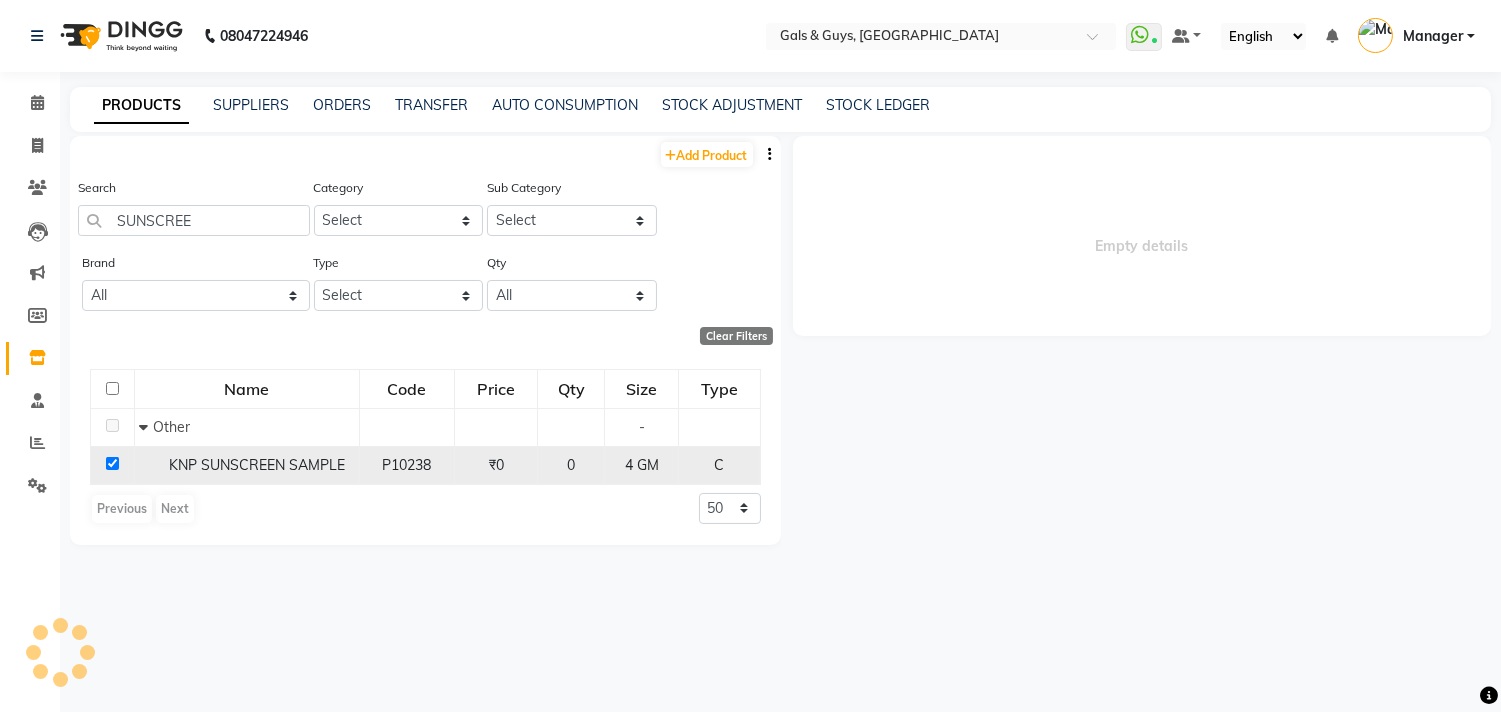 select 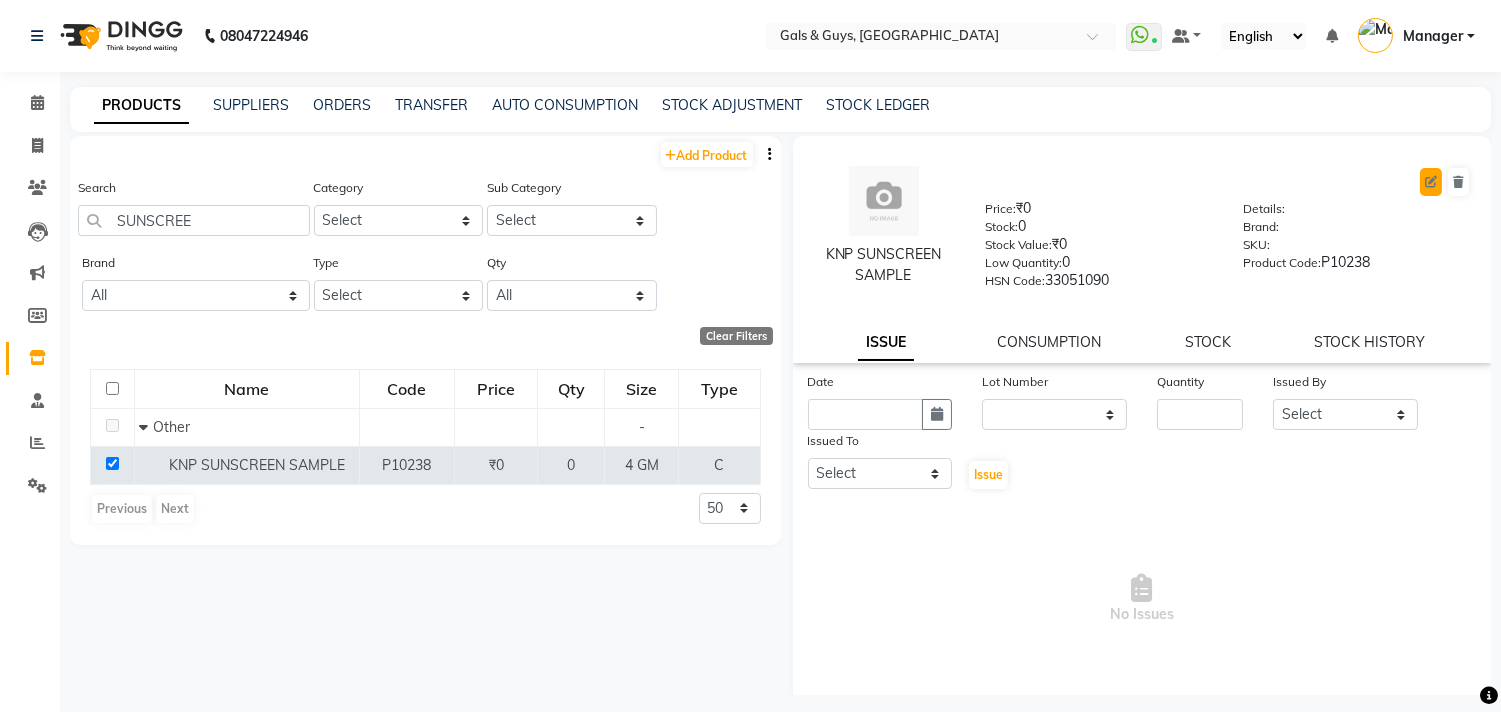 click 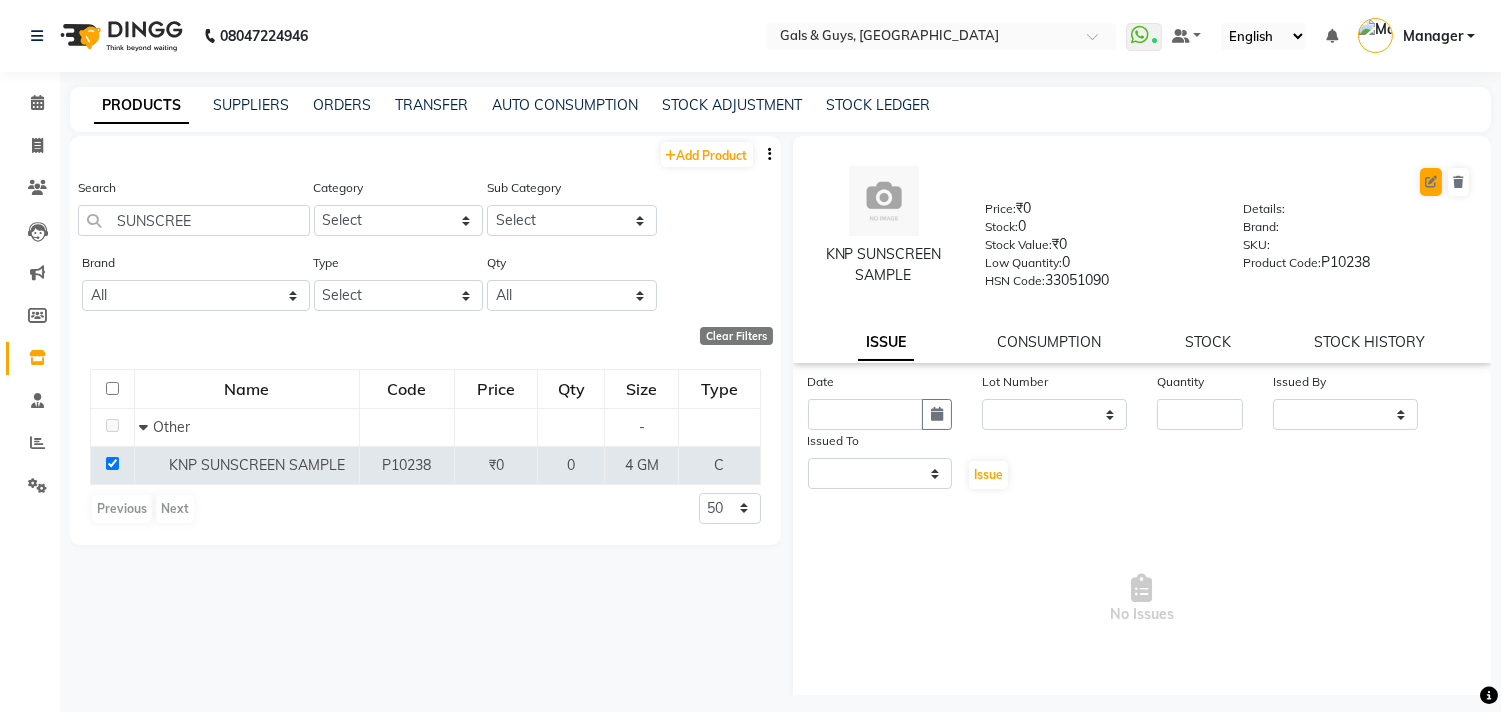 select on "true" 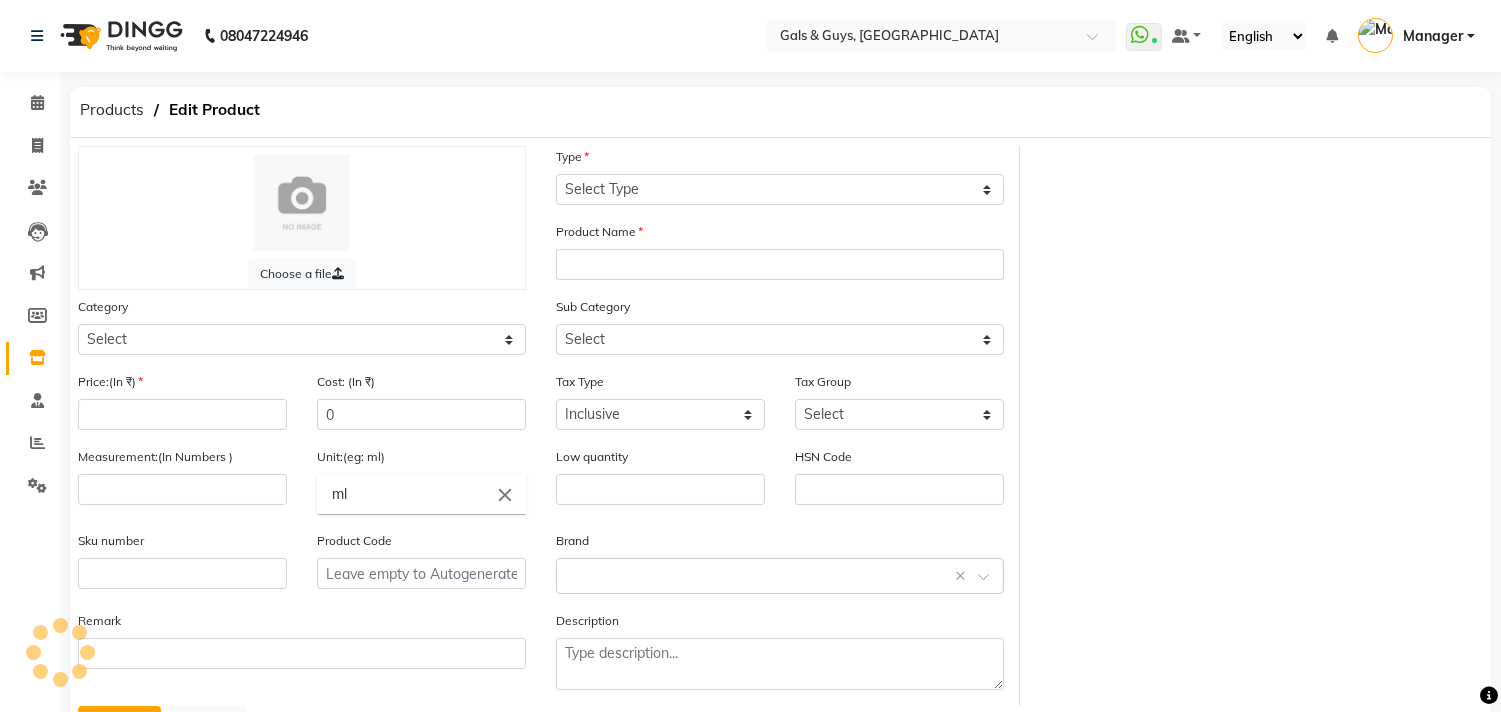 select on "C" 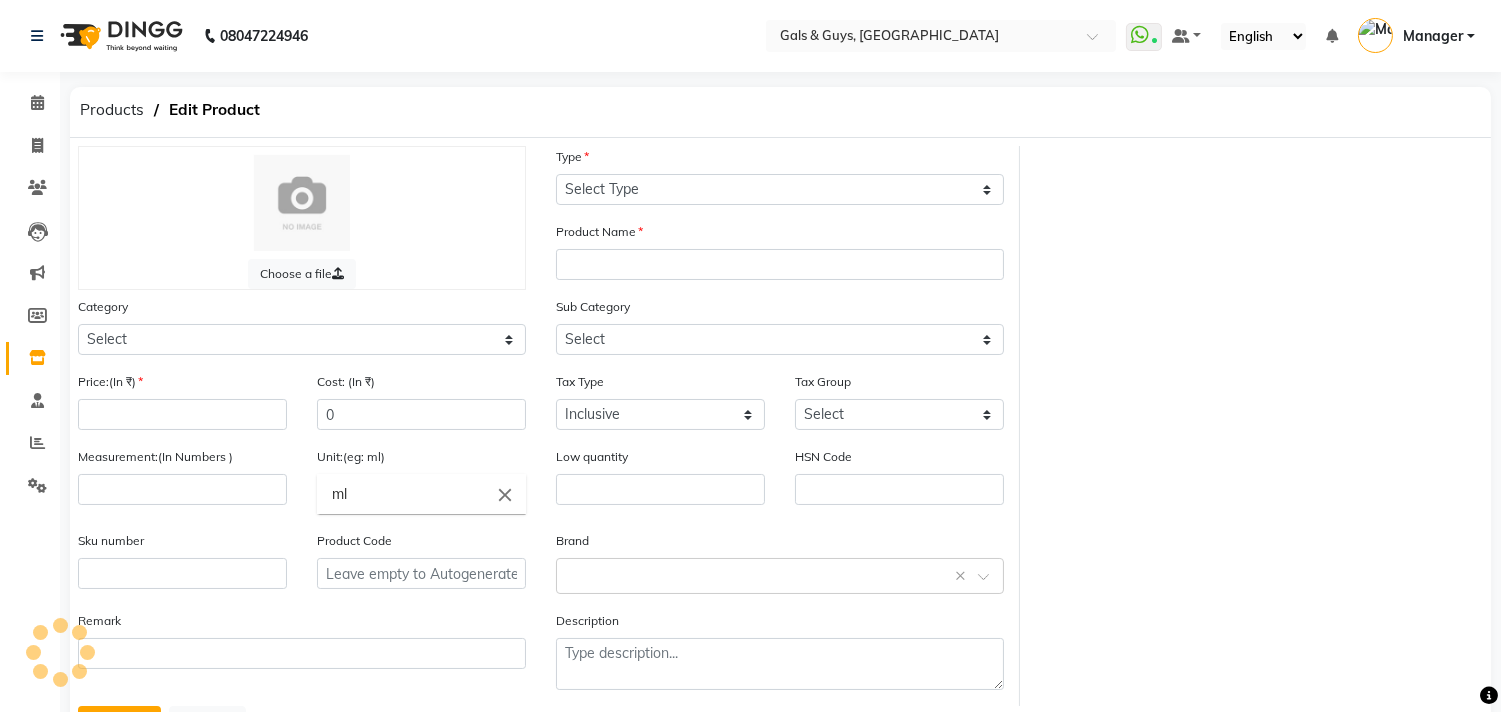 type on "KNP SUNSCREEN SAMPLE" 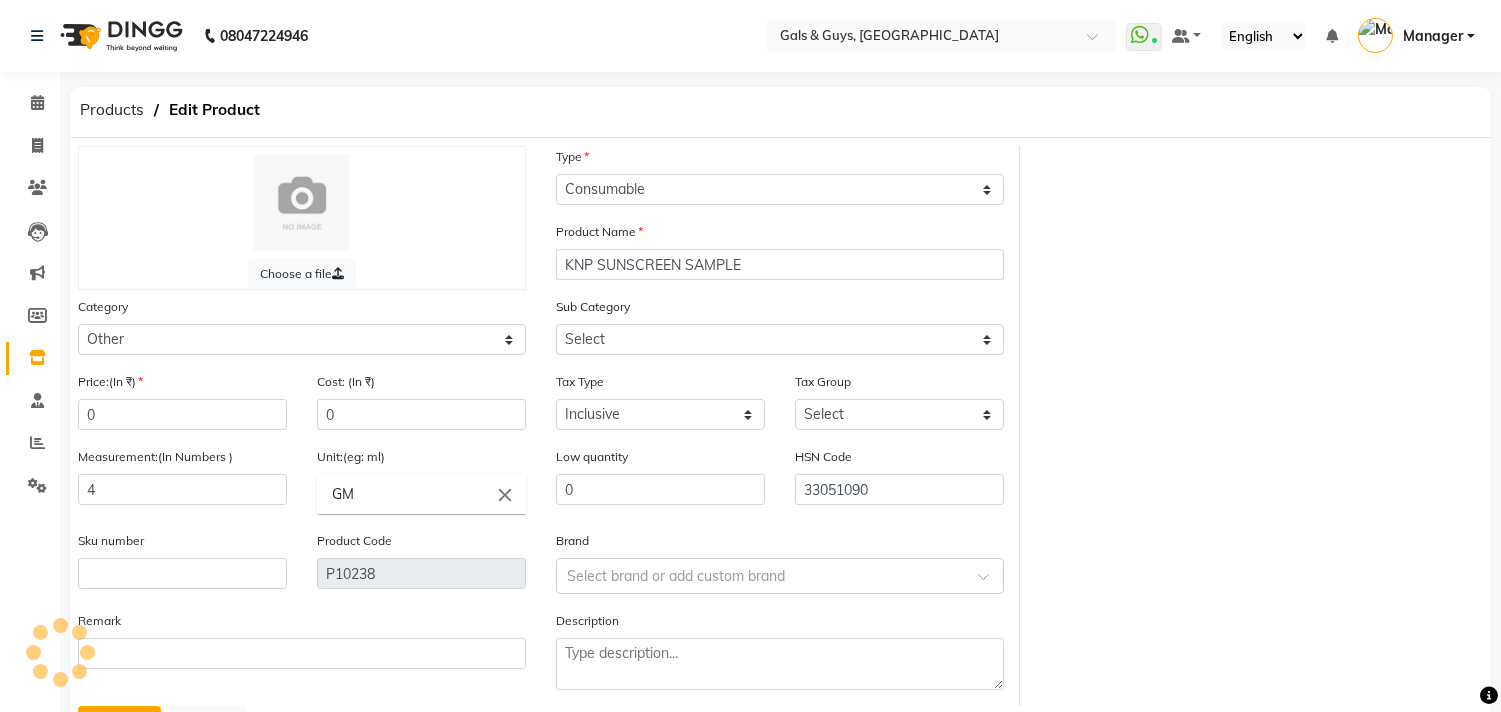 select on "1002" 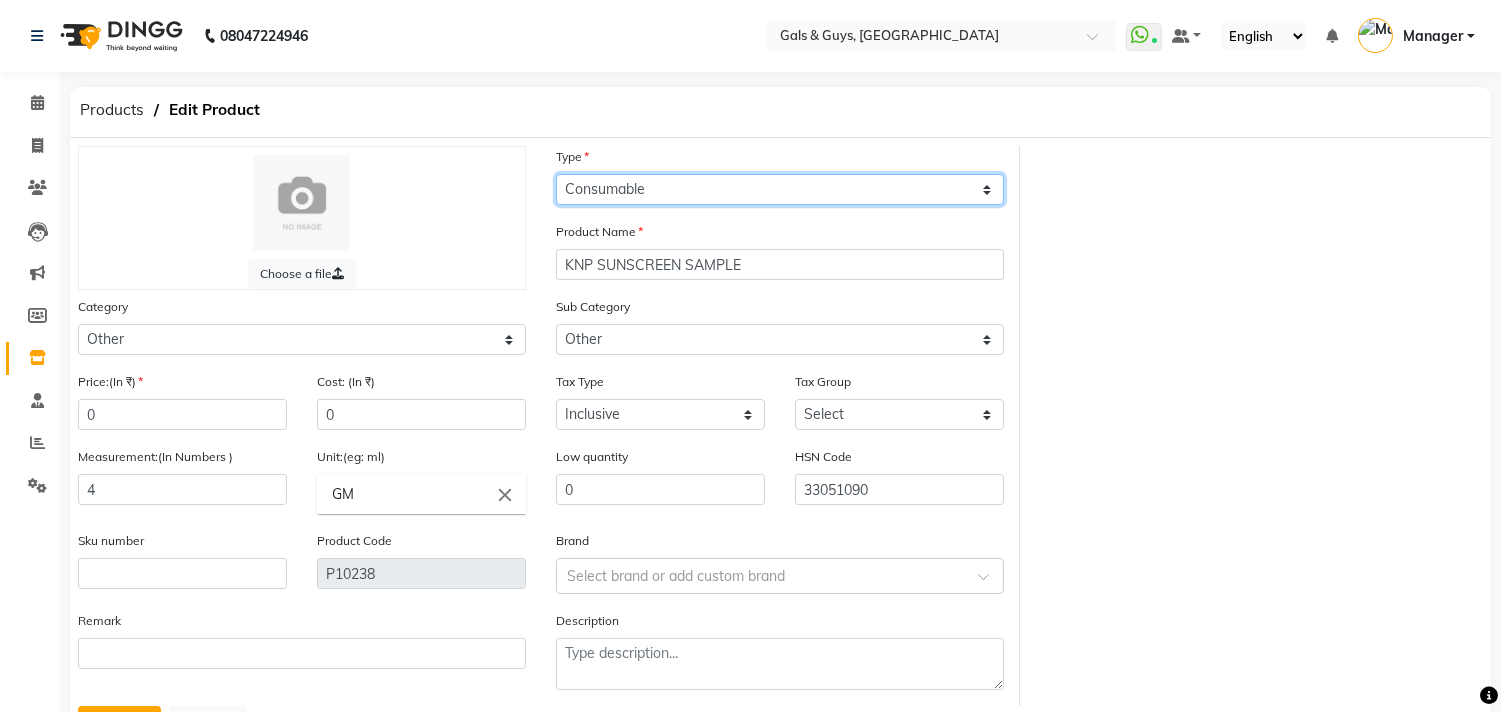 click on "Select Type Both Retail Consumable" 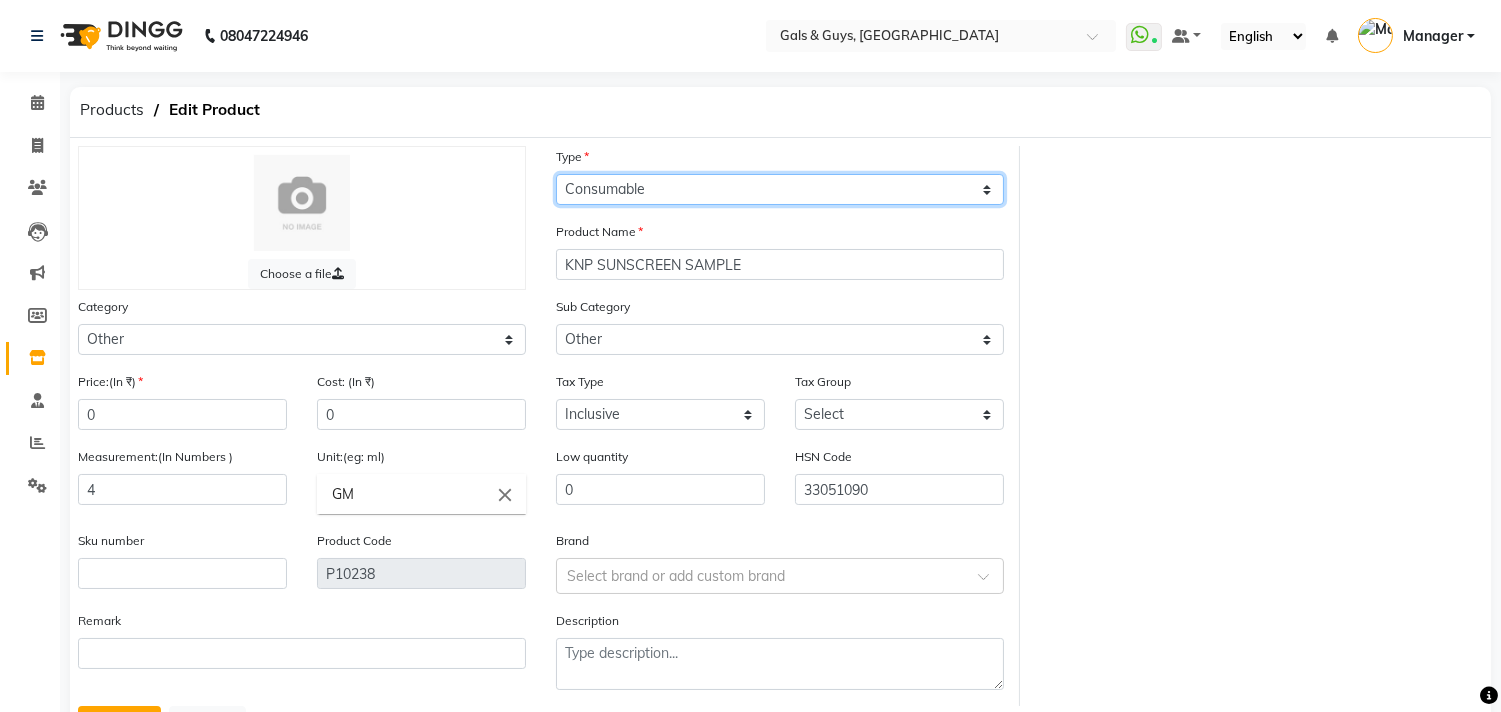 select on "R" 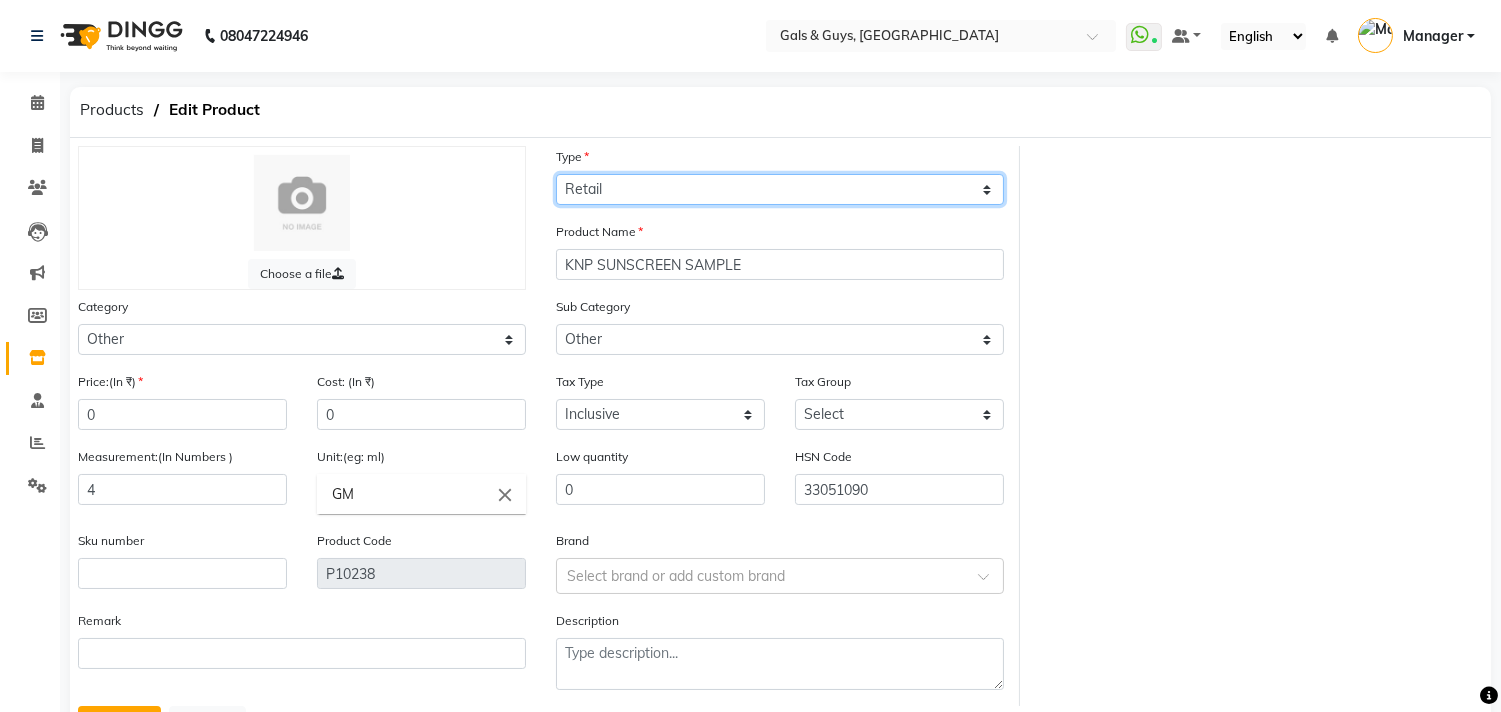 click on "Select Type Both Retail Consumable" 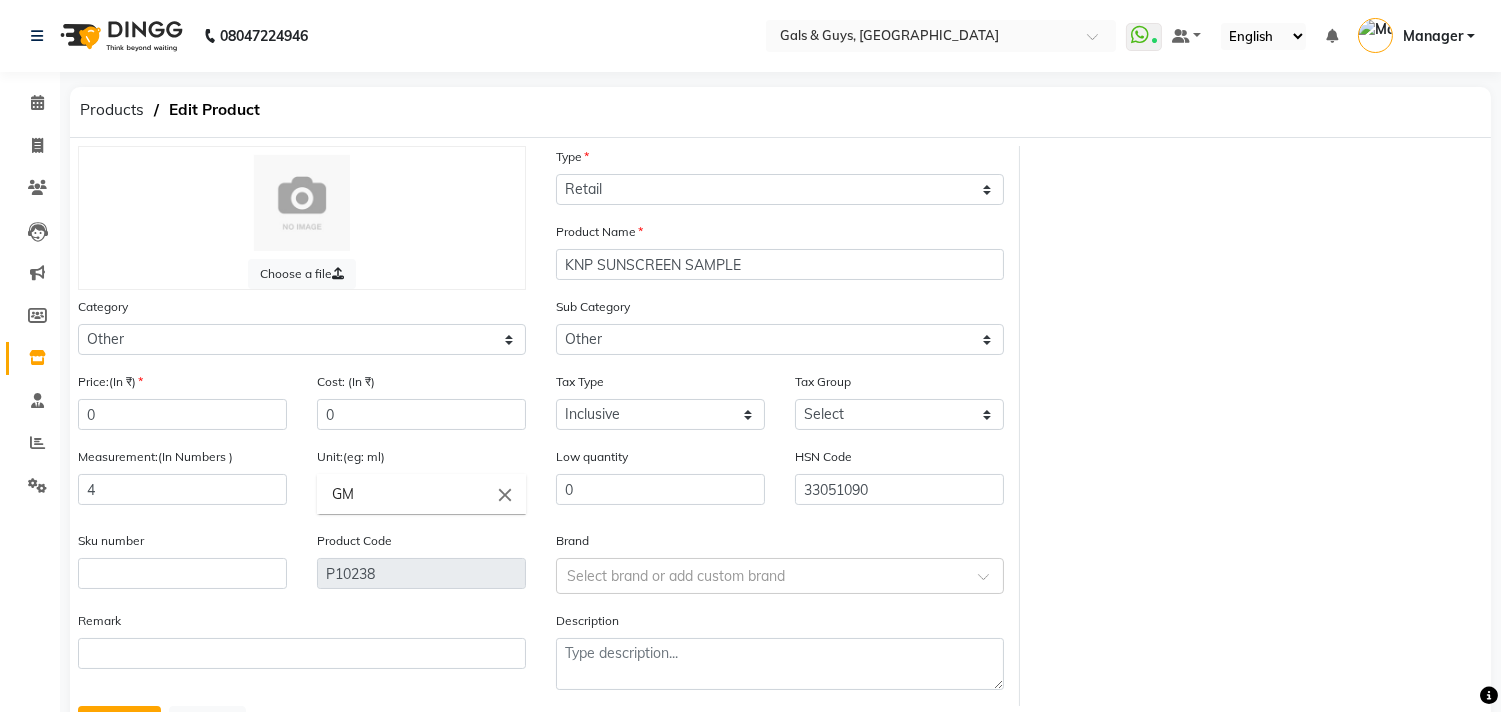 click on "Price:(In ₹) 0" 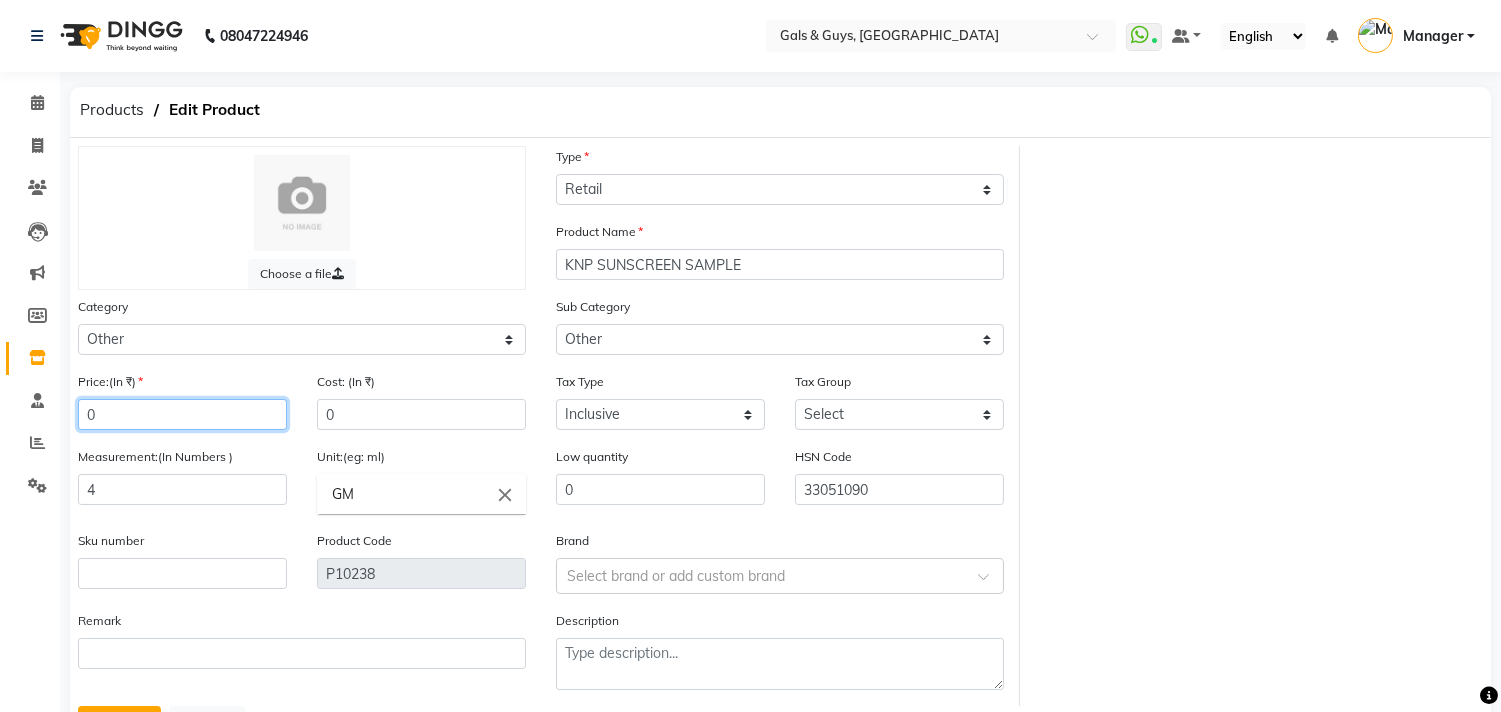 click on "0" 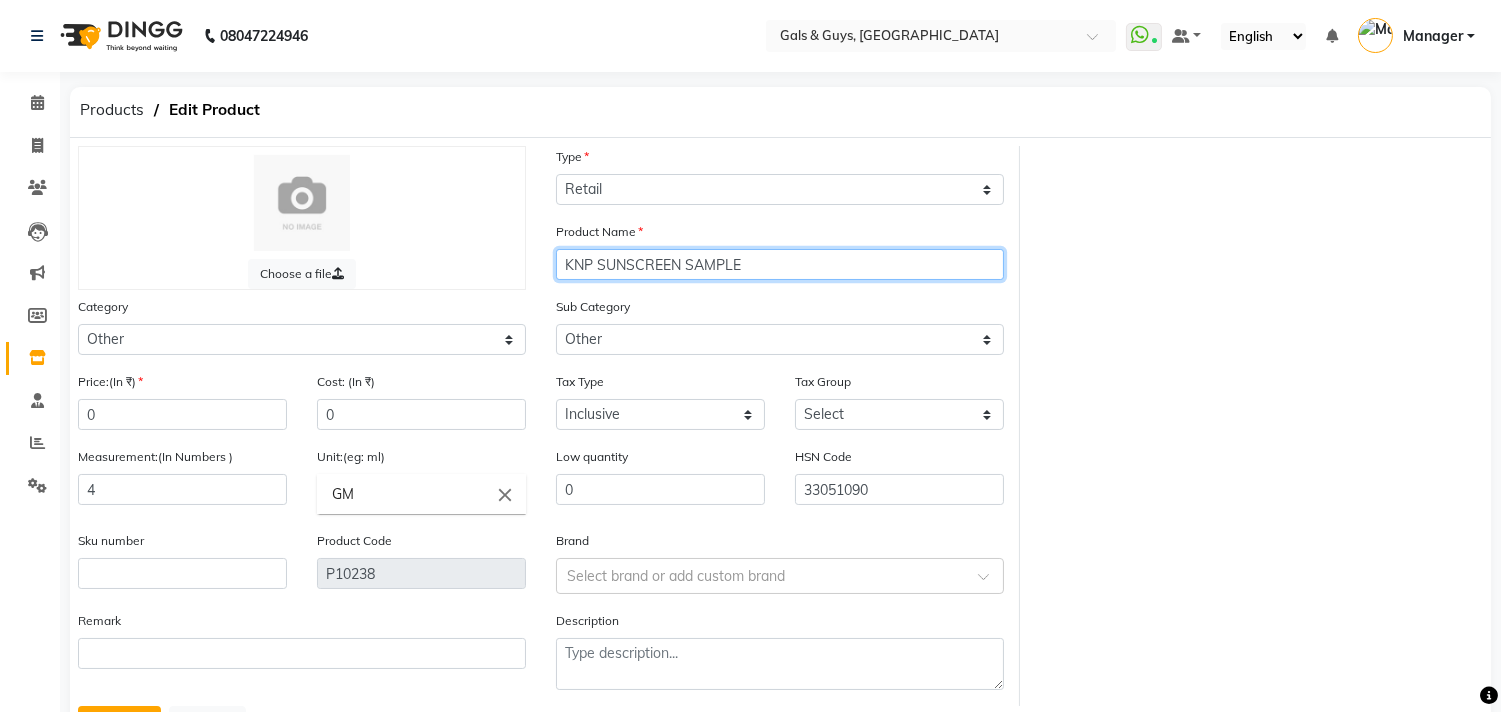 click on "KNP SUNSCREEN SAMPLE" 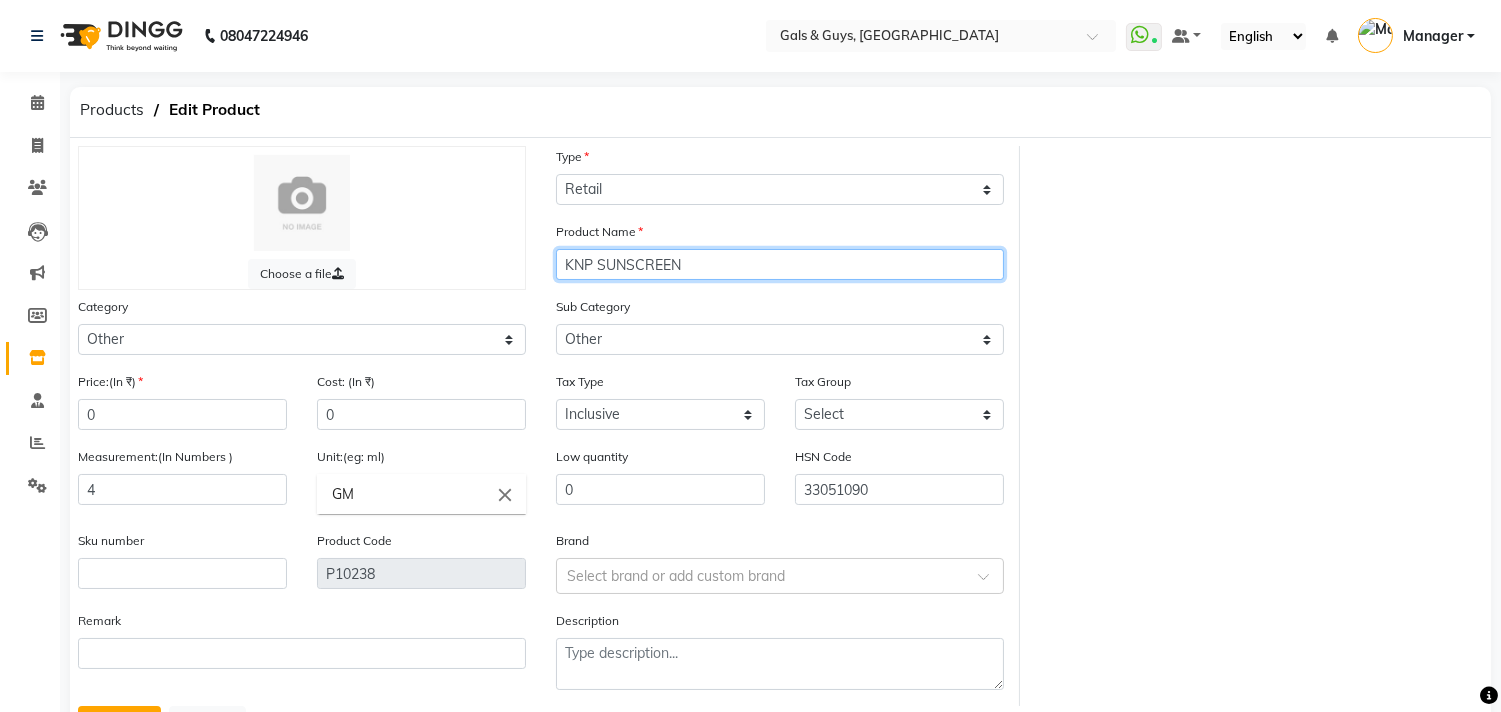 type on "KNP SUNSCREEN" 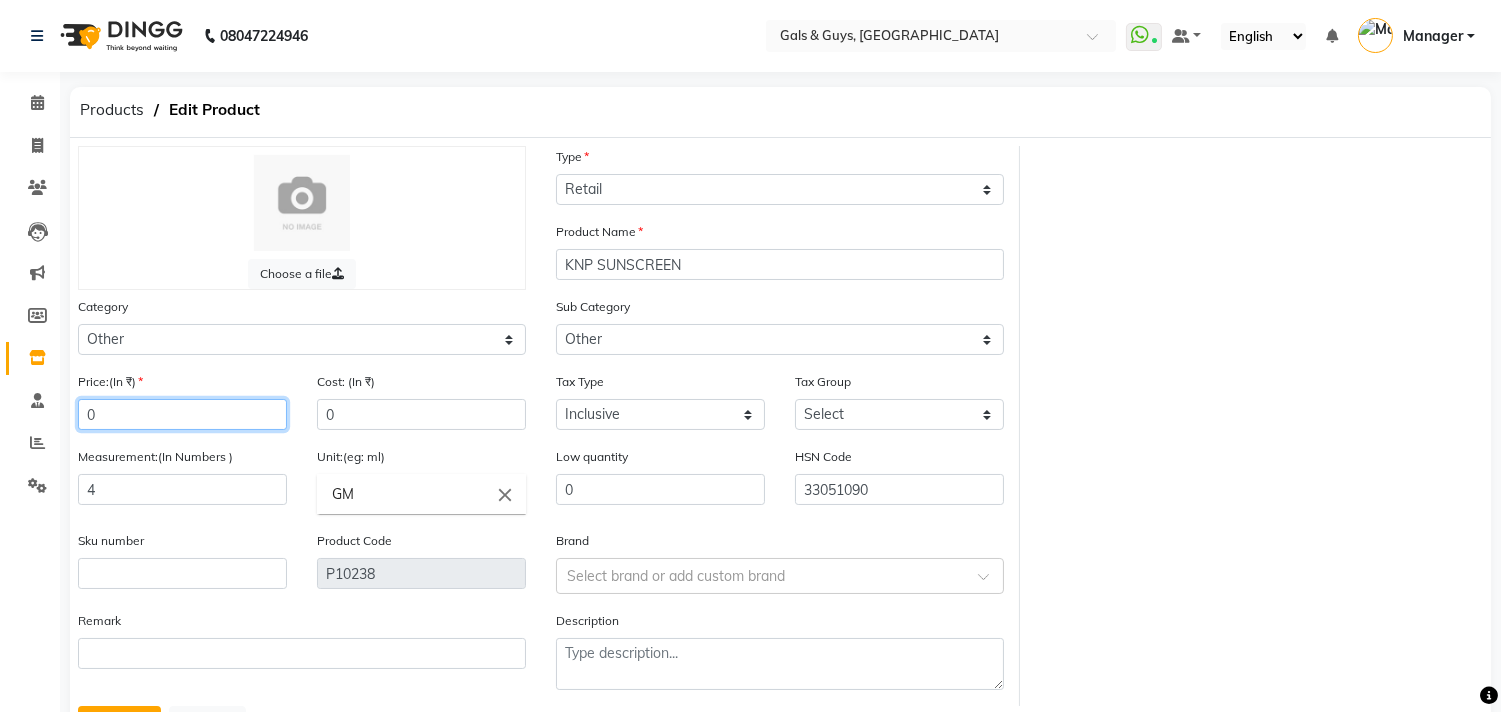 click on "0" 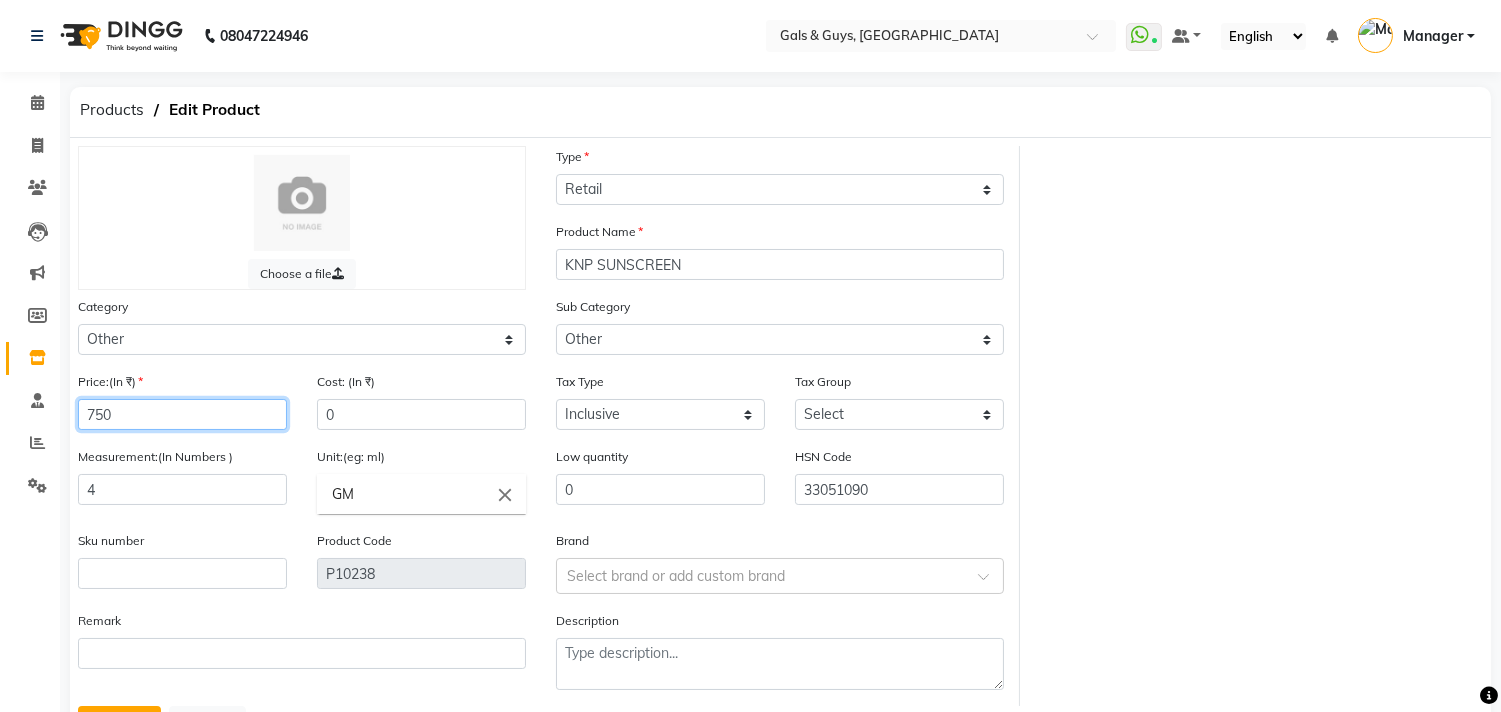 type on "750" 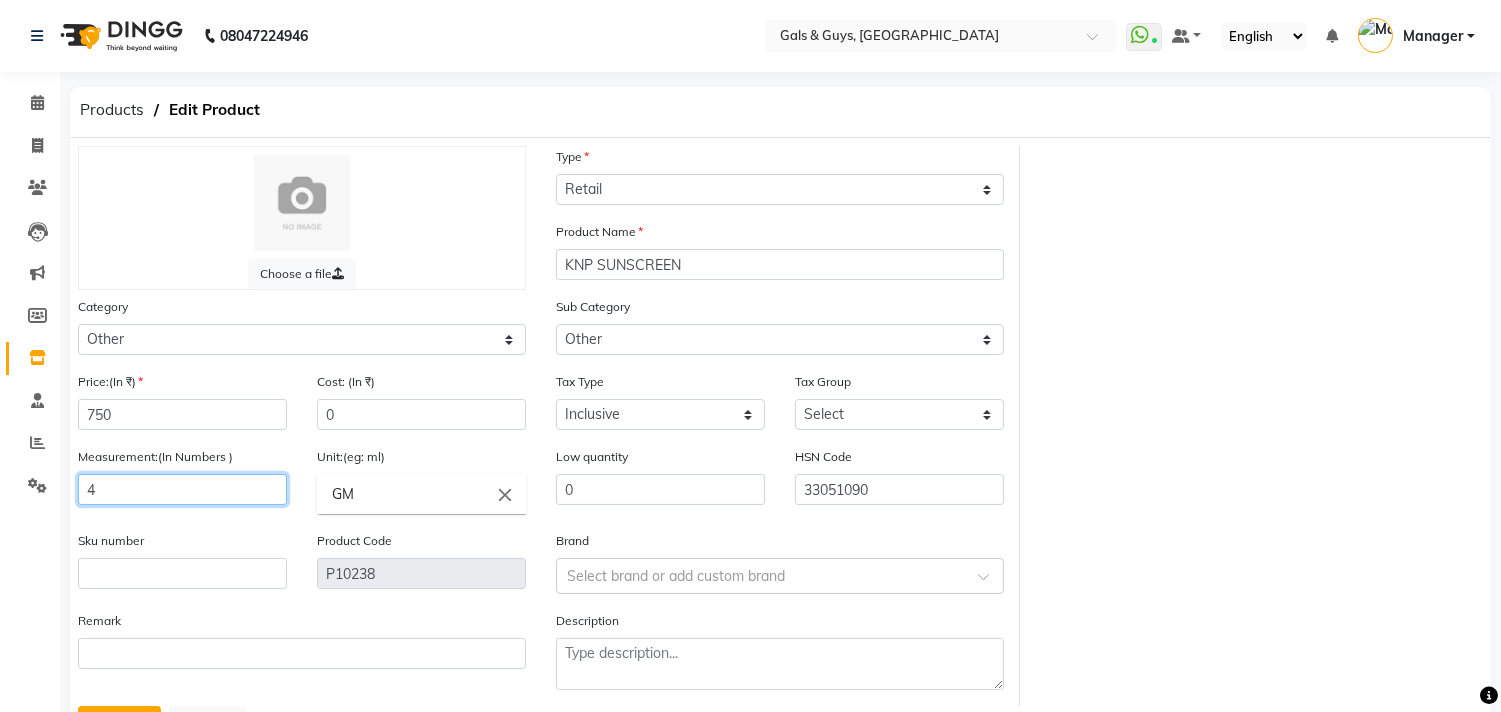 drag, startPoint x: 177, startPoint y: 494, endPoint x: 0, endPoint y: 538, distance: 182.38695 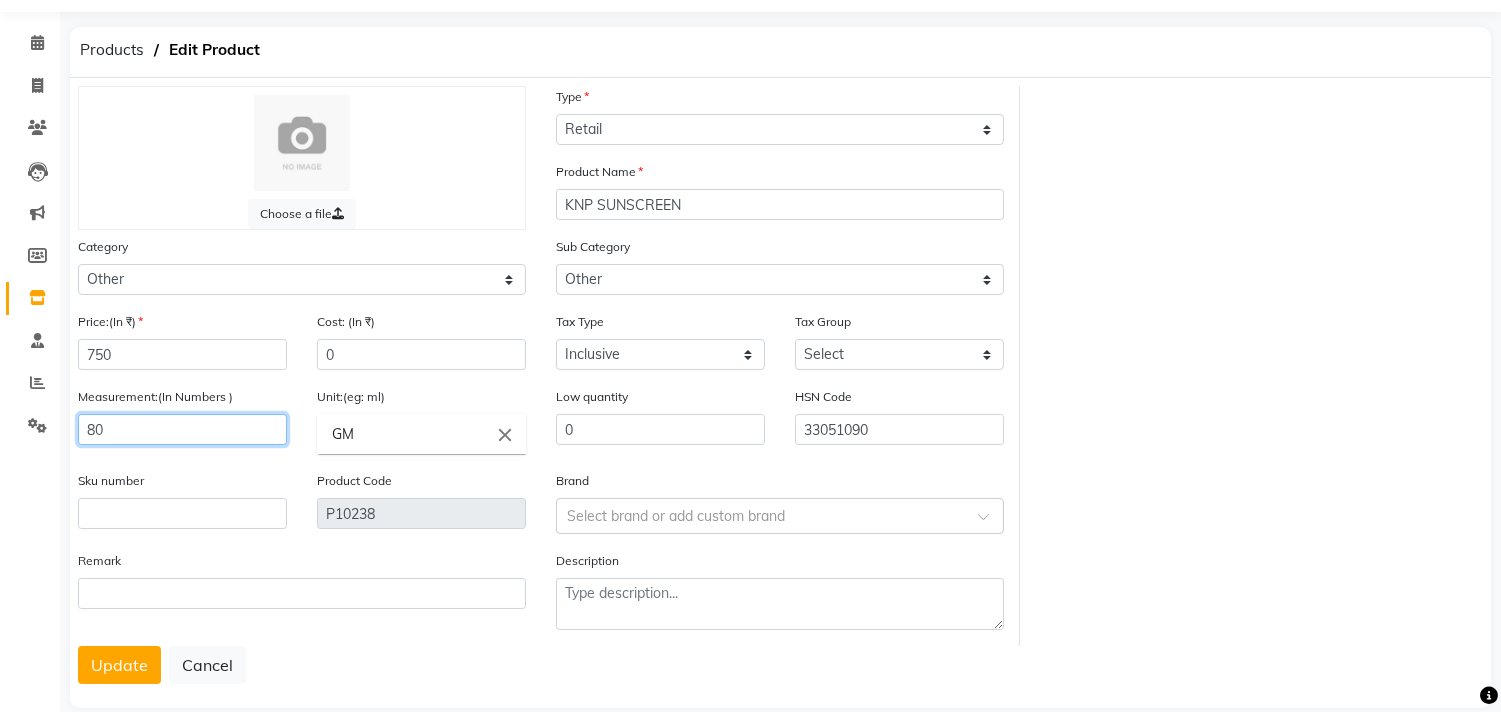 scroll, scrollTop: 91, scrollLeft: 0, axis: vertical 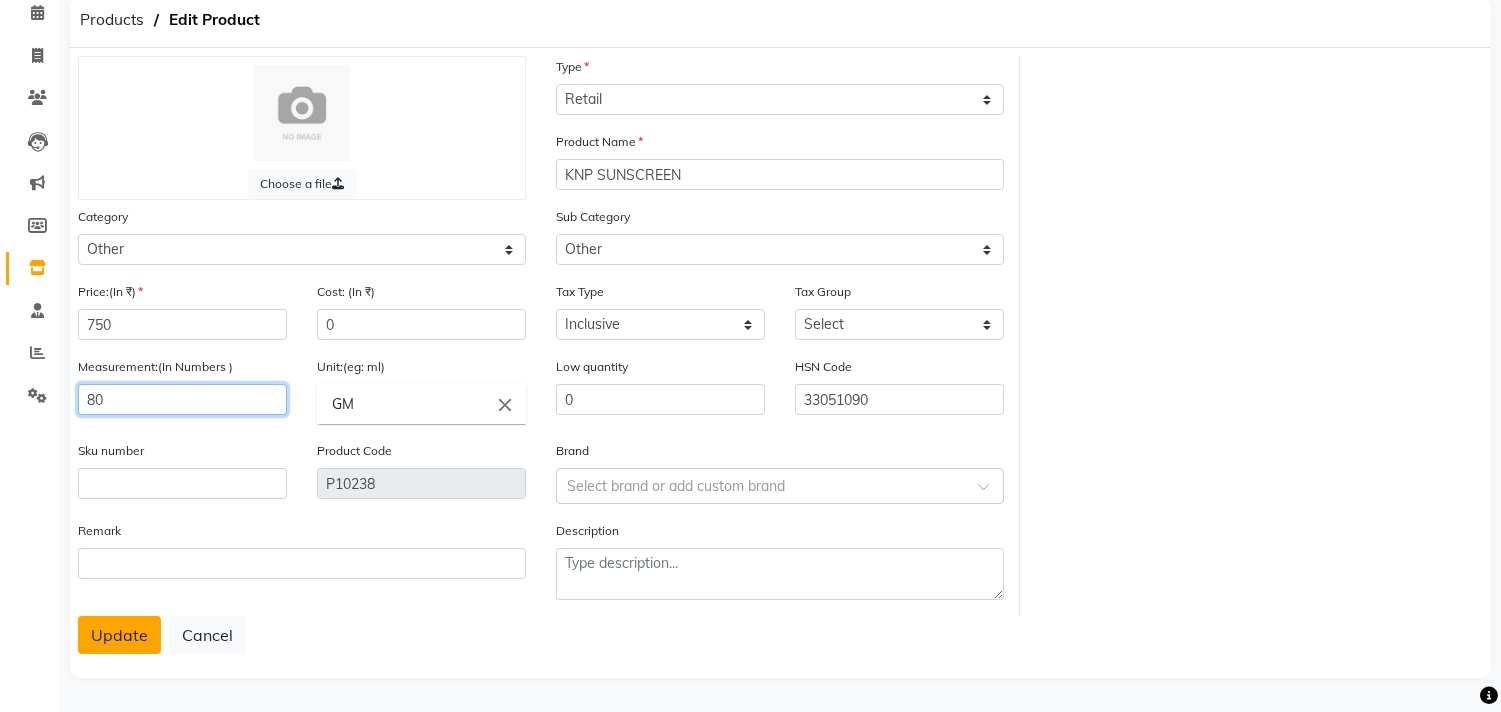type on "80" 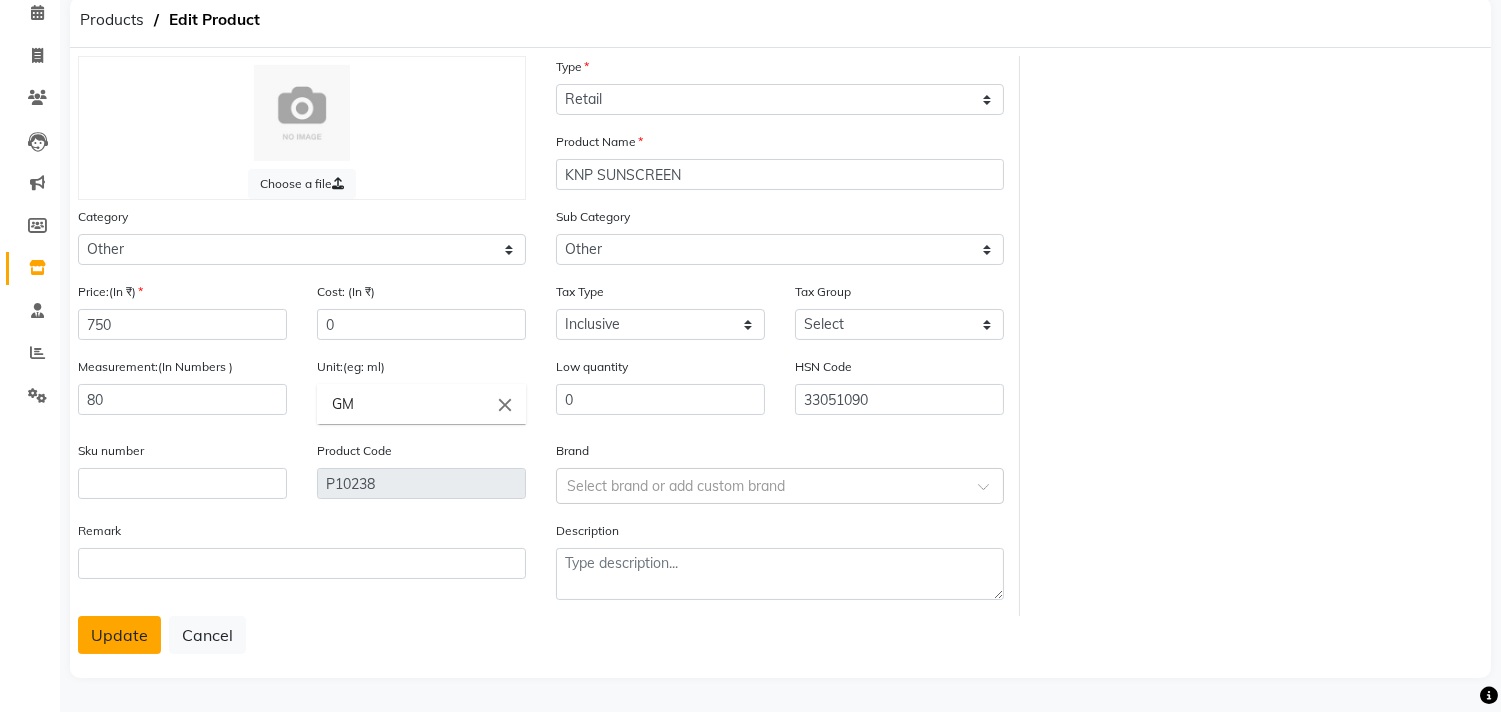 click on "Update" 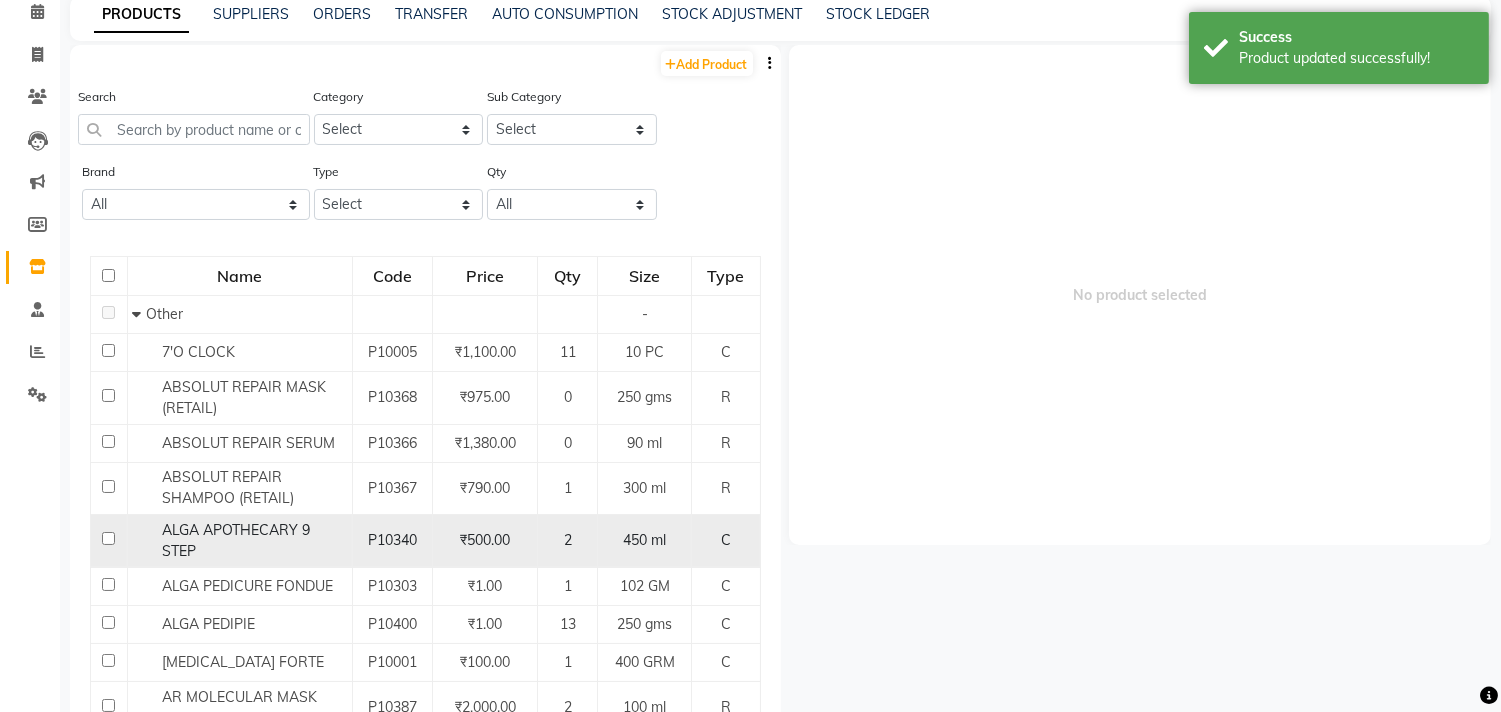 scroll, scrollTop: 0, scrollLeft: 0, axis: both 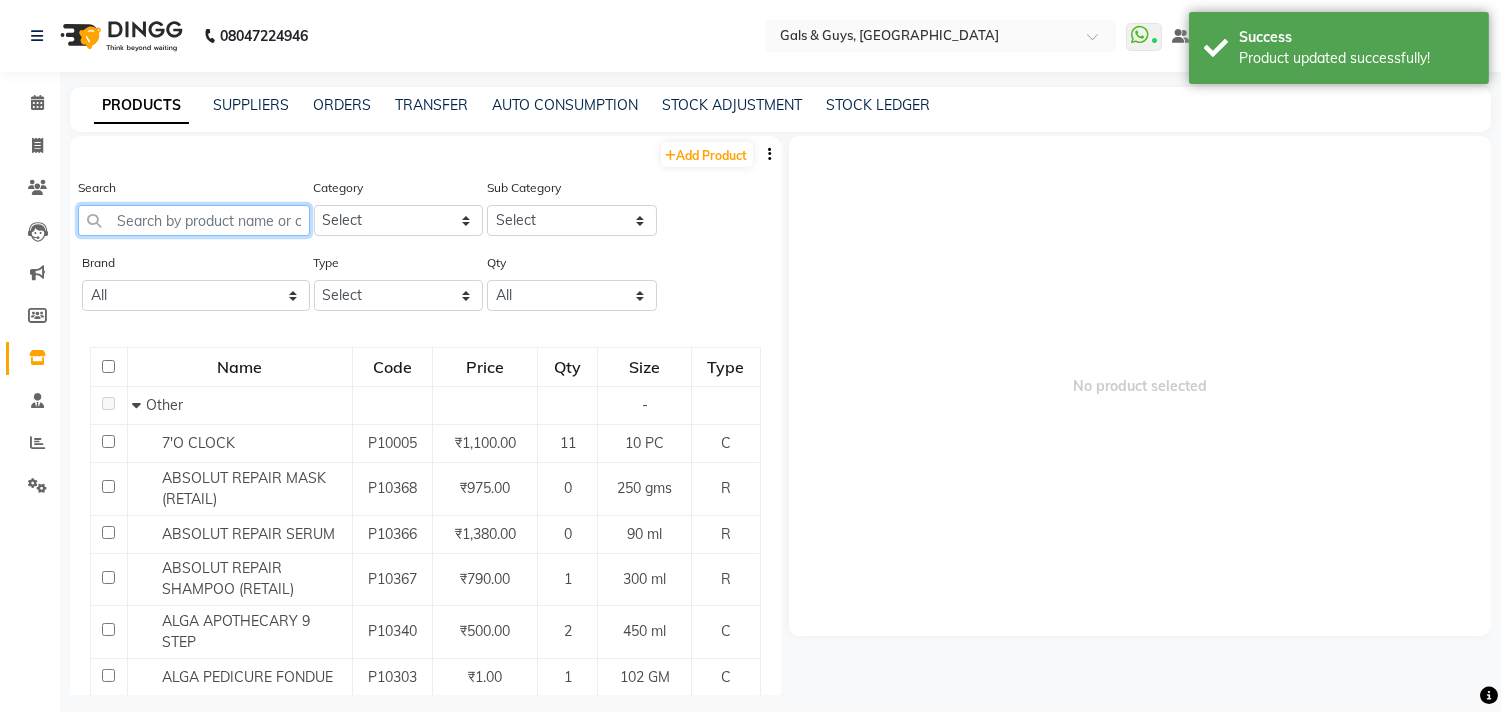 click 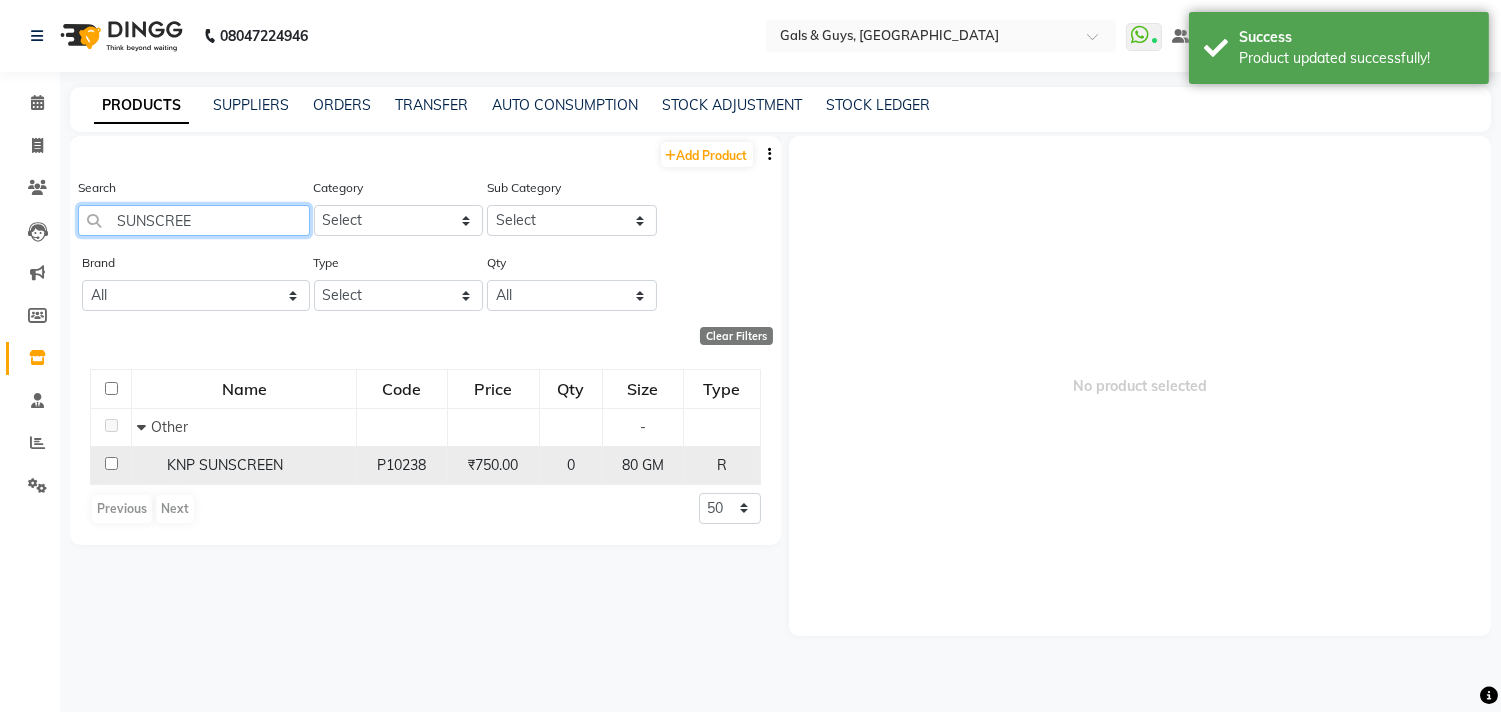 type on "SUNSCREE" 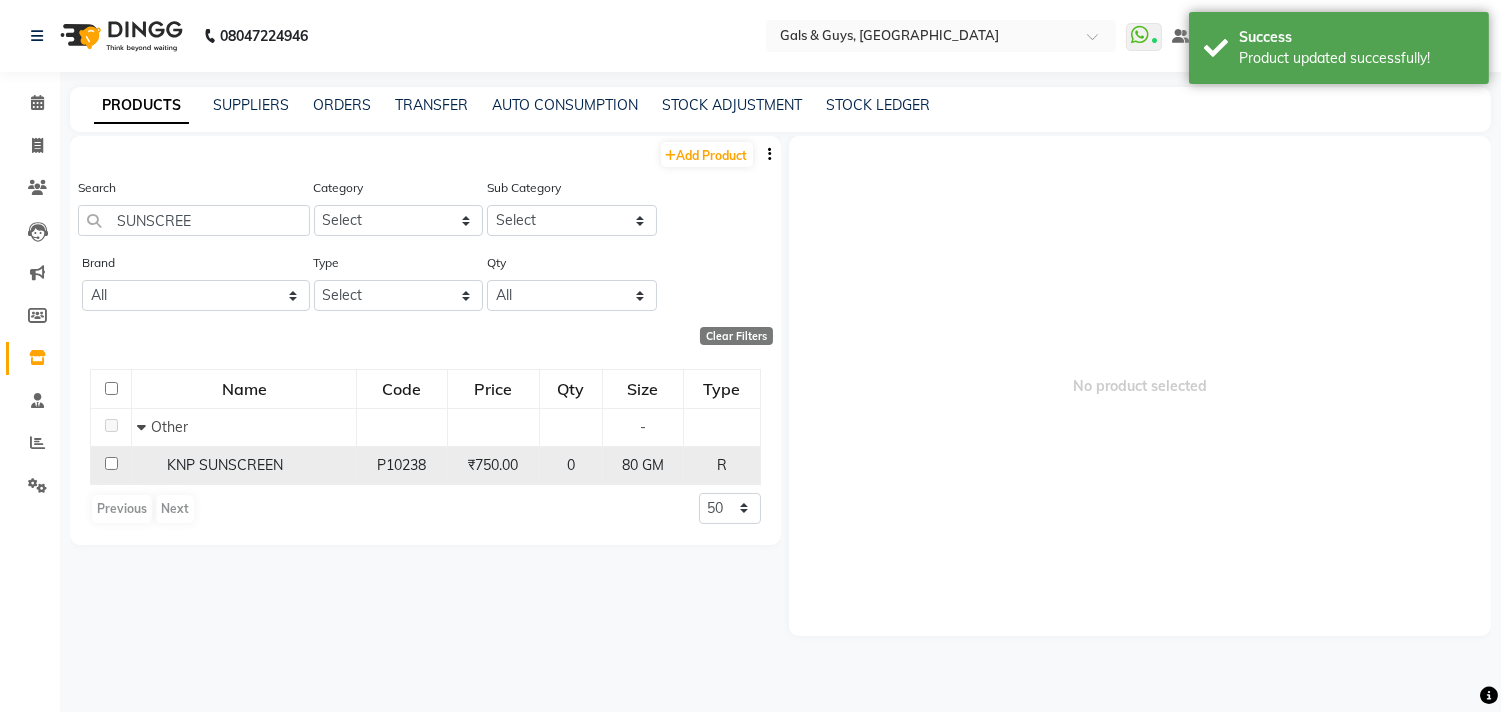 click 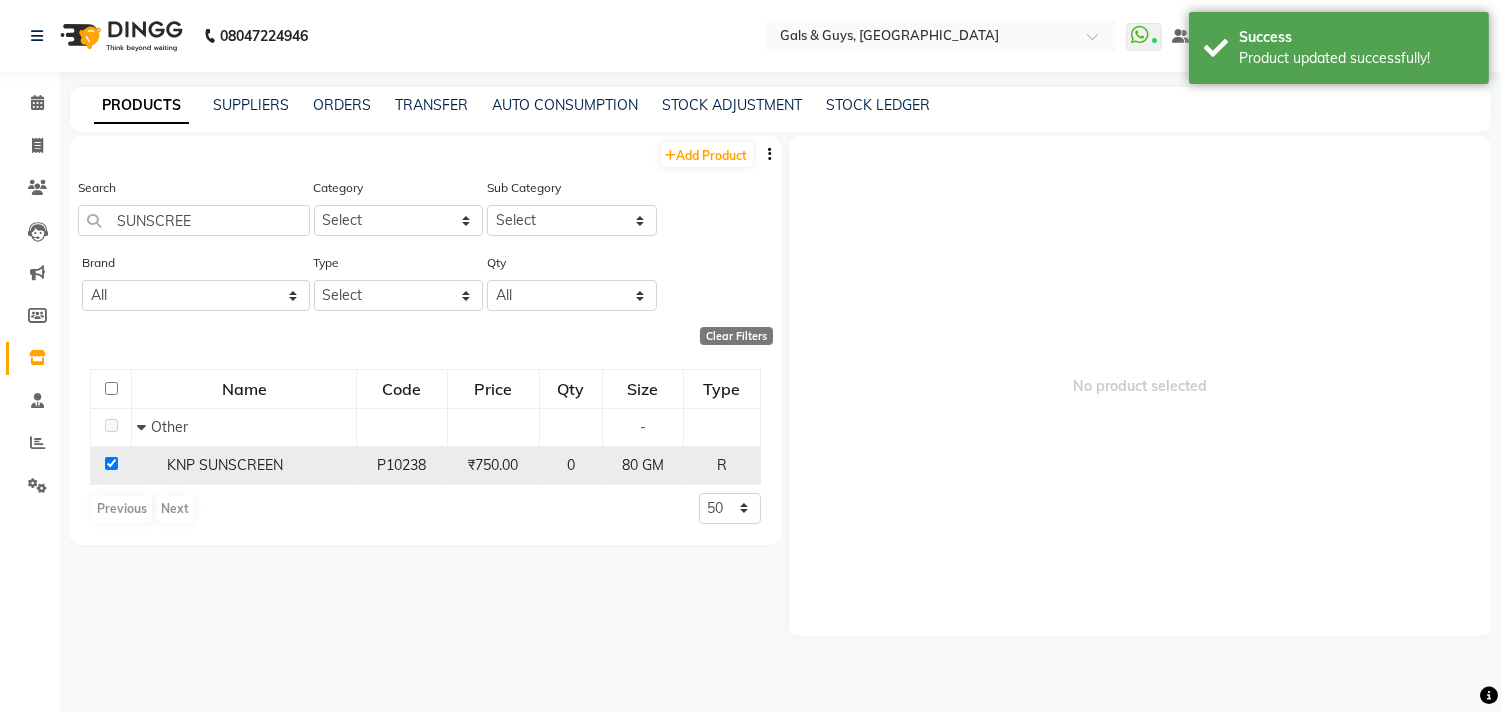 checkbox on "true" 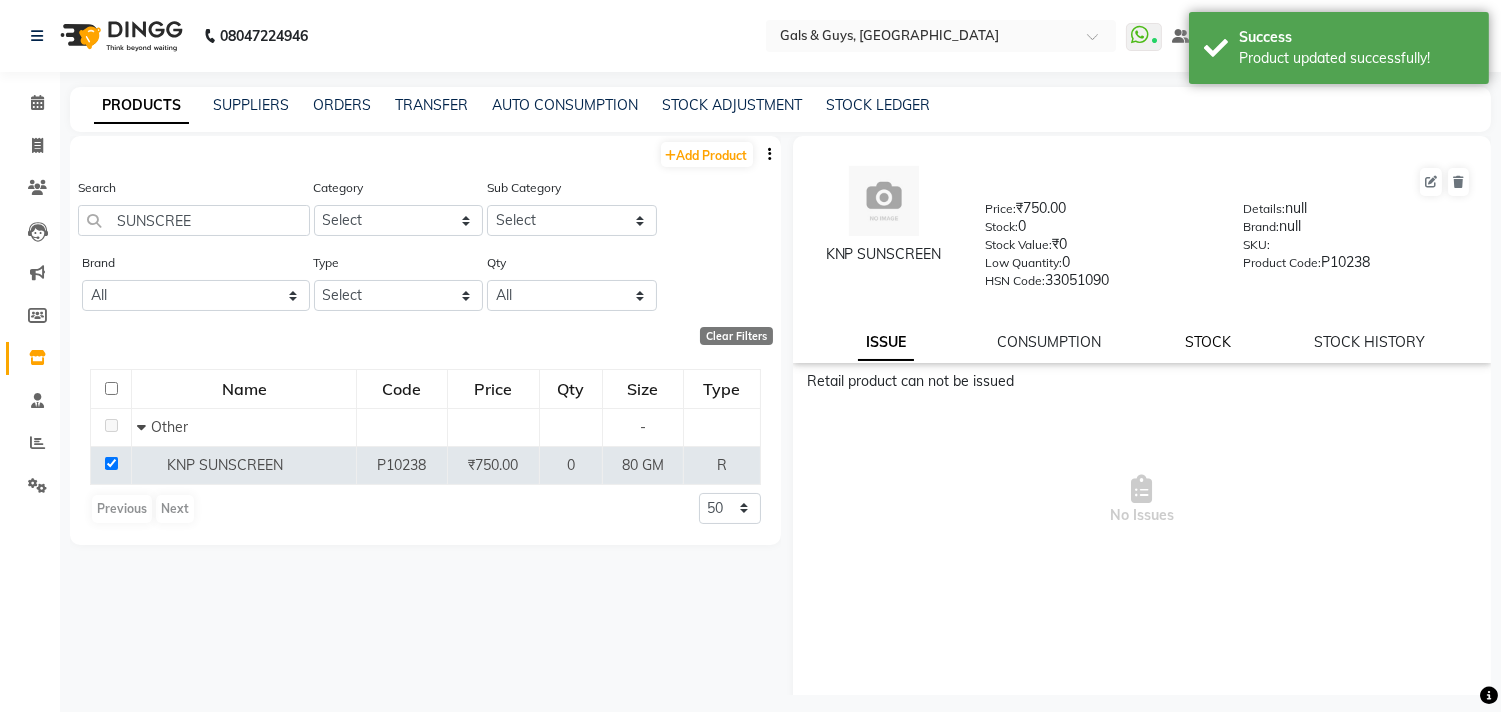 click on "STOCK" 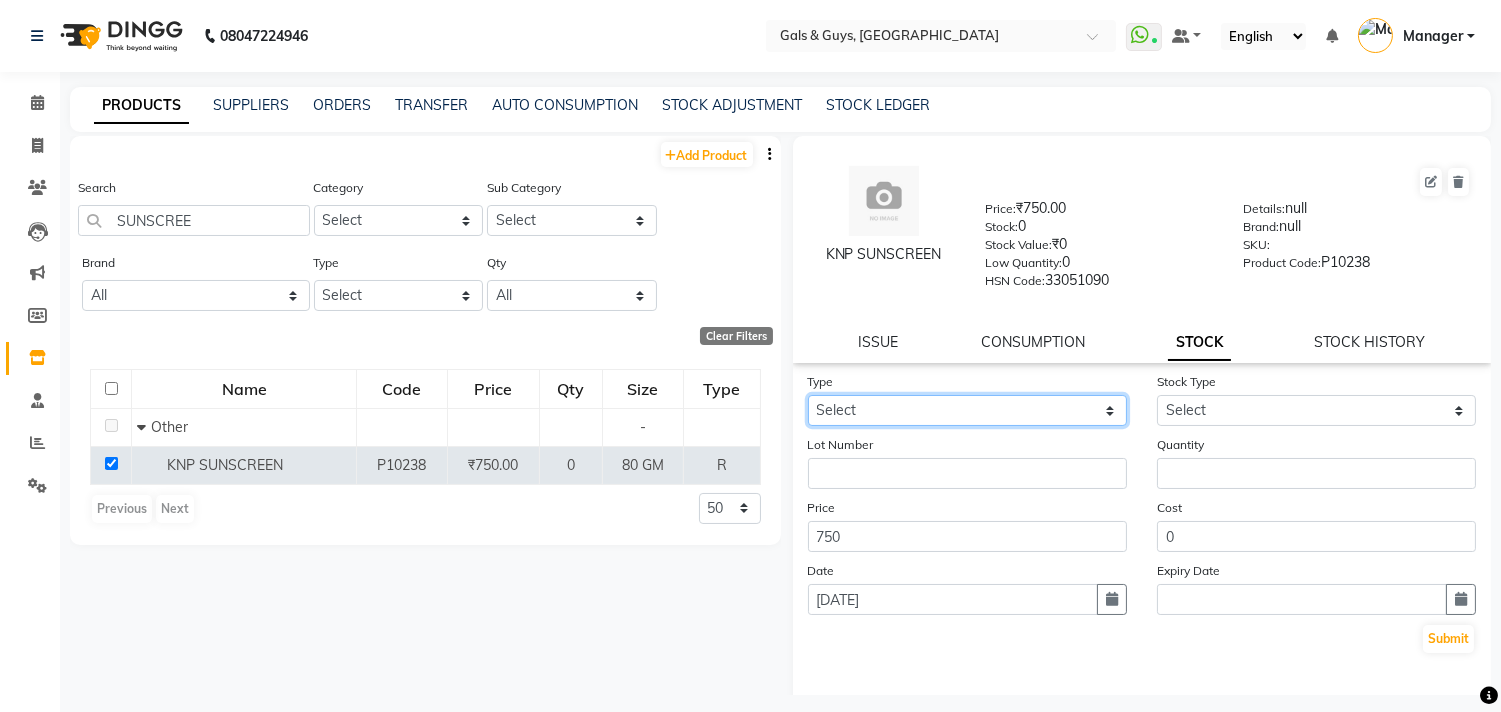 click on "Select In Out" 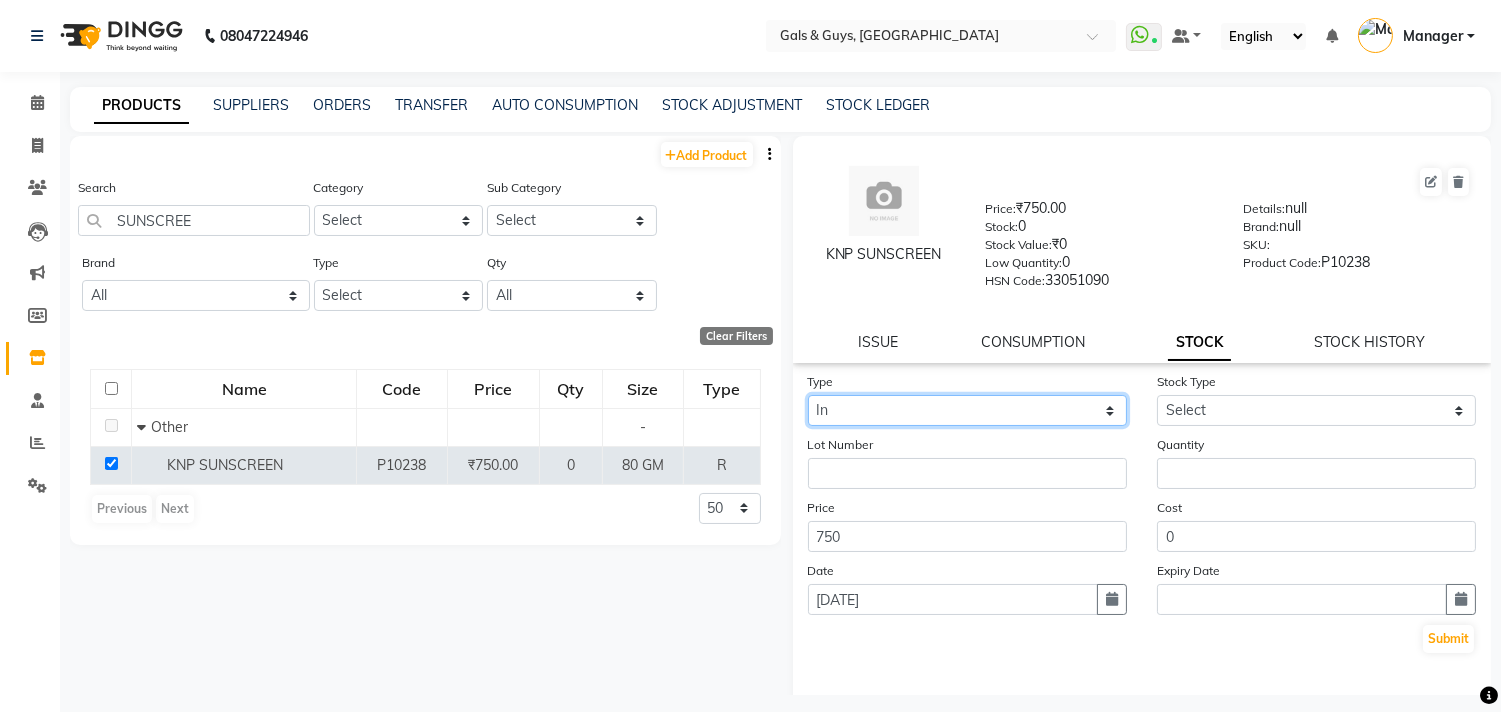 click on "Select In Out" 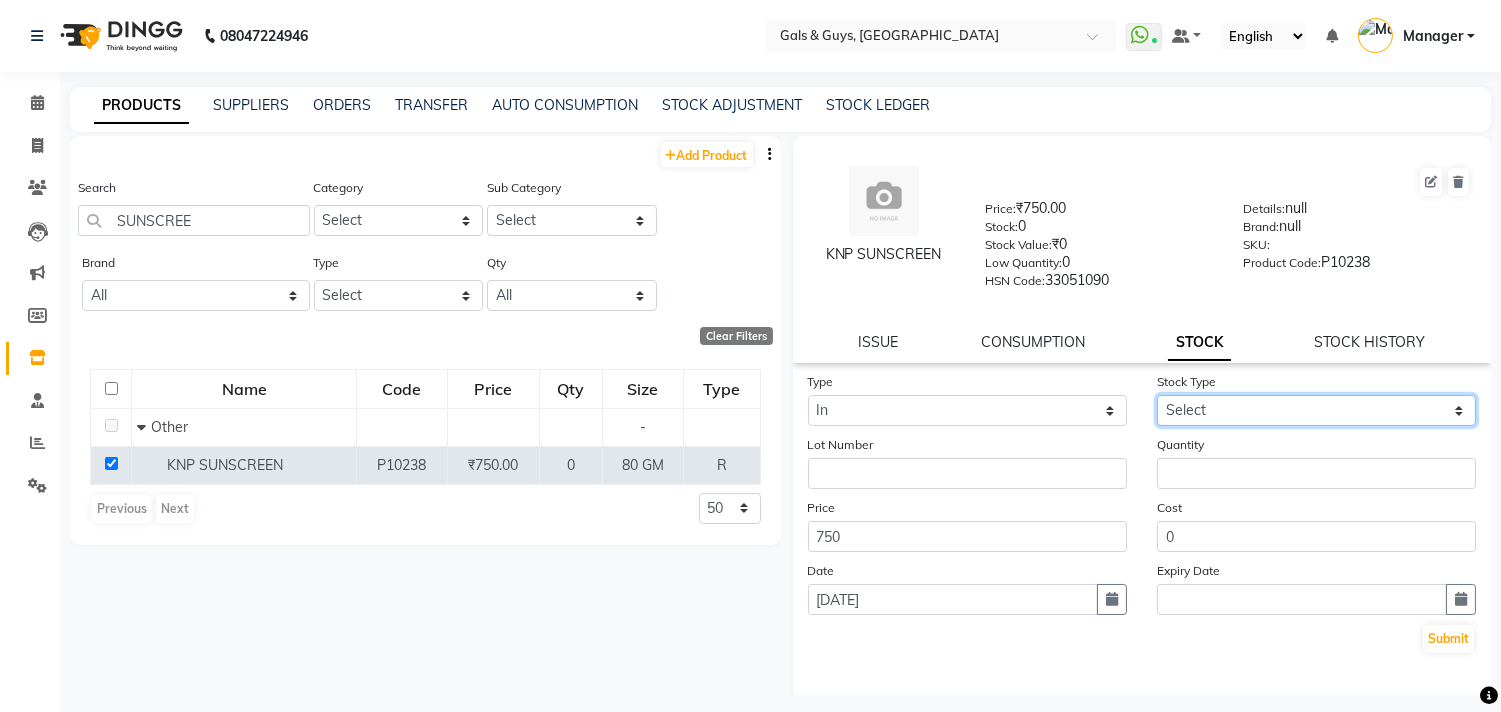 click on "Select New Stock Adjustment Return Other" 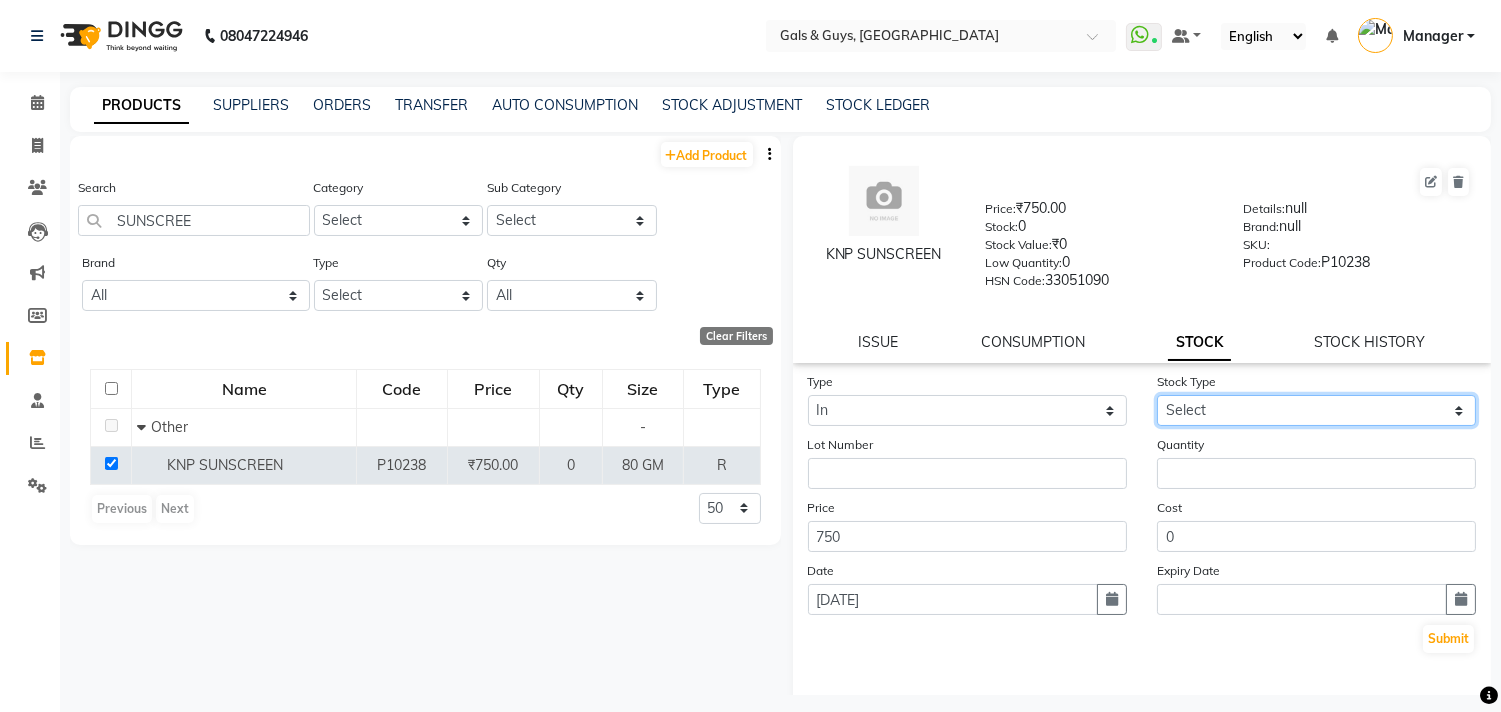 select on "new stock" 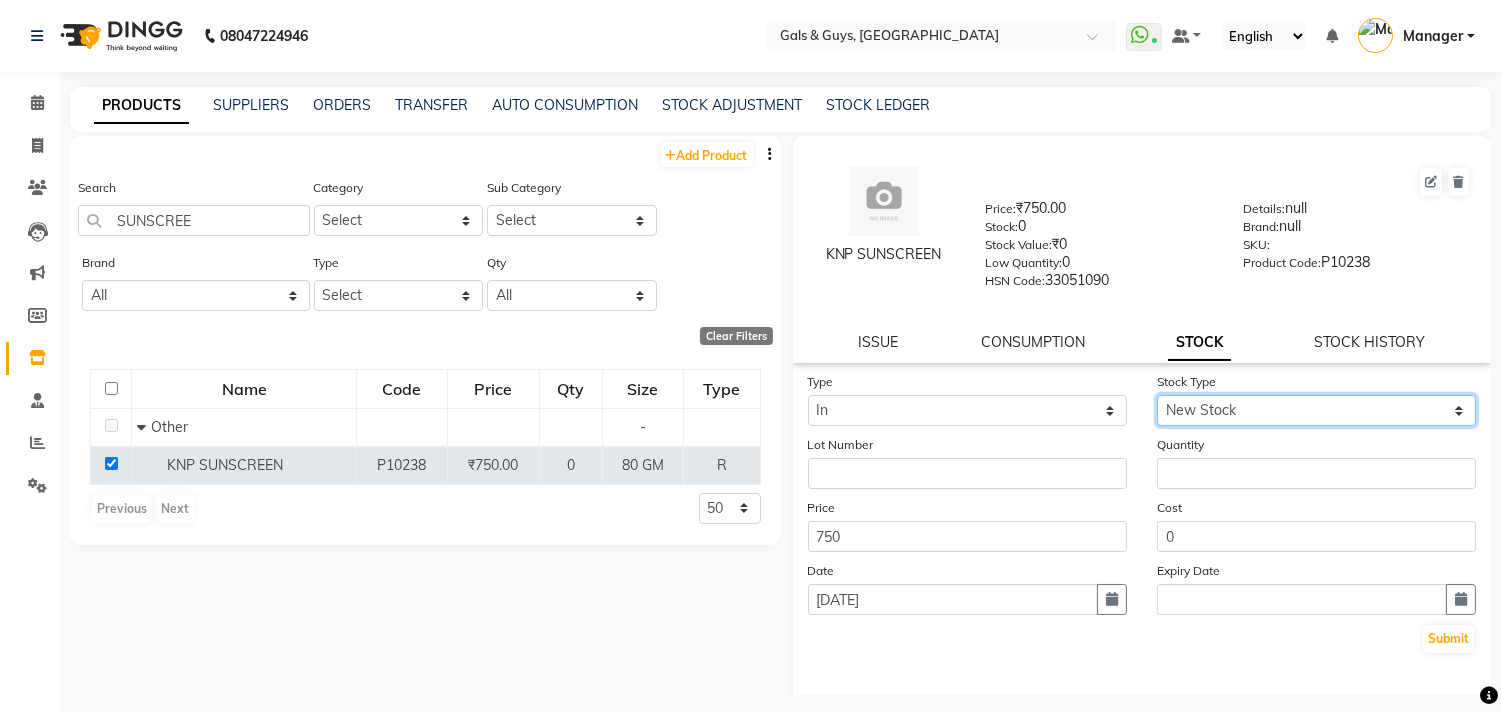 click on "Select New Stock Adjustment Return Other" 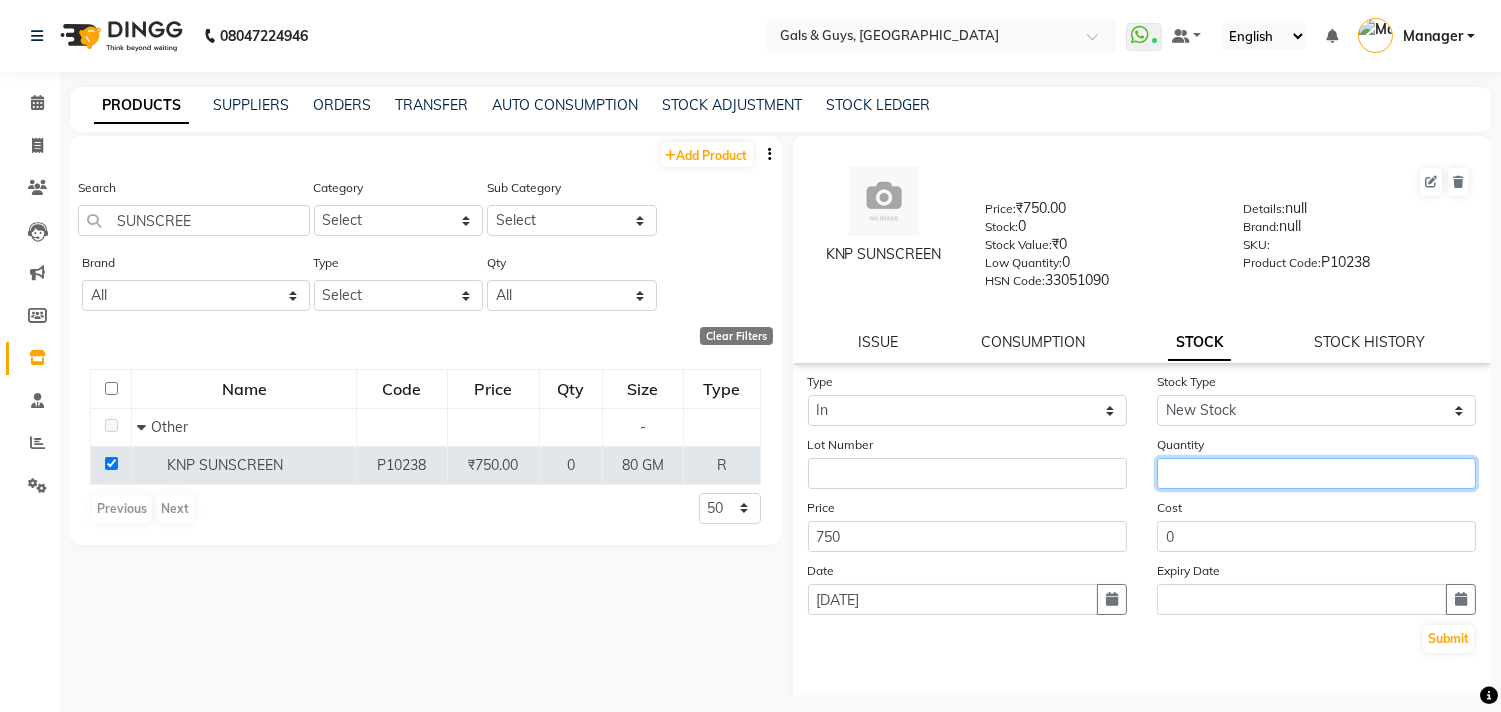 drag, startPoint x: 1171, startPoint y: 472, endPoint x: 540, endPoint y: 347, distance: 643.262 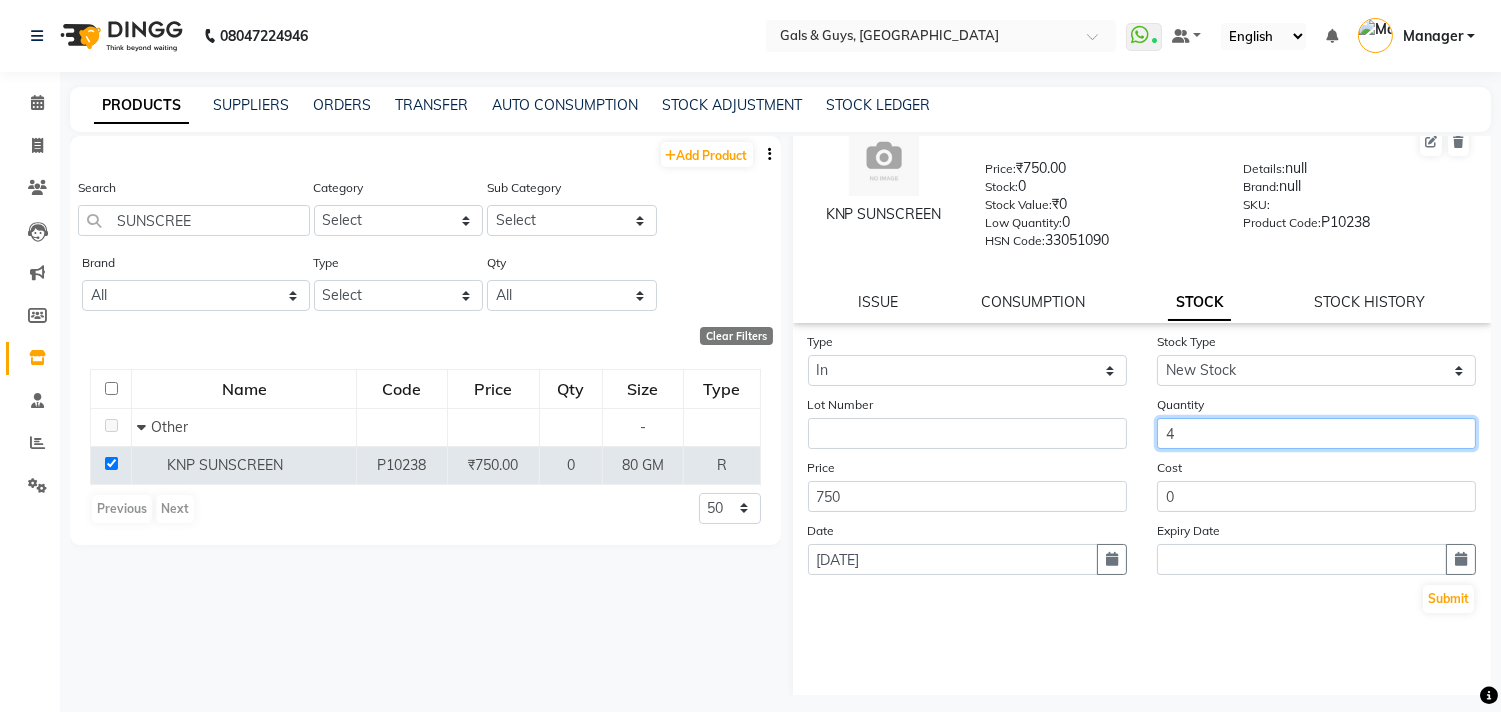 scroll, scrollTop: 76, scrollLeft: 0, axis: vertical 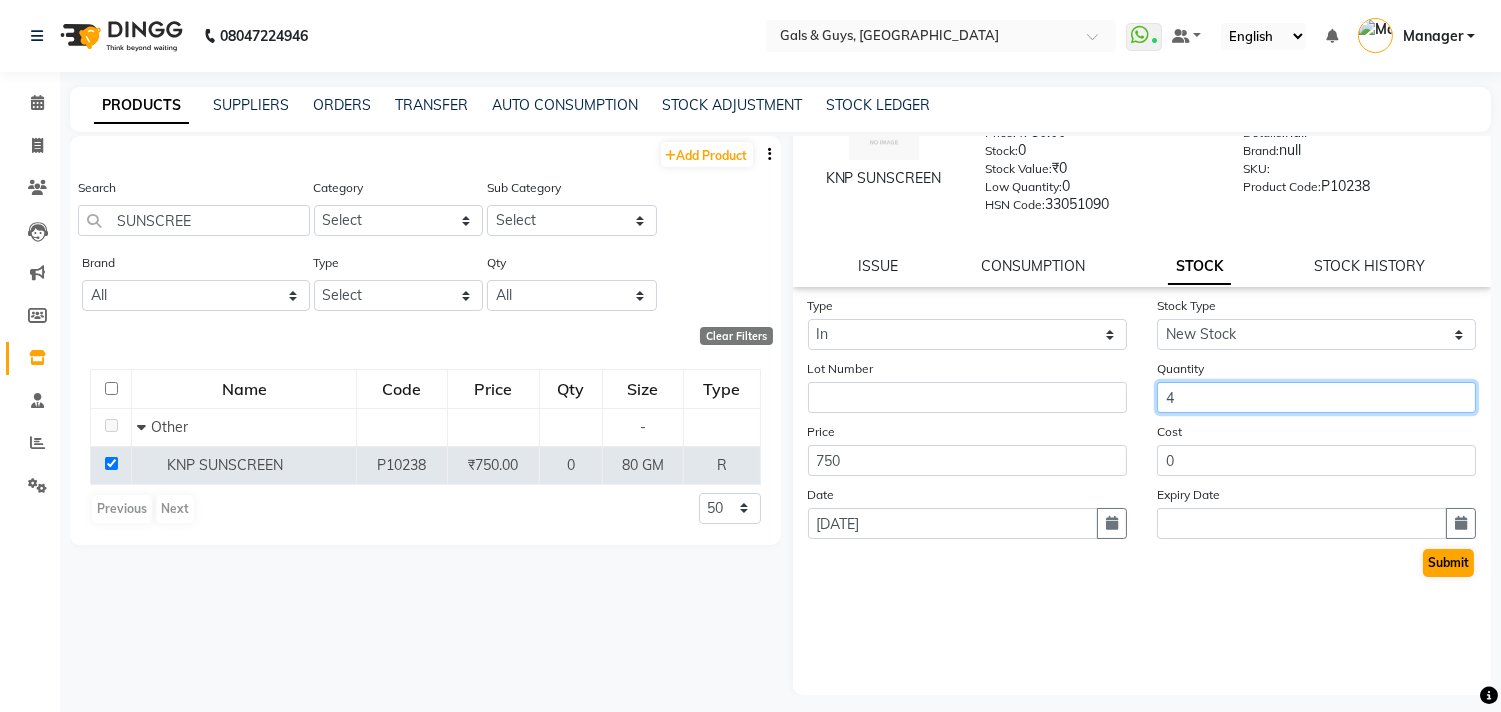 type on "4" 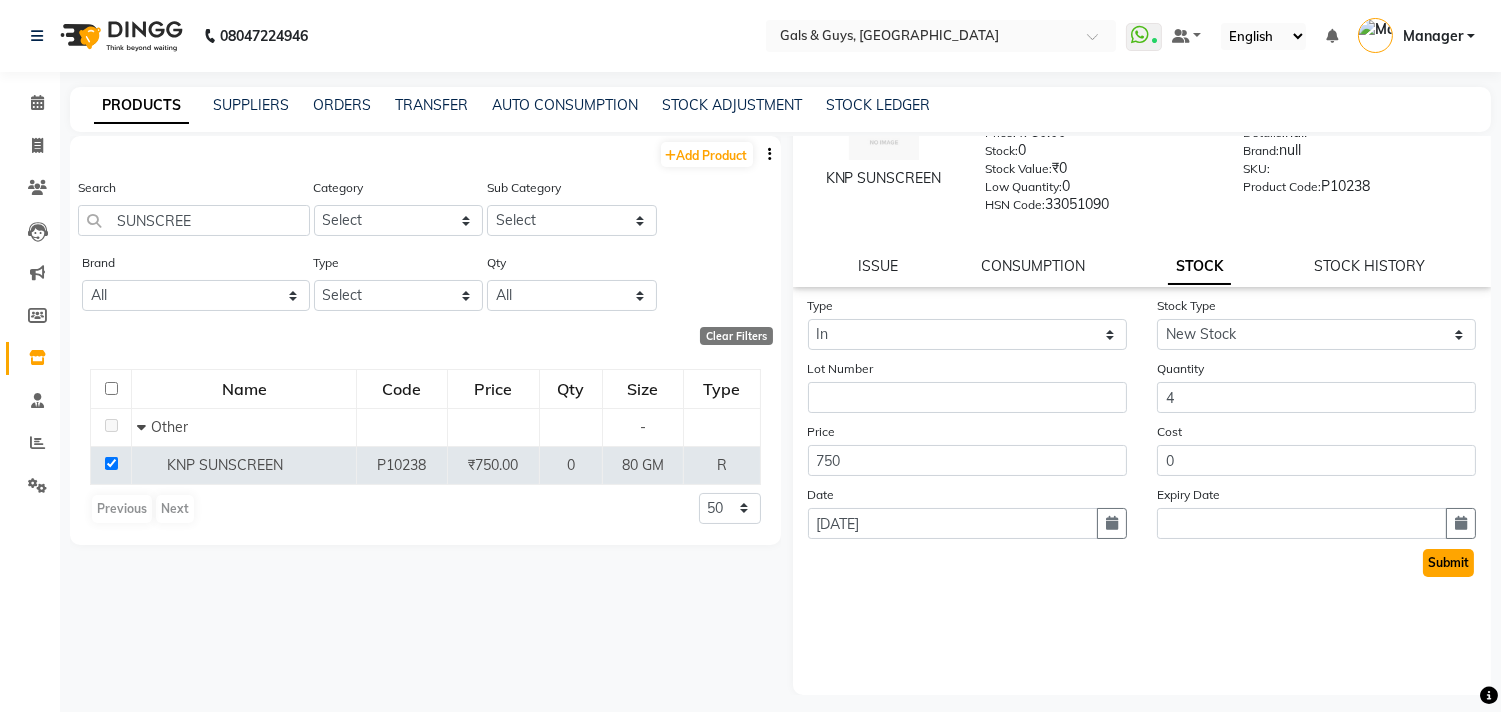 click on "Submit" 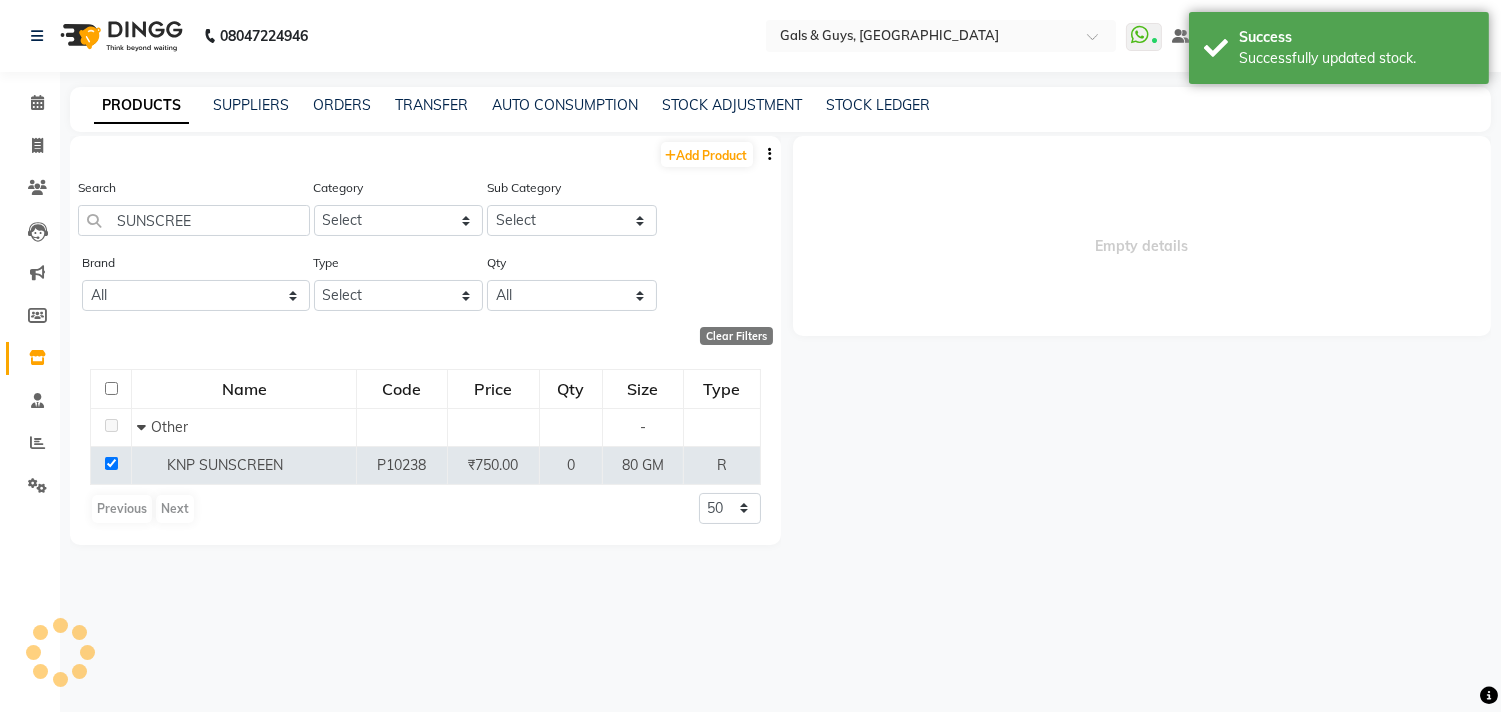 scroll, scrollTop: 0, scrollLeft: 0, axis: both 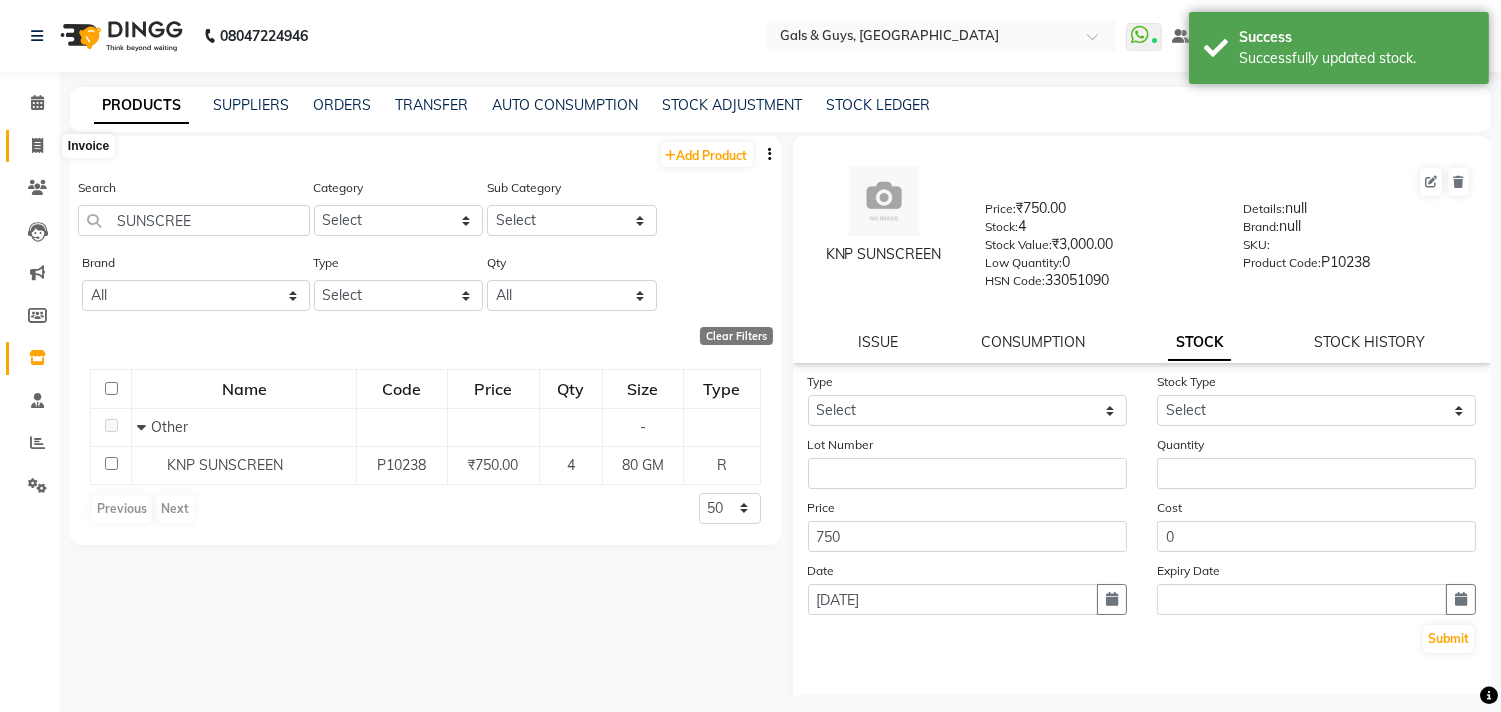 click 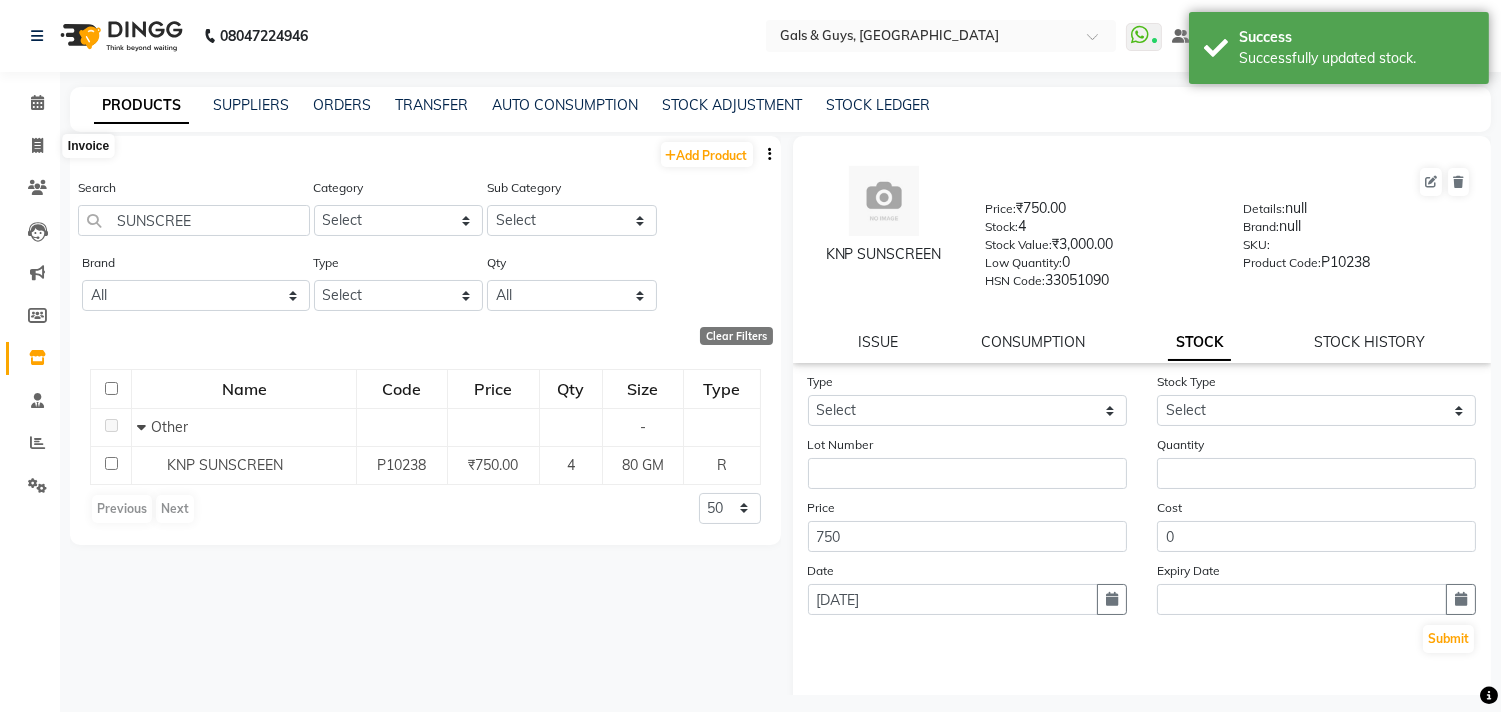 select on "service" 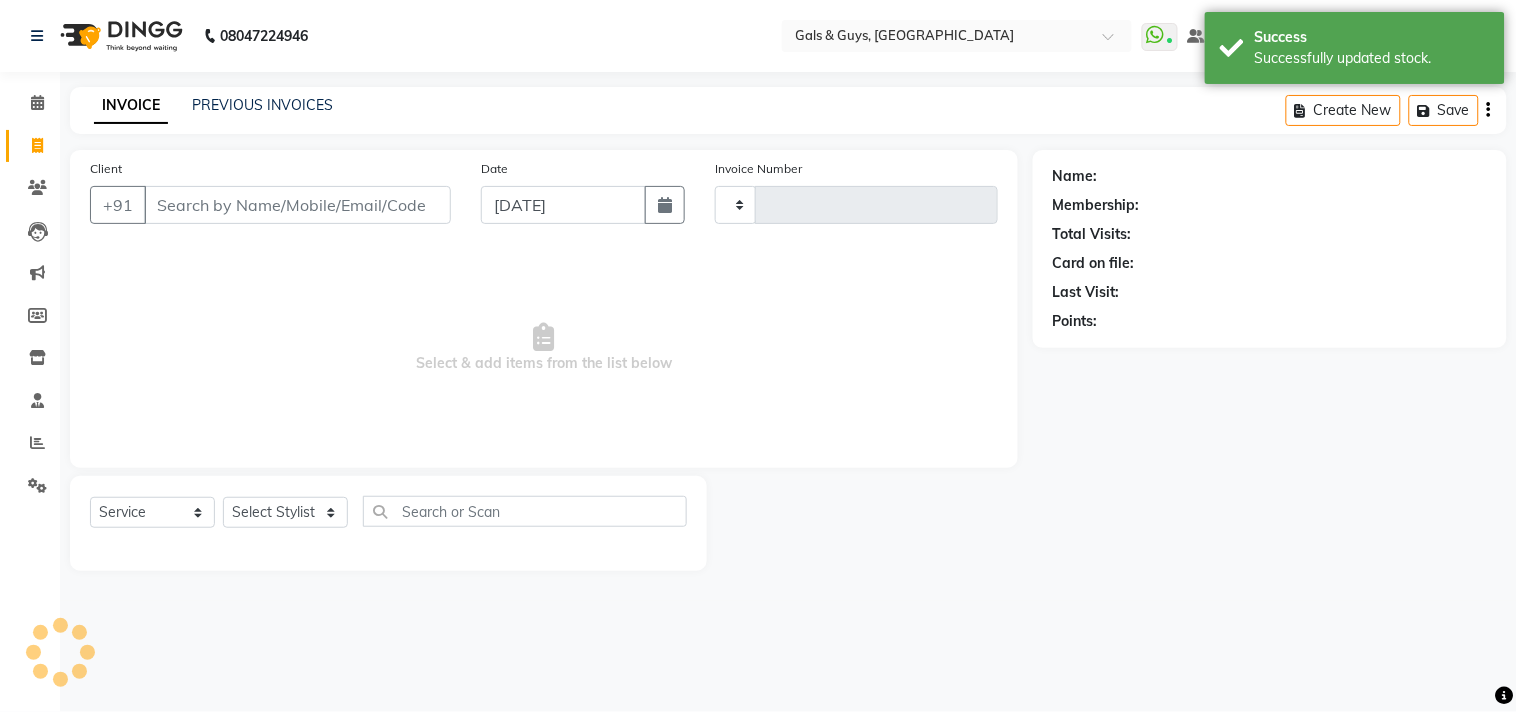 type on "0478" 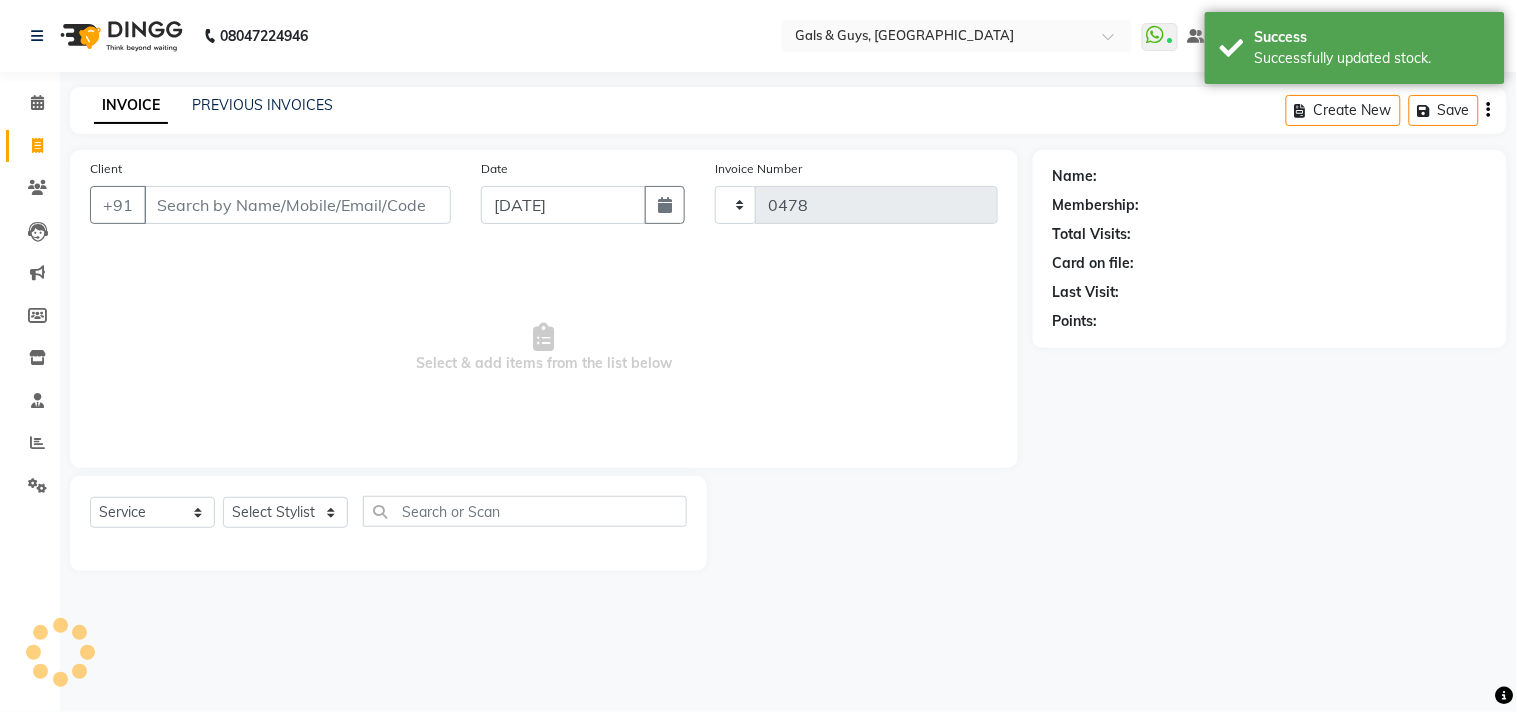 select on "7505" 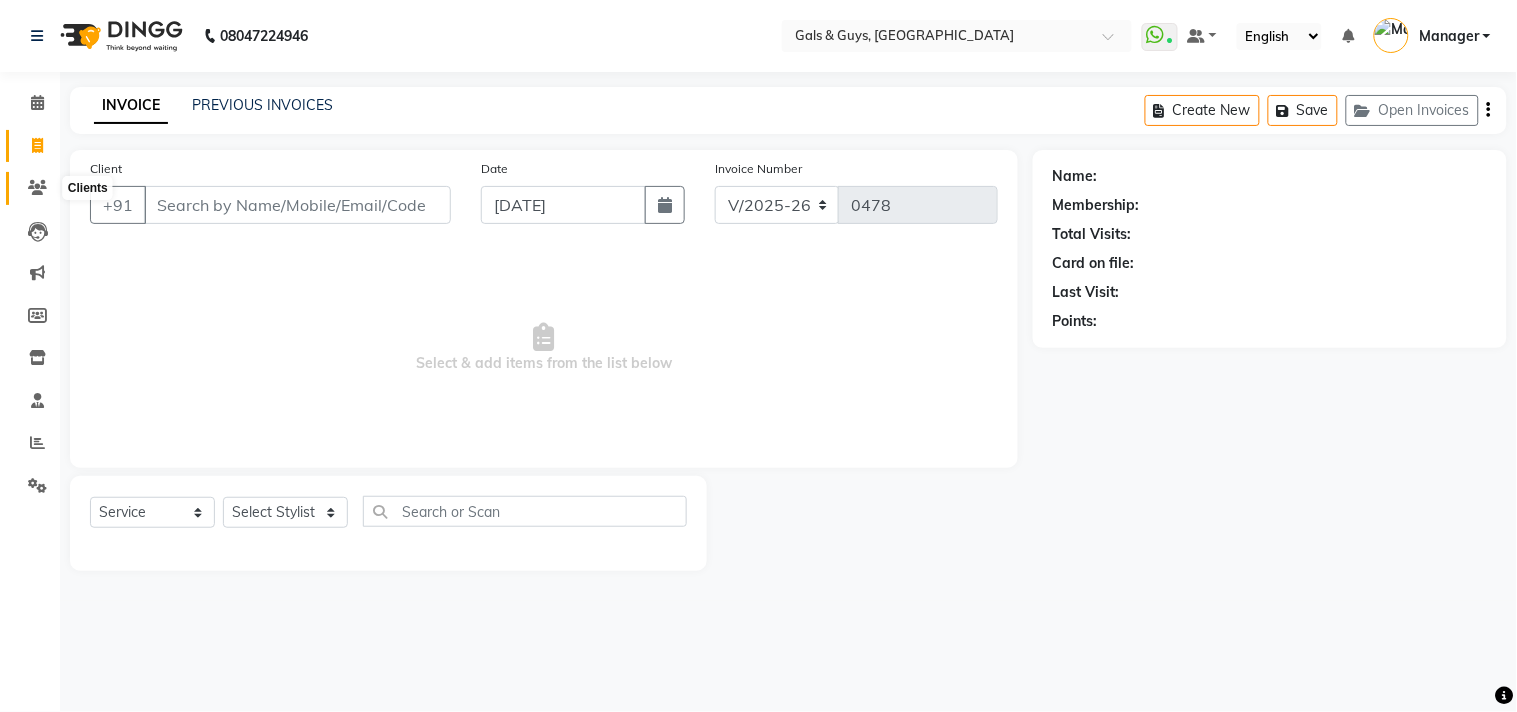 click 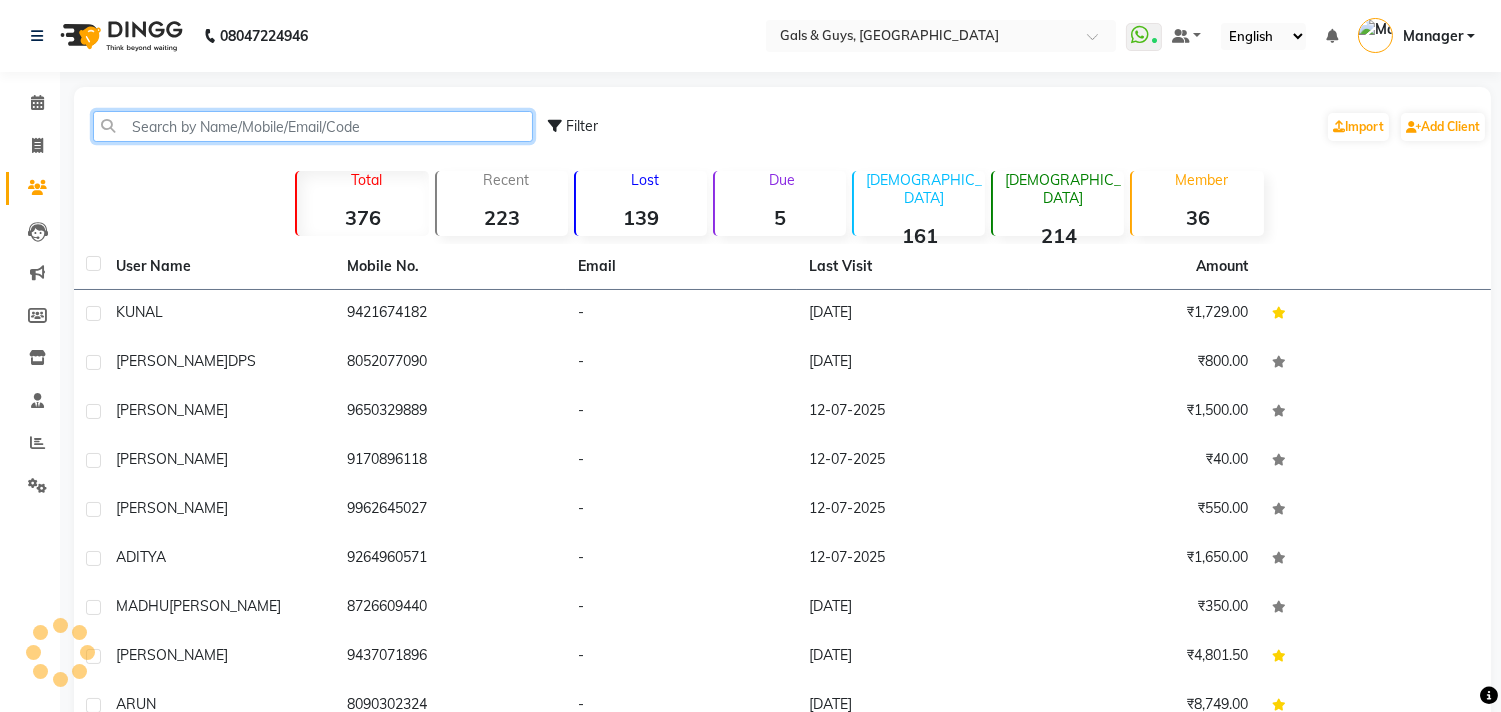 click 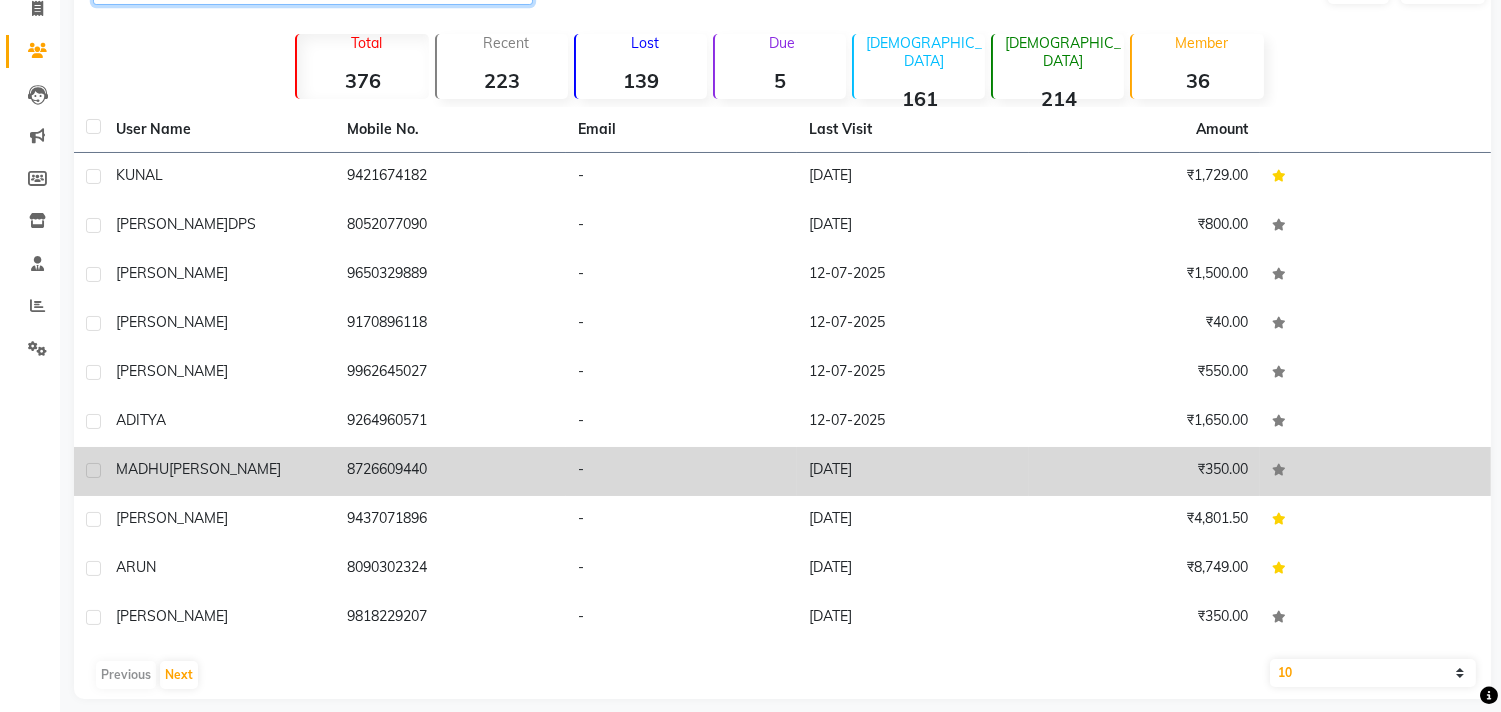 scroll, scrollTop: 153, scrollLeft: 0, axis: vertical 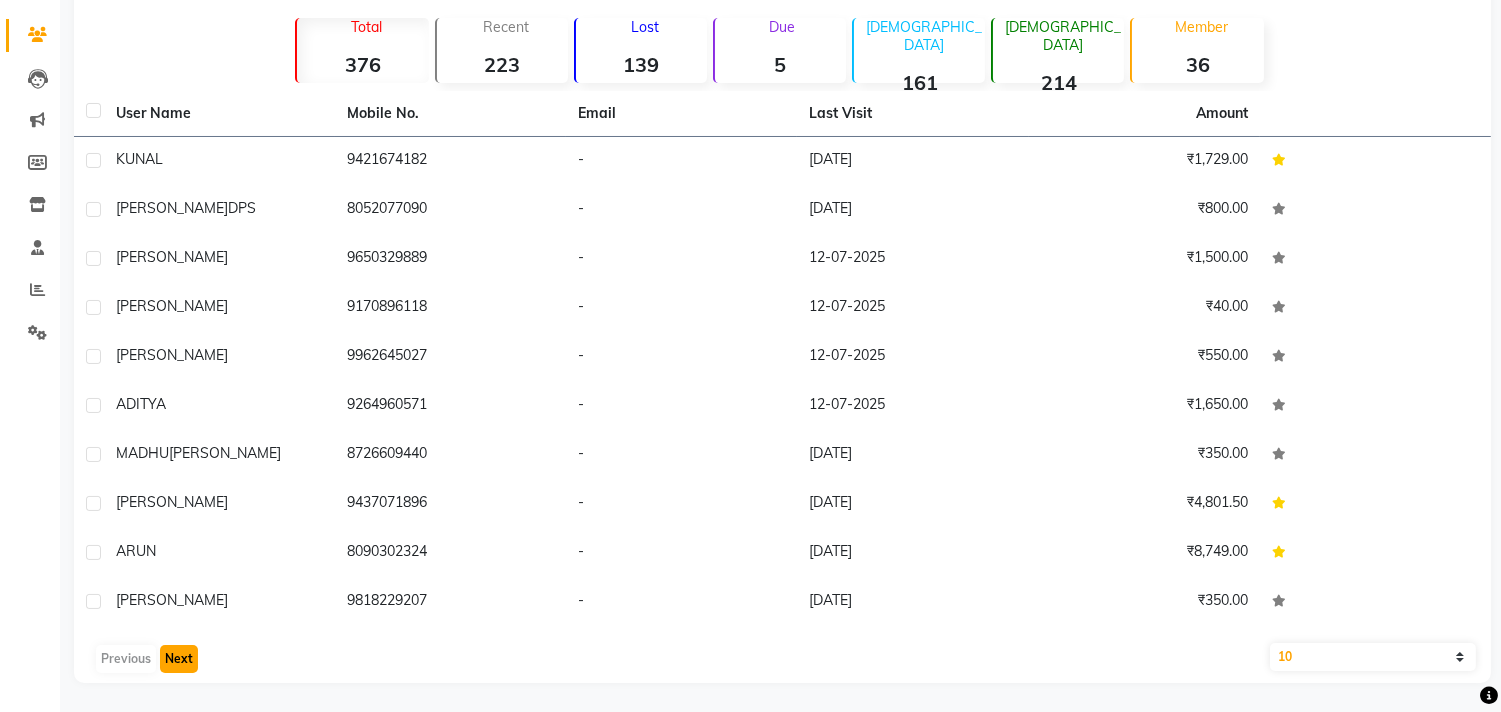 click on "Next" 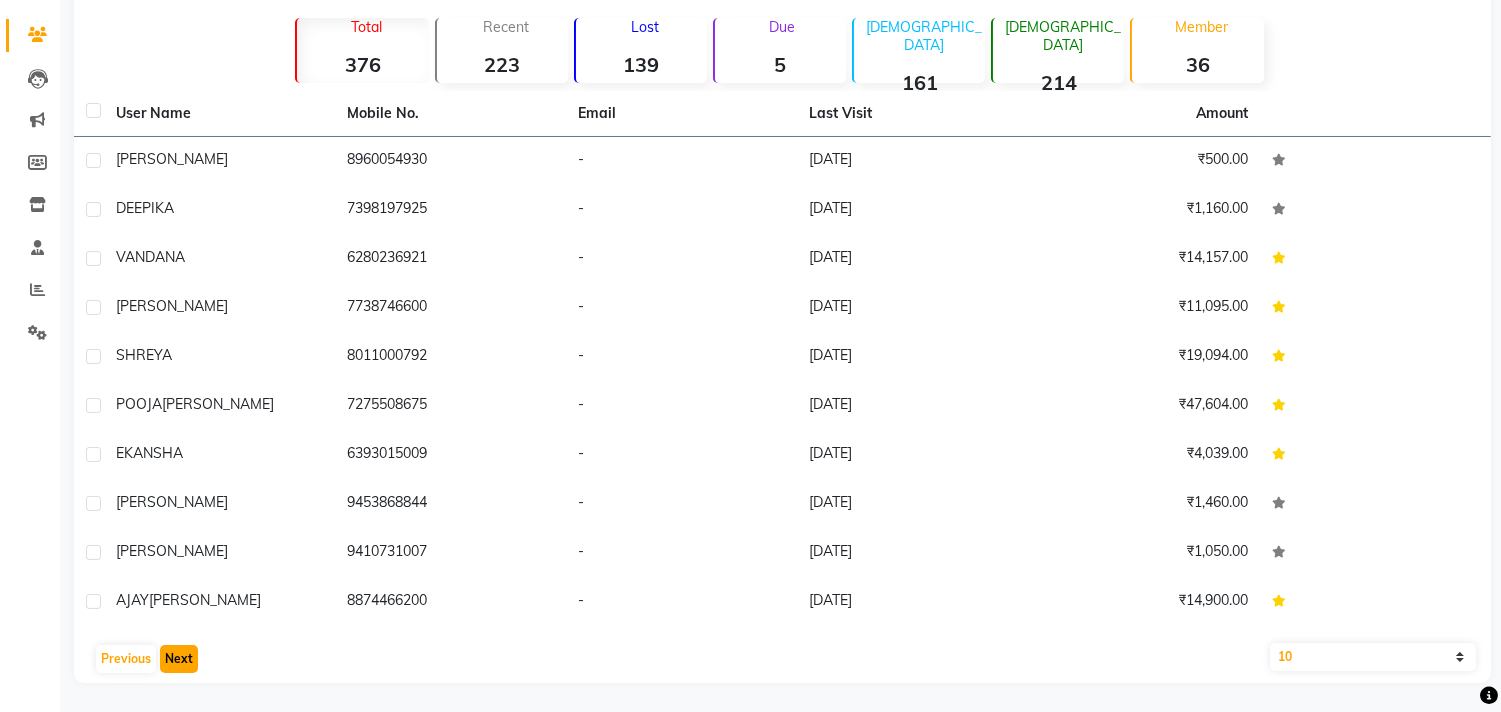 click on "Next" 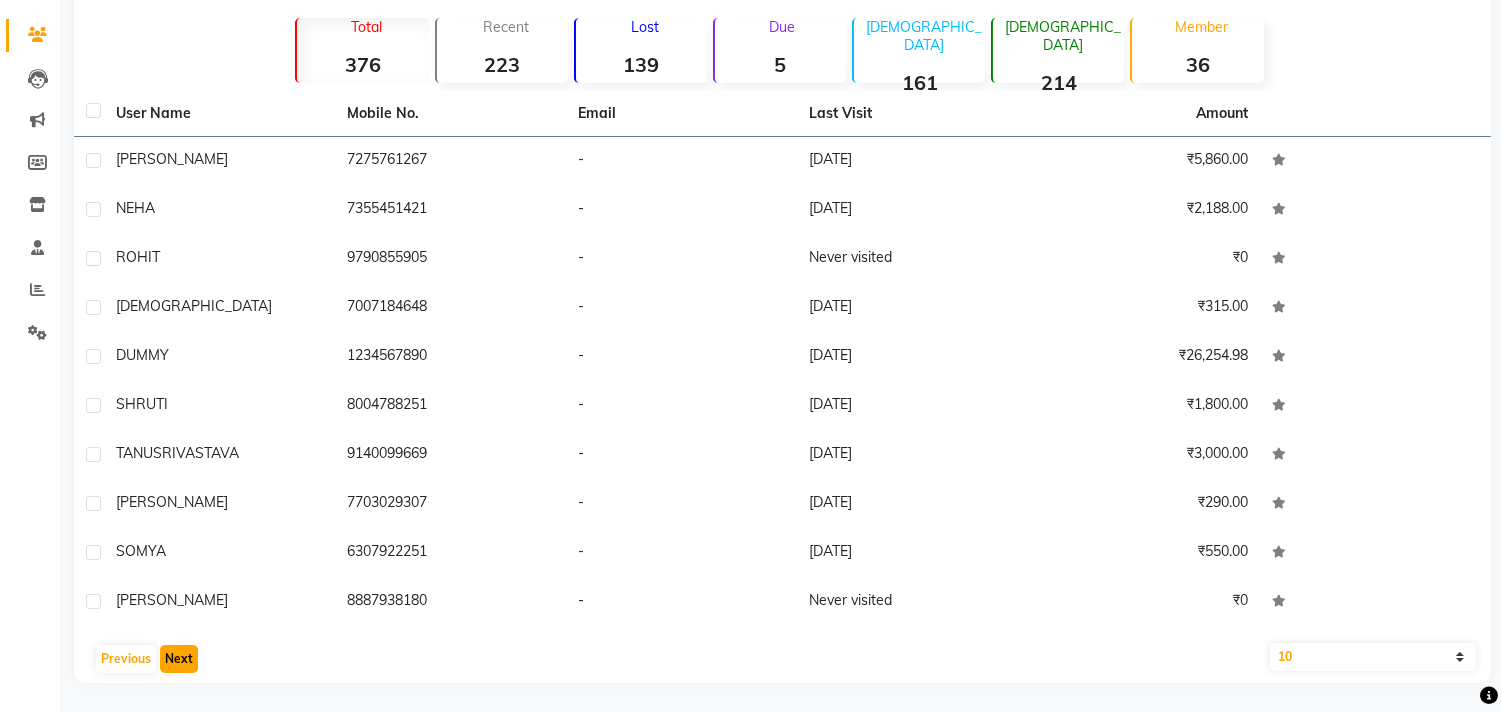 click on "Next" 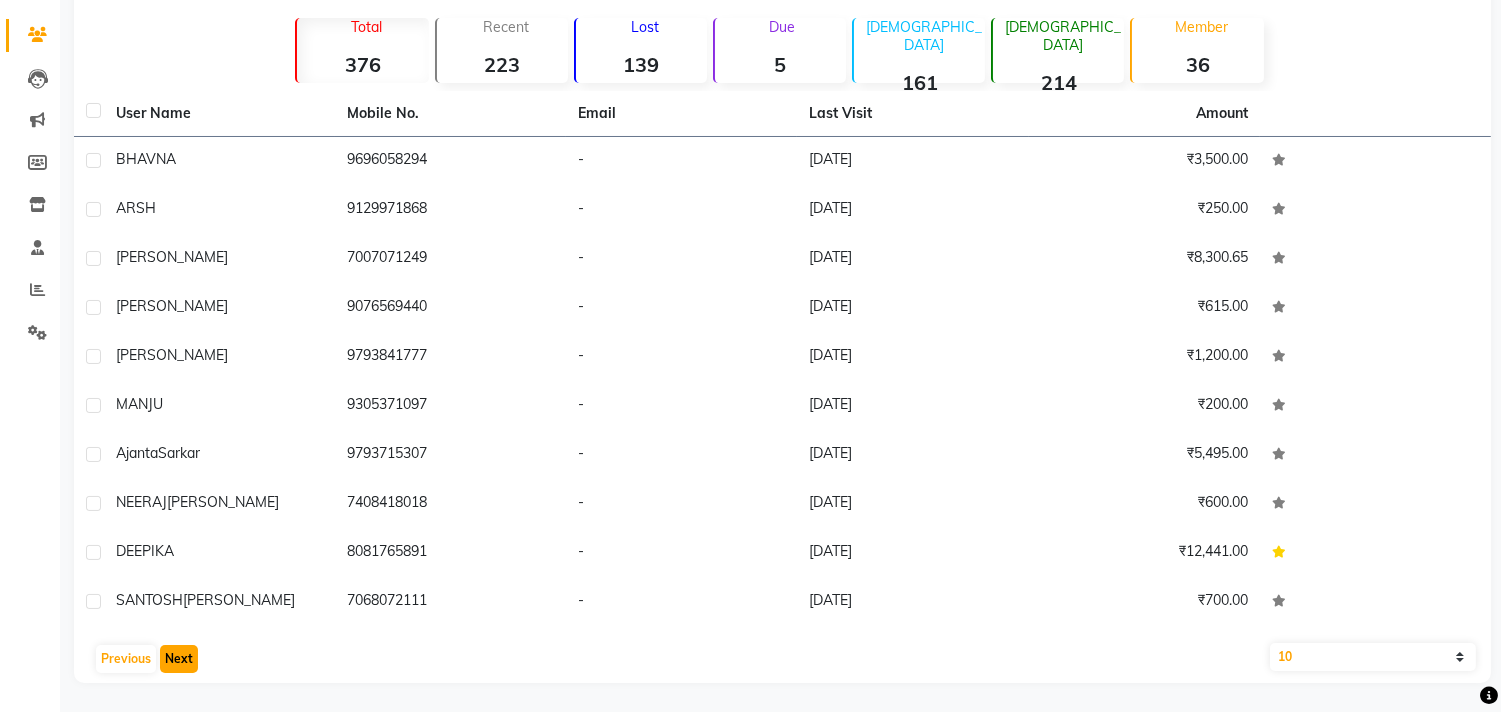 click on "Next" 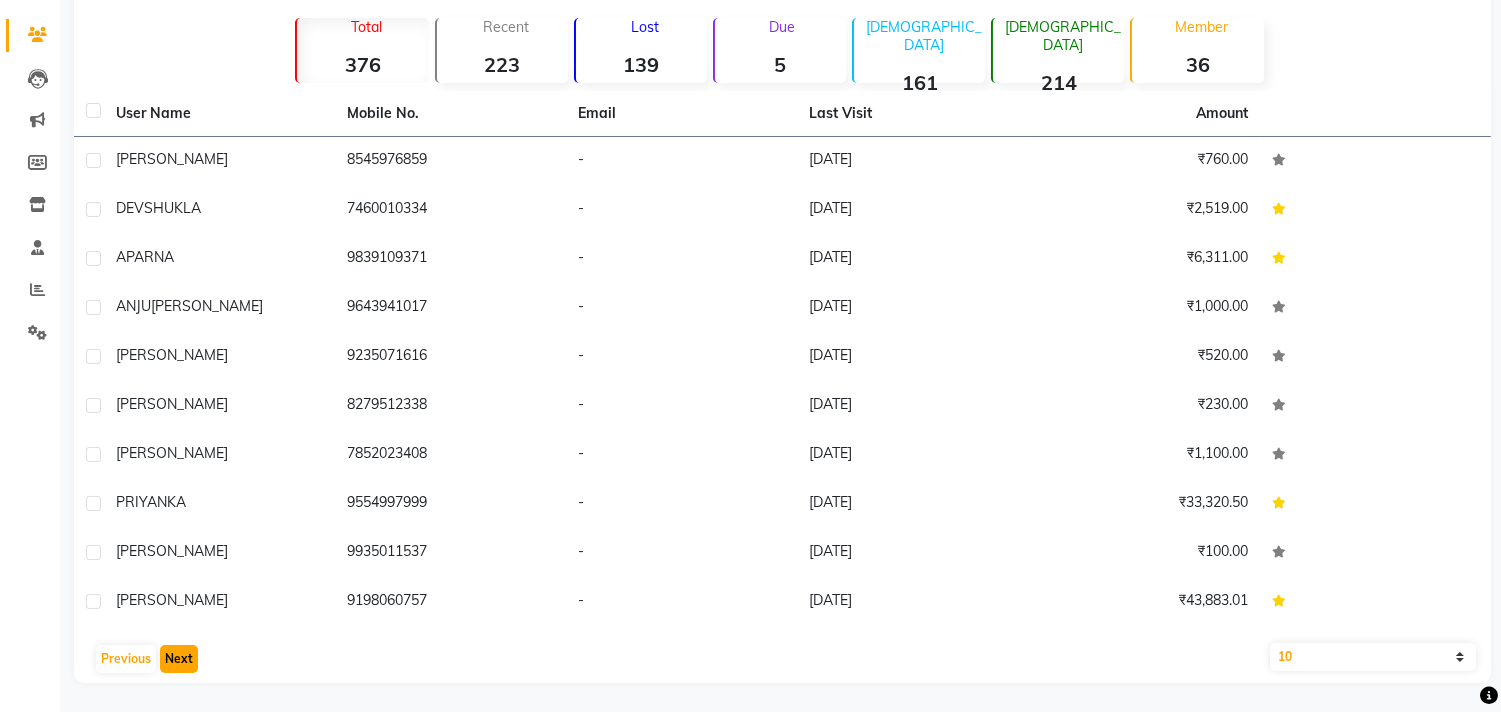 click on "Next" 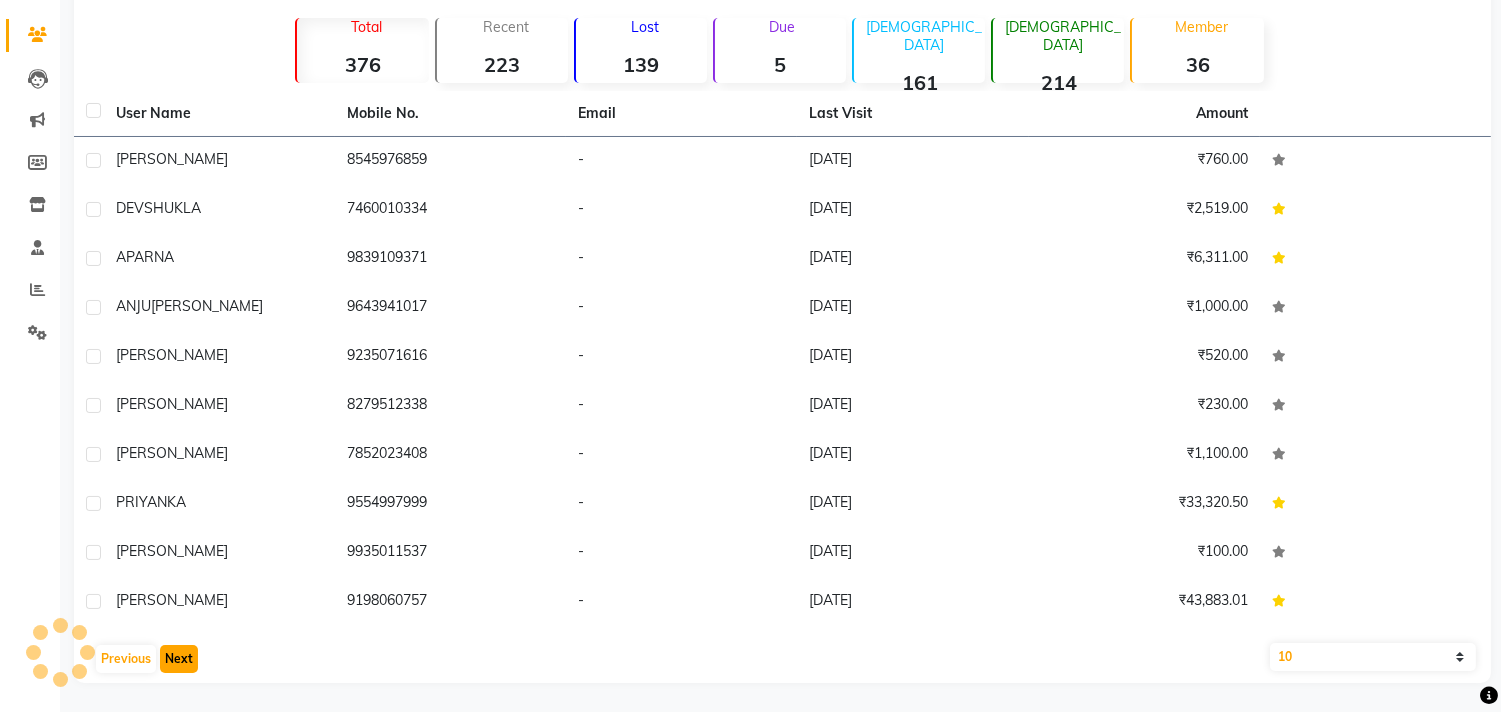 click on "Next" 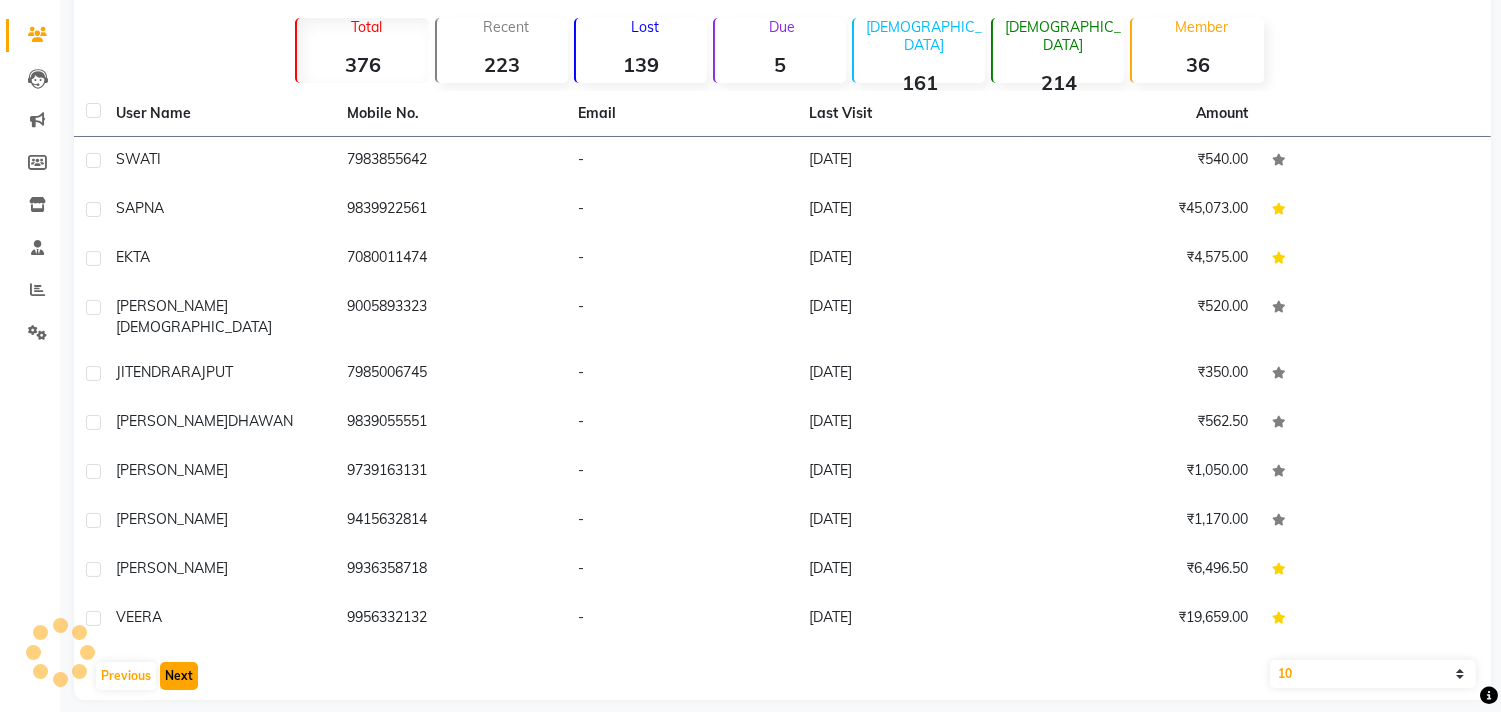 click on "Next" 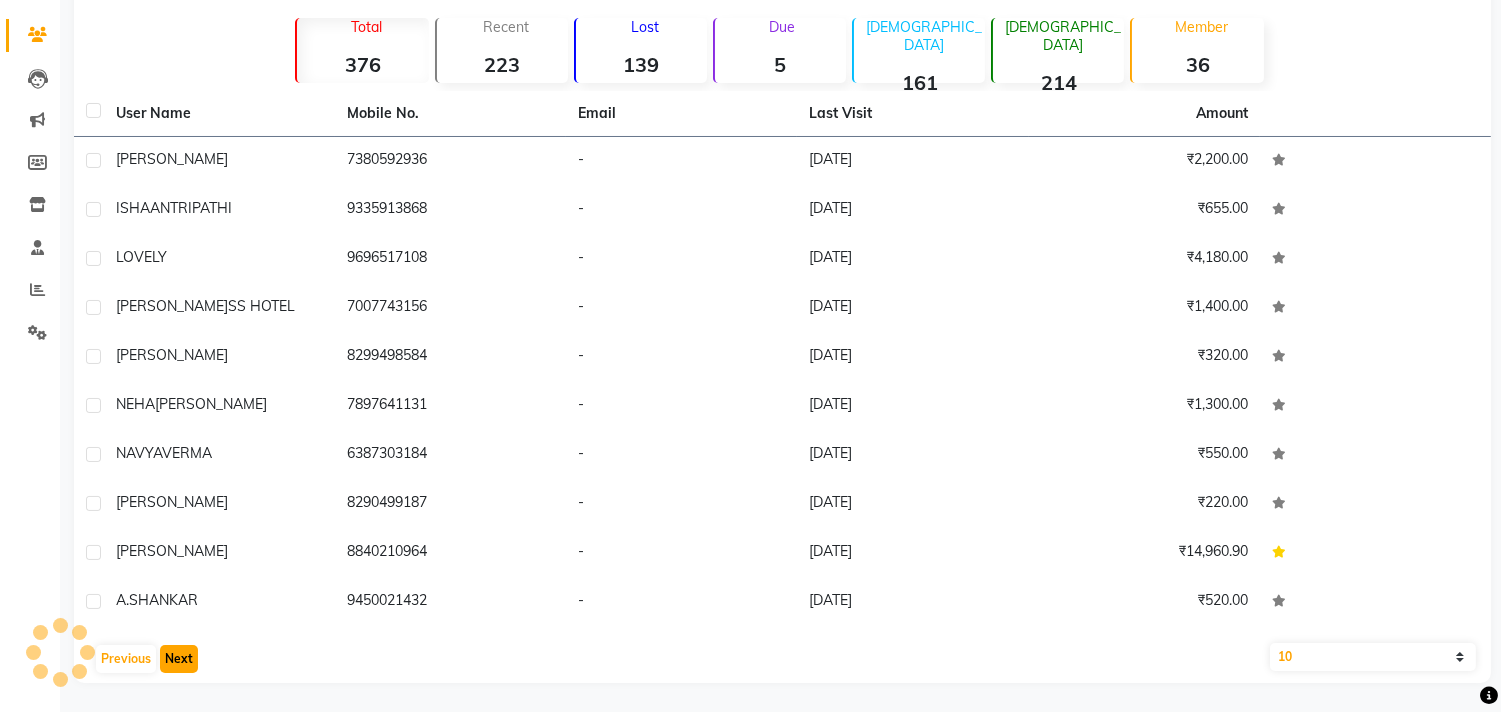 click on "Next" 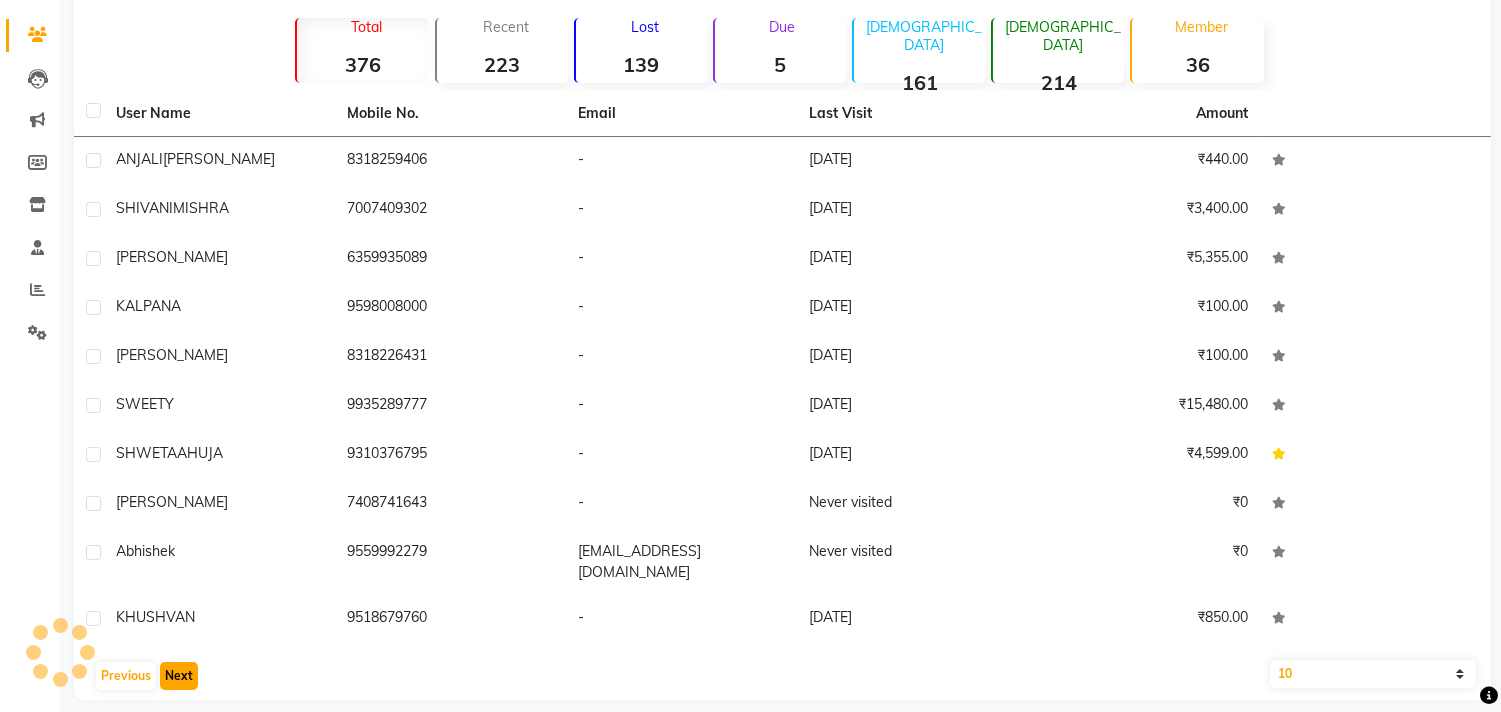 click on "Next" 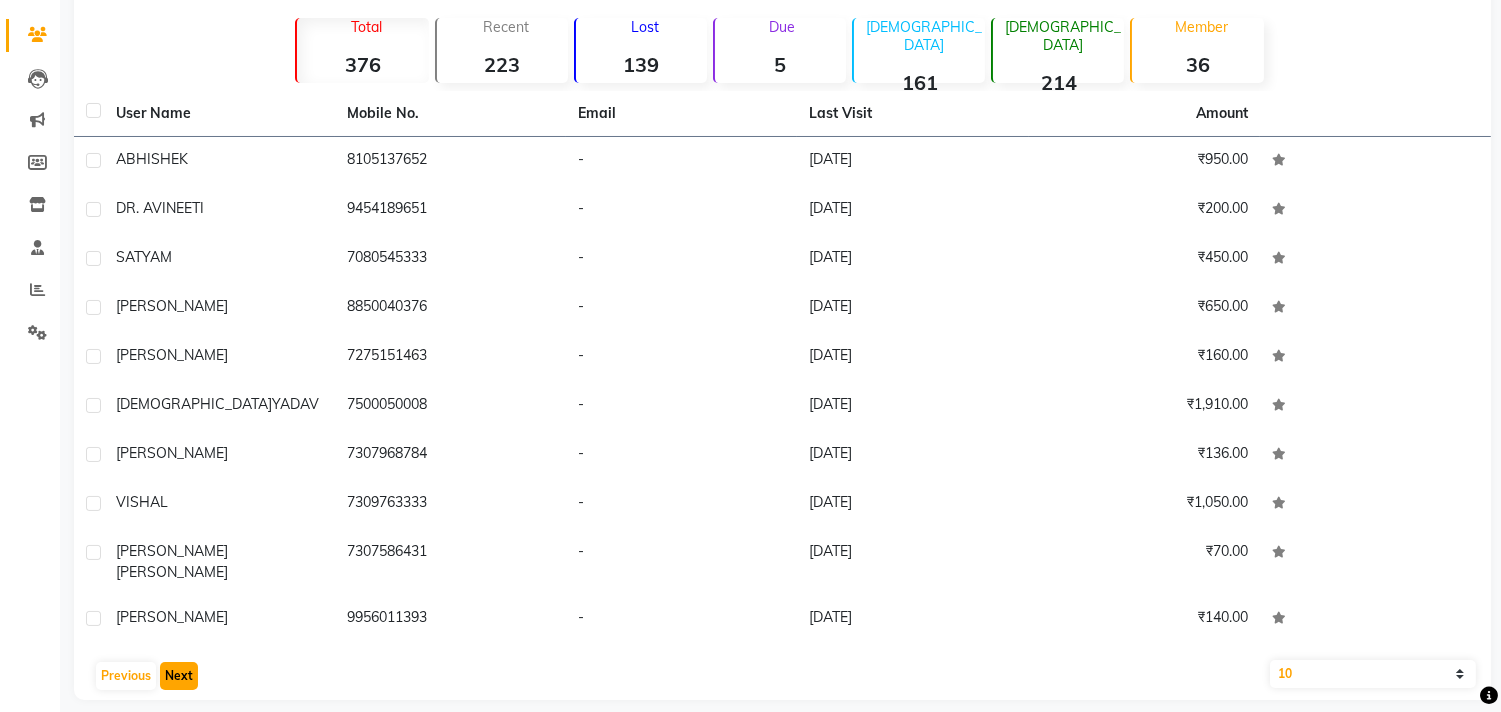 click on "Next" 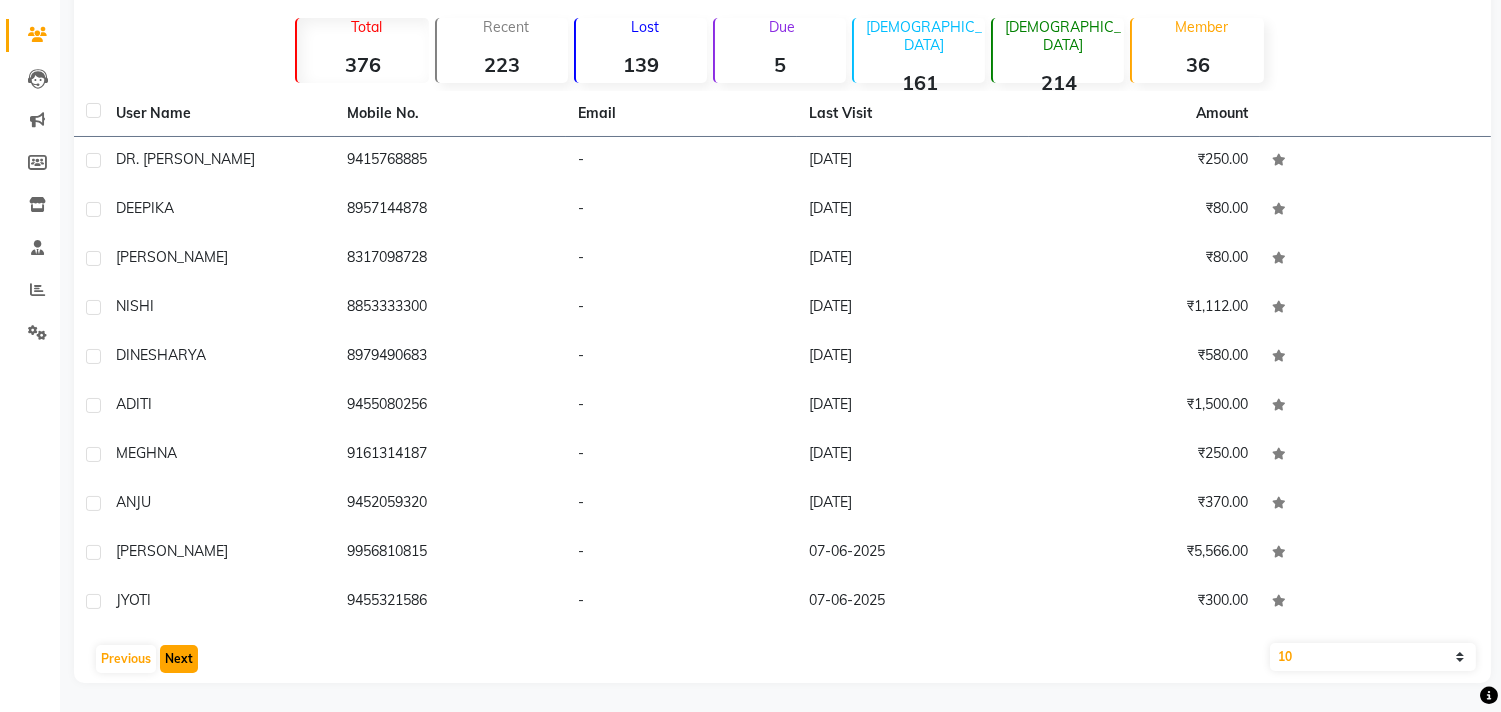 click on "Next" 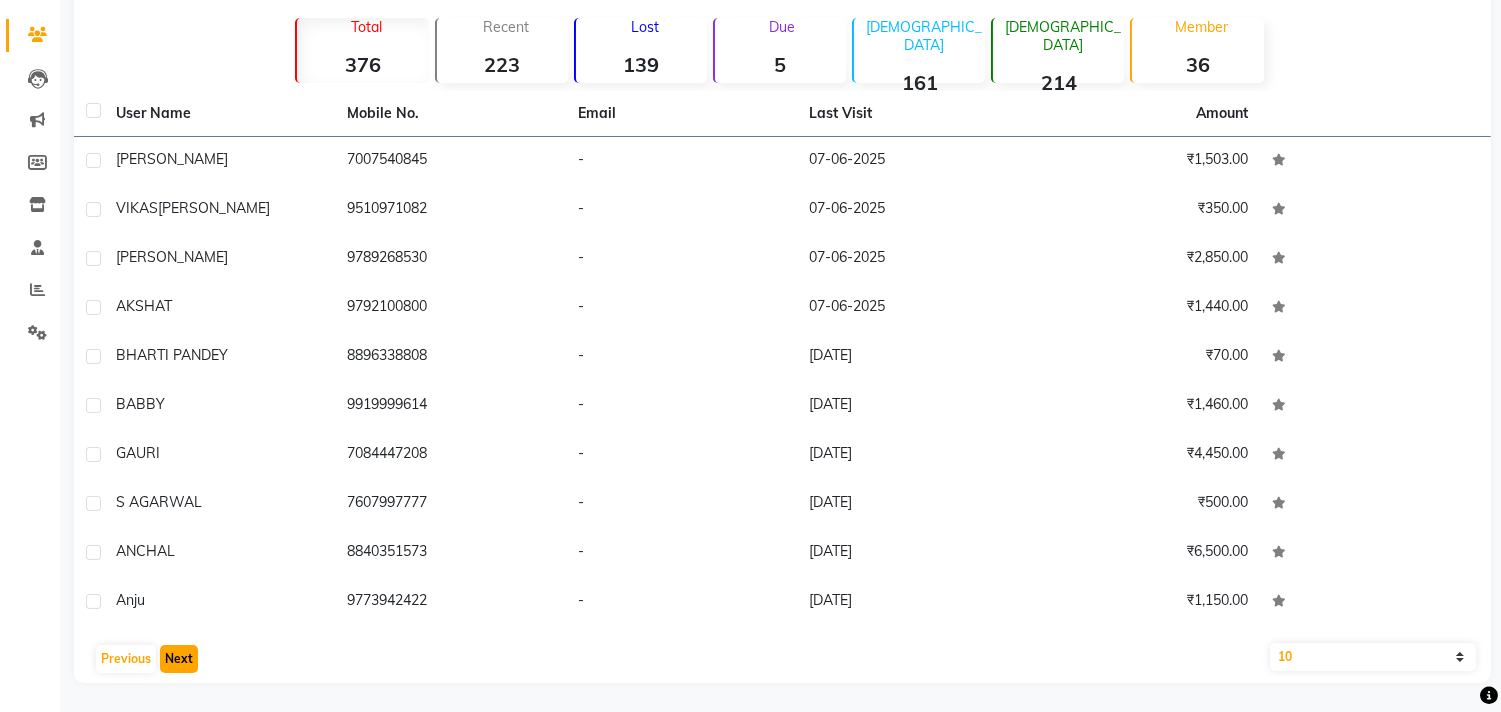 click on "Next" 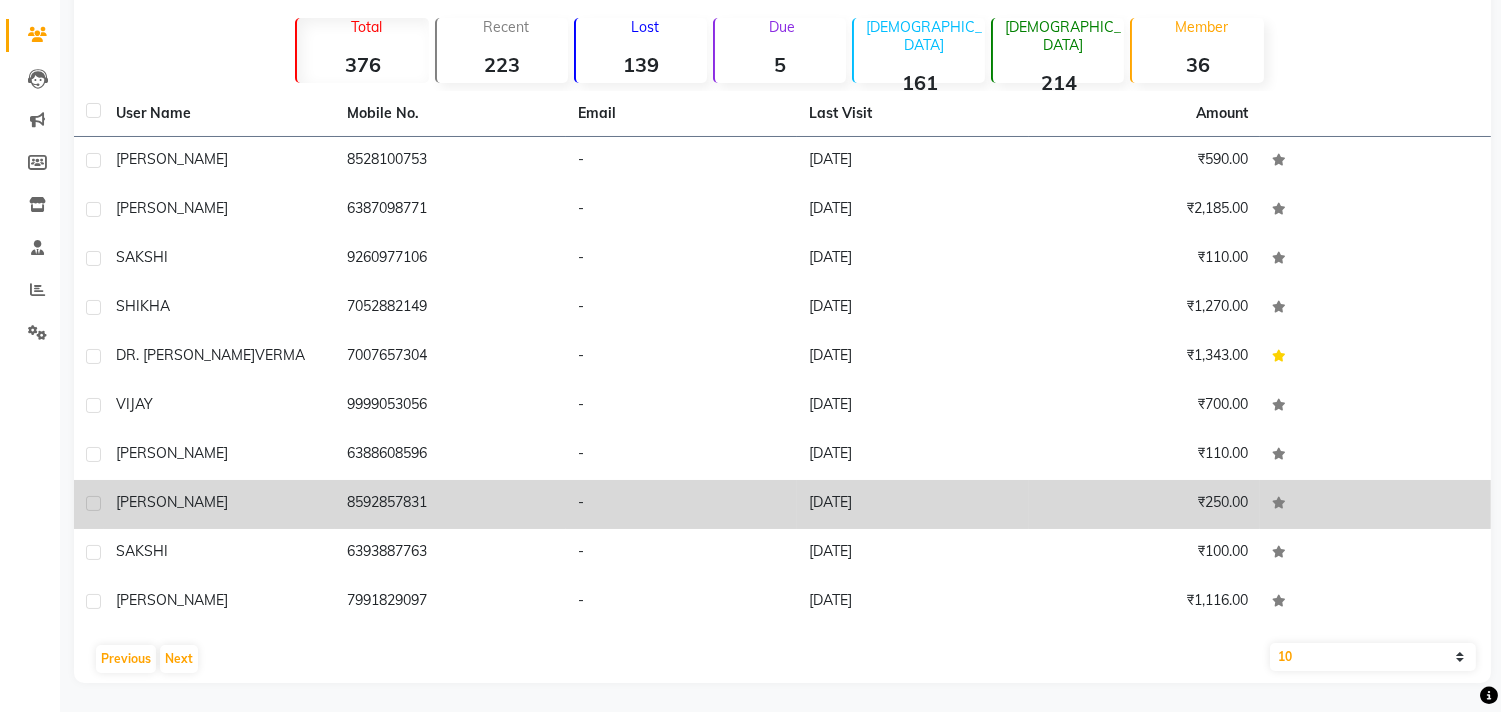 drag, startPoint x: 340, startPoint y: 496, endPoint x: 505, endPoint y: 522, distance: 167.03592 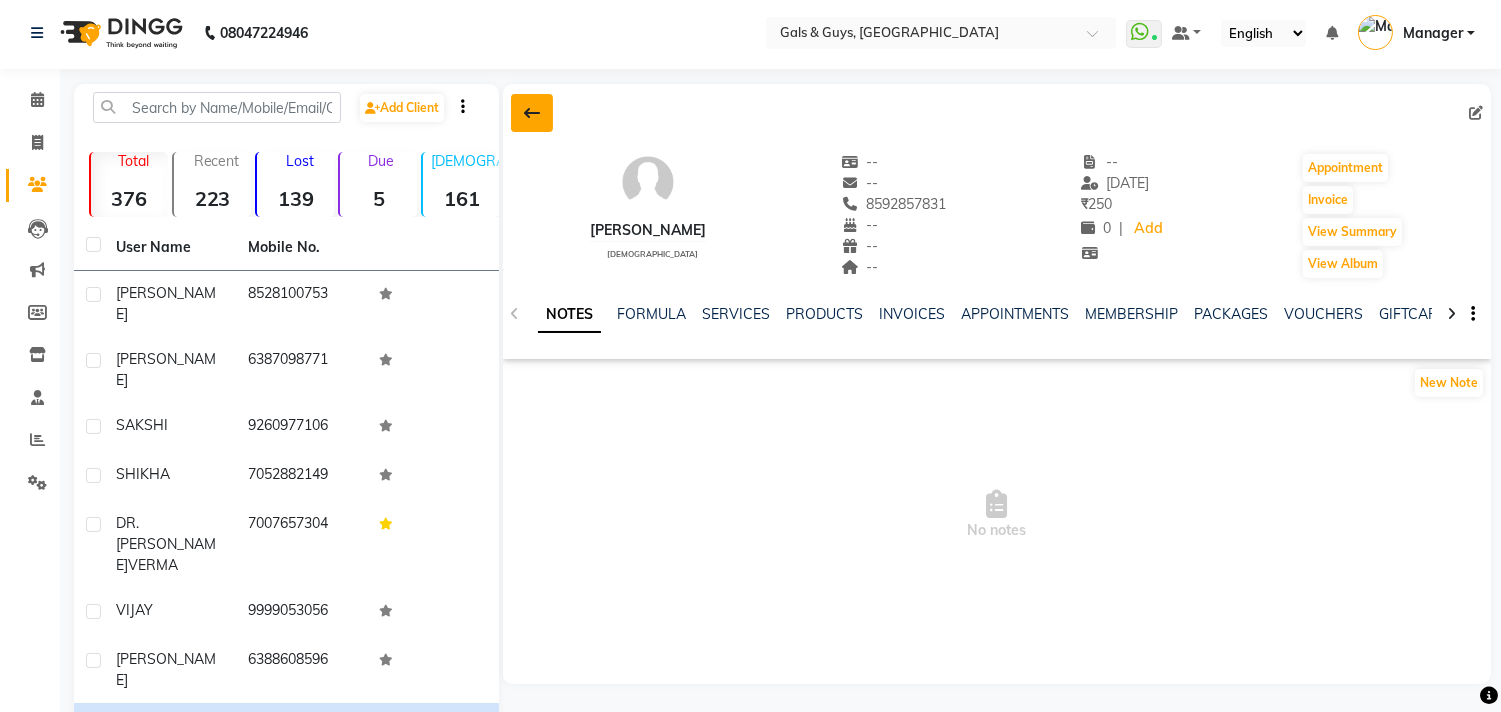 scroll, scrollTop: 0, scrollLeft: 0, axis: both 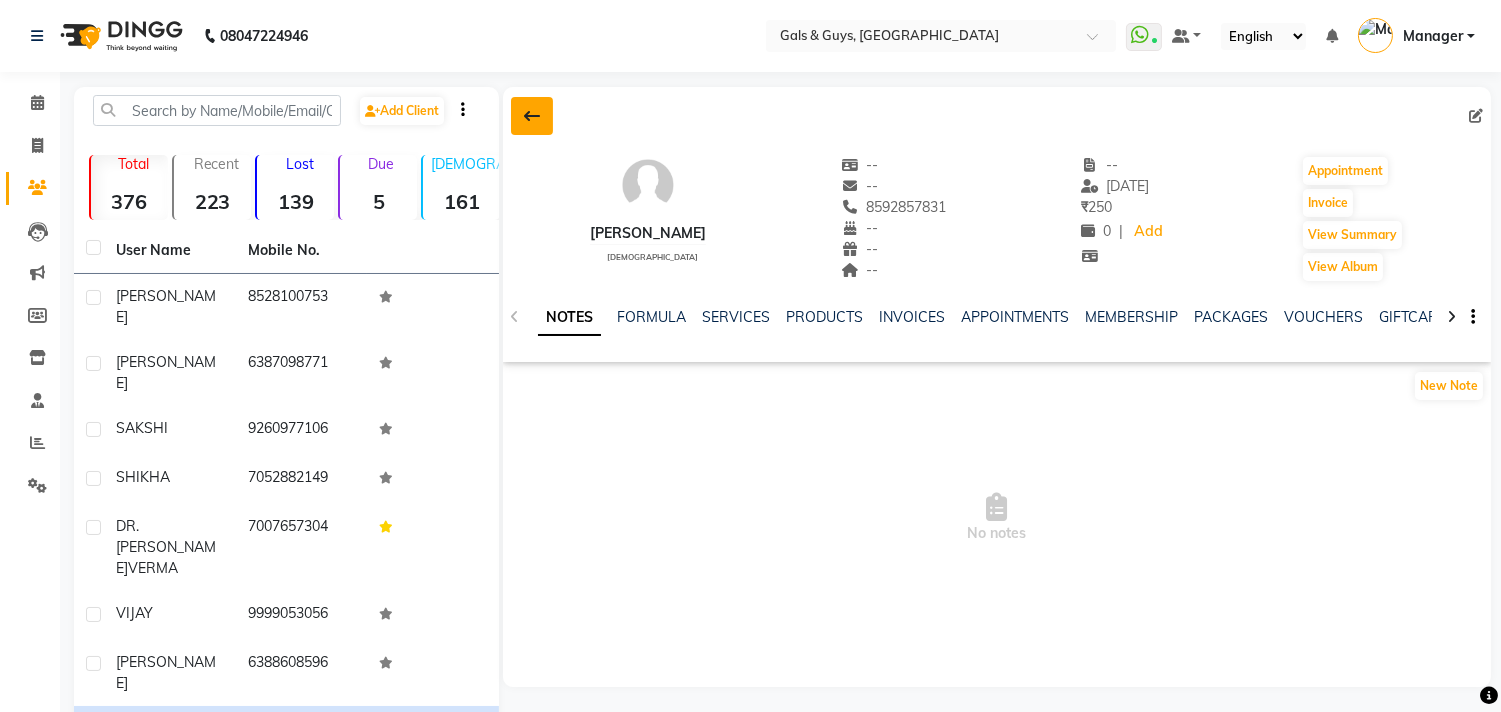 click 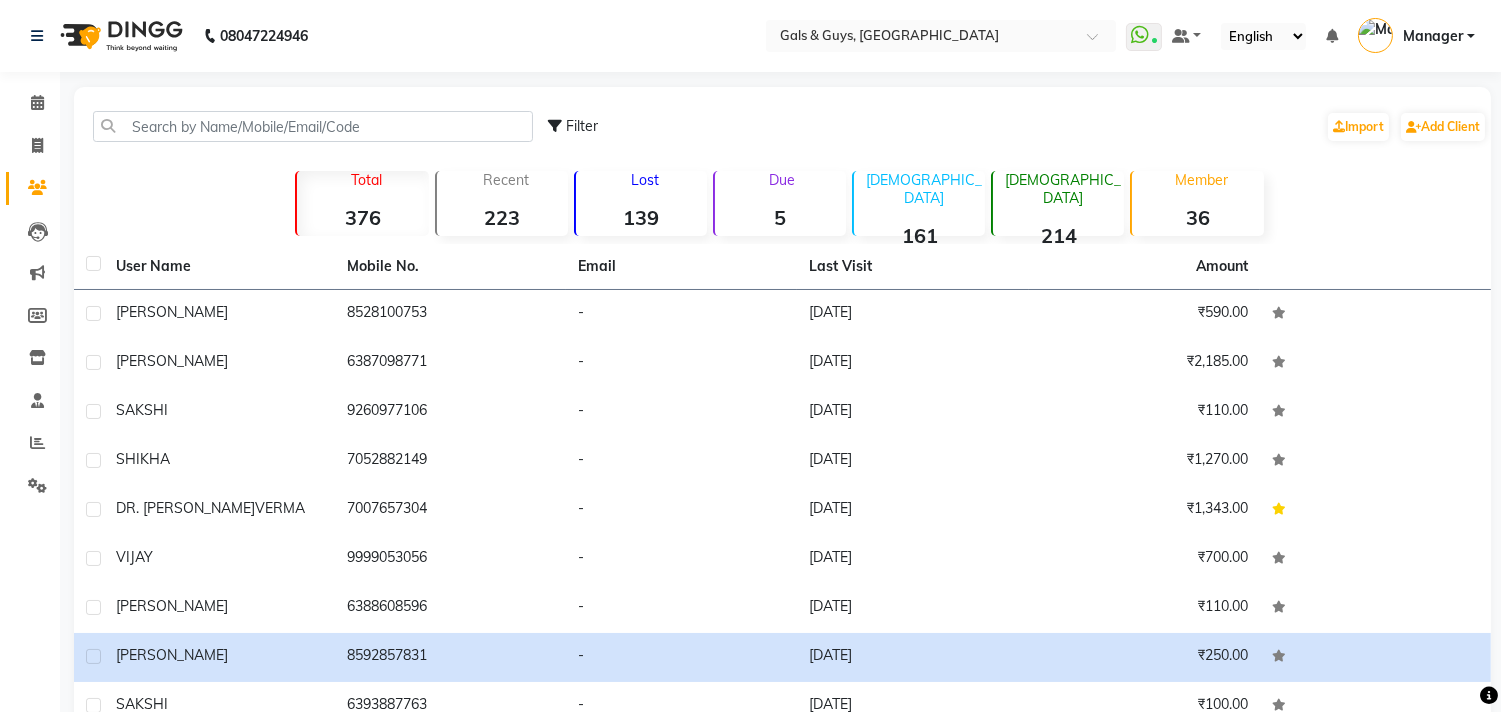 scroll, scrollTop: 111, scrollLeft: 0, axis: vertical 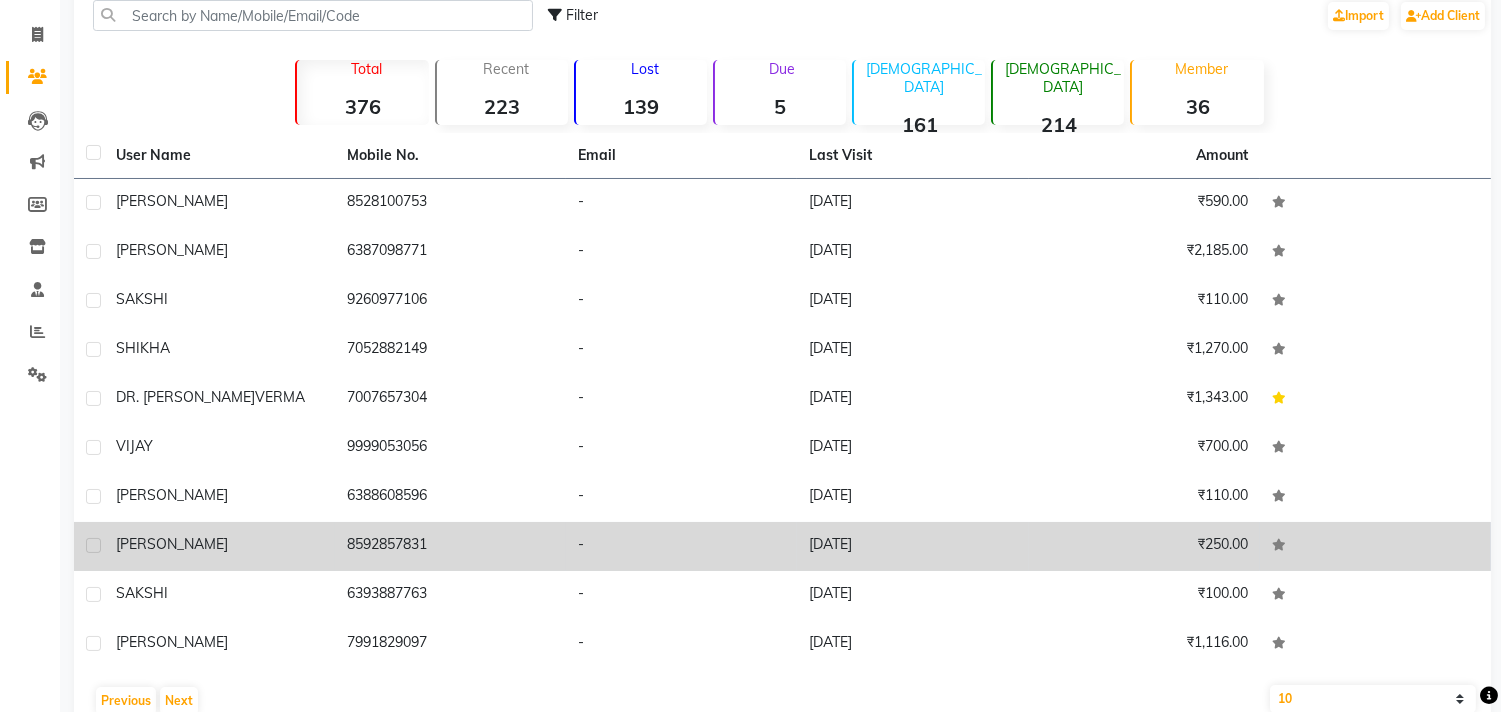 drag, startPoint x: 347, startPoint y: 541, endPoint x: 467, endPoint y: 562, distance: 121.82365 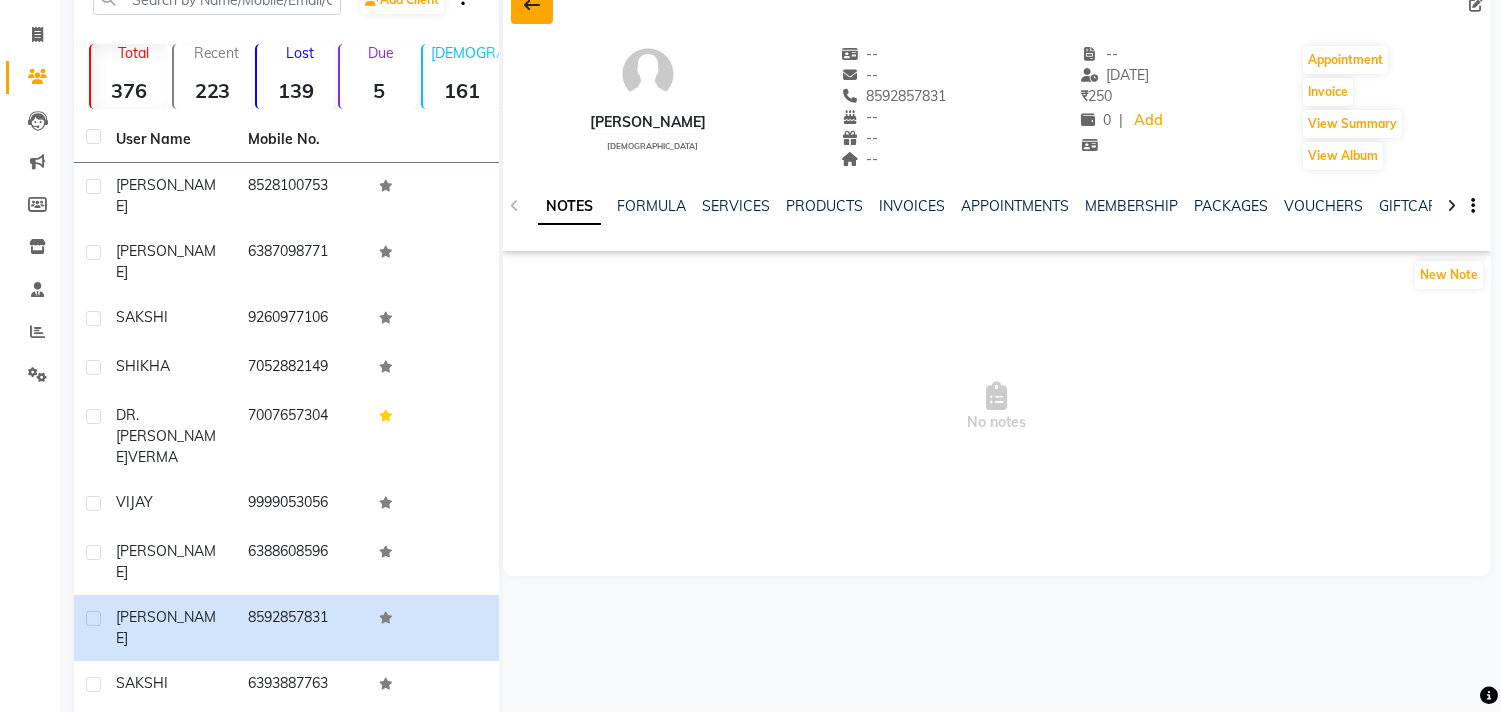 click 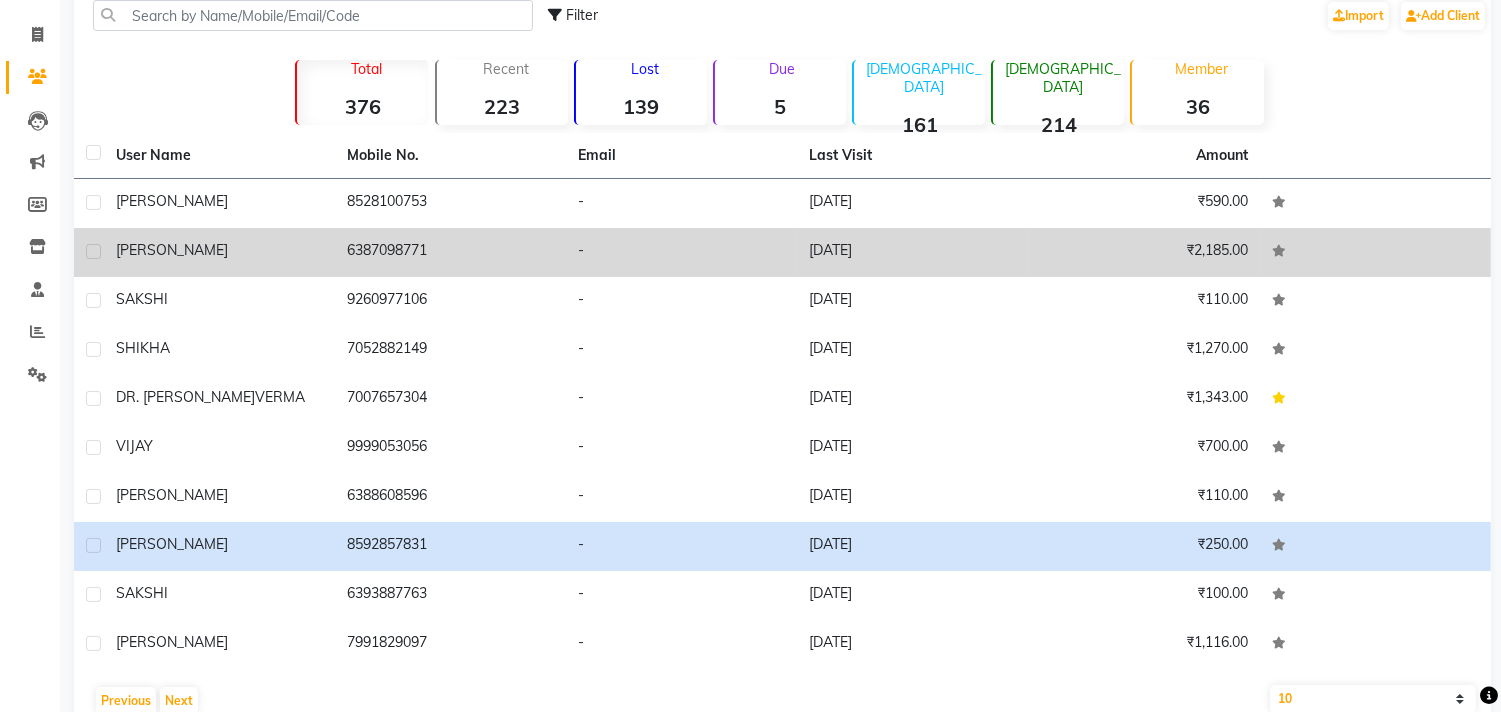 drag, startPoint x: 350, startPoint y: 246, endPoint x: 442, endPoint y: 250, distance: 92.086914 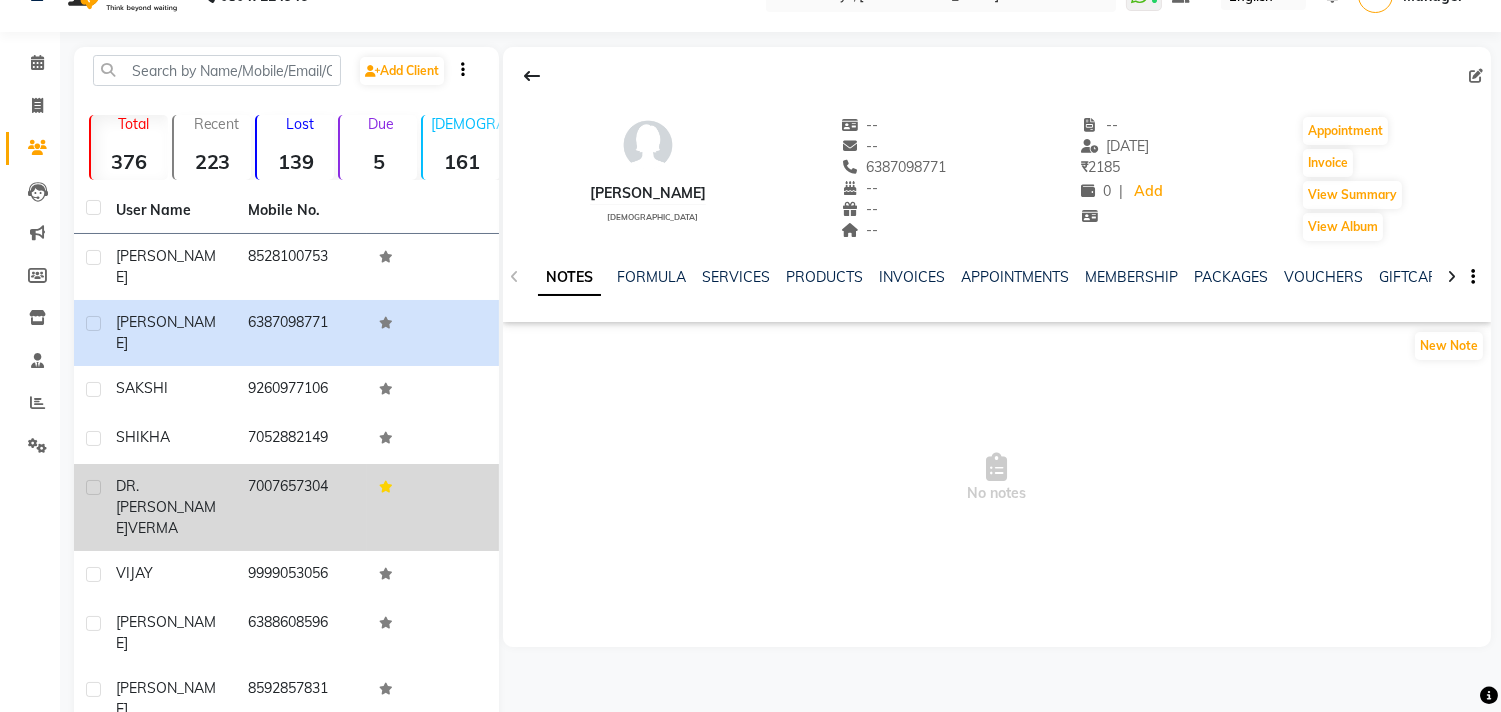 scroll, scrollTop: 0, scrollLeft: 0, axis: both 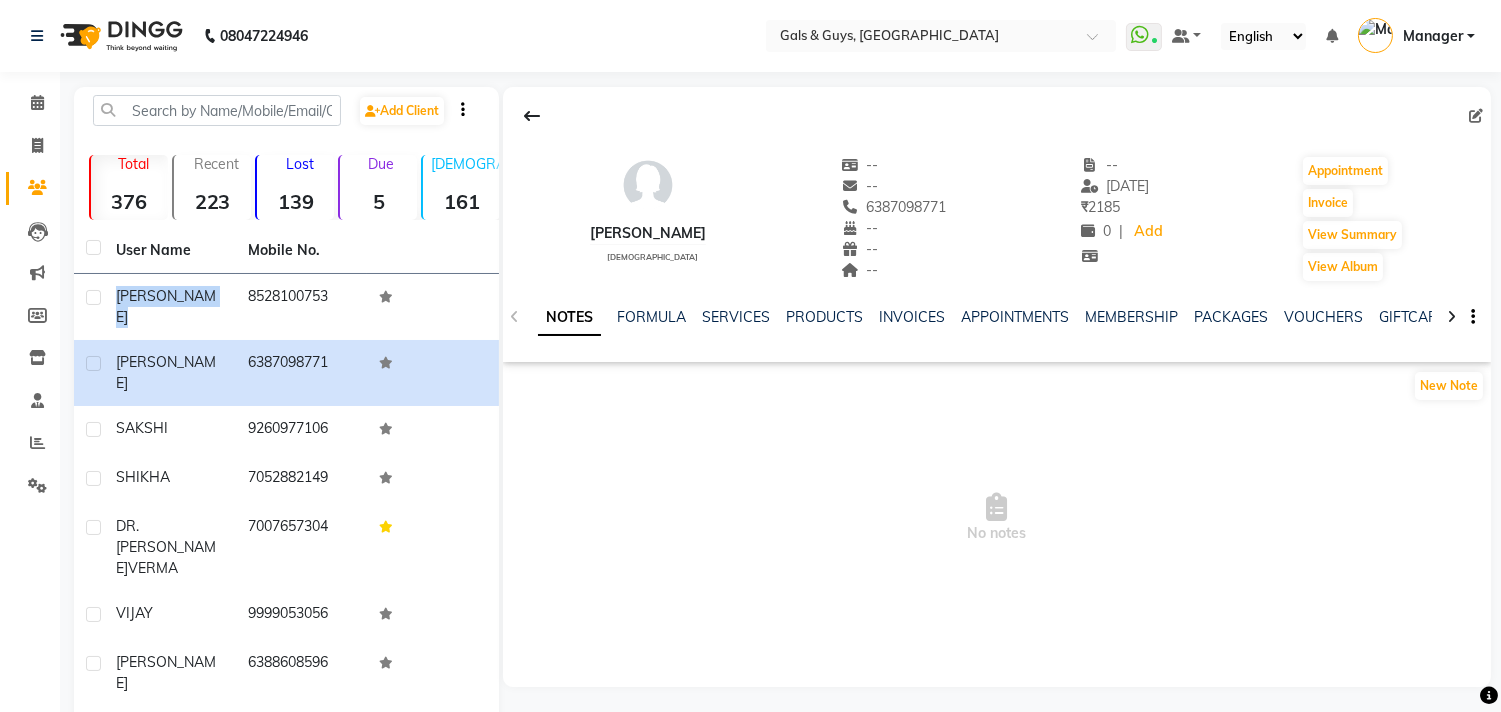 drag, startPoint x: 252, startPoint y: 283, endPoint x: 316, endPoint y: 271, distance: 65.11528 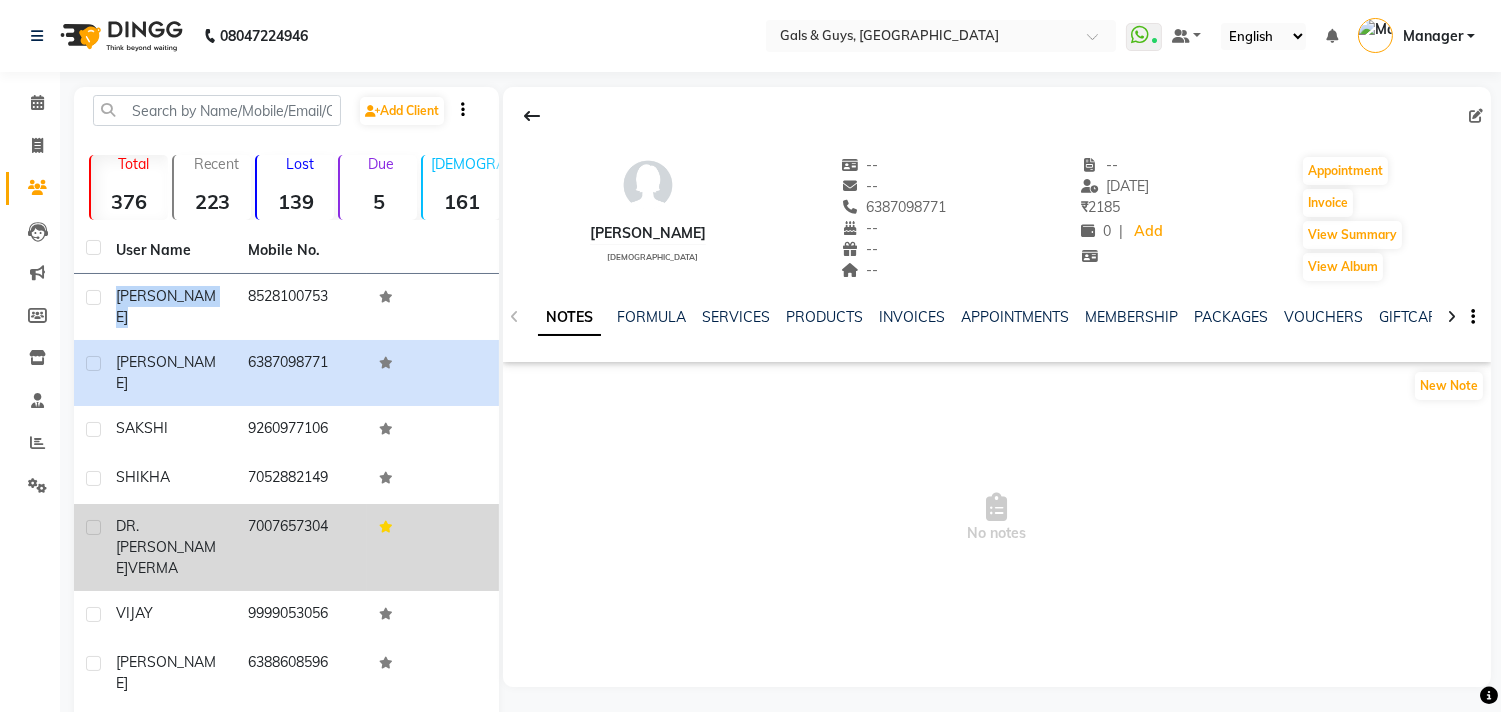 drag, startPoint x: 248, startPoint y: 490, endPoint x: 332, endPoint y: 485, distance: 84.14868 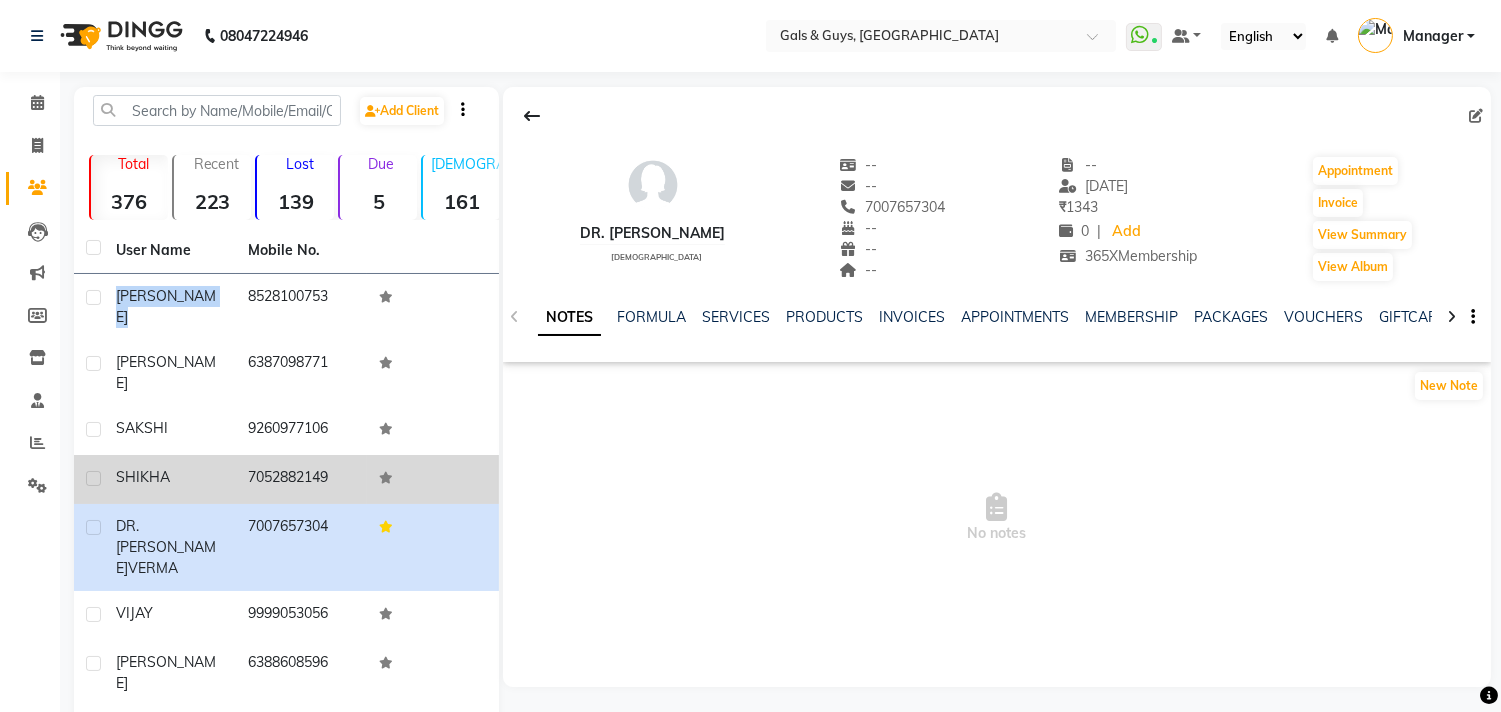 drag, startPoint x: 242, startPoint y: 444, endPoint x: 338, endPoint y: 457, distance: 96.87621 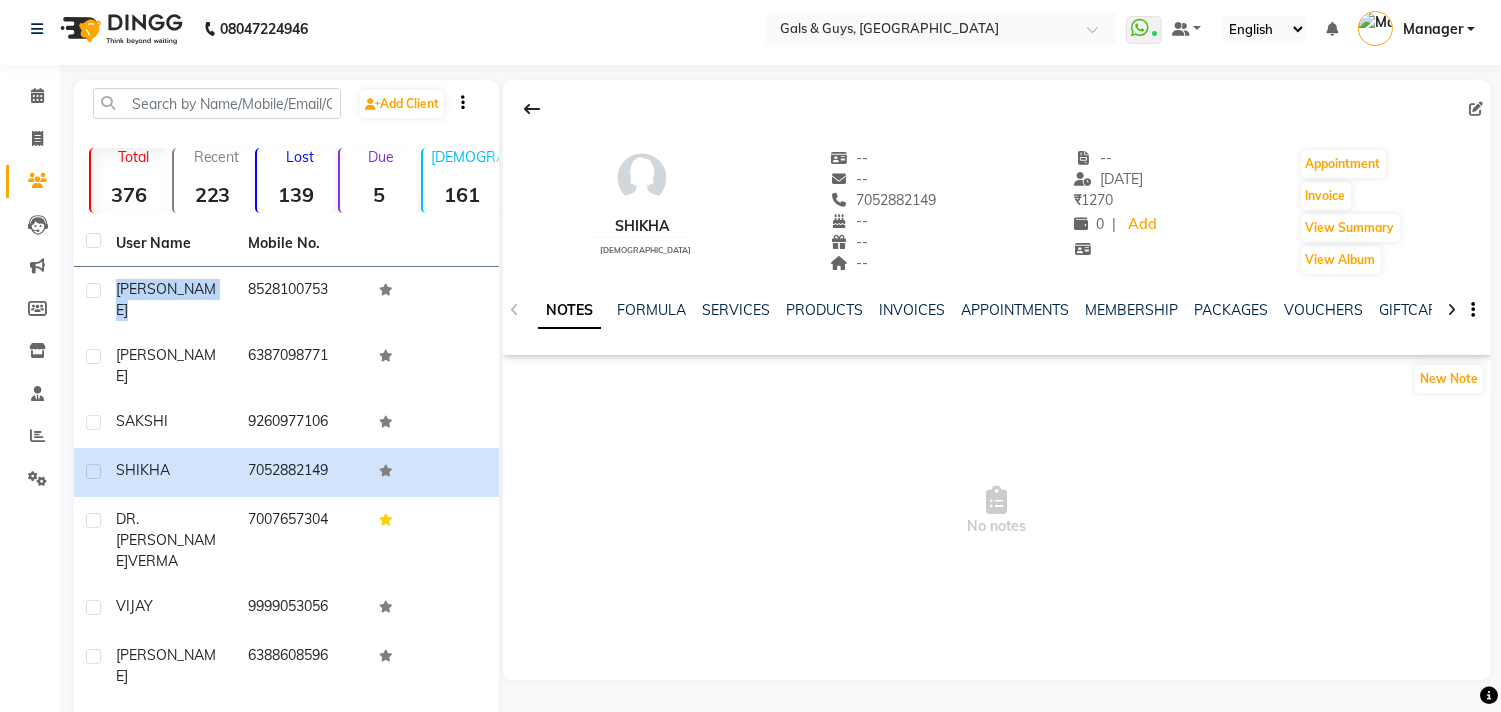 scroll, scrollTop: 0, scrollLeft: 0, axis: both 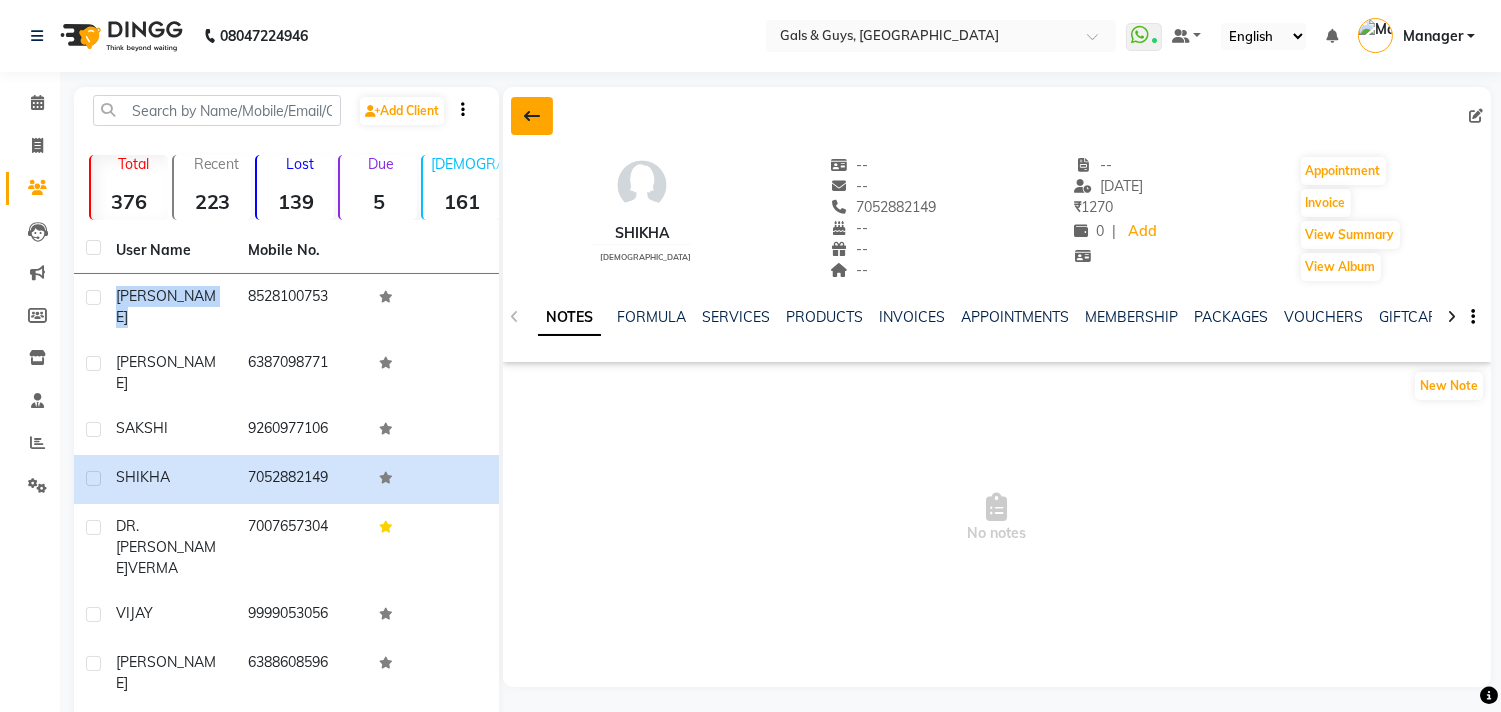 click 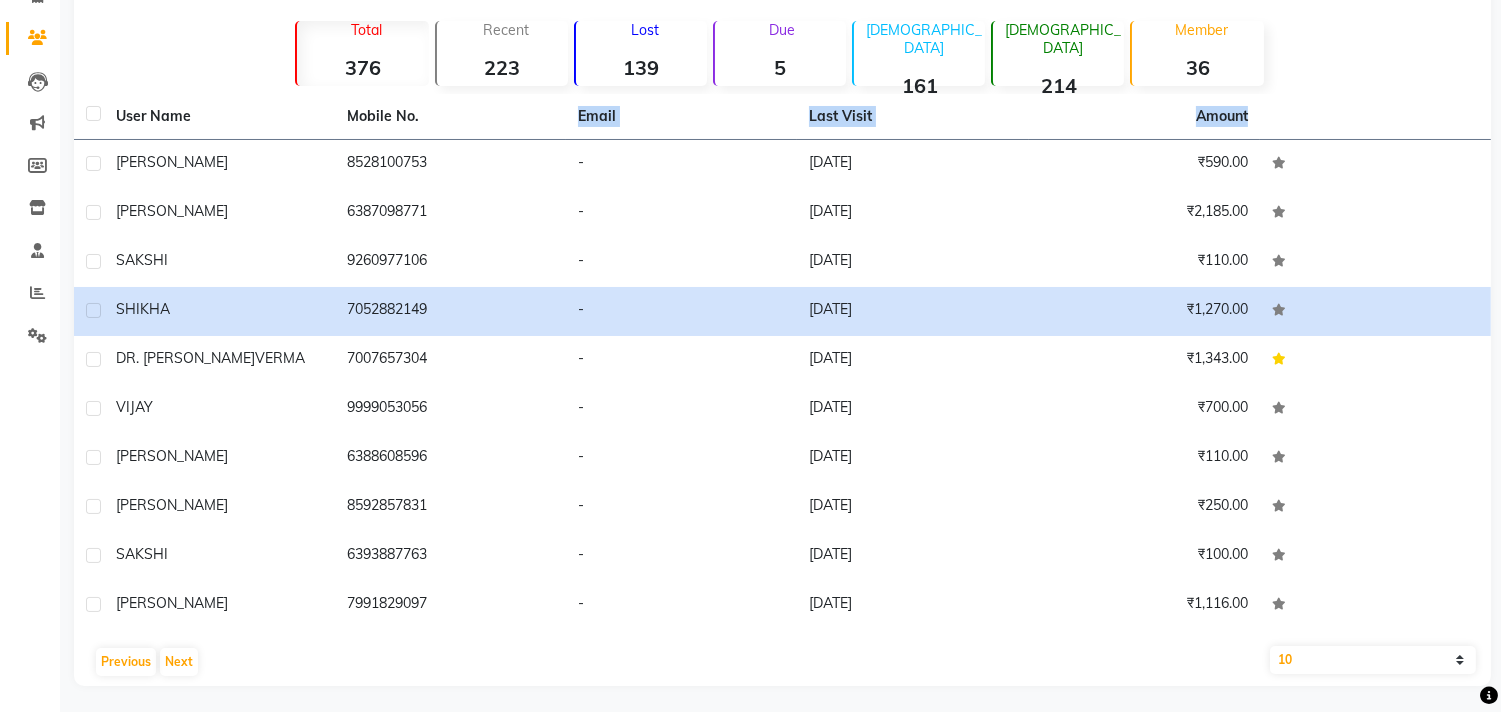 scroll, scrollTop: 153, scrollLeft: 0, axis: vertical 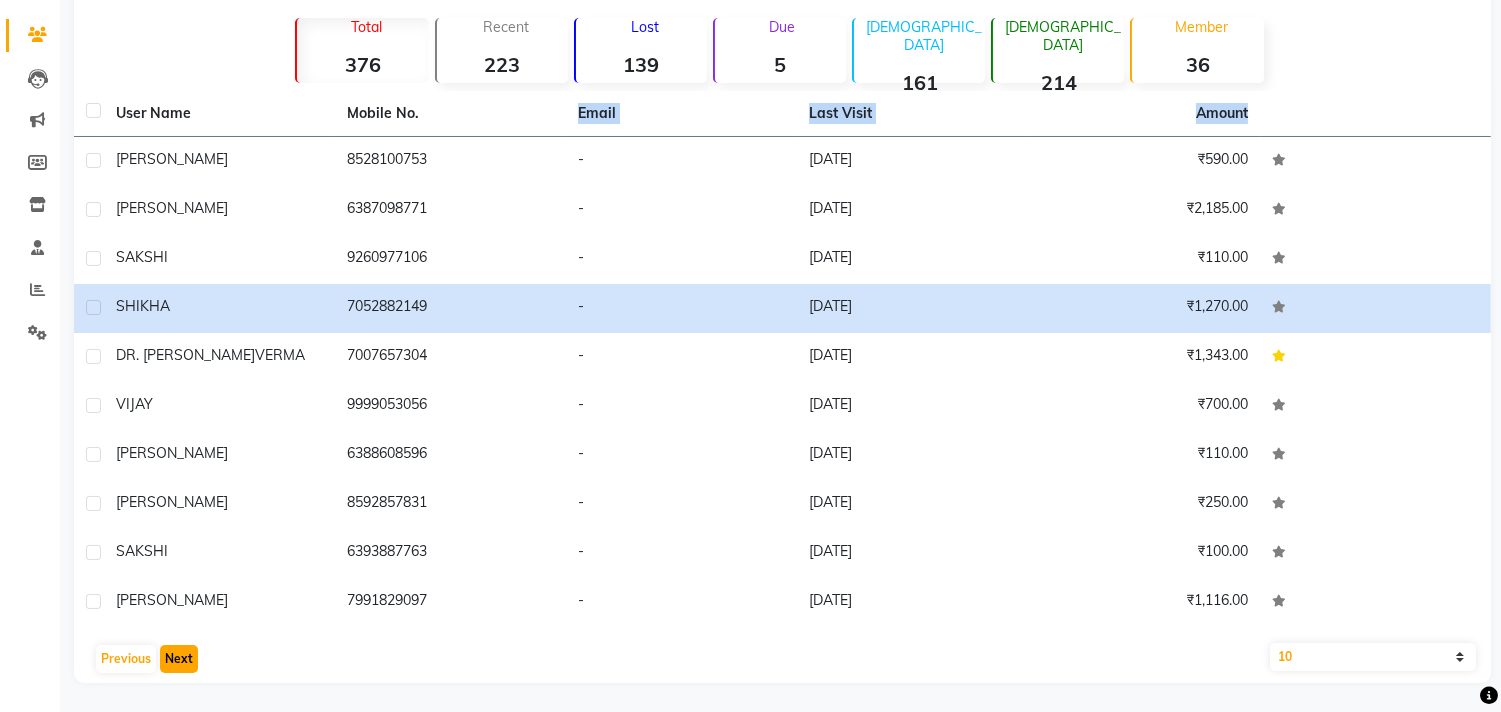 click on "Next" 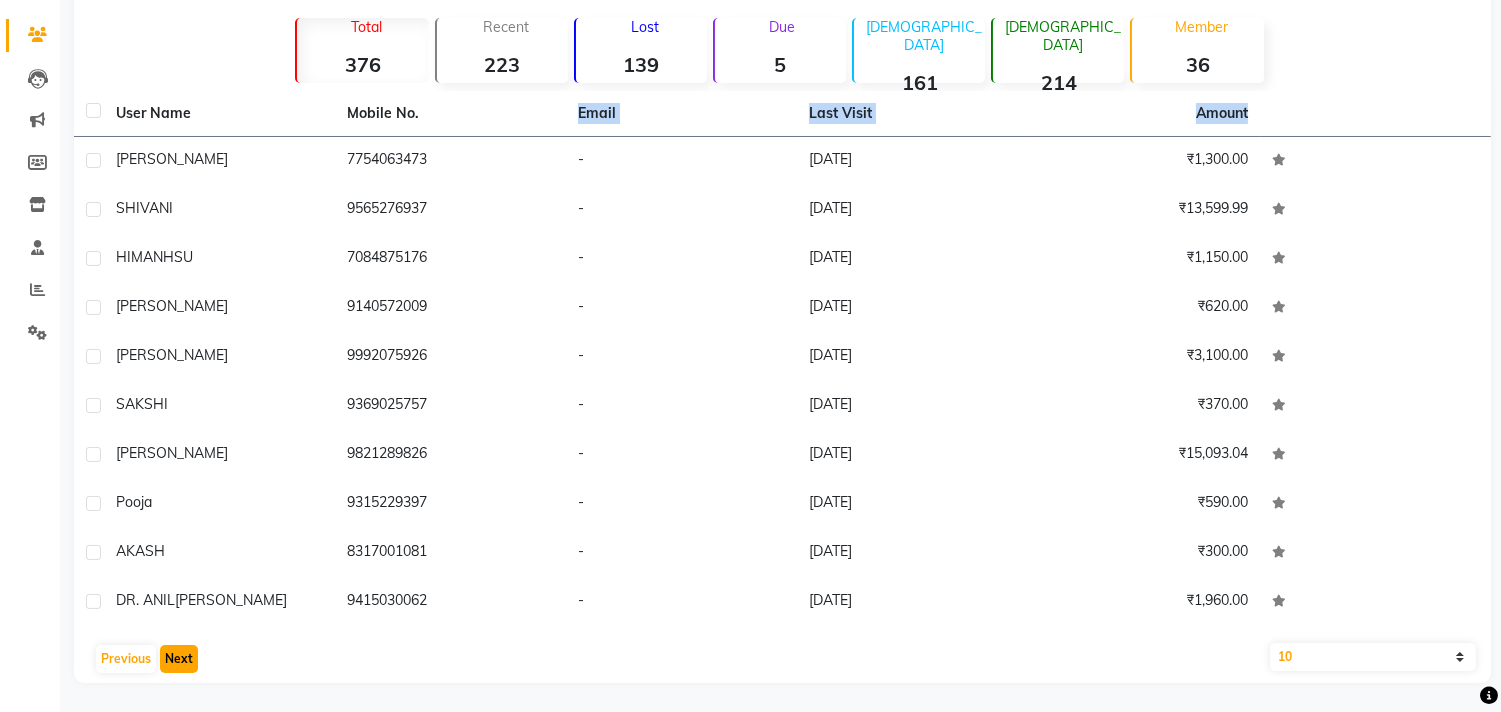 click on "Next" 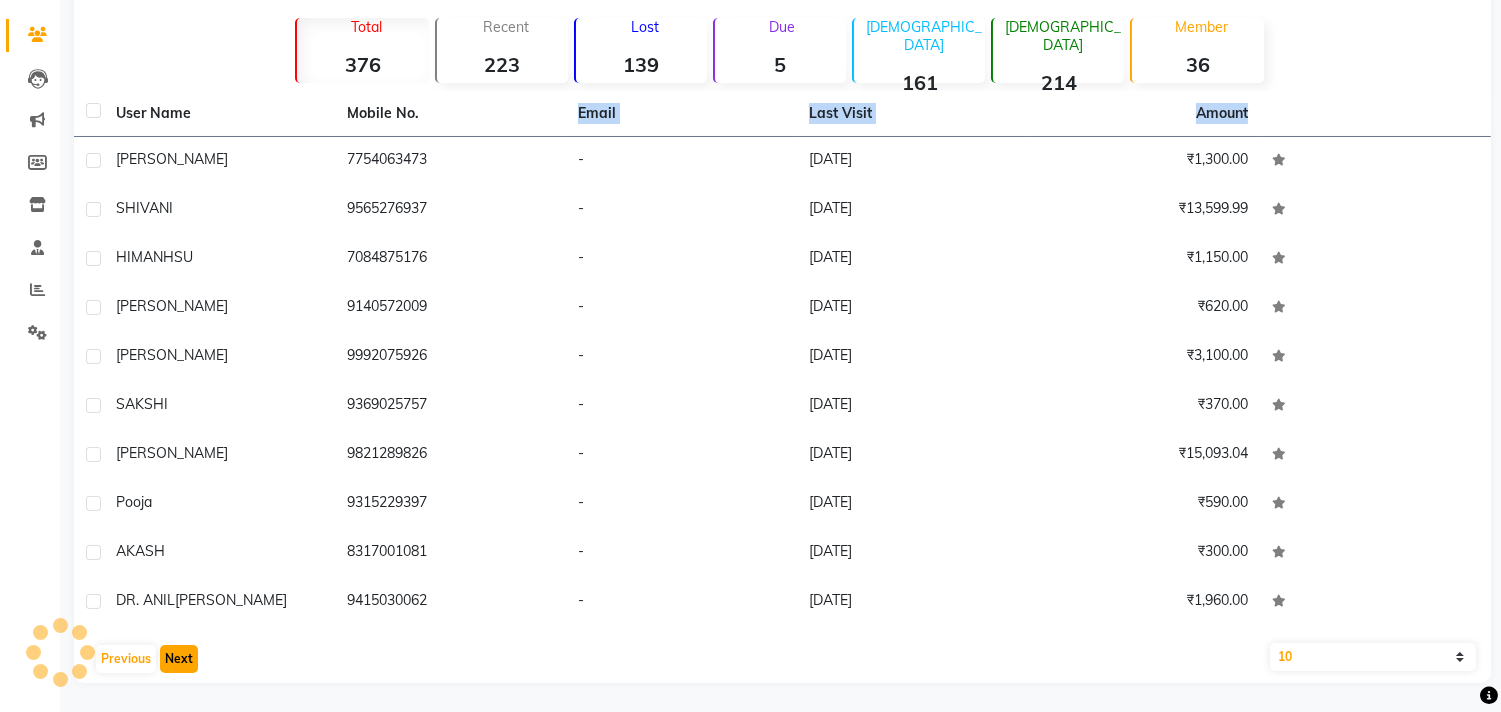click on "Next" 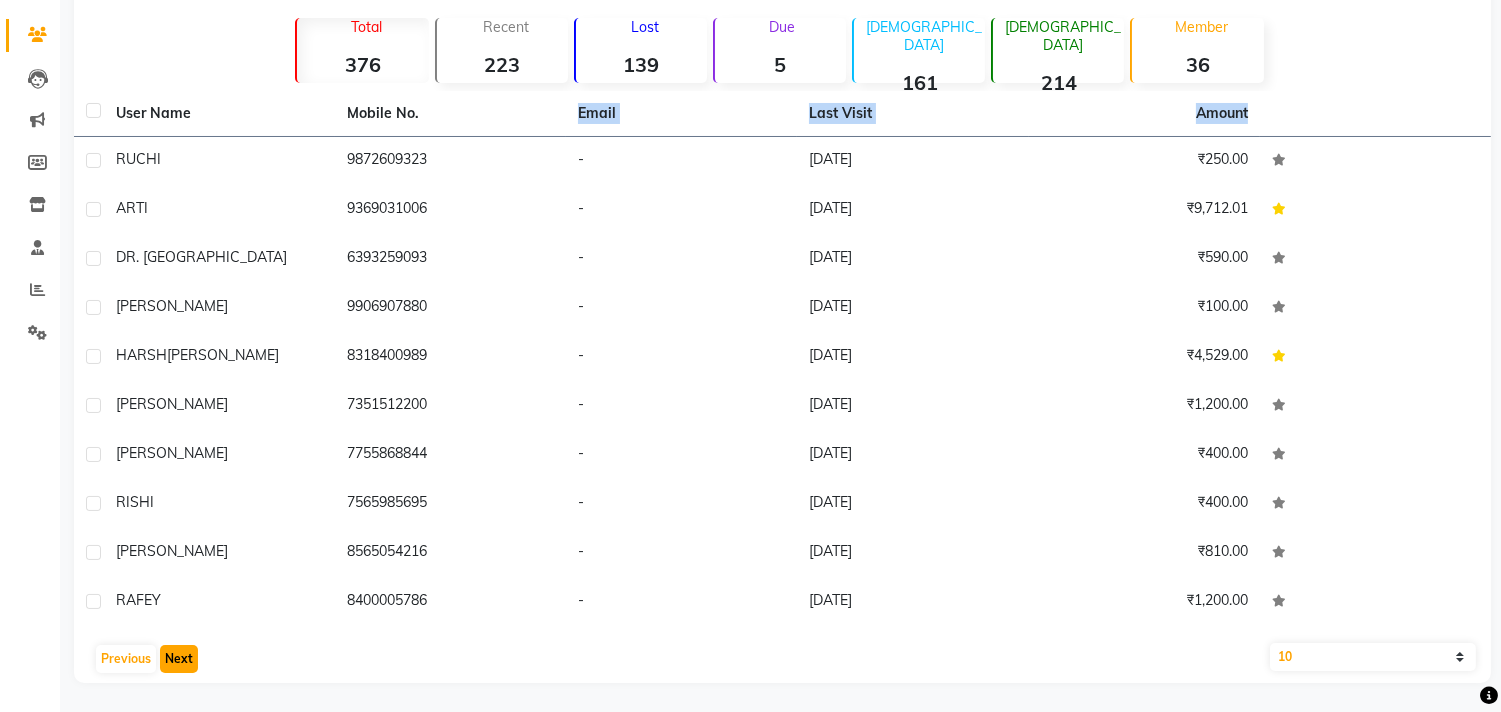 click on "Next" 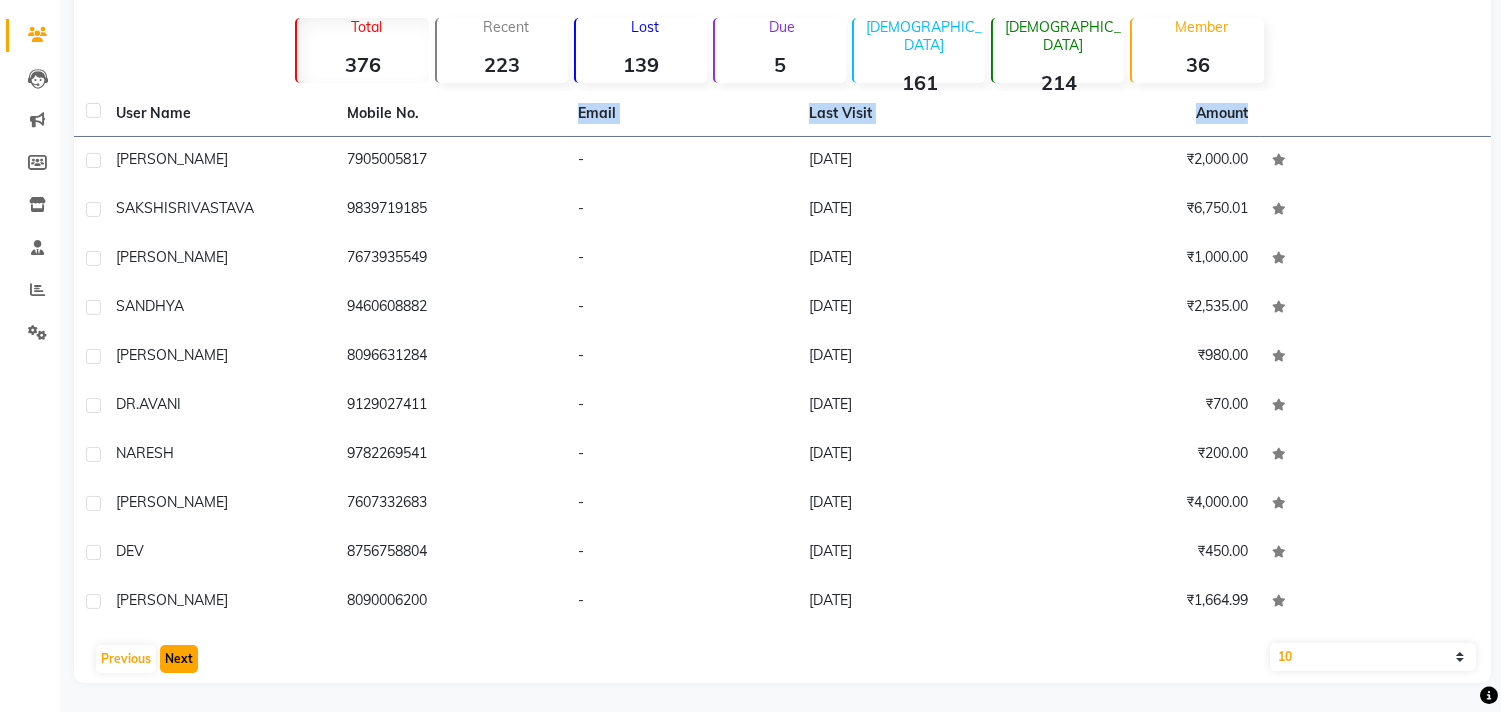 click on "Next" 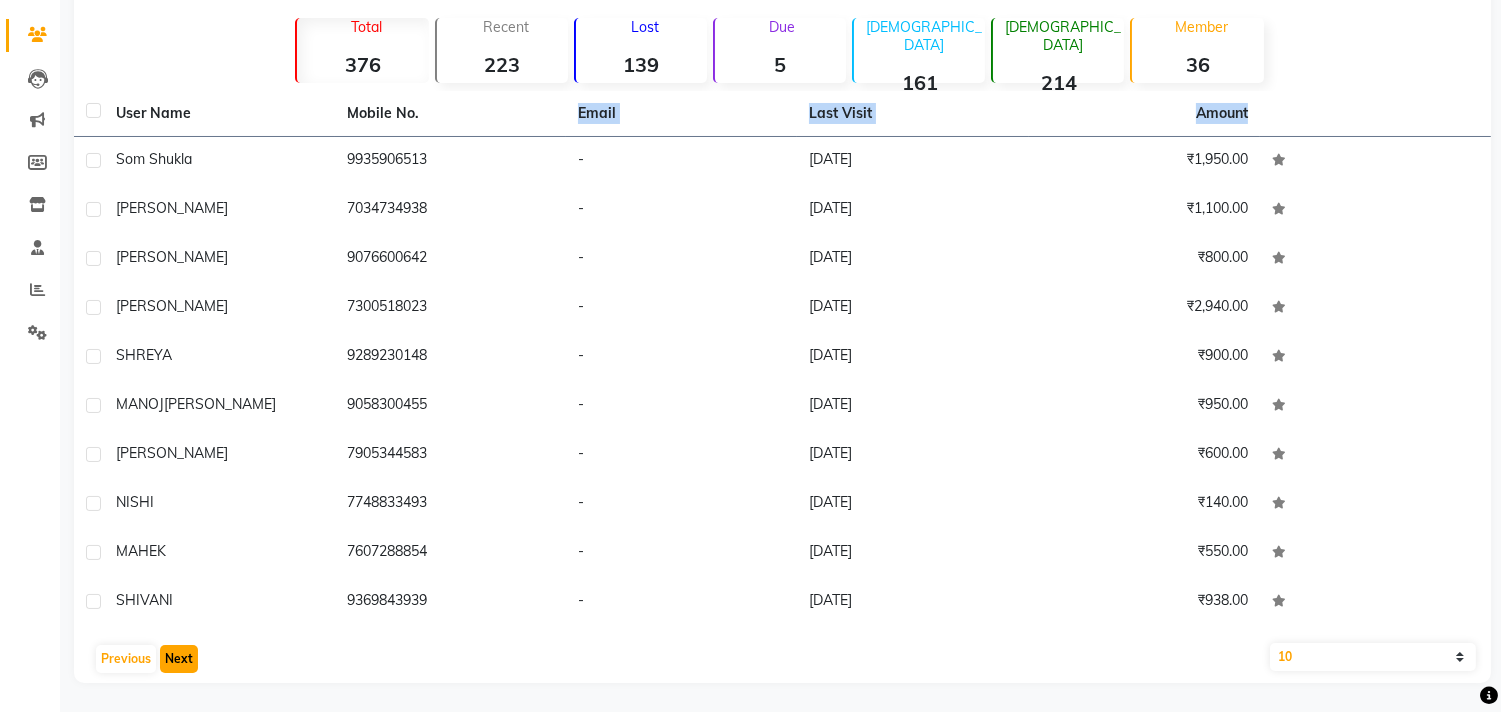 click on "Next" 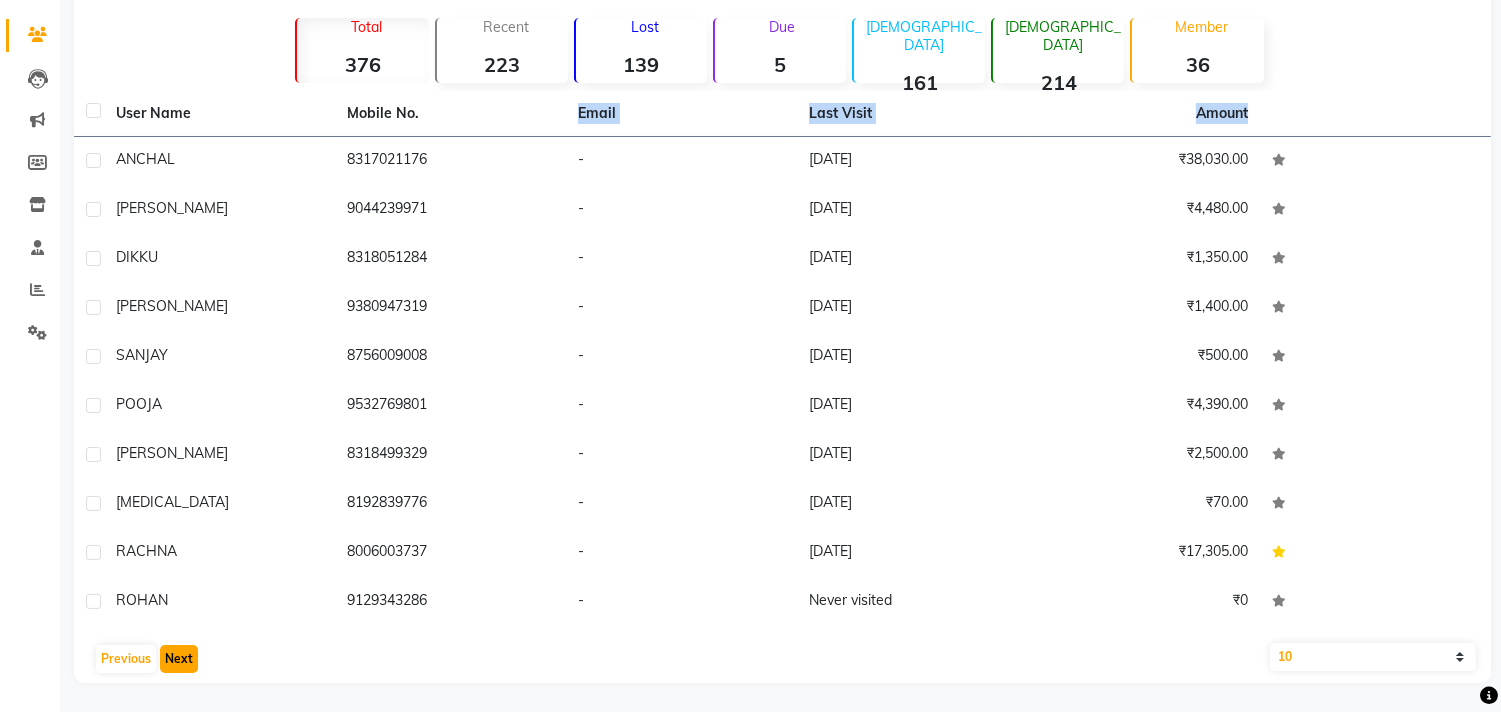 click on "Next" 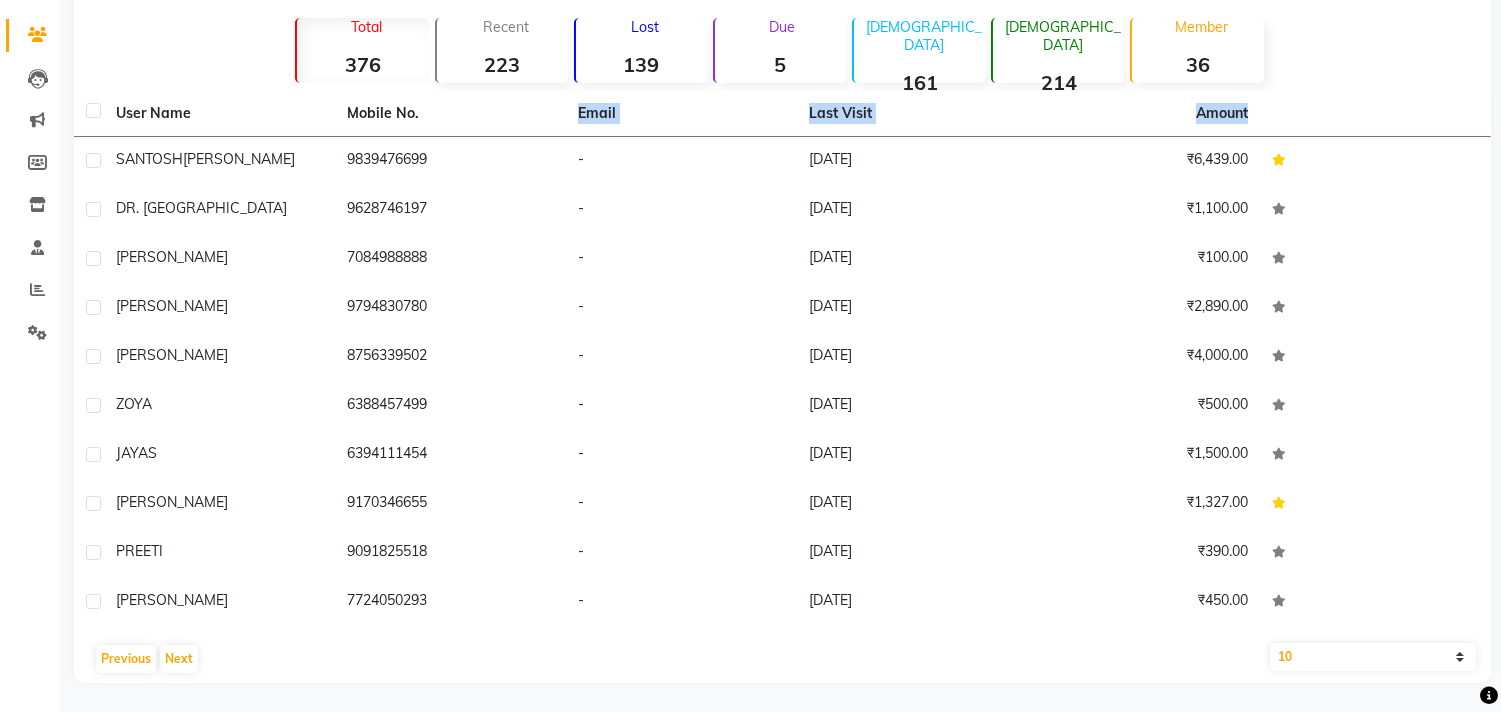 click on "10   50   100" 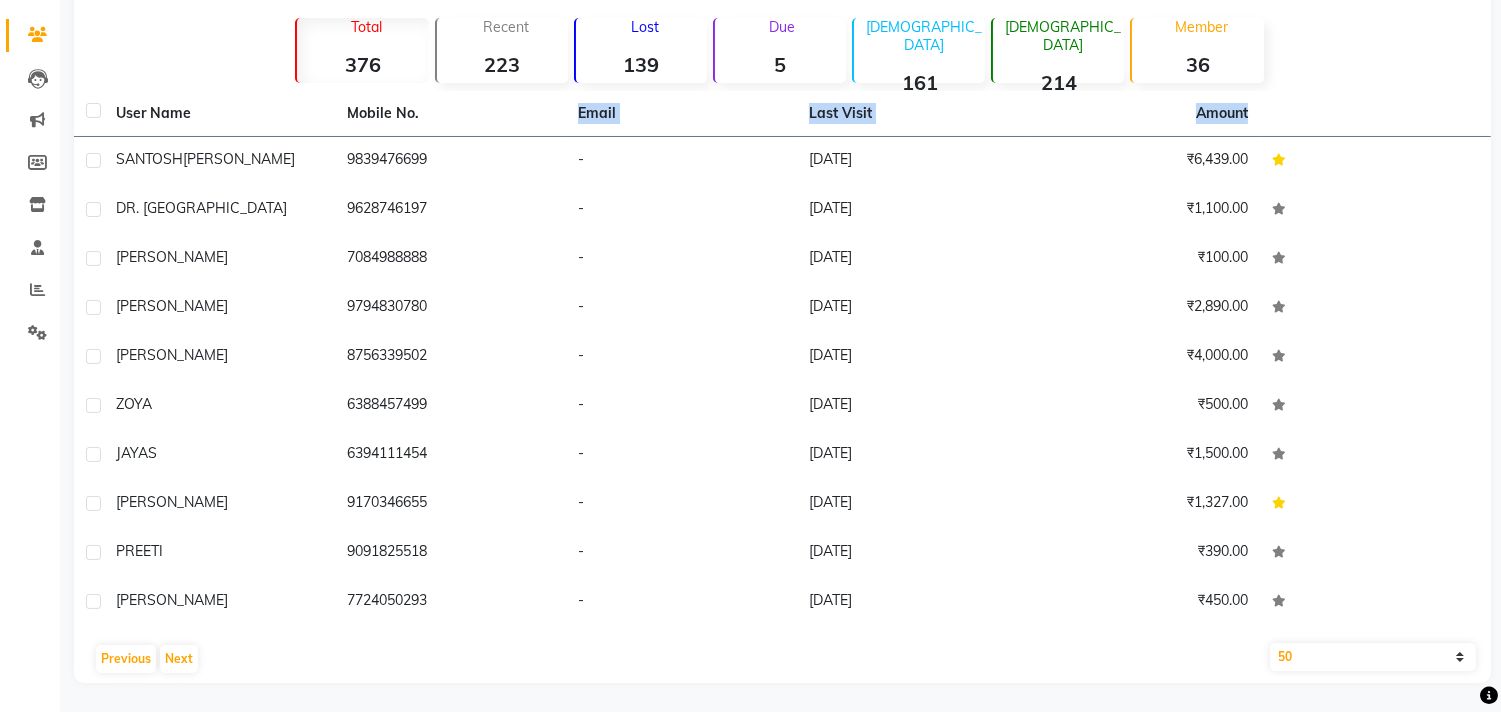 click on "10   50   100" 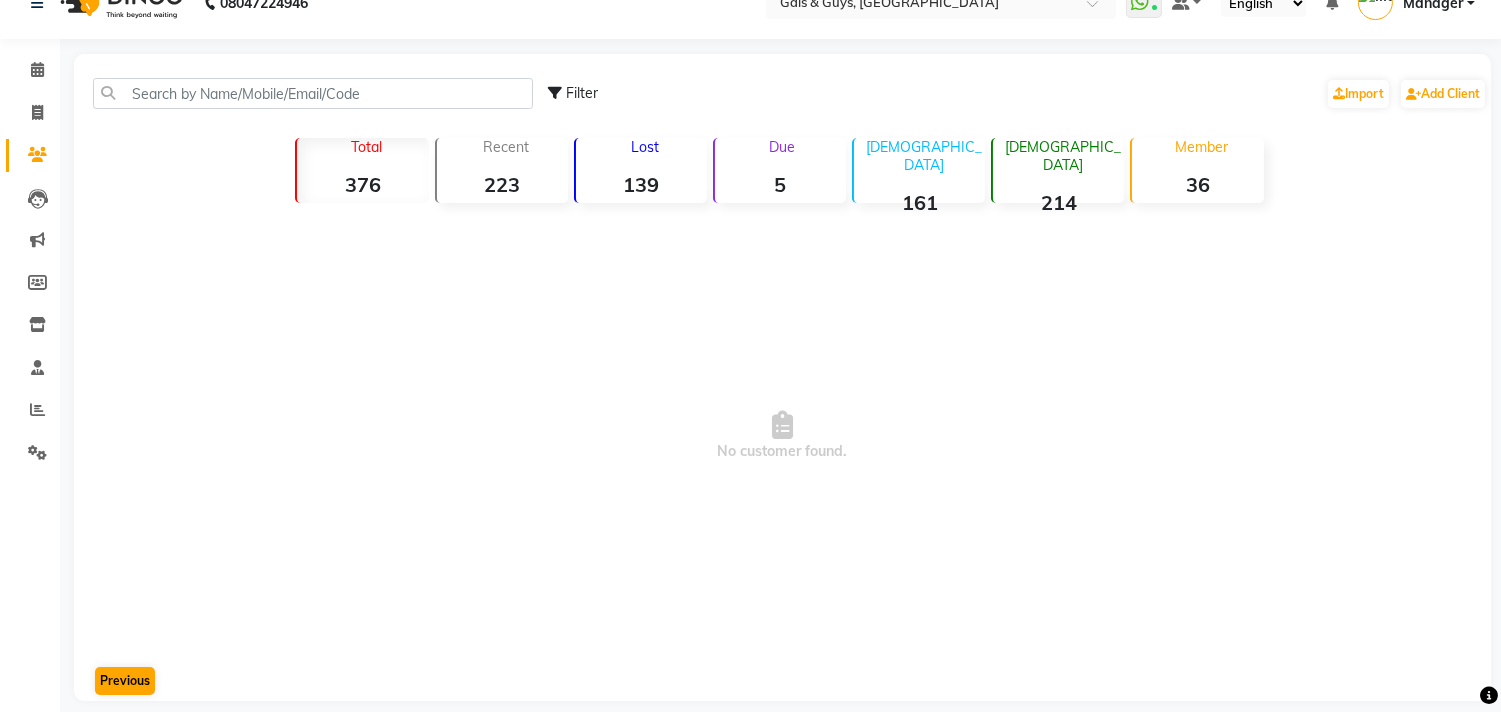 scroll, scrollTop: 51, scrollLeft: 0, axis: vertical 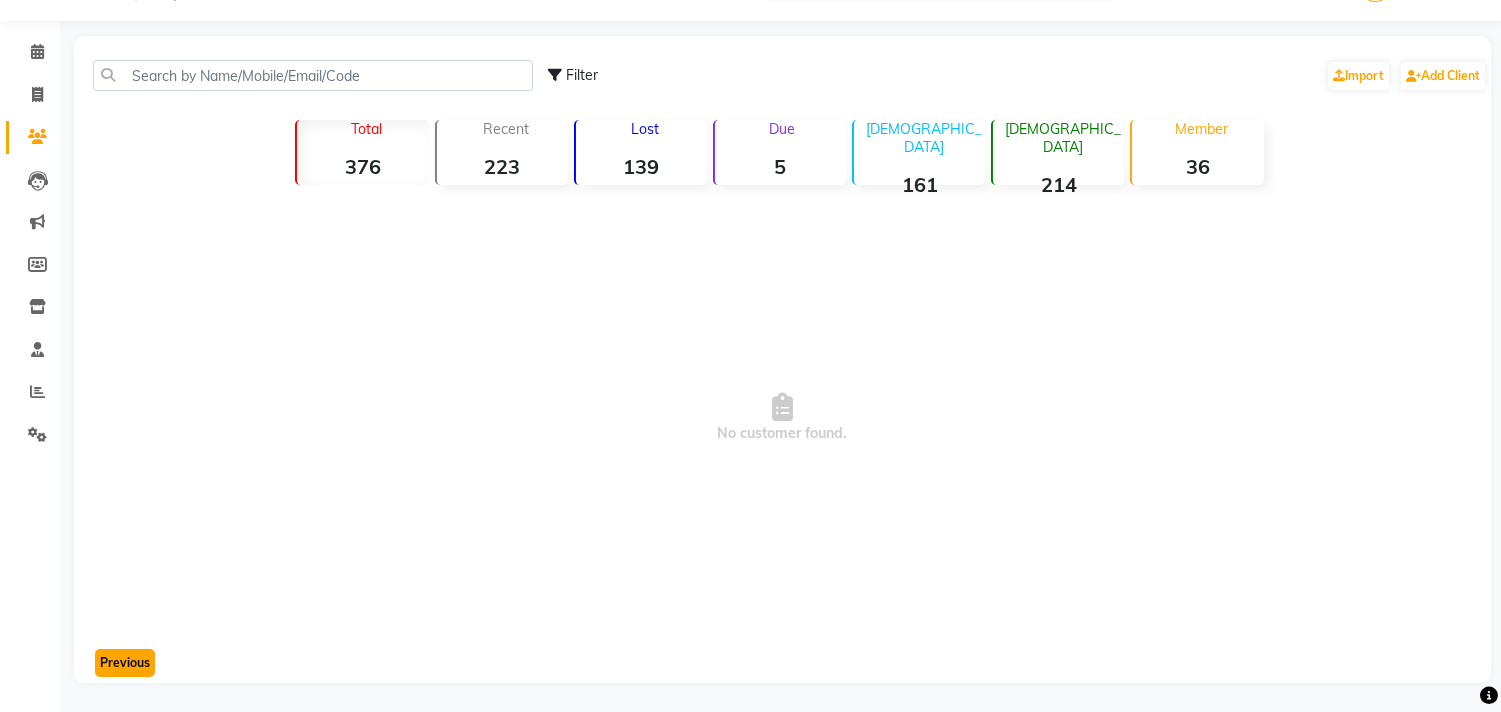 click on "Previous" 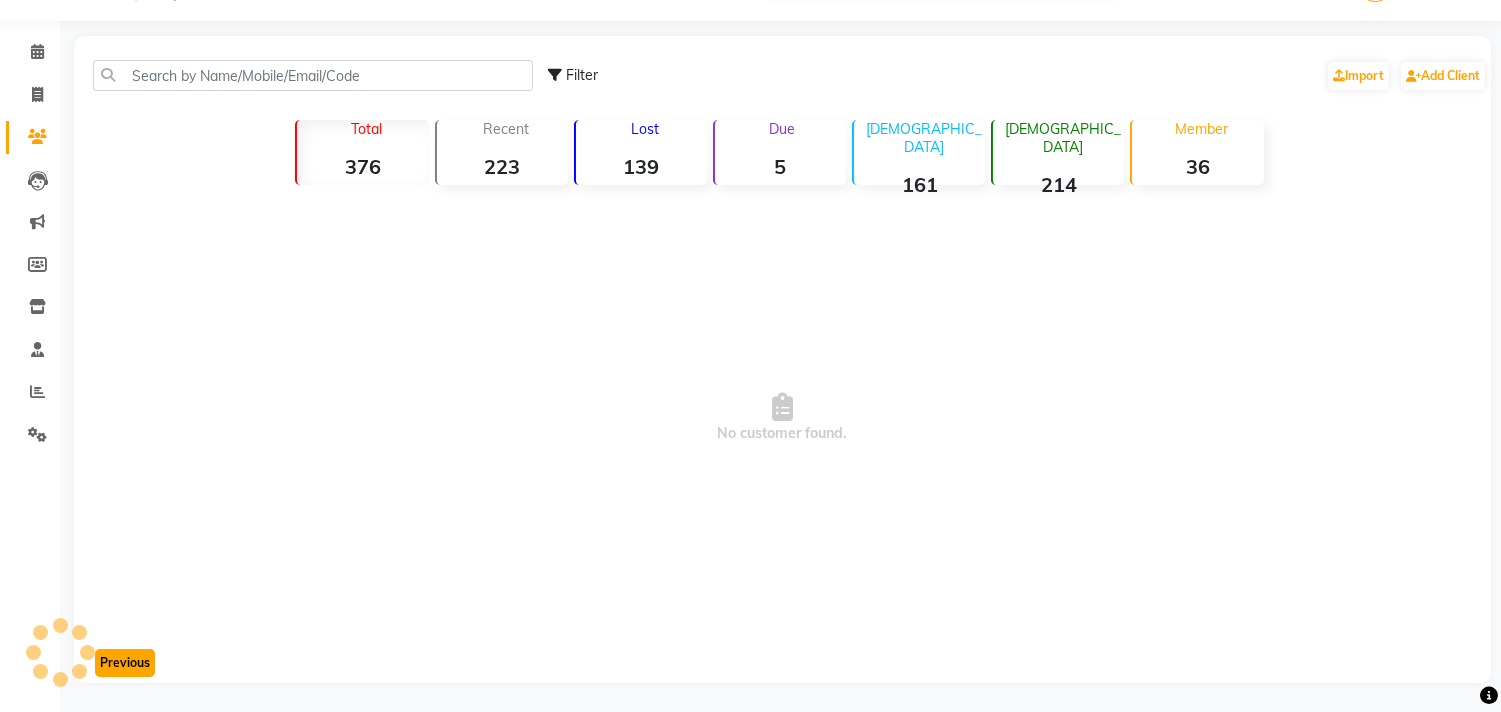 click on "Previous" 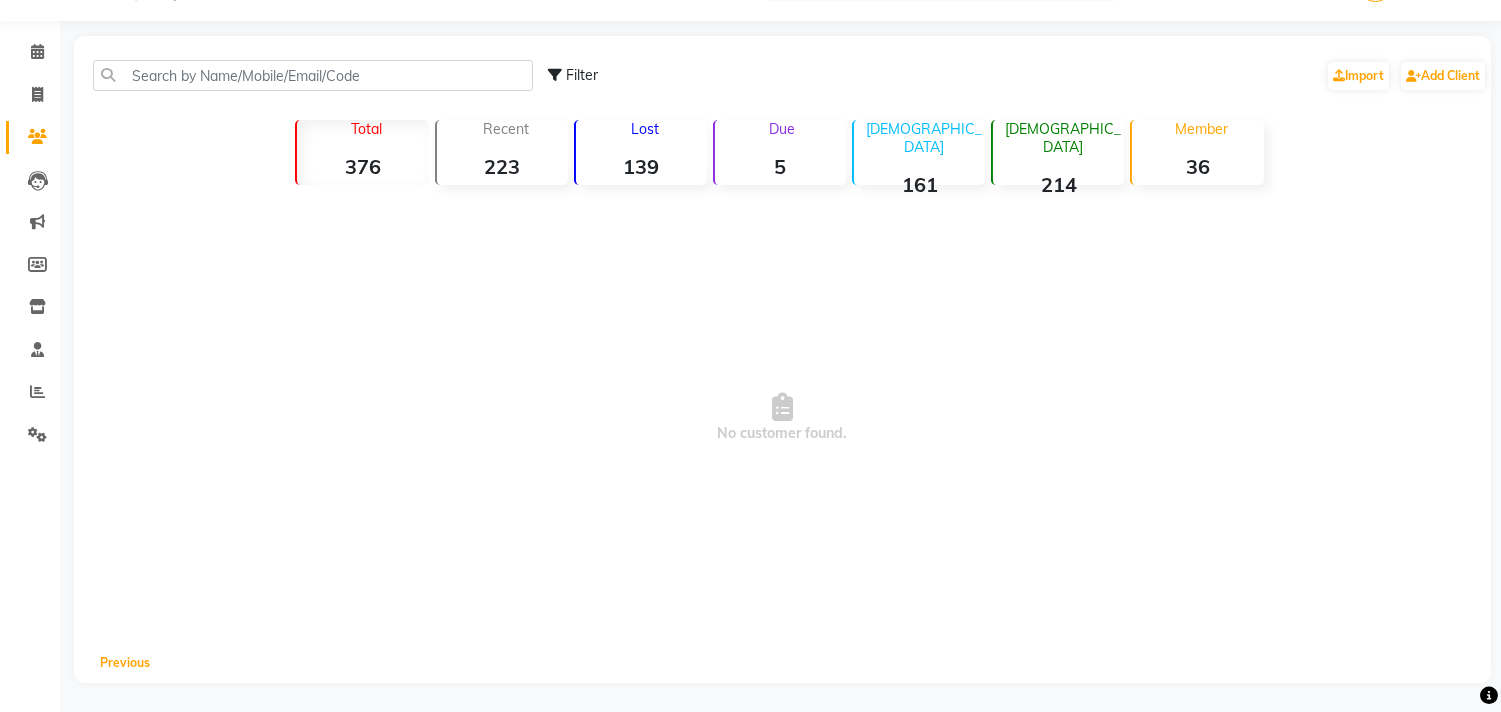 scroll, scrollTop: 0, scrollLeft: 0, axis: both 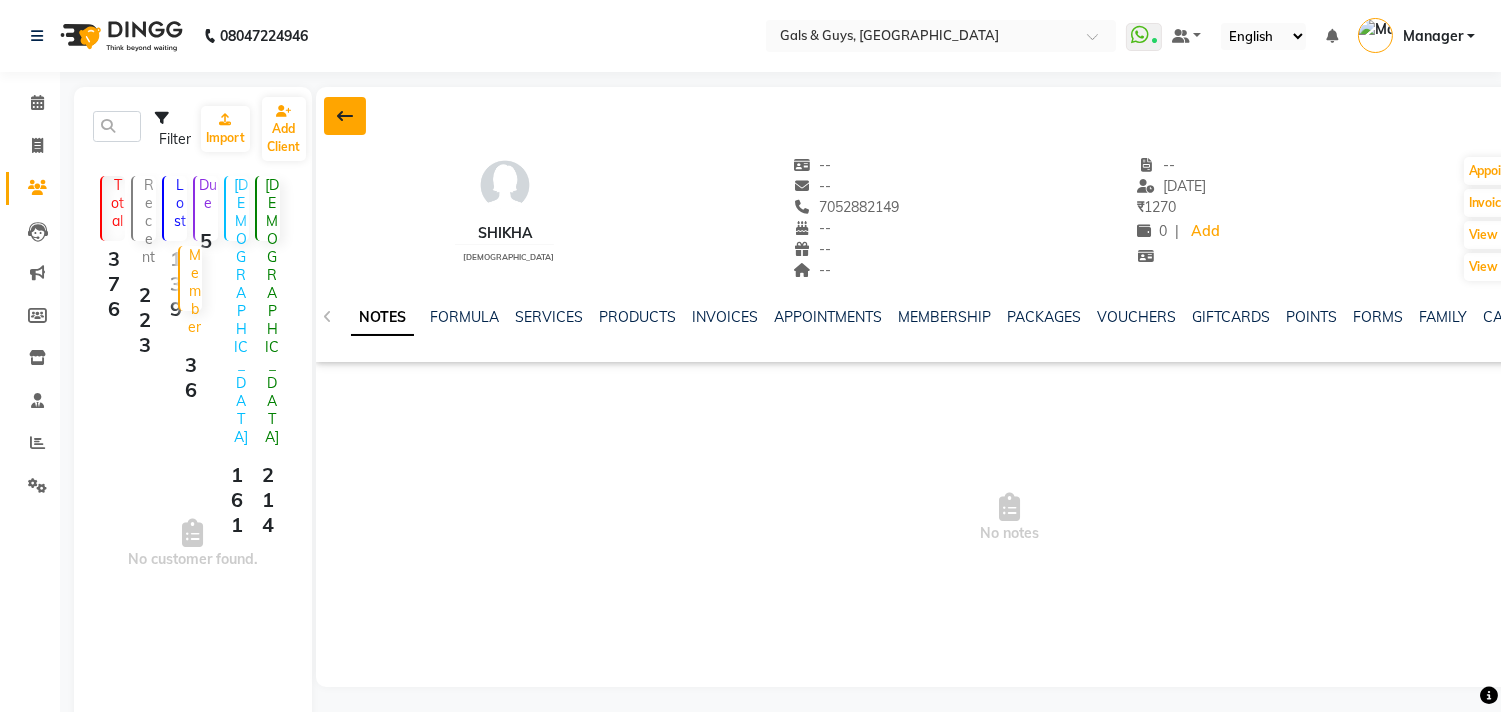 click 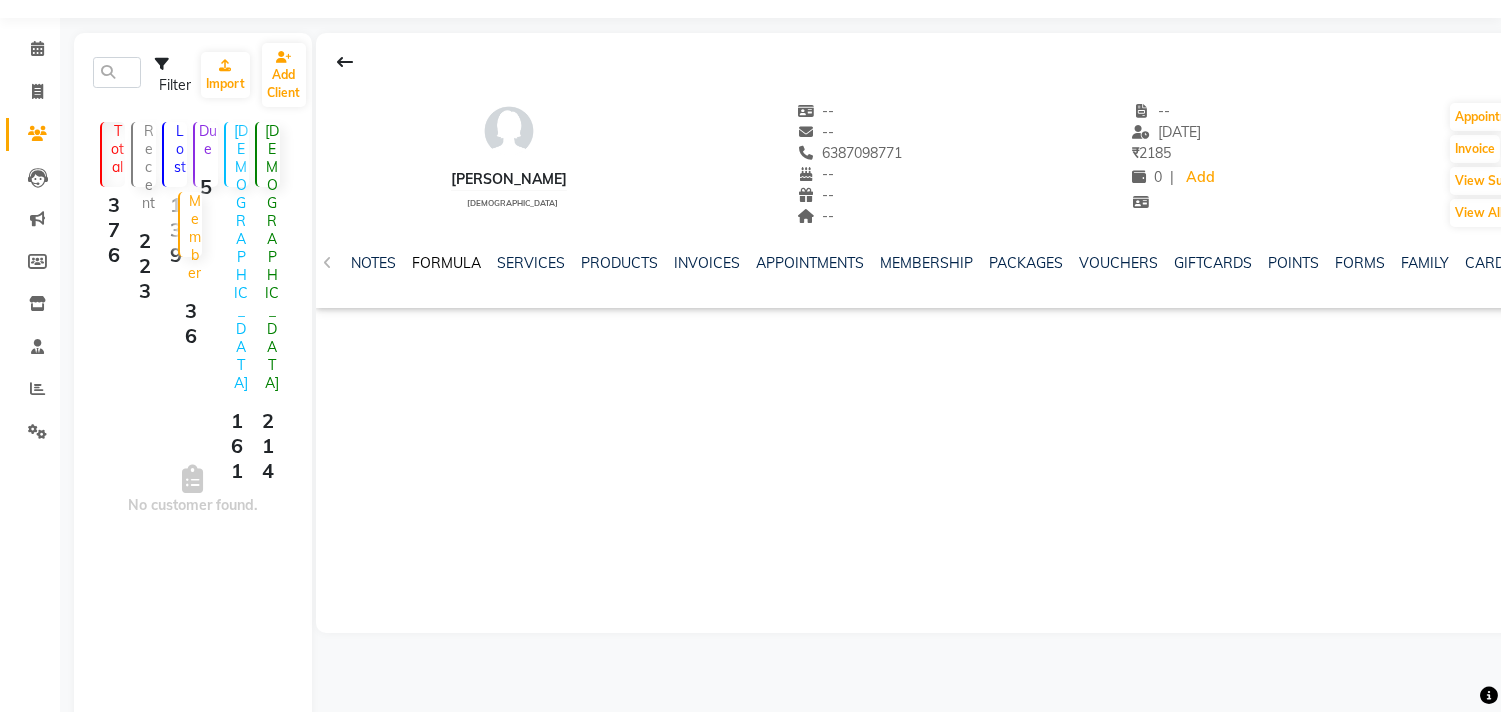 scroll, scrollTop: 0, scrollLeft: 0, axis: both 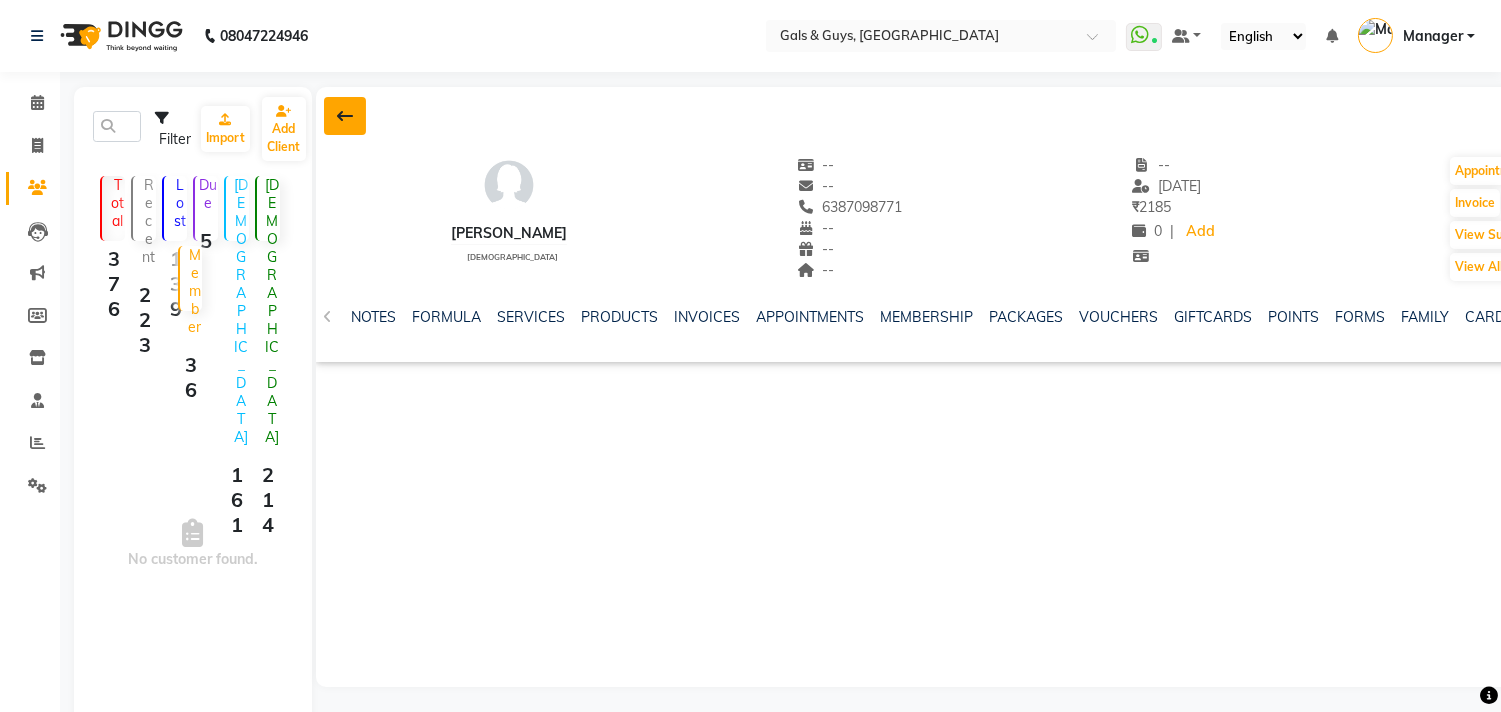 click 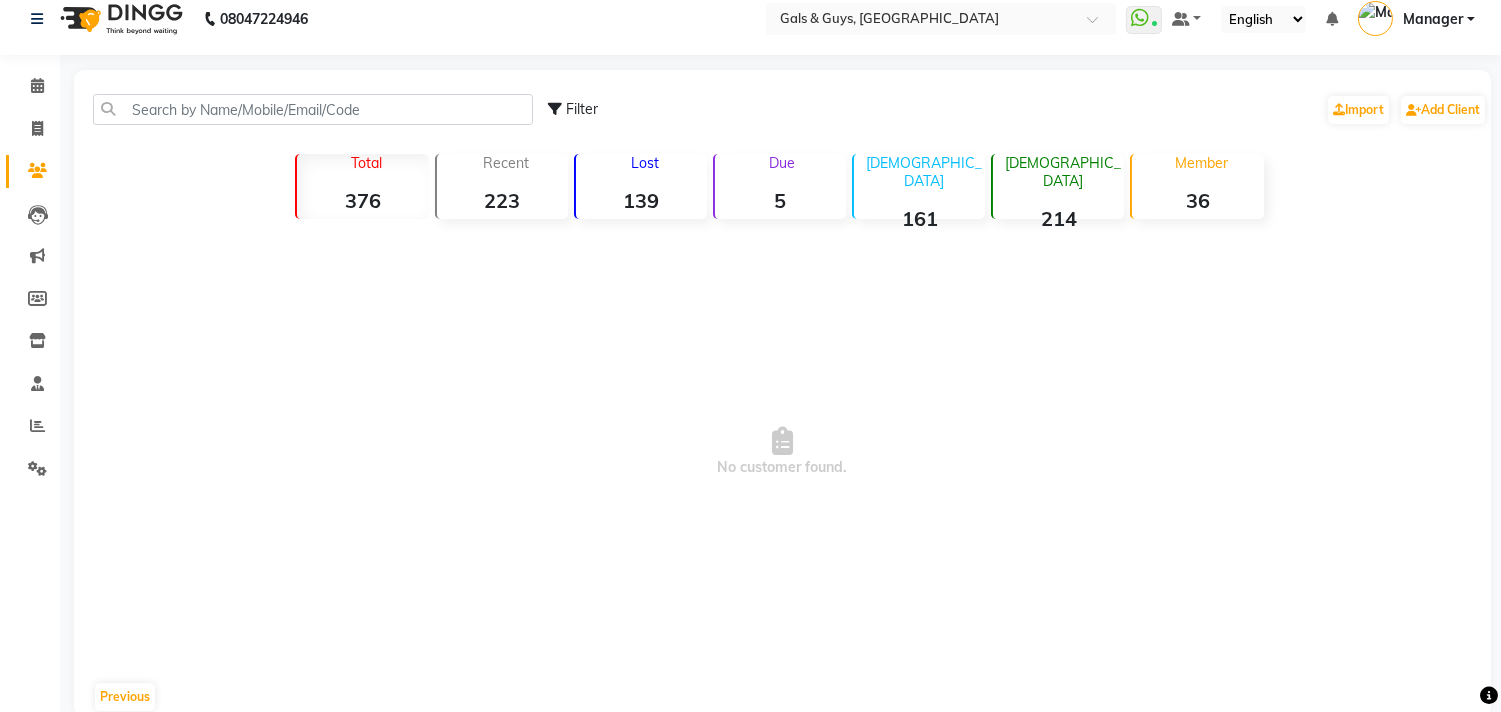 scroll, scrollTop: 0, scrollLeft: 0, axis: both 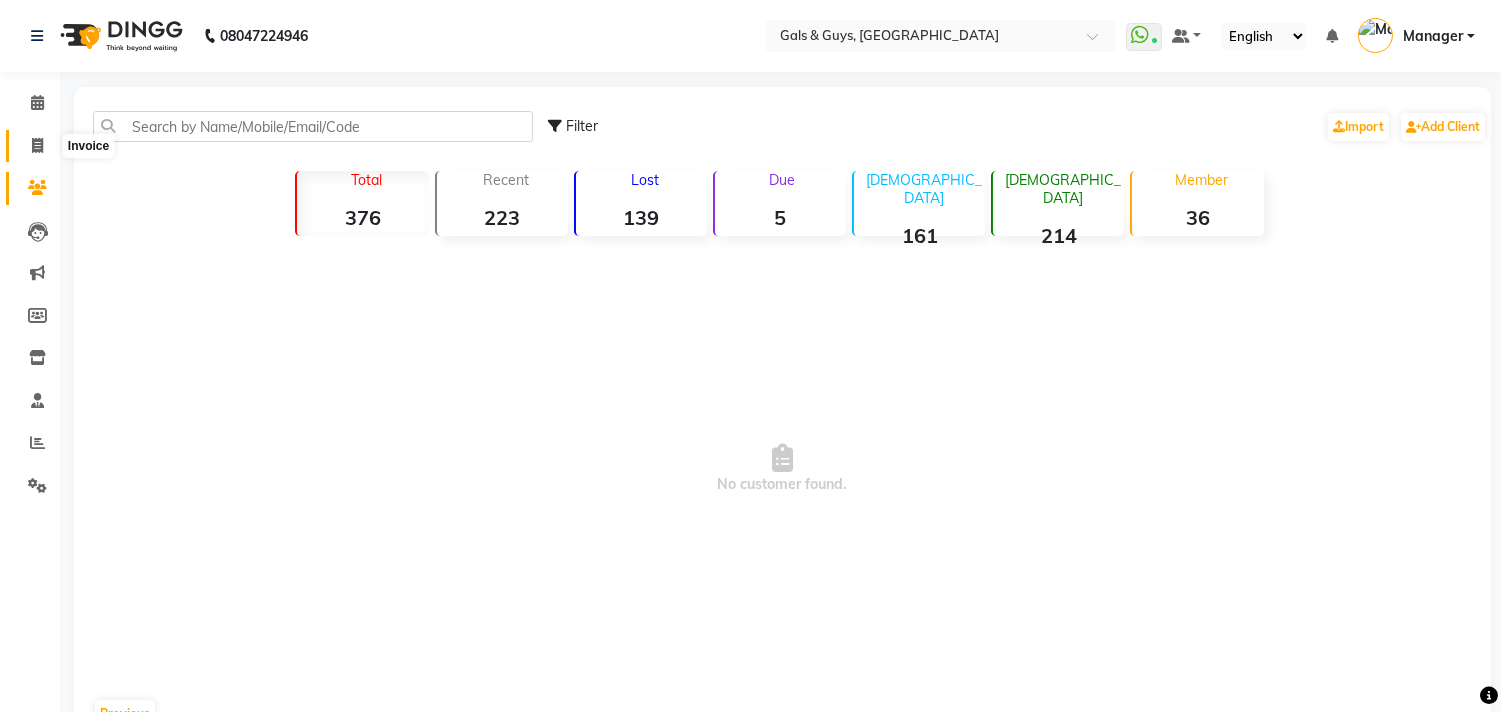 click 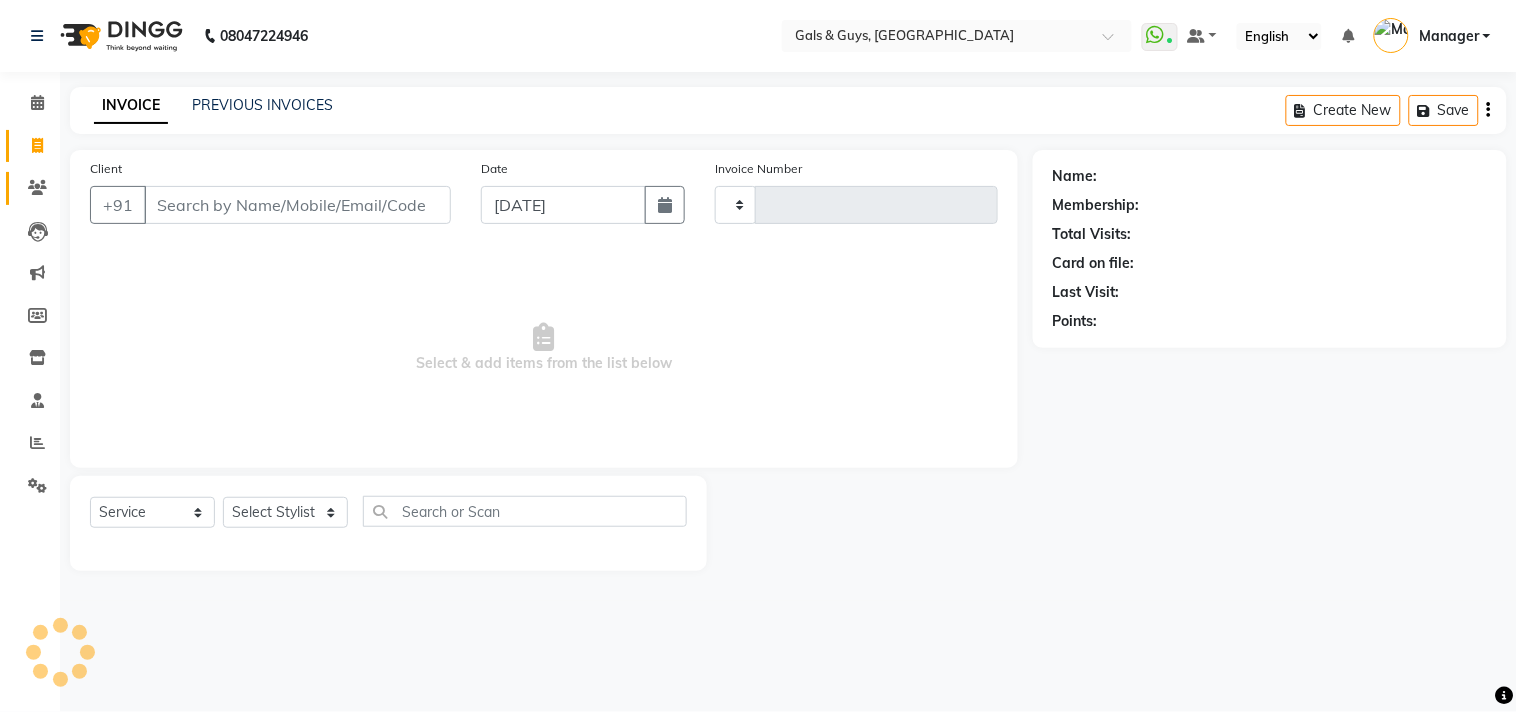 type on "0478" 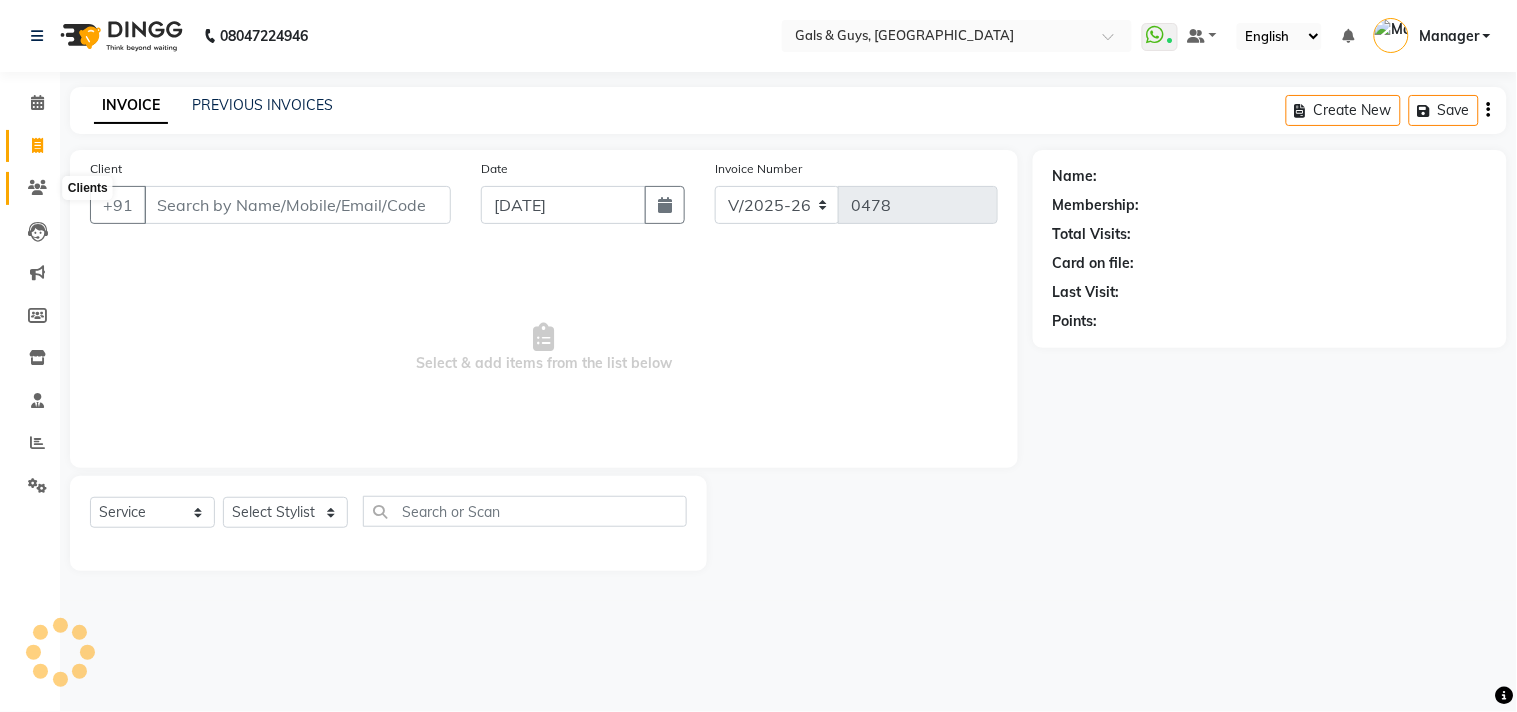 click 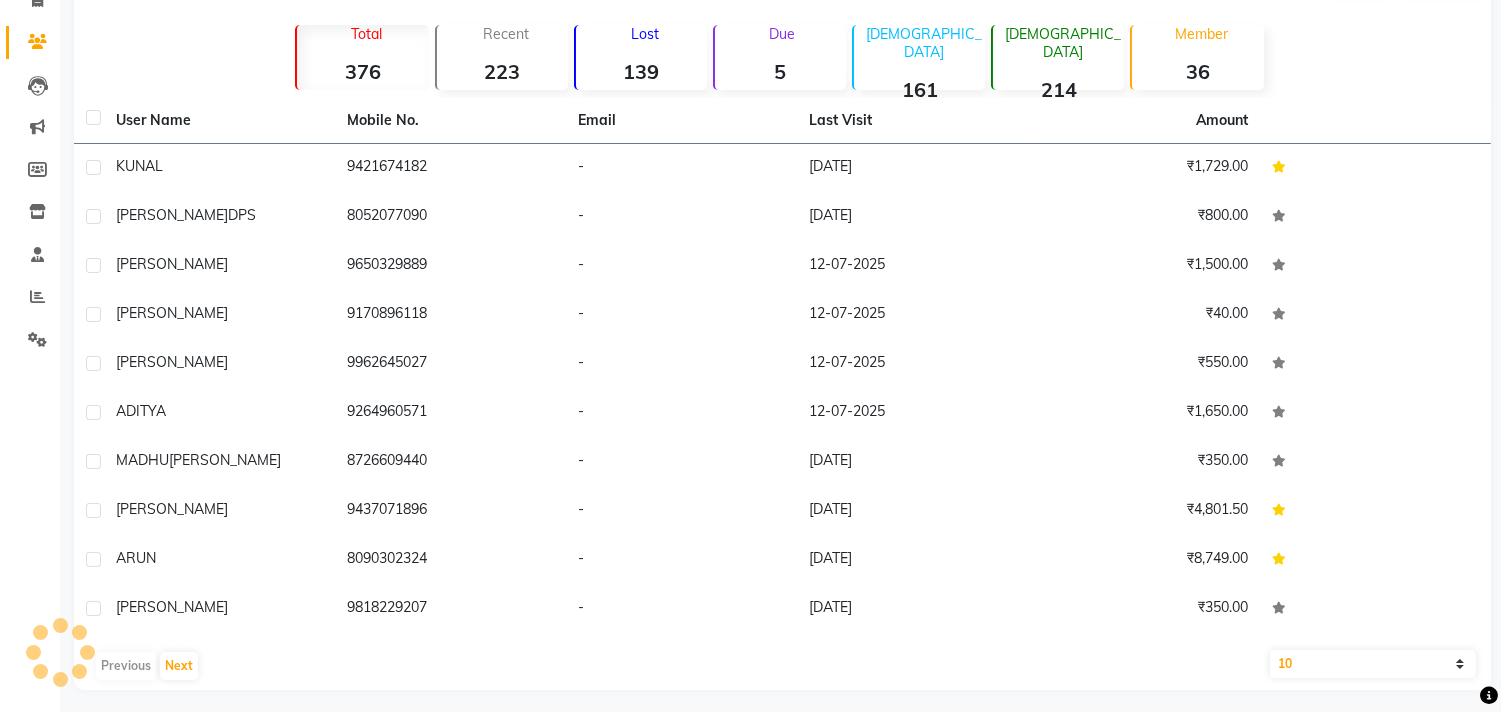 scroll, scrollTop: 153, scrollLeft: 0, axis: vertical 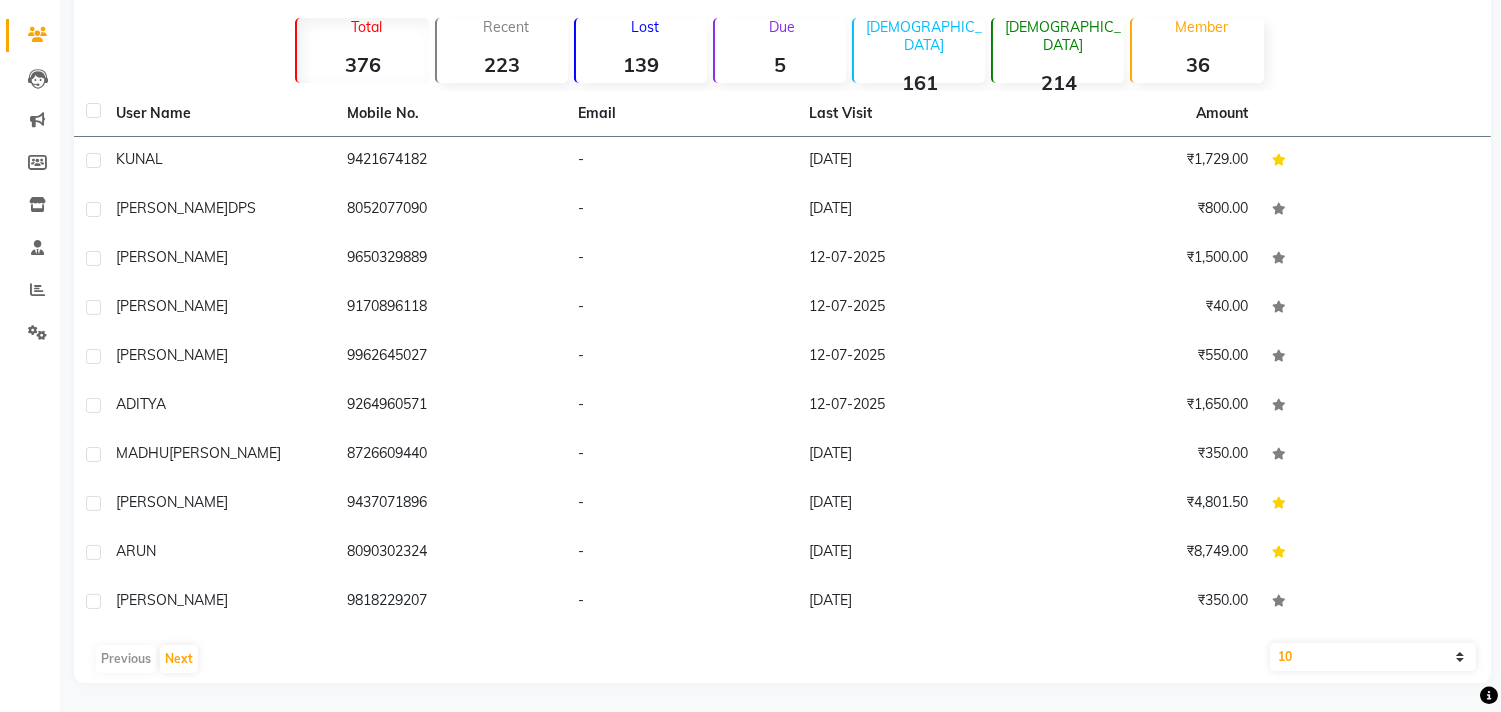 click on "10   50   100" 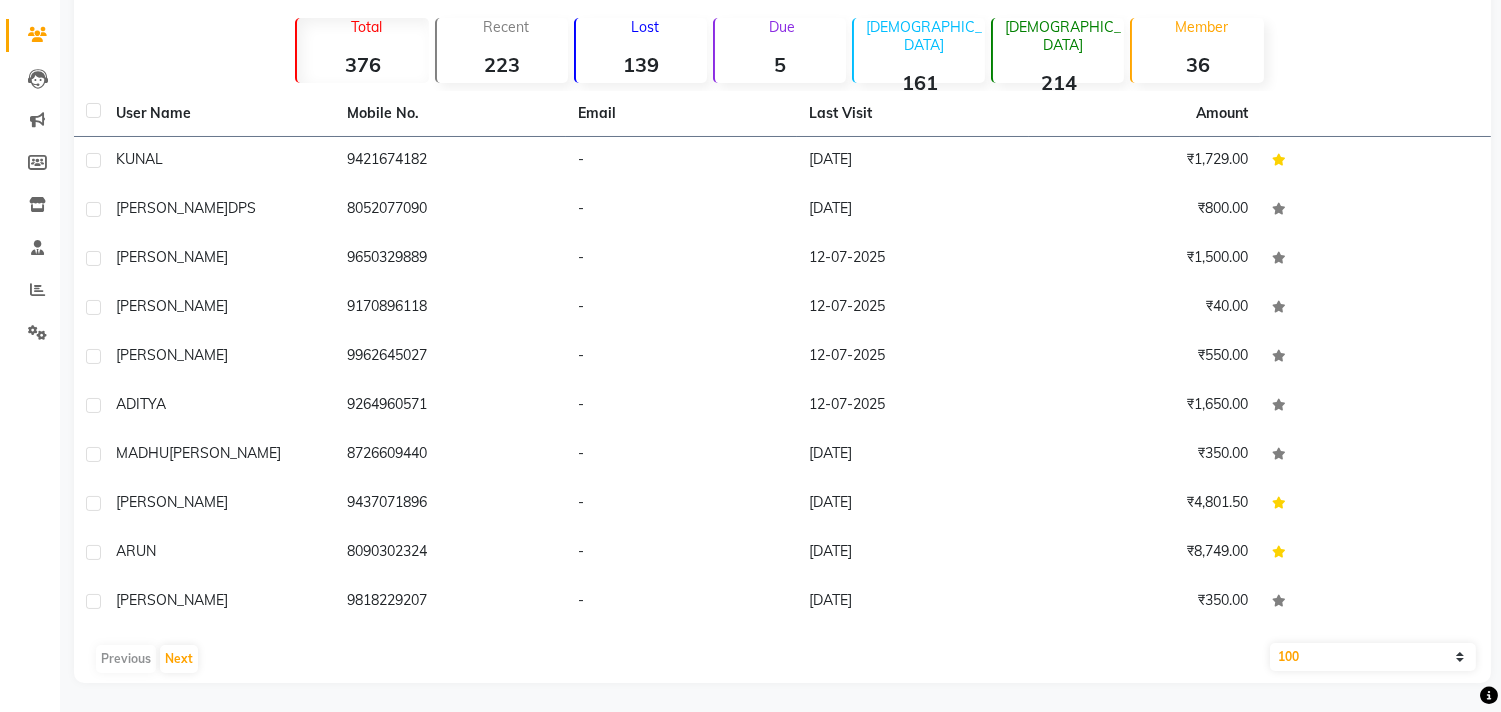 click on "10   50   100" 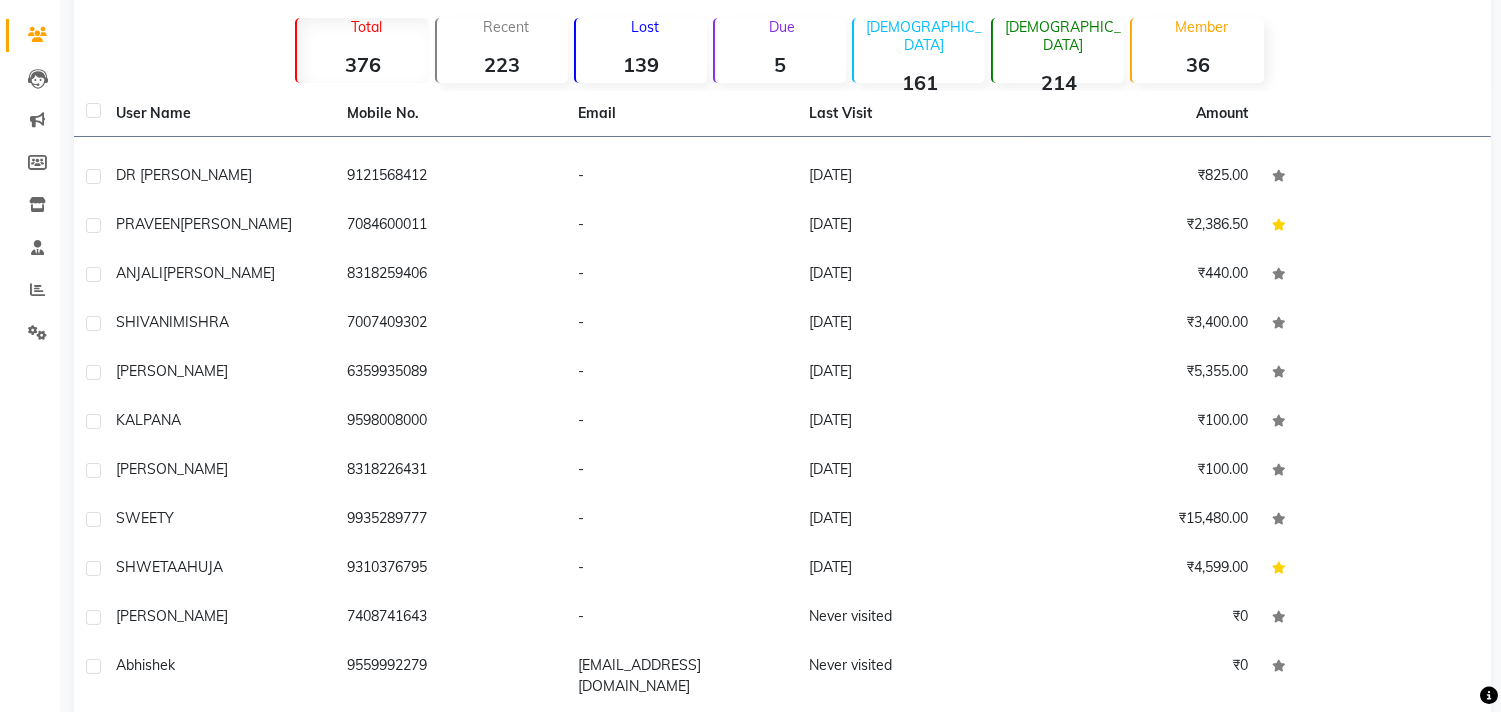 scroll, scrollTop: 4185, scrollLeft: 0, axis: vertical 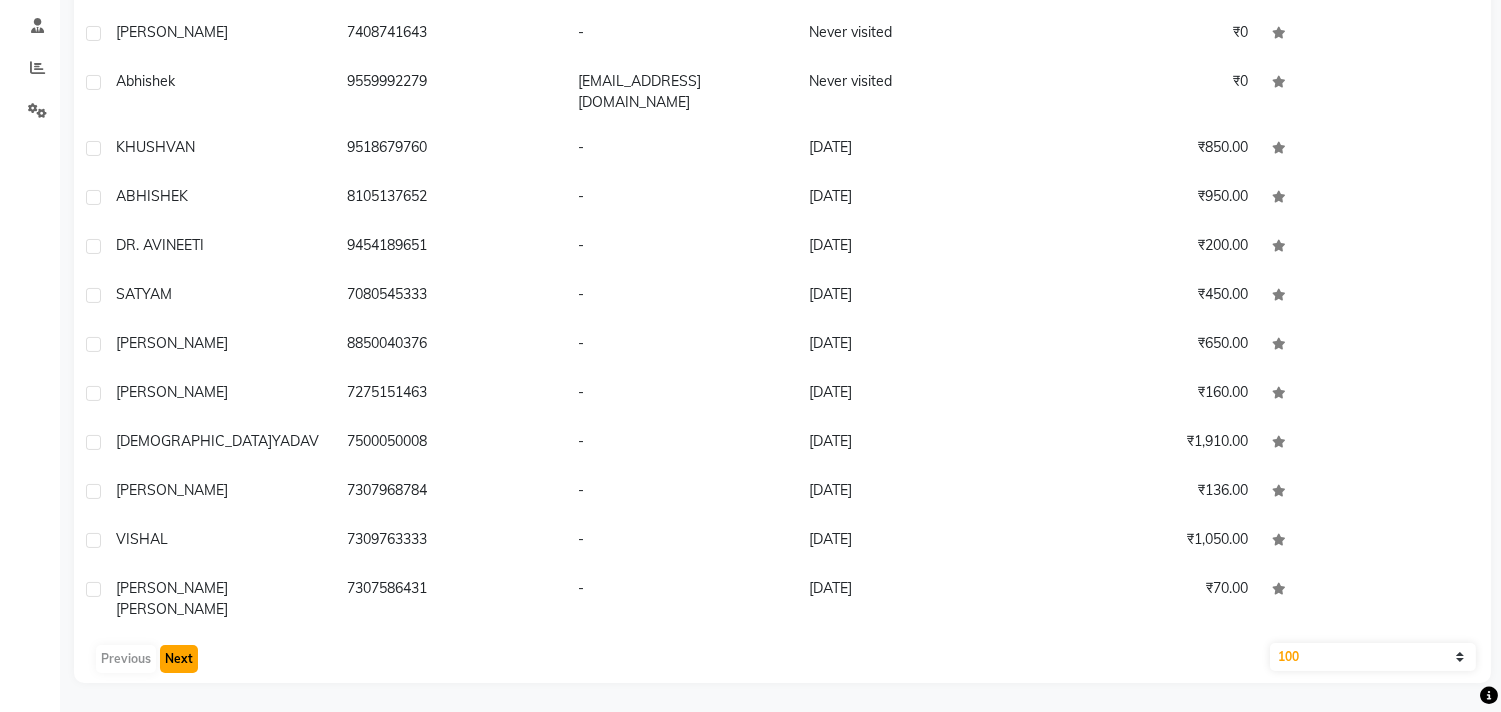 click on "Next" 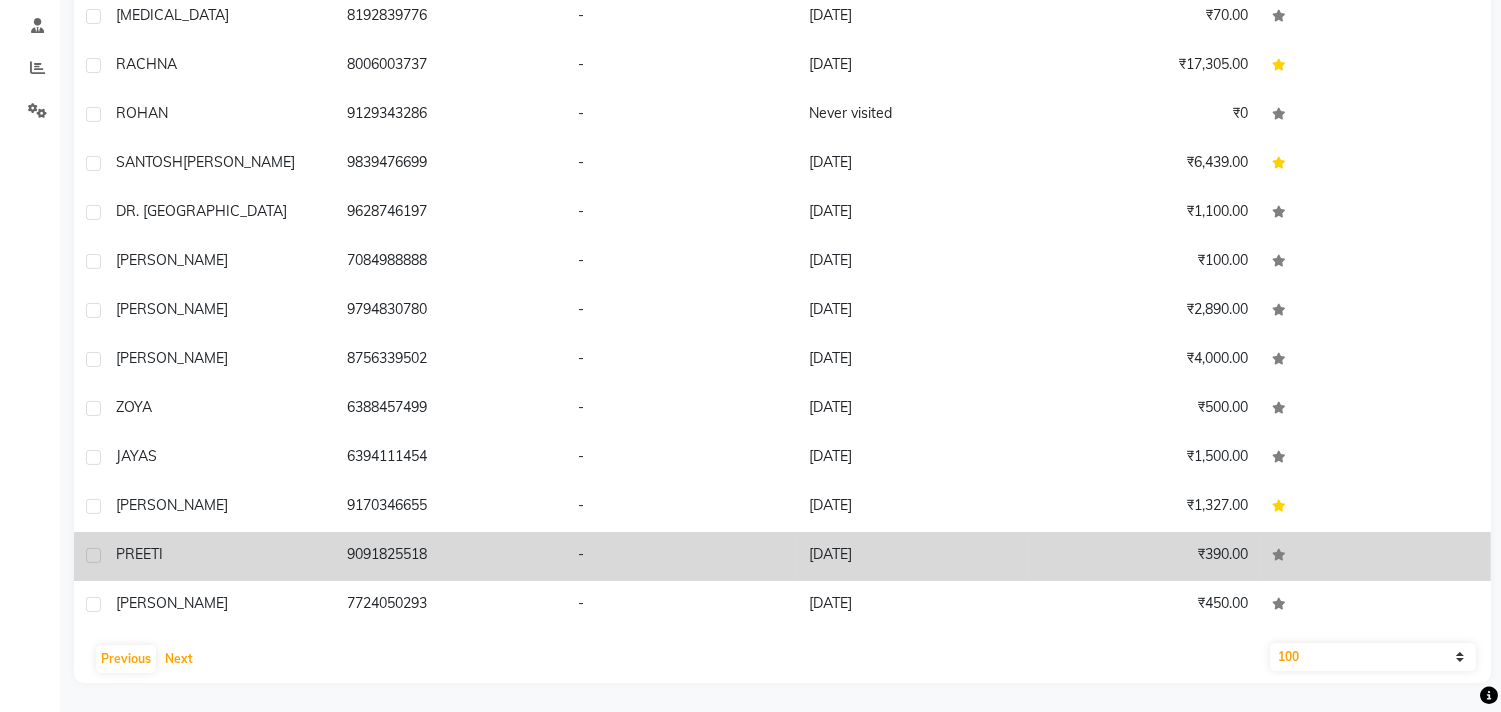 scroll, scrollTop: 4185, scrollLeft: 0, axis: vertical 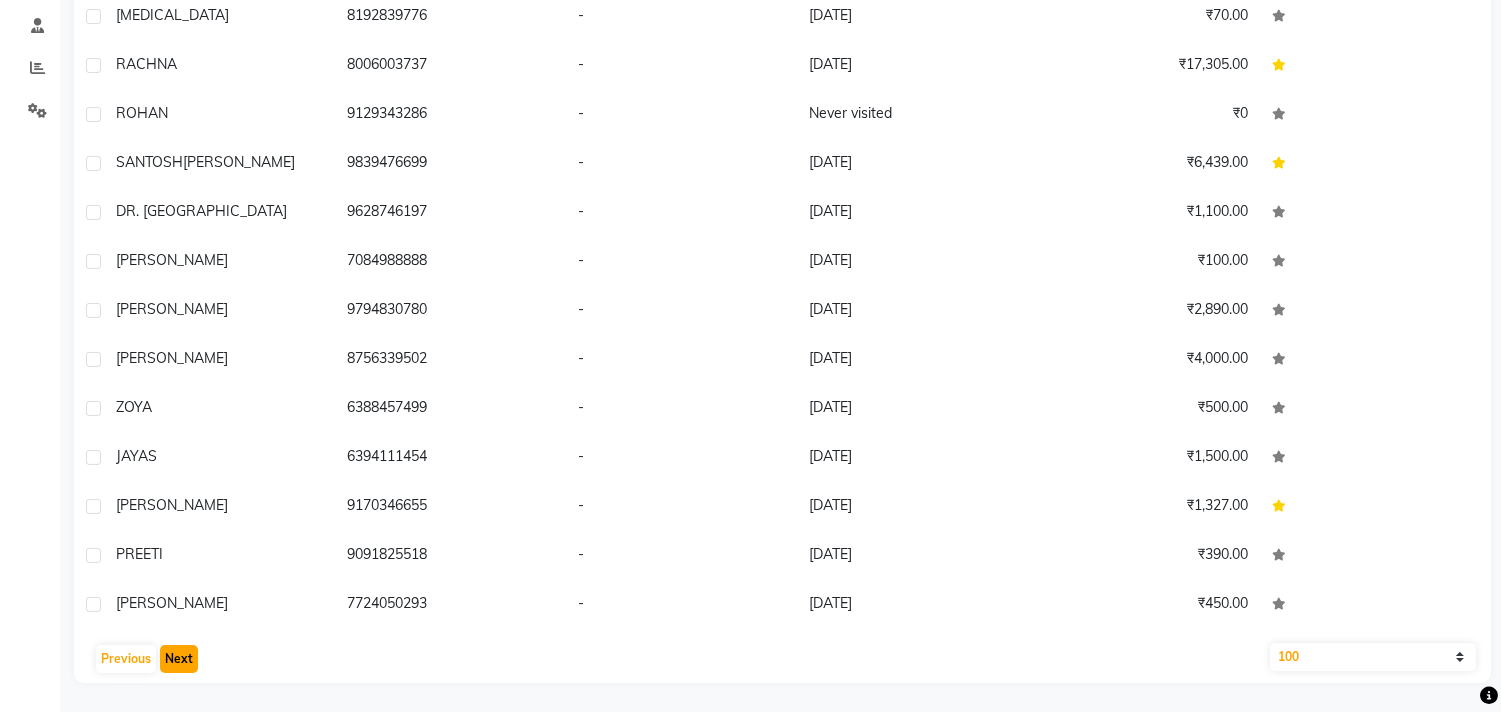 click on "Next" 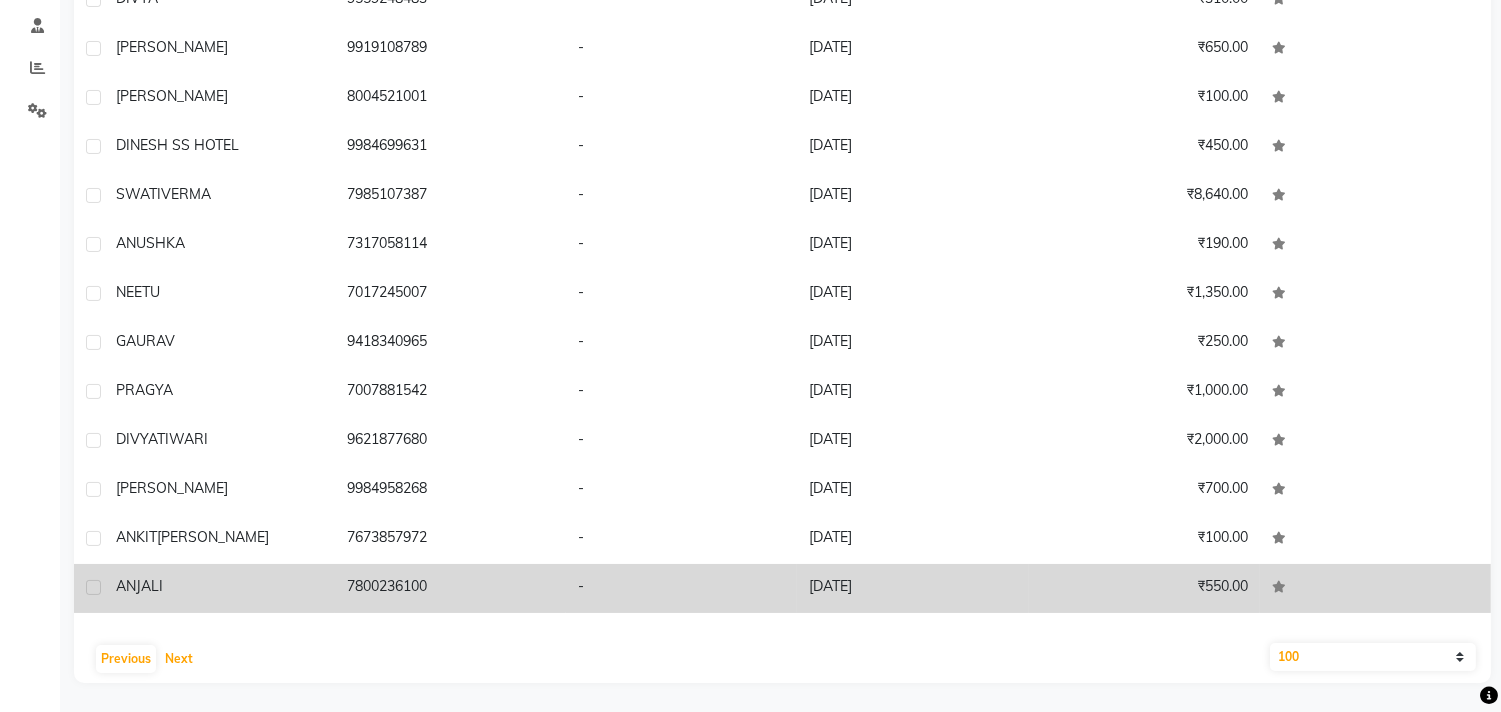 scroll, scrollTop: 4185, scrollLeft: 0, axis: vertical 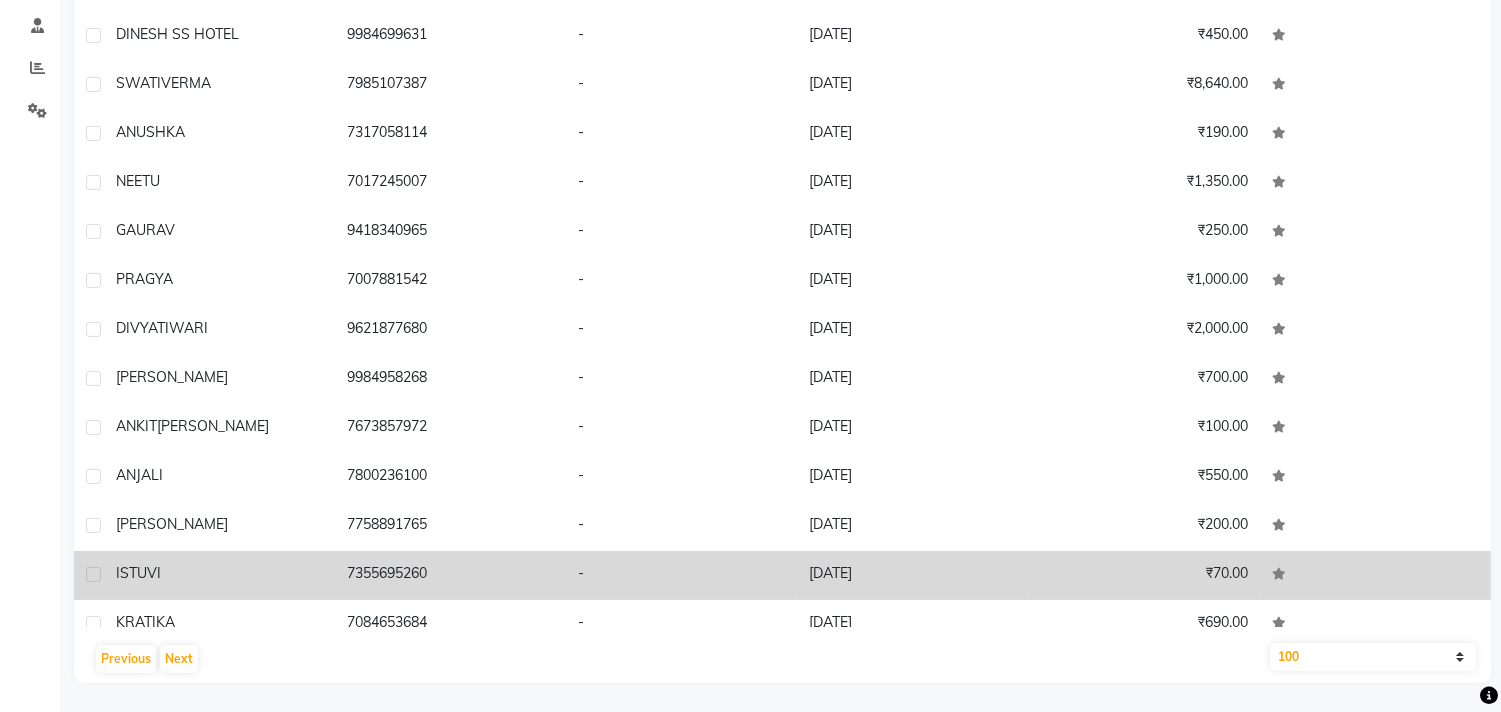 drag, startPoint x: 342, startPoint y: 494, endPoint x: 424, endPoint y: 497, distance: 82.05486 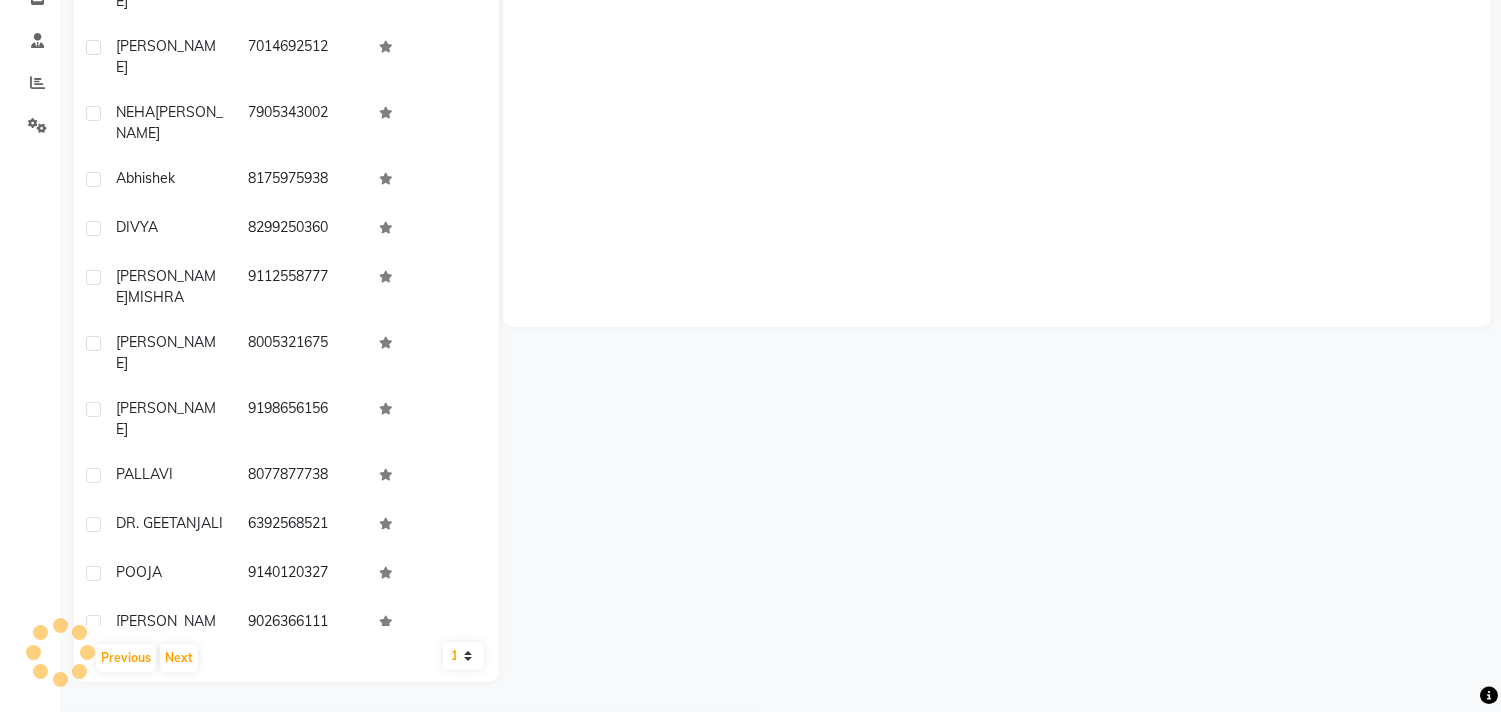 scroll, scrollTop: 360, scrollLeft: 0, axis: vertical 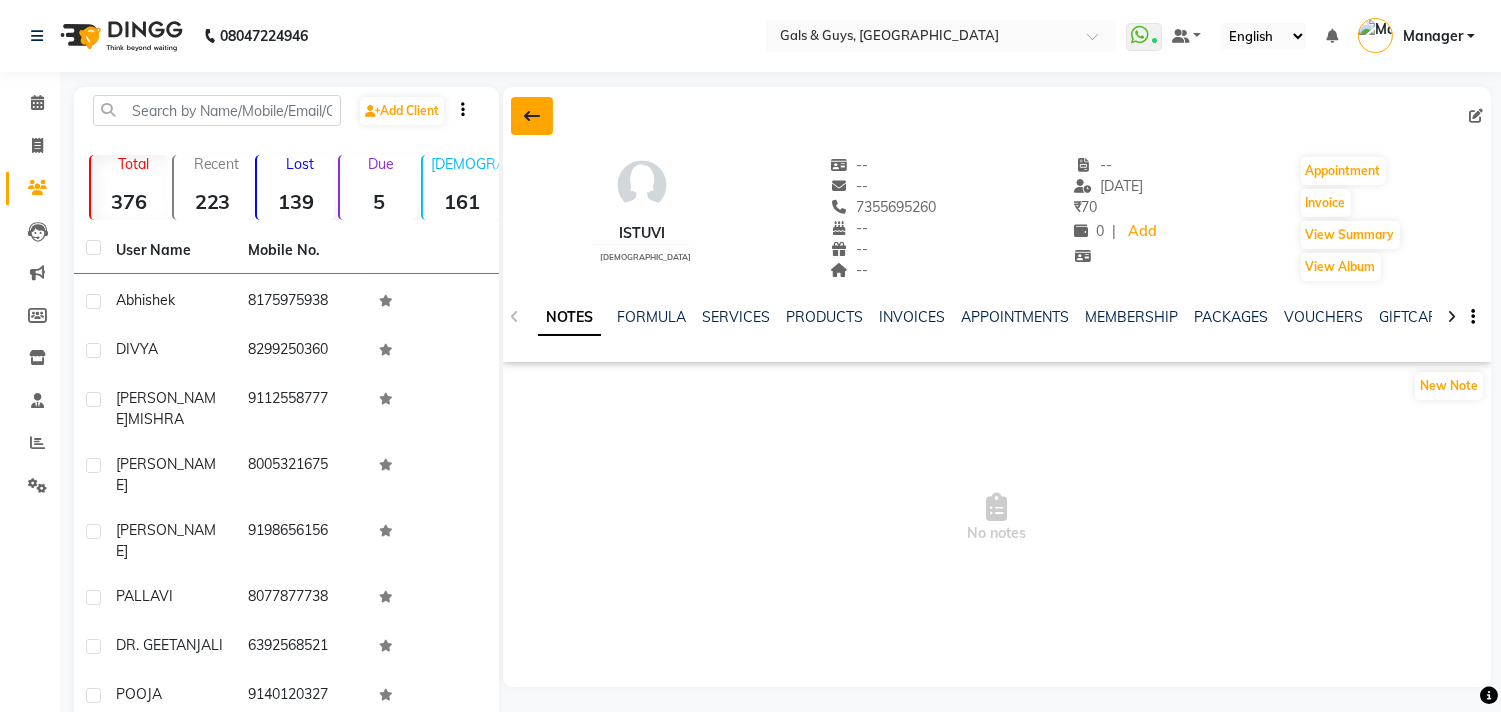 click 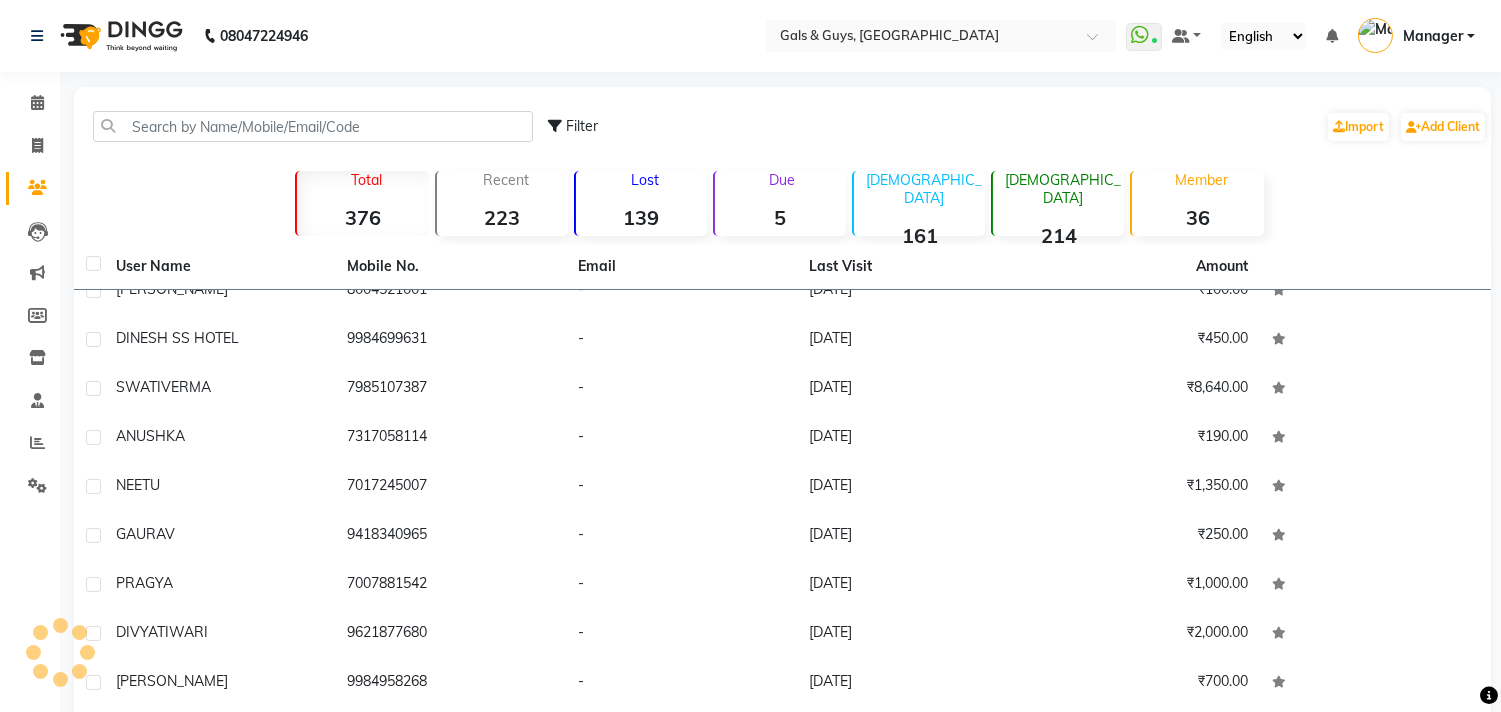 scroll, scrollTop: 4185, scrollLeft: 0, axis: vertical 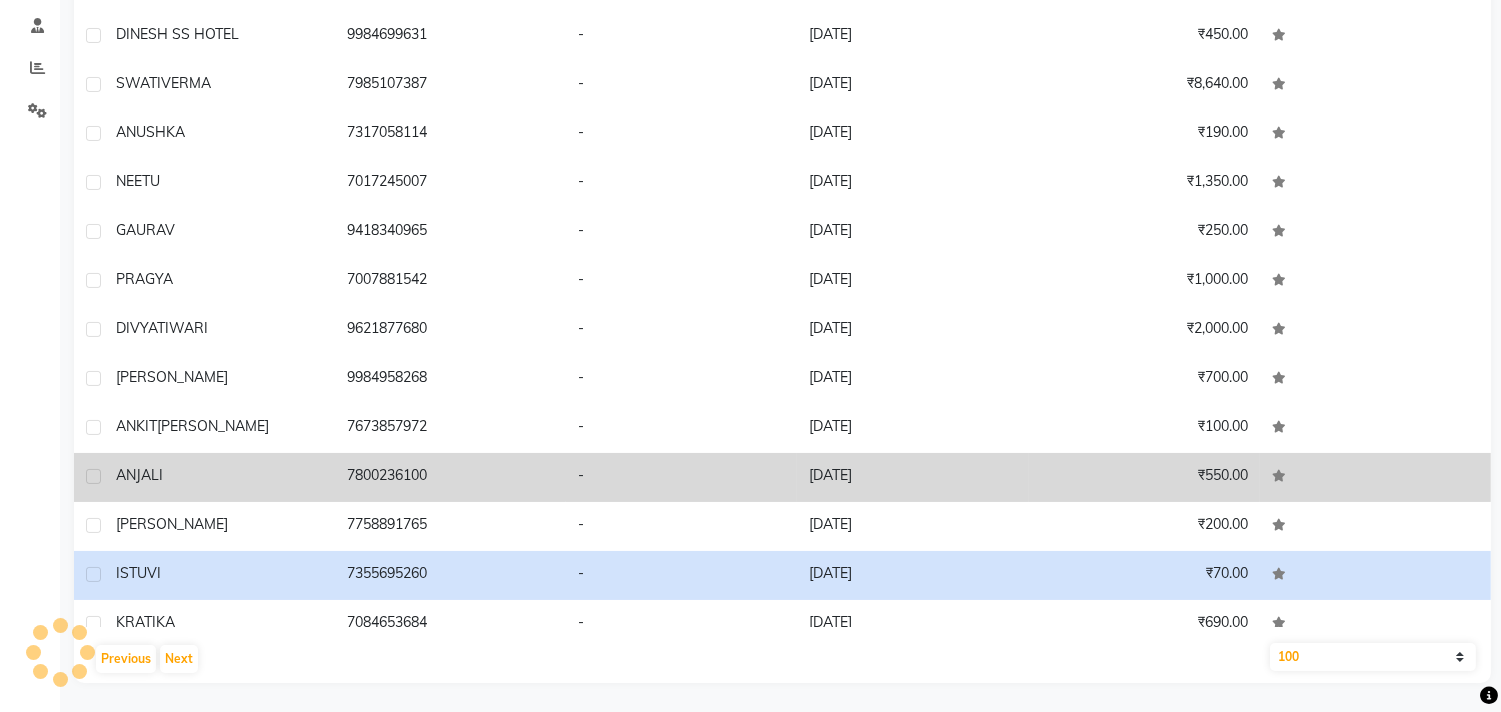 drag, startPoint x: 347, startPoint y: 400, endPoint x: 428, endPoint y: 405, distance: 81.154175 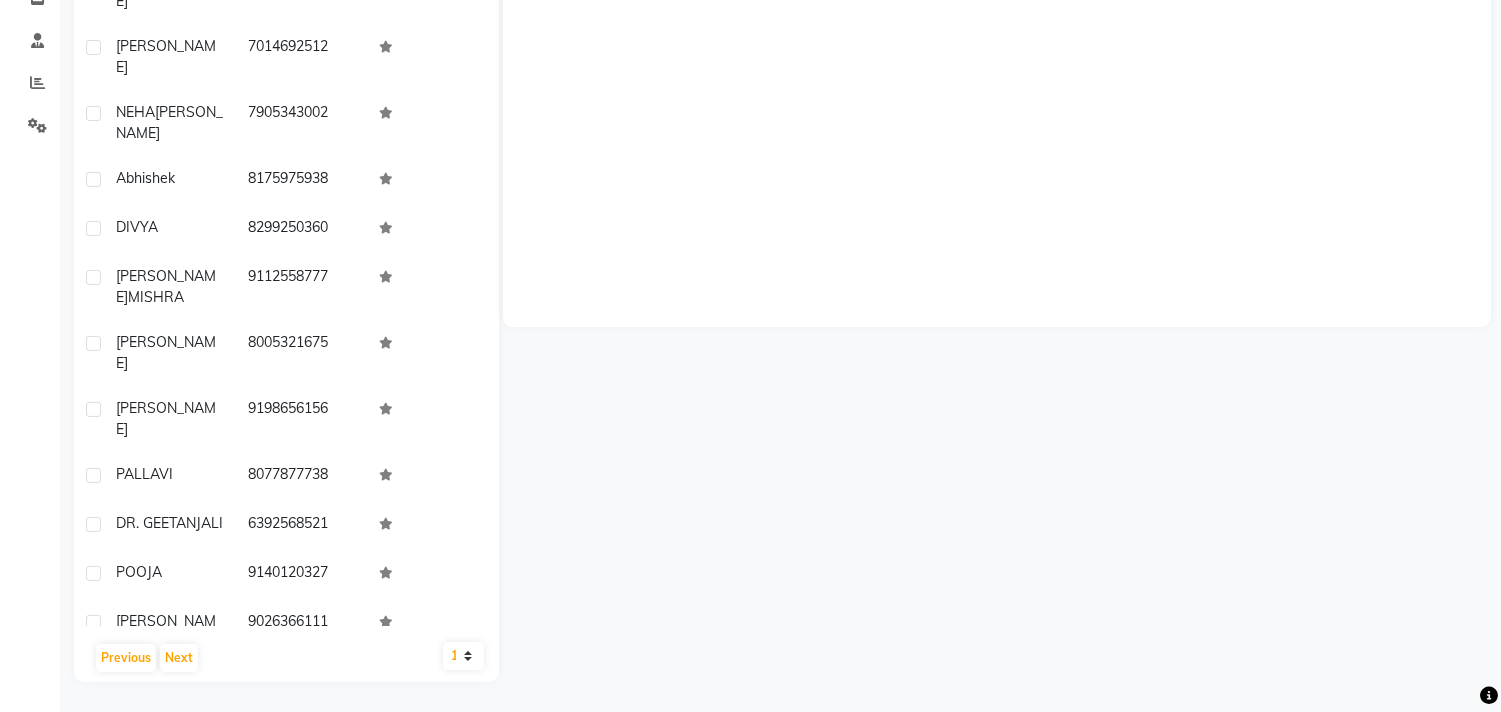 scroll, scrollTop: 360, scrollLeft: 0, axis: vertical 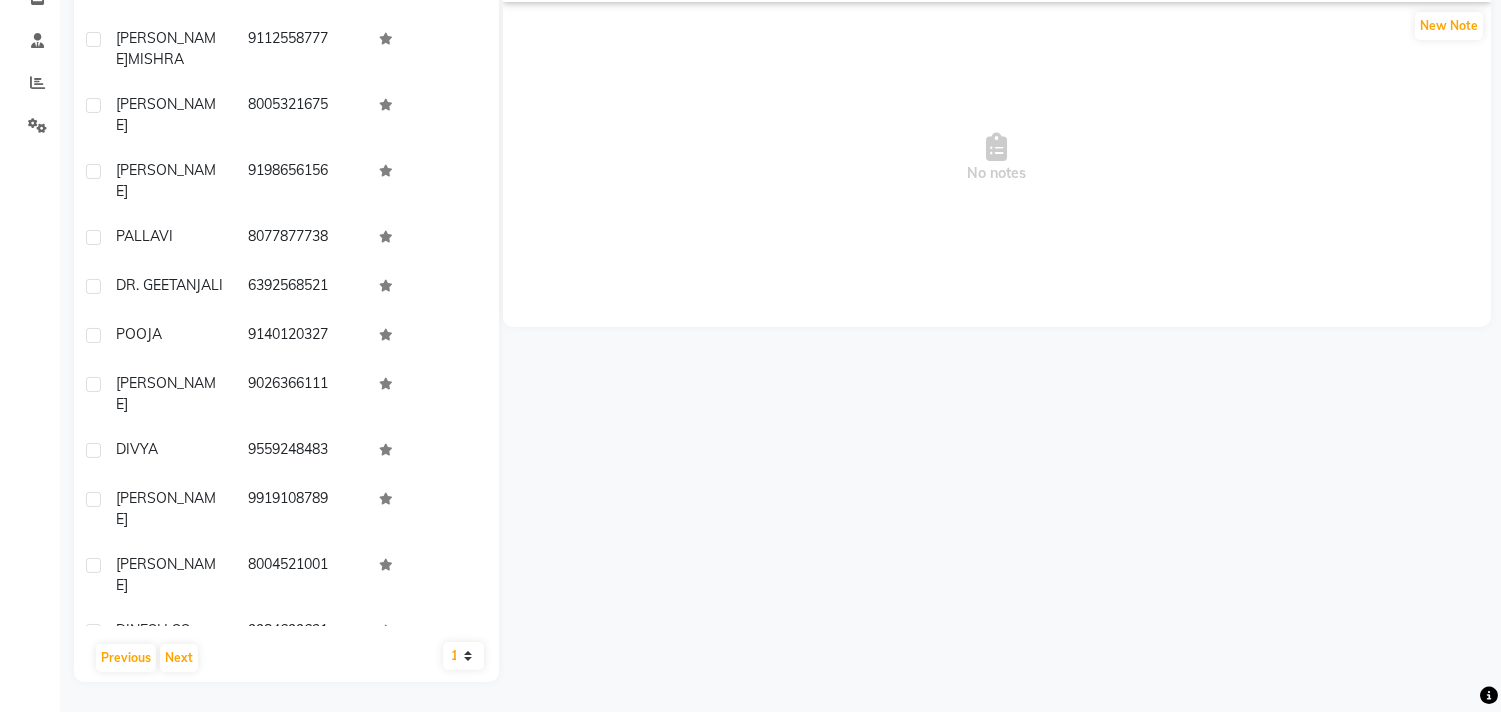 drag, startPoint x: 244, startPoint y: 337, endPoint x: 331, endPoint y: 334, distance: 87.05171 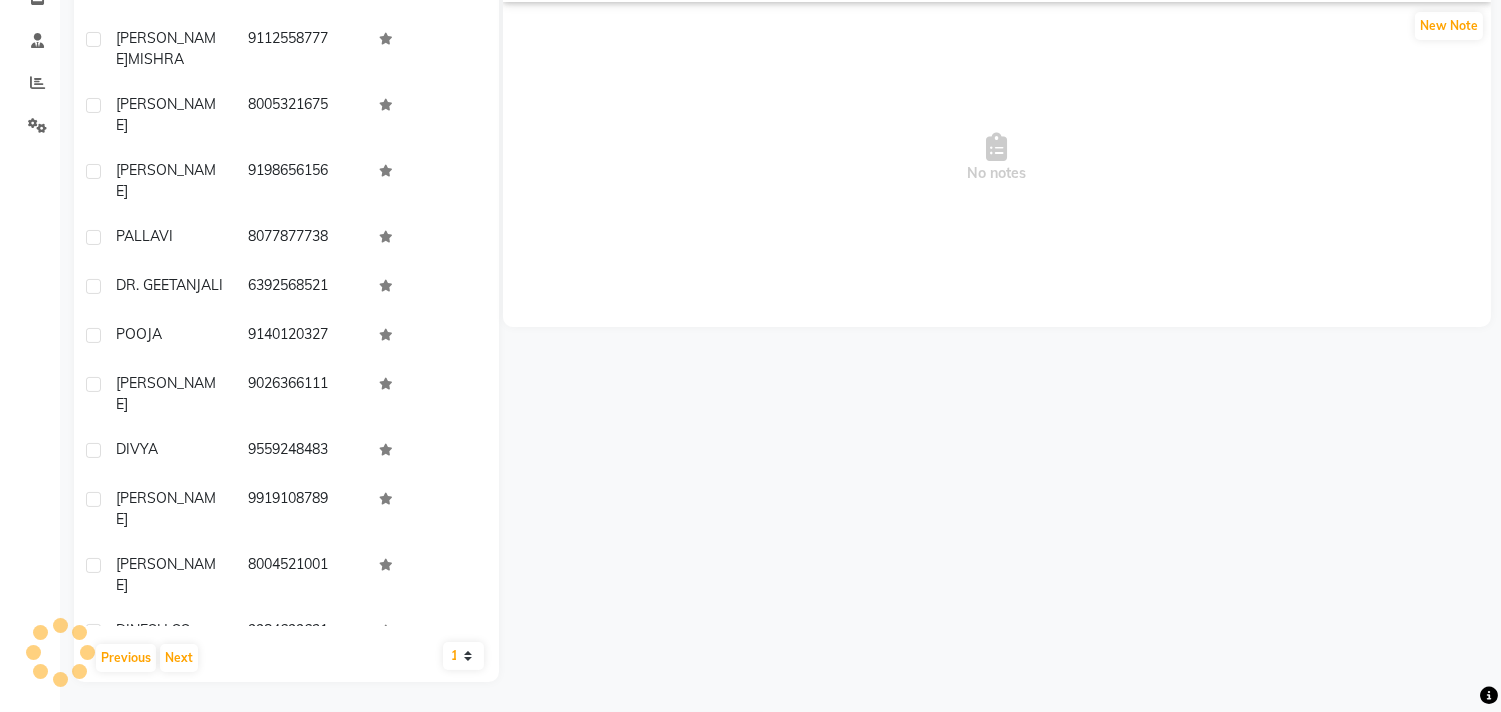 scroll, scrollTop: 4312, scrollLeft: 0, axis: vertical 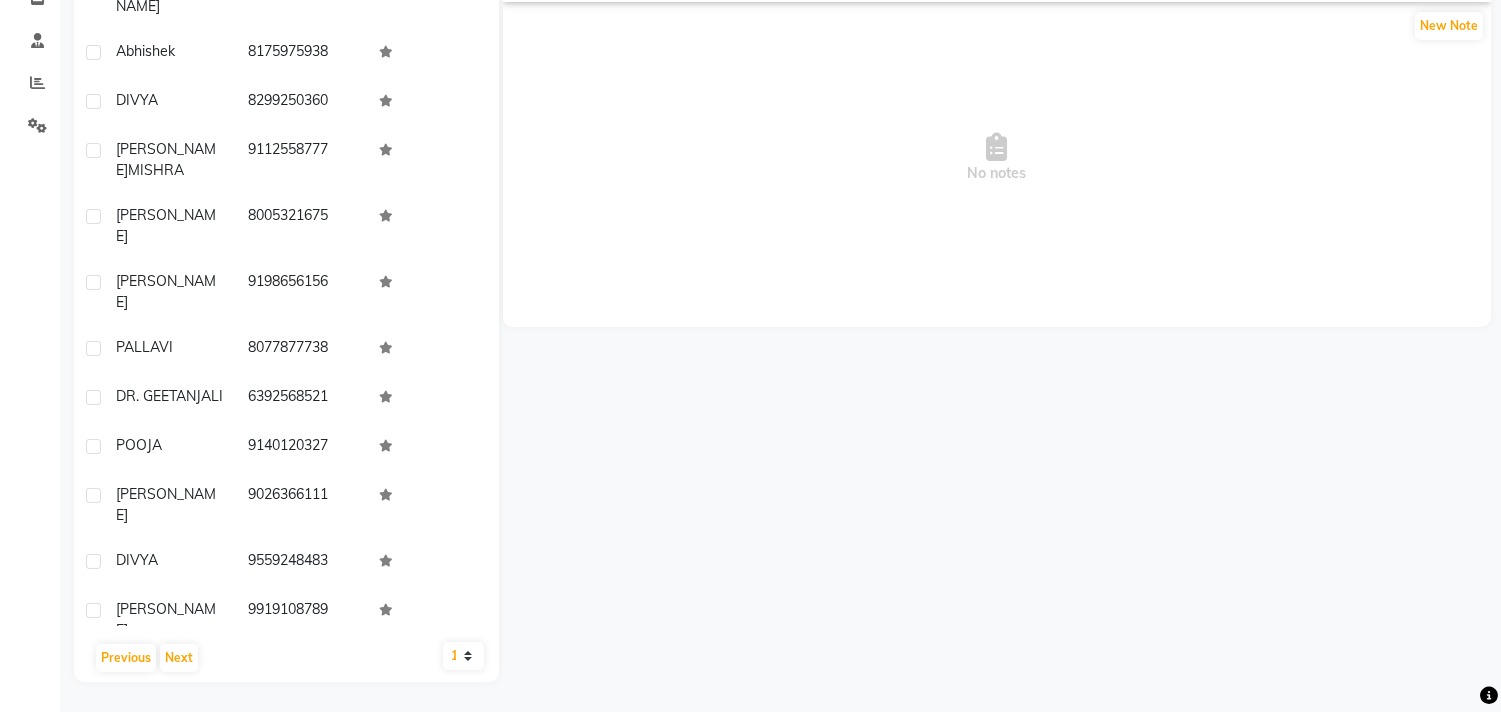 click on "7758891765" 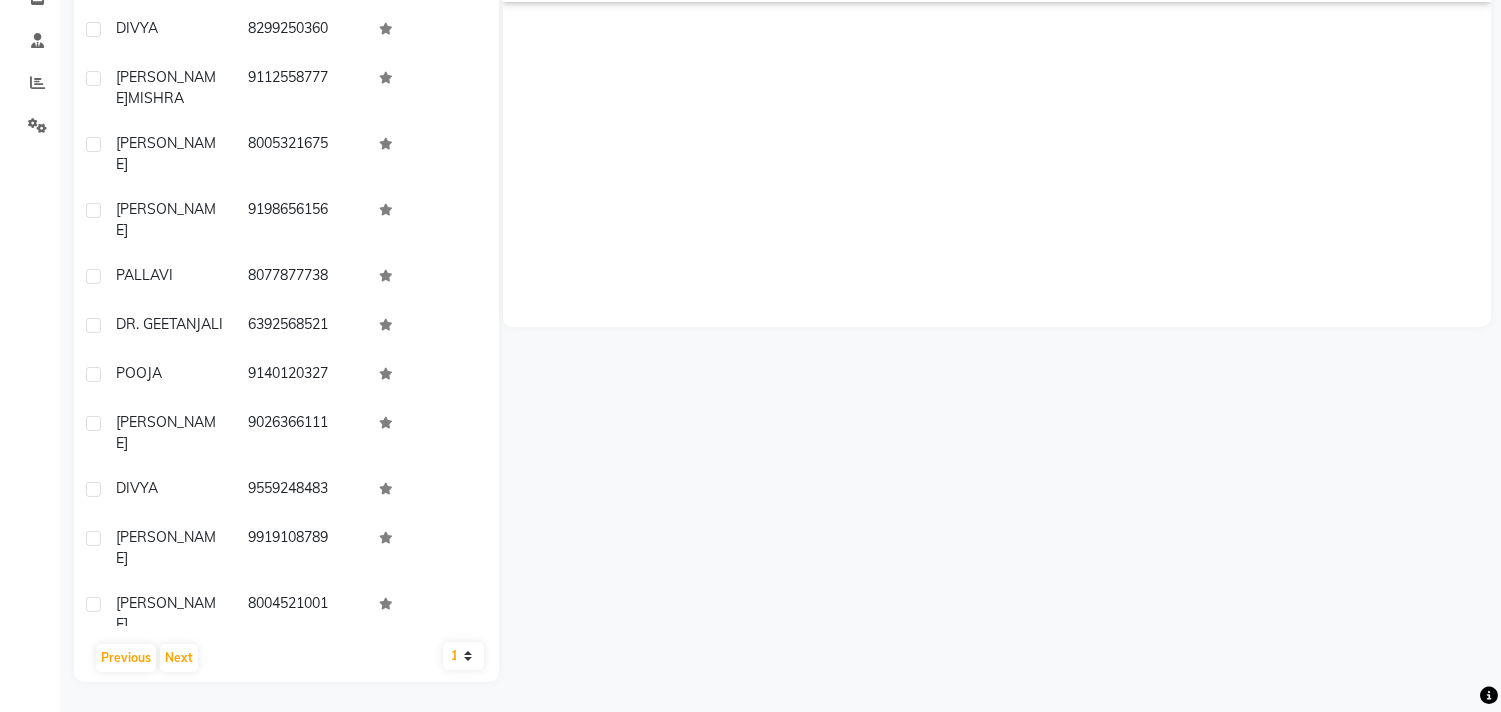 scroll, scrollTop: 4423, scrollLeft: 0, axis: vertical 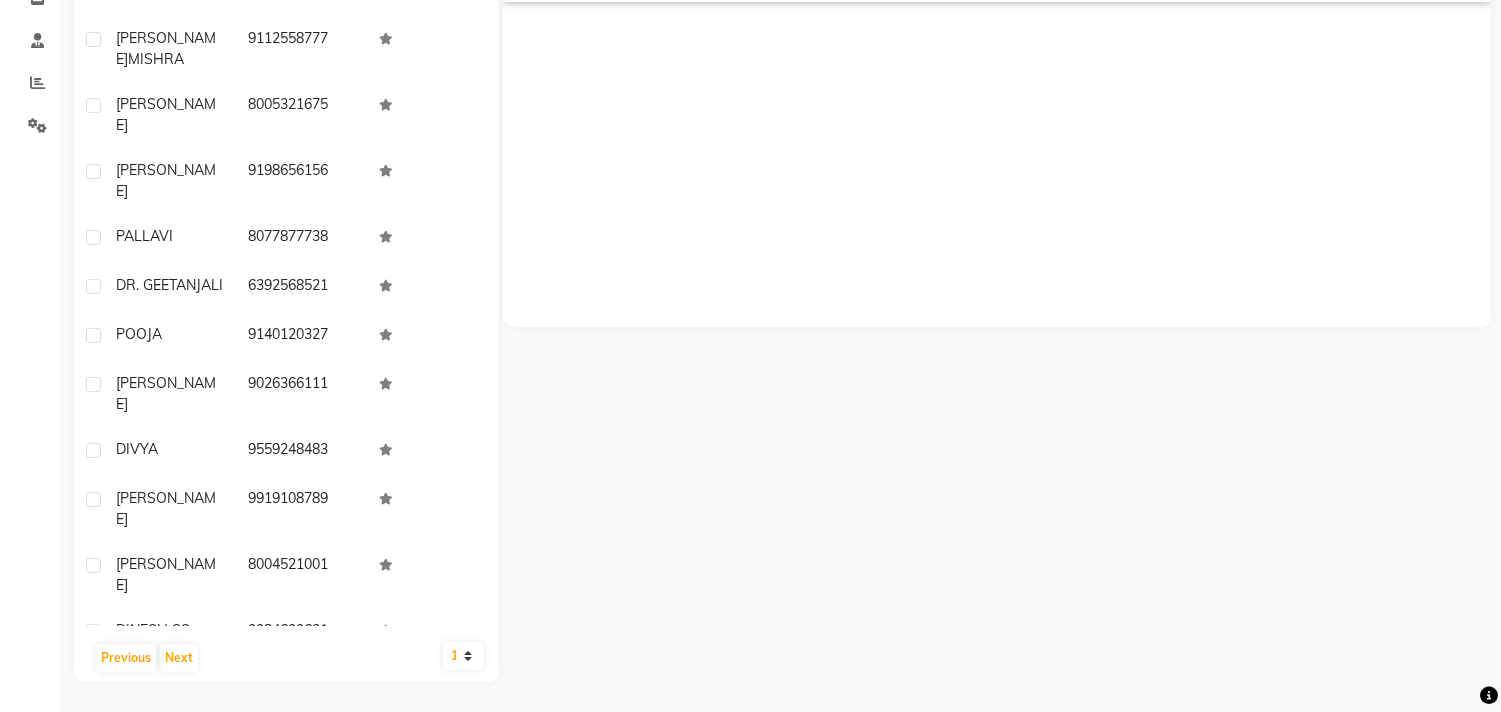 drag, startPoint x: 244, startPoint y: 406, endPoint x: 327, endPoint y: 406, distance: 83 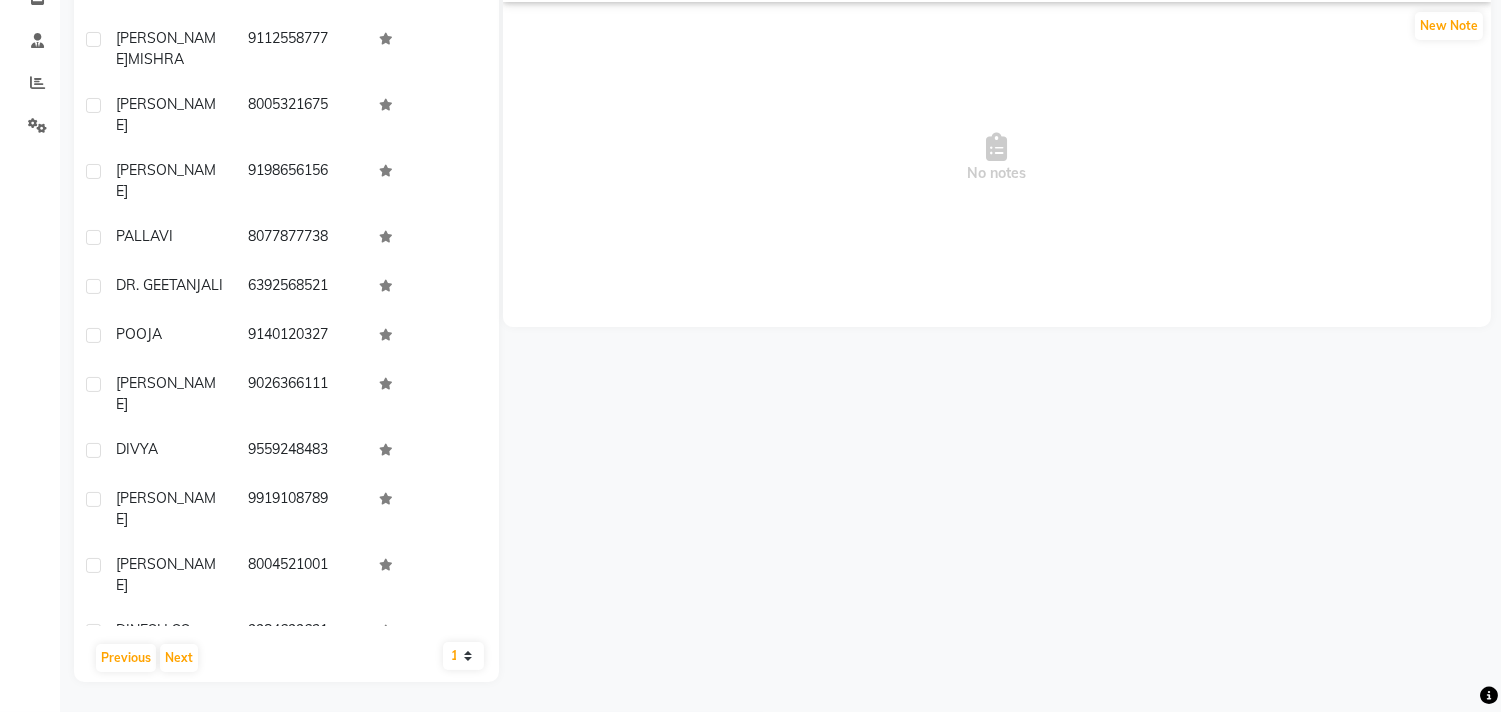 drag, startPoint x: 244, startPoint y: 293, endPoint x: 326, endPoint y: 296, distance: 82.05486 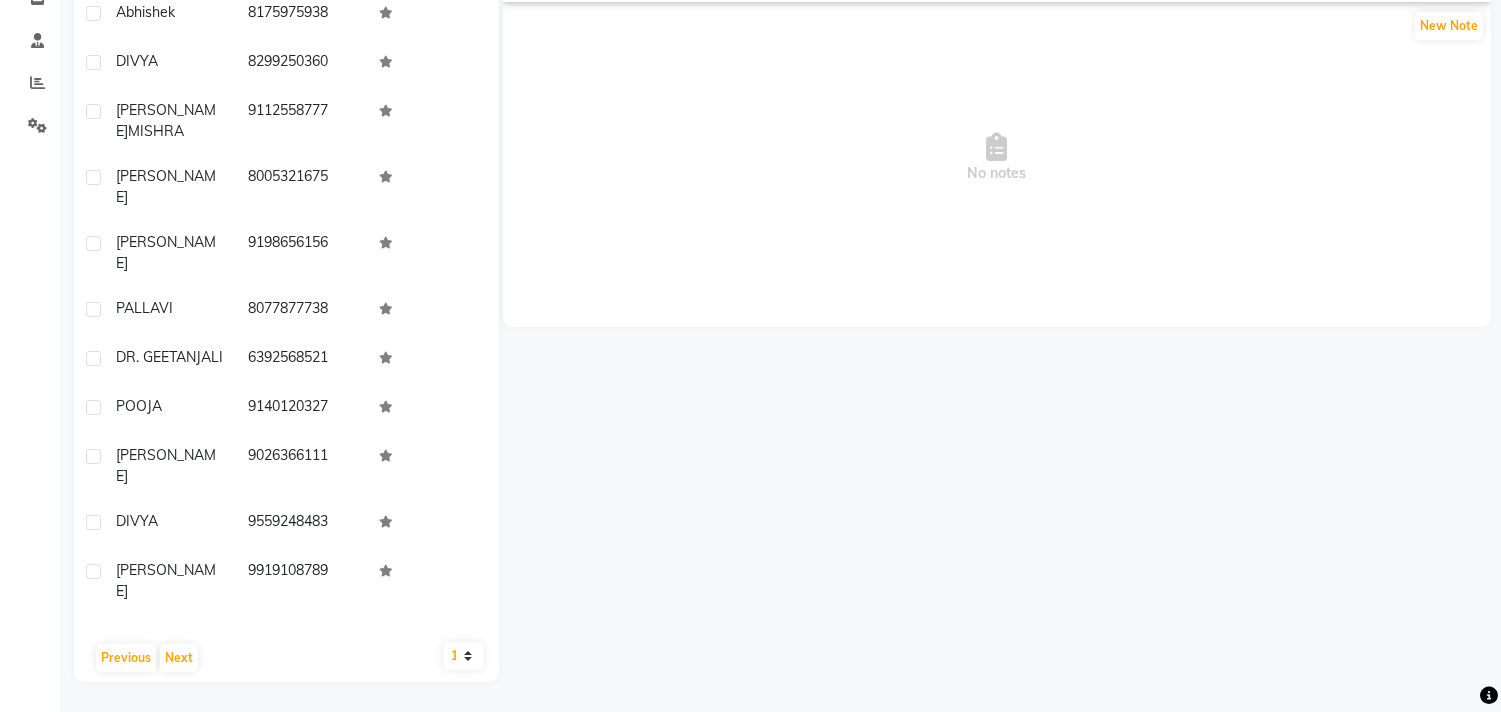 scroll, scrollTop: 4312, scrollLeft: 0, axis: vertical 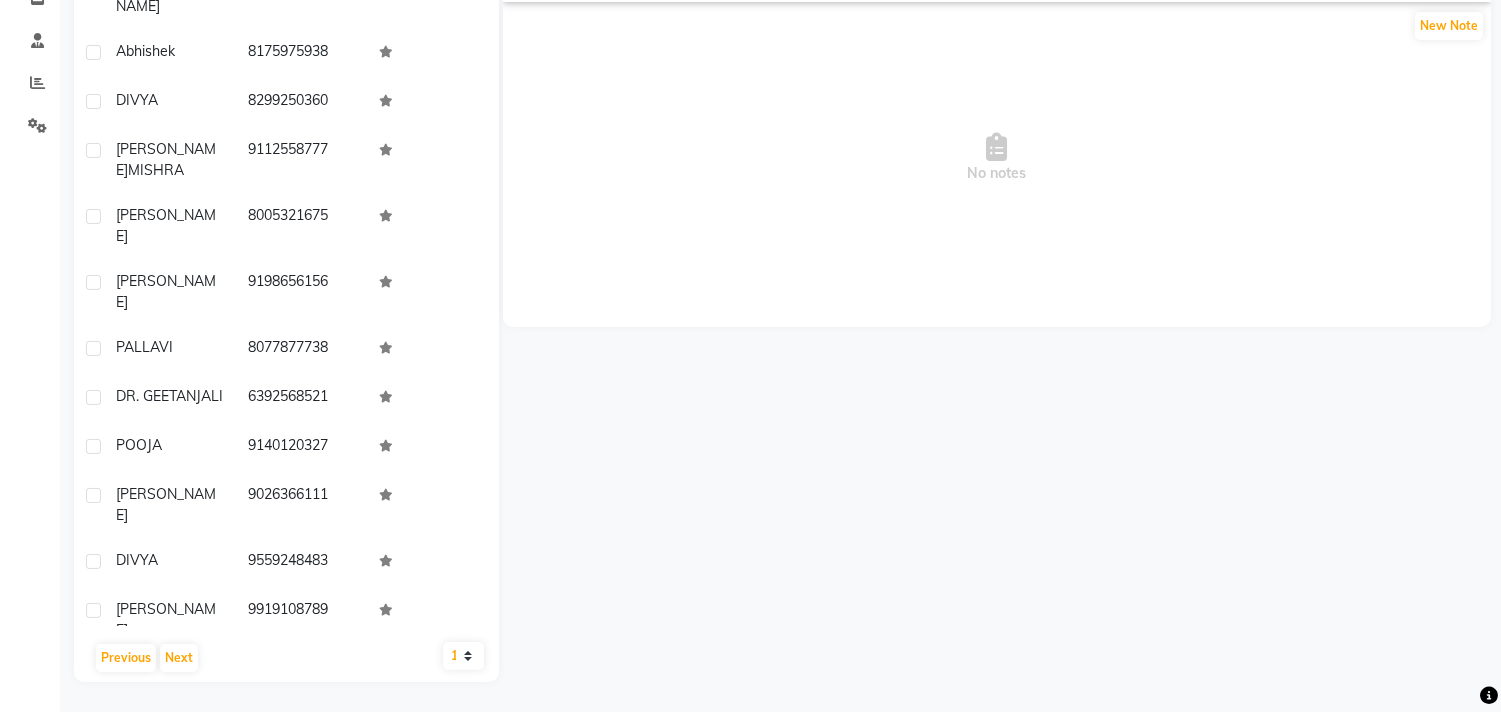 drag, startPoint x: 244, startPoint y: 353, endPoint x: 202, endPoint y: 348, distance: 42.296574 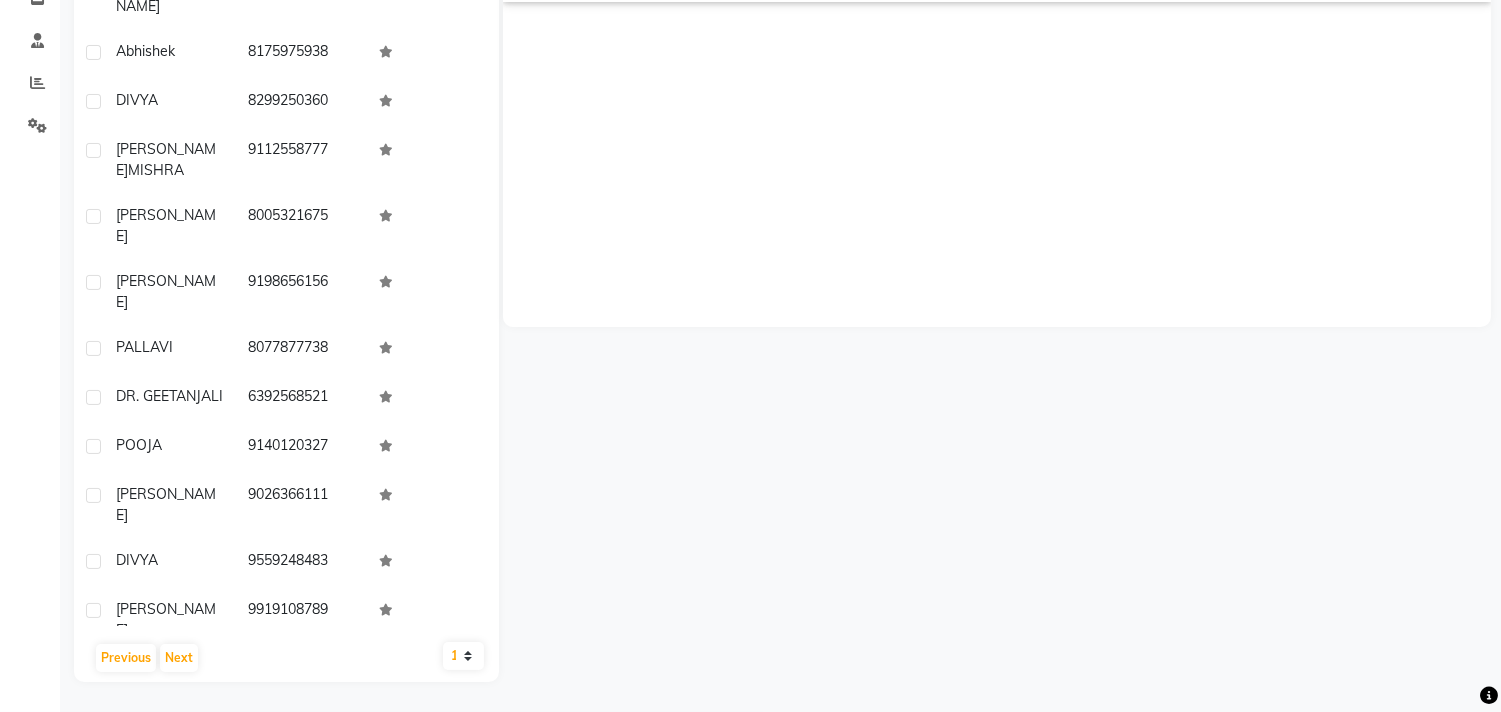 drag, startPoint x: 235, startPoint y: 298, endPoint x: 336, endPoint y: 298, distance: 101 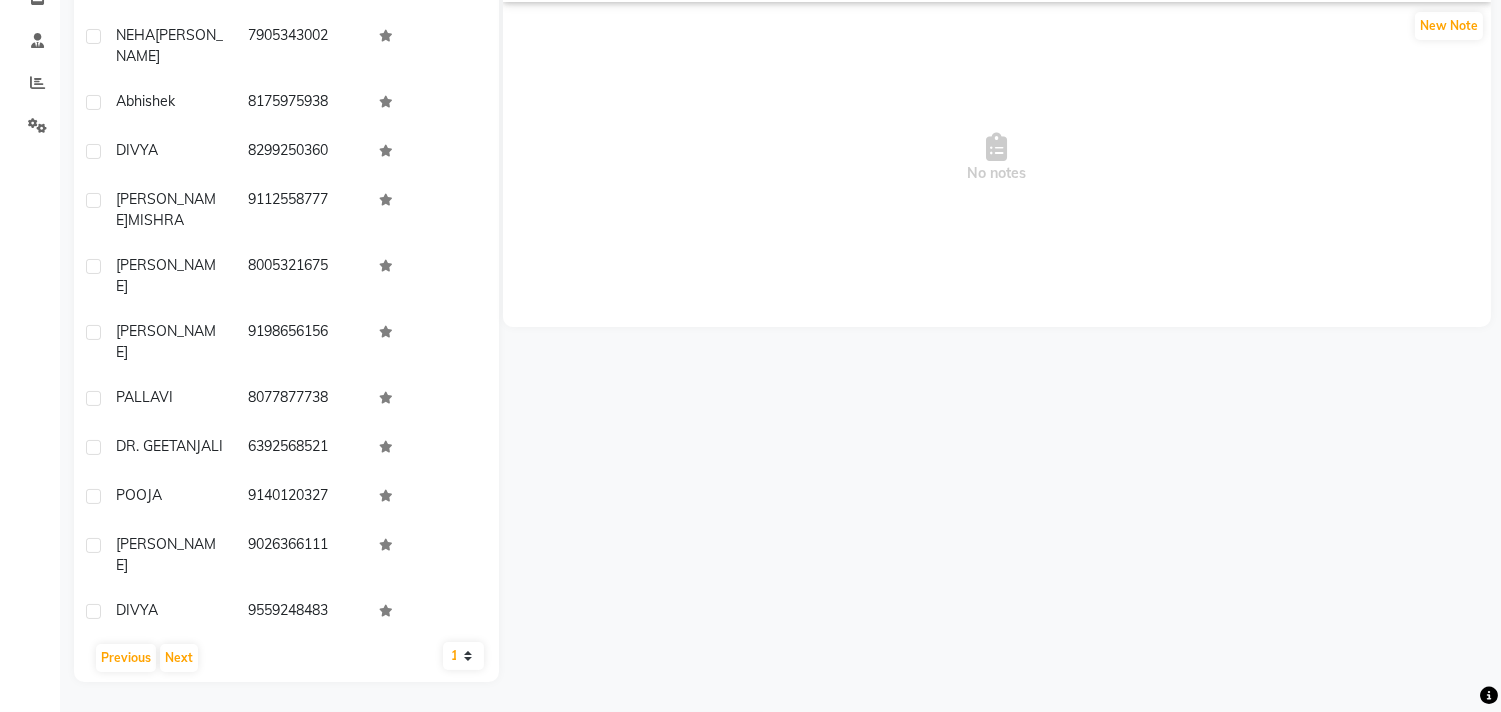 scroll, scrollTop: 4312, scrollLeft: 0, axis: vertical 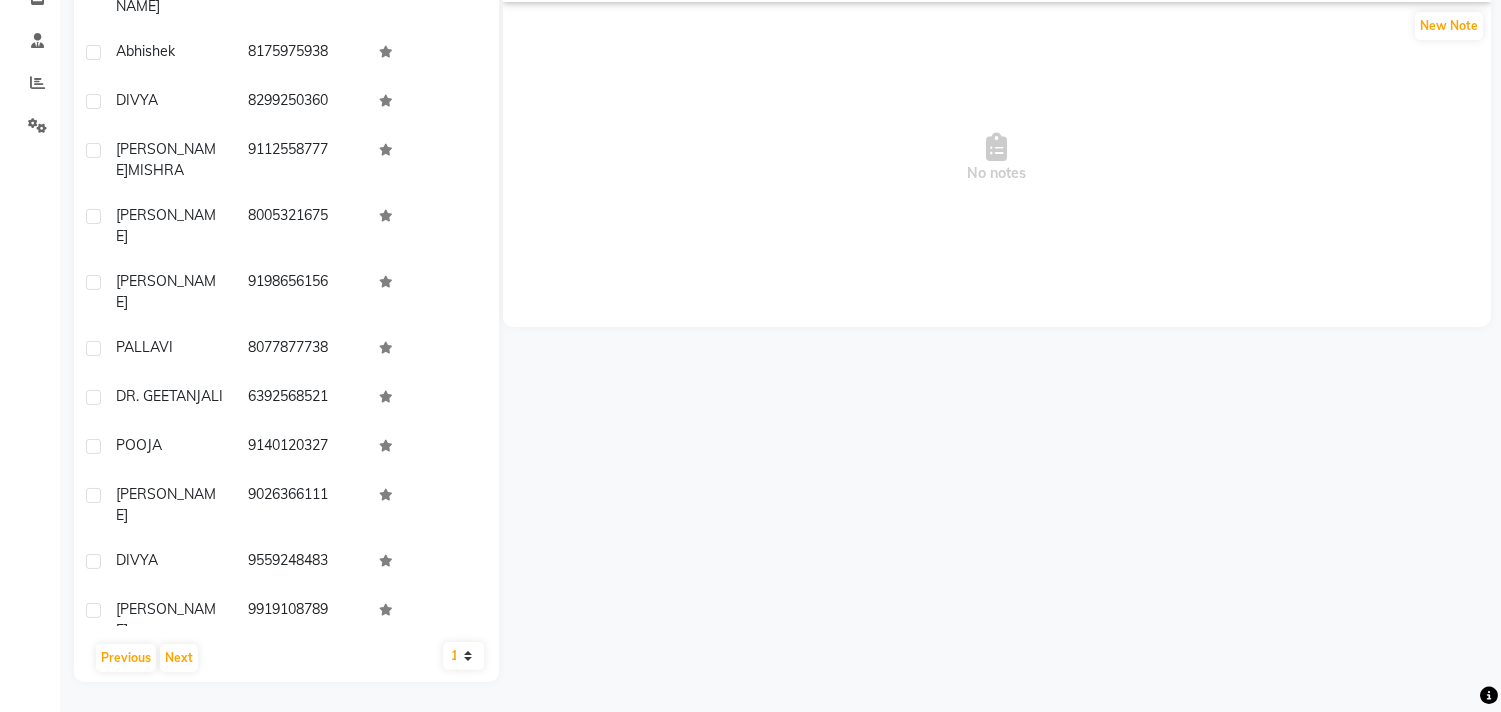 click on "9621877680" 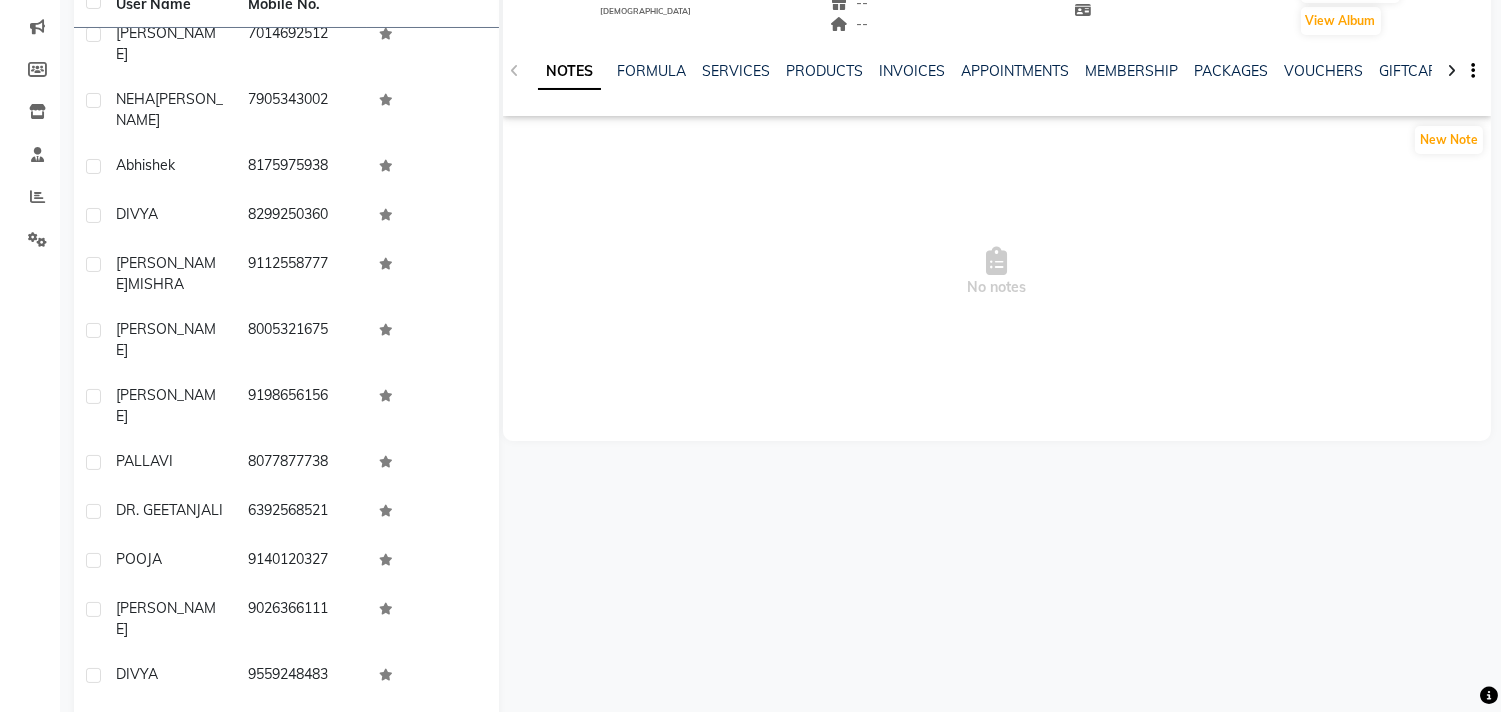 scroll, scrollTop: 248, scrollLeft: 0, axis: vertical 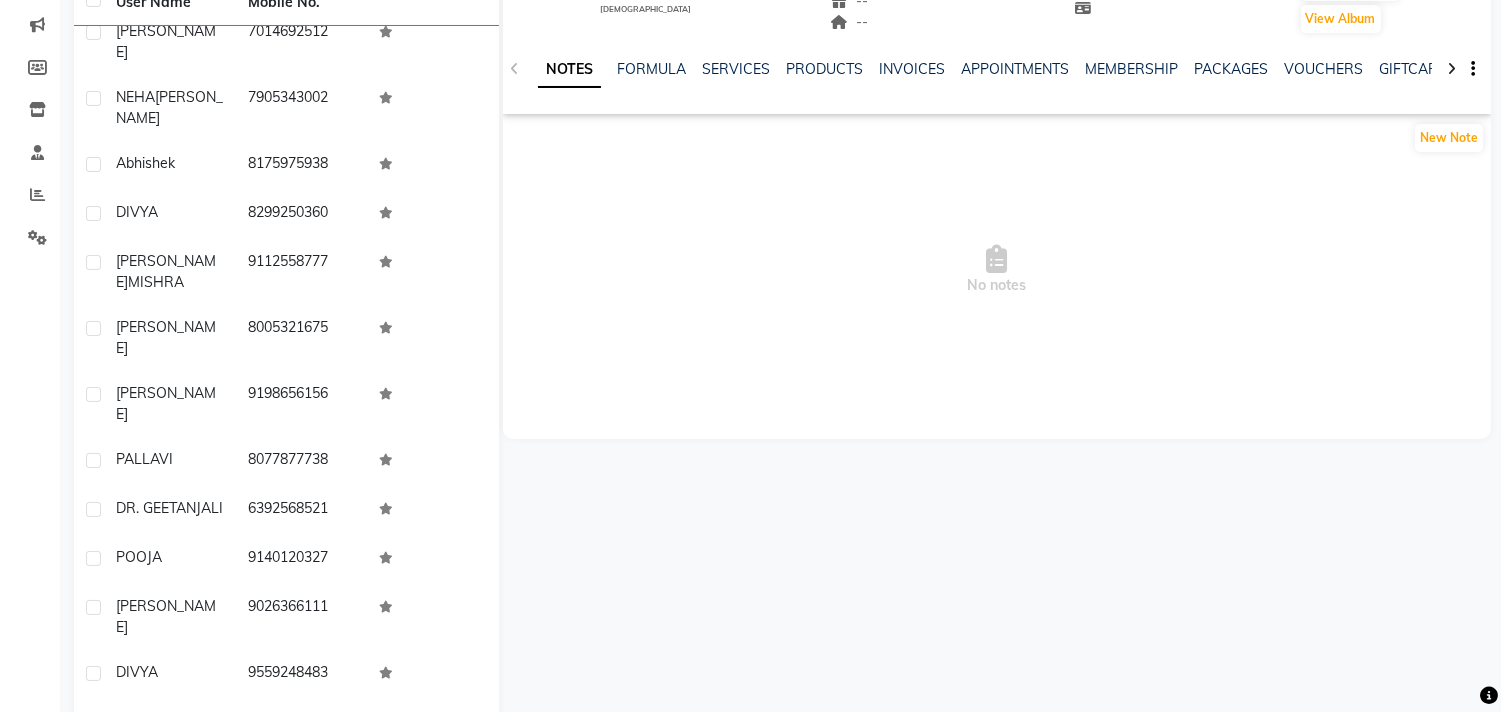 drag, startPoint x: 247, startPoint y: 458, endPoint x: 337, endPoint y: 468, distance: 90.55385 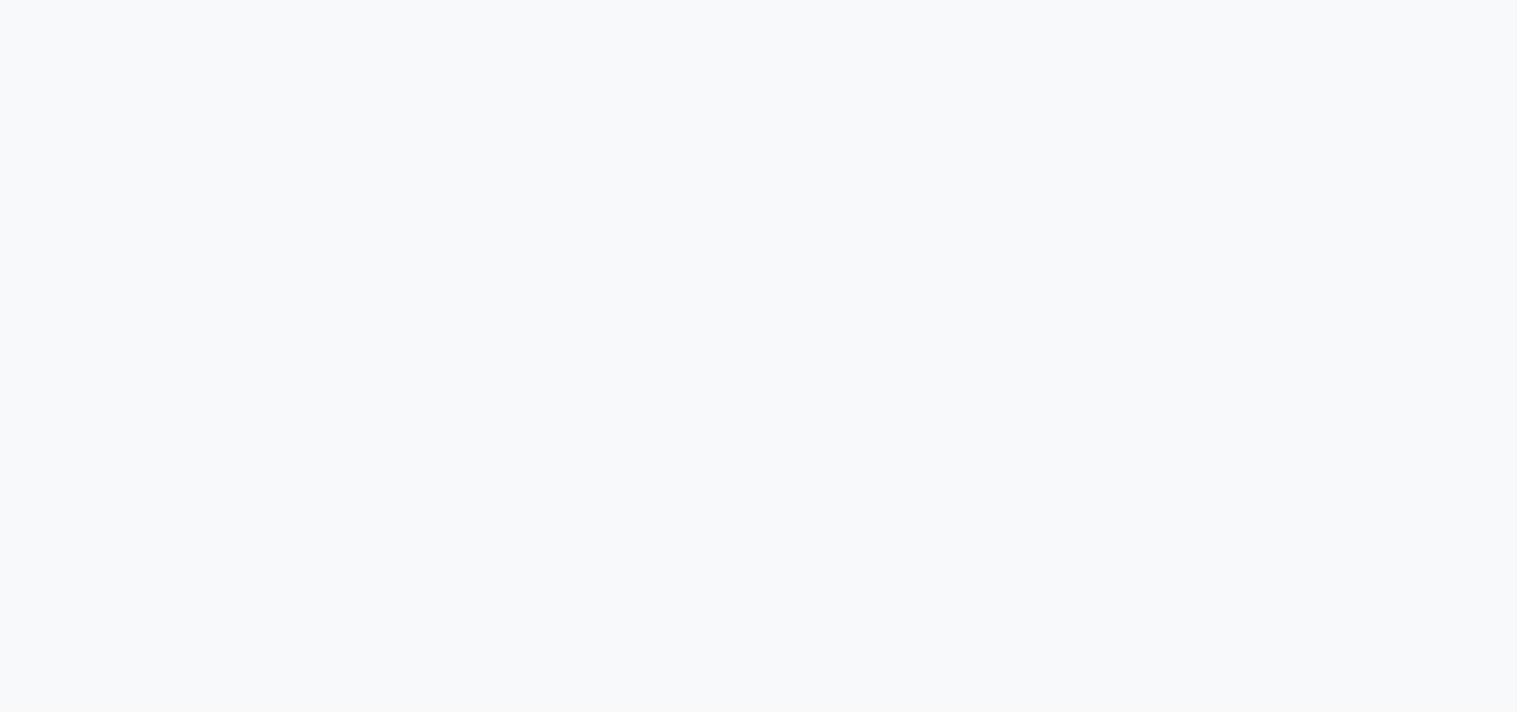 scroll, scrollTop: 0, scrollLeft: 0, axis: both 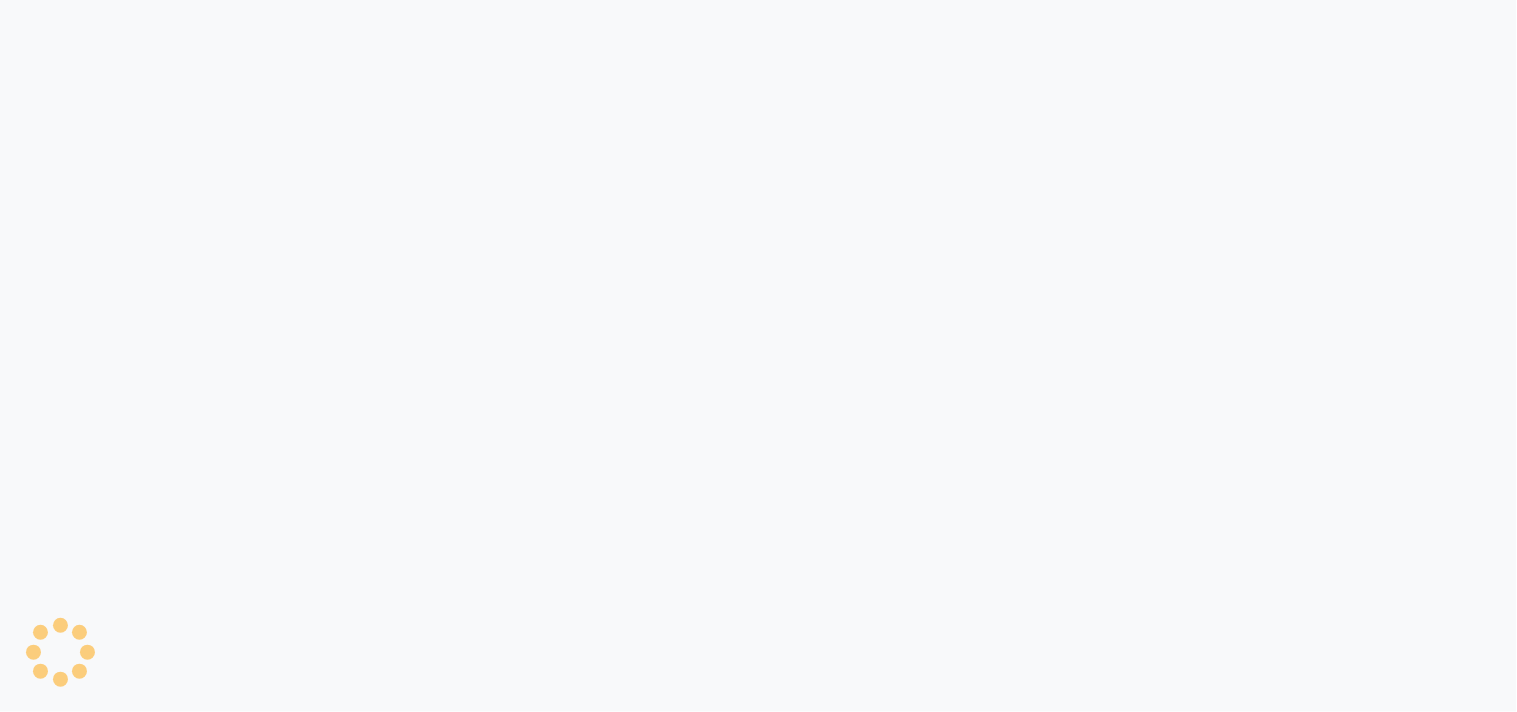 select on "service" 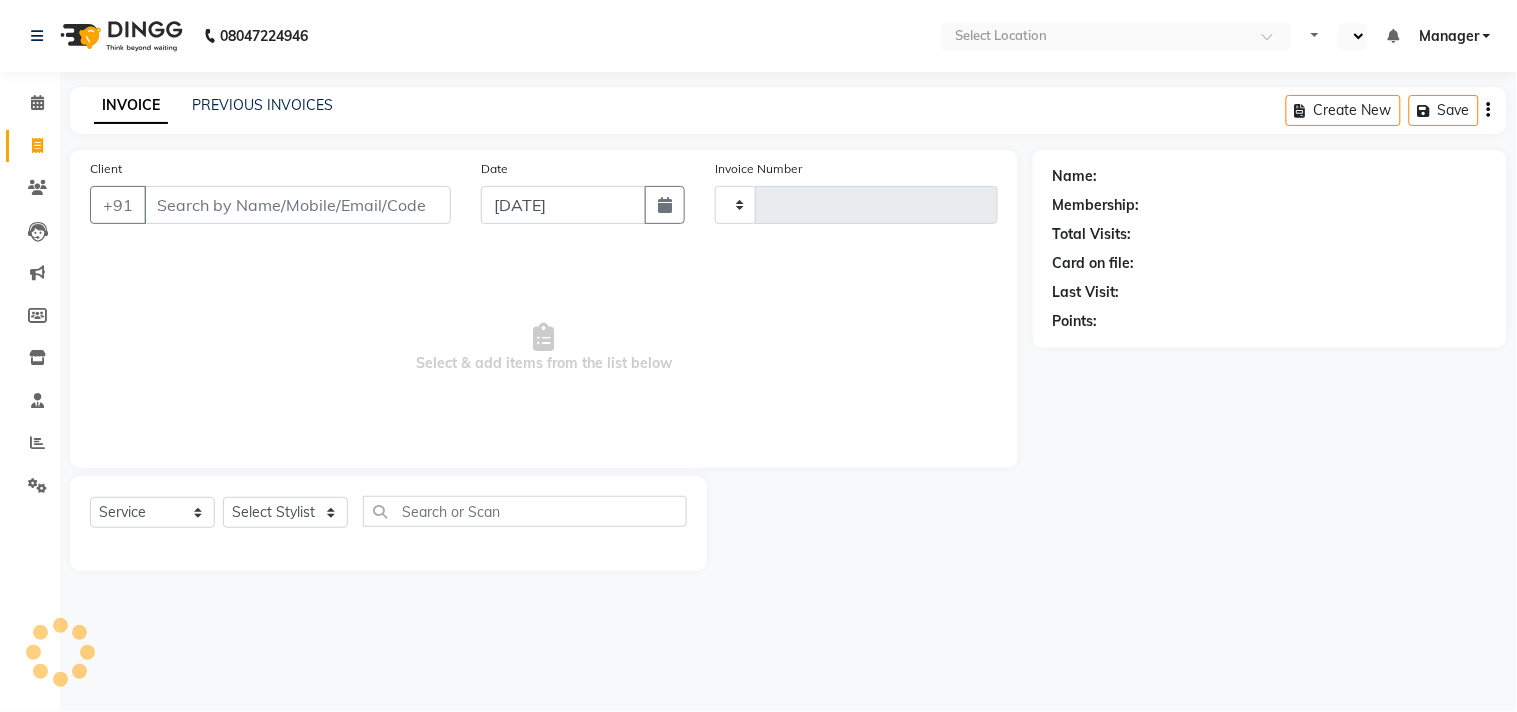 select on "en" 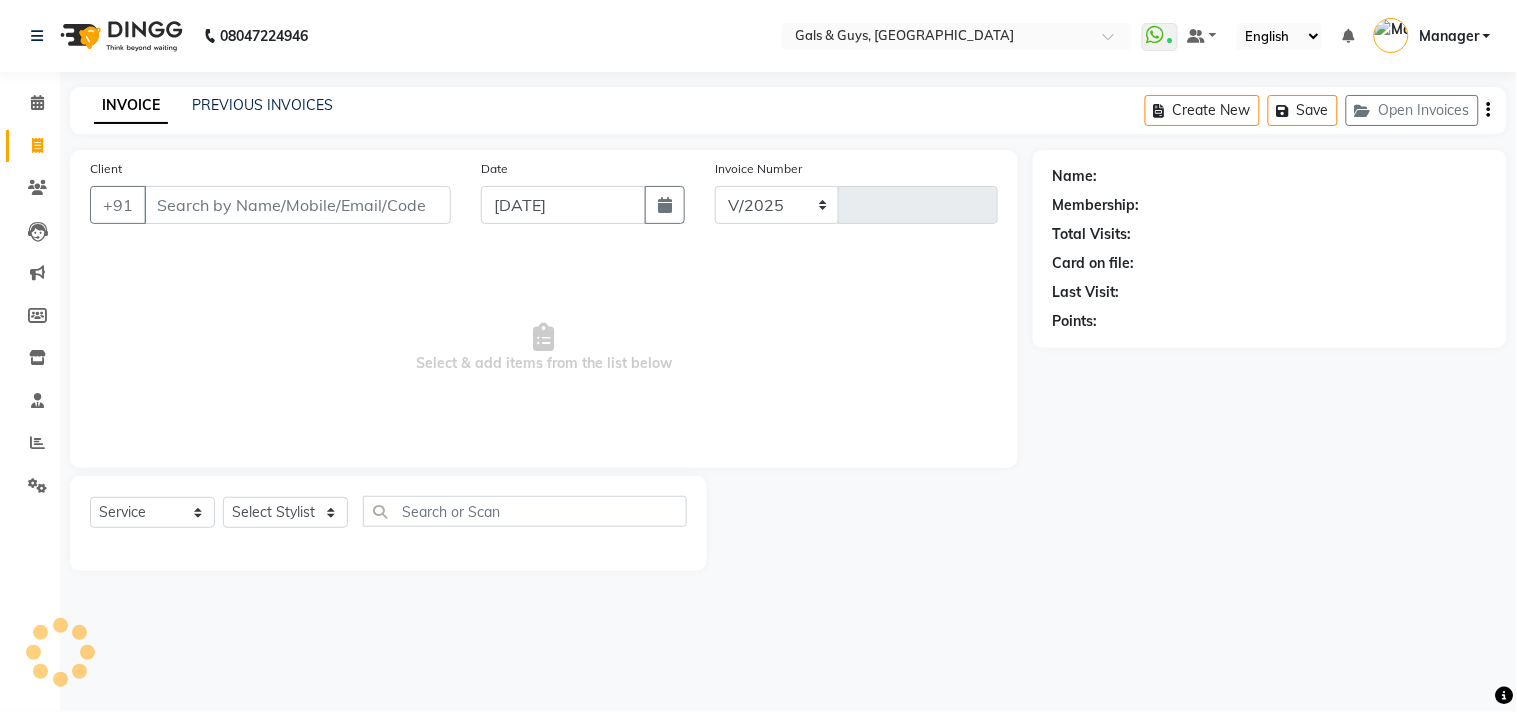 select on "7505" 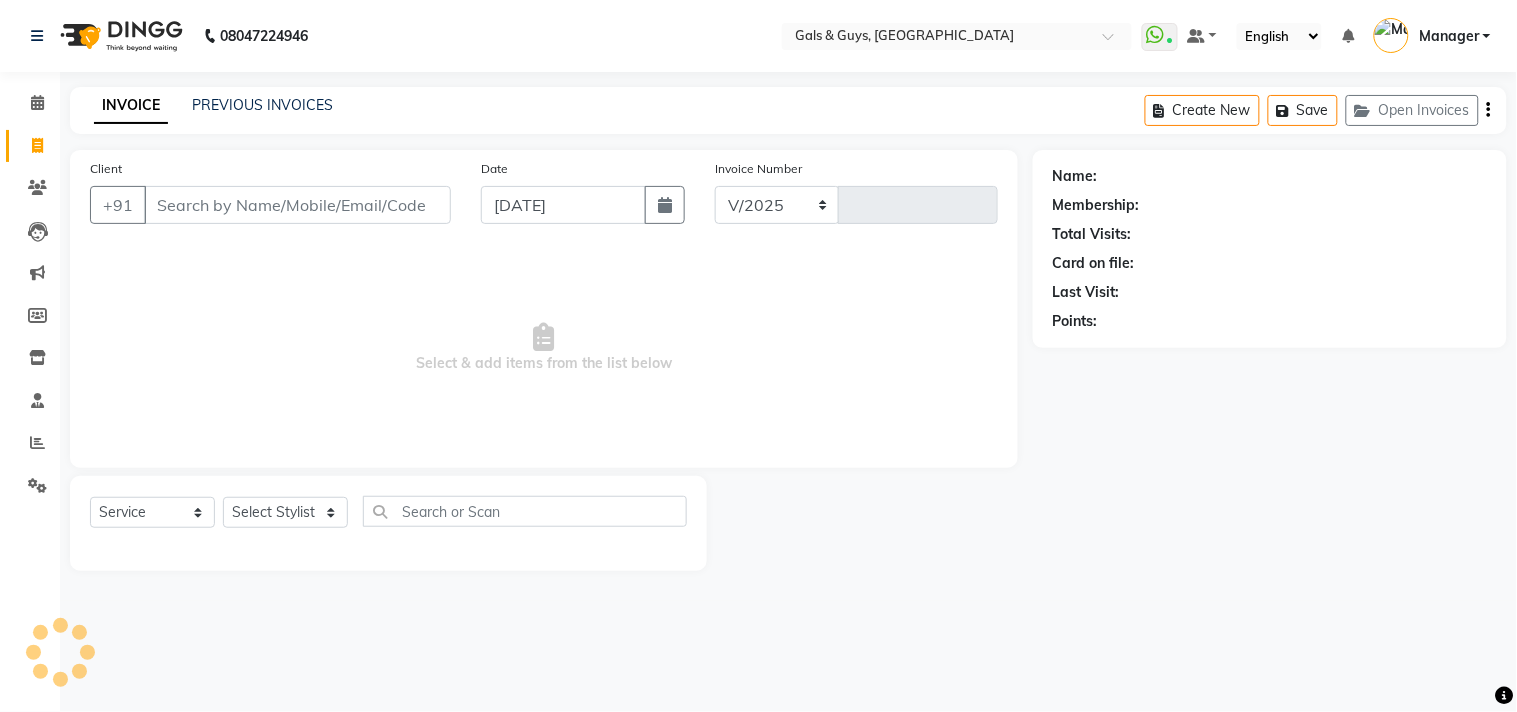 type on "0478" 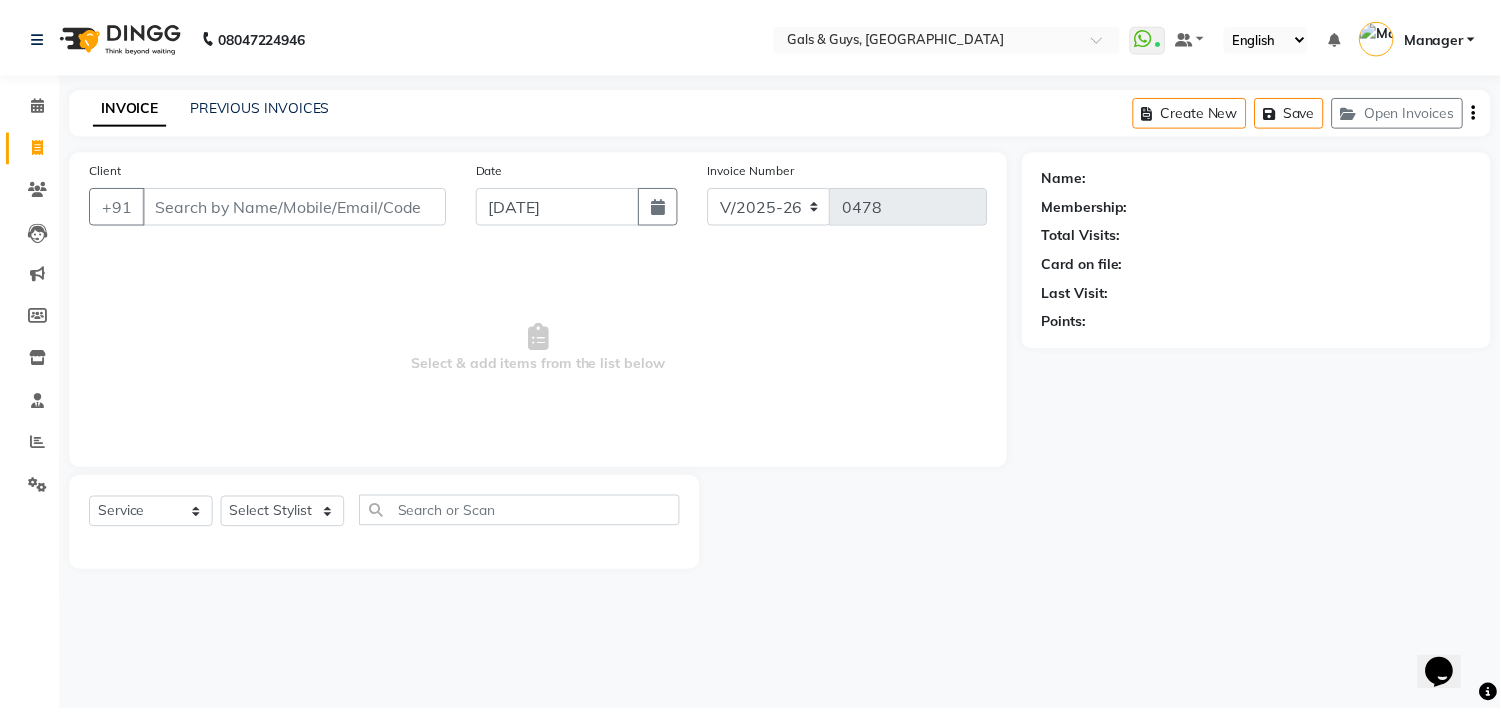 scroll, scrollTop: 0, scrollLeft: 0, axis: both 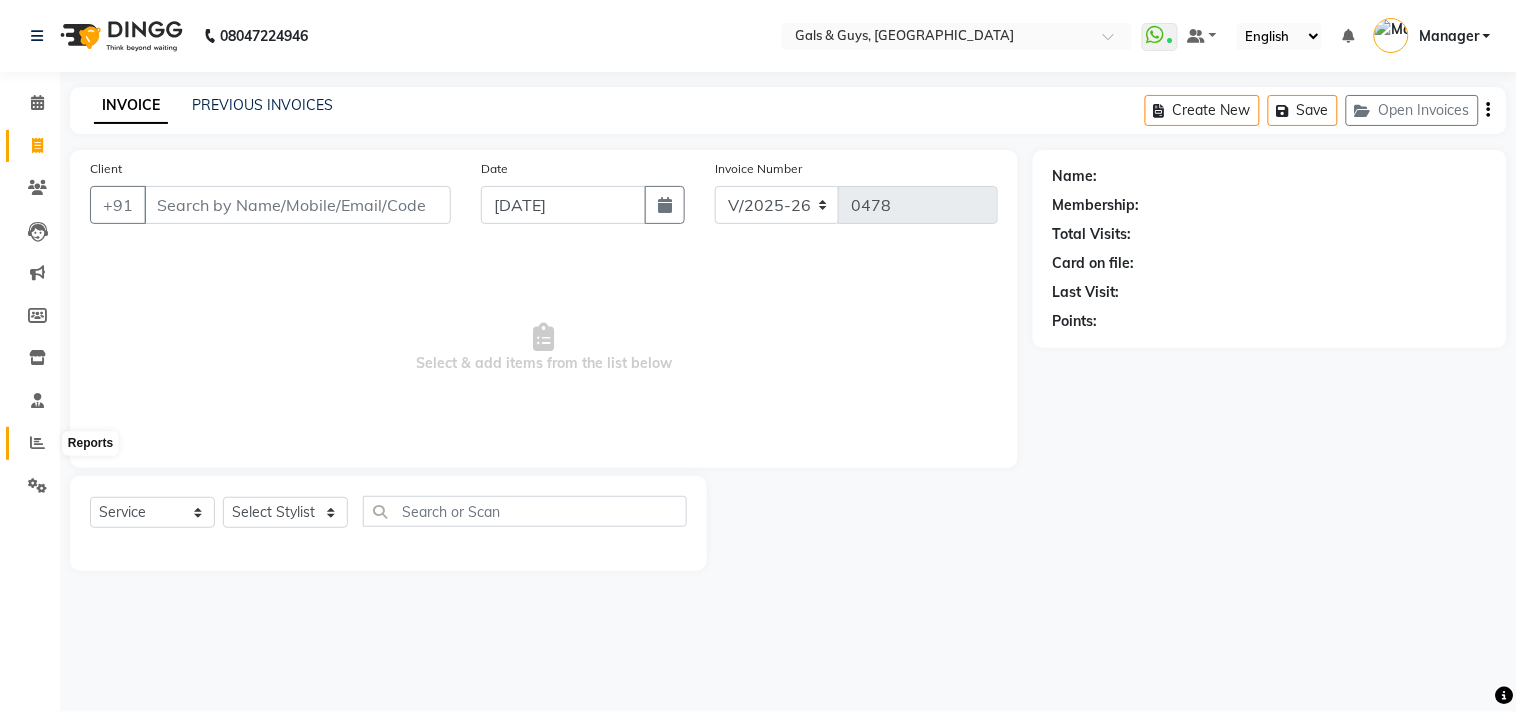 click 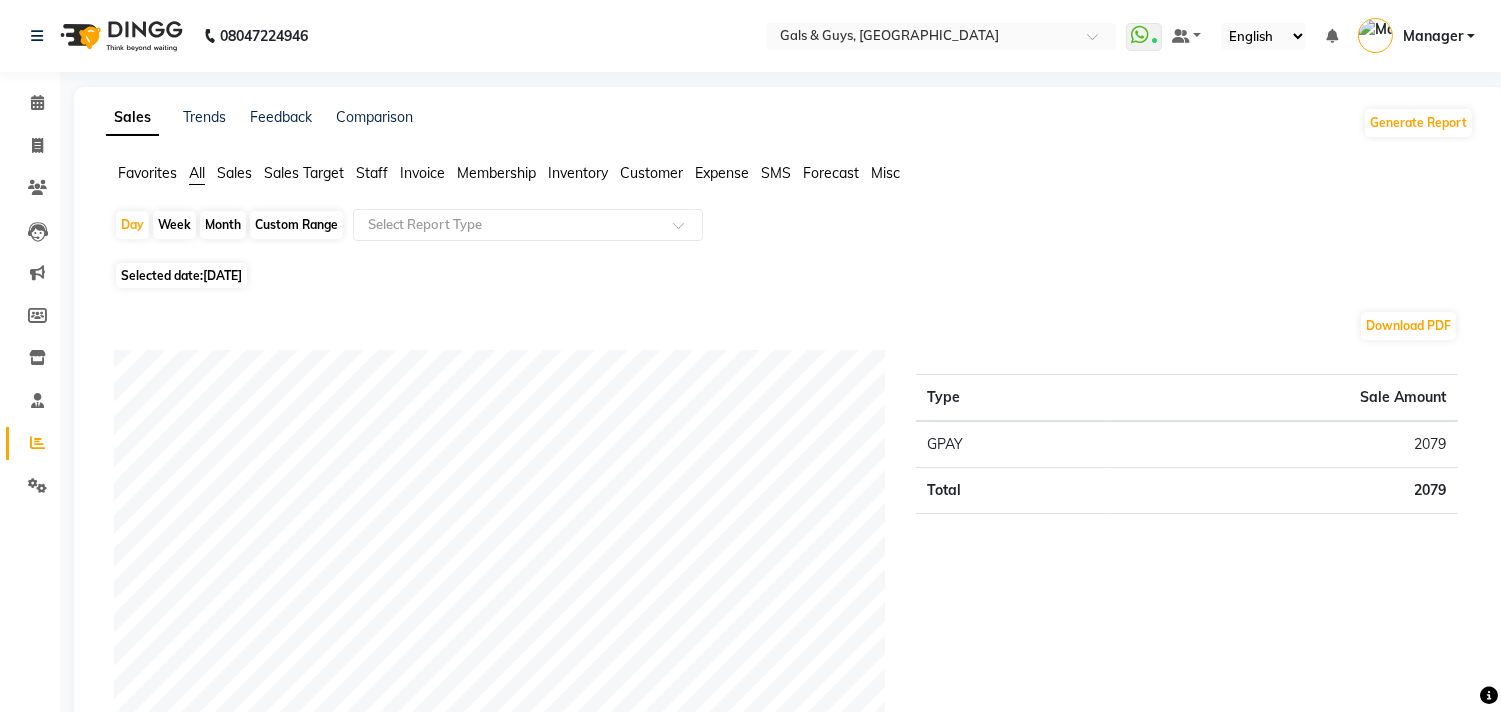 click on "Staff" 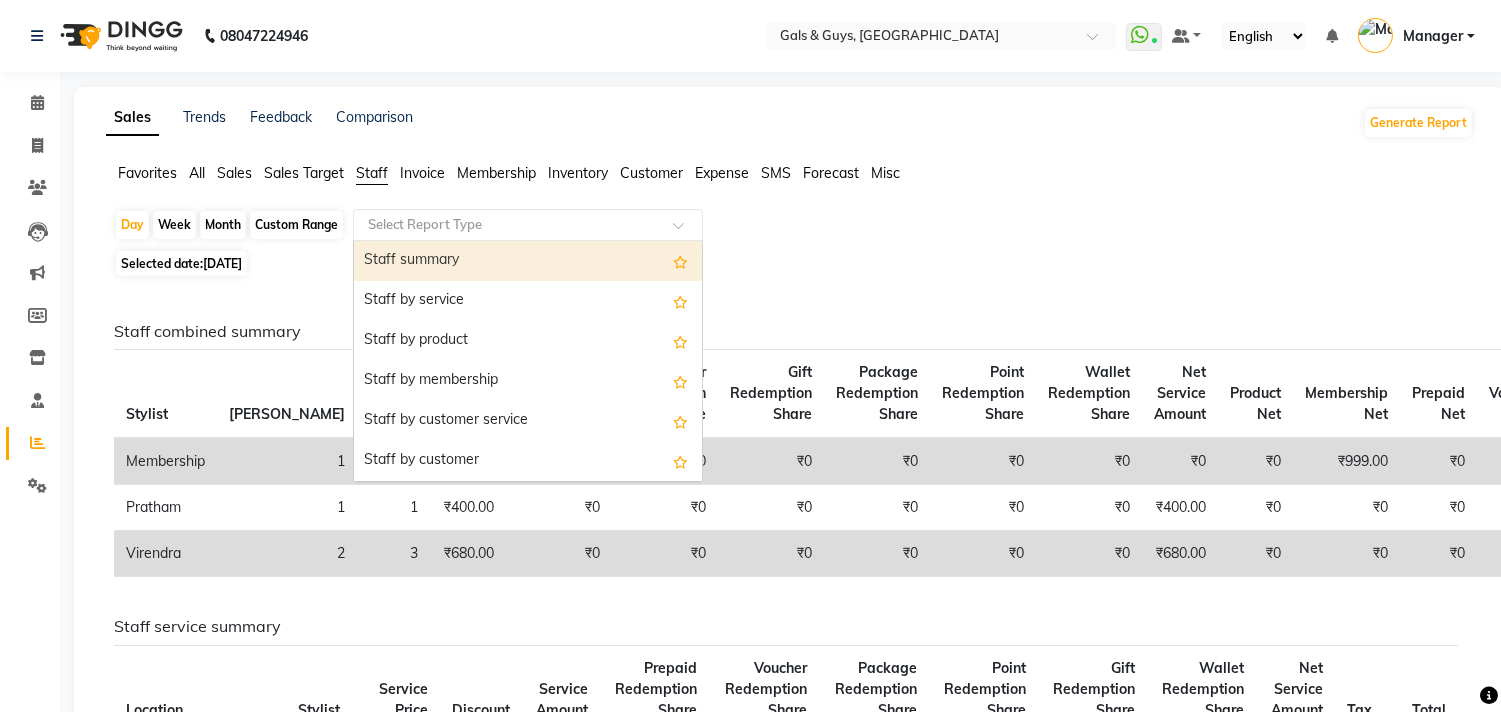 click 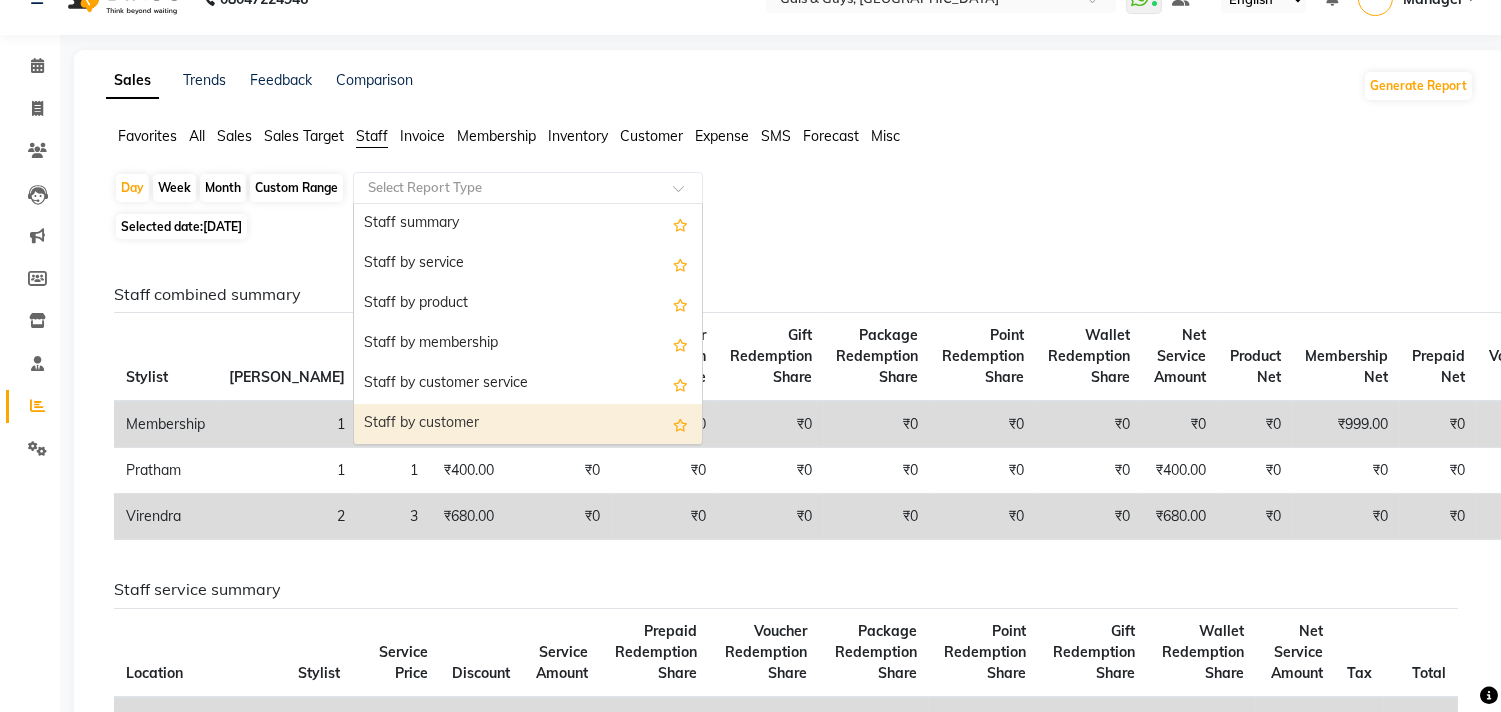 scroll, scrollTop: 0, scrollLeft: 0, axis: both 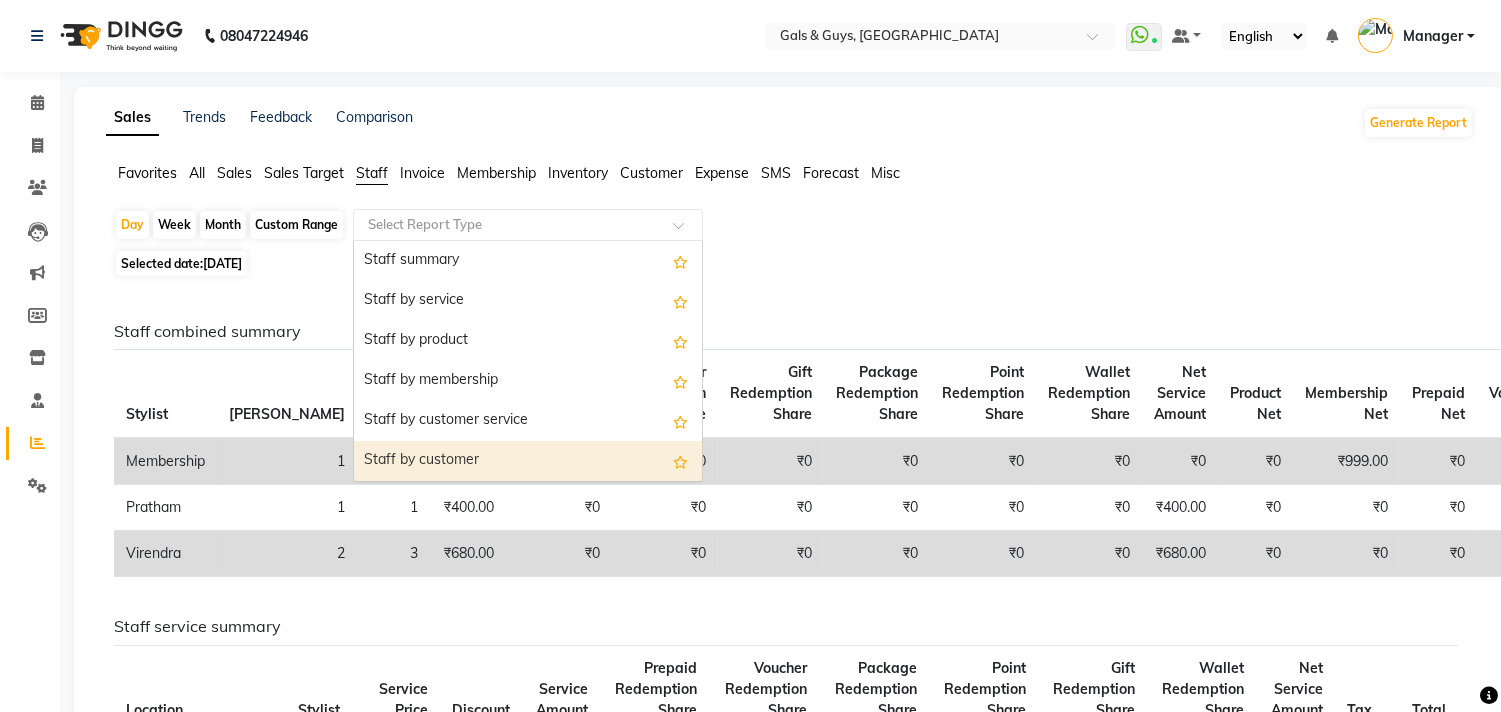 click on "Day   Week   Month   Custom Range  Select Report Type  Staff summary   Staff by service   Staff by product   Staff by membership   Staff by customer service   Staff by customer   Staff attendance   Staff attendance logs   Staff performance   Staff performance service   Staff performance product   Staff combined summary   Staff service summary   Staff product summary   Staff membership summary   Staff prepaid summary   Staff voucher summary   Staff package summary   Staff transfer   Staff performance summary   Staff Gift card Summary   Staff Tip Summary" 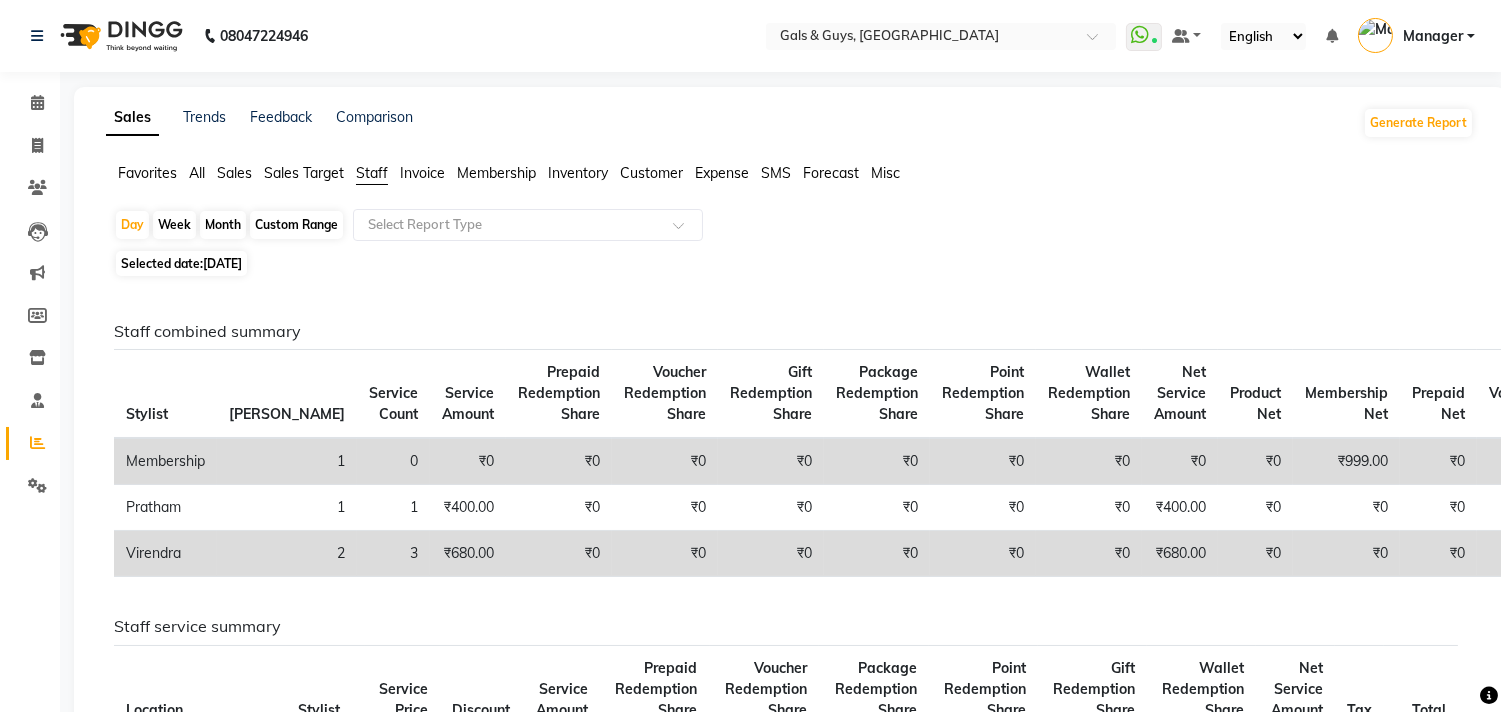 click on "[DATE]" 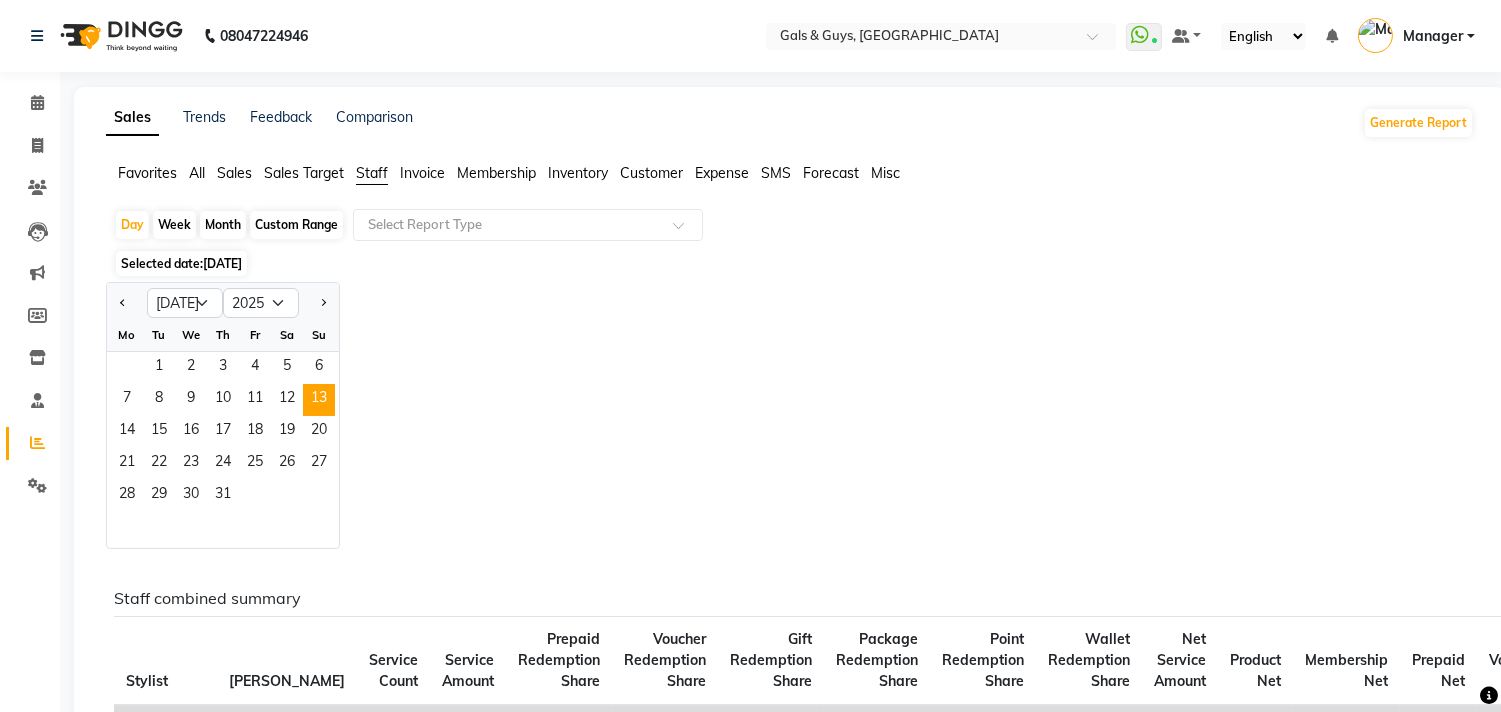 click on "Jan Feb Mar Apr May Jun Jul Aug Sep Oct Nov Dec 2015 2016 2017 2018 2019 2020 2021 2022 2023 2024 2025 2026 2027 2028 2029 2030 2031 2032 2033 2034 2035 Mo Tu We Th Fr Sa Su  1   2   3   4   5   6   7   8   9   10   11   12   13   14   15   16   17   18   19   20   21   22   23   24   25   26   27   28   29   30   31" 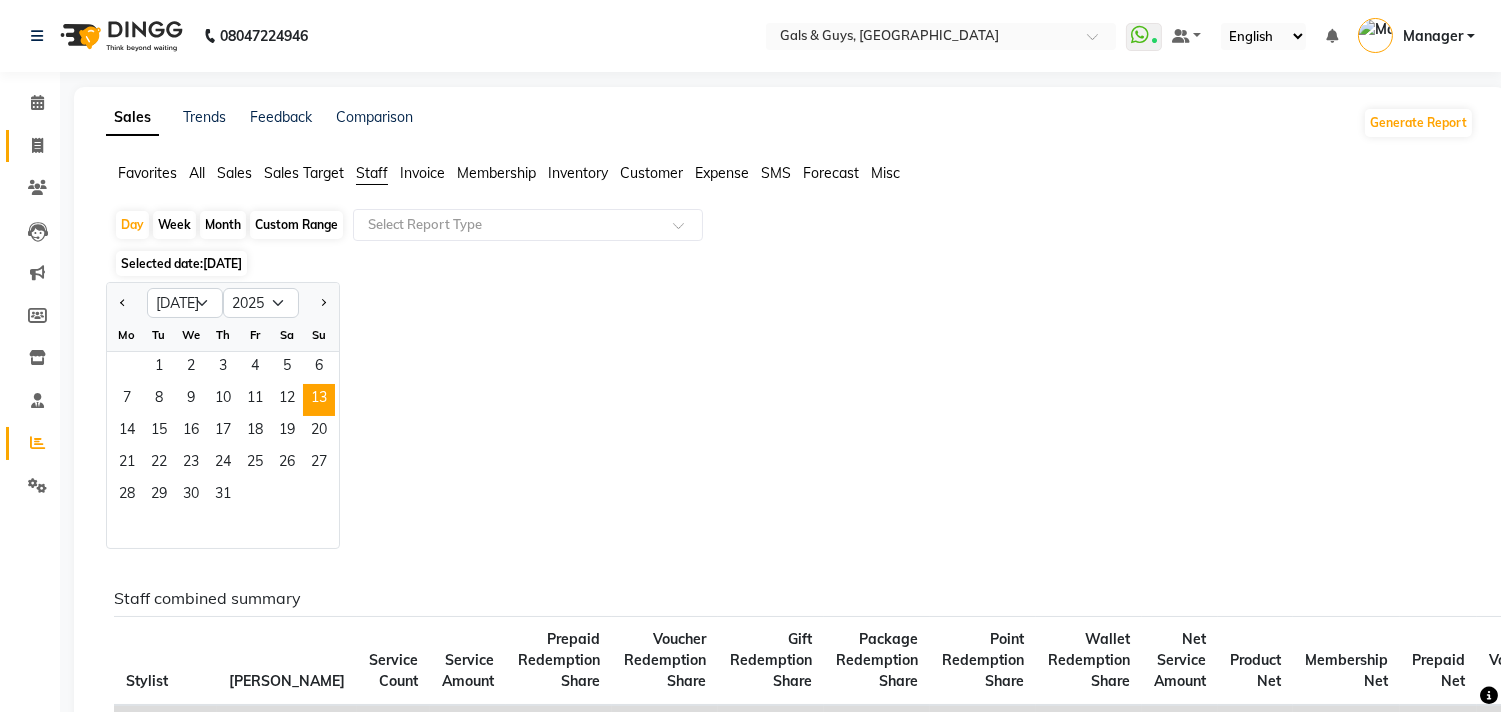 click on "Invoice" 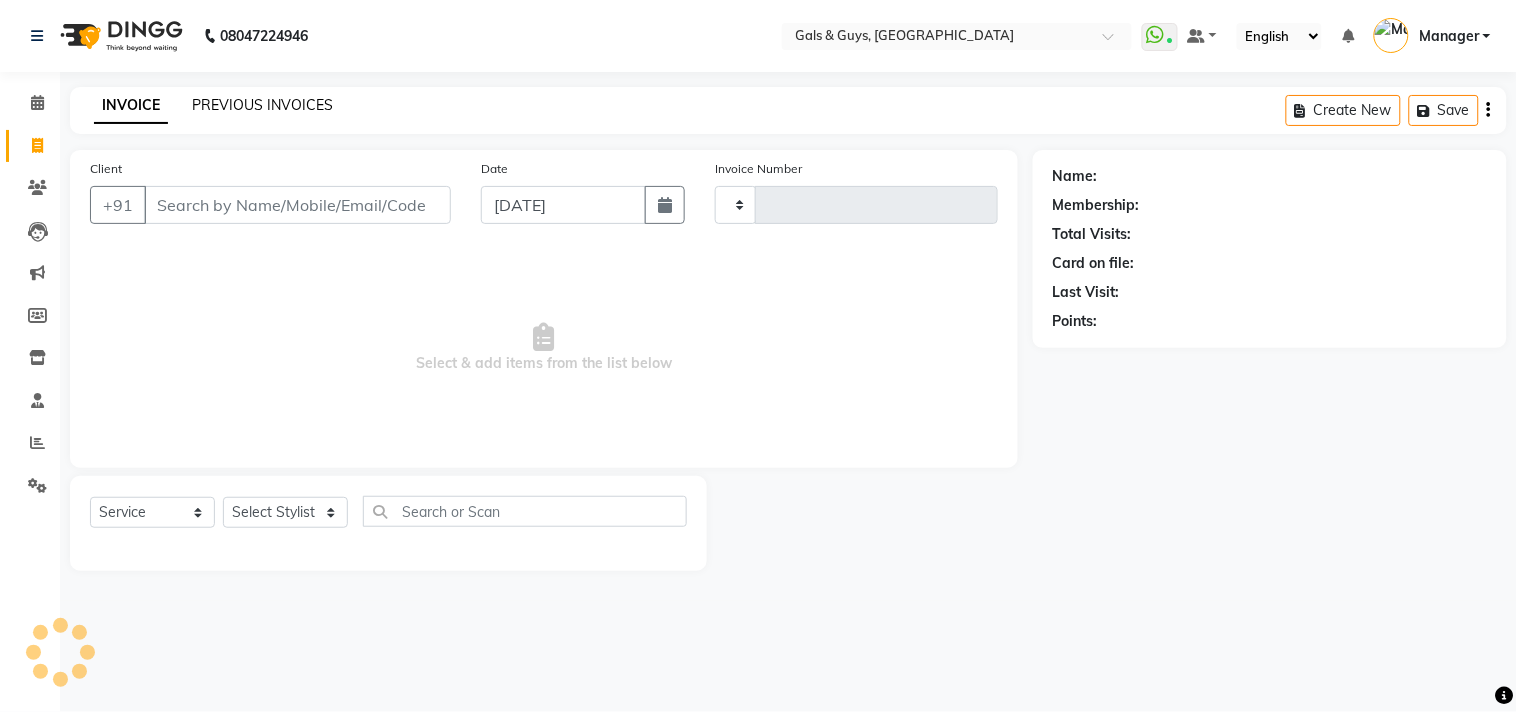 type on "0478" 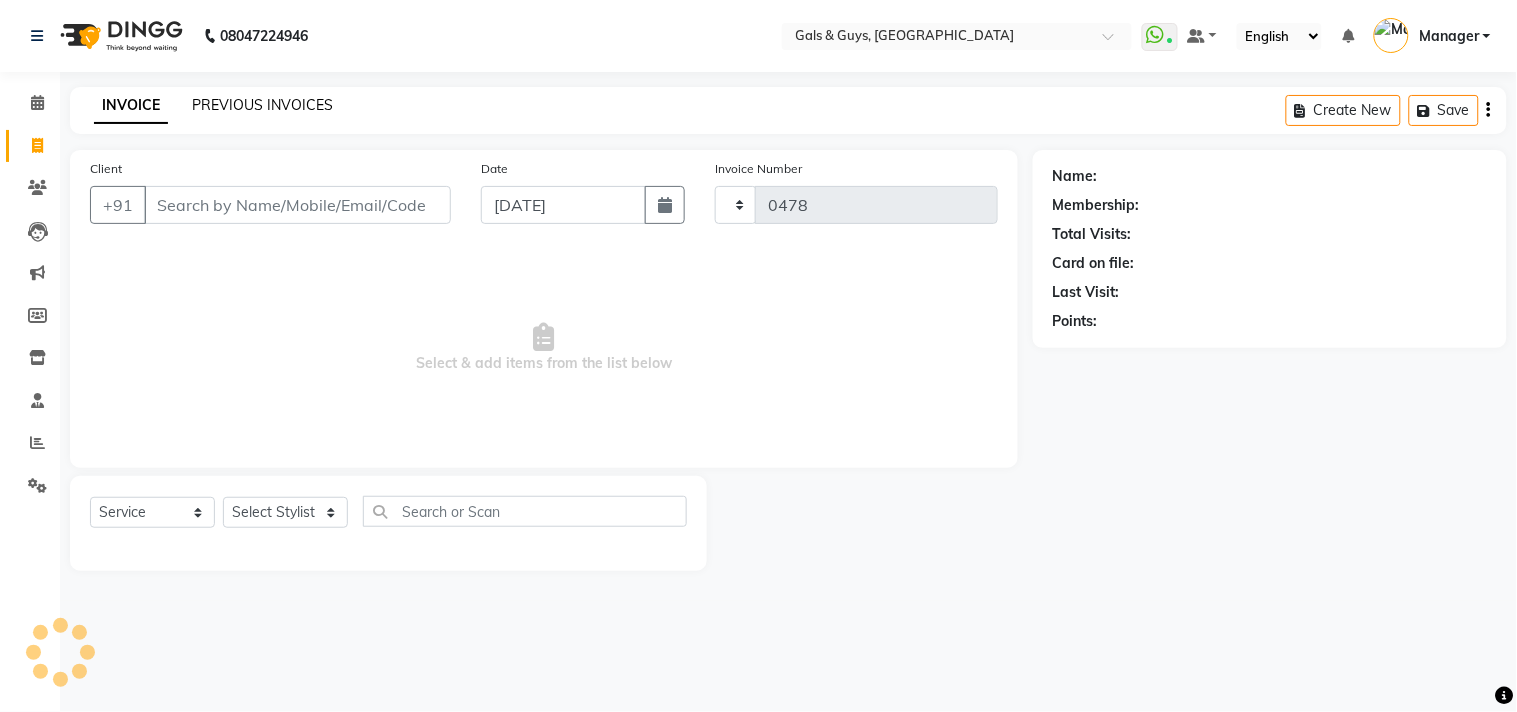 select on "7505" 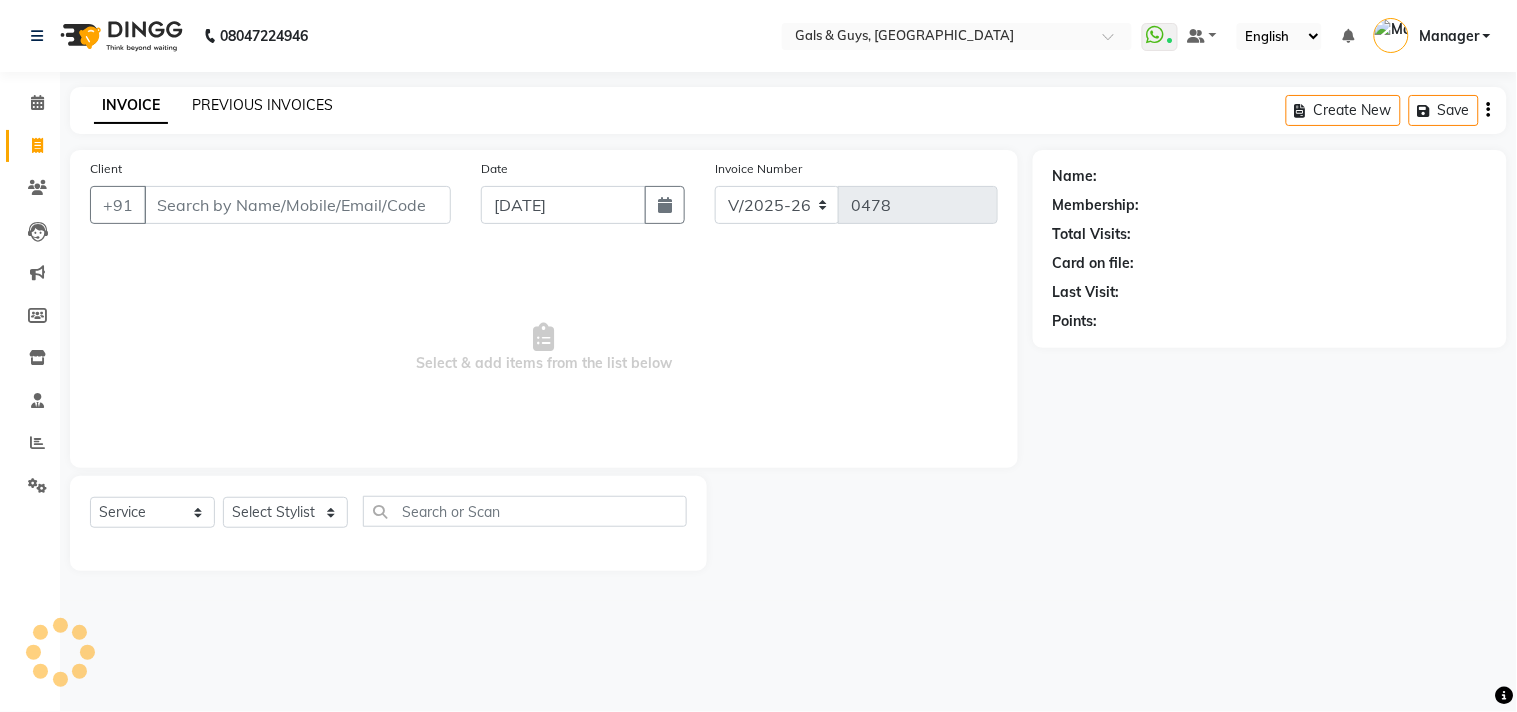 click on "PREVIOUS INVOICES" 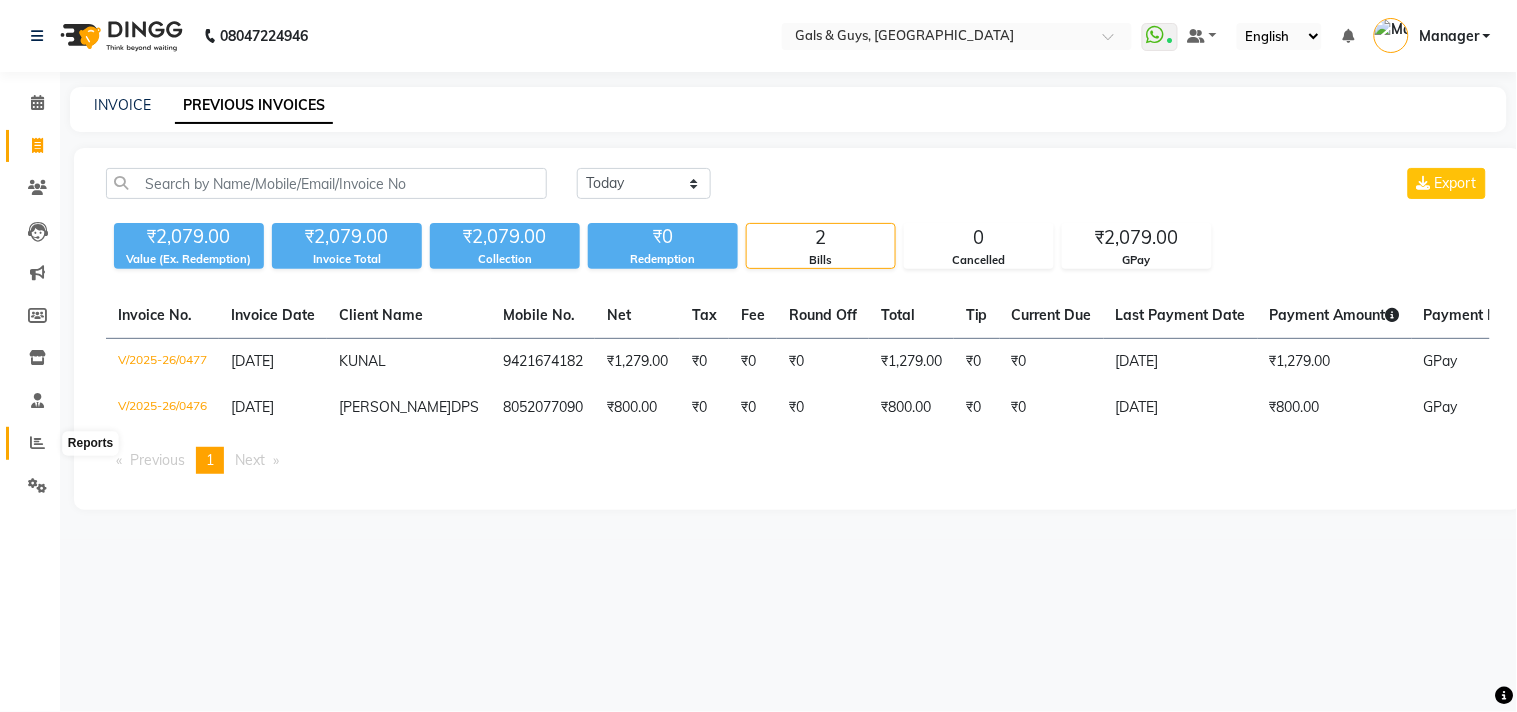 click 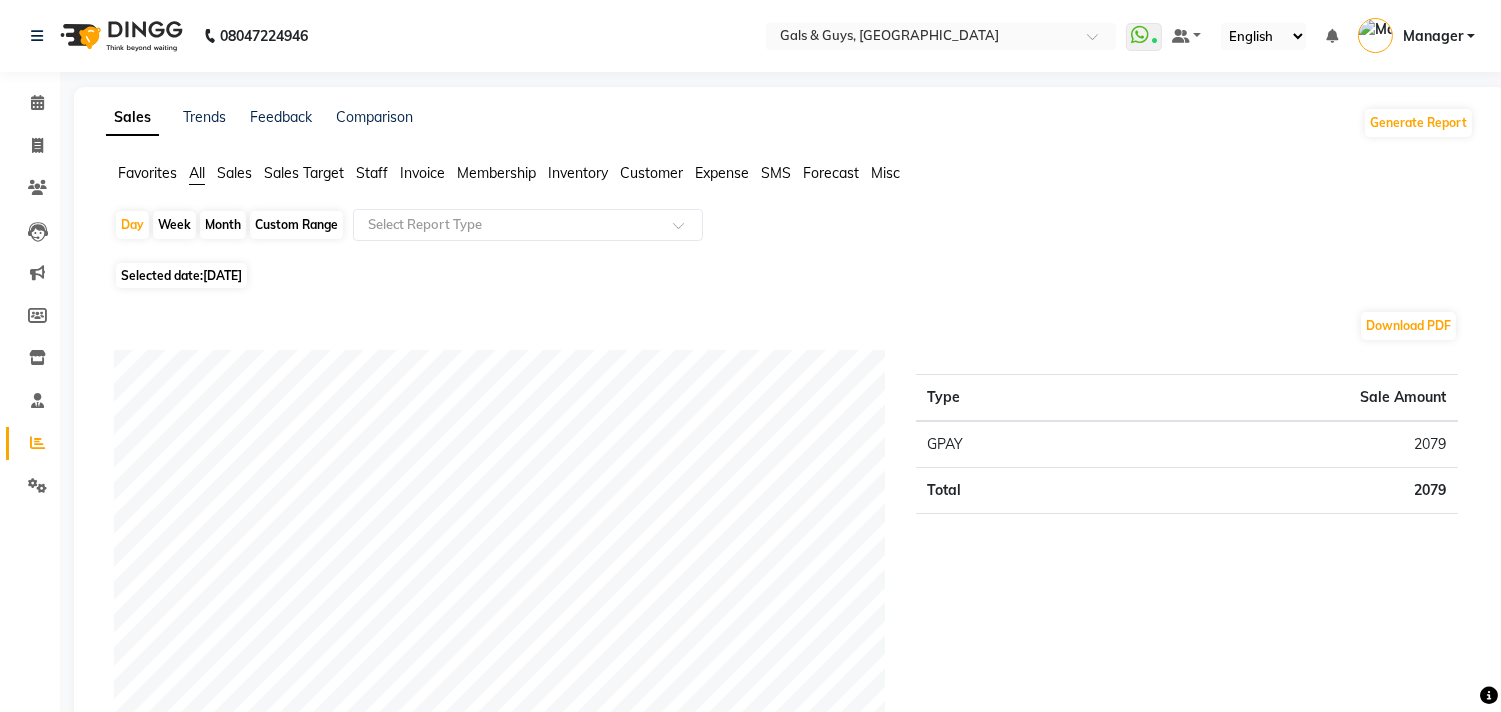 click on "Staff" 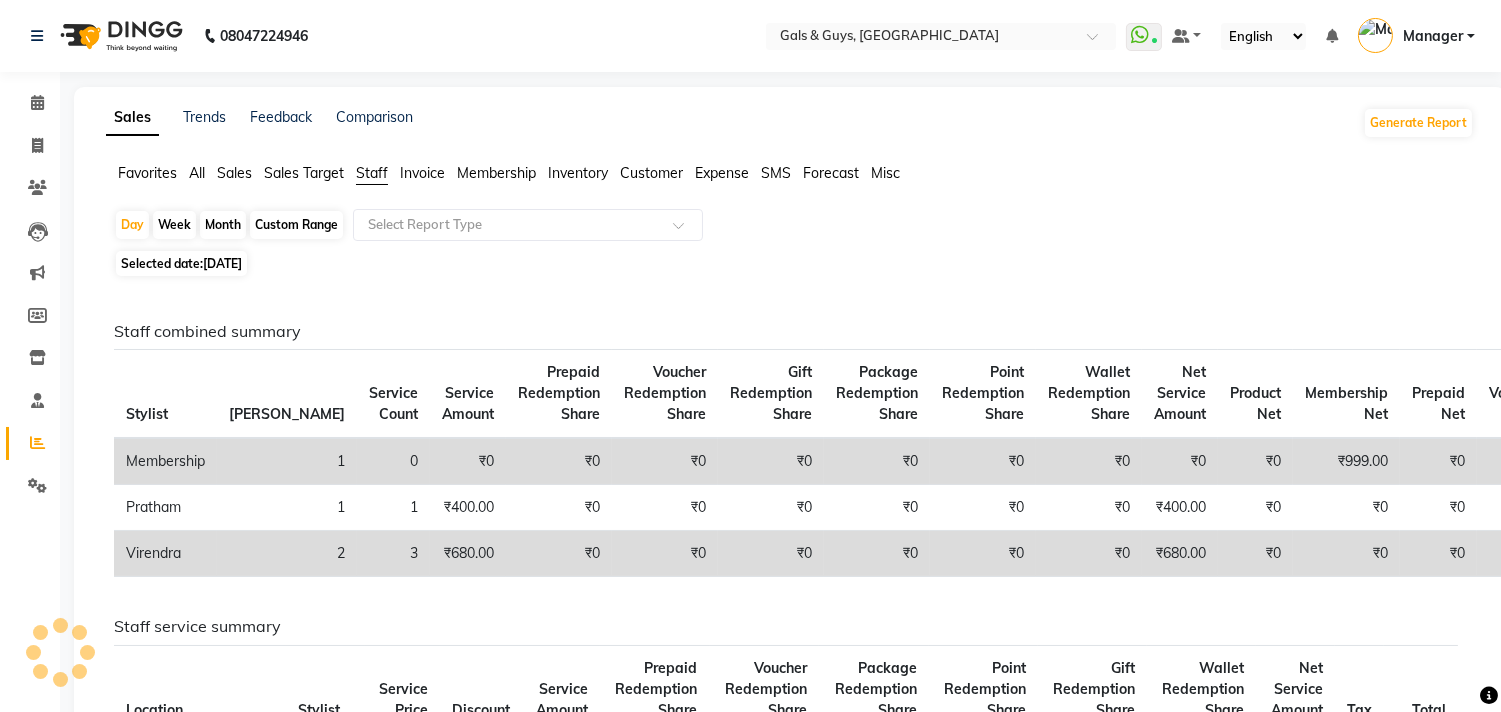 click on "[DATE]" 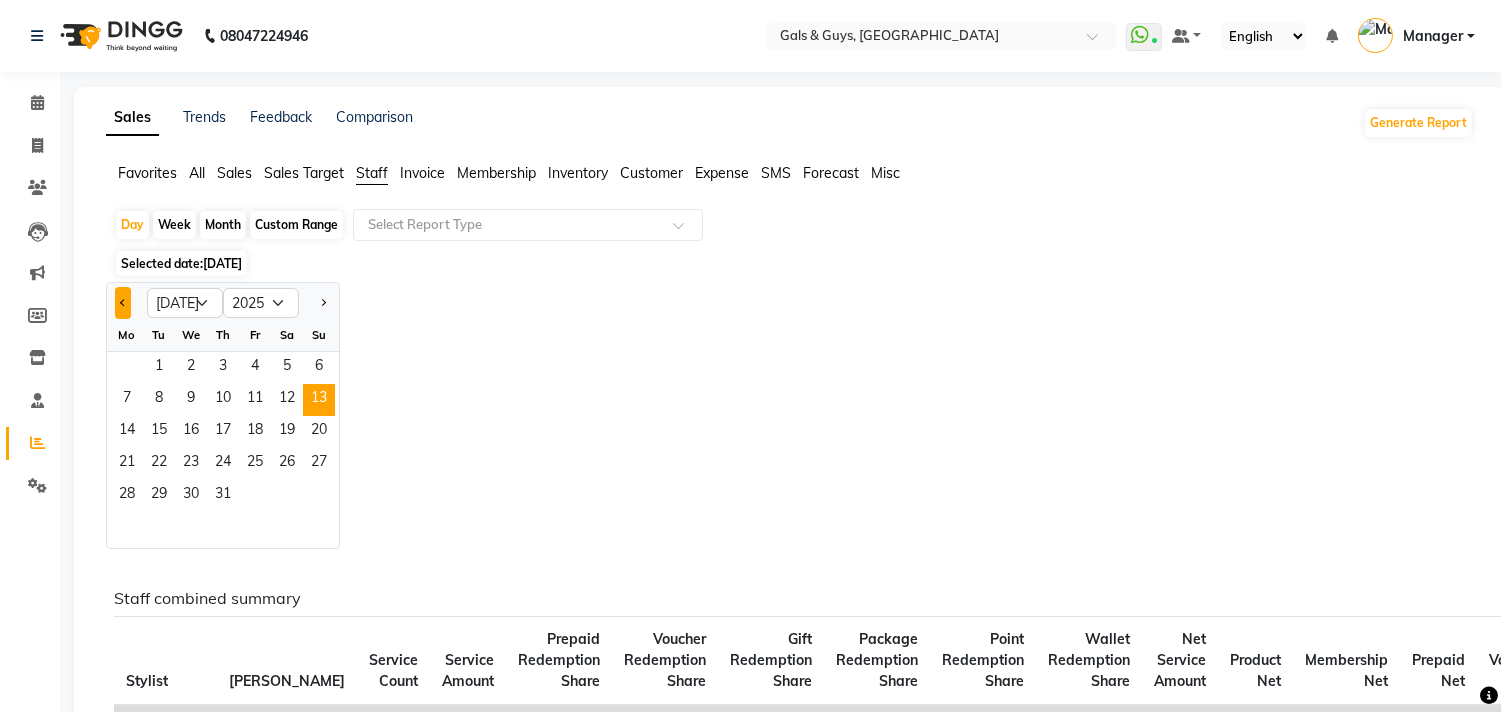 click 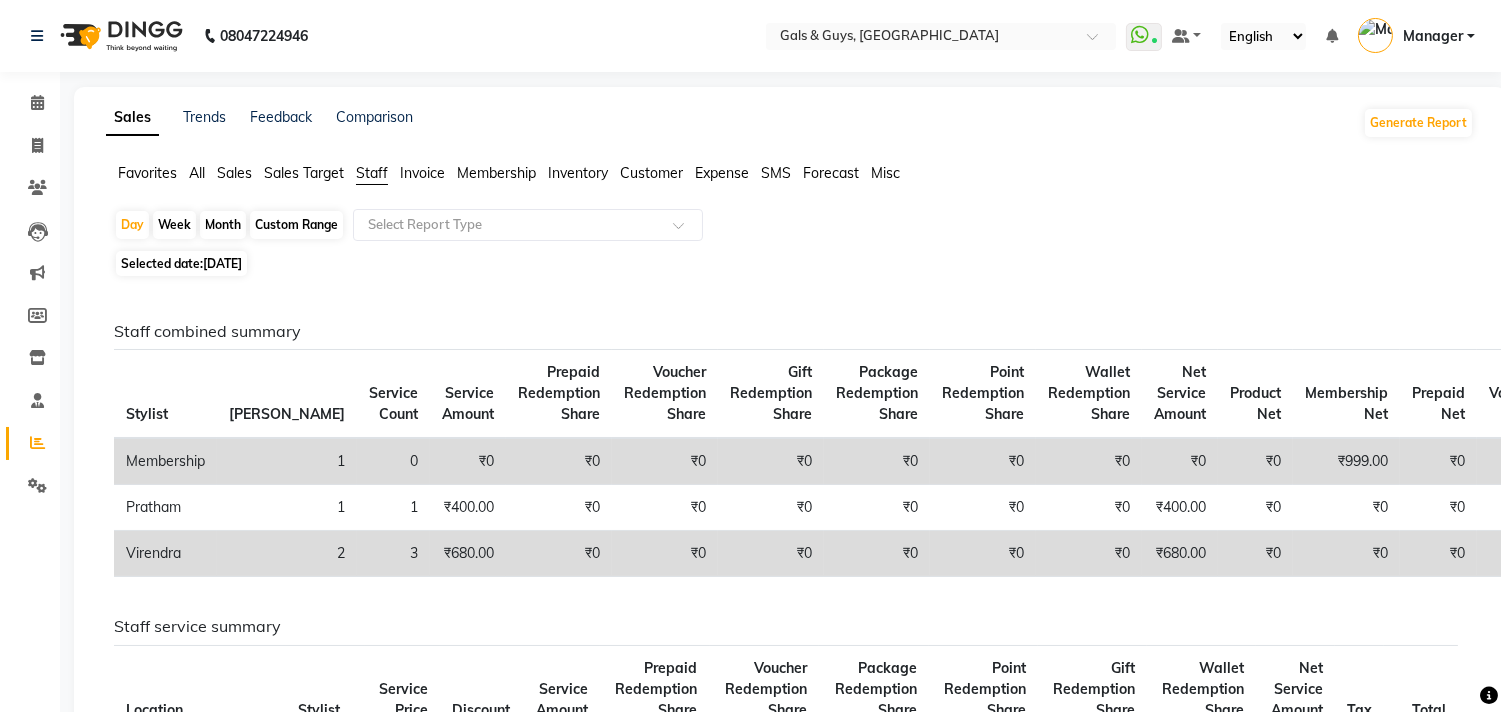 click on "[DATE]" 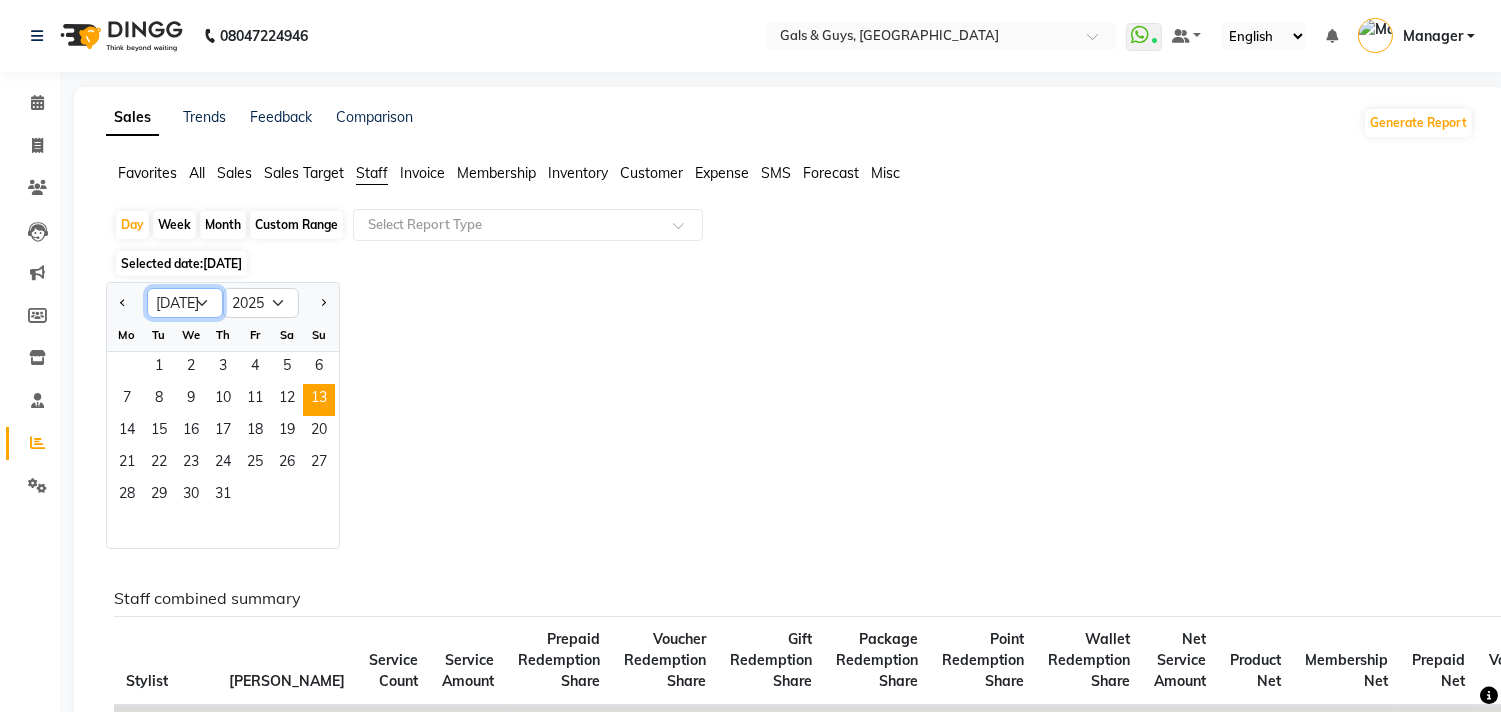 click on "Jan Feb Mar Apr May Jun Jul Aug Sep Oct Nov Dec" 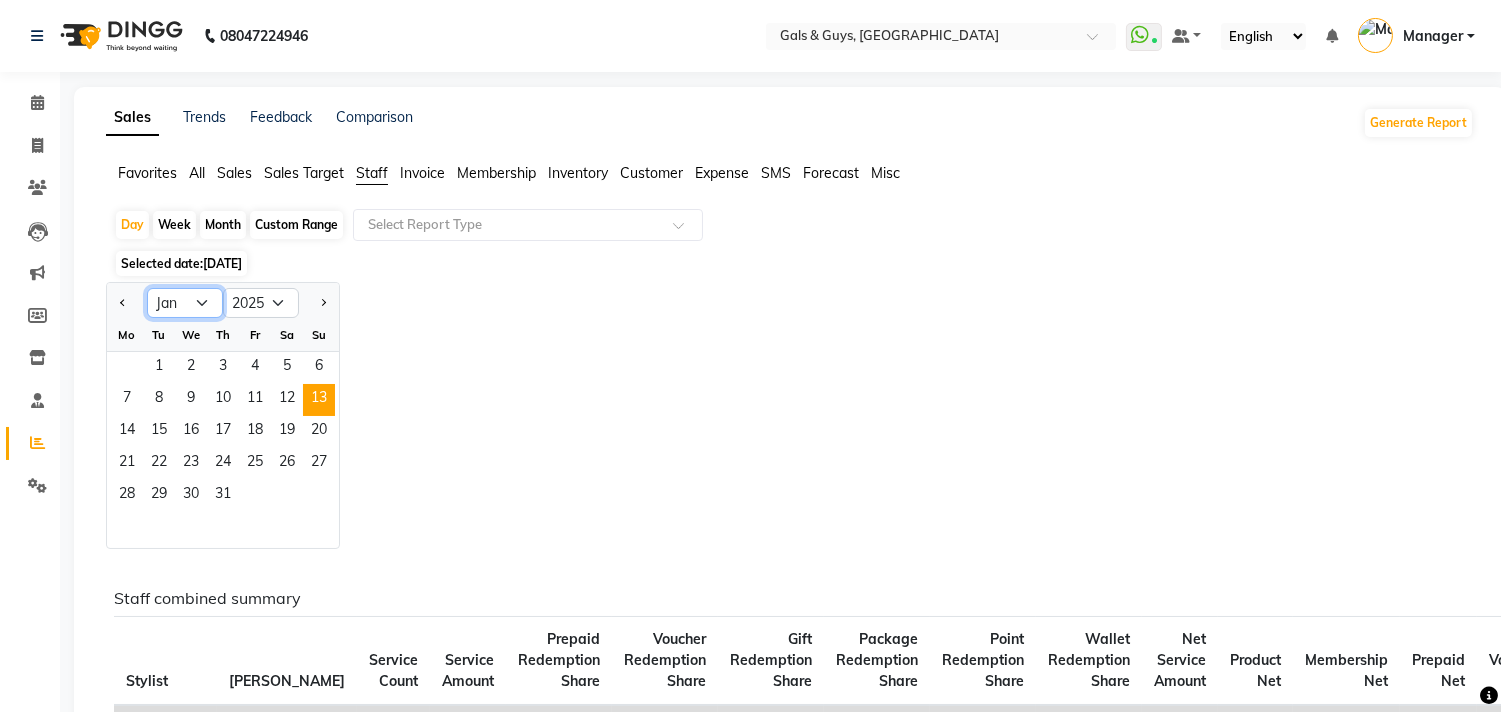 click on "Jan Feb Mar Apr May Jun Jul Aug Sep Oct Nov Dec" 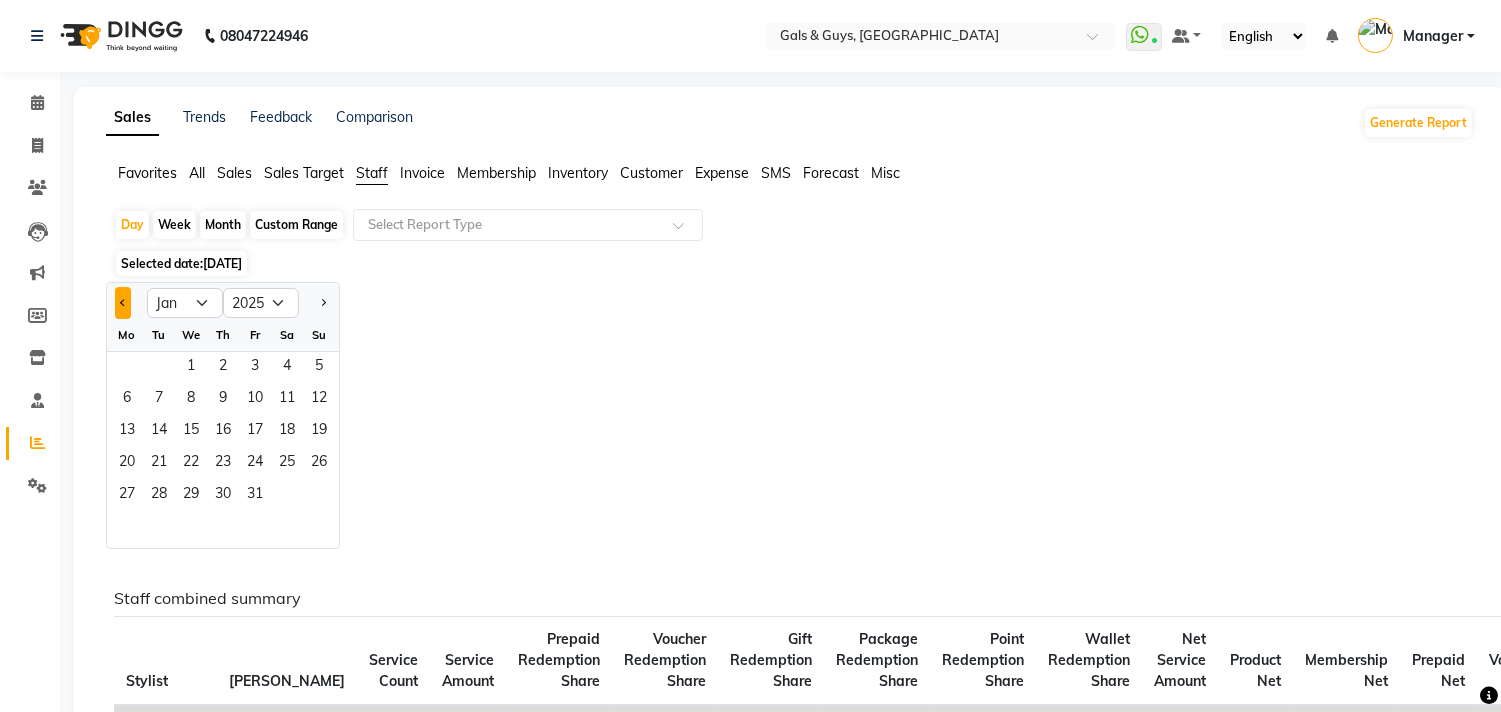 click 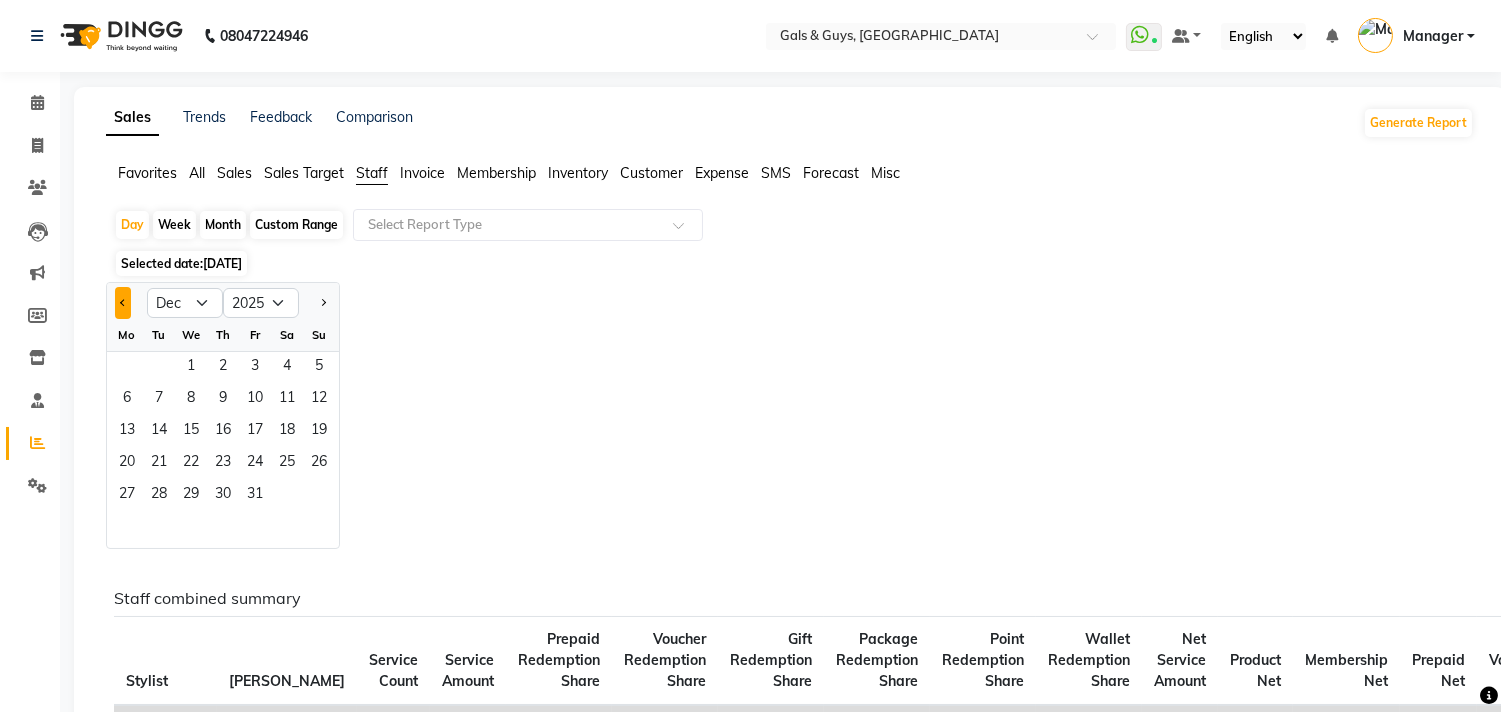 select on "2024" 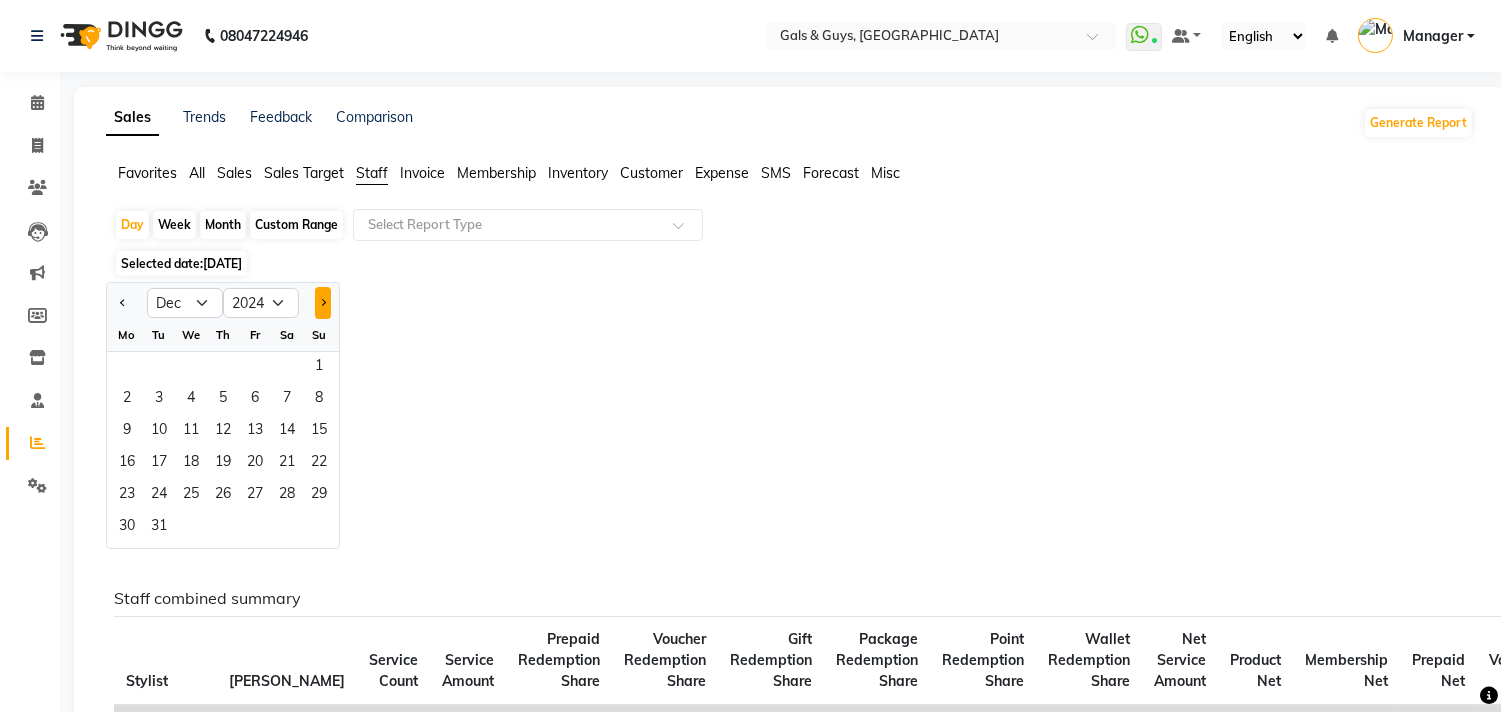 click 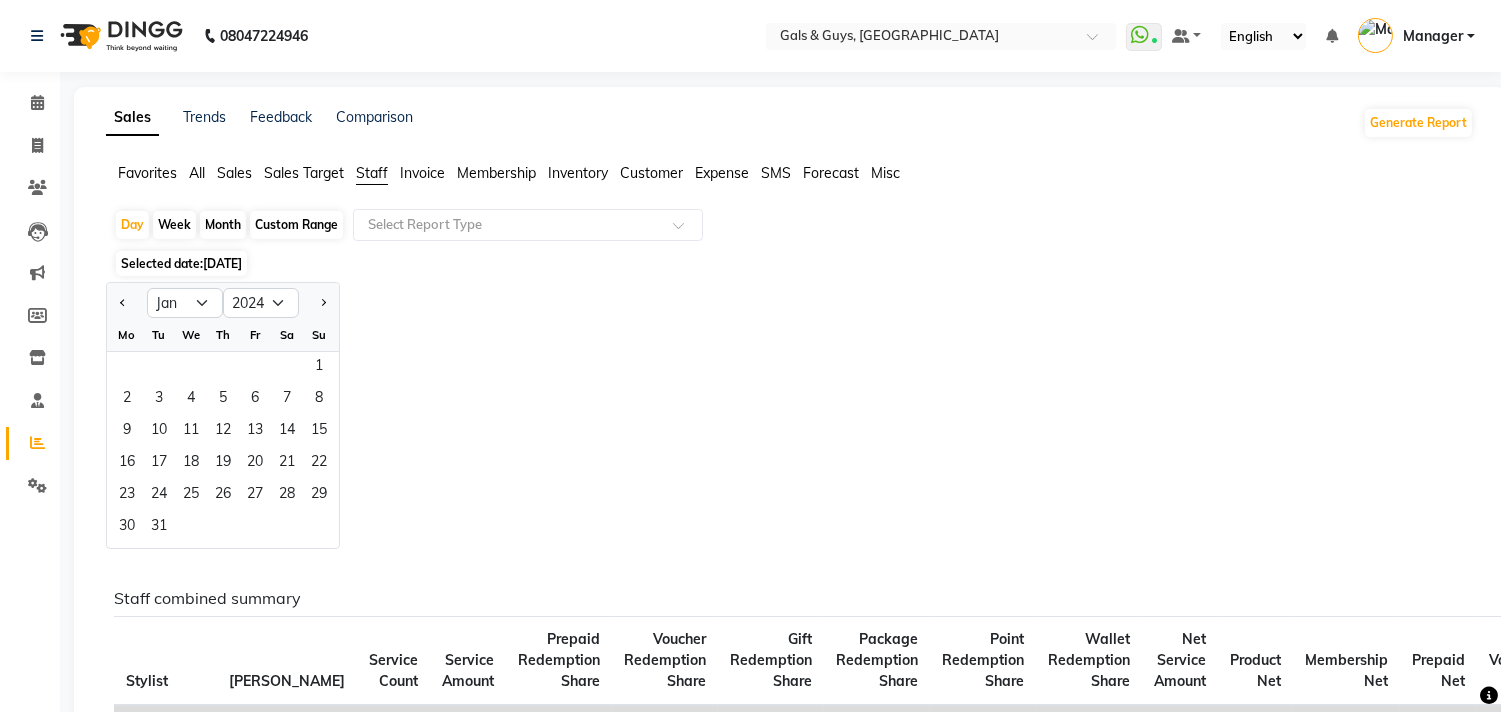 select on "2025" 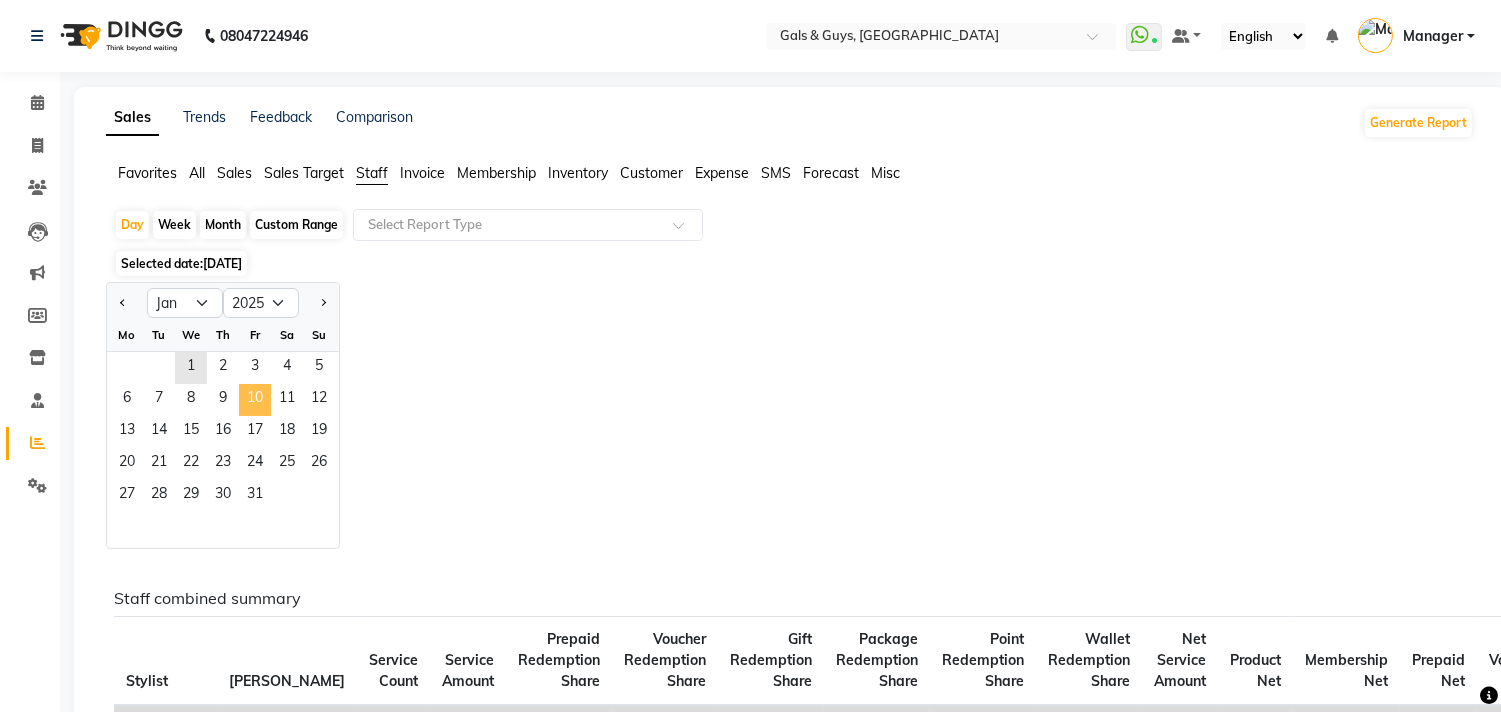 click on "10" 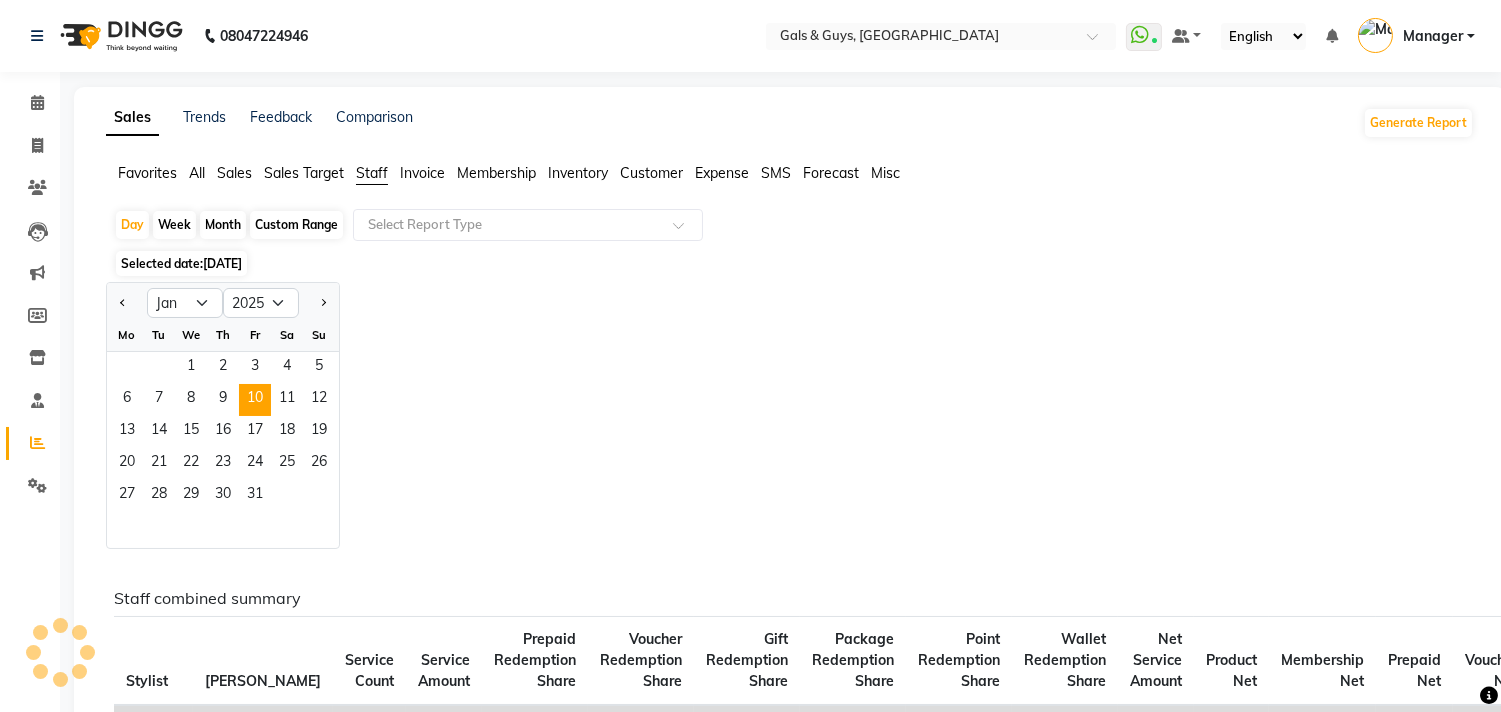 drag, startPoint x: 265, startPoint y: 395, endPoint x: 346, endPoint y: 473, distance: 112.44999 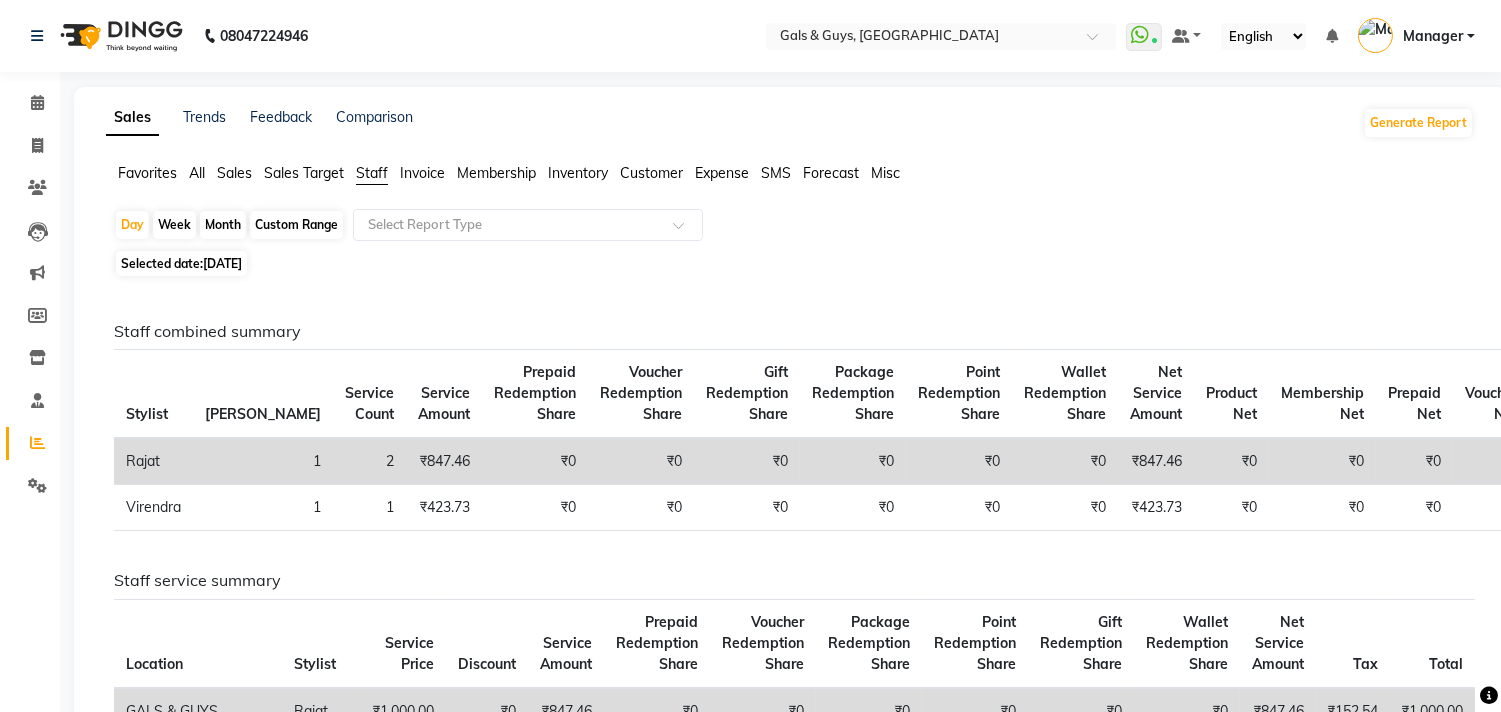 click on "Staff combined summary Stylist Bill Count Service Count Service Amount Prepaid Redemption Share Voucher Redemption Share Gift Redemption Share Package Redemption Share Point Redemption Share Wallet Redemption Share Net Service Amount Product Net Membership Net Prepaid Net Voucher Net Gift Net Package Net  Rajat 1 2 ₹847.46 ₹0 ₹0 ₹0 ₹0 ₹0 ₹0 ₹847.46 ₹0 ₹0 ₹0 ₹0 ₹0 ₹0  Virendra  1 1 ₹423.73 ₹0 ₹0 ₹0 ₹0 ₹0 ₹0 ₹423.73 ₹0 ₹0 ₹0 ₹0 ₹0 ₹0 Staff service summary Location Stylist Service Price Discount Service Amount Prepaid Redemption Share Voucher Redemption Share Package Redemption Share Point Redemption Share Gift Redemption Share Wallet Redemption Share Net Service Amount Tax Total  GALS & GUYS, Lucknow  Rajat ₹1,000.00 ₹0 ₹847.46 ₹0 ₹0 ₹0 ₹0 ₹0 ₹0 ₹847.46 ₹152.54 ₹1,000.00  GALS & GUYS, Lucknow  Virendra  ₹600.00 ₹100.00 ₹423.73 ₹0 ₹0 ₹0 ₹0 ₹0 ₹0 ₹423.73 ₹76.27 ₹500.00" 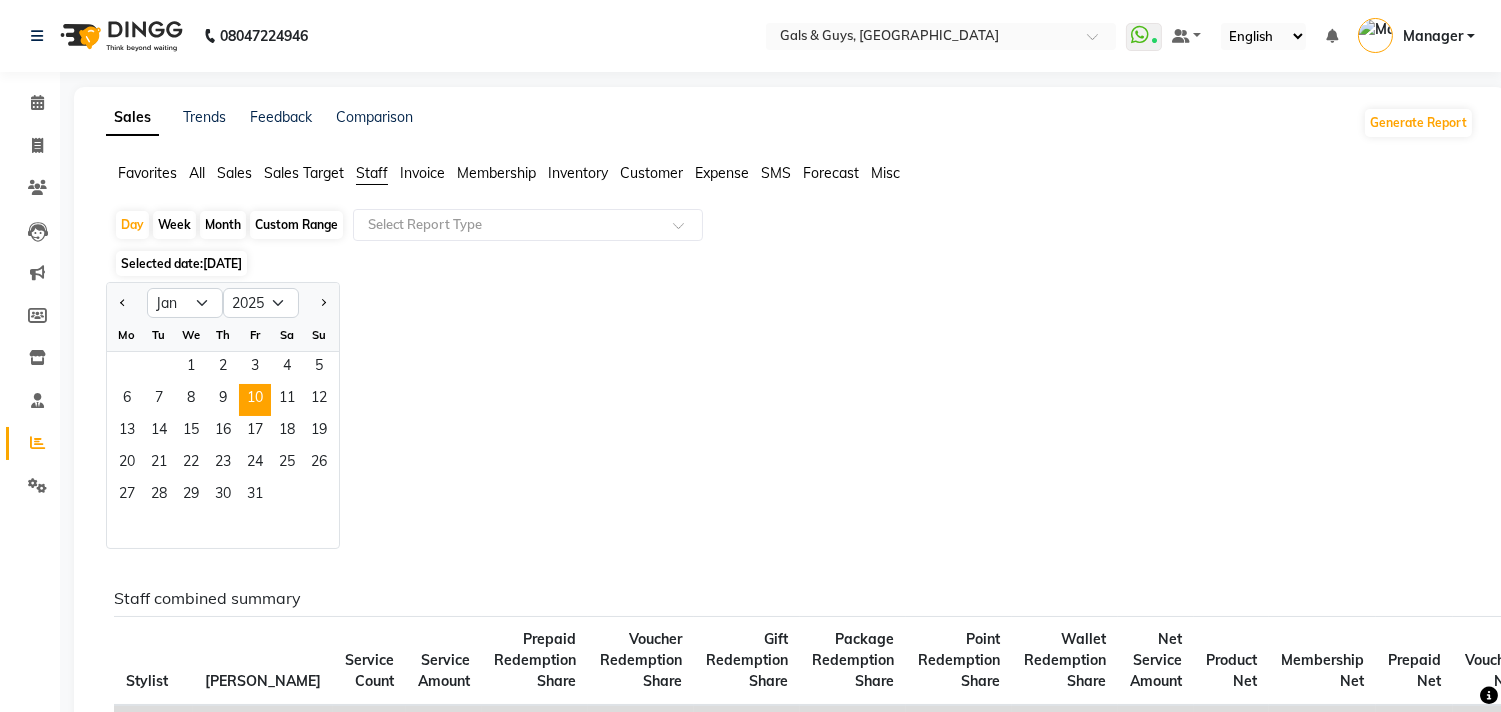 click on "Favorites" 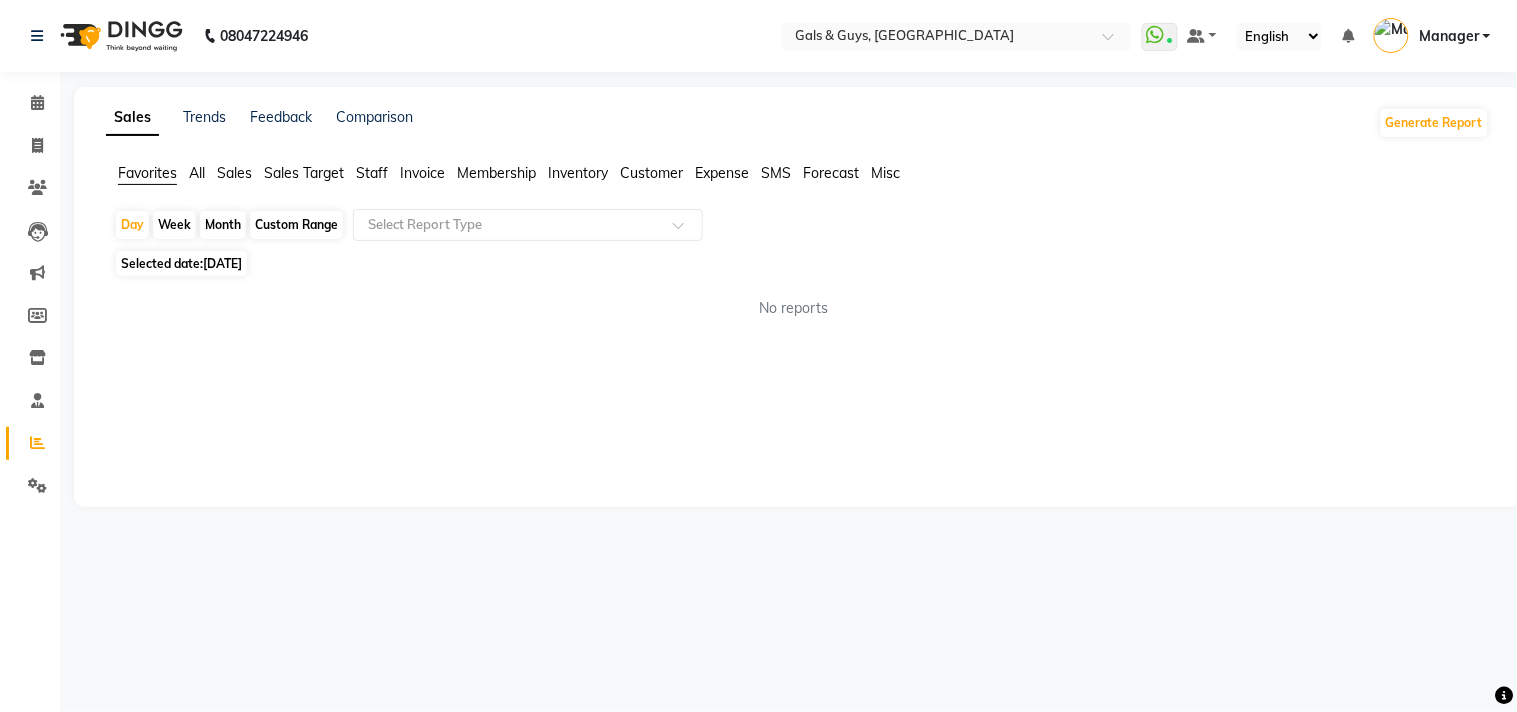 click on "Staff" 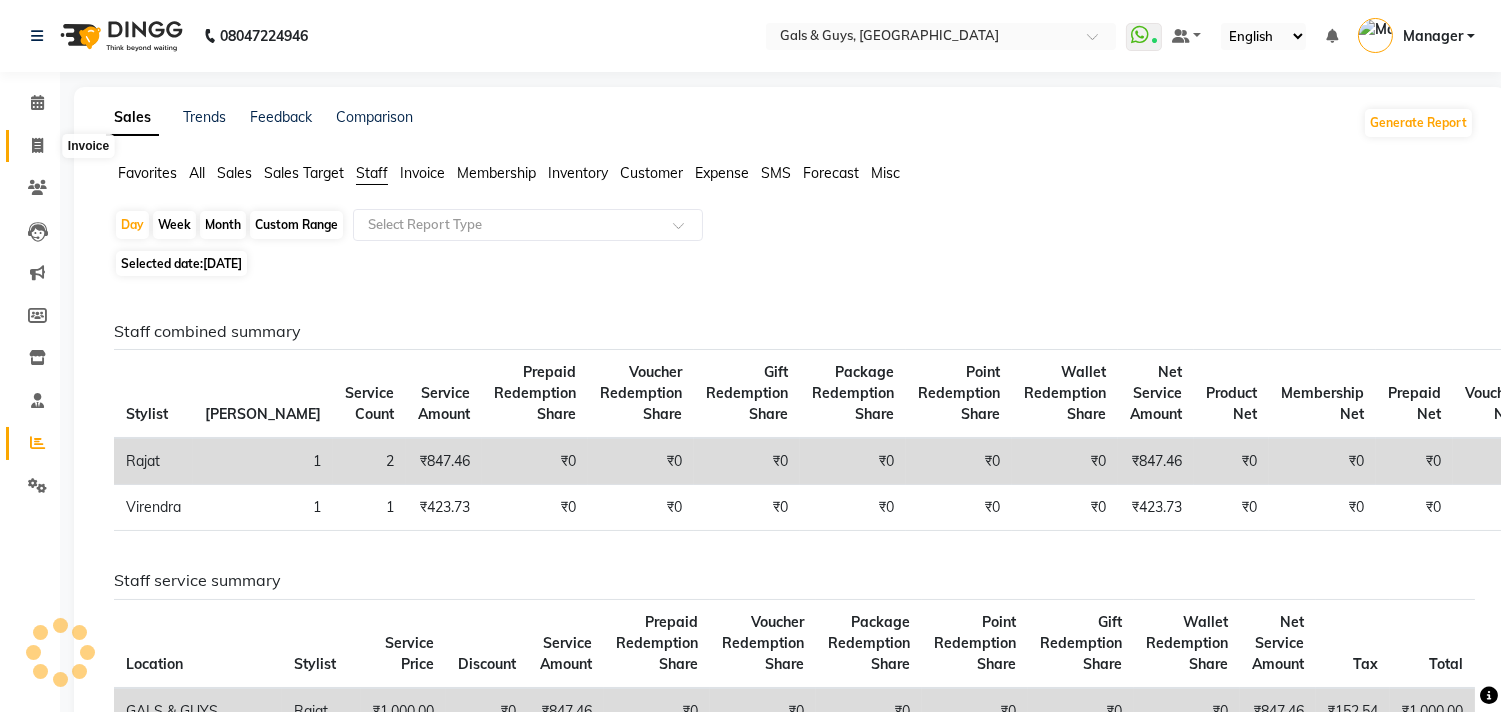 click 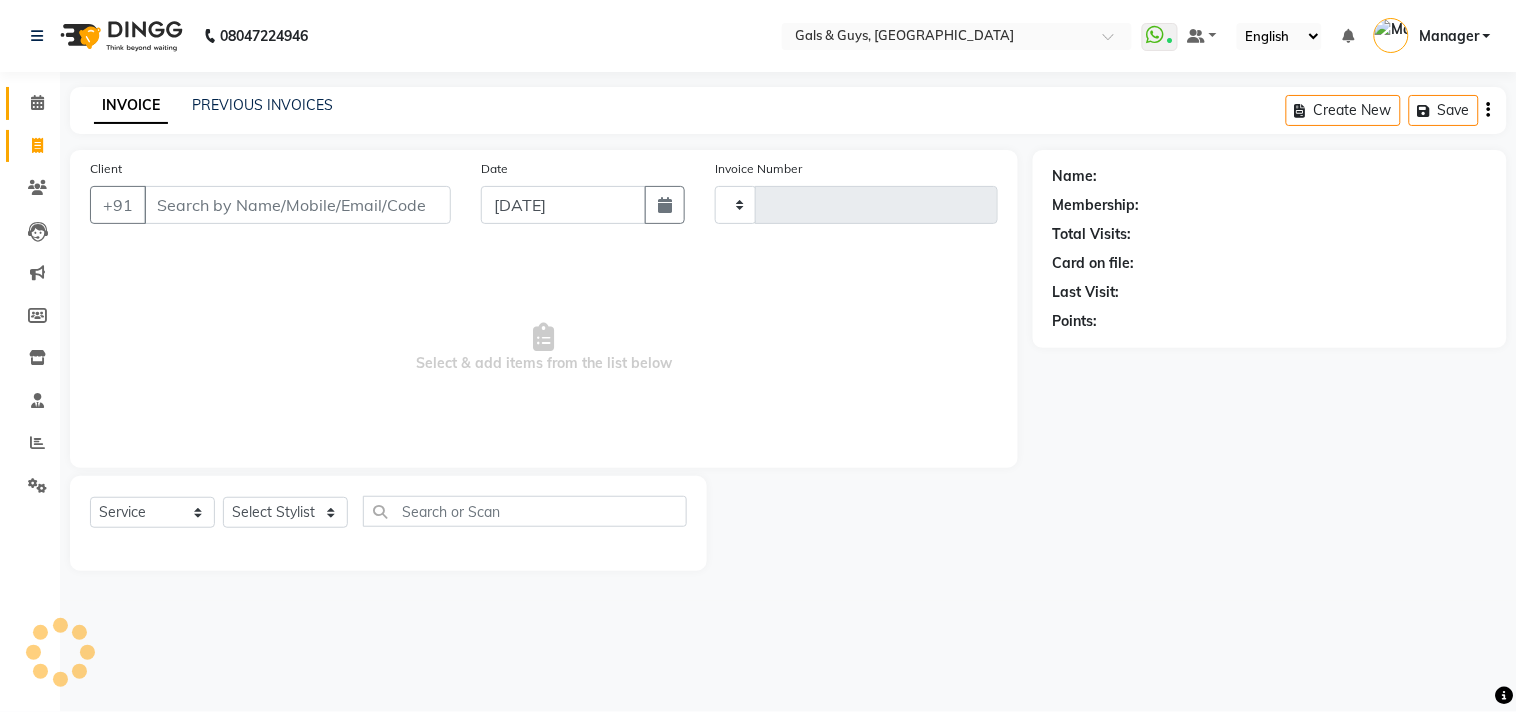 type on "0478" 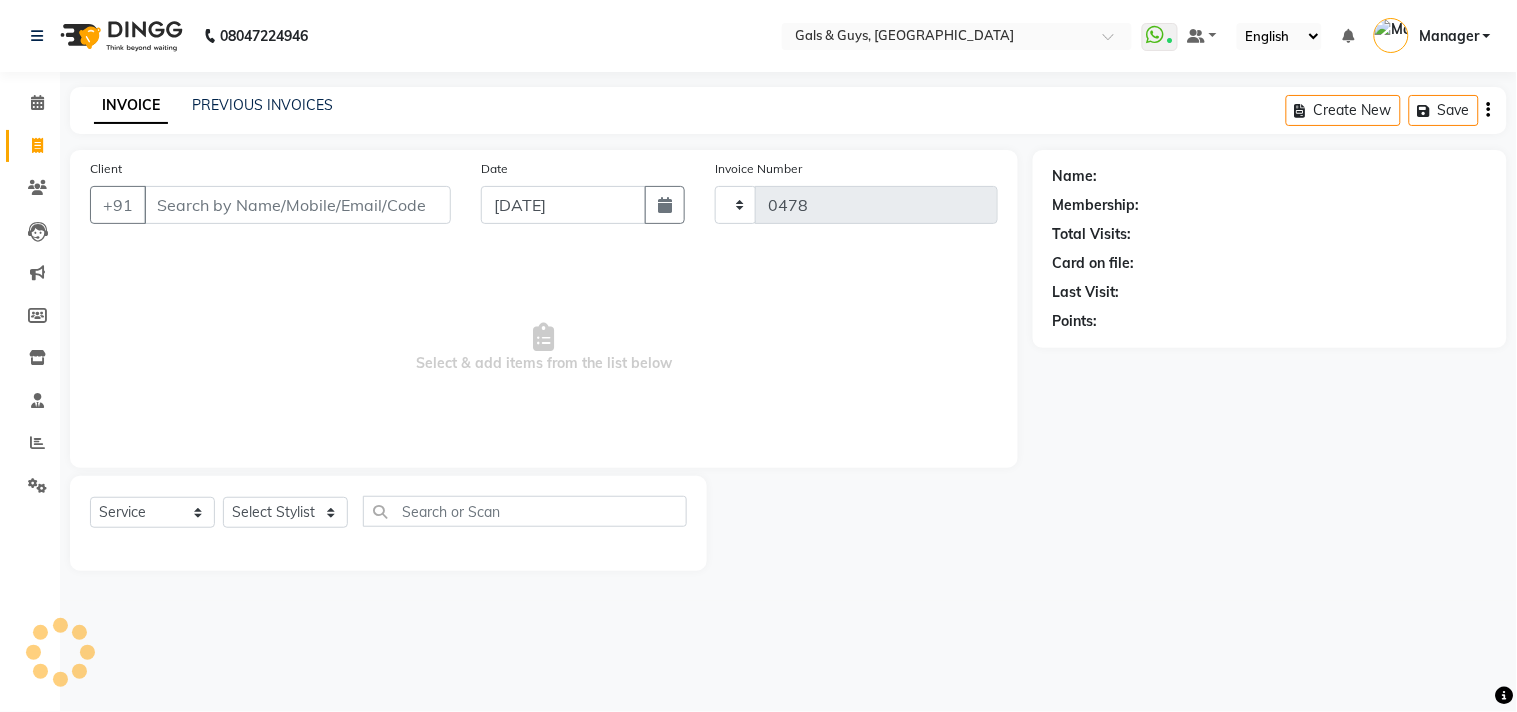 select on "7505" 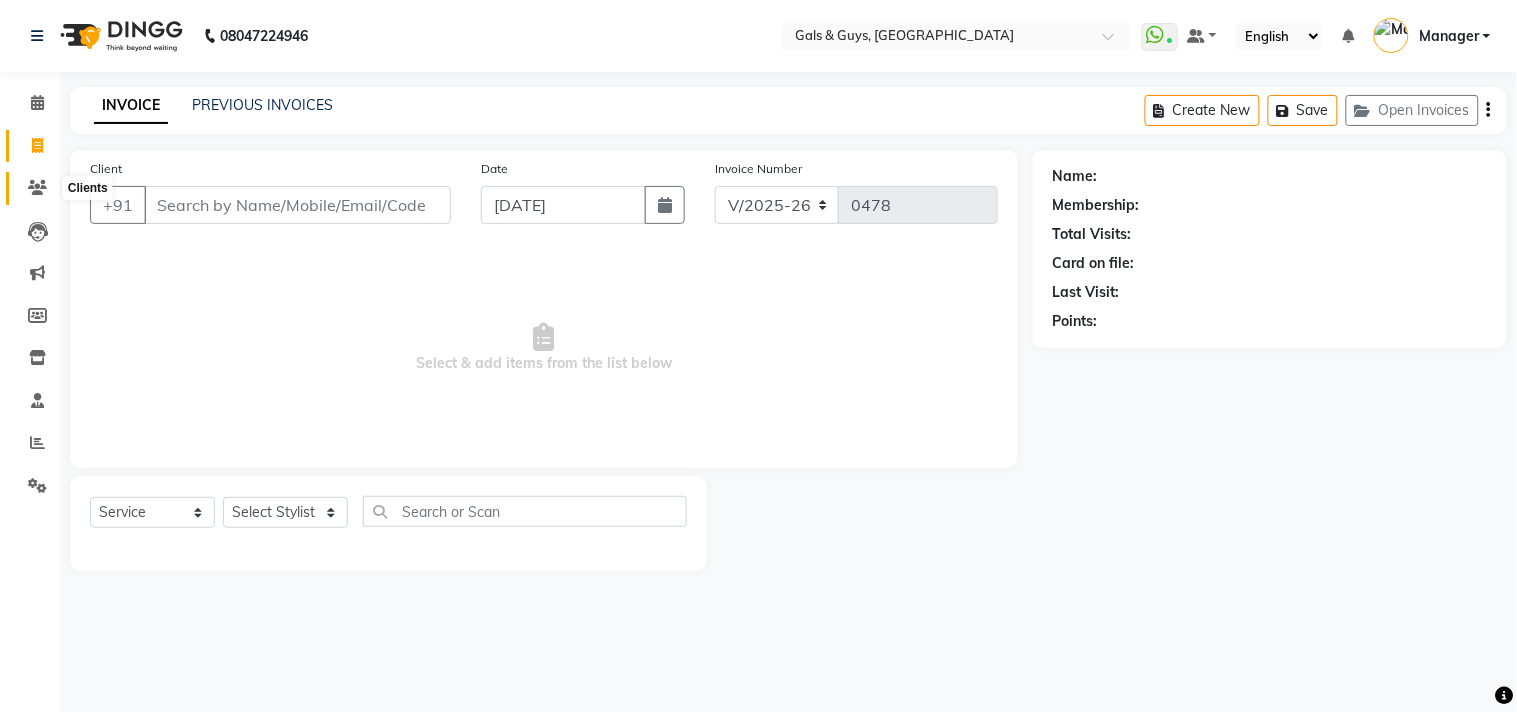 click 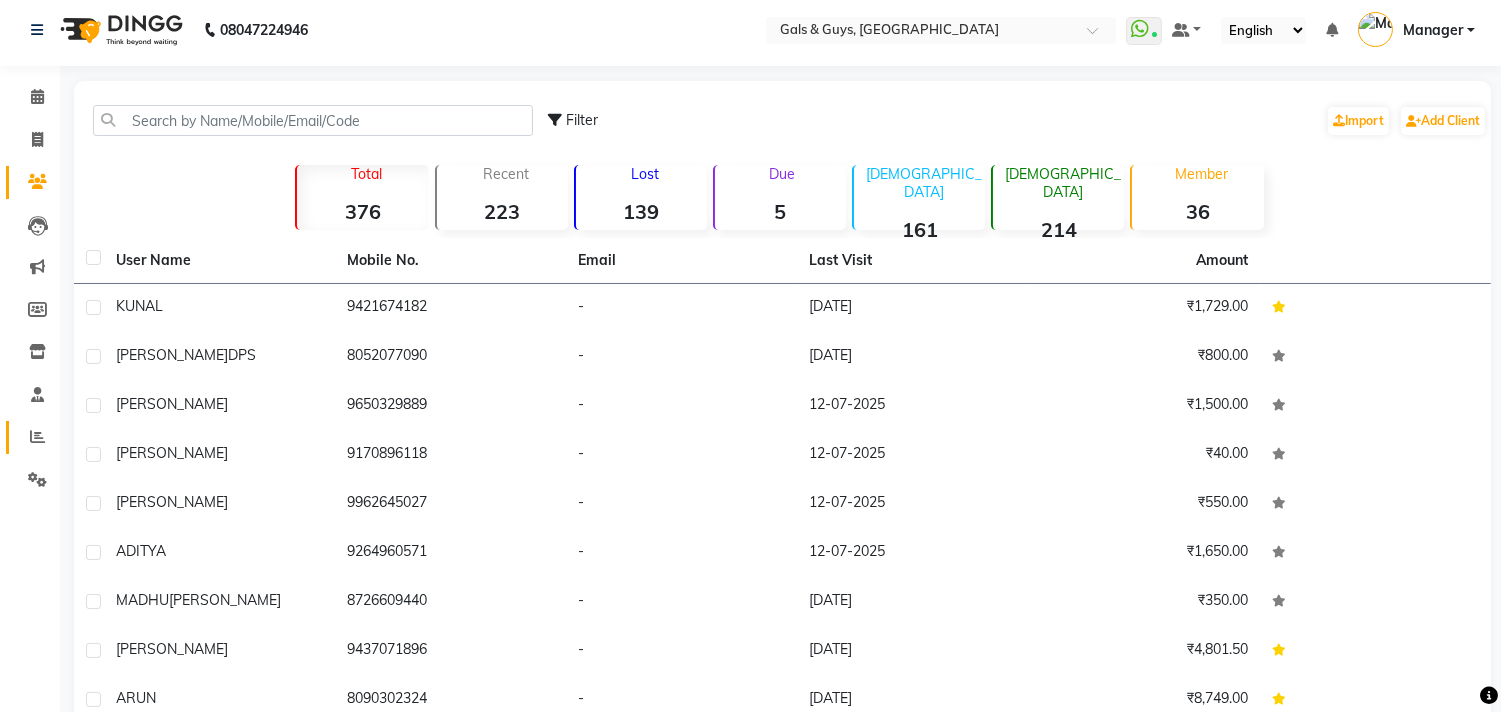 scroll, scrollTop: 0, scrollLeft: 0, axis: both 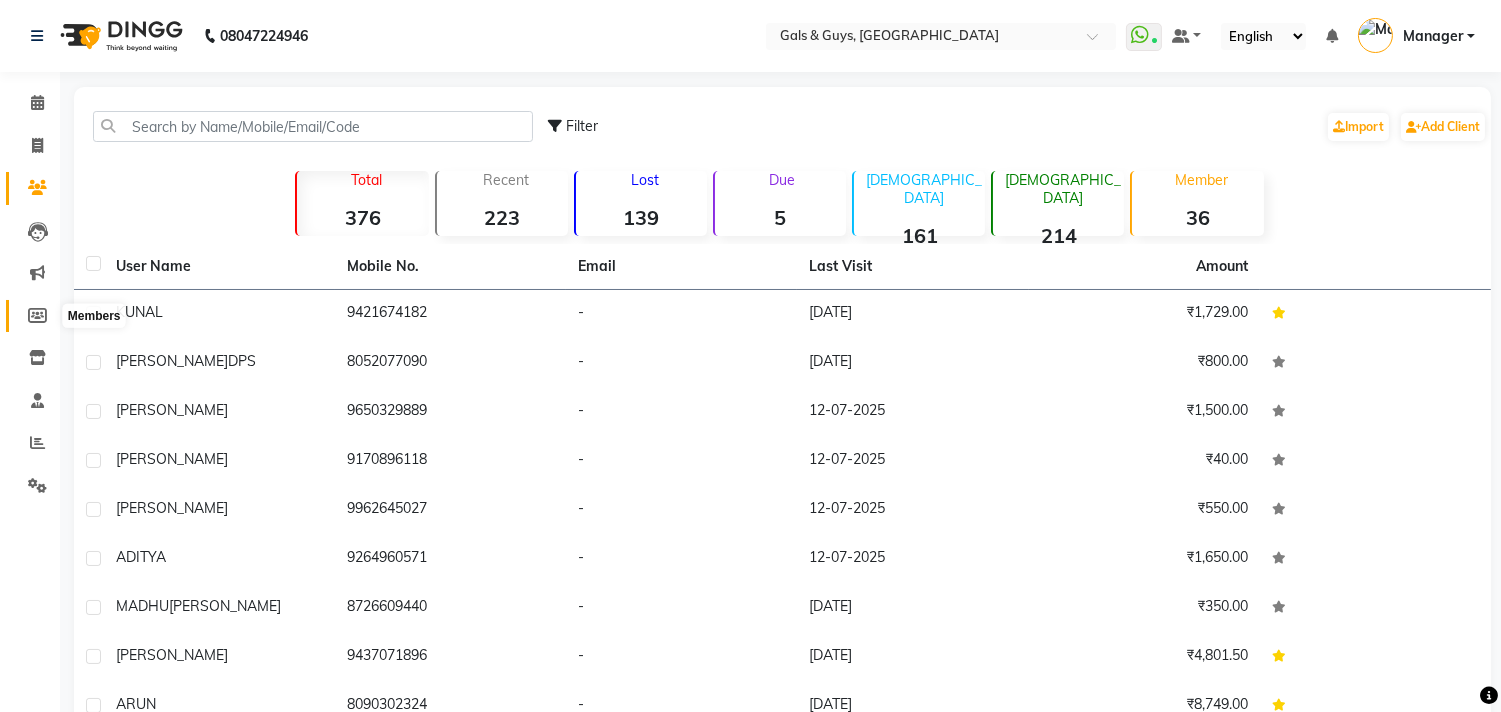 click 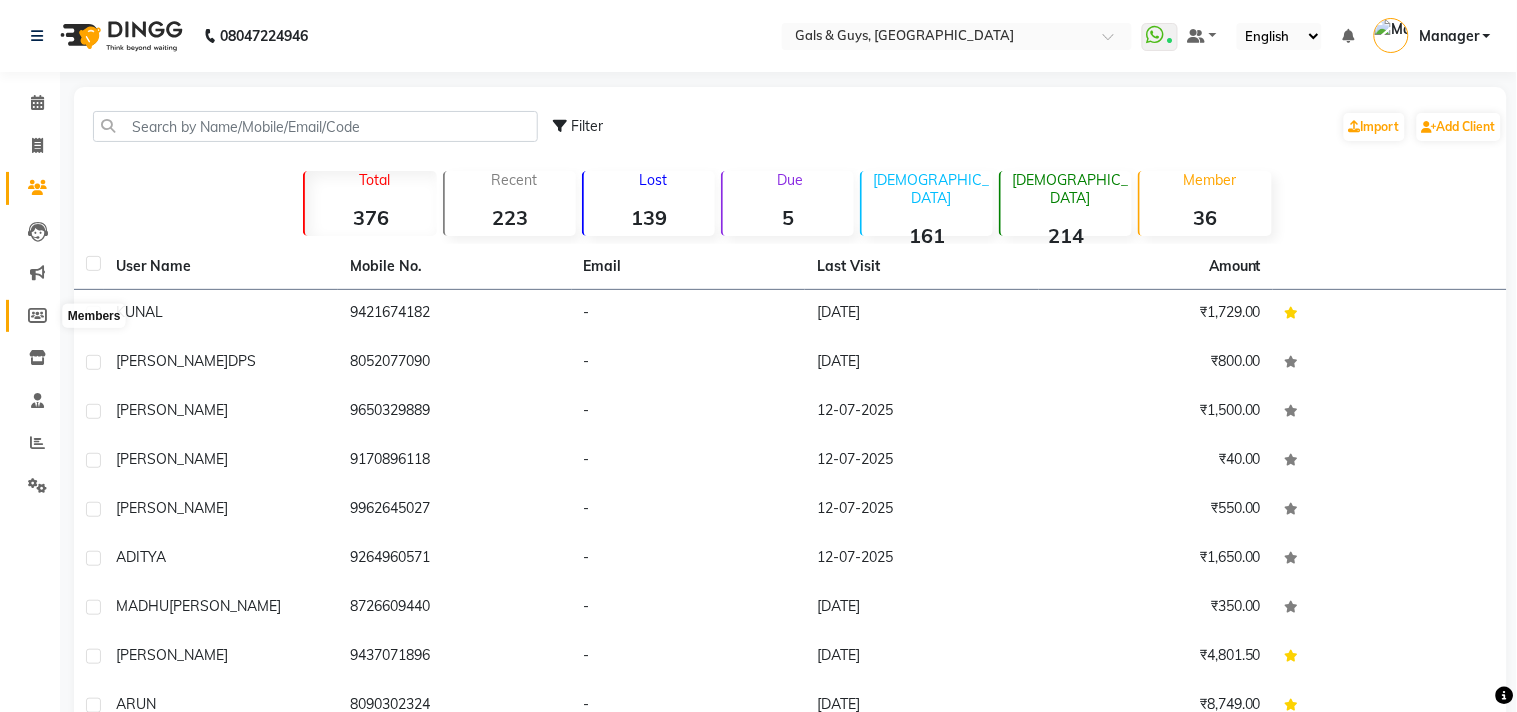 select 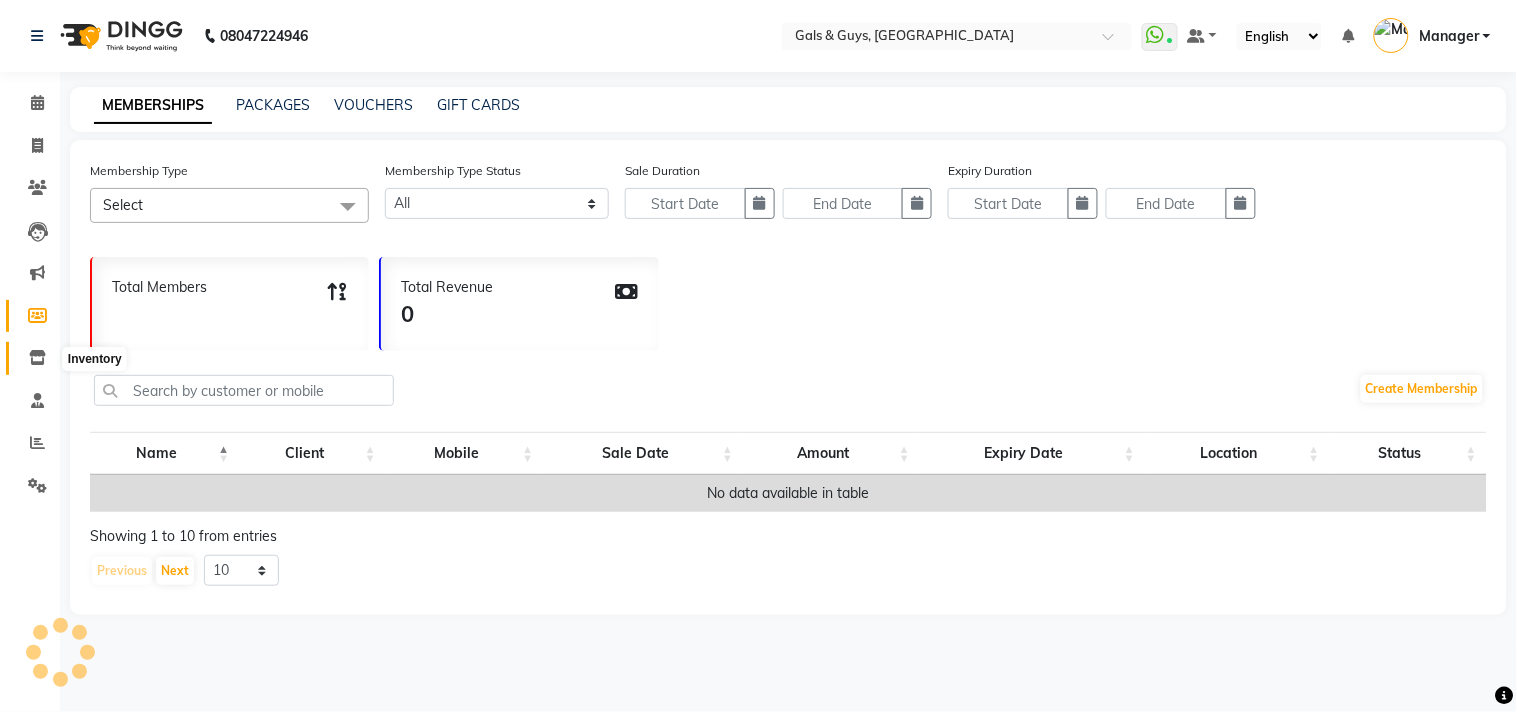 click 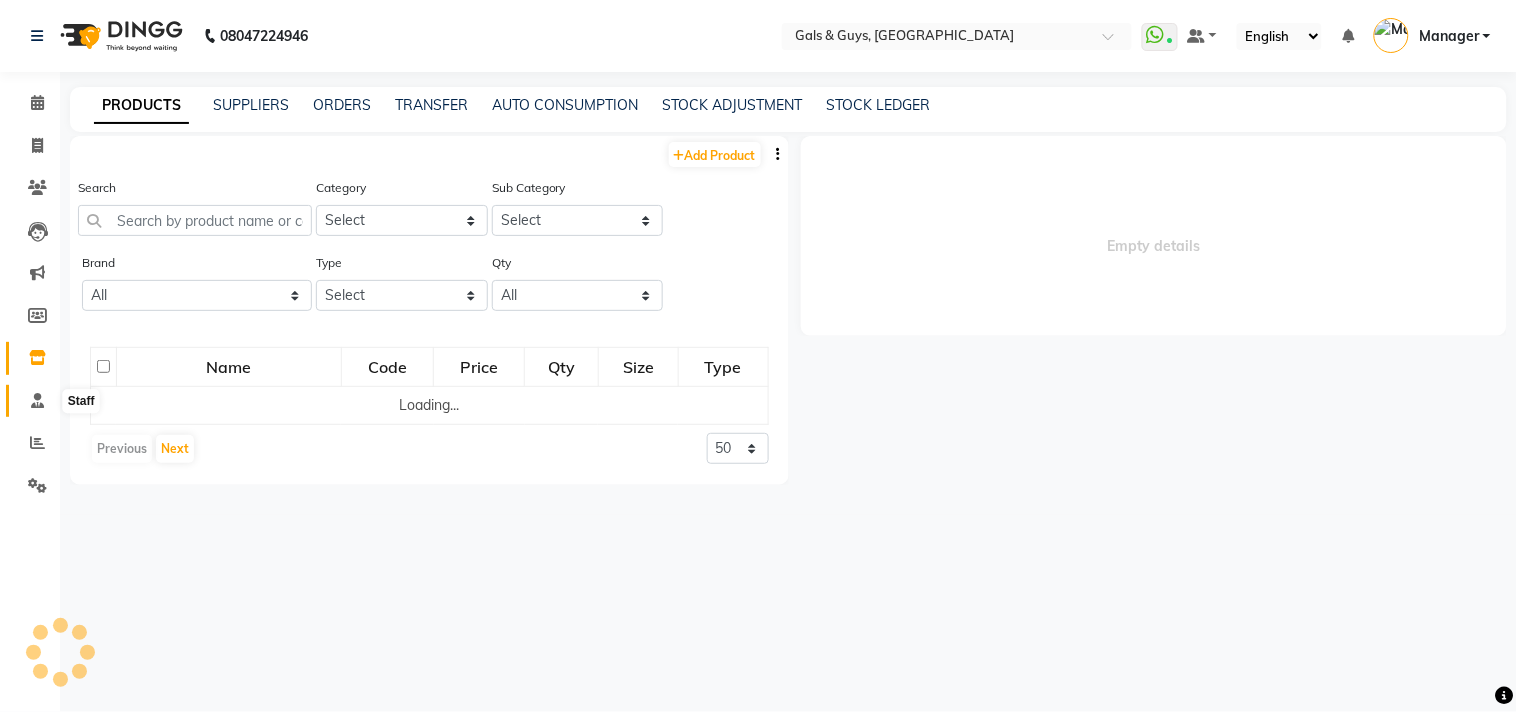 click 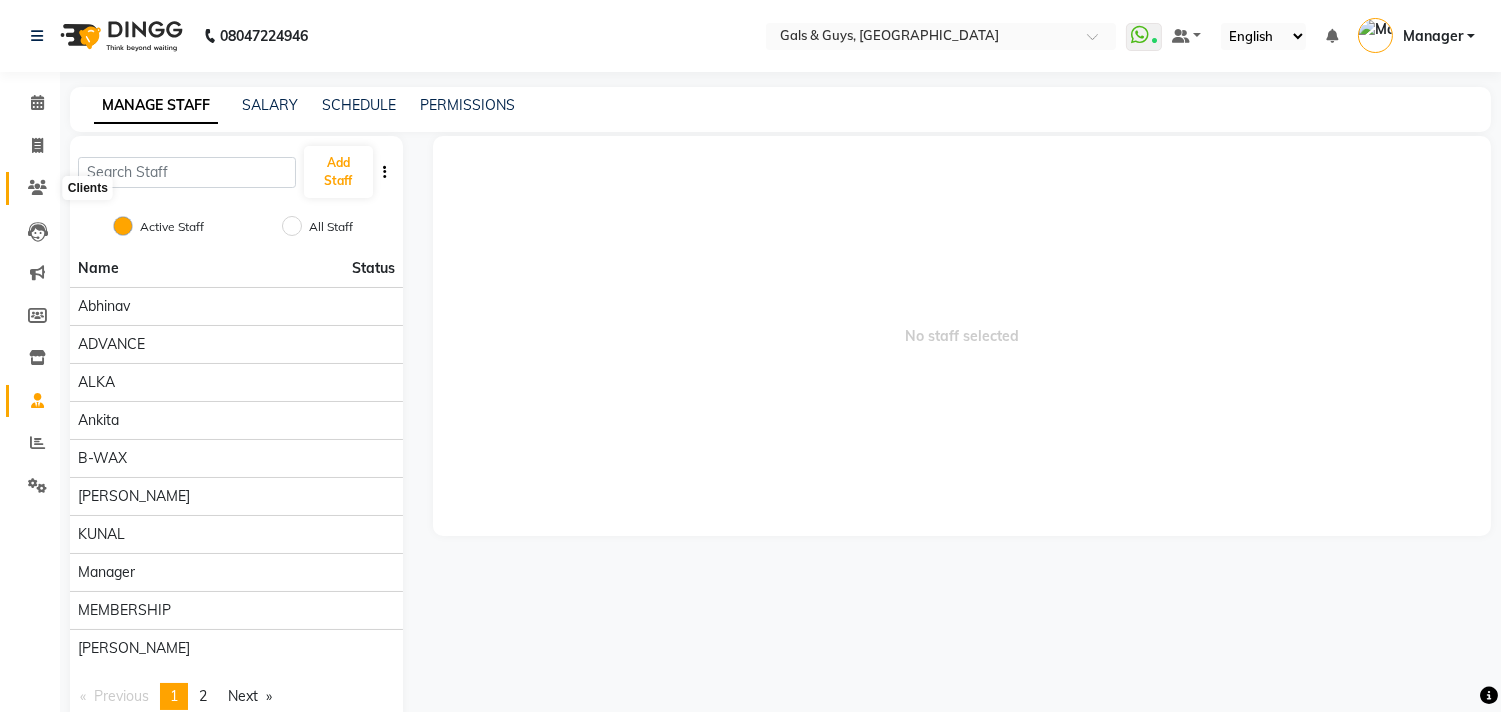 click 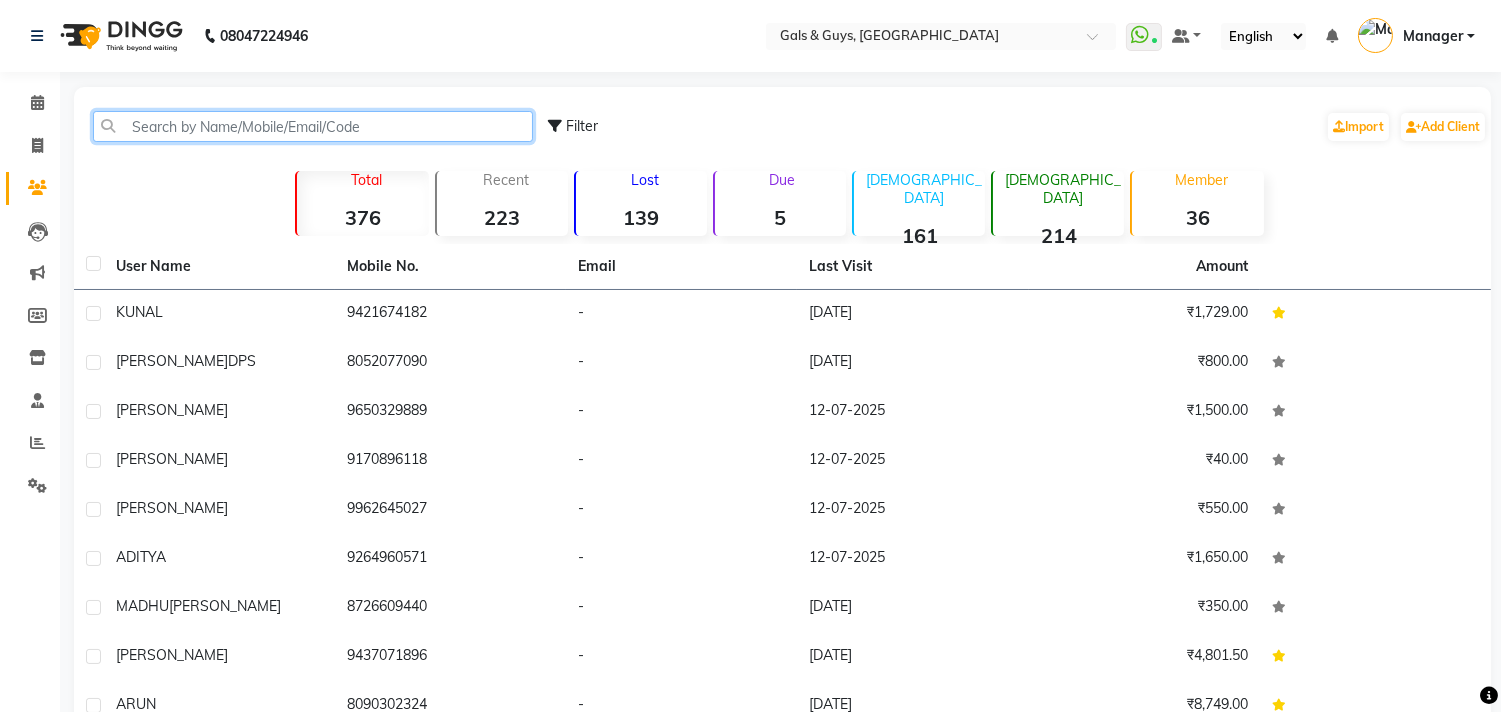 click 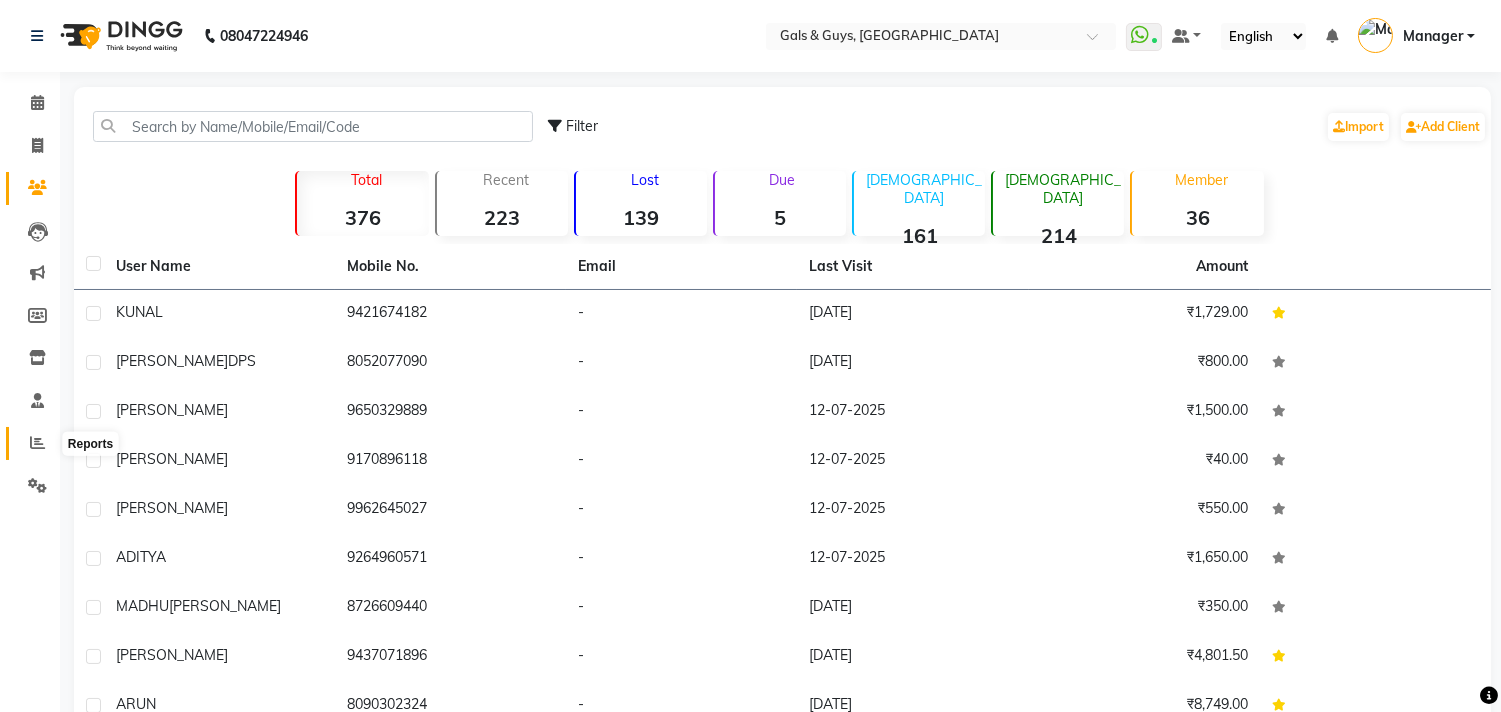 click 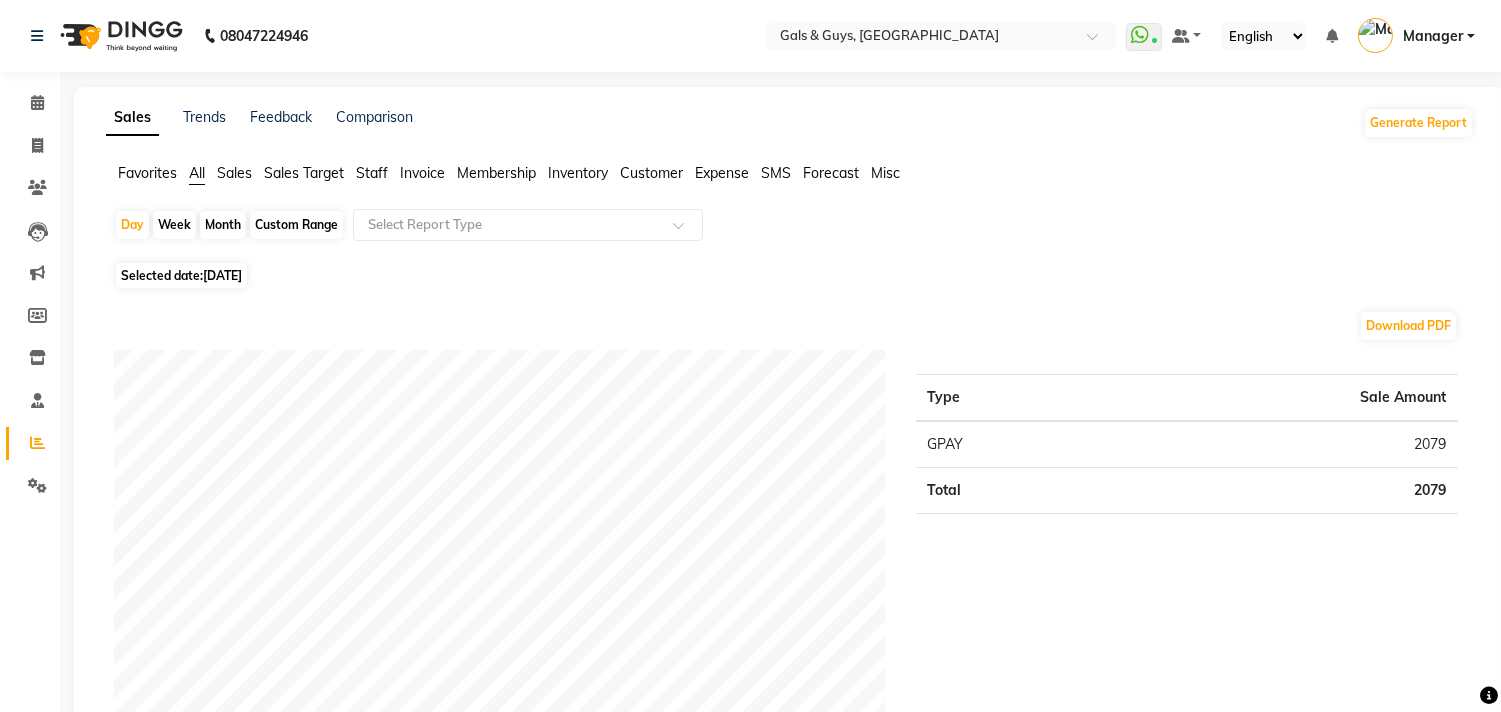 click on "Month" 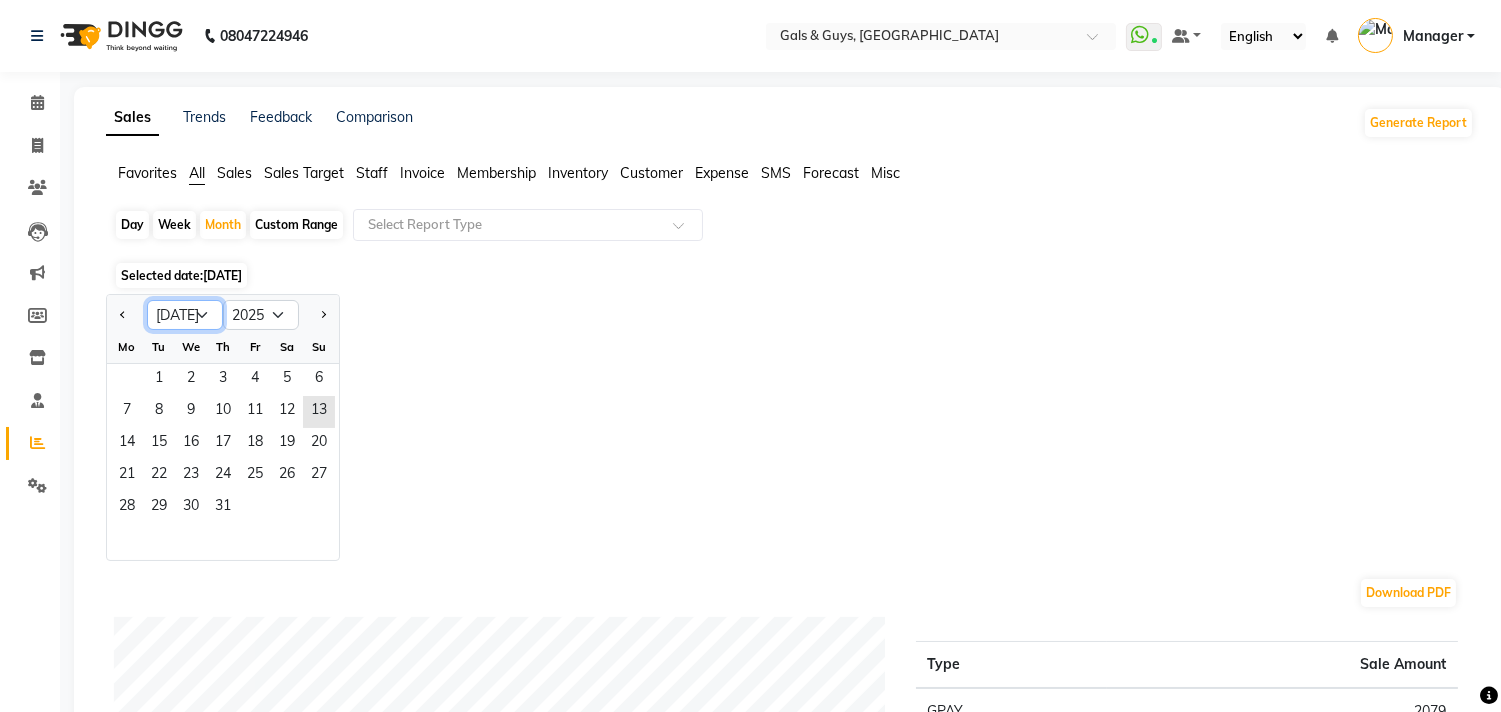 click on "Jan Feb Mar Apr May Jun Jul Aug Sep Oct Nov Dec" 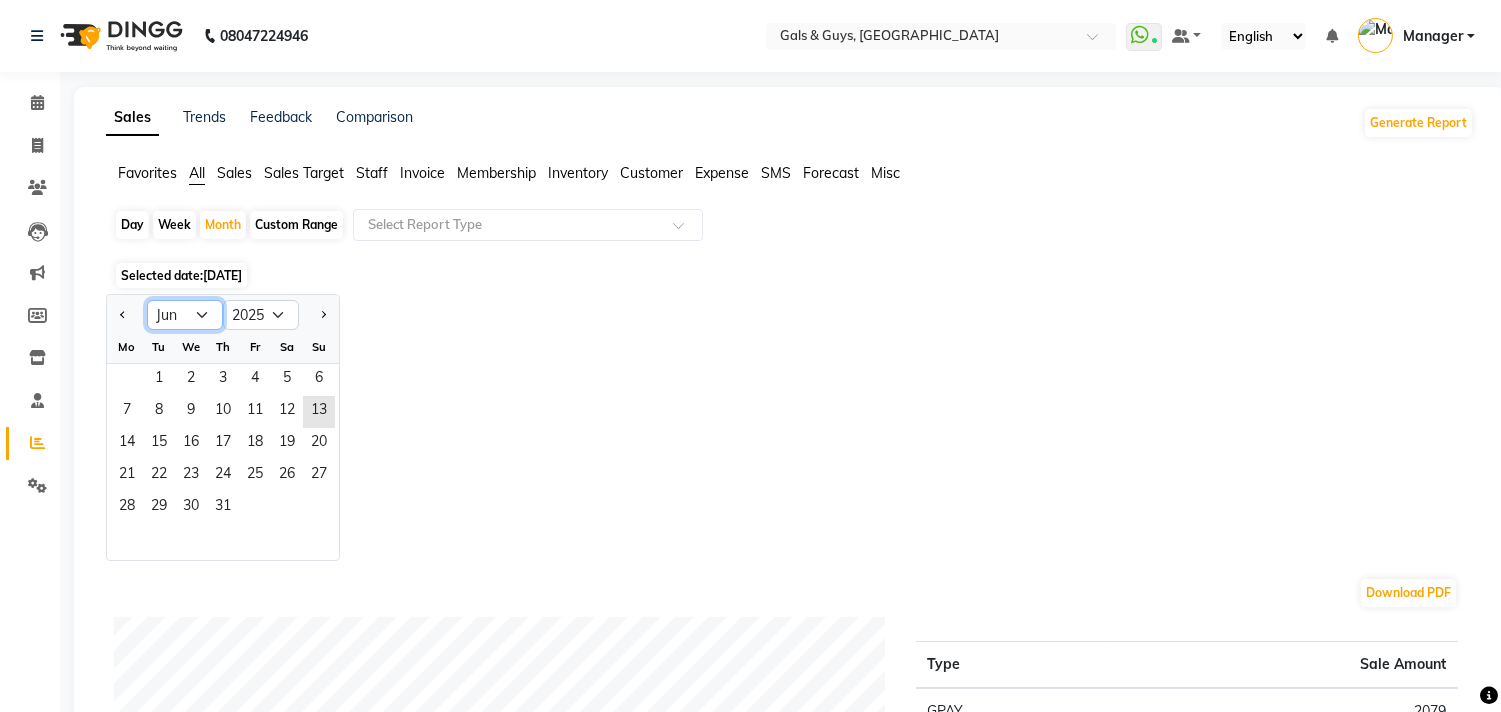 click on "Jan Feb Mar Apr May Jun Jul Aug Sep Oct Nov Dec" 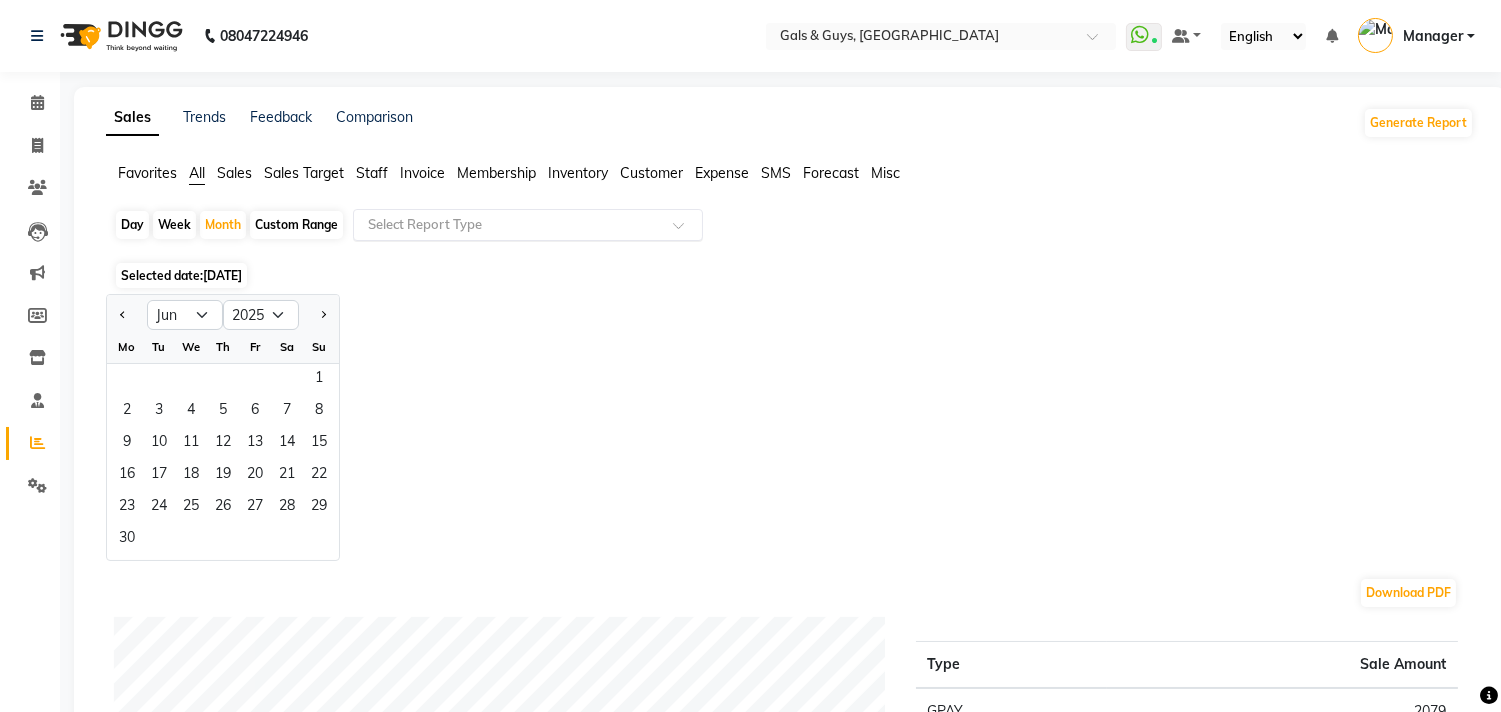 click 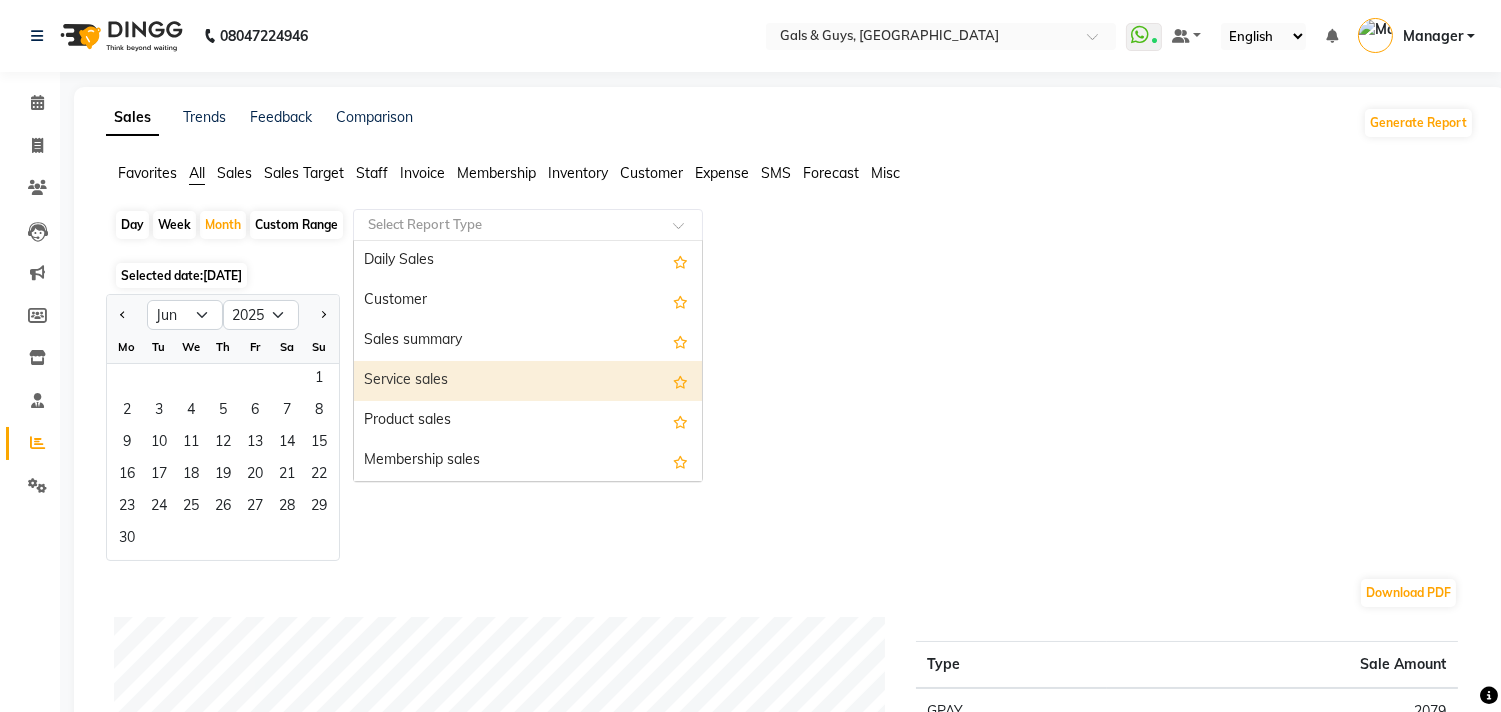 click on "Service sales" at bounding box center (528, 381) 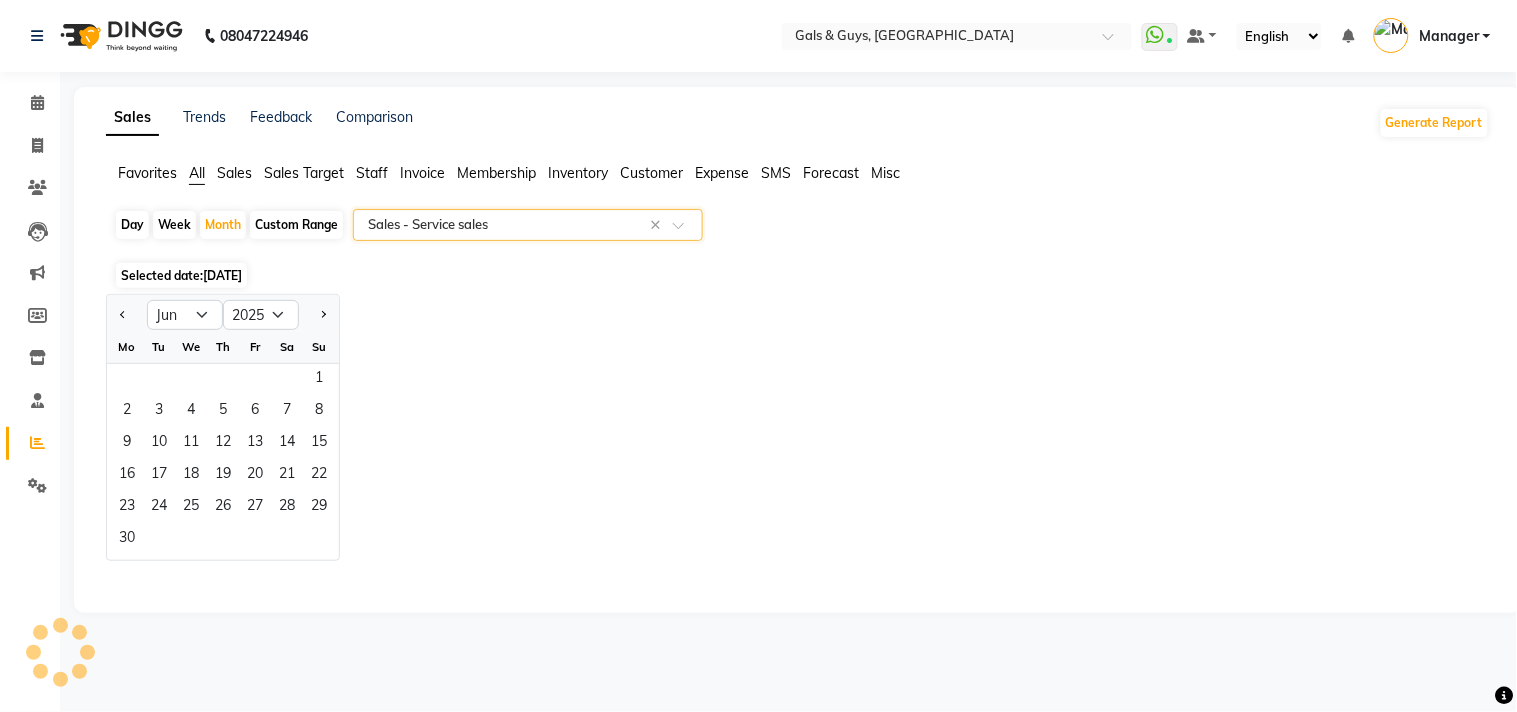 select on "filtered_report" 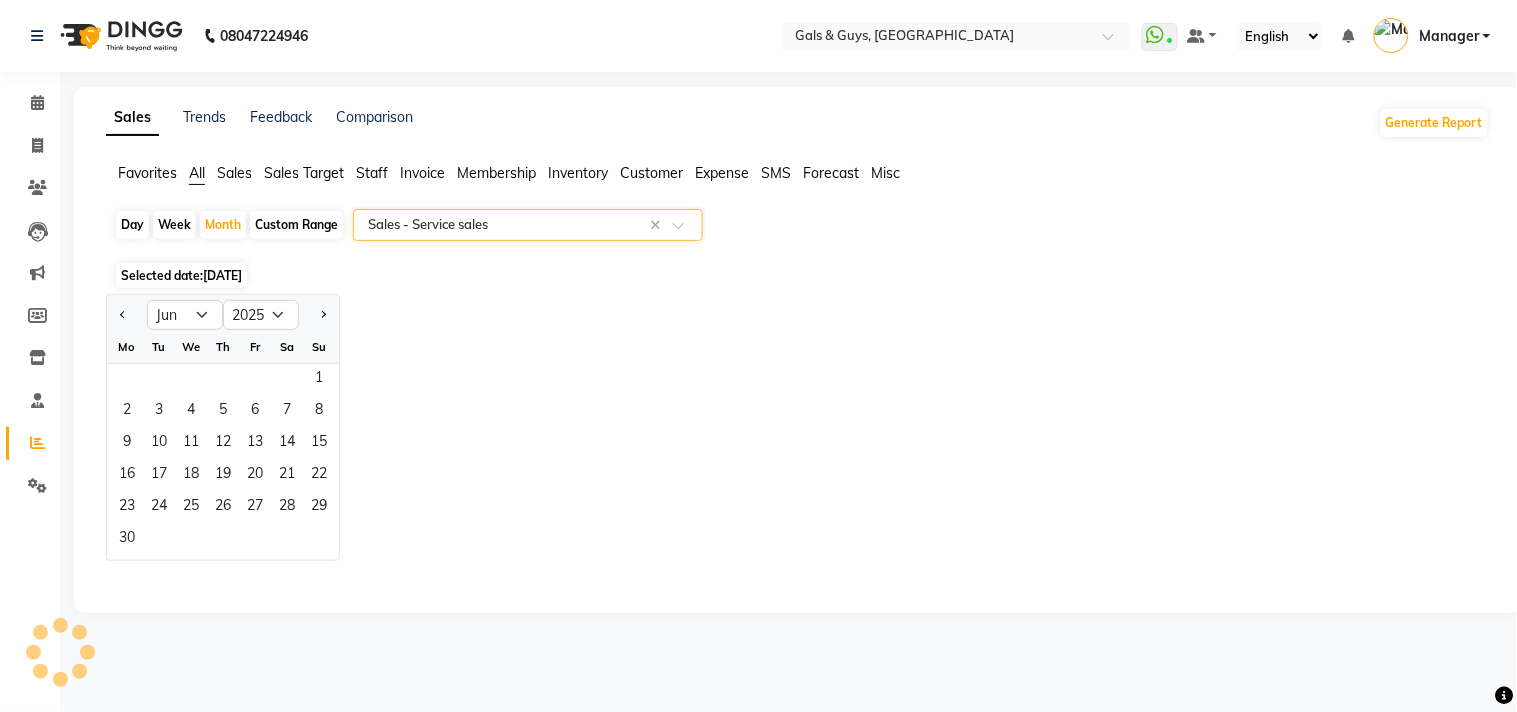 select on "csv" 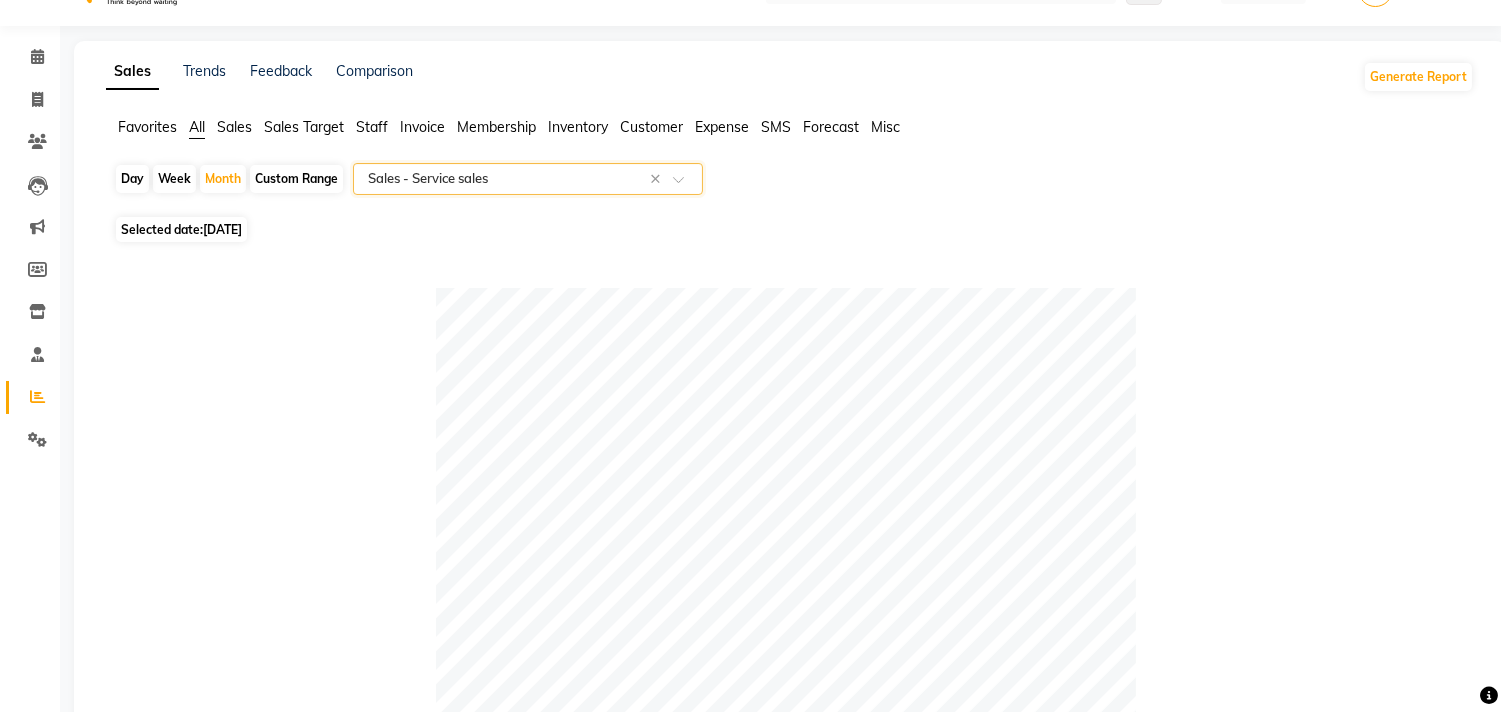 scroll, scrollTop: 0, scrollLeft: 0, axis: both 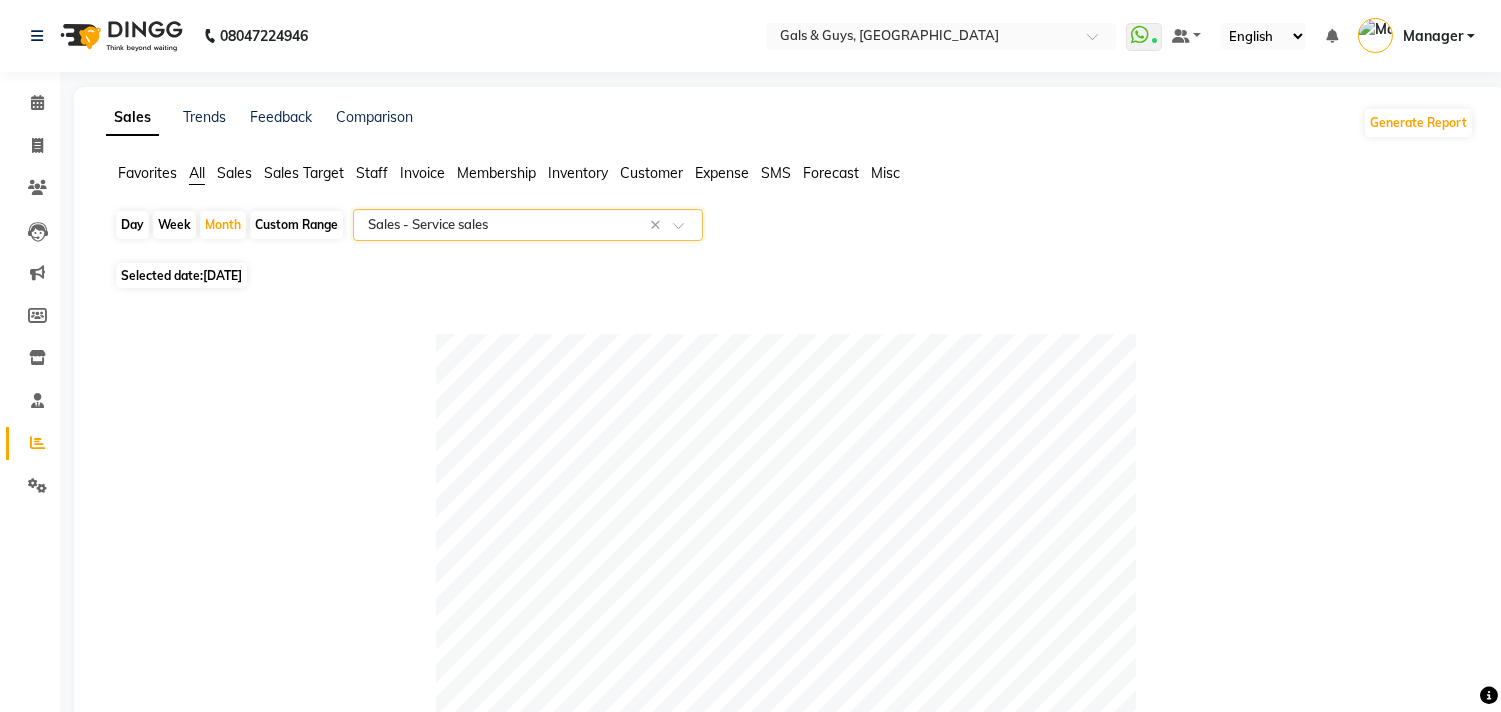 click 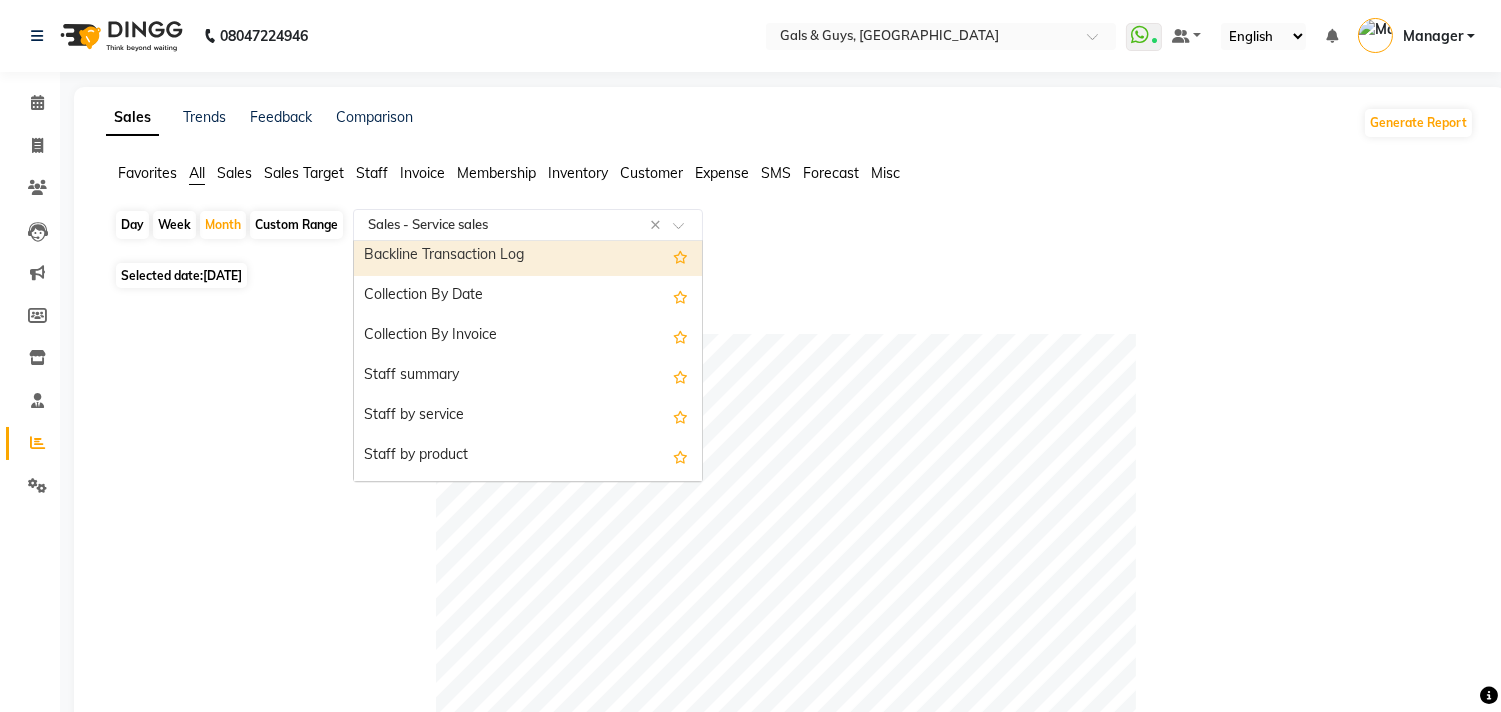 scroll, scrollTop: 607, scrollLeft: 0, axis: vertical 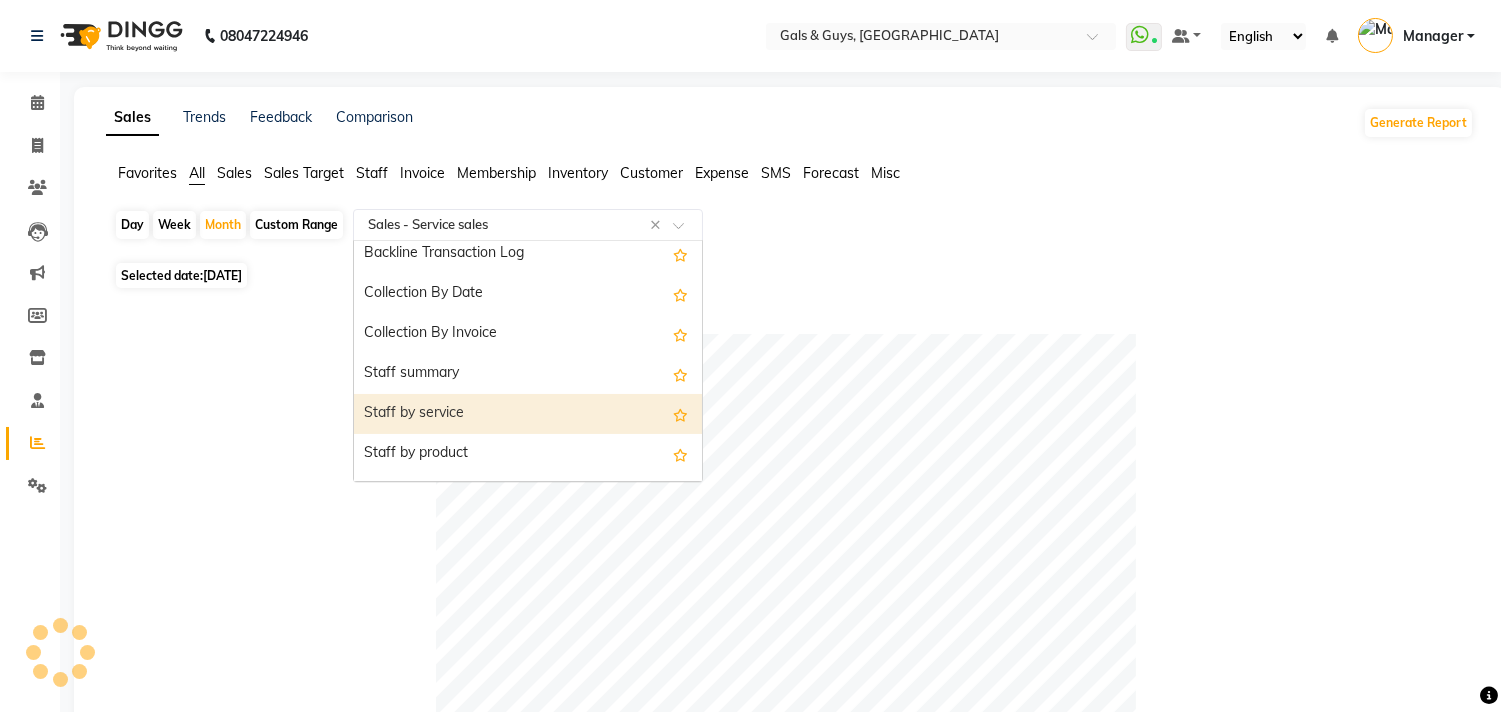 click on "Staff by service" at bounding box center [528, 414] 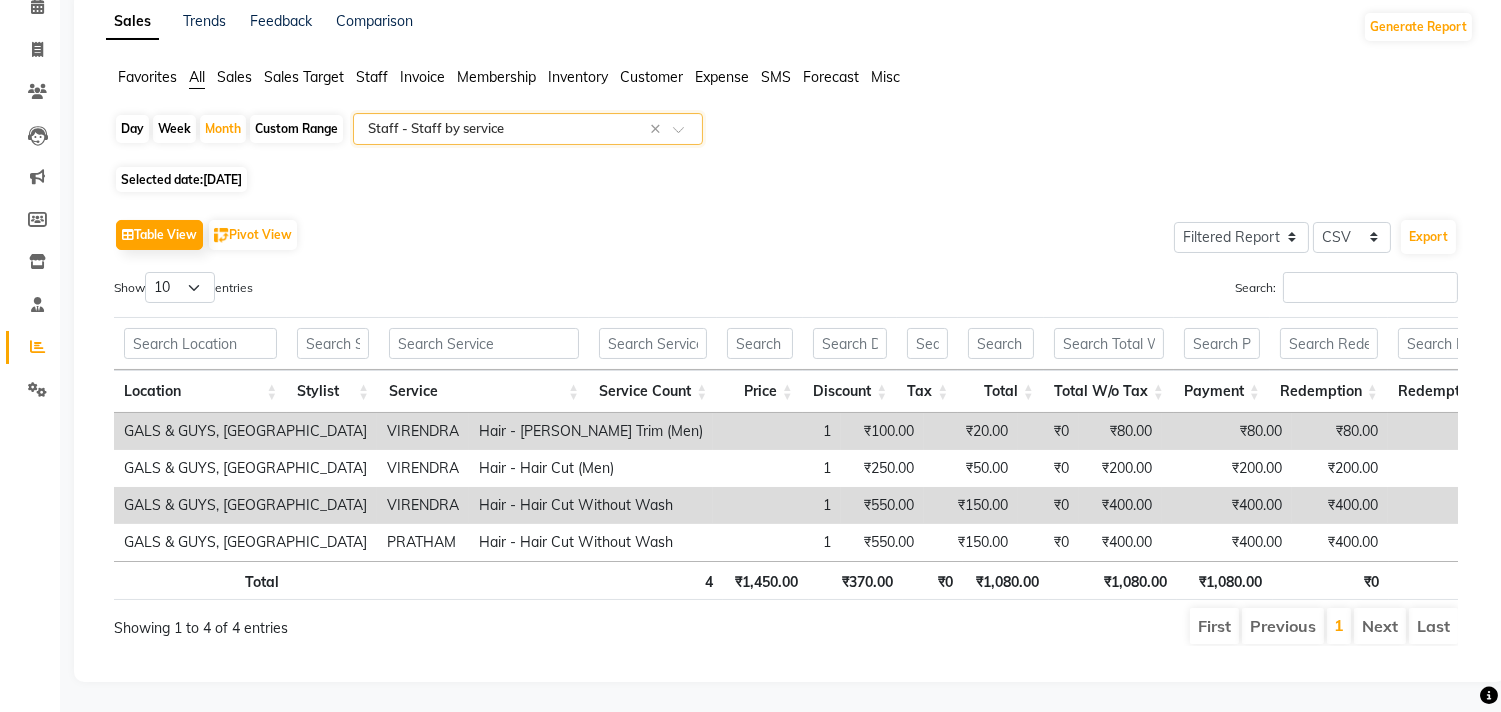 scroll, scrollTop: 130, scrollLeft: 0, axis: vertical 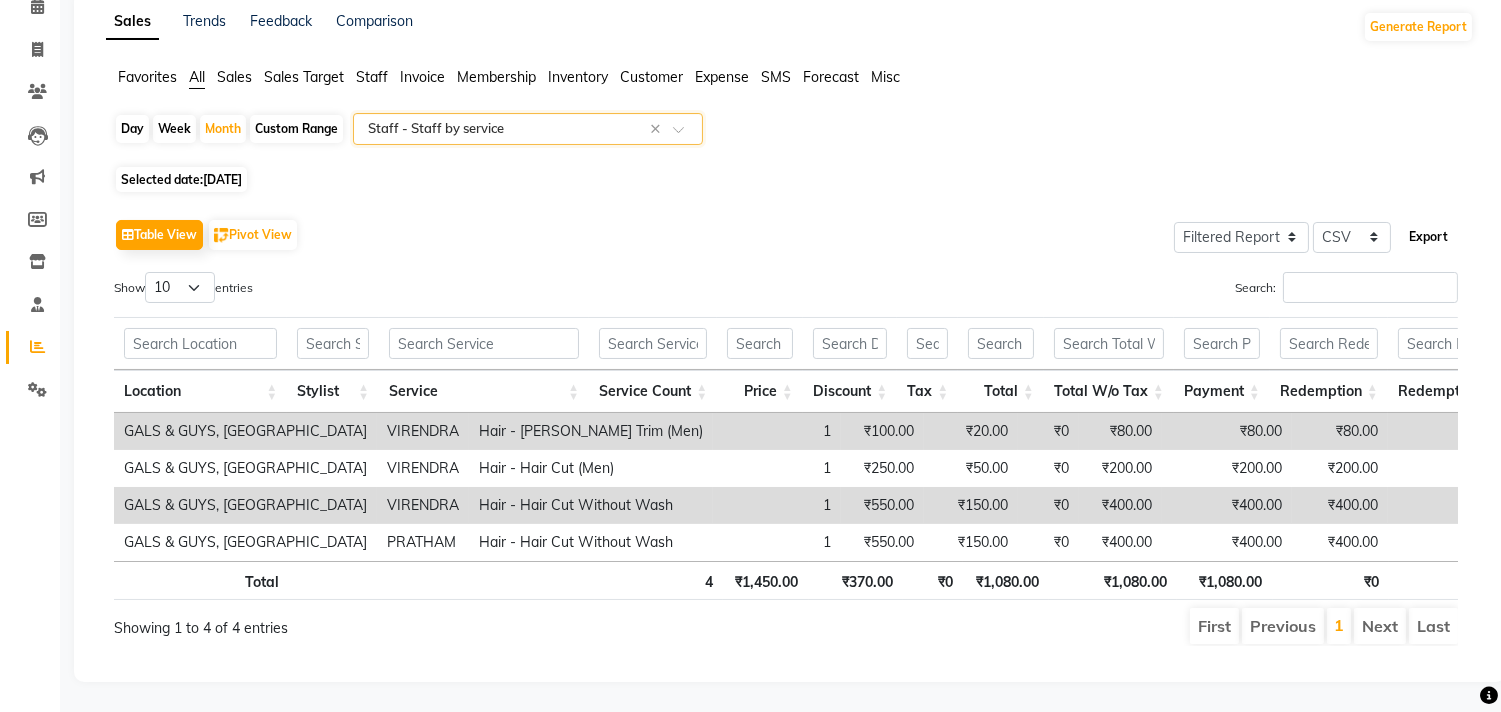 click on "Export" 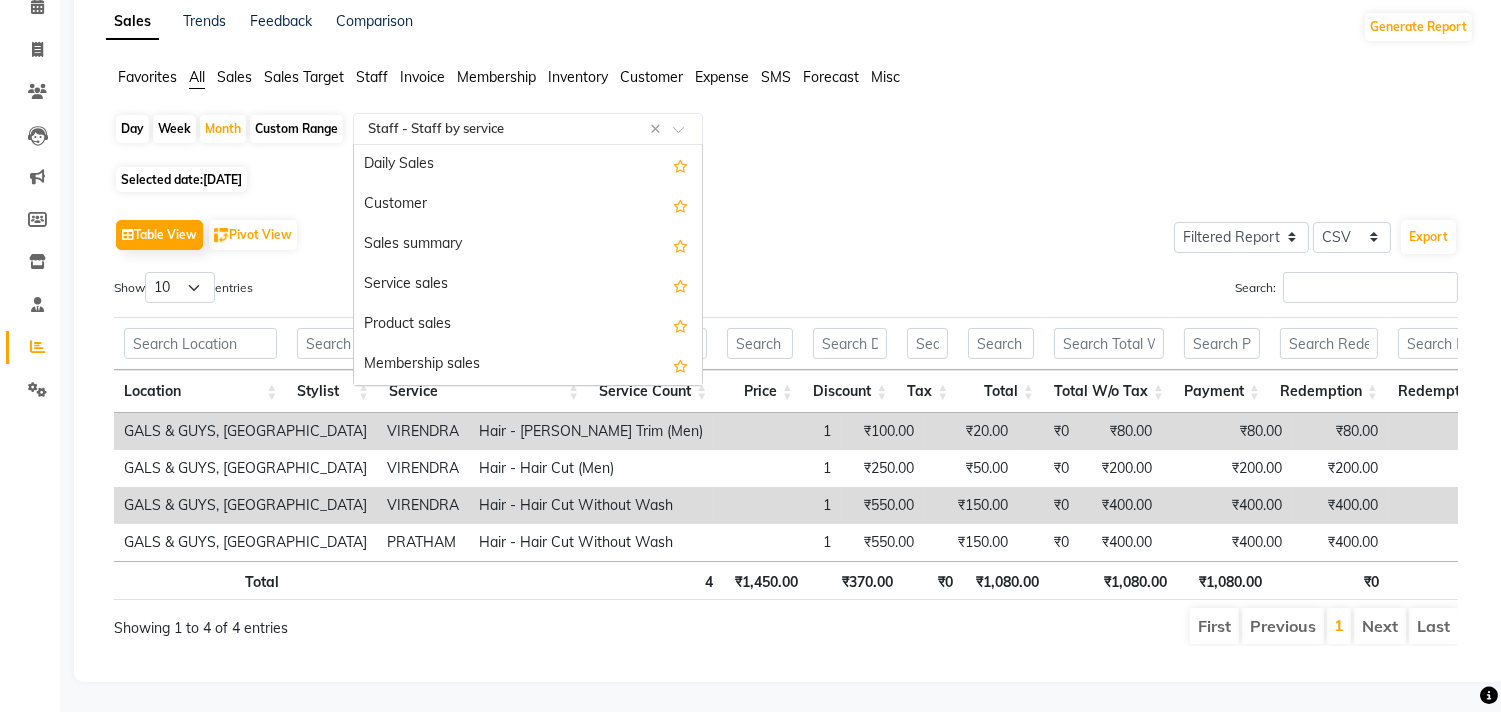 click 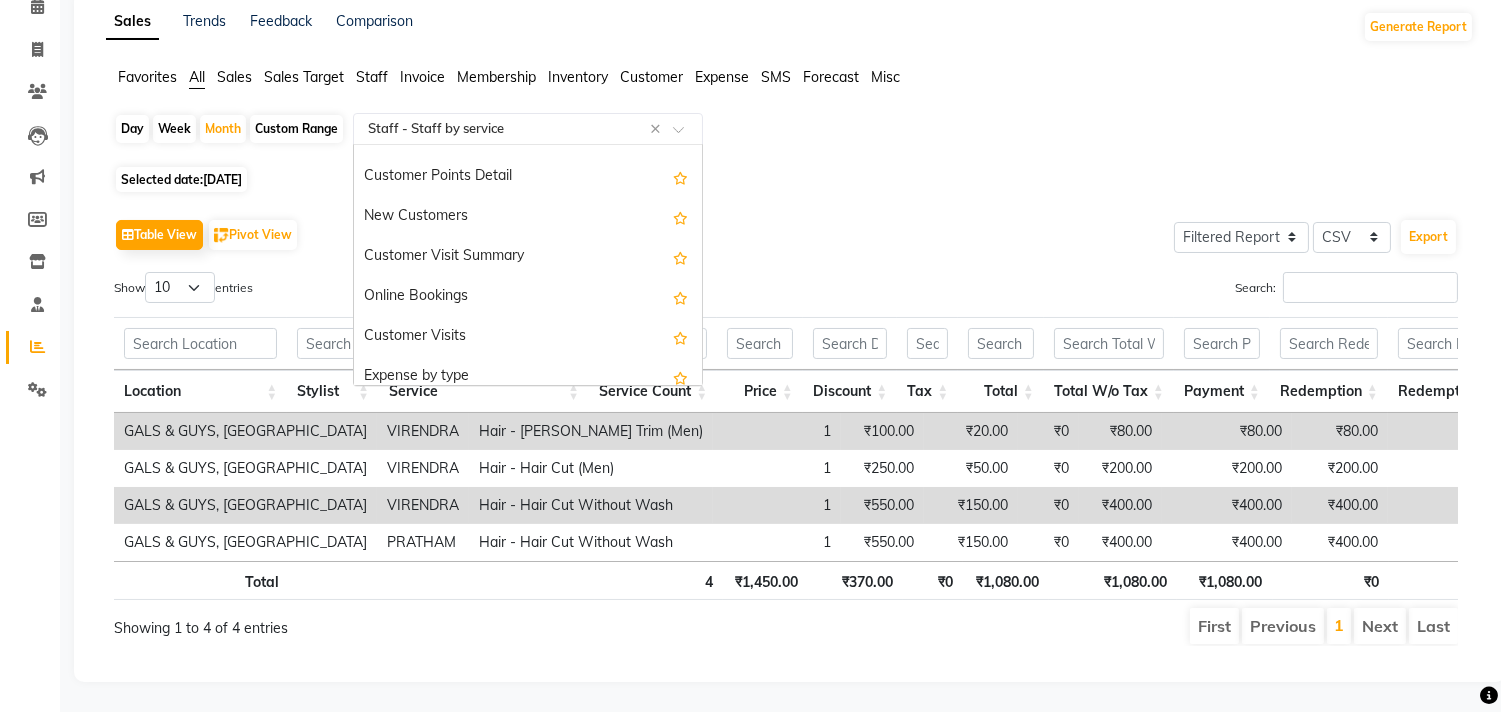 scroll, scrollTop: 3673, scrollLeft: 0, axis: vertical 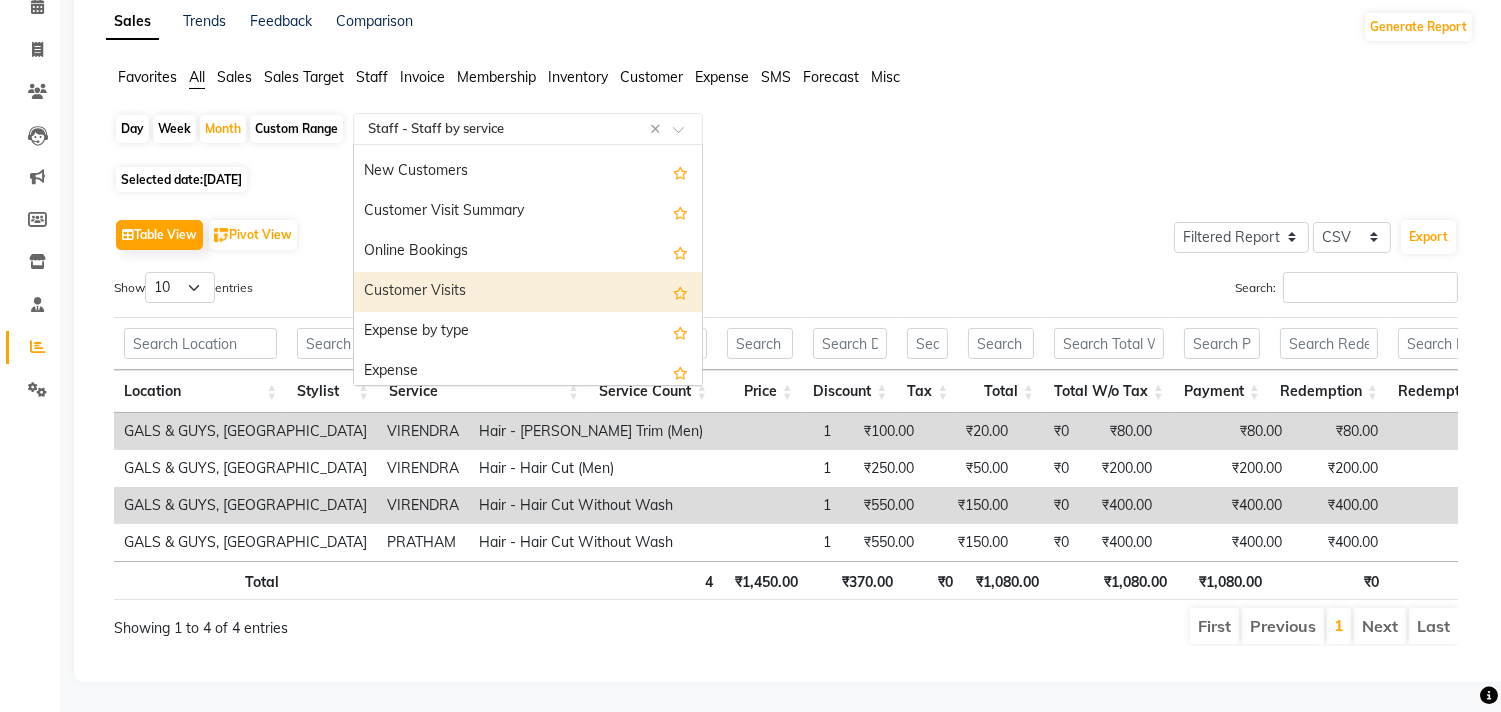 click on "Customer Visits" at bounding box center [528, 292] 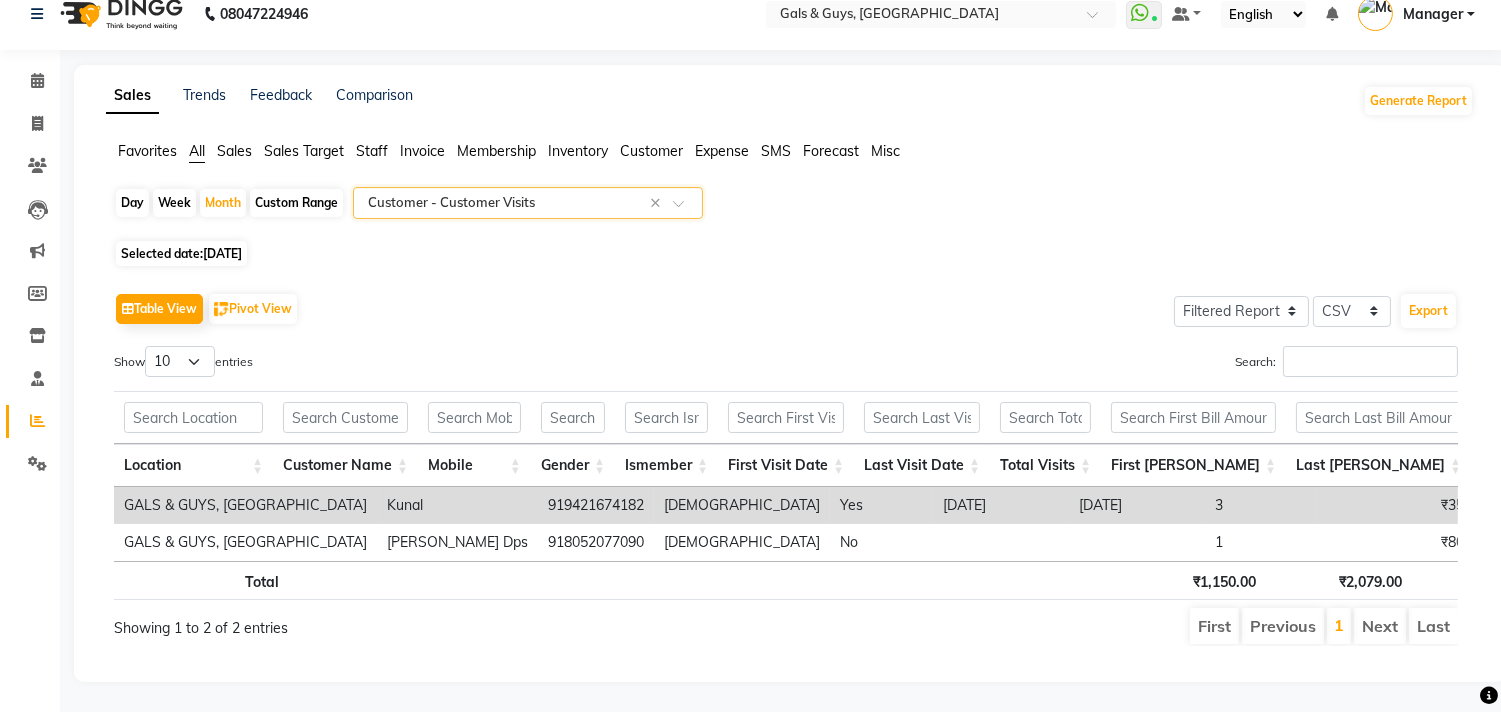 scroll, scrollTop: 0, scrollLeft: 0, axis: both 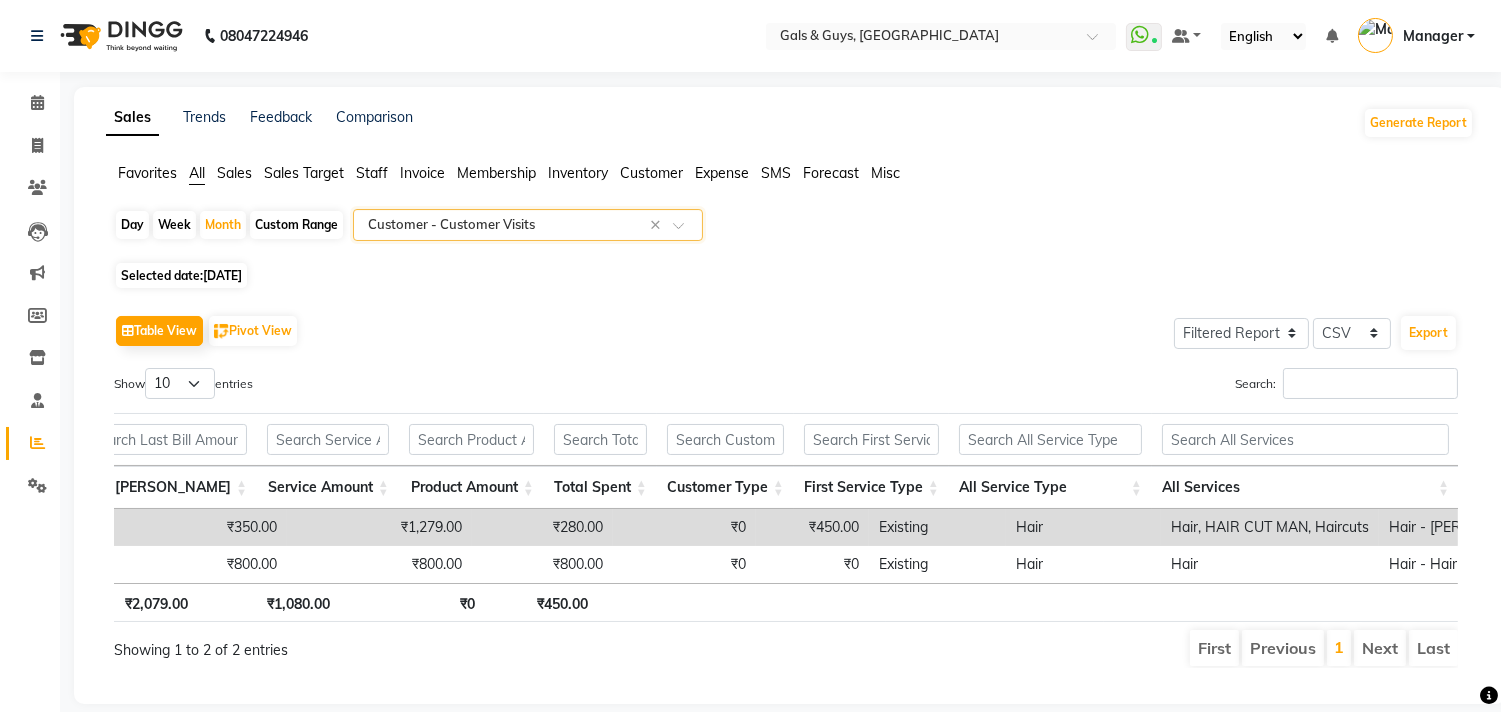 click on "[DATE]" 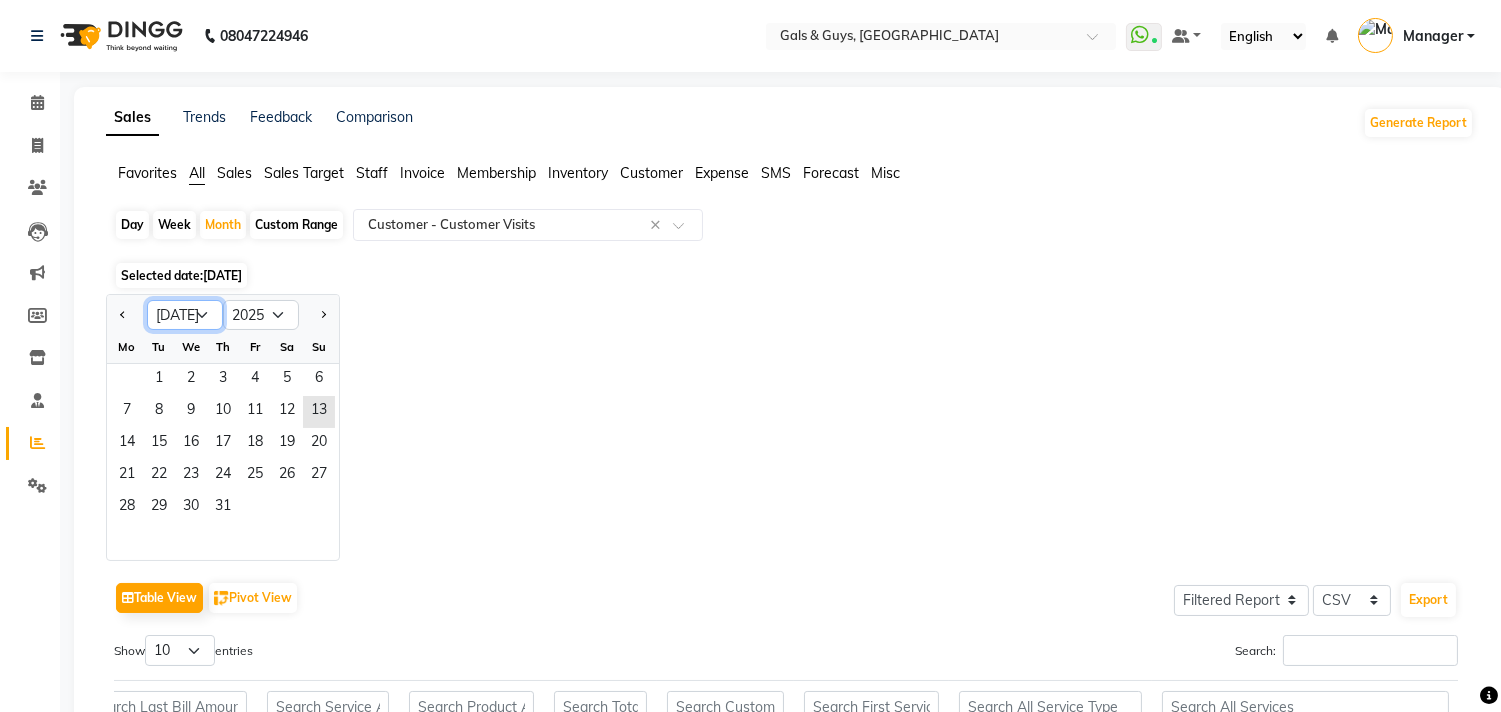 click on "Jan Feb Mar Apr May Jun Jul Aug Sep Oct Nov Dec" 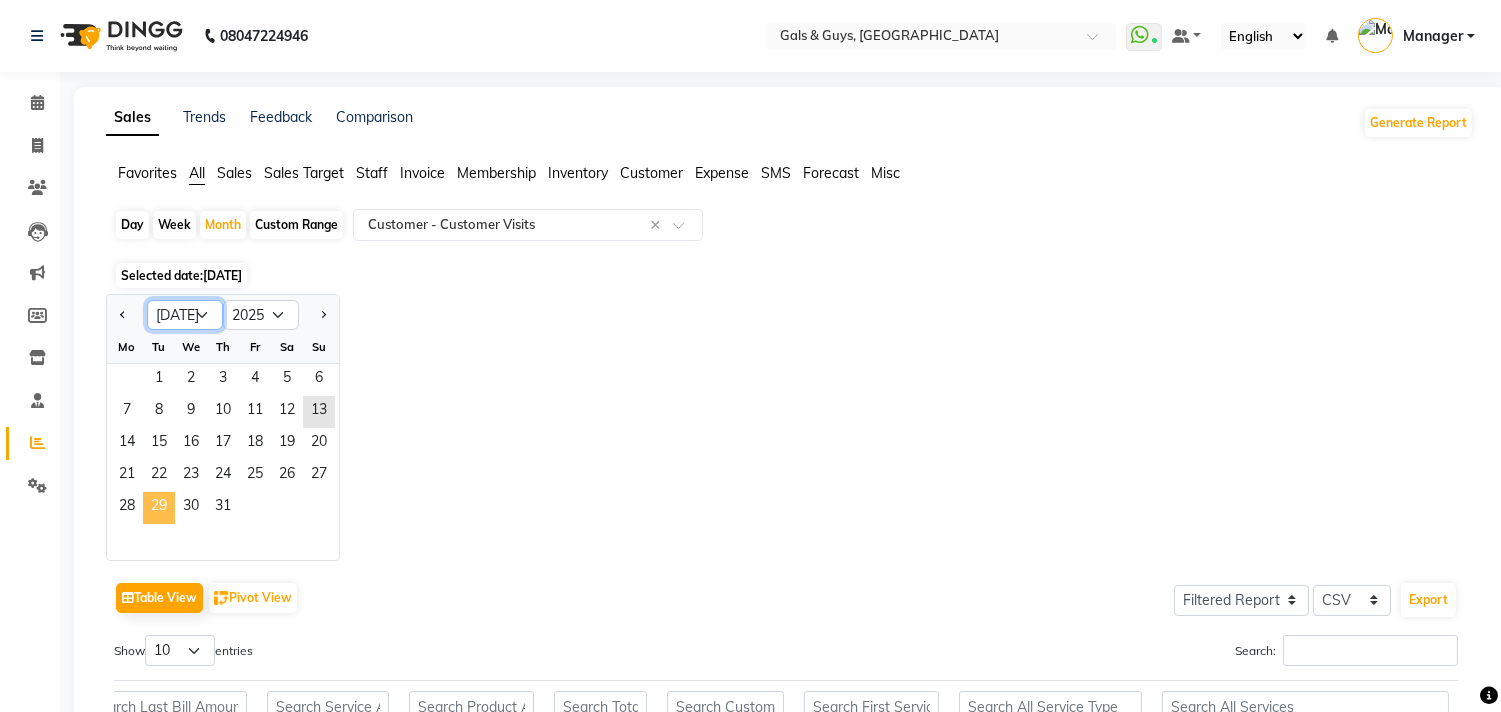 select on "6" 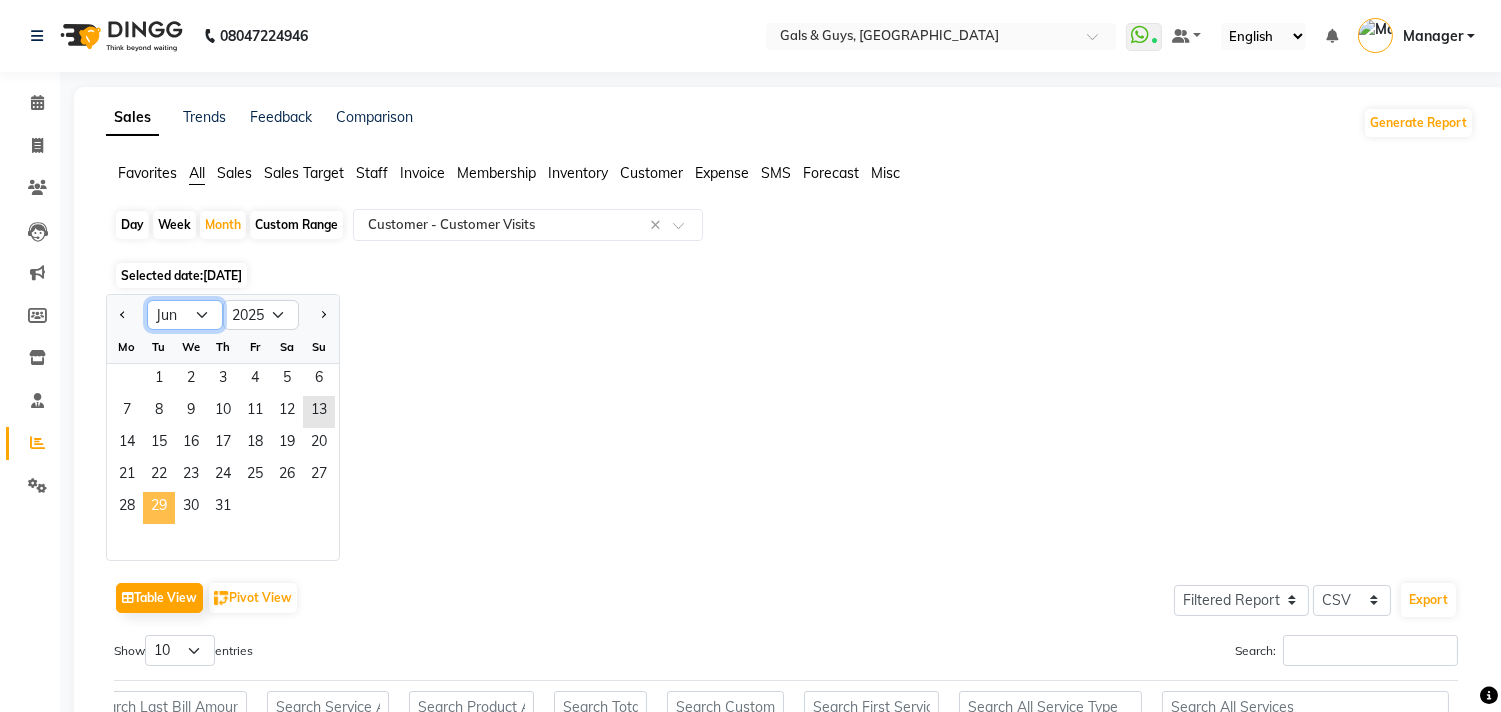 click on "Jan Feb Mar Apr May Jun Jul Aug Sep Oct Nov Dec" 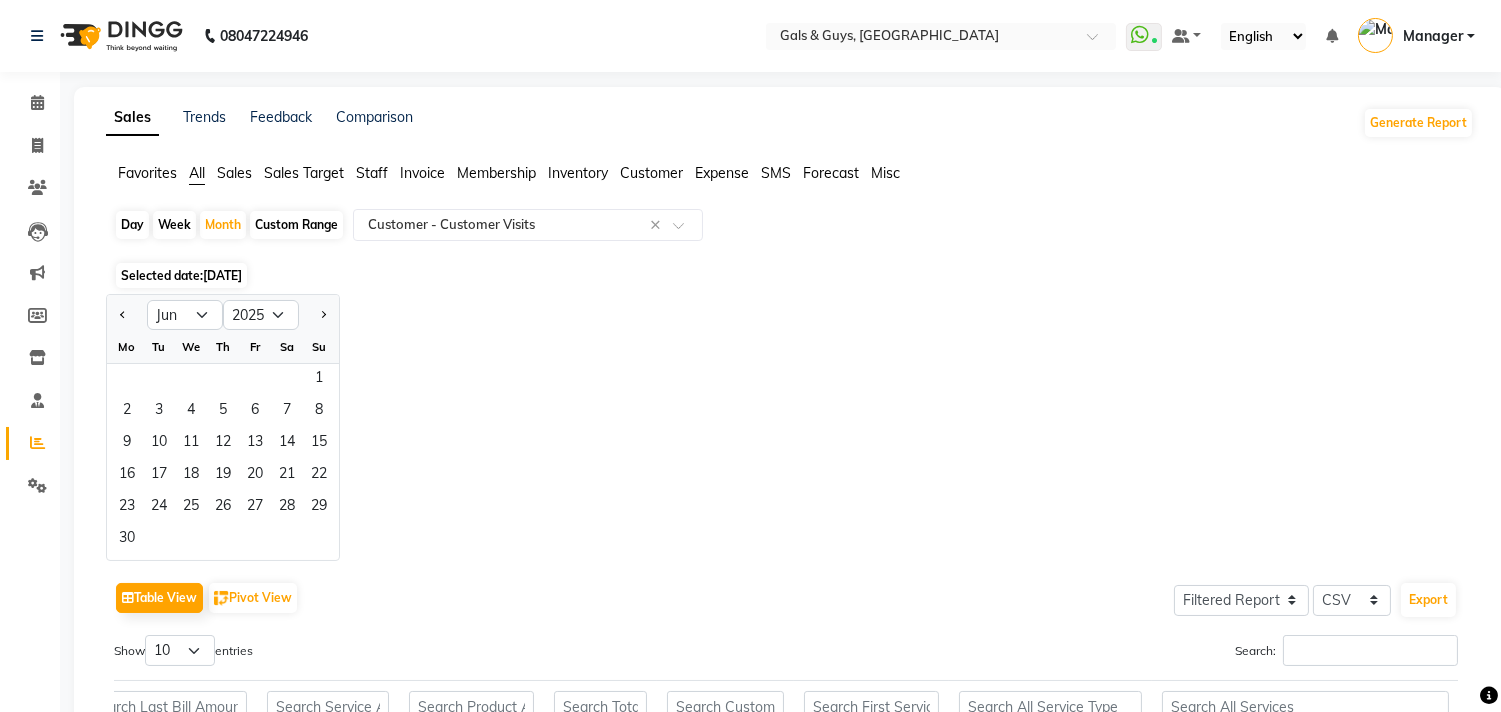 click on "Custom Range" 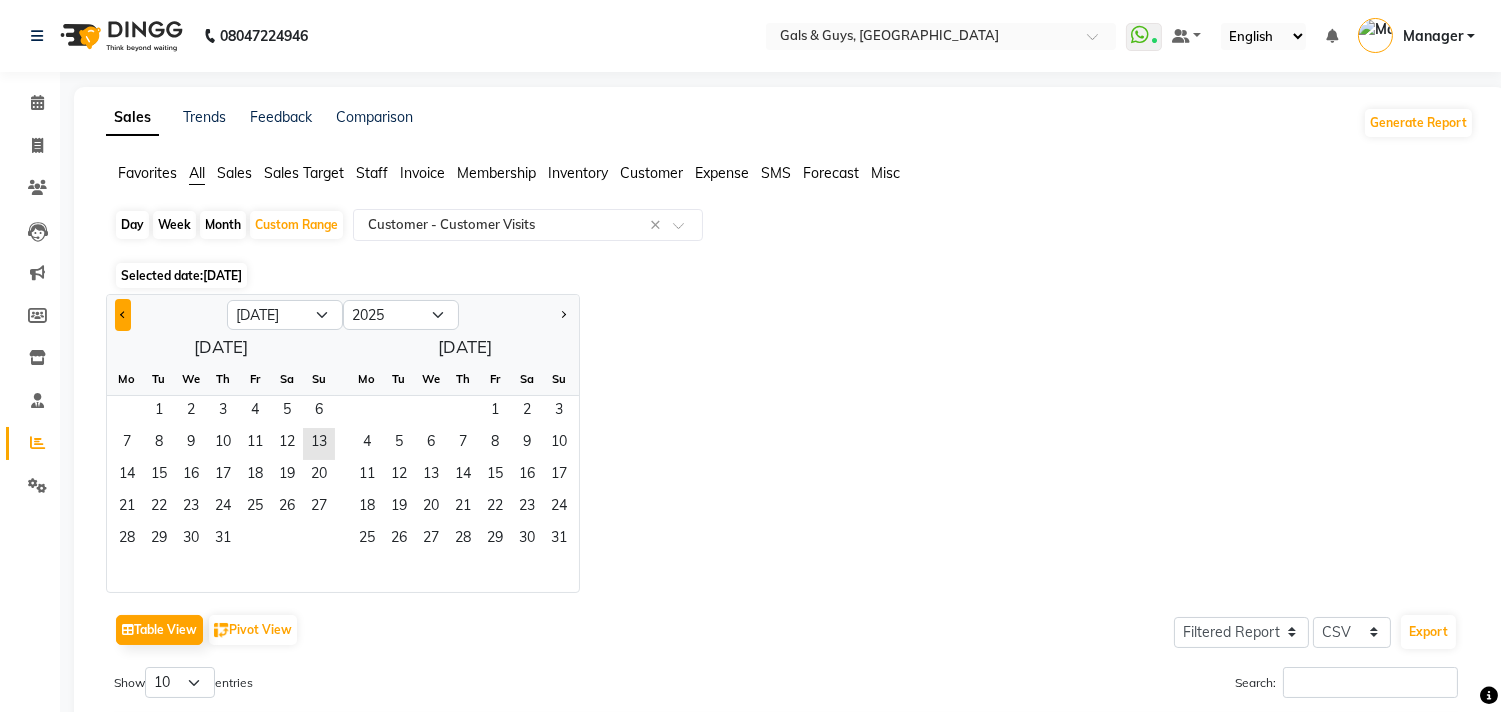 click 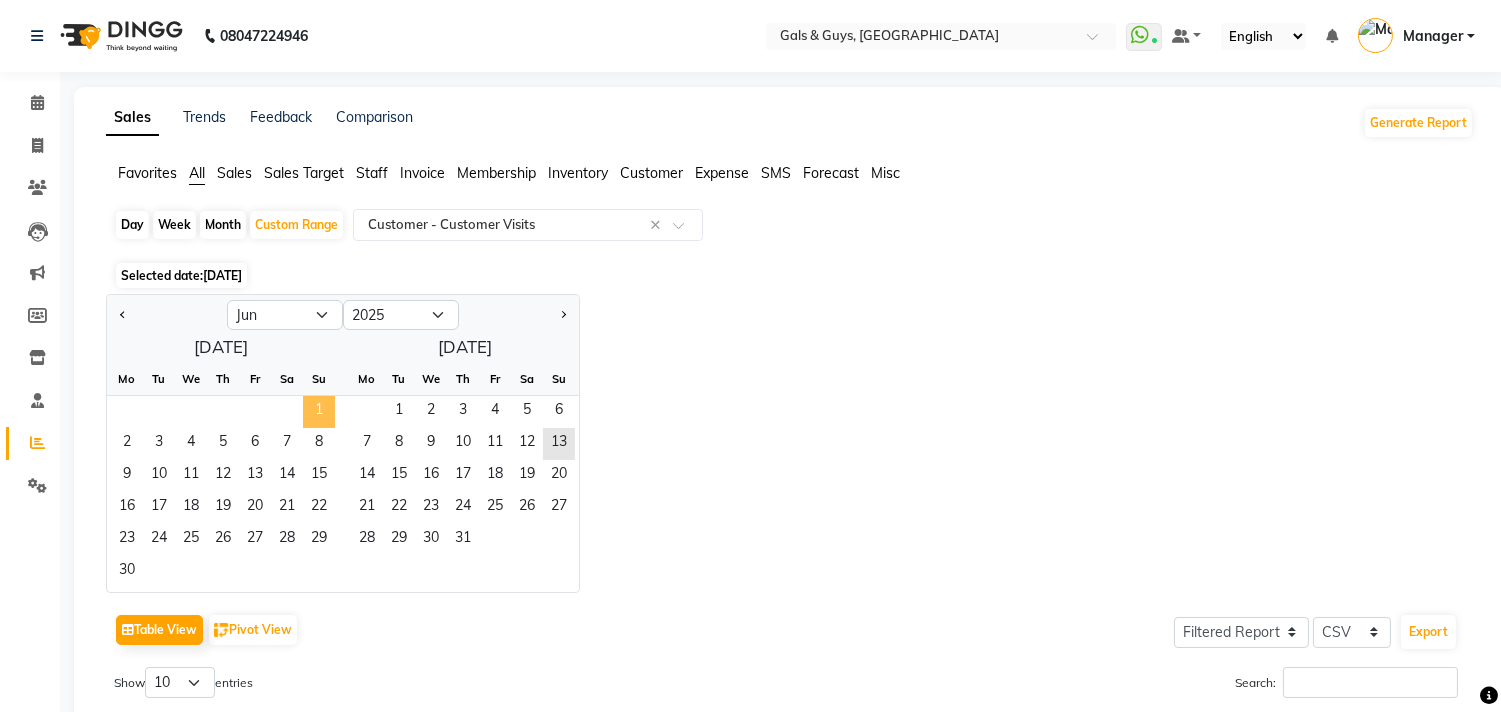 click on "1" 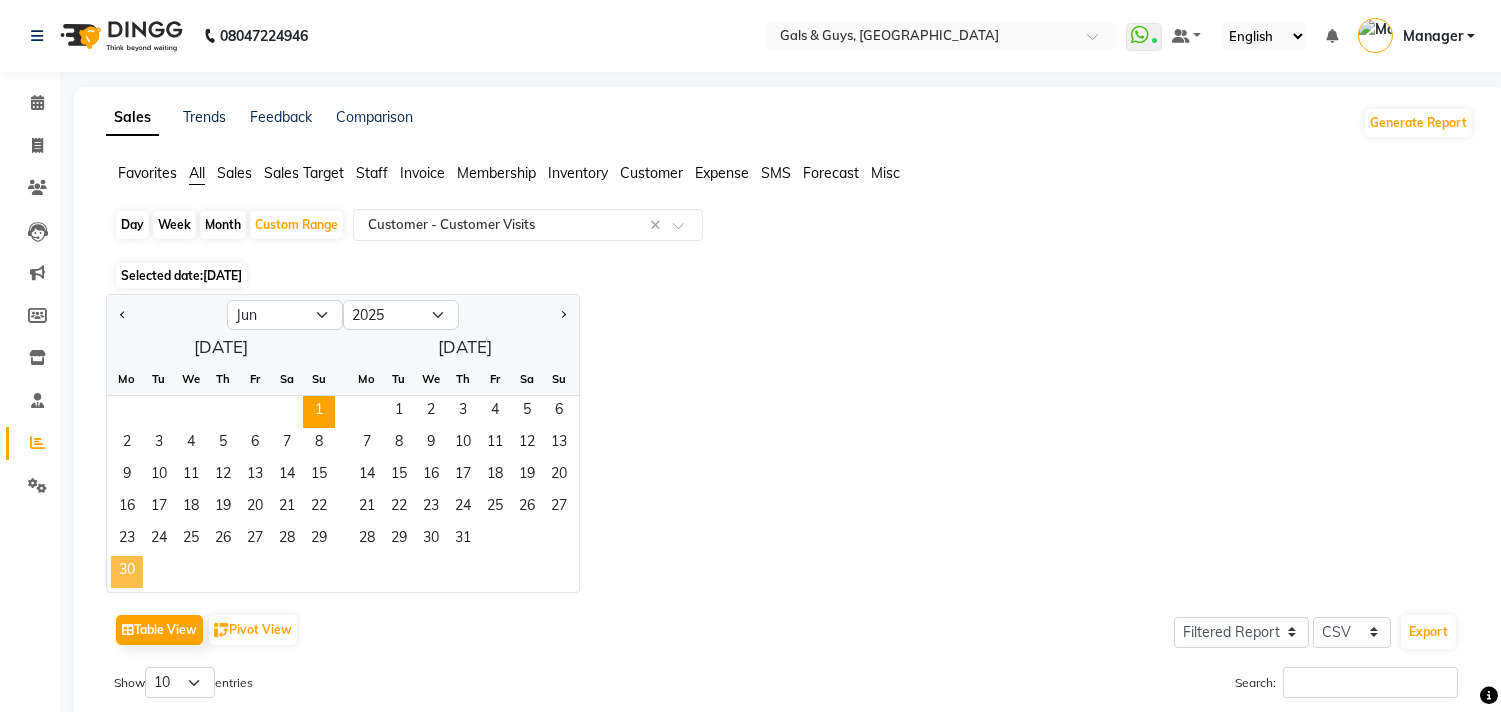click on "30" 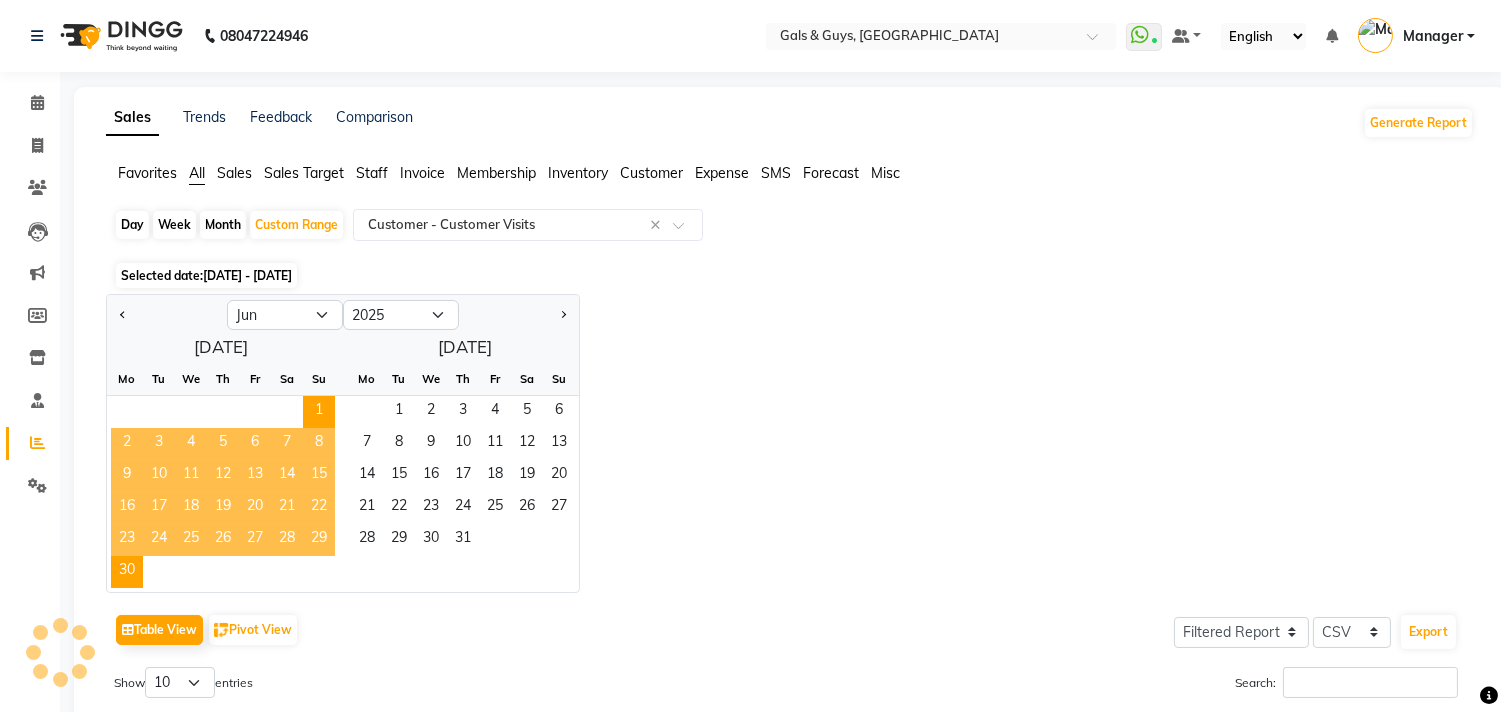 click on "Jan Feb Mar Apr May Jun Jul Aug Sep Oct Nov Dec 2015 2016 2017 2018 2019 2020 2021 2022 2023 2024 2025 2026 2027 2028 2029 2030 2031 2032 2033 2034 2035  June 2025  Mo Tu We Th Fr Sa Su  1   2   3   4   5   6   7   8   9   10   11   12   13   14   15   16   17   18   19   20   21   22   23   24   25   26   27   28   29   30   July 2025  Mo Tu We Th Fr Sa Su  1   2   3   4   5   6   7   8   9   10   11   12   13   14   15   16   17   18   19   20   21   22   23   24   25   26   27   28   29   30   31" 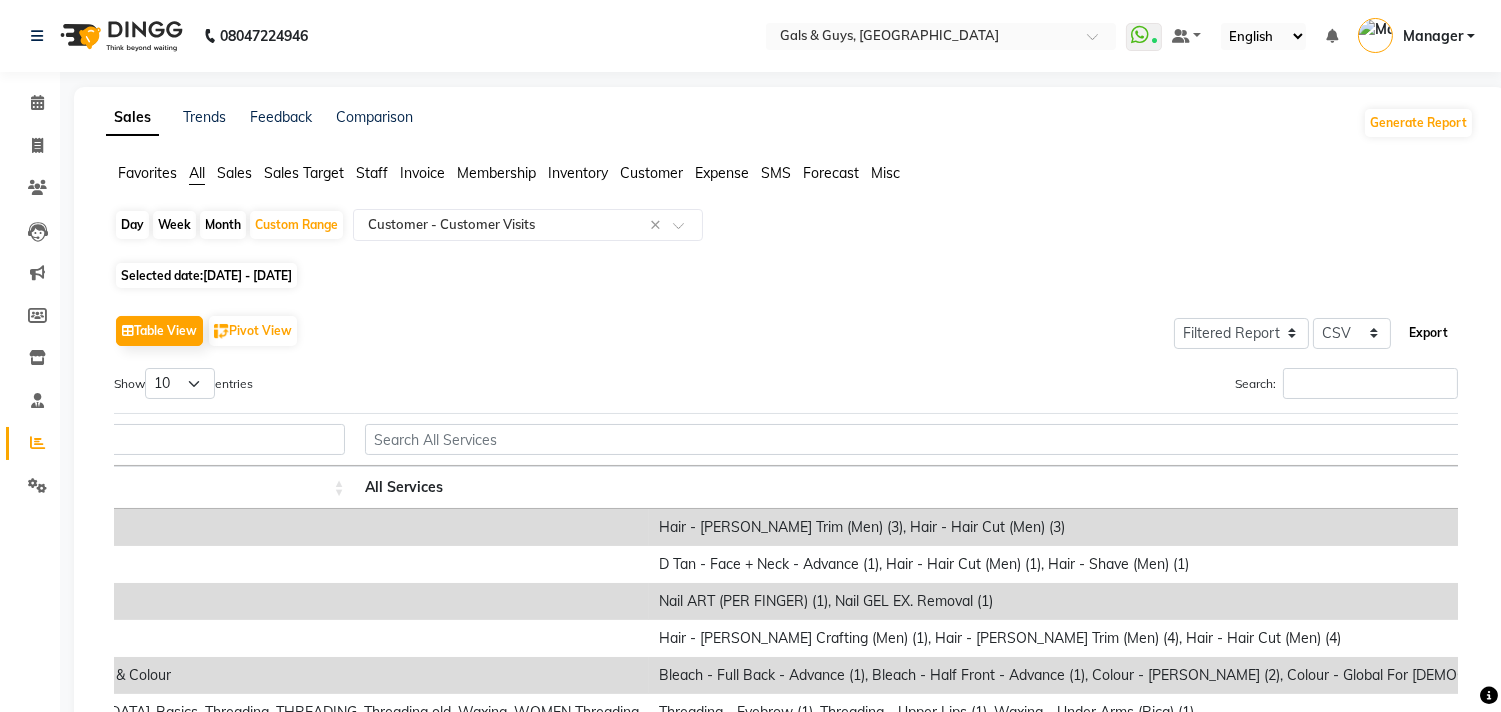 click on "Export" 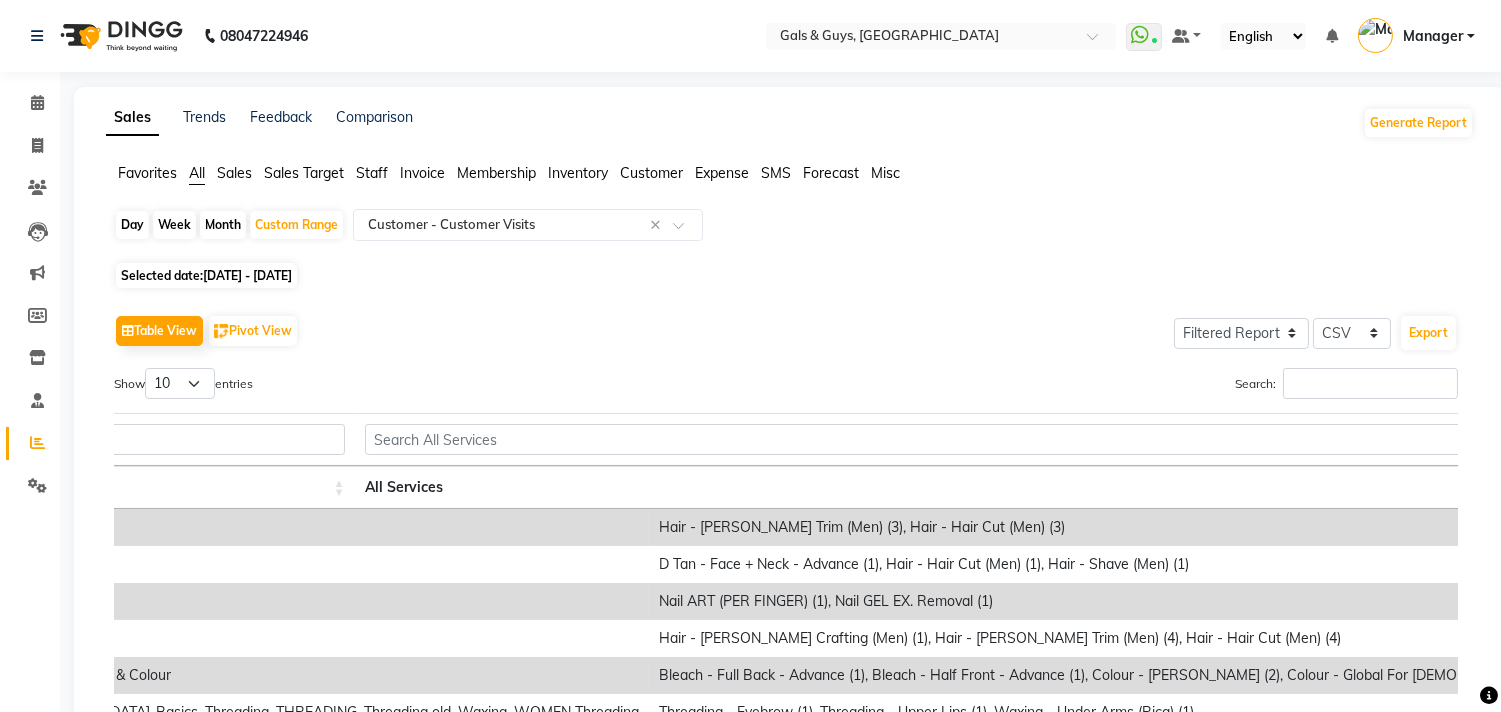 click on "Customer" 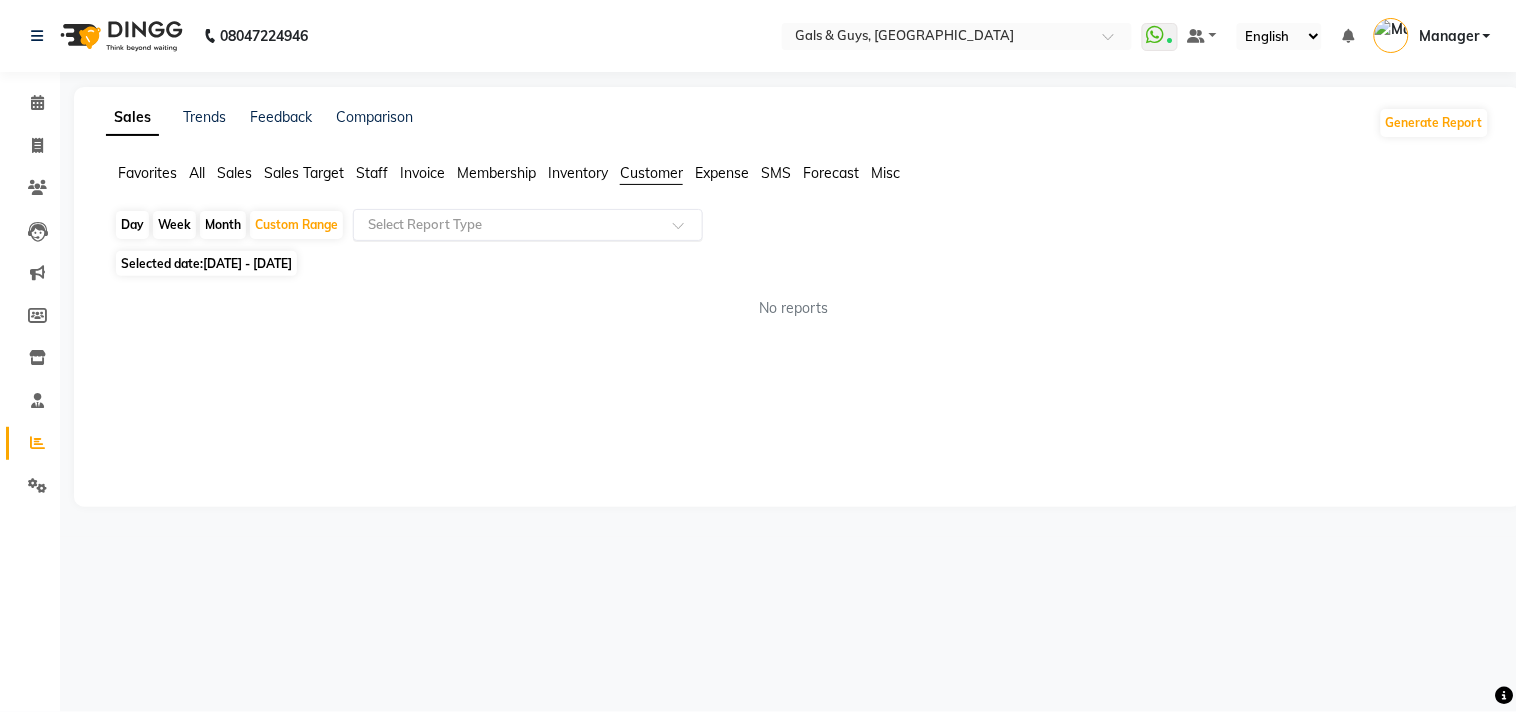 click 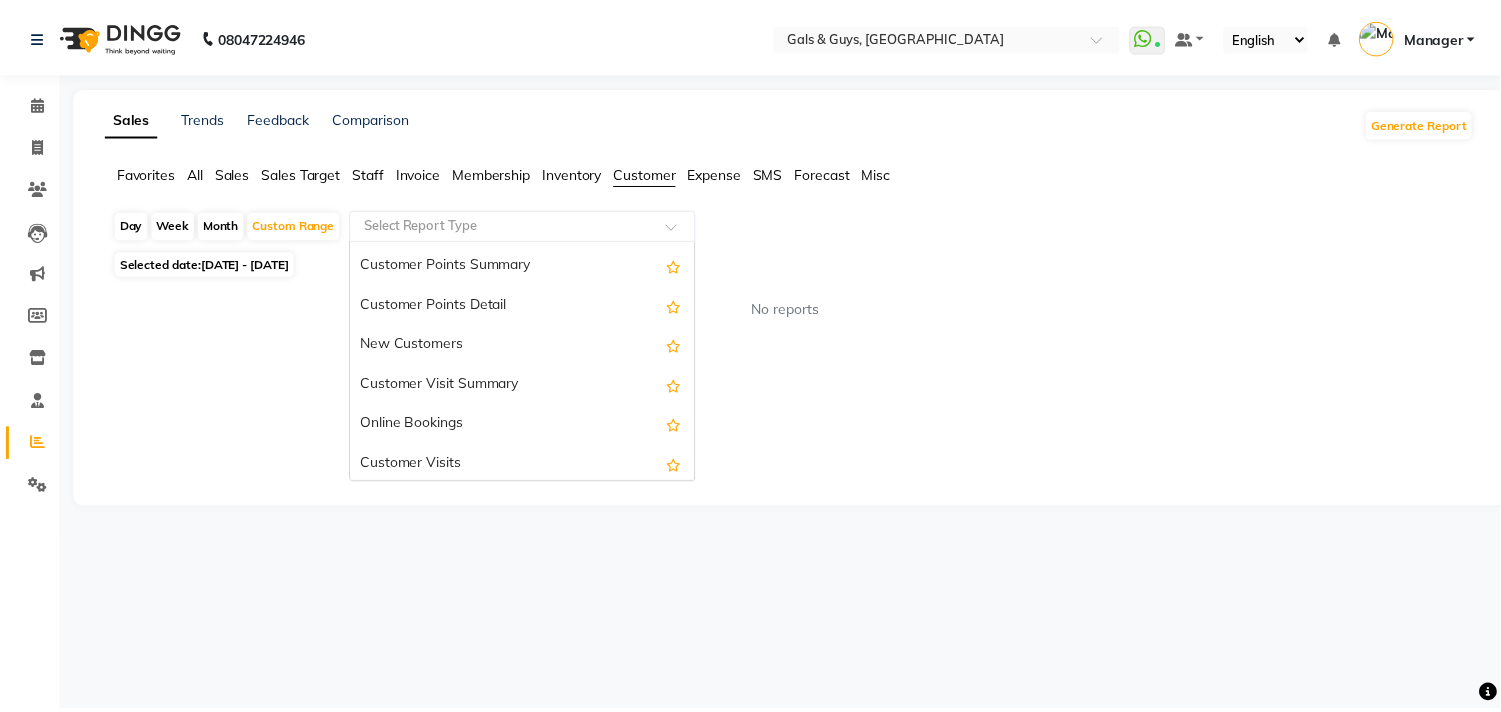 scroll, scrollTop: 280, scrollLeft: 0, axis: vertical 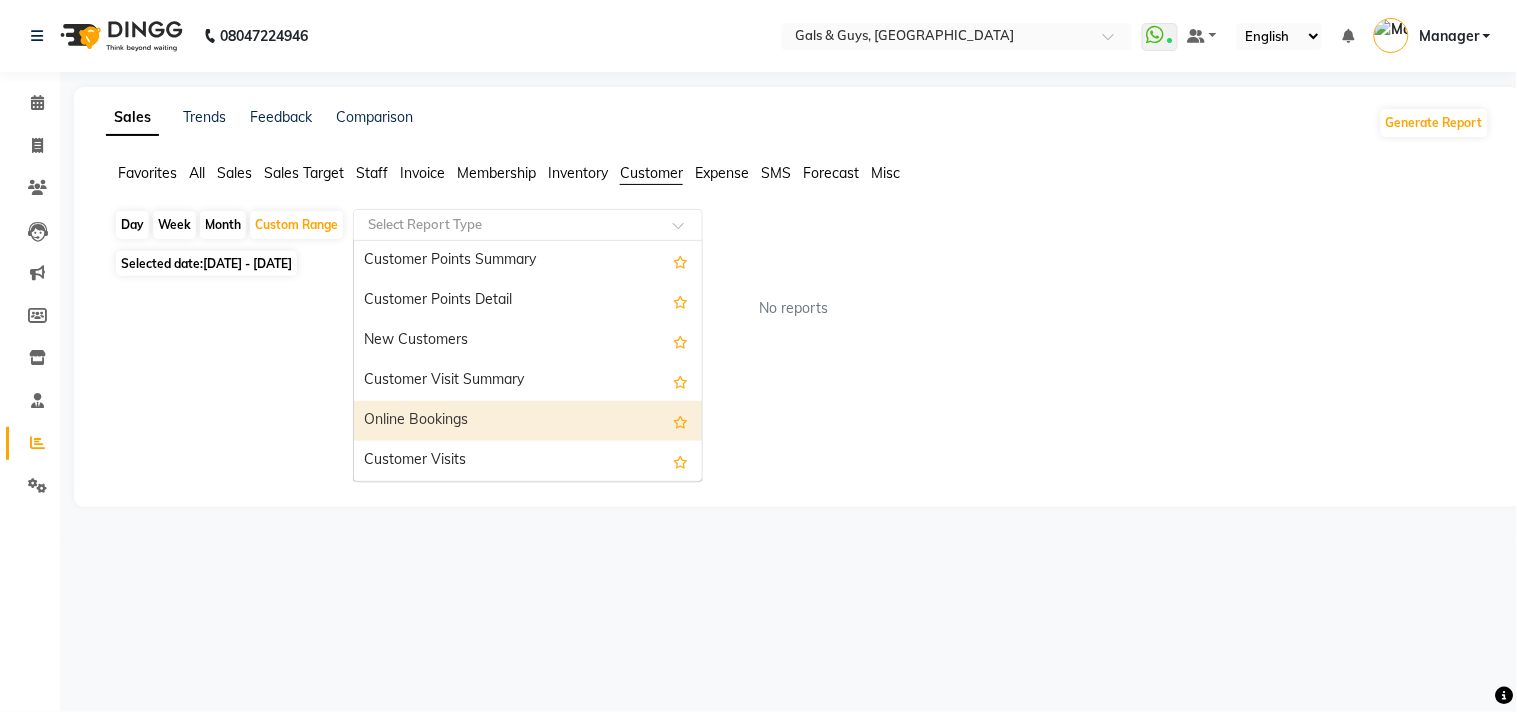 click on "Staff" 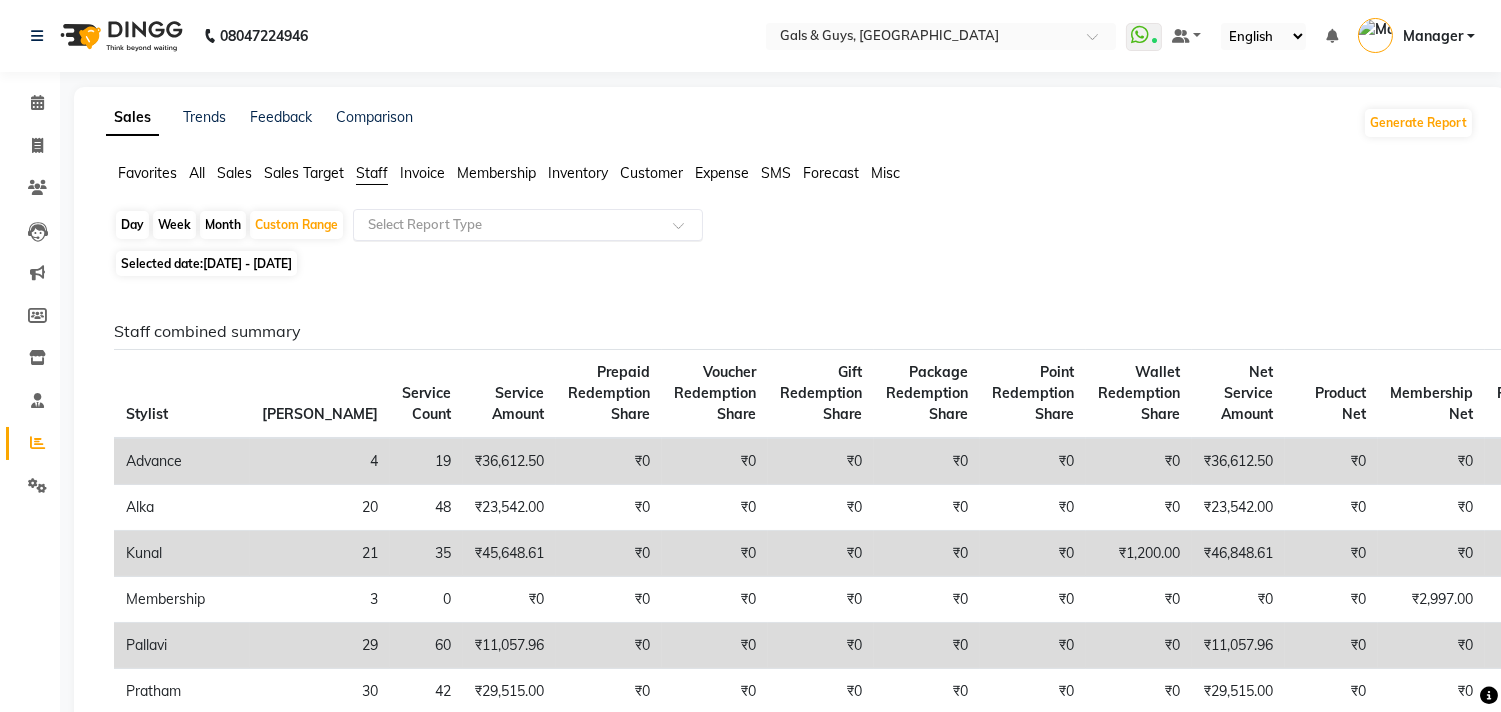 click 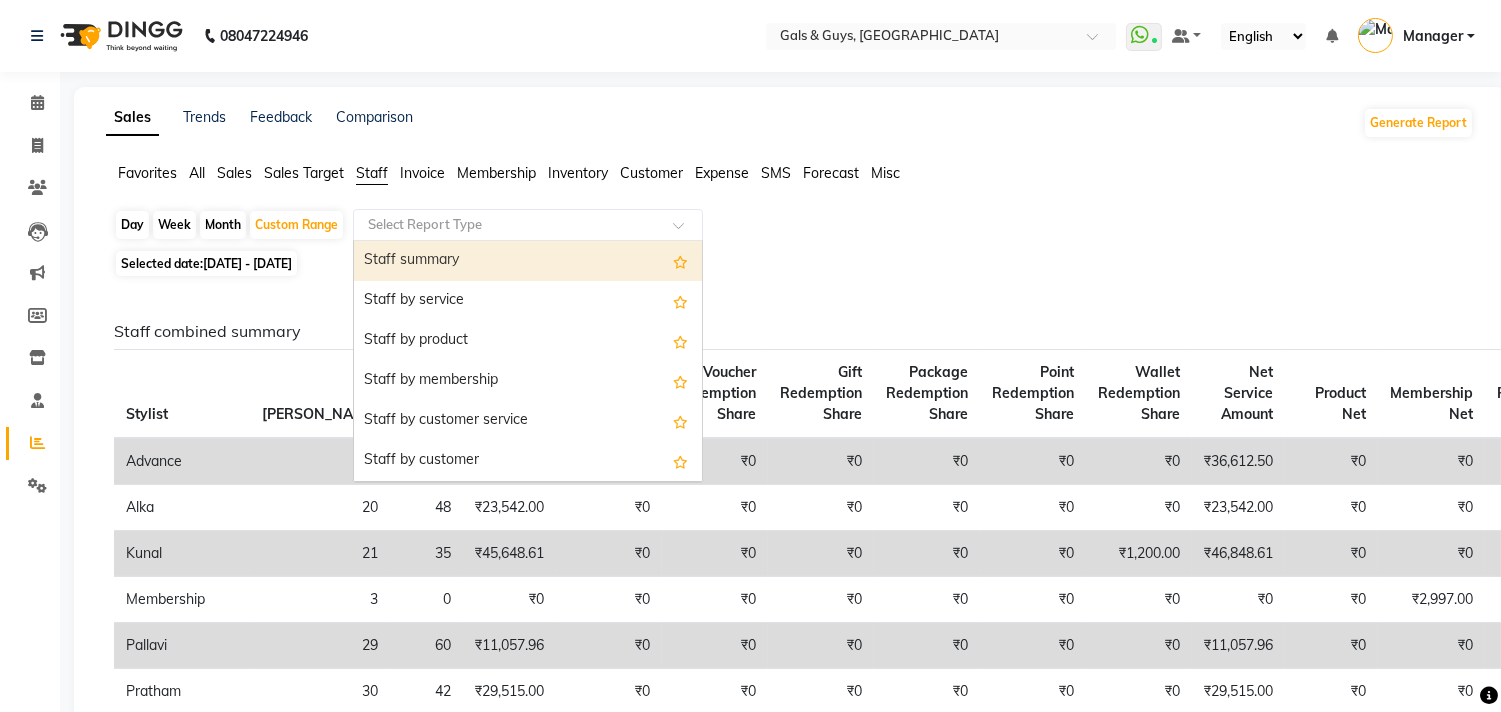 click on "Staff combined summary Stylist Bill Count Service Count Service Amount Prepaid Redemption Share Voucher Redemption Share Gift Redemption Share Package Redemption Share Point Redemption Share Wallet Redemption Share Net Service Amount Product Net Membership Net Prepaid Net Voucher Net Gift Net Package Net  Advance 4 19 ₹36,612.50 ₹0 ₹0 ₹0 ₹0 ₹0 ₹0 ₹36,612.50 ₹0 ₹0 ₹0 ₹0 ₹0 ₹0  Alka 20 48 ₹23,542.00 ₹0 ₹0 ₹0 ₹0 ₹0 ₹0 ₹23,542.00 ₹0 ₹0 ₹0 ₹0 ₹0 ₹0  Kunal 21 35 ₹45,648.61 ₹0 ₹0 ₹0 ₹0 ₹0 ₹1,200.00 ₹46,848.61 ₹0 ₹0 ₹0 ₹0 ₹0 ₹0  Membership 3 0 ₹0 ₹0 ₹0 ₹0 ₹0 ₹0 ₹0 ₹0 ₹0 ₹2,997.00 ₹0 ₹0 ₹0 ₹0  Pallavi 29 60 ₹11,057.96 ₹0 ₹0 ₹0 ₹0 ₹0 ₹0 ₹11,057.96 ₹0 ₹0 ₹0 ₹0 ₹0 ₹0  Pratham 30 42 ₹29,515.00 ₹0 ₹0 ₹0 ₹0 ₹0 ₹0 ₹29,515.00 ₹0 ₹0 ₹0 ₹0 ₹0 ₹0  Product 7 0 ₹0 ₹0 ₹0 ₹0 ₹0 ₹0 ₹0 ₹0 ₹16,105.00 ₹0 ₹0 ₹0 ₹0 ₹0  Taniya 5 12 ₹510.00 ₹0" 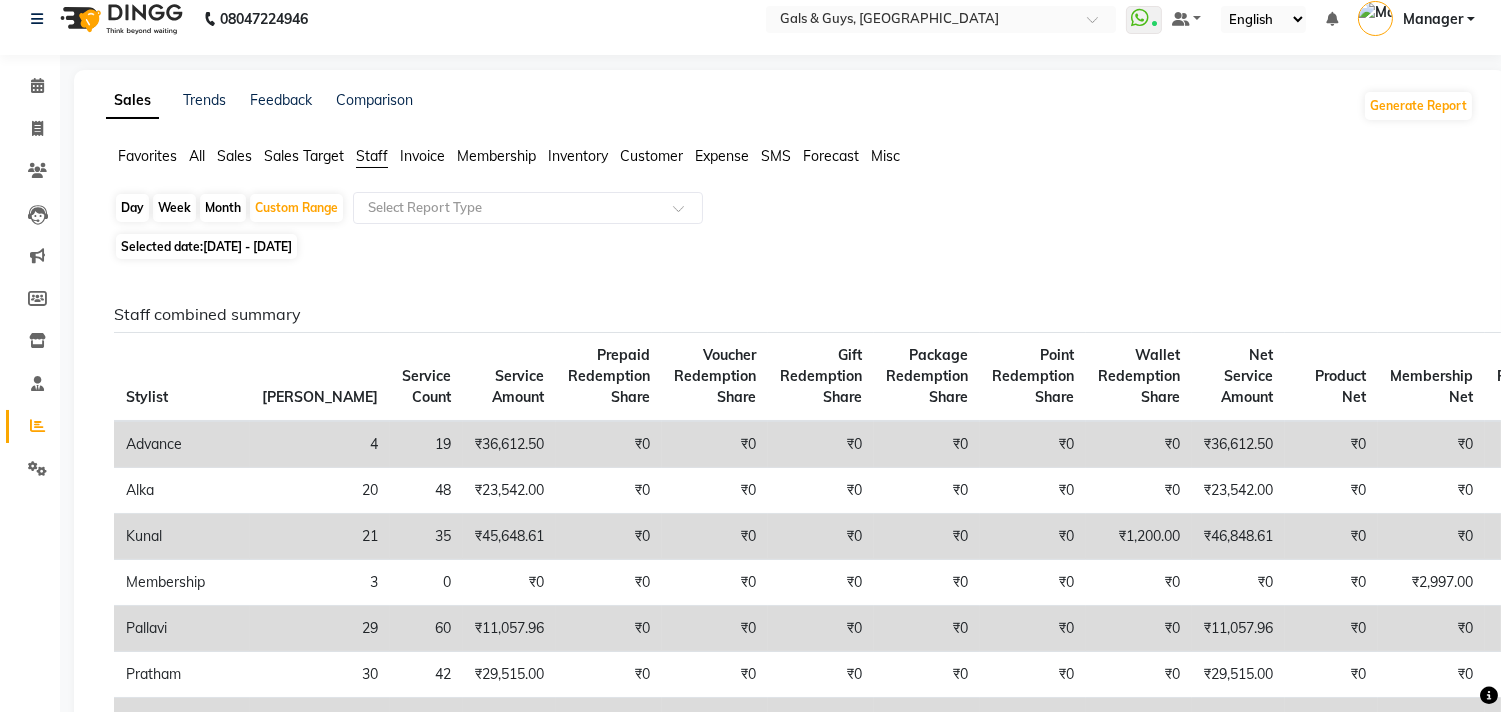 scroll, scrollTop: 11, scrollLeft: 0, axis: vertical 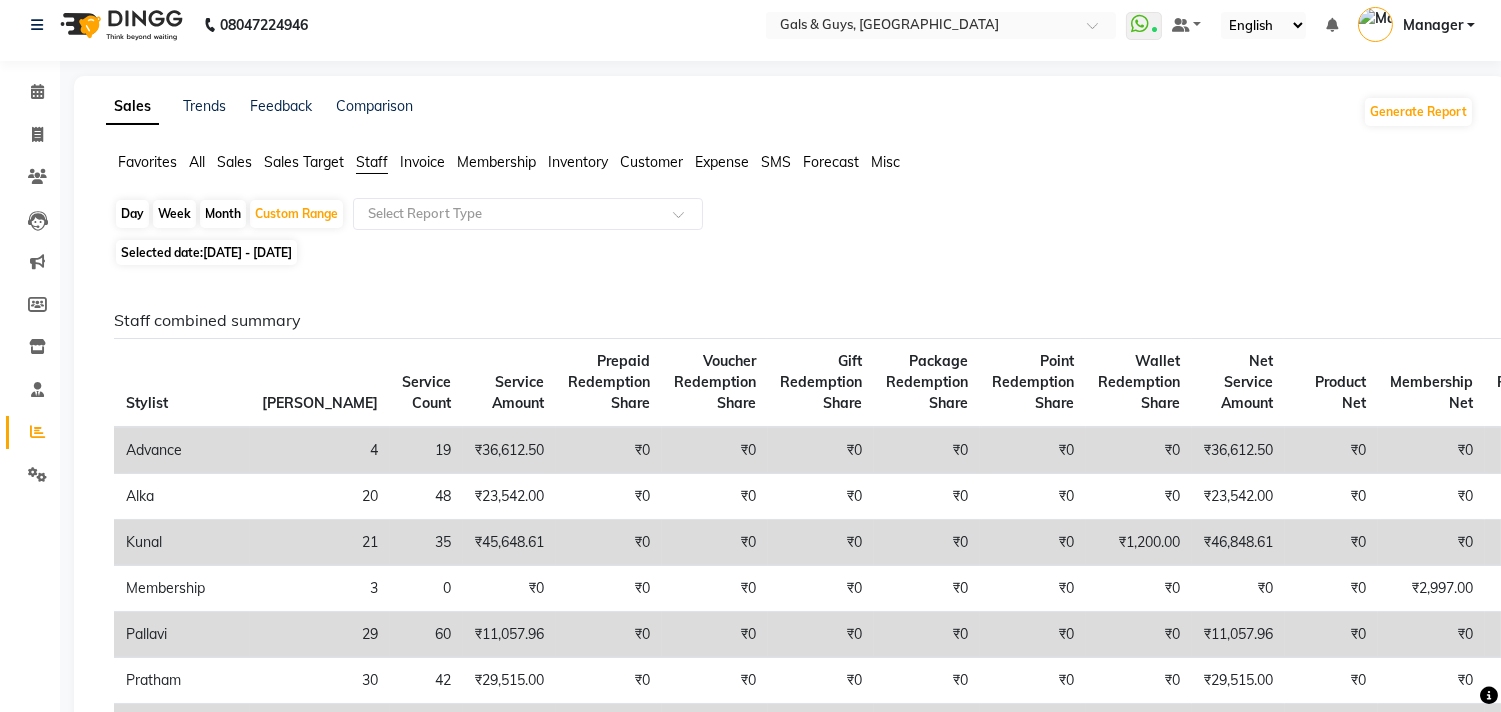 click on "Customer" 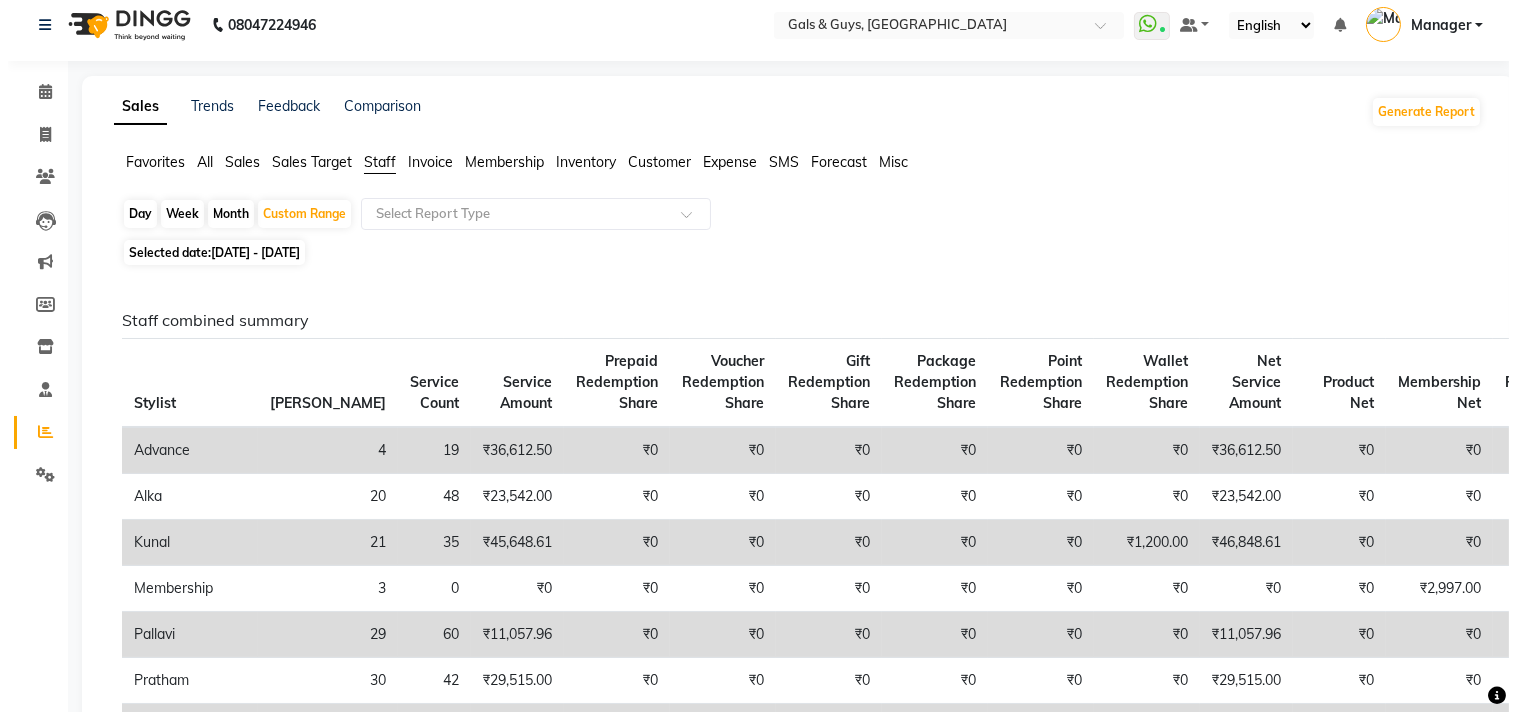 scroll, scrollTop: 0, scrollLeft: 0, axis: both 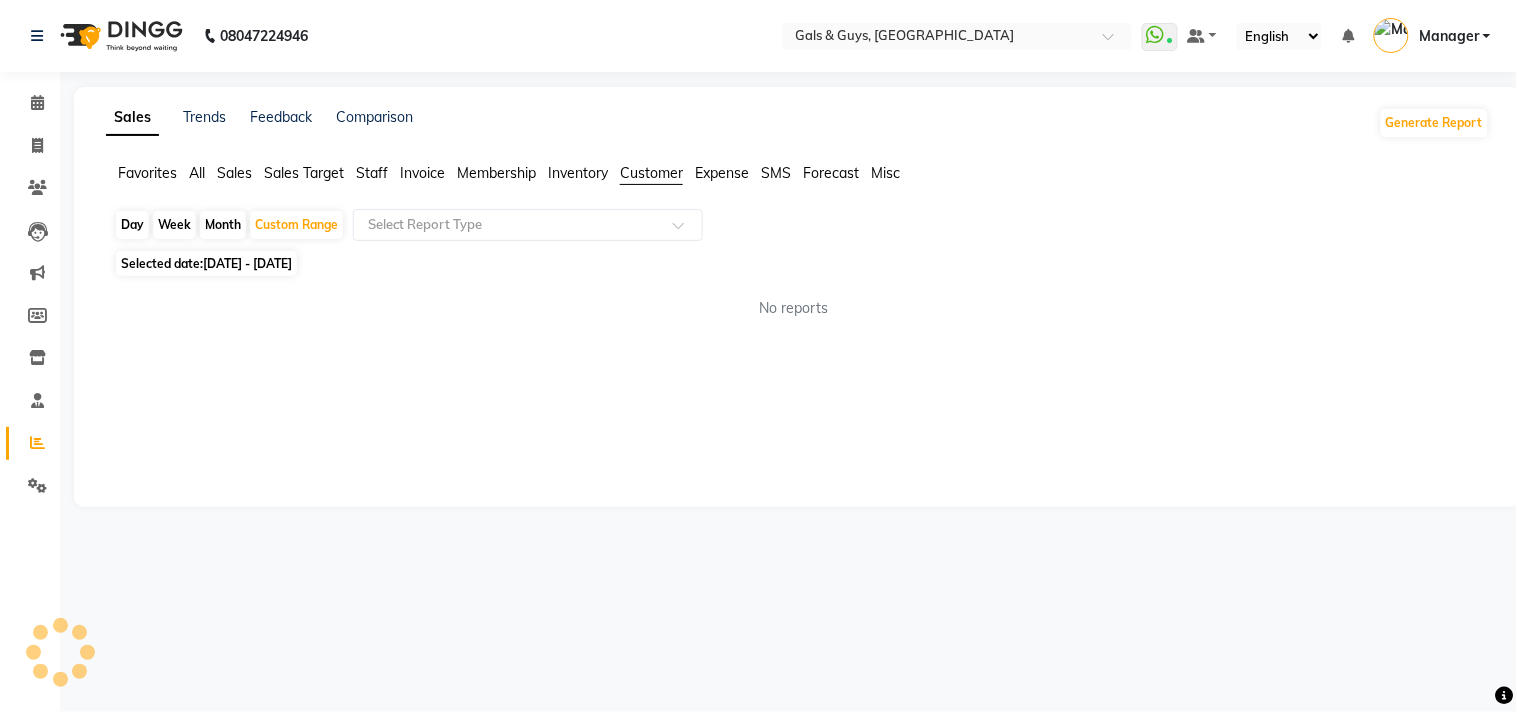 click on "[DATE] - [DATE]" 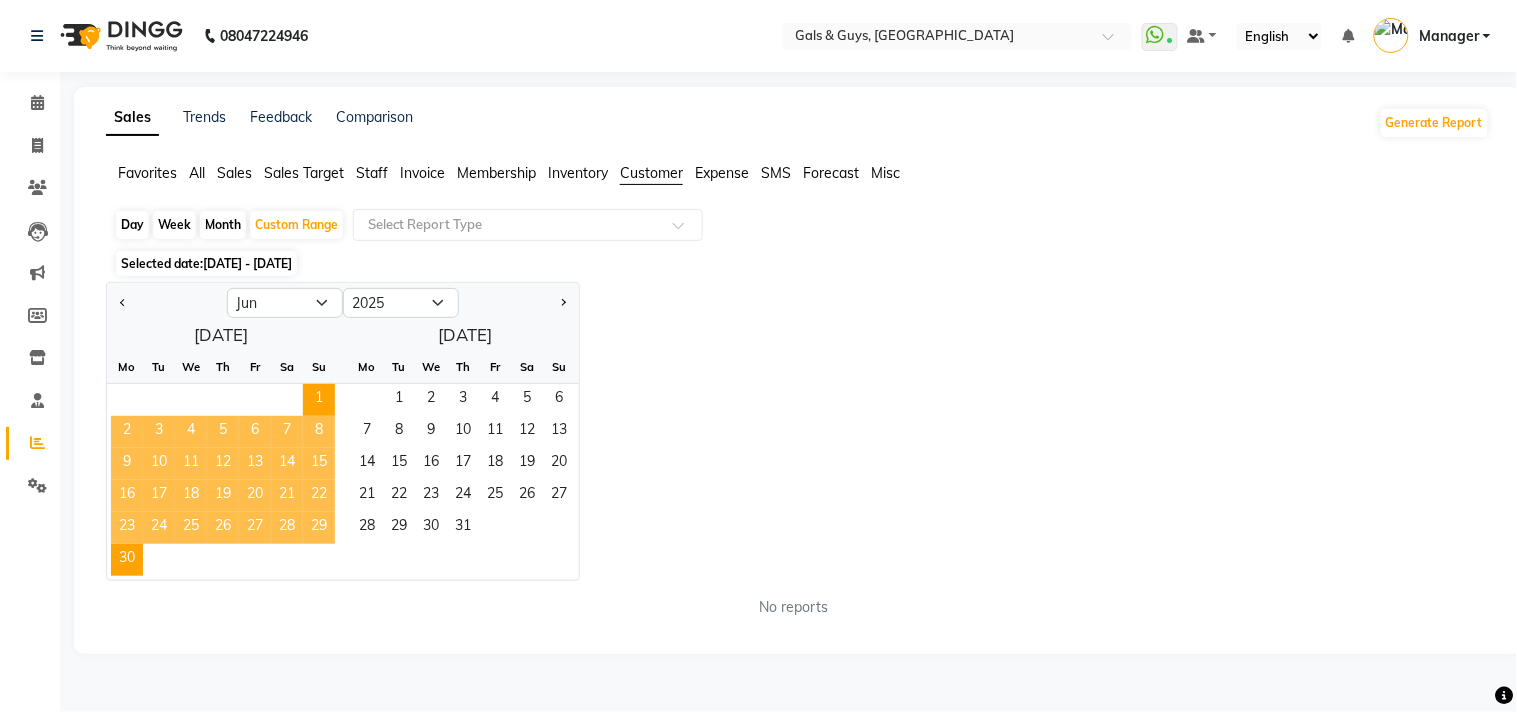 click on "Jan Feb Mar Apr May Jun Jul Aug Sep Oct Nov Dec 2015 2016 2017 2018 2019 2020 2021 2022 2023 2024 2025 2026 2027 2028 2029 2030 2031 2032 2033 2034 2035  June 2025  Mo Tu We Th Fr Sa Su  1   2   3   4   5   6   7   8   9   10   11   12   13   14   15   16   17   18   19   20   21   22   23   24   25   26   27   28   29   30   July 2025  Mo Tu We Th Fr Sa Su  1   2   3   4   5   6   7   8   9   10   11   12   13   14   15   16   17   18   19   20   21   22   23   24   25   26   27   28   29   30   31" 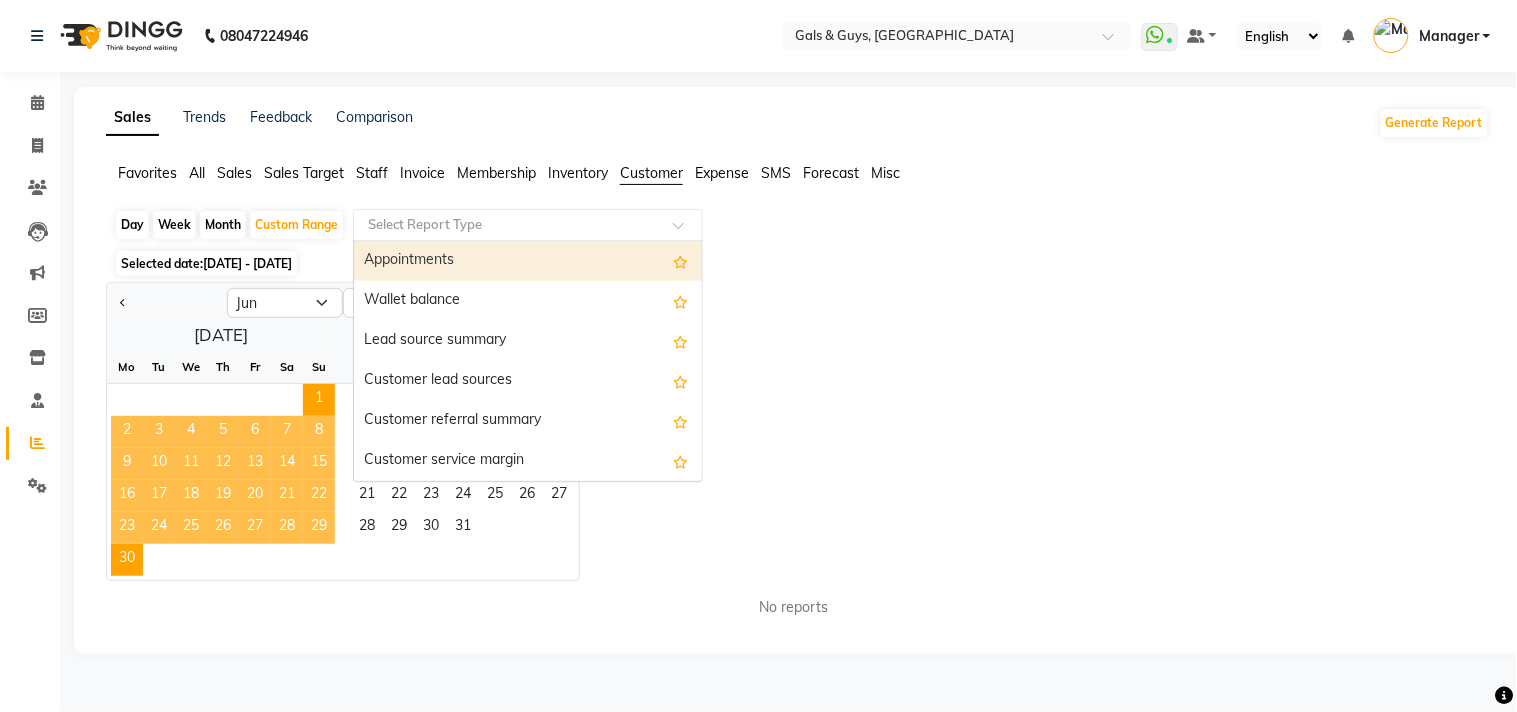 click on "Select Report Type" 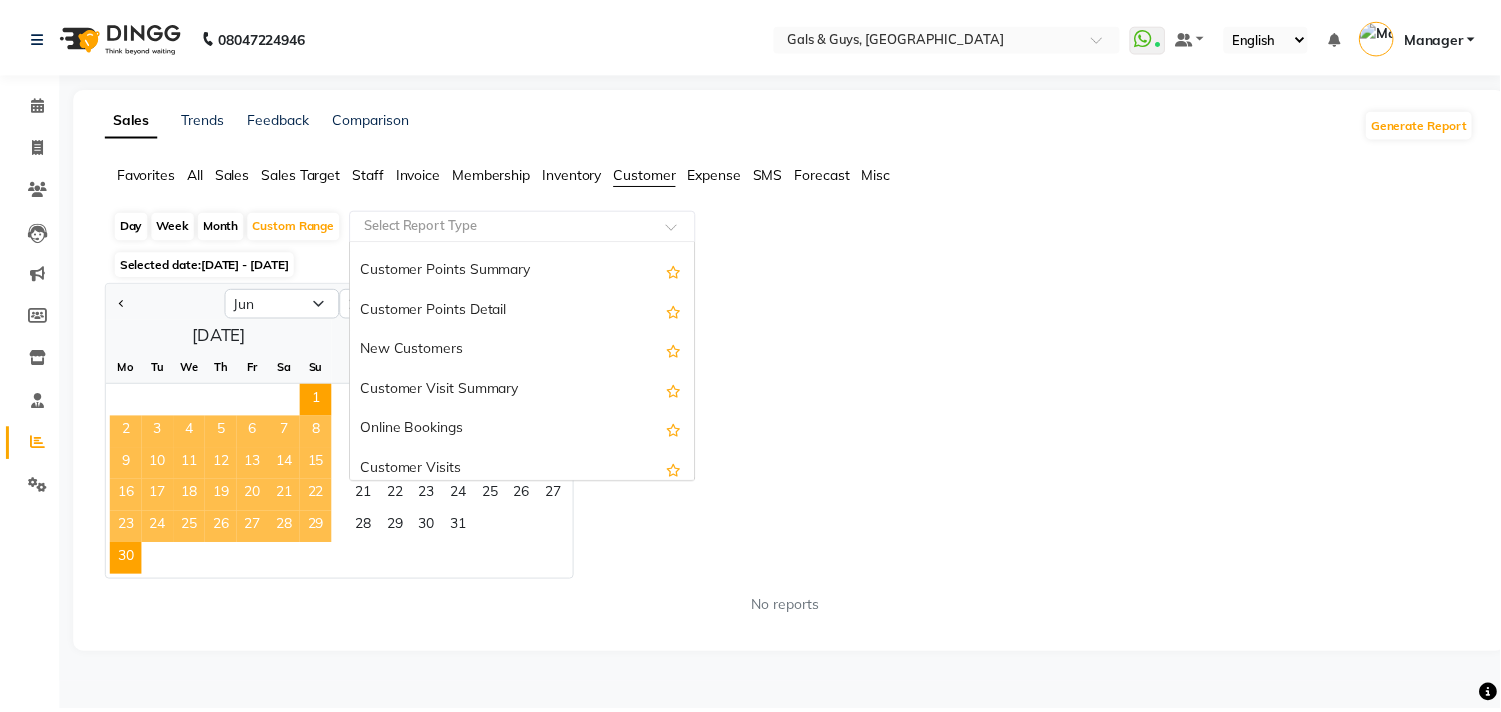 scroll, scrollTop: 280, scrollLeft: 0, axis: vertical 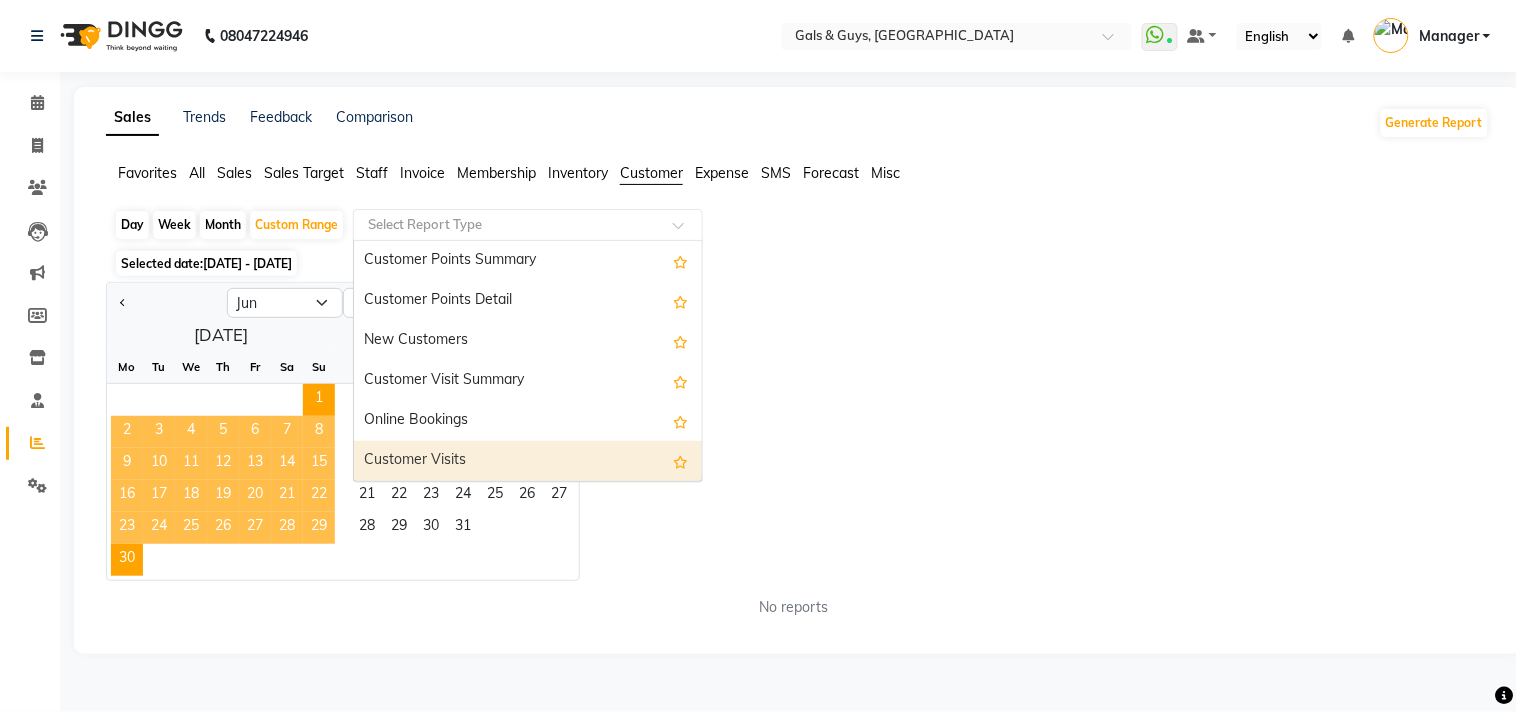 click on "Customer Visits" at bounding box center (528, 461) 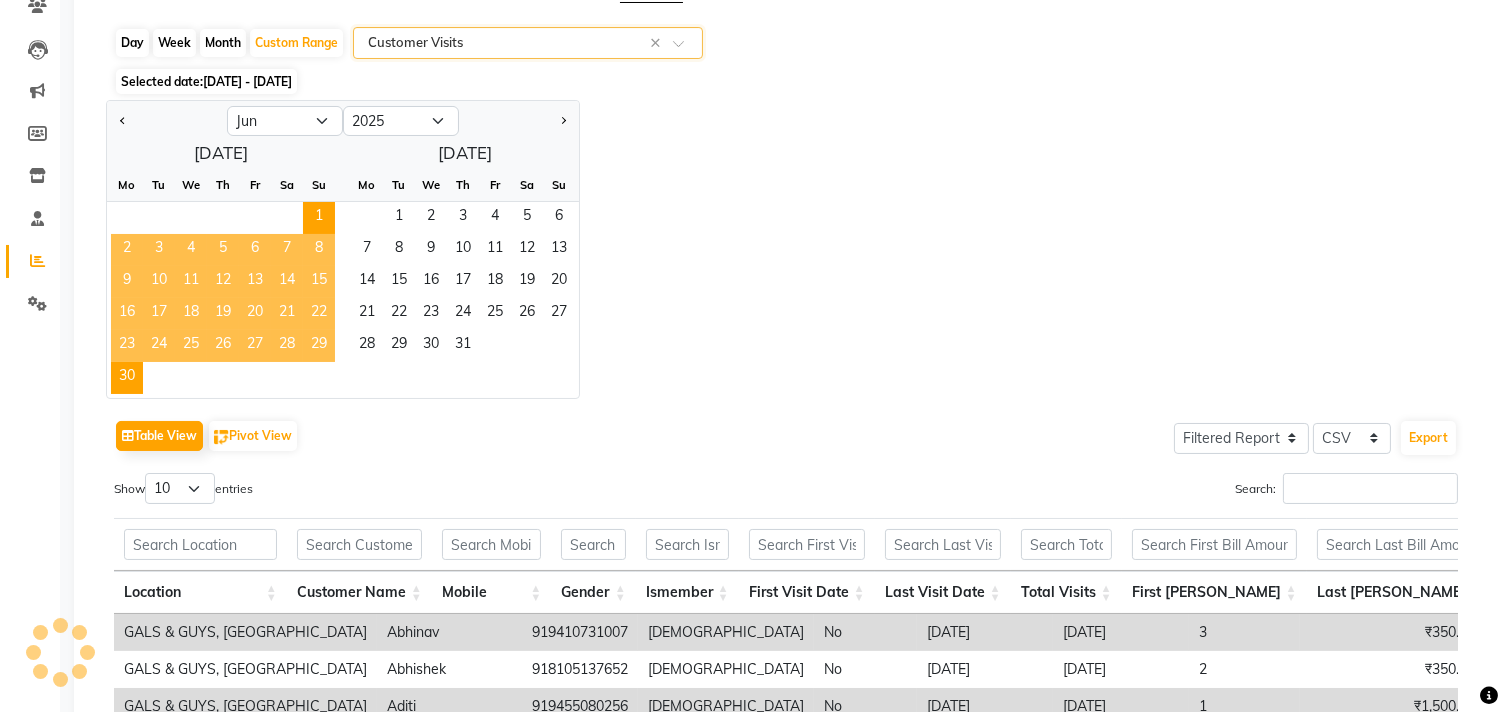 scroll, scrollTop: 555, scrollLeft: 0, axis: vertical 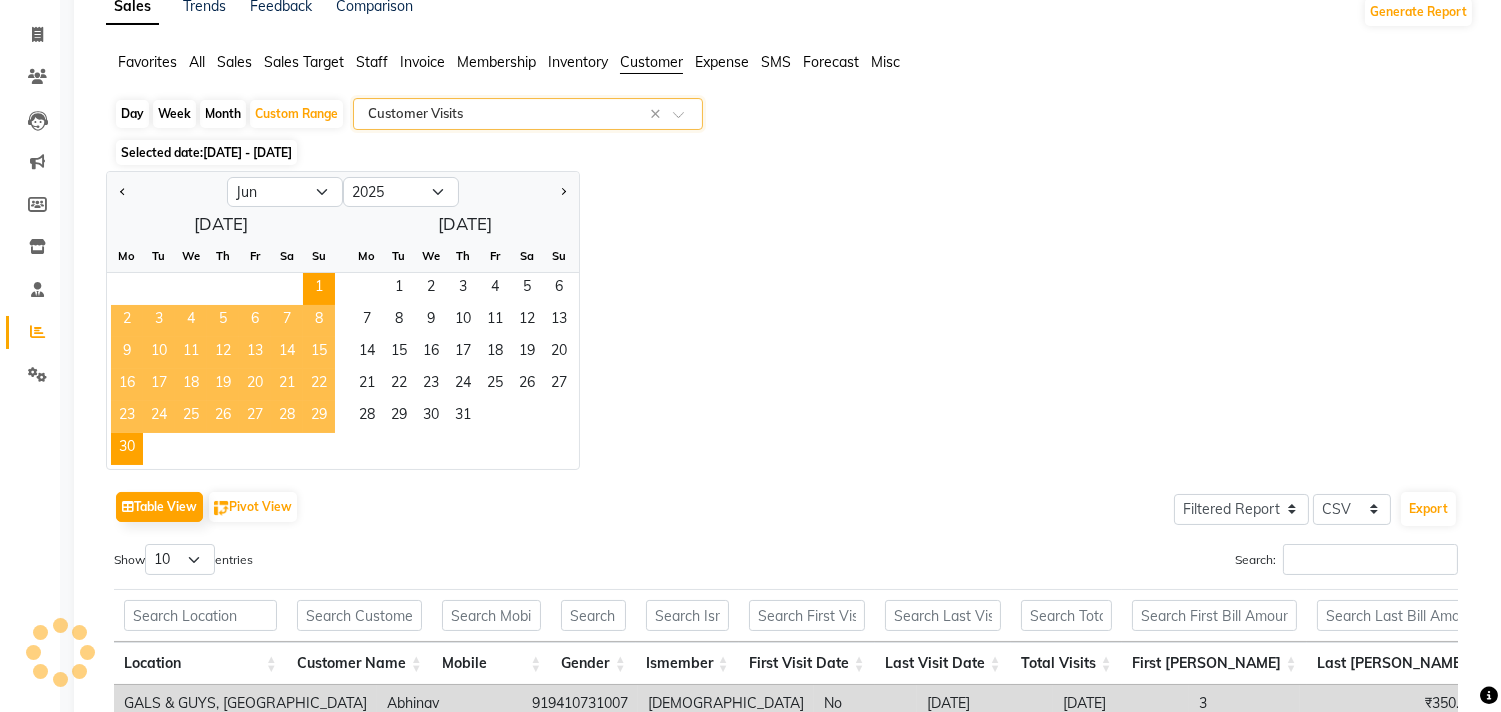 click on "08047224946 Select Location × Gals & Guys, Lucknow  WhatsApp Status  ✕ Status:  Connected Most Recent Message: 13-07-2025     05:43 PM Recent Service Activity: 13-07-2025     06:04 PM Default Panel My Panel English ENGLISH Español العربية मराठी हिंदी ગુજરાતી தமிழ் 中文 Notifications nothing to show Manager Manage Profile Change Password Sign out  Version:3.15.4" 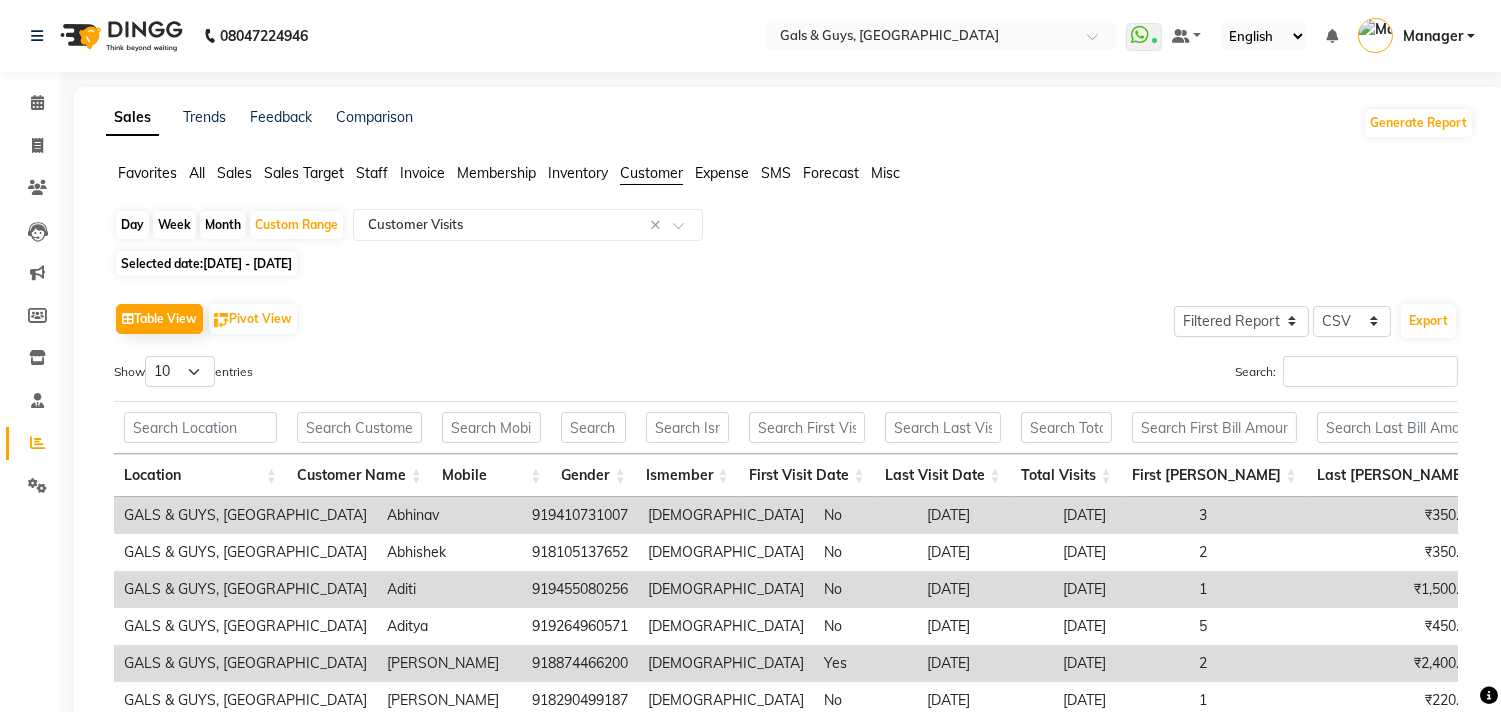 click on "Staff" 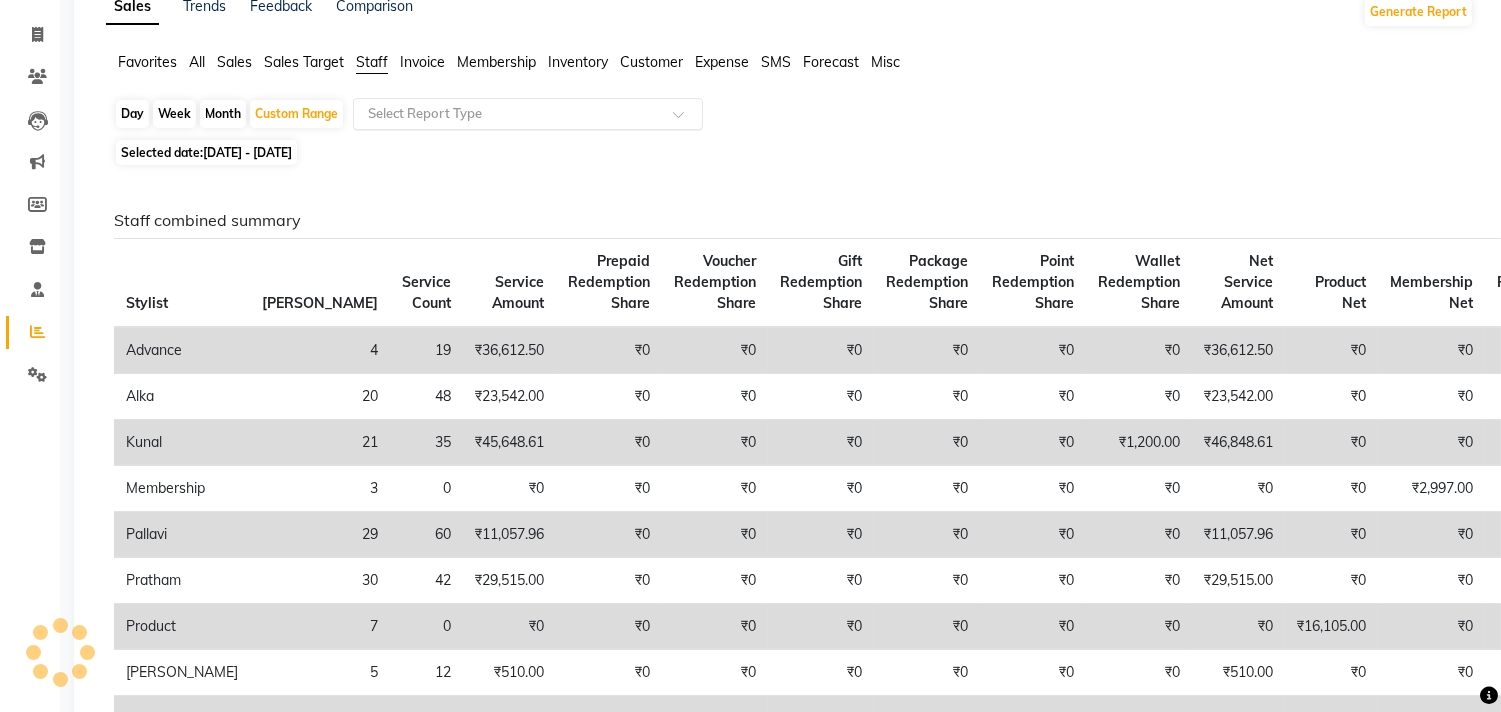 click 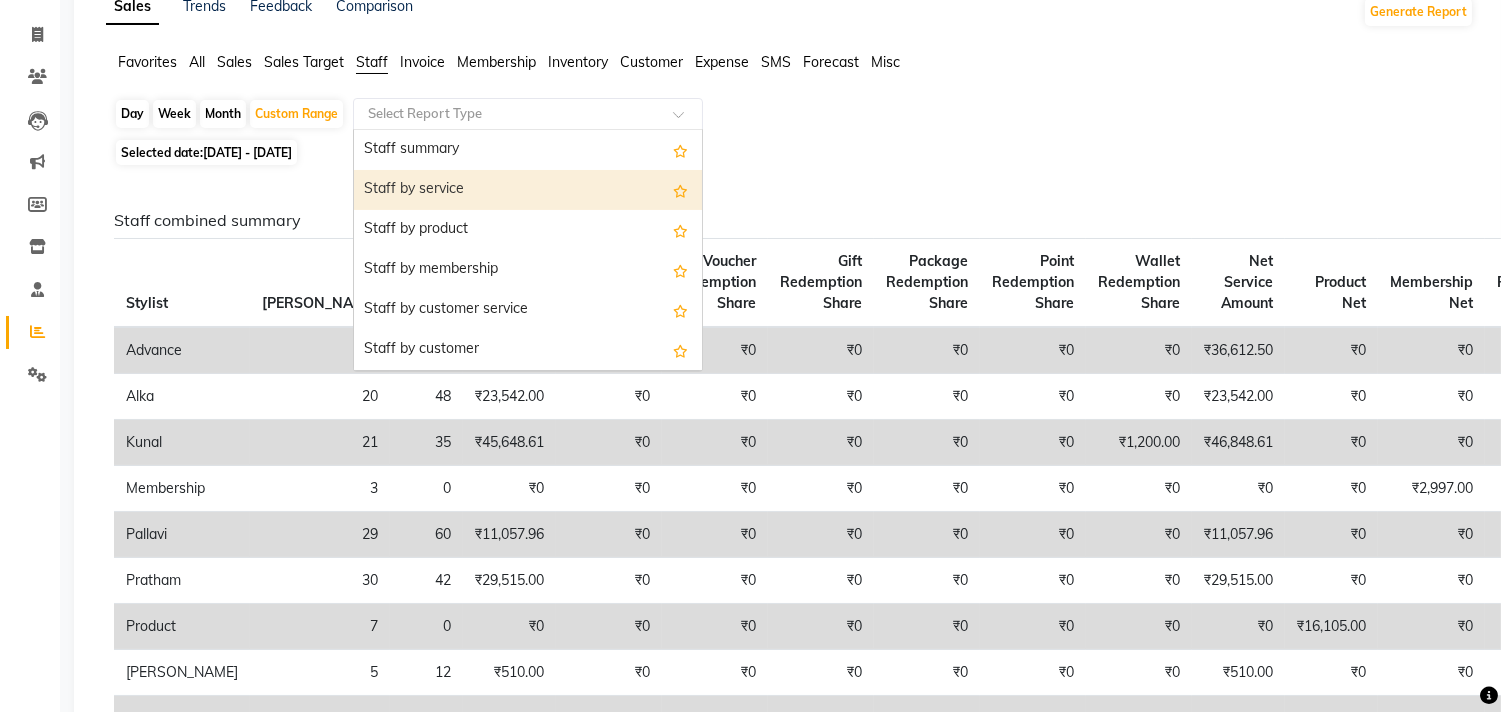 click on "Staff by service" at bounding box center (528, 190) 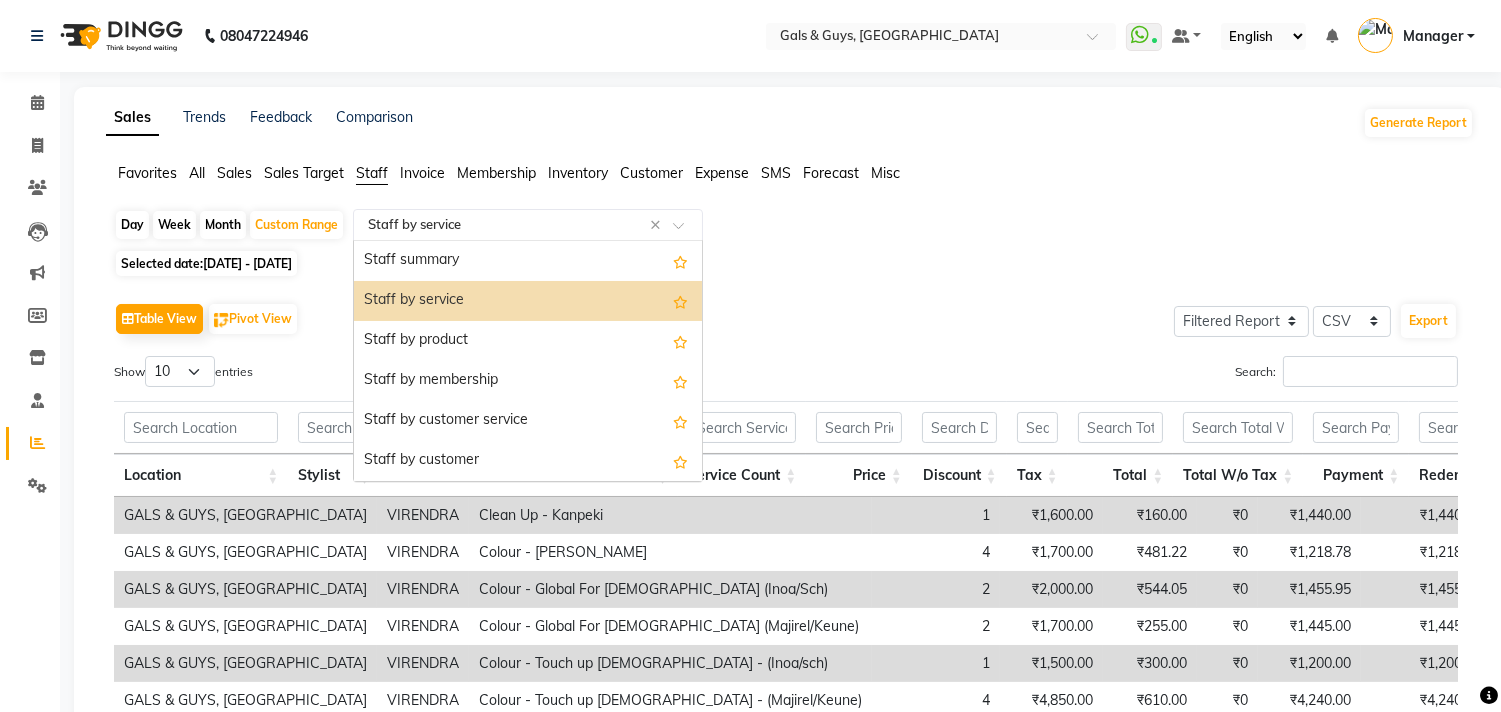 click 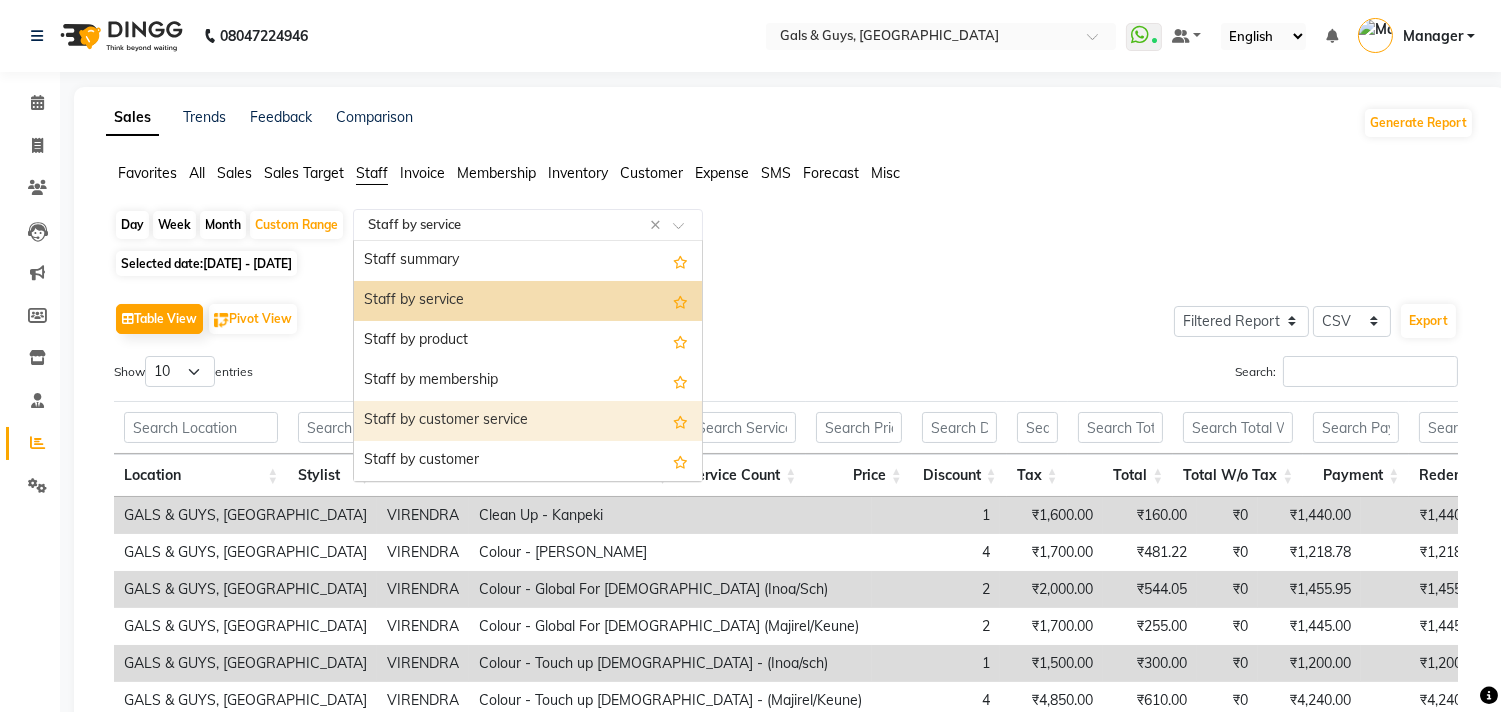 click on "Staff by customer service" at bounding box center [528, 421] 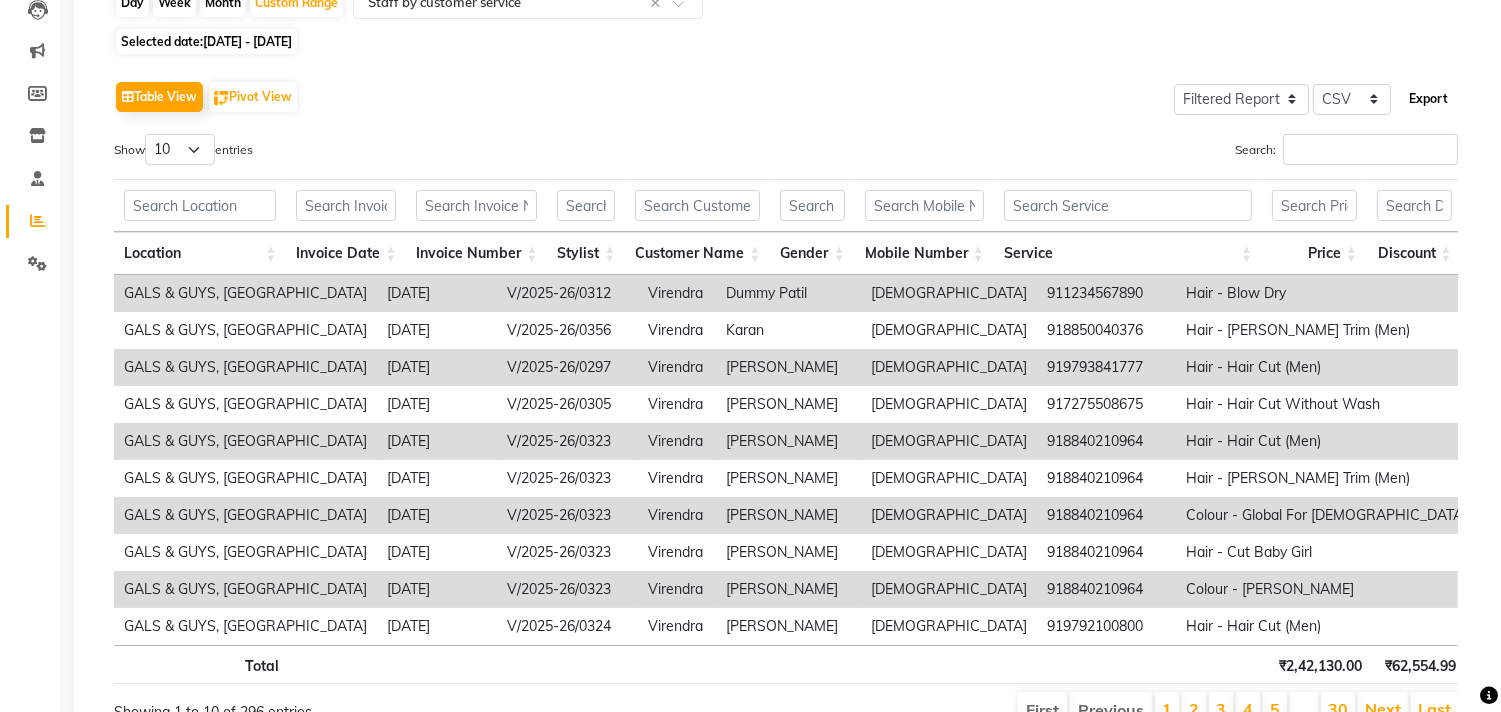 click on "Export" 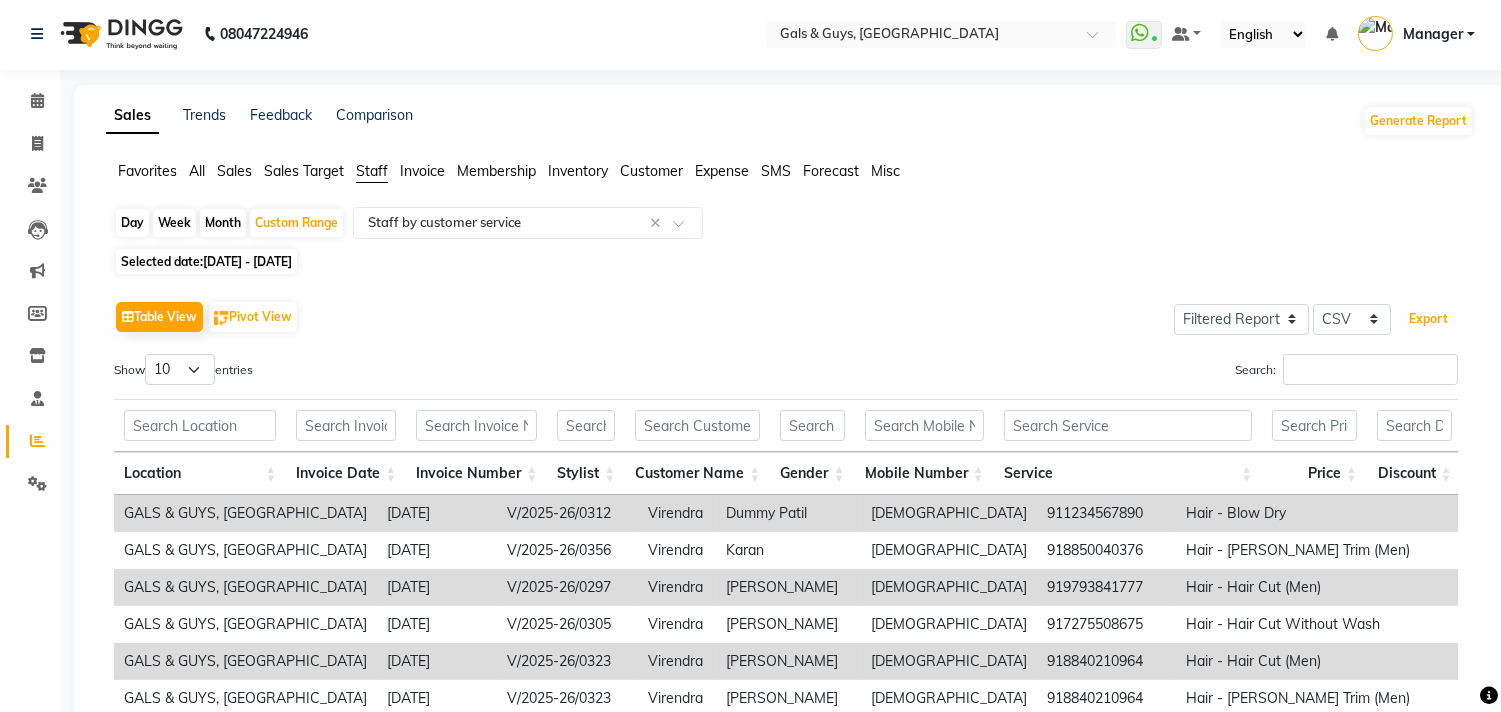 scroll, scrollTop: 0, scrollLeft: 0, axis: both 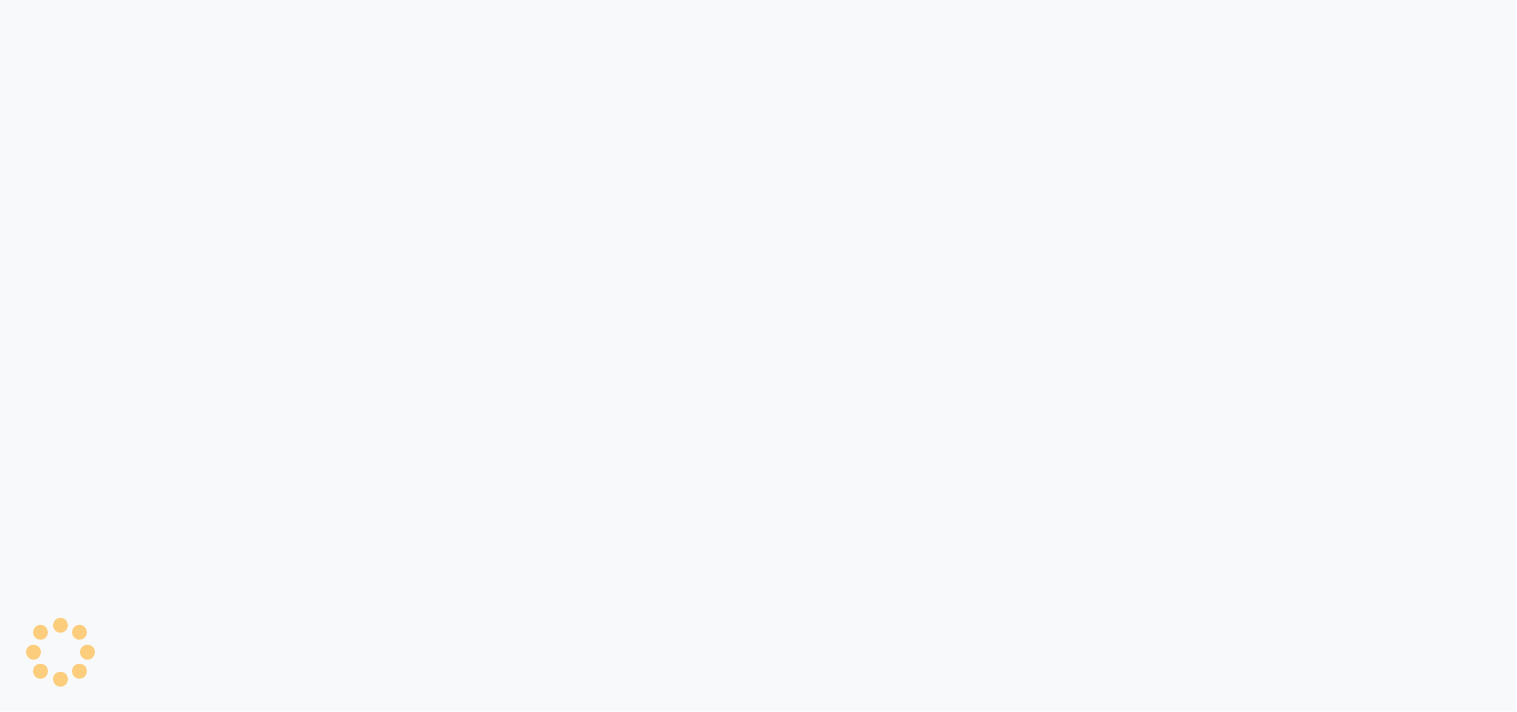 select on "service" 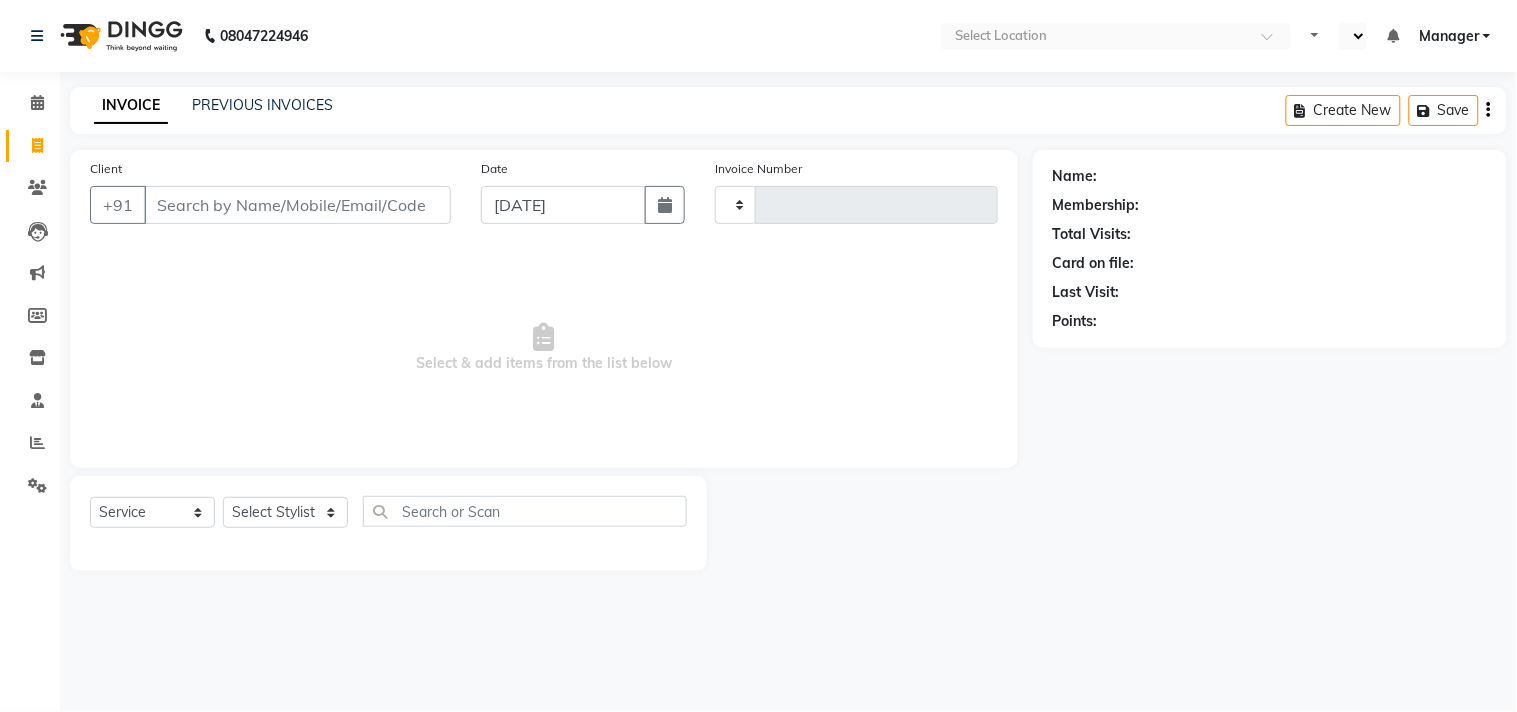 select on "en" 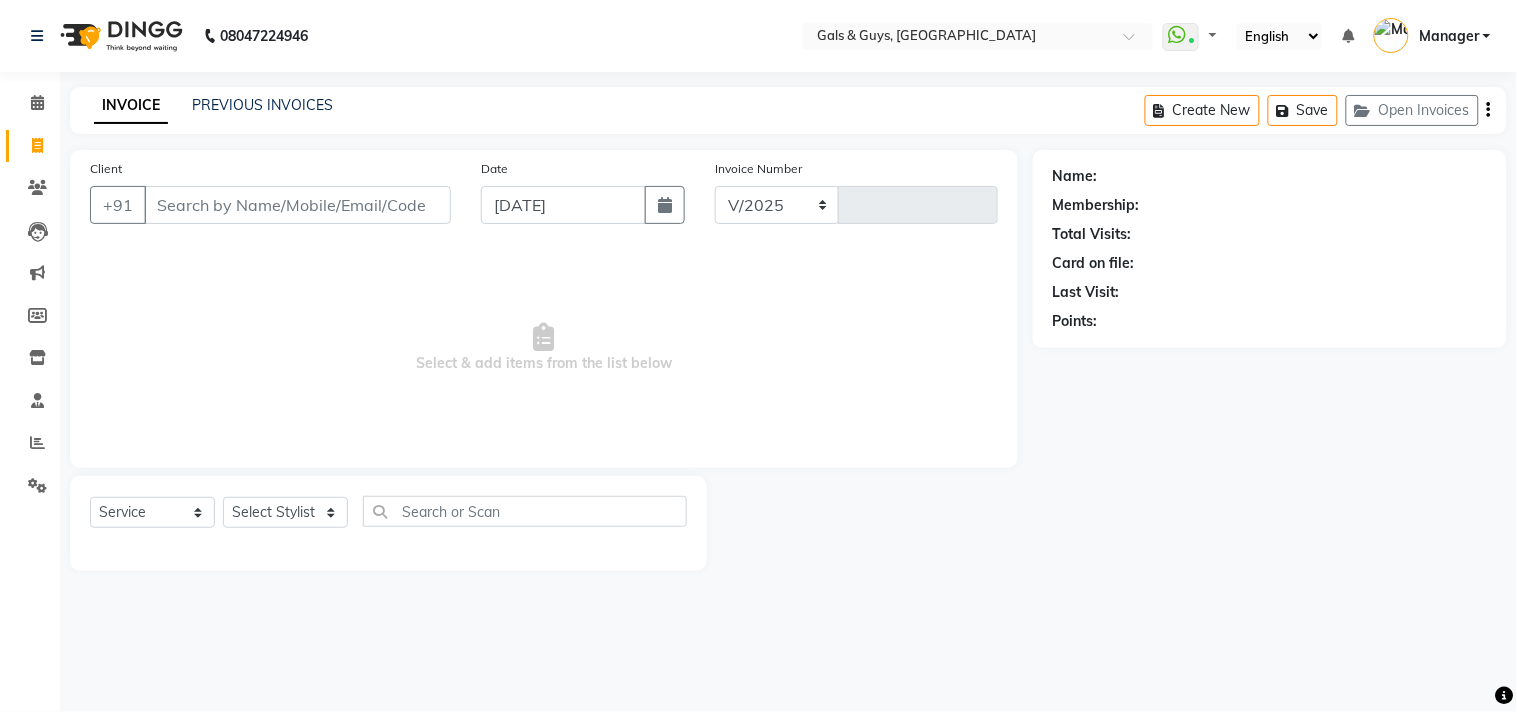 select on "7505" 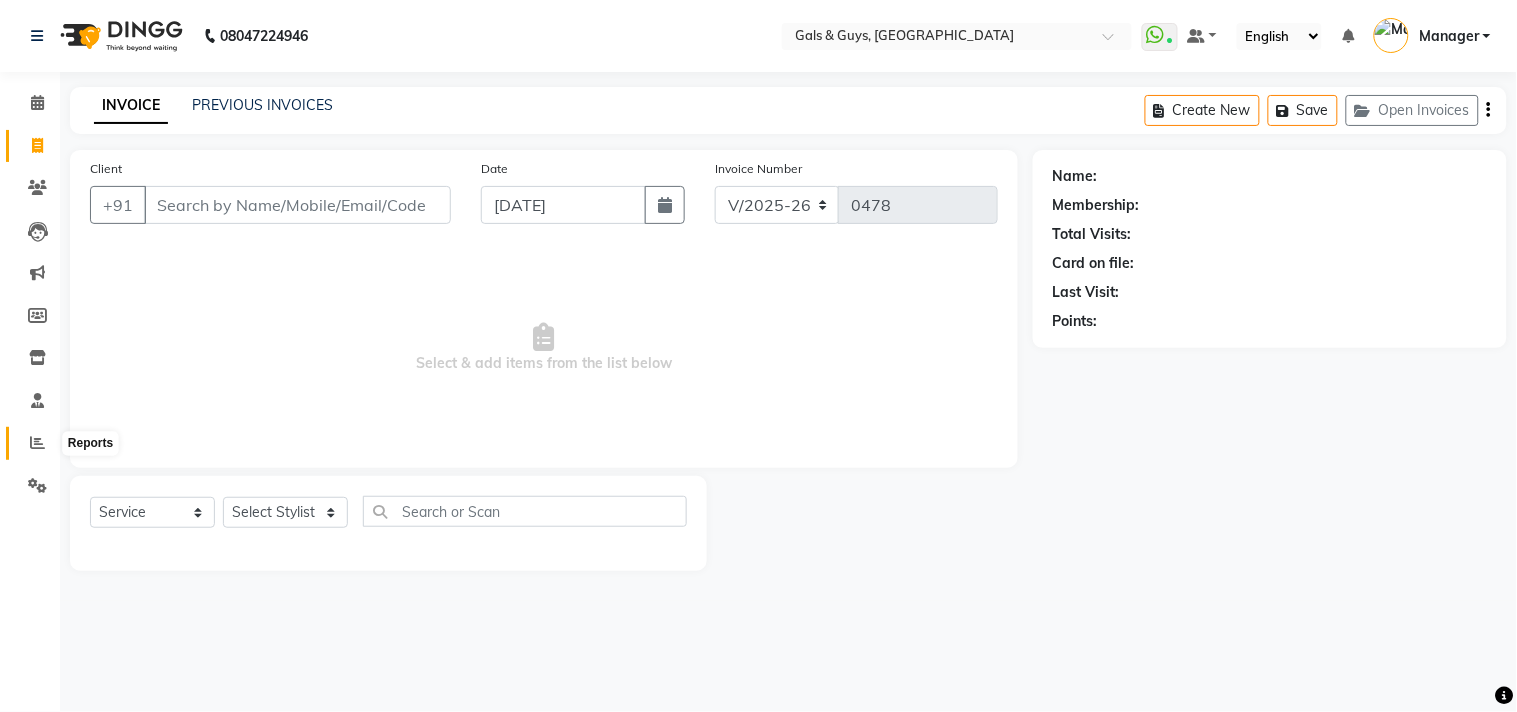 click 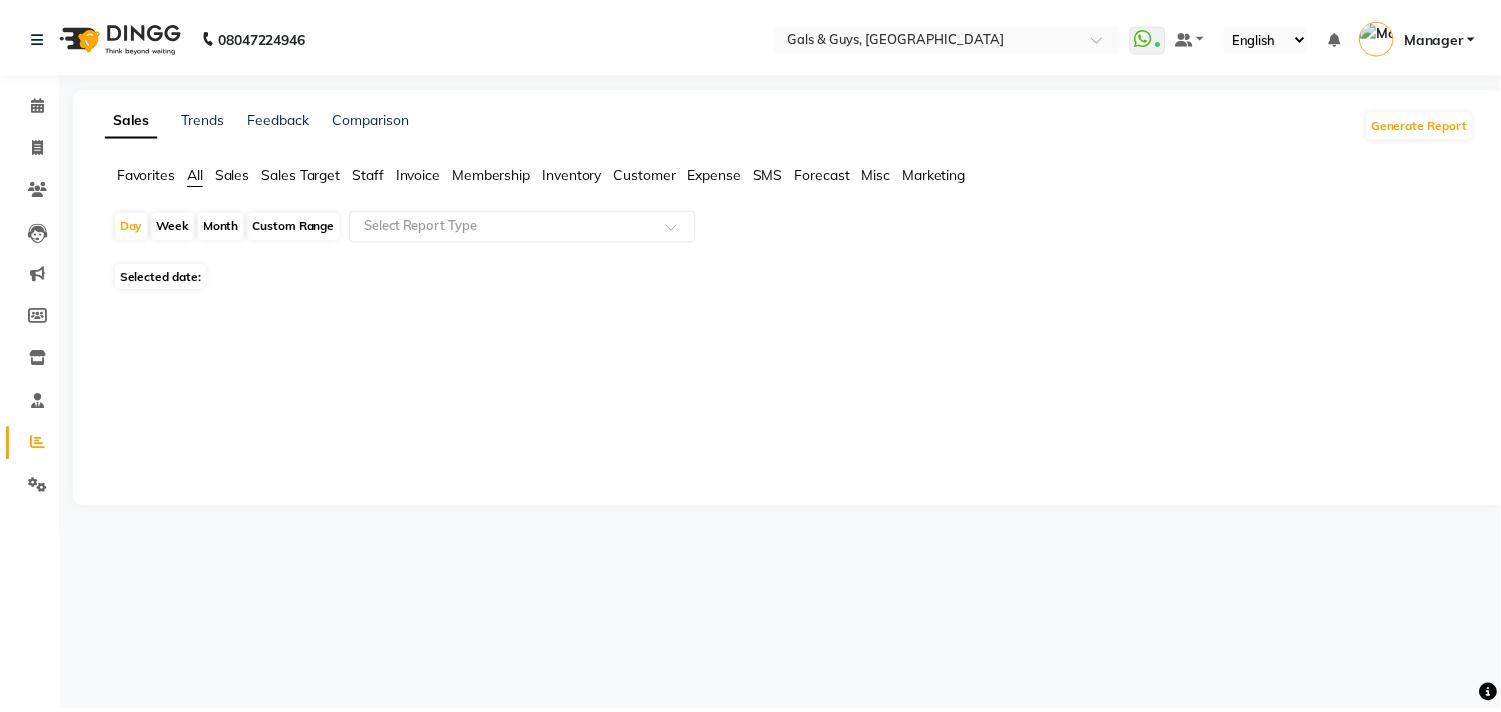 scroll, scrollTop: 0, scrollLeft: 0, axis: both 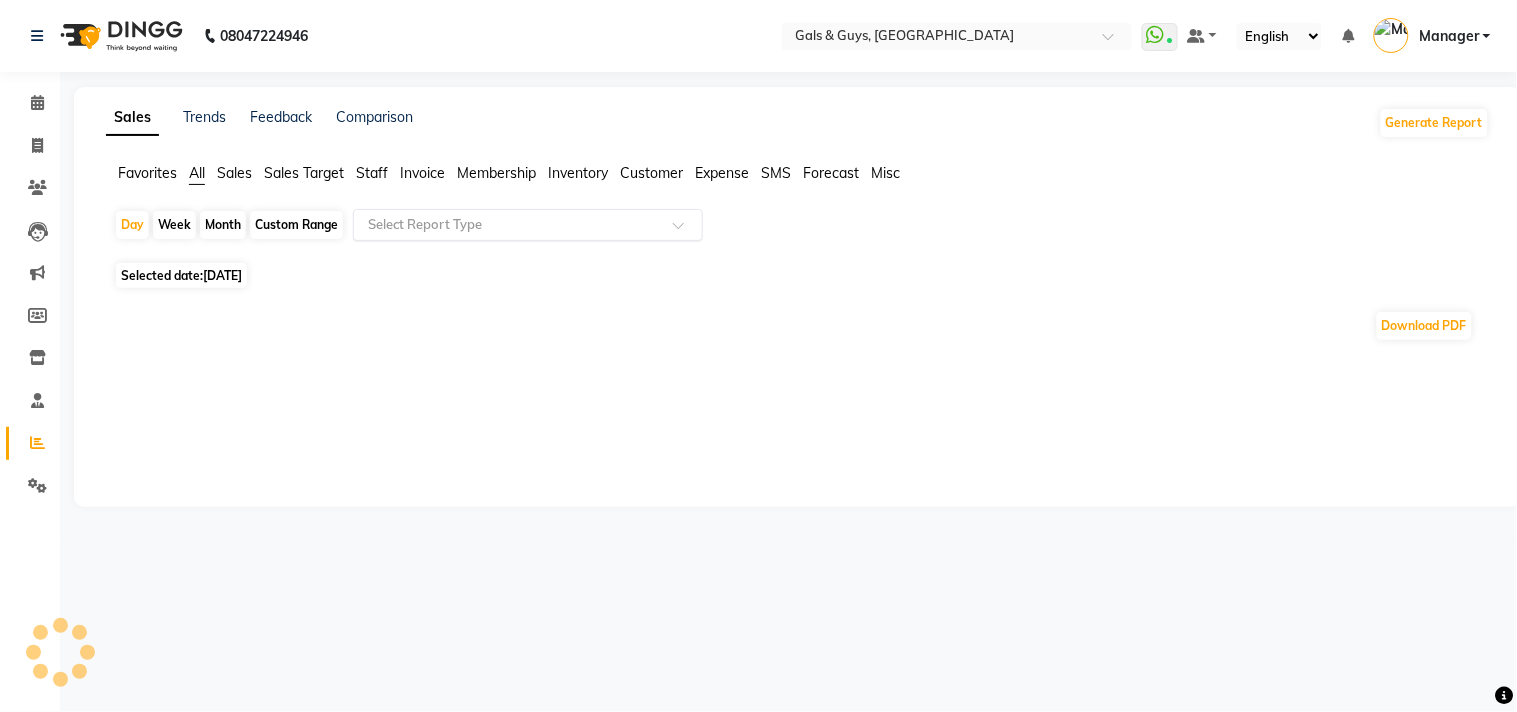 click 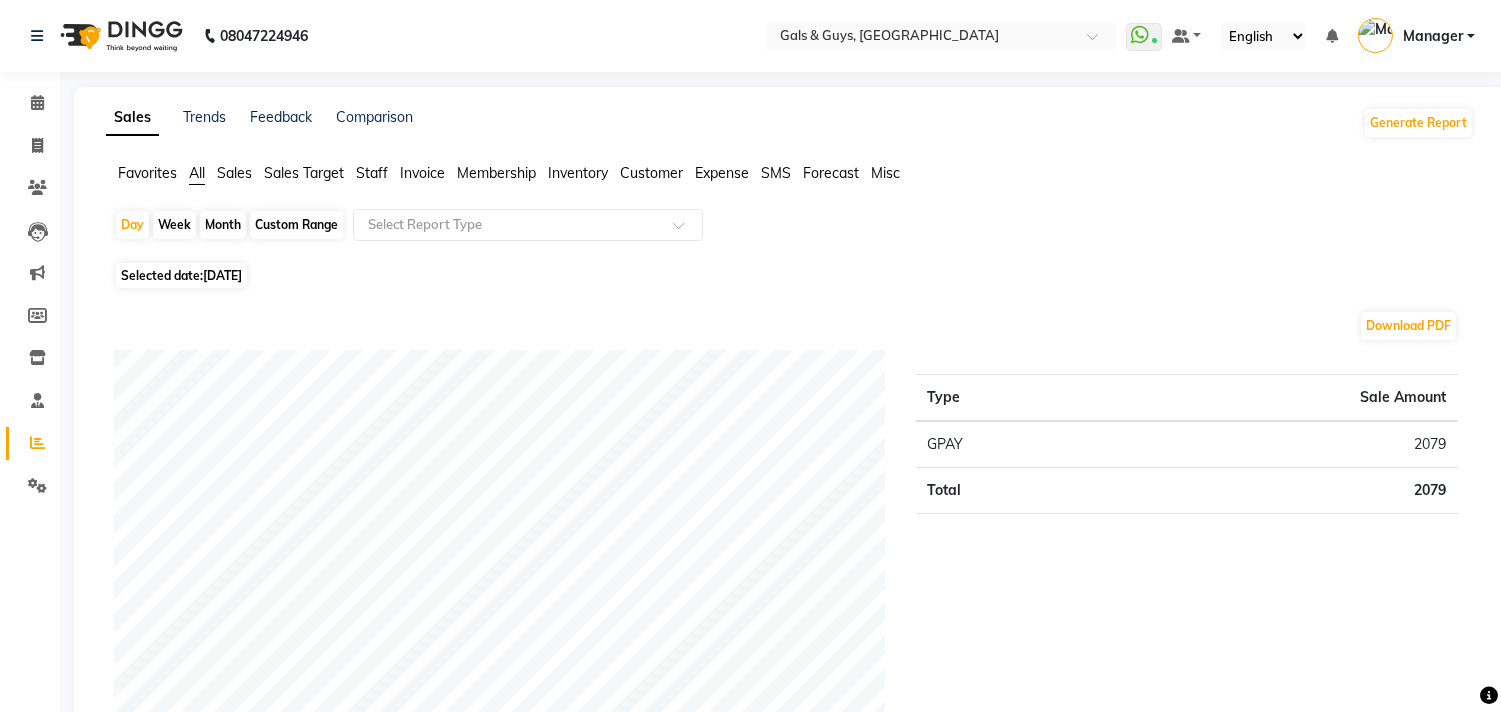 click on "Staff" 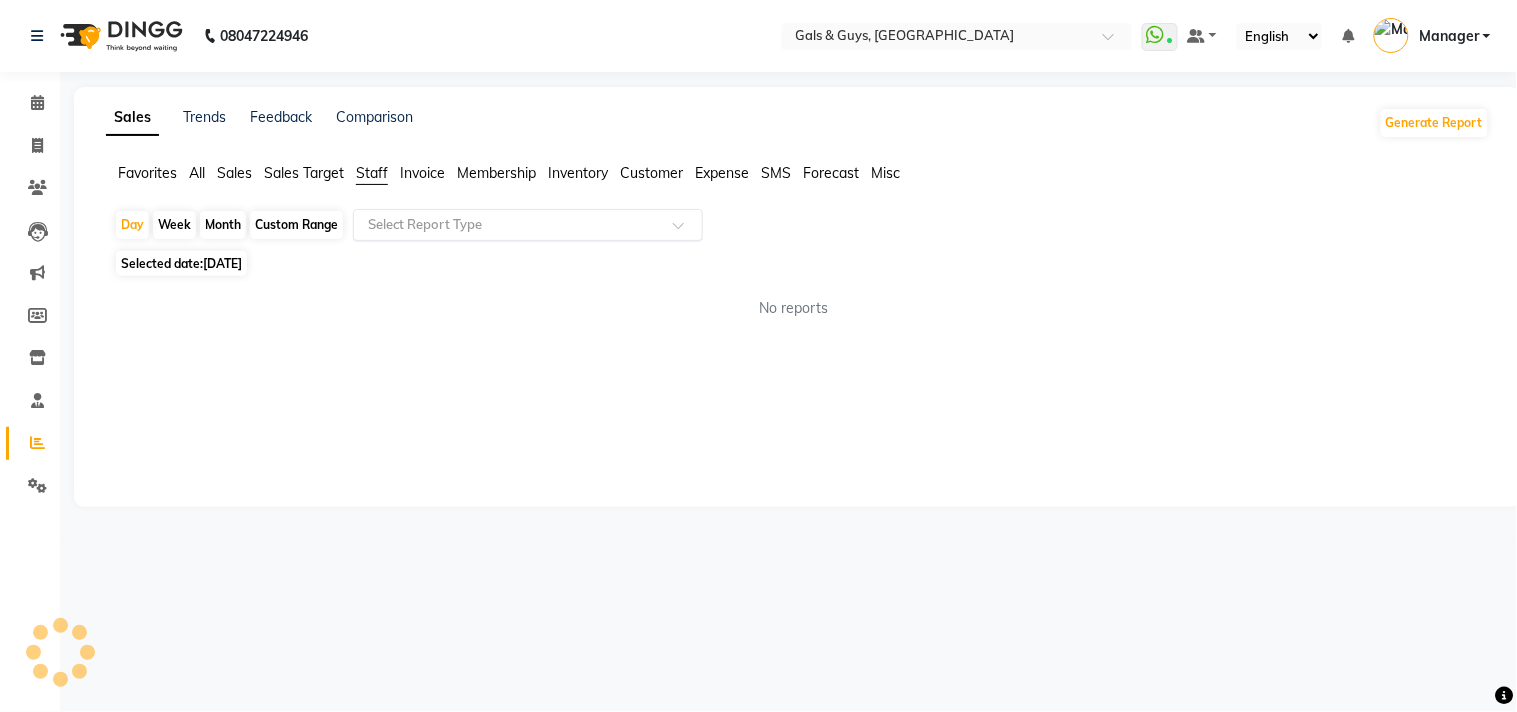 drag, startPoint x: 433, startPoint y: 230, endPoint x: 517, endPoint y: 224, distance: 84.21401 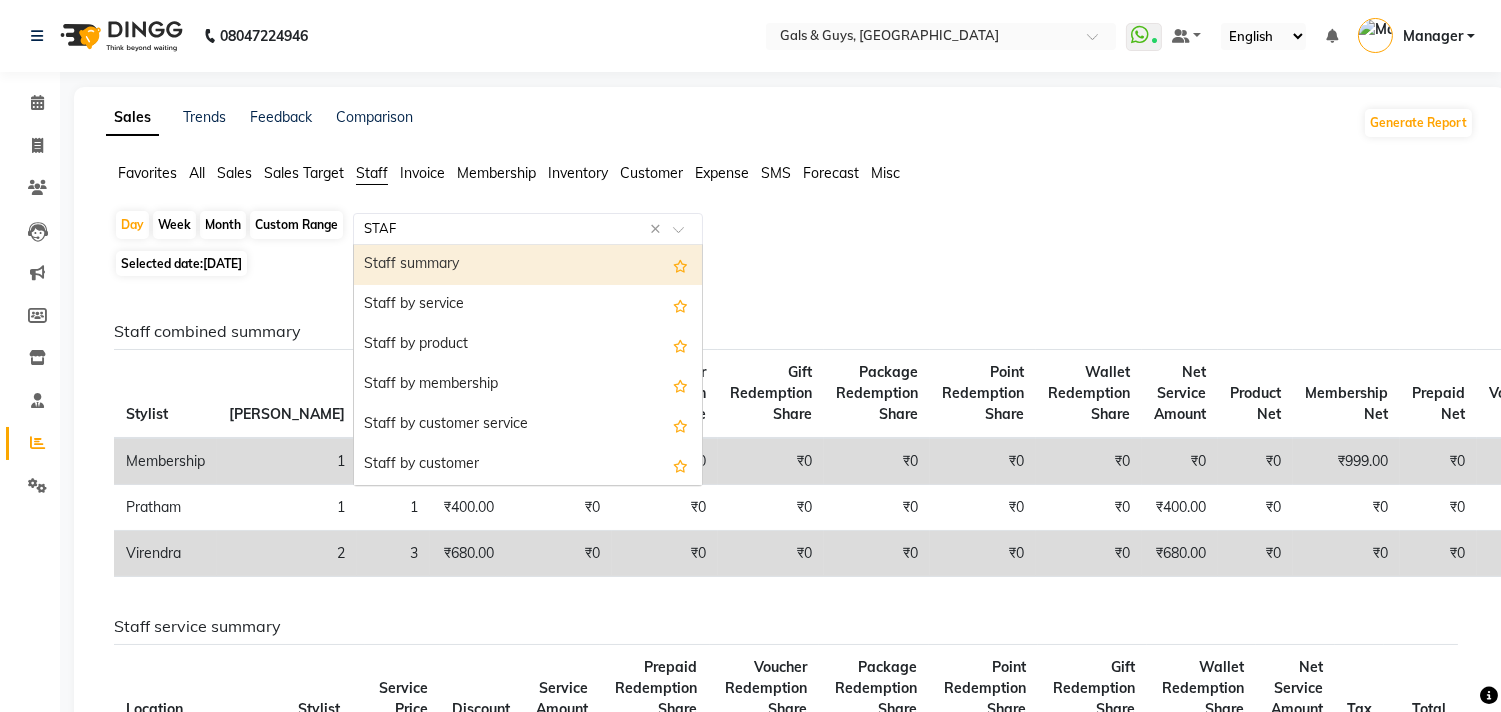 type on "STAFF" 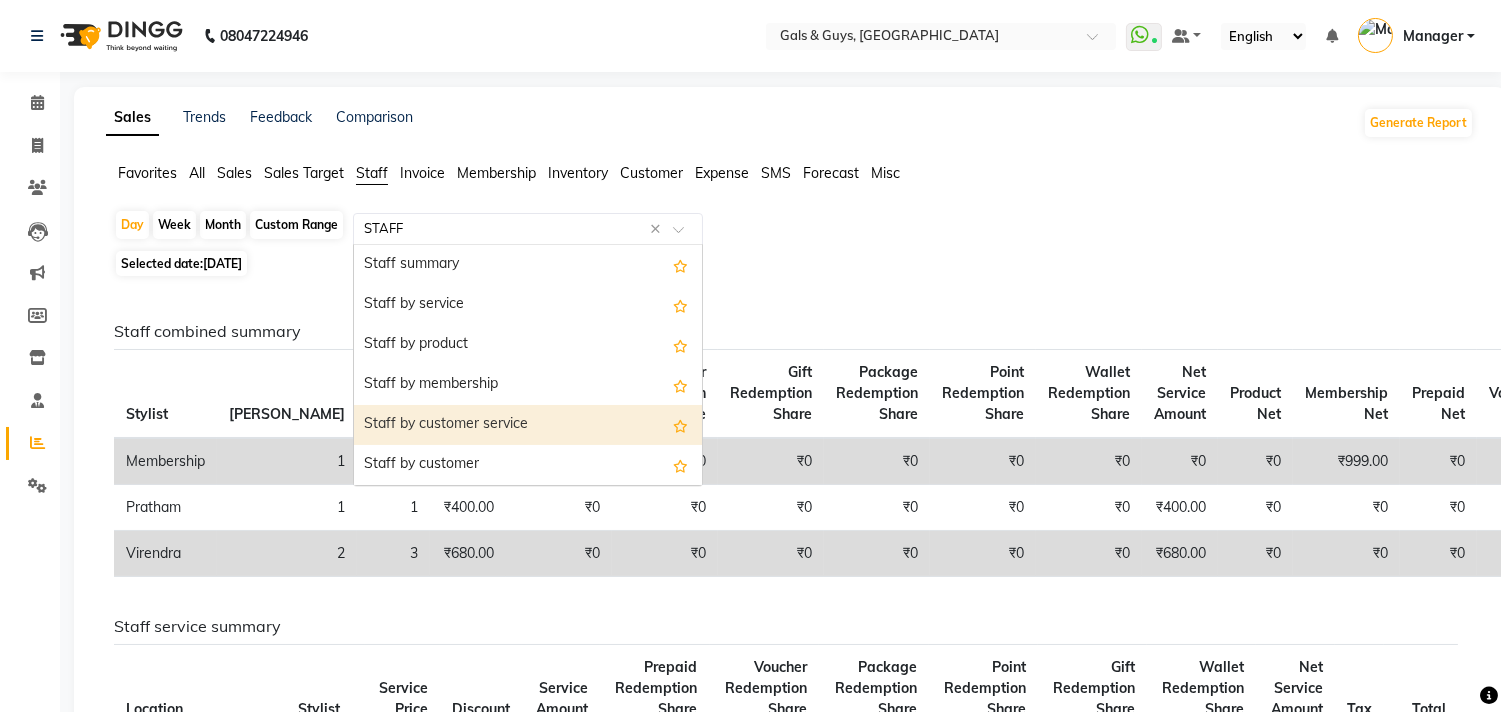 click on "Staff by customer service" at bounding box center (528, 425) 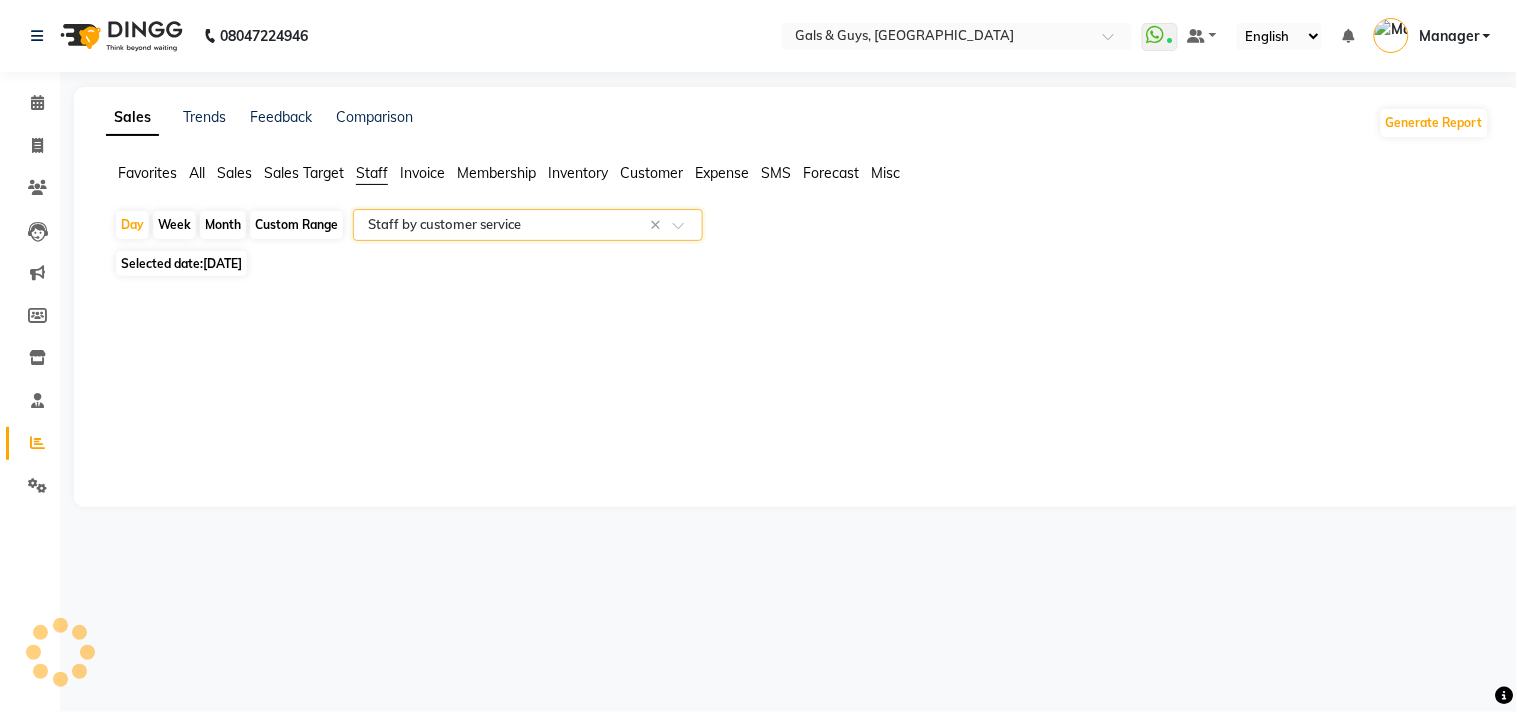 select on "filtered_report" 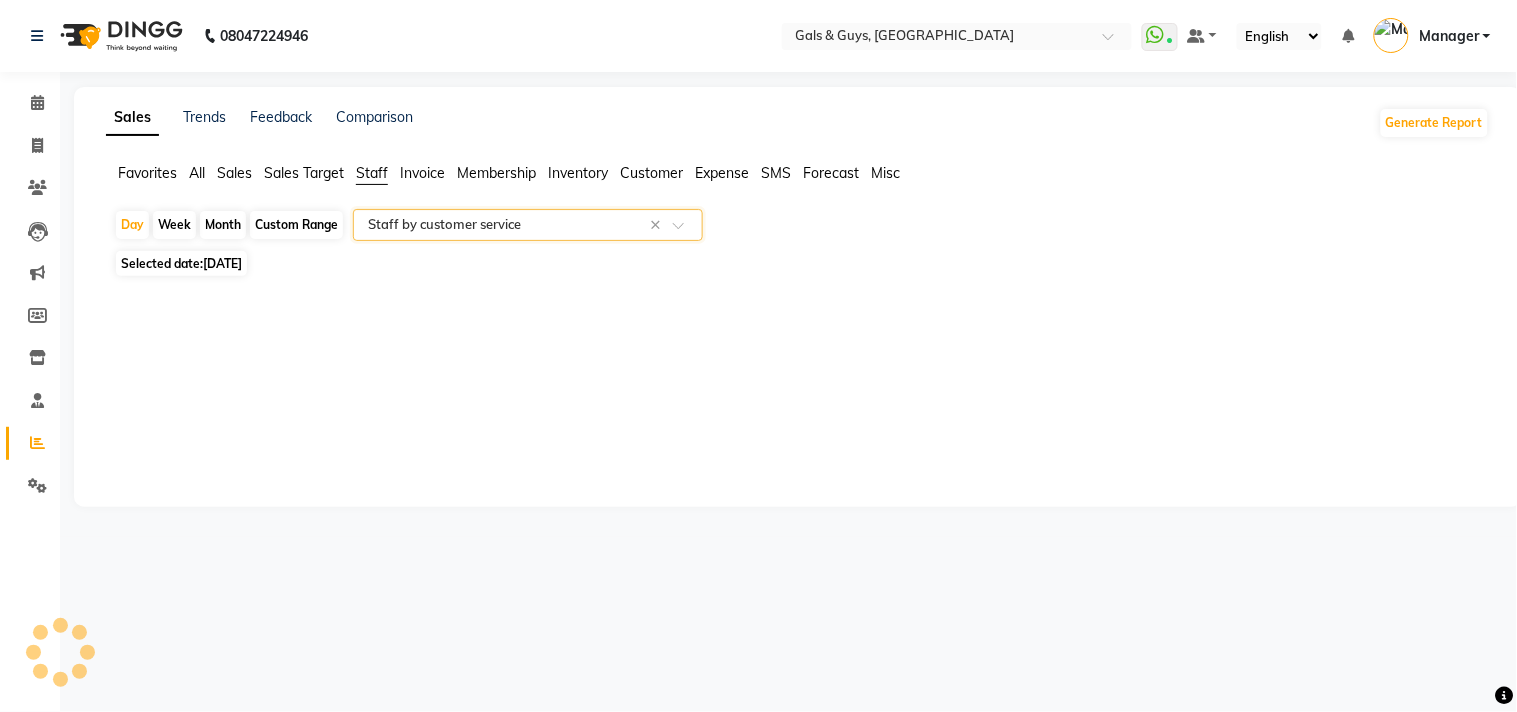 select on "csv" 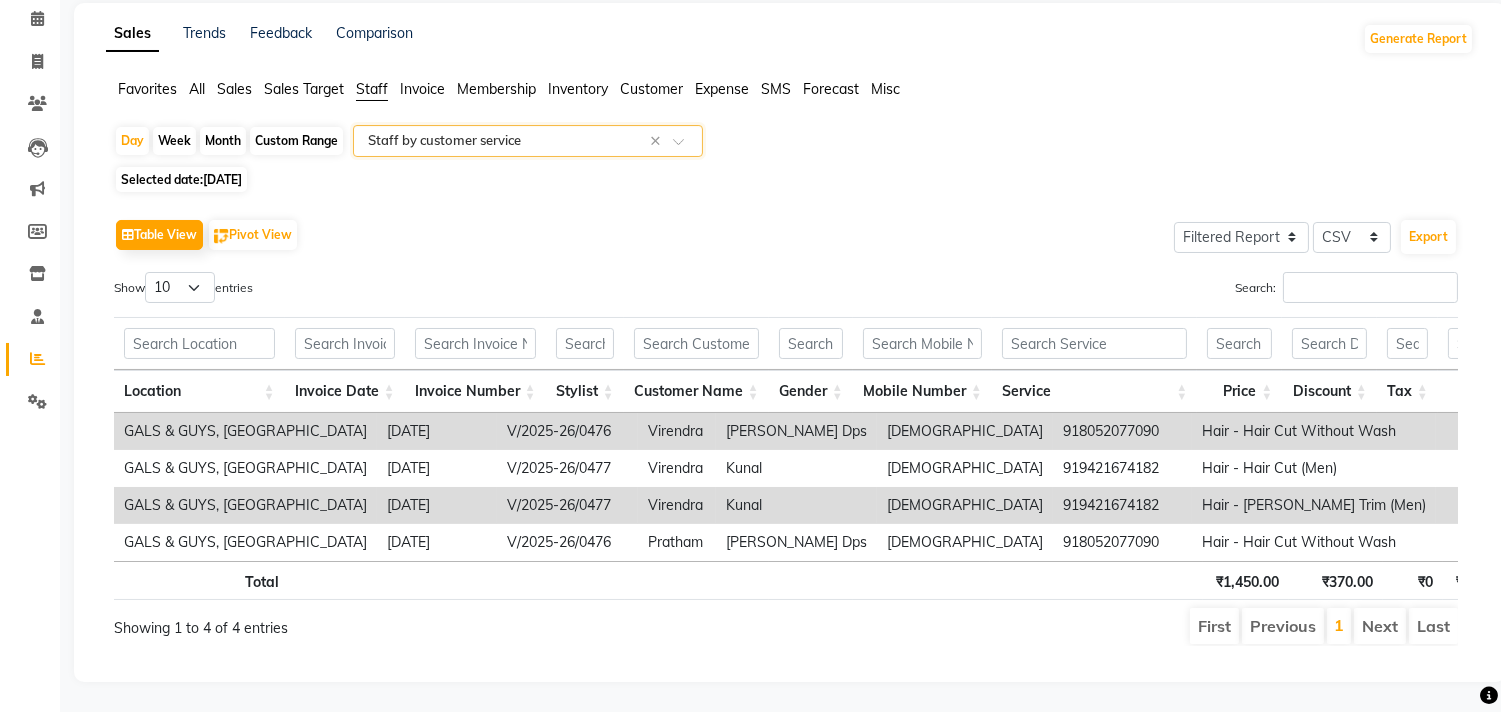 scroll, scrollTop: 118, scrollLeft: 0, axis: vertical 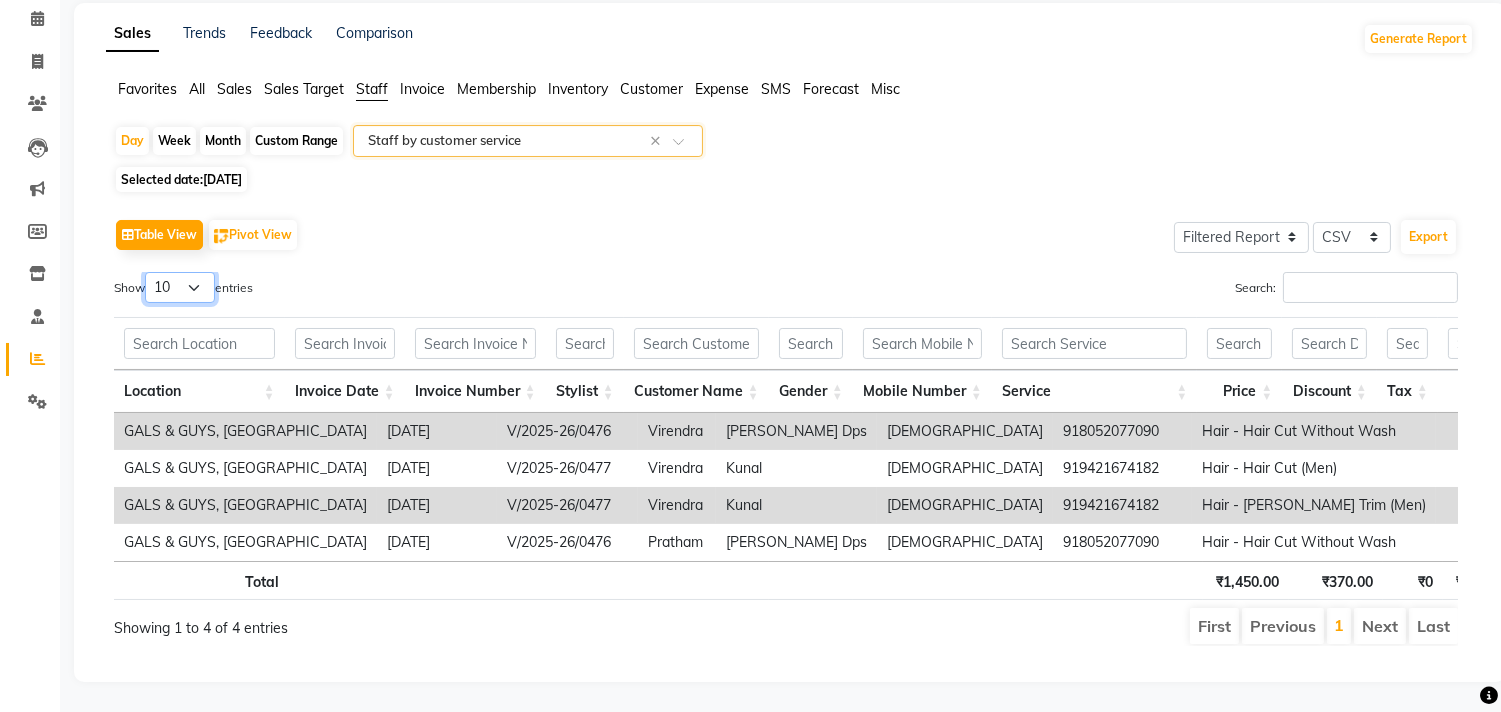 click on "10 25 50 100" at bounding box center (180, 287) 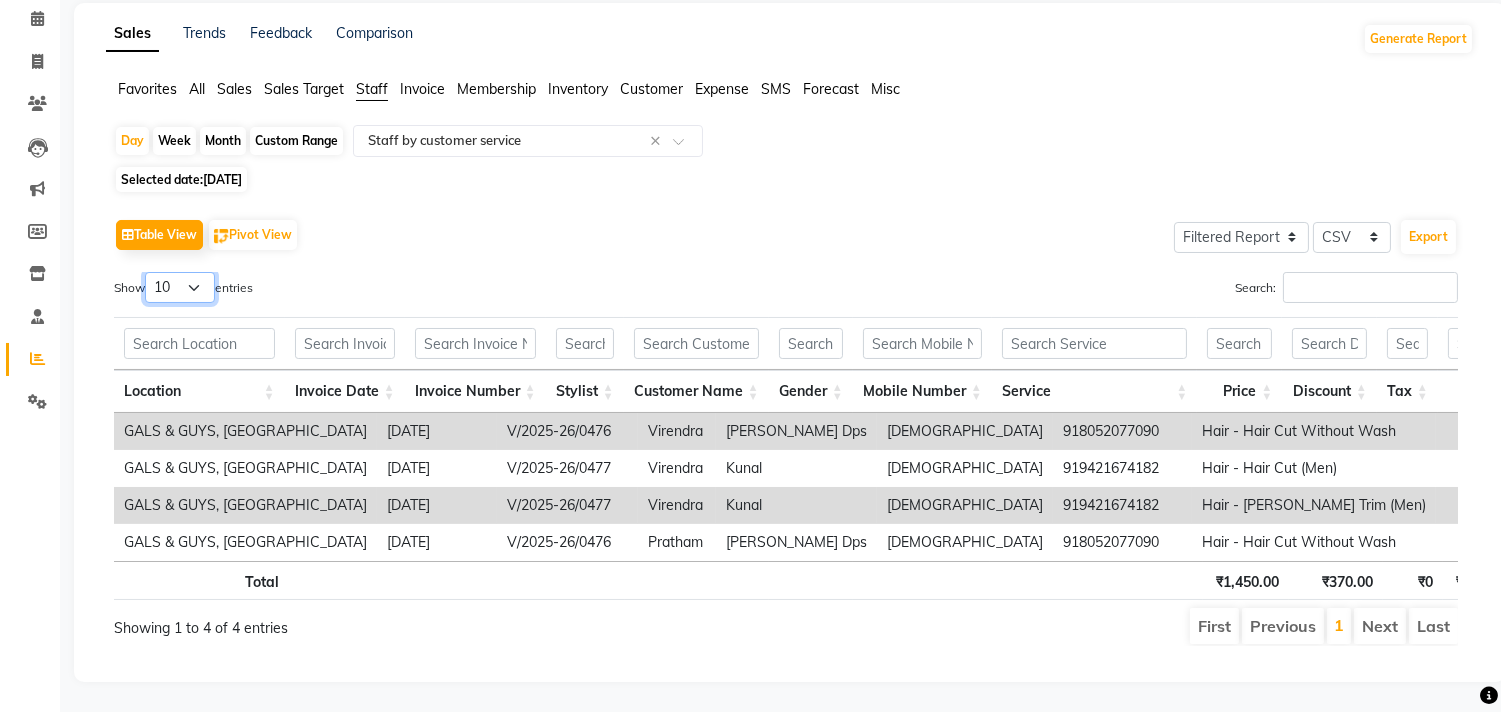 select on "100" 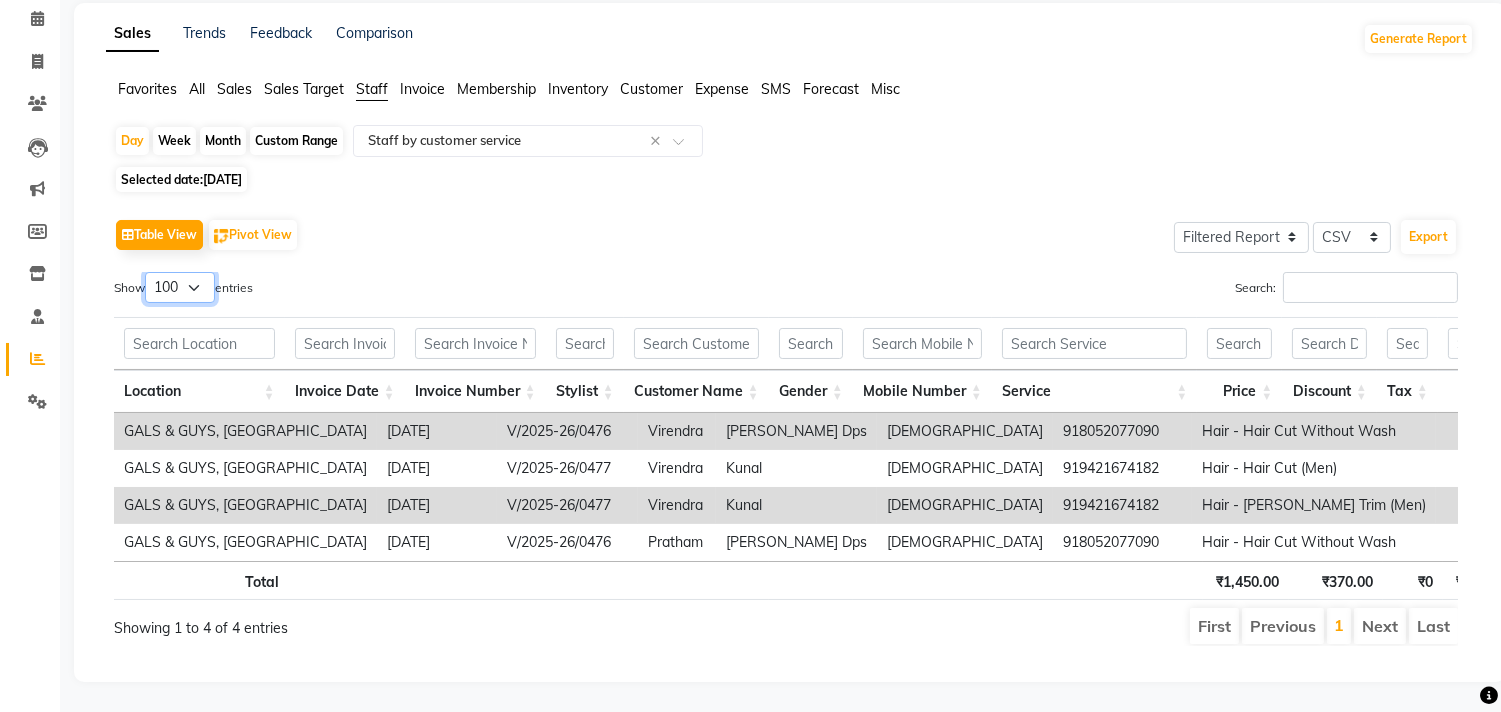 click on "10 25 50 100" at bounding box center [180, 287] 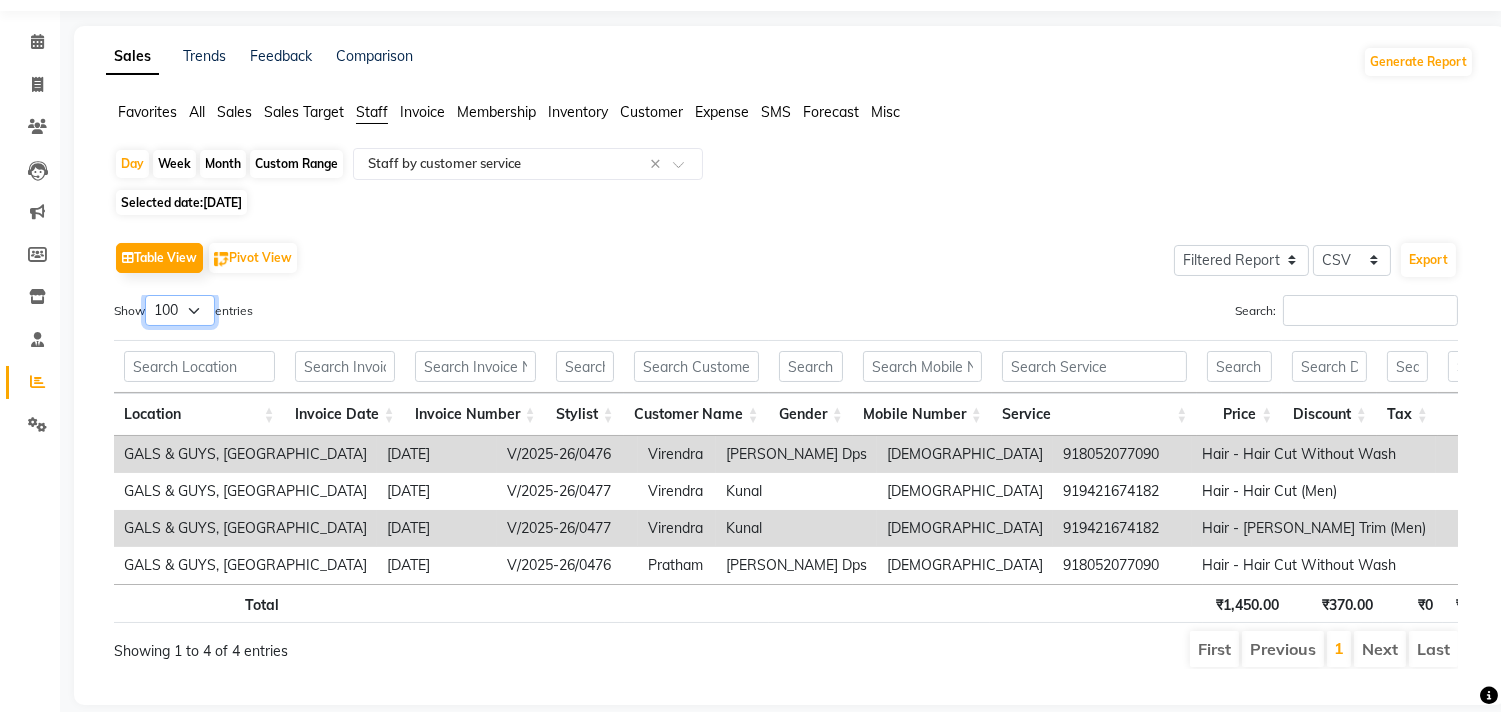 scroll, scrollTop: 118, scrollLeft: 0, axis: vertical 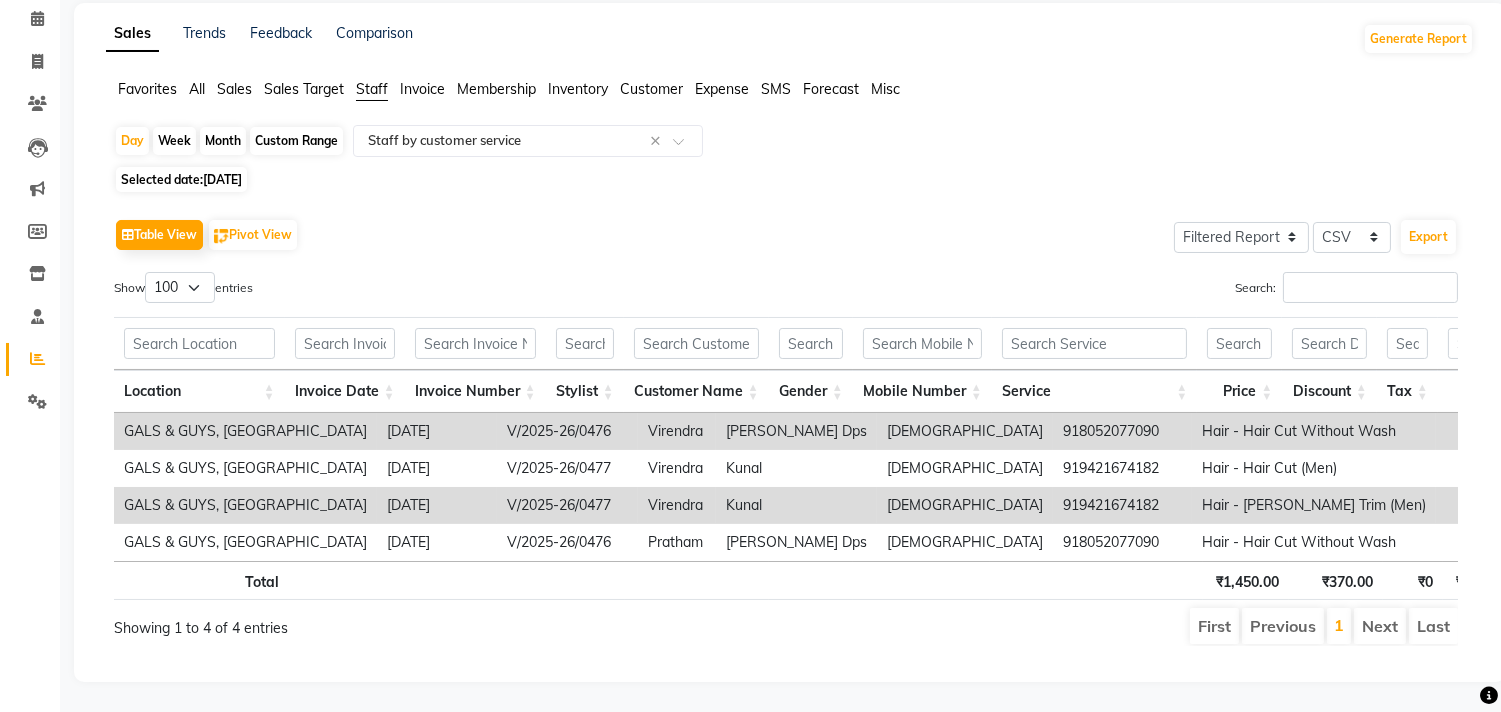 click on "Next" at bounding box center (1380, 626) 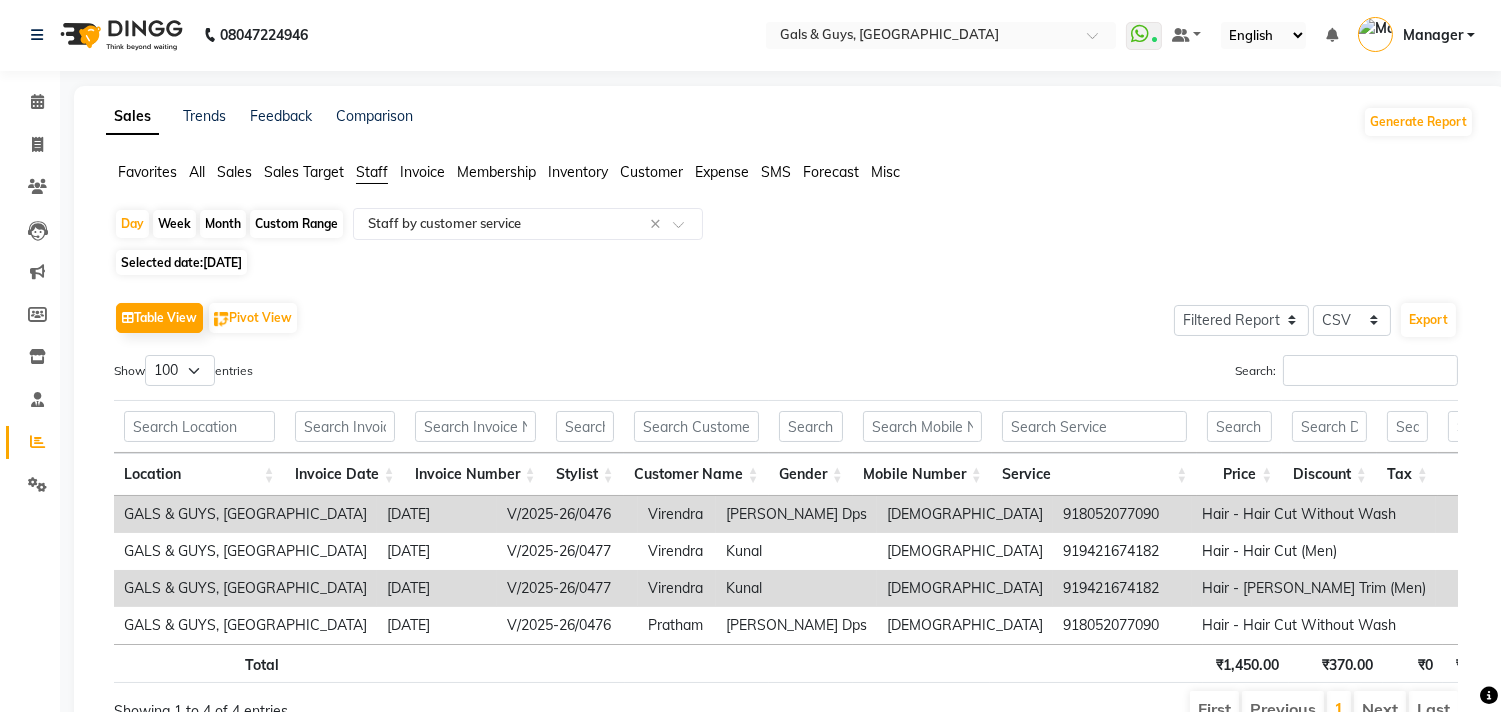 scroll, scrollTop: 0, scrollLeft: 0, axis: both 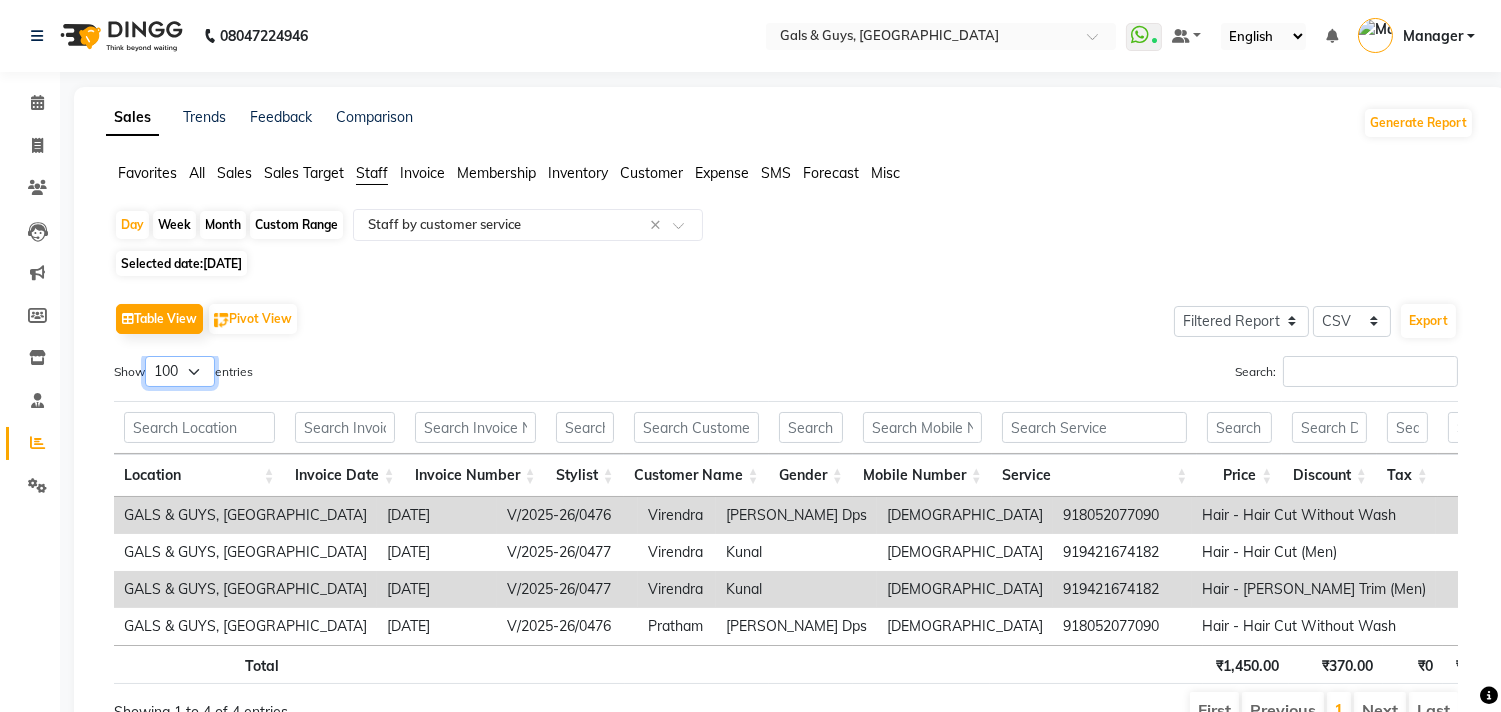 click on "10 25 50 100" at bounding box center [180, 371] 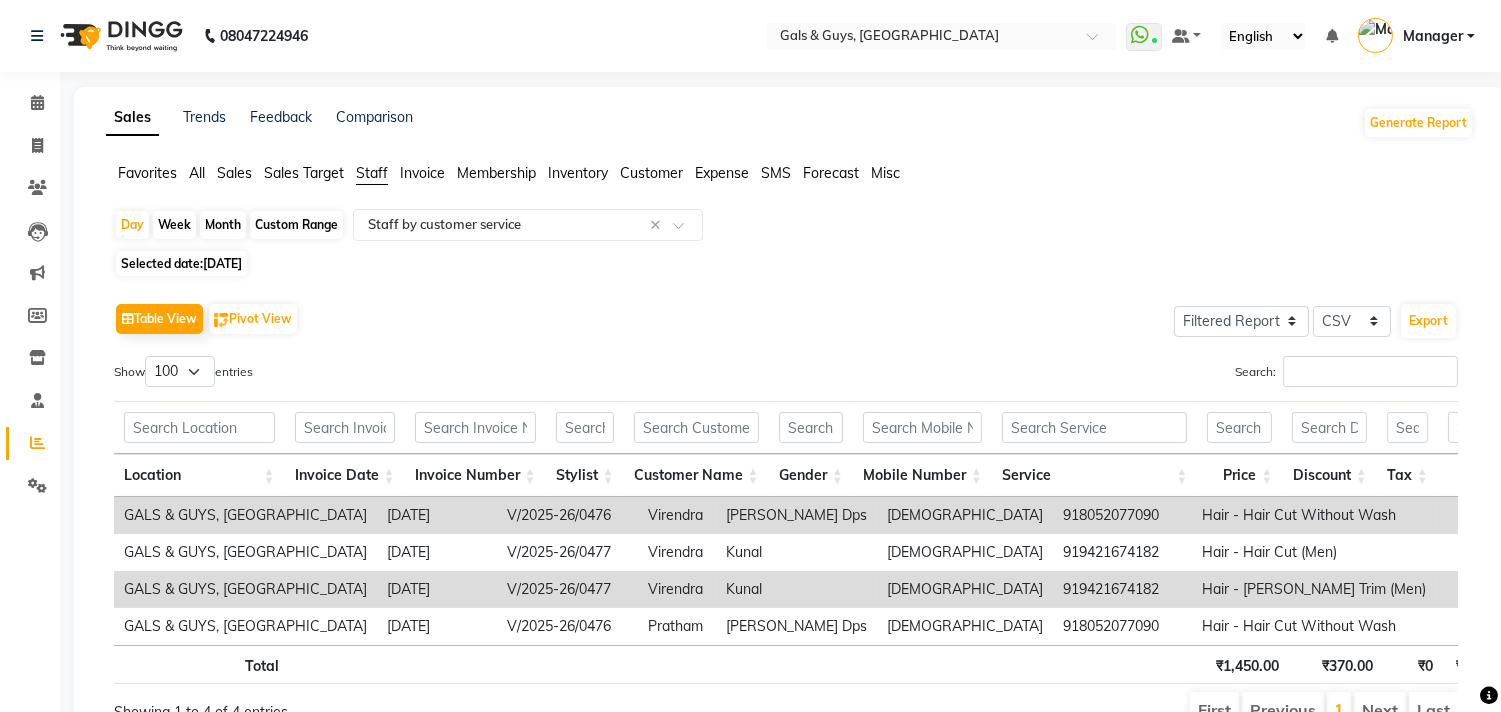 click on "[DATE]" 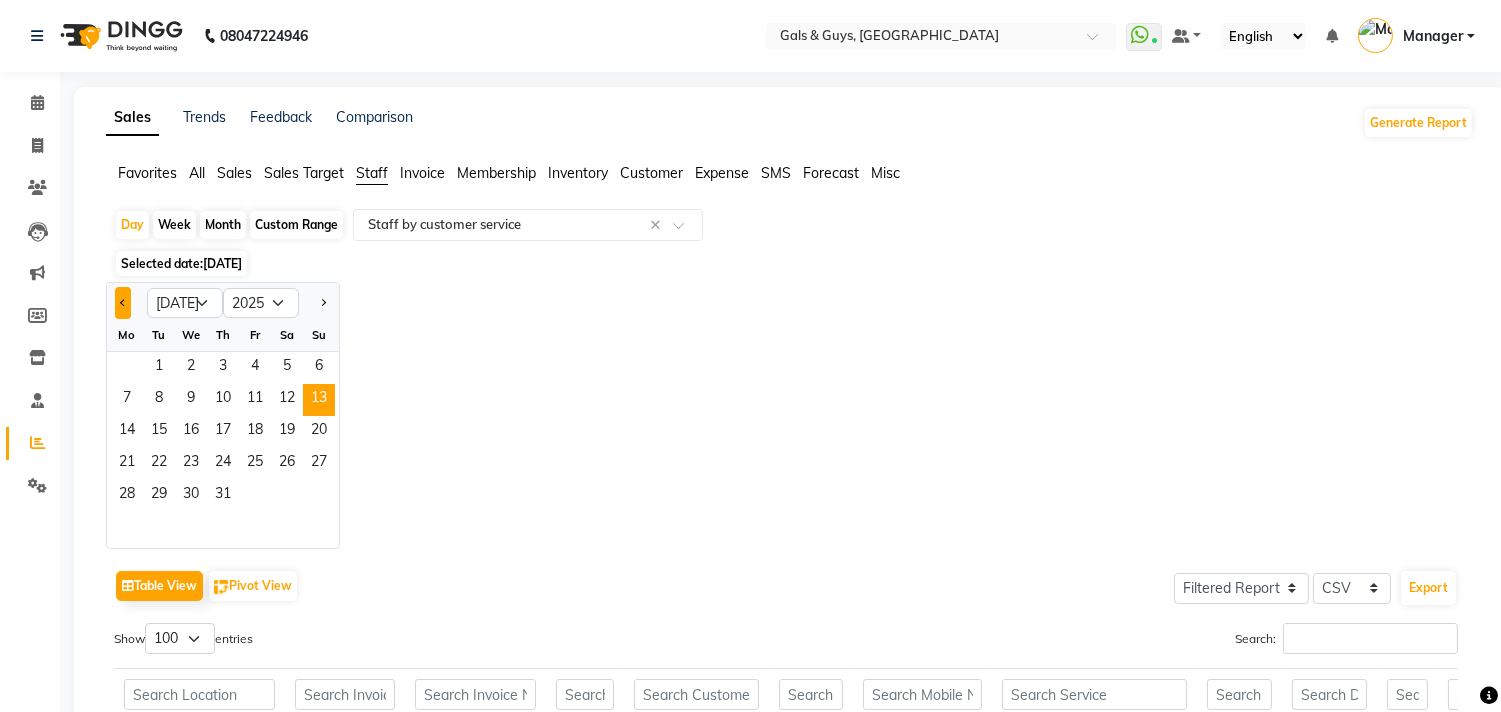 click 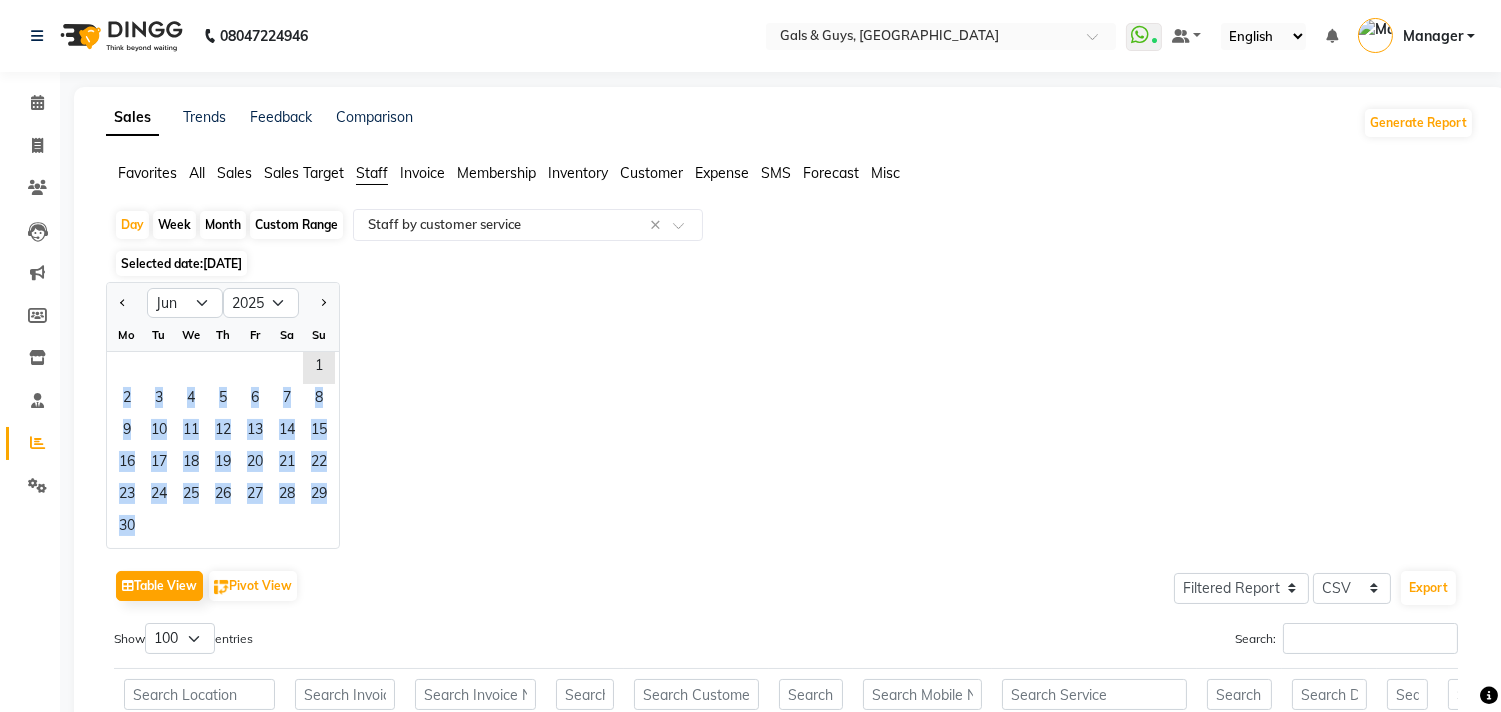 drag, startPoint x: 314, startPoint y: 367, endPoint x: 326, endPoint y: 532, distance: 165.43579 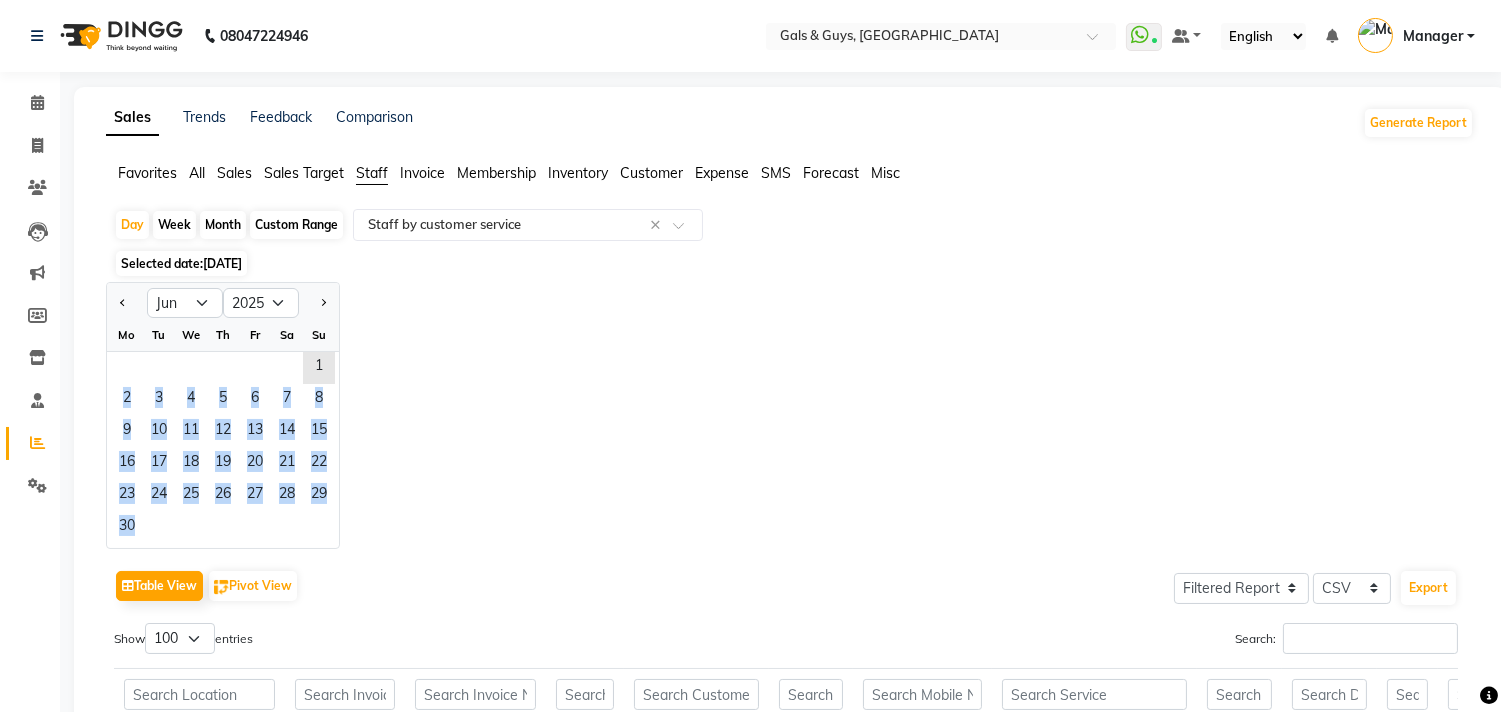 click on "Mo Tu We Th Fr Sa Su  1   2   3   4   5   6   7   8   9   10   11   12   13   14   15   16   17   18   19   20   21   22   23   24   25   26   27   28   29   30" 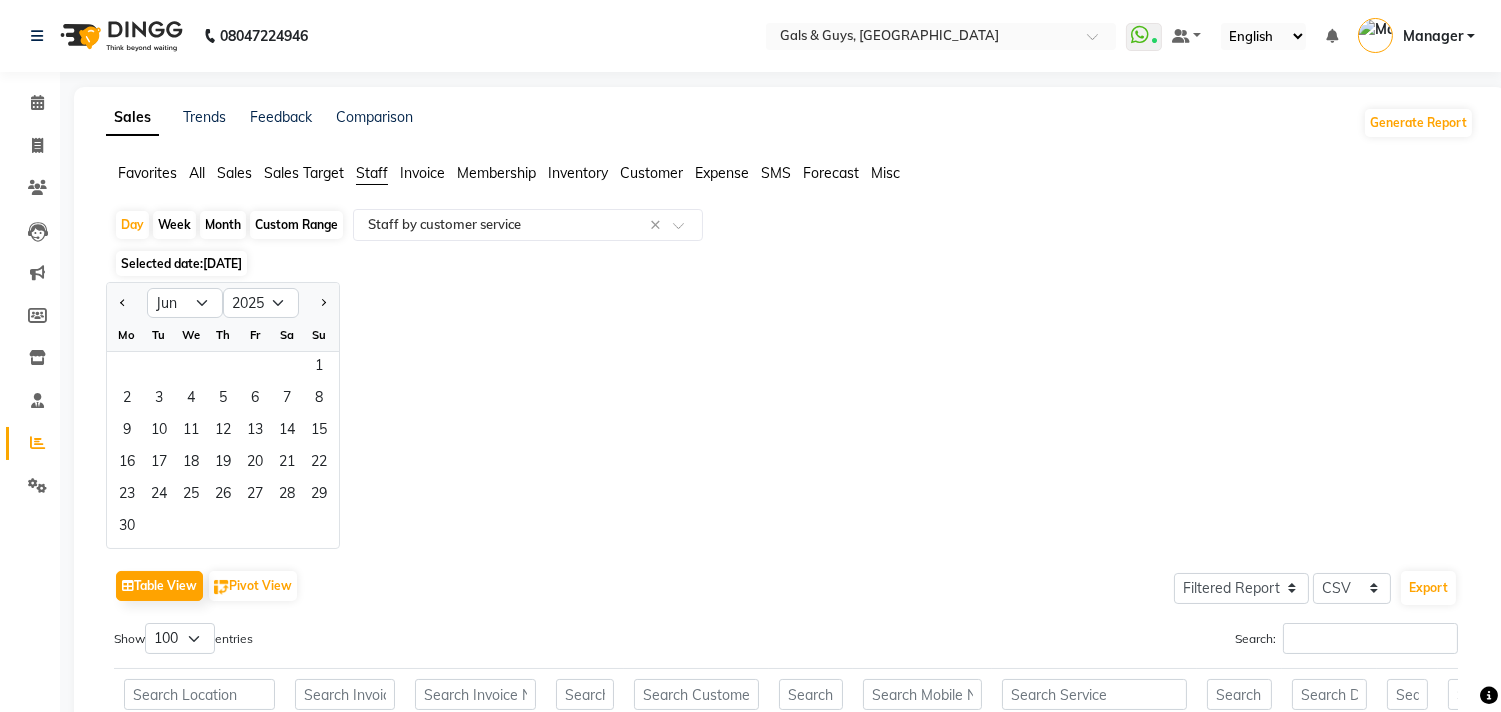 drag, startPoint x: 524, startPoint y: 407, endPoint x: 297, endPoint y: 332, distance: 239.06903 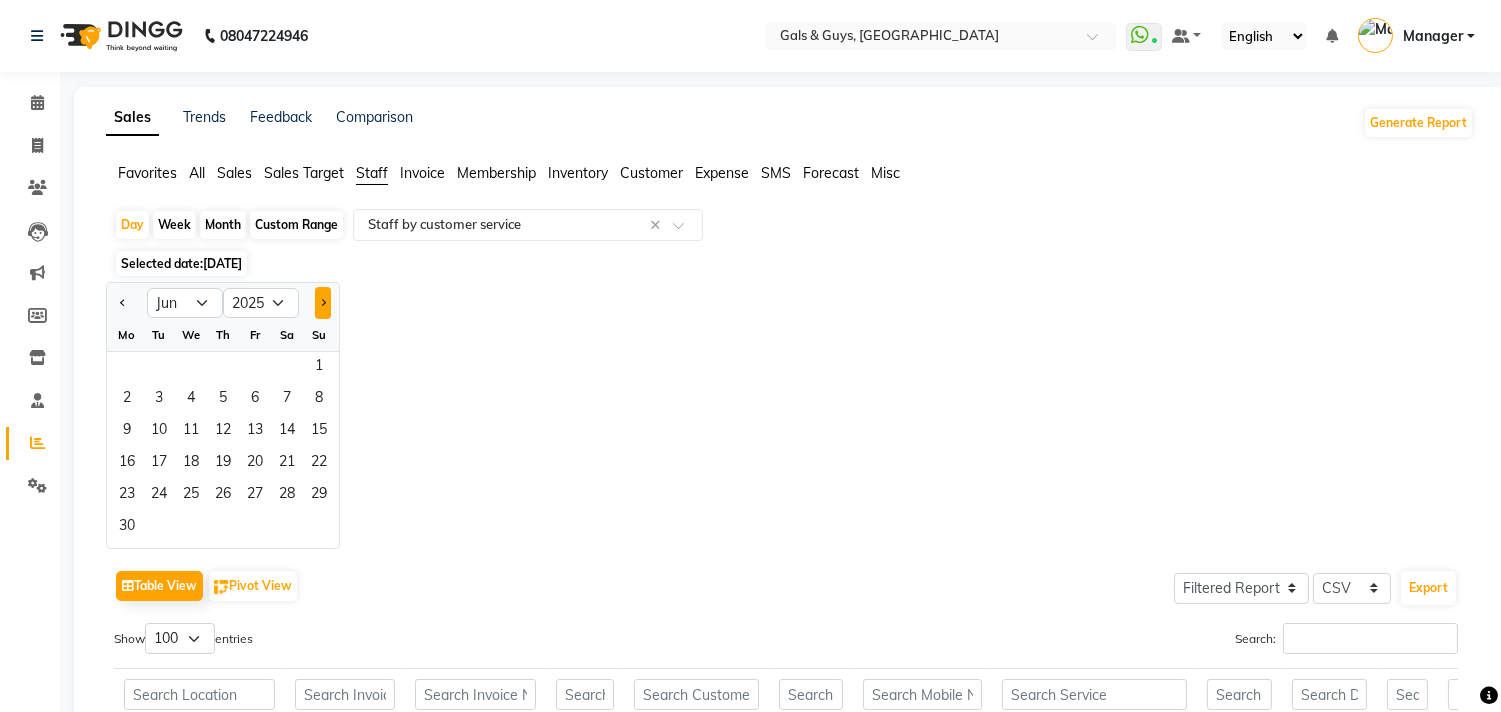 click 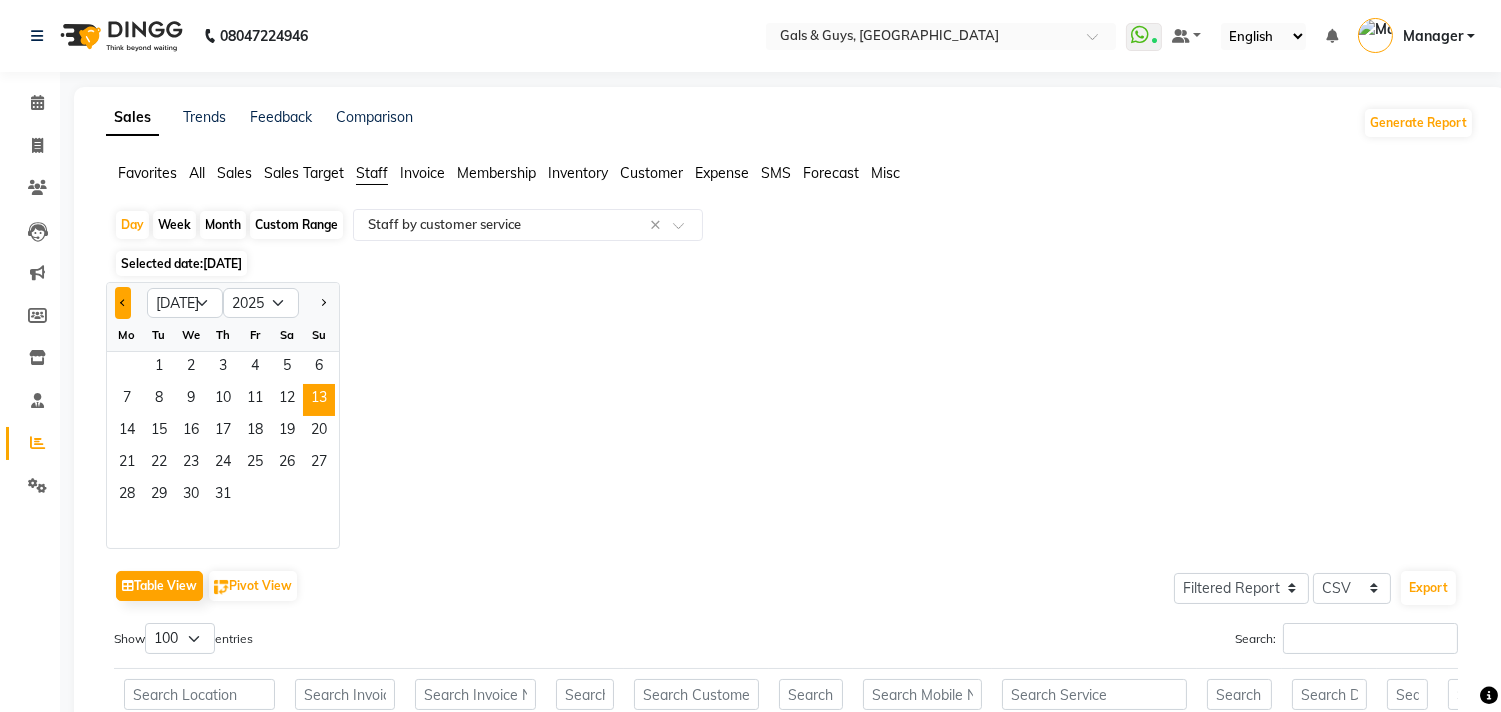 click 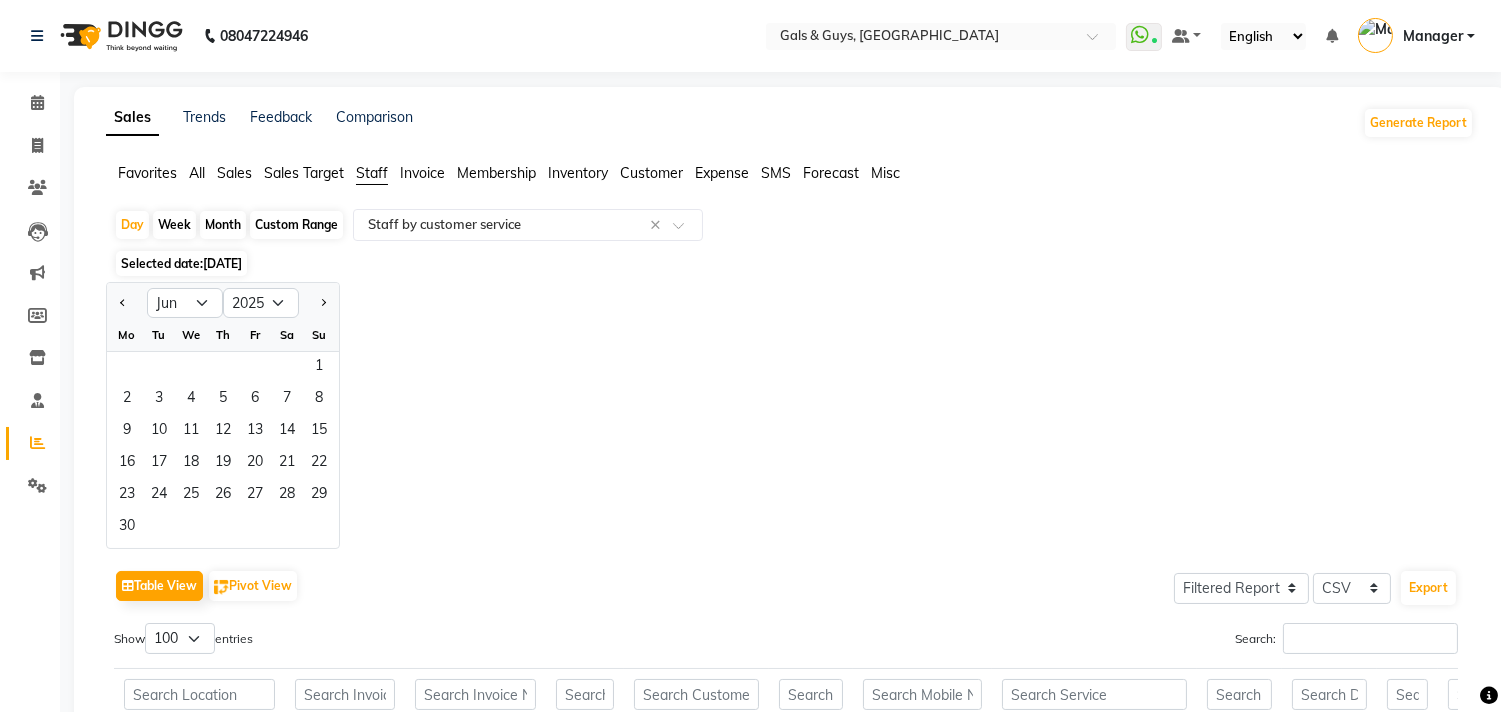 click on "Month" 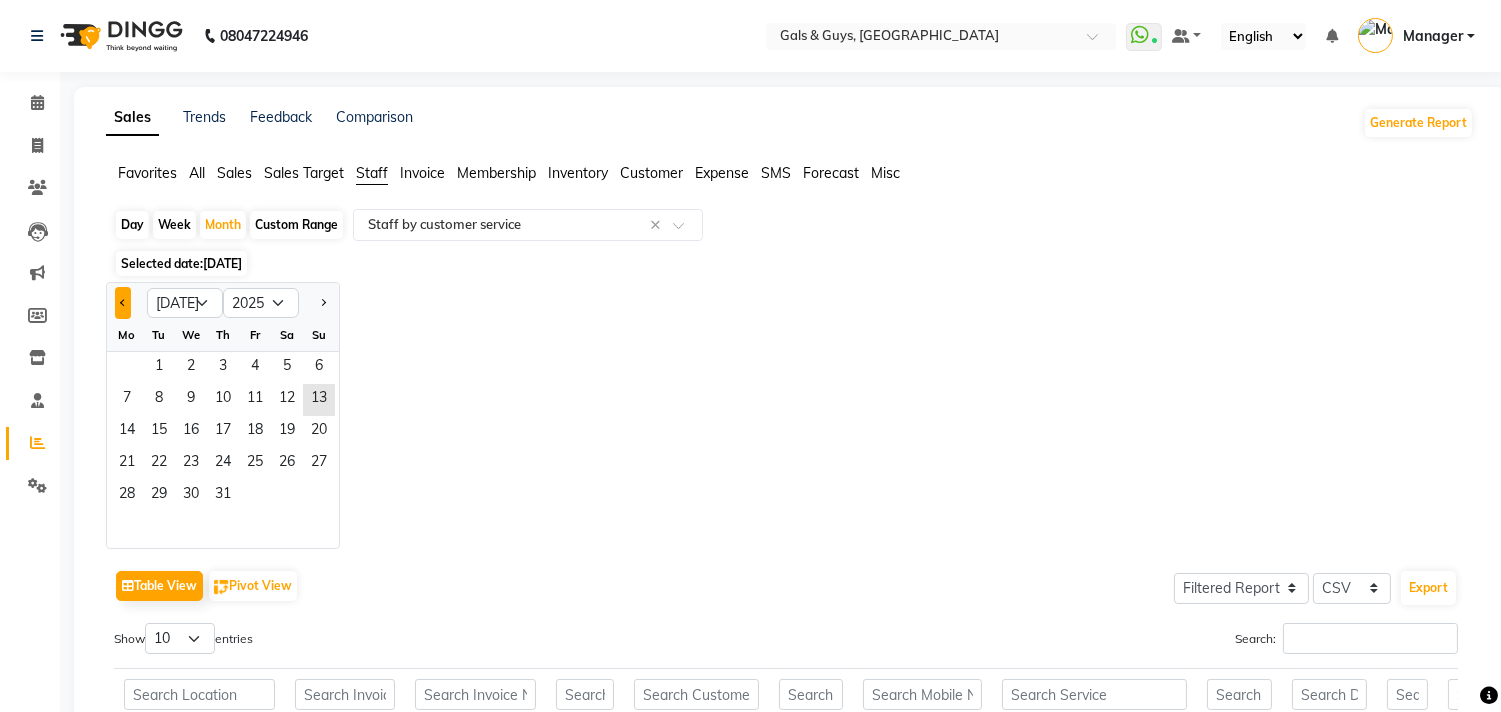 click 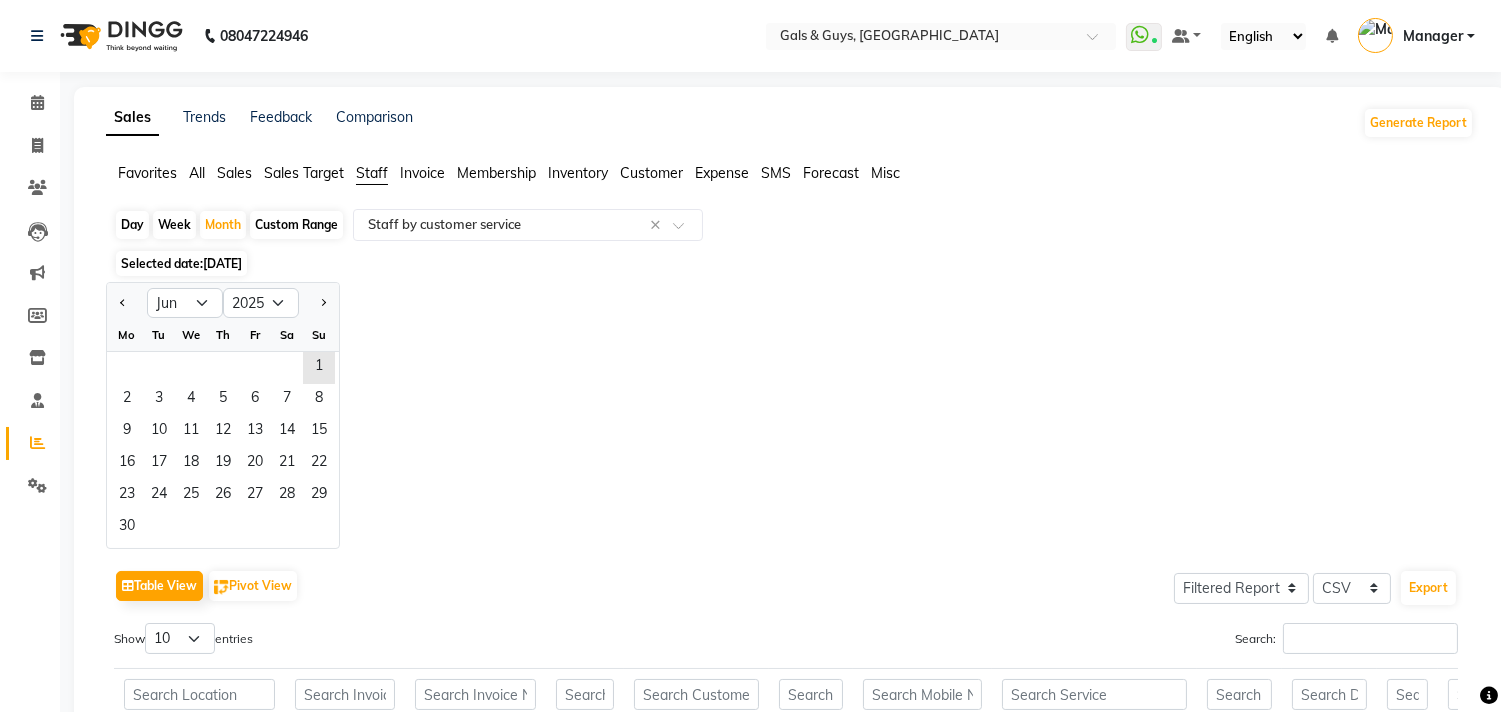 drag, startPoint x: 326, startPoint y: 358, endPoint x: 305, endPoint y: 536, distance: 179.23448 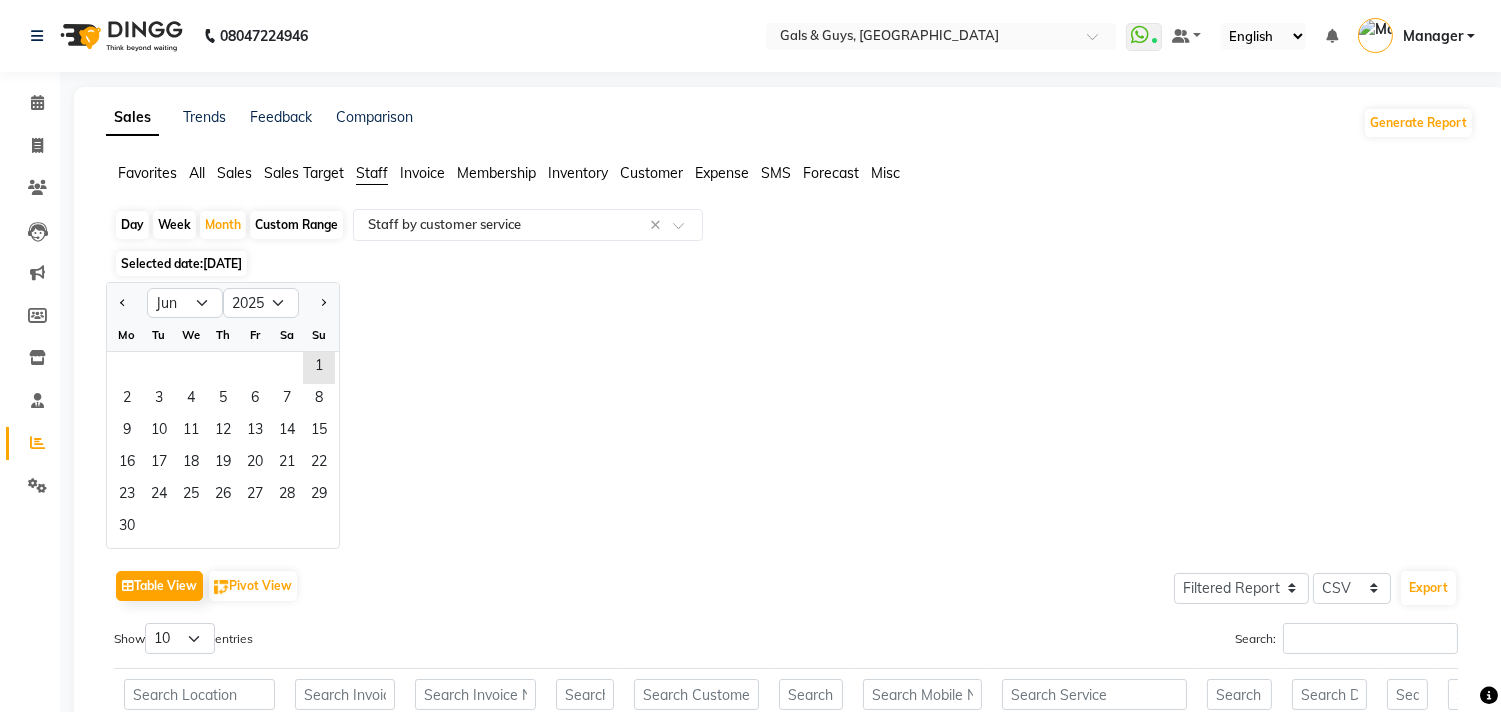 click on "Mo Tu We Th Fr Sa Su  1   2   3   4   5   6   7   8   9   10   11   12   13   14   15   16   17   18   19   20   21   22   23   24   25   26   27   28   29   30" 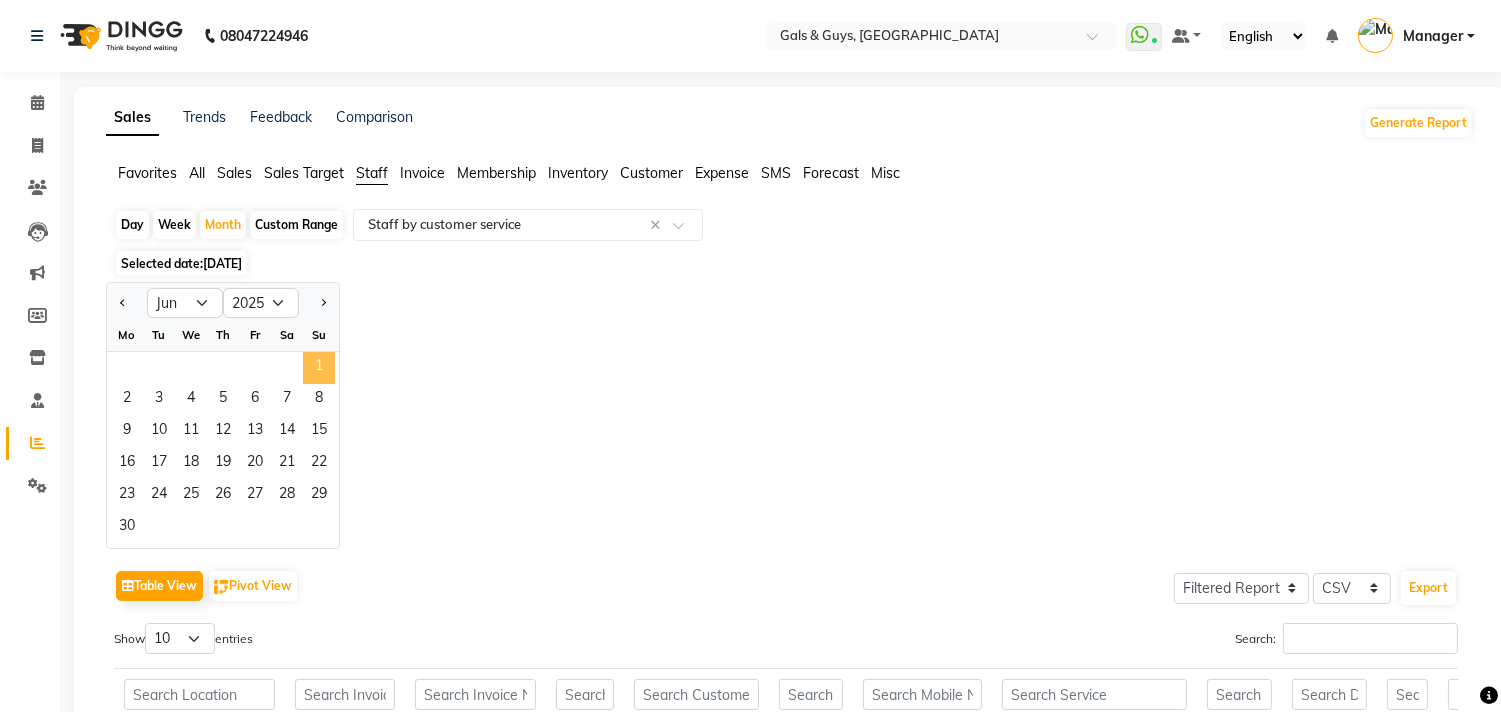 click on "1" 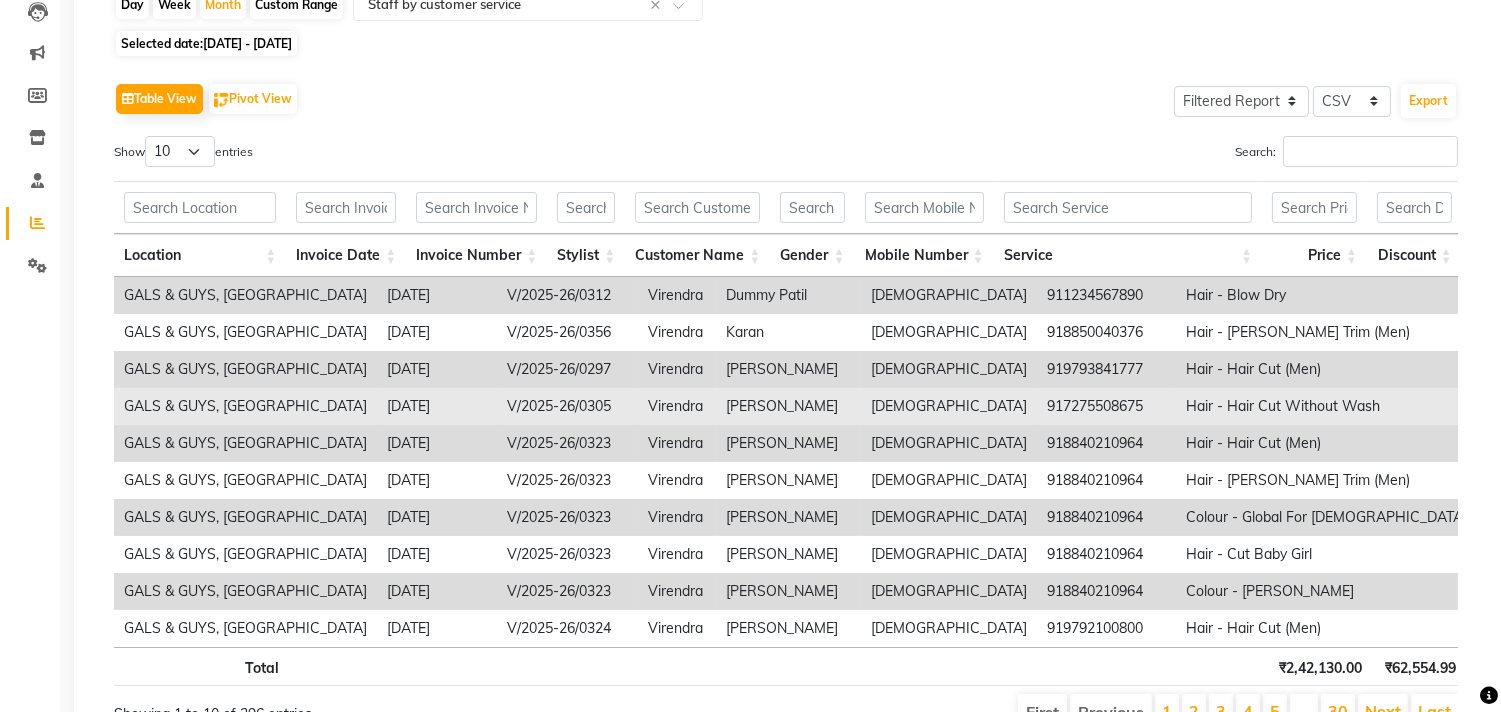 scroll, scrollTop: 222, scrollLeft: 0, axis: vertical 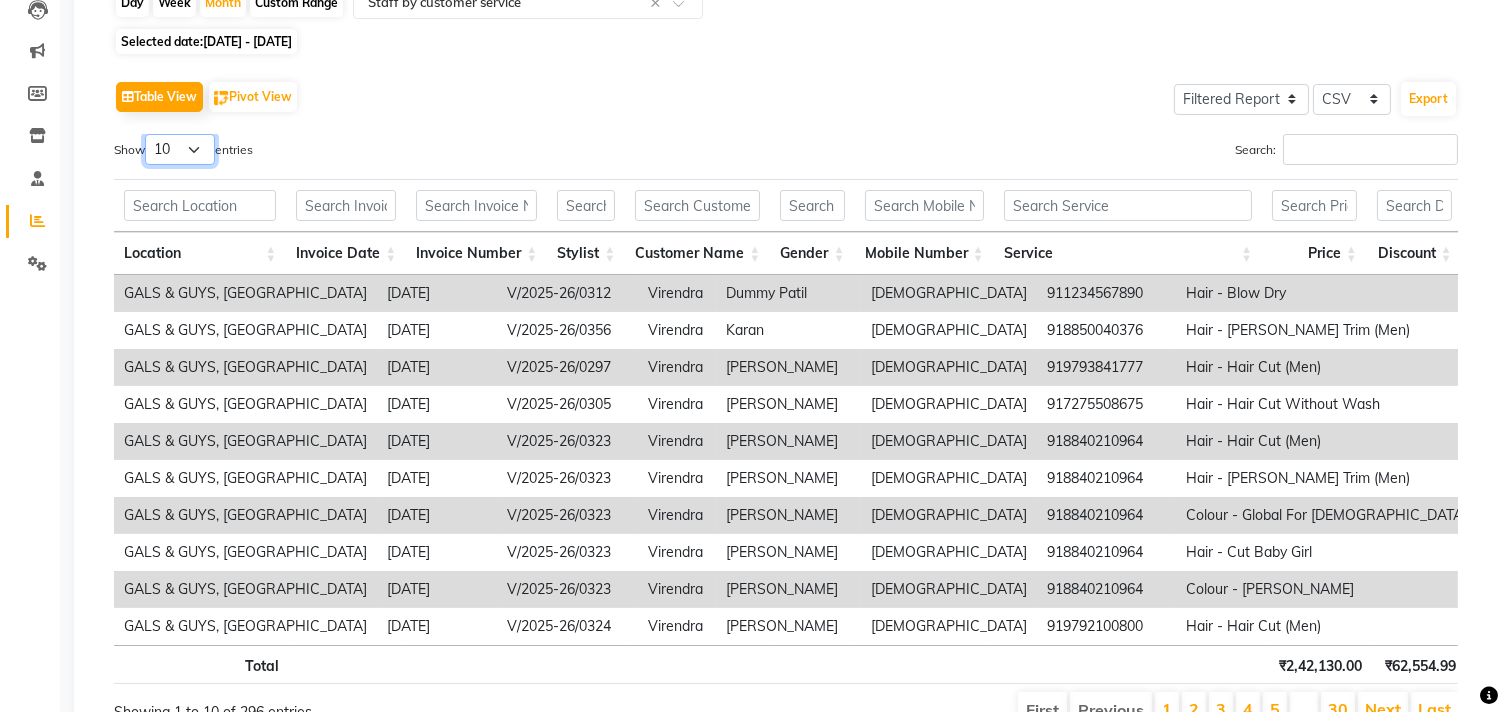 click on "10 25 50 100" at bounding box center [180, 149] 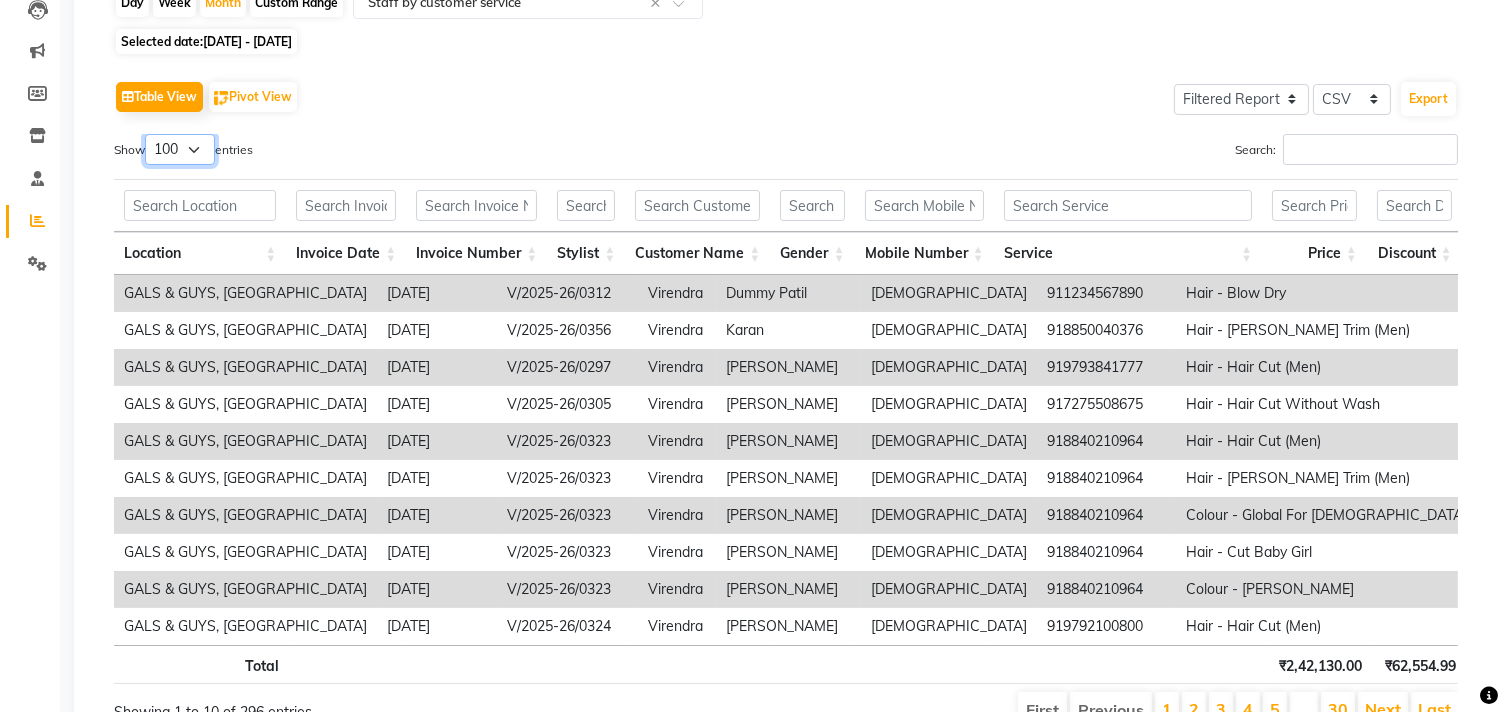 click on "10 25 50 100" at bounding box center [180, 149] 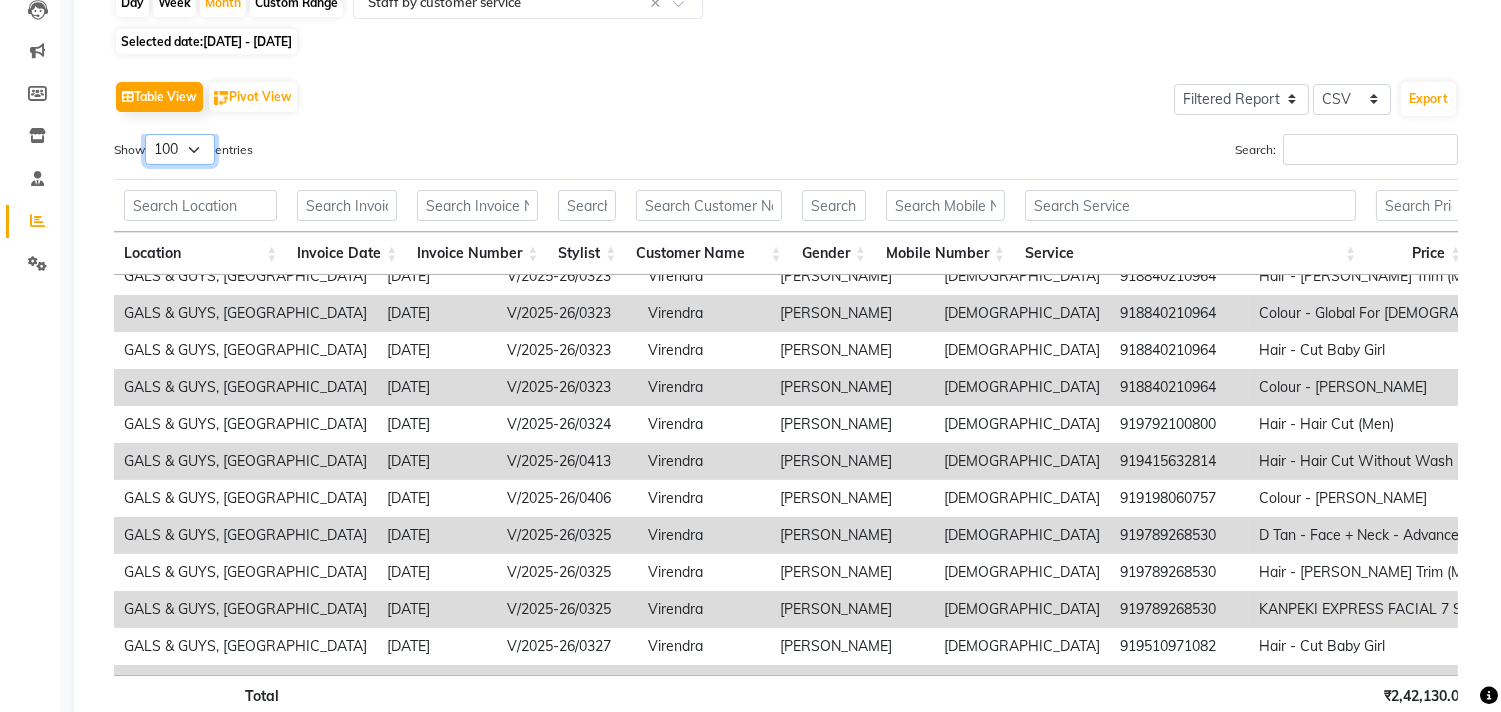 scroll, scrollTop: 0, scrollLeft: 0, axis: both 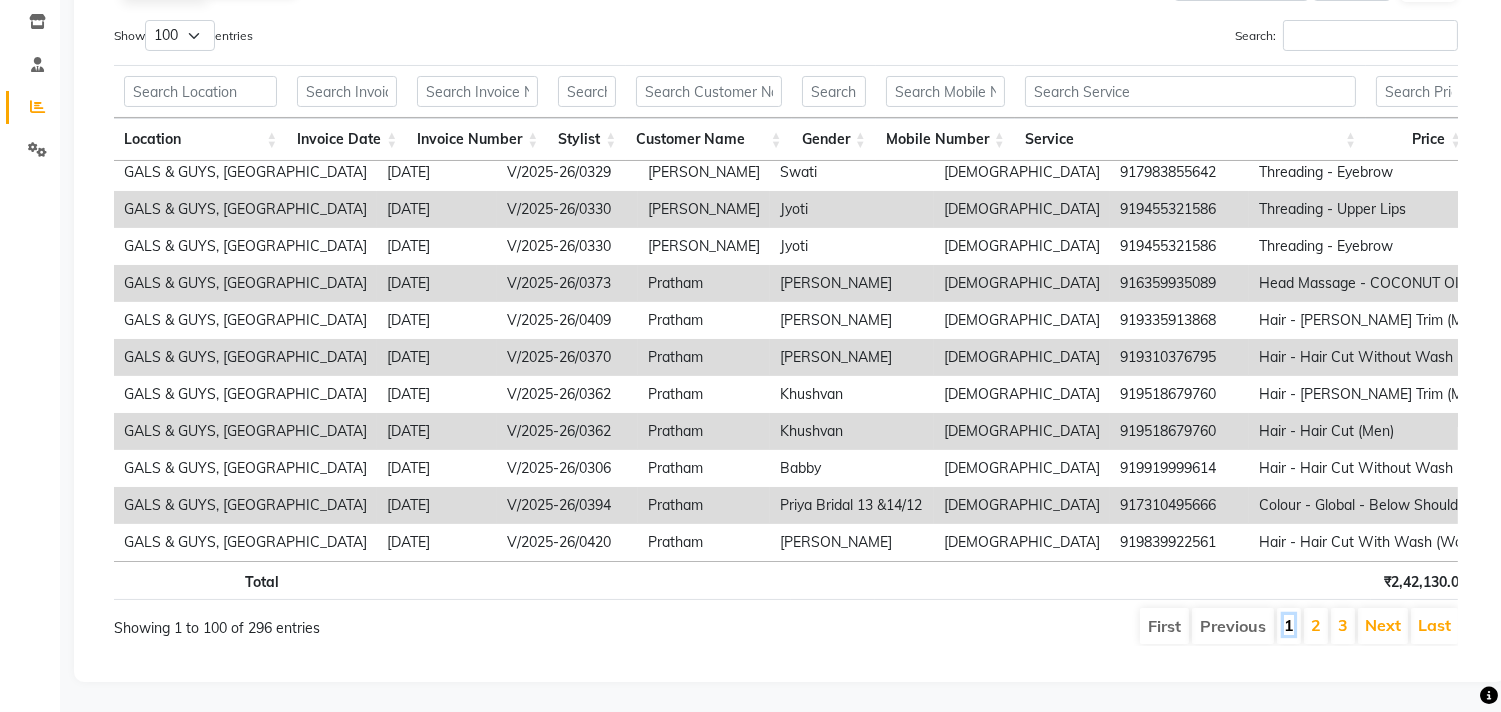 click on "1" at bounding box center [1289, 625] 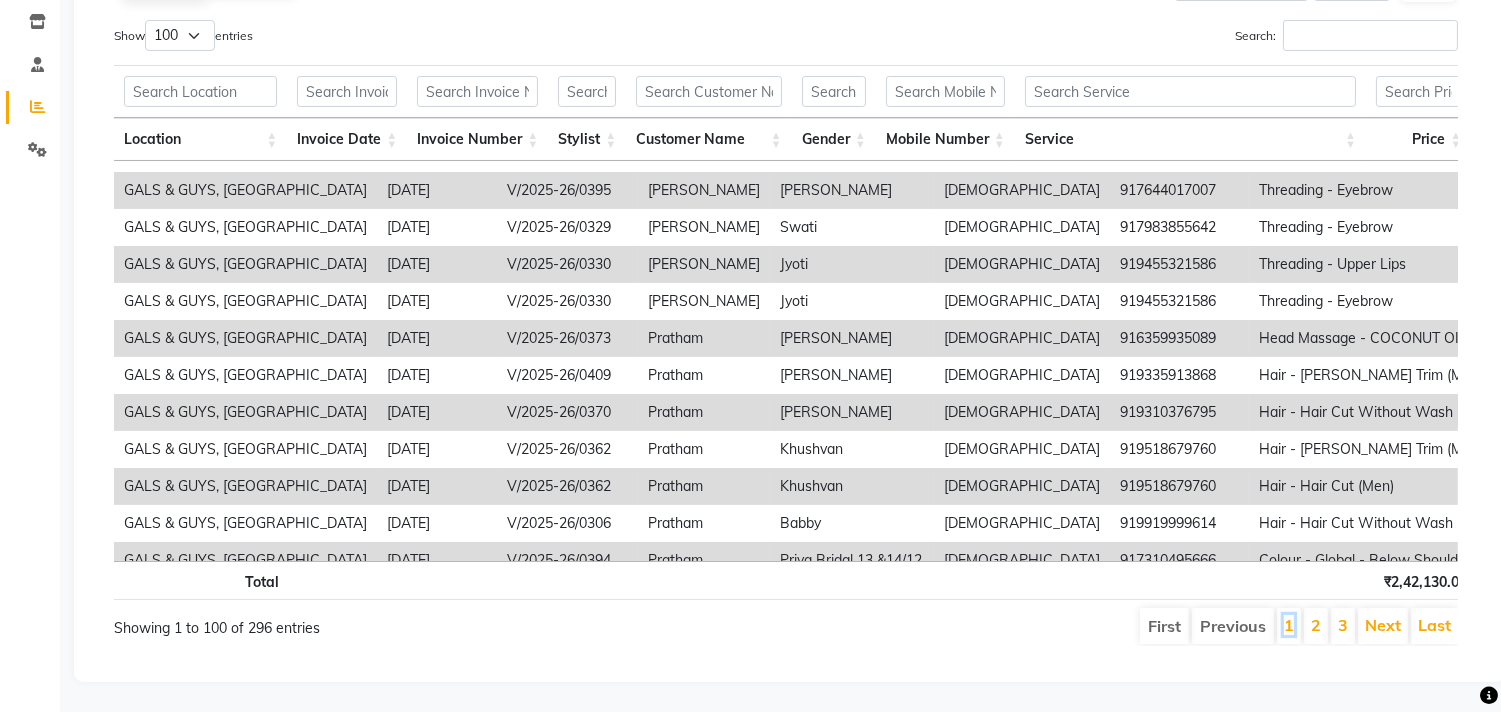 scroll, scrollTop: 3313, scrollLeft: 0, axis: vertical 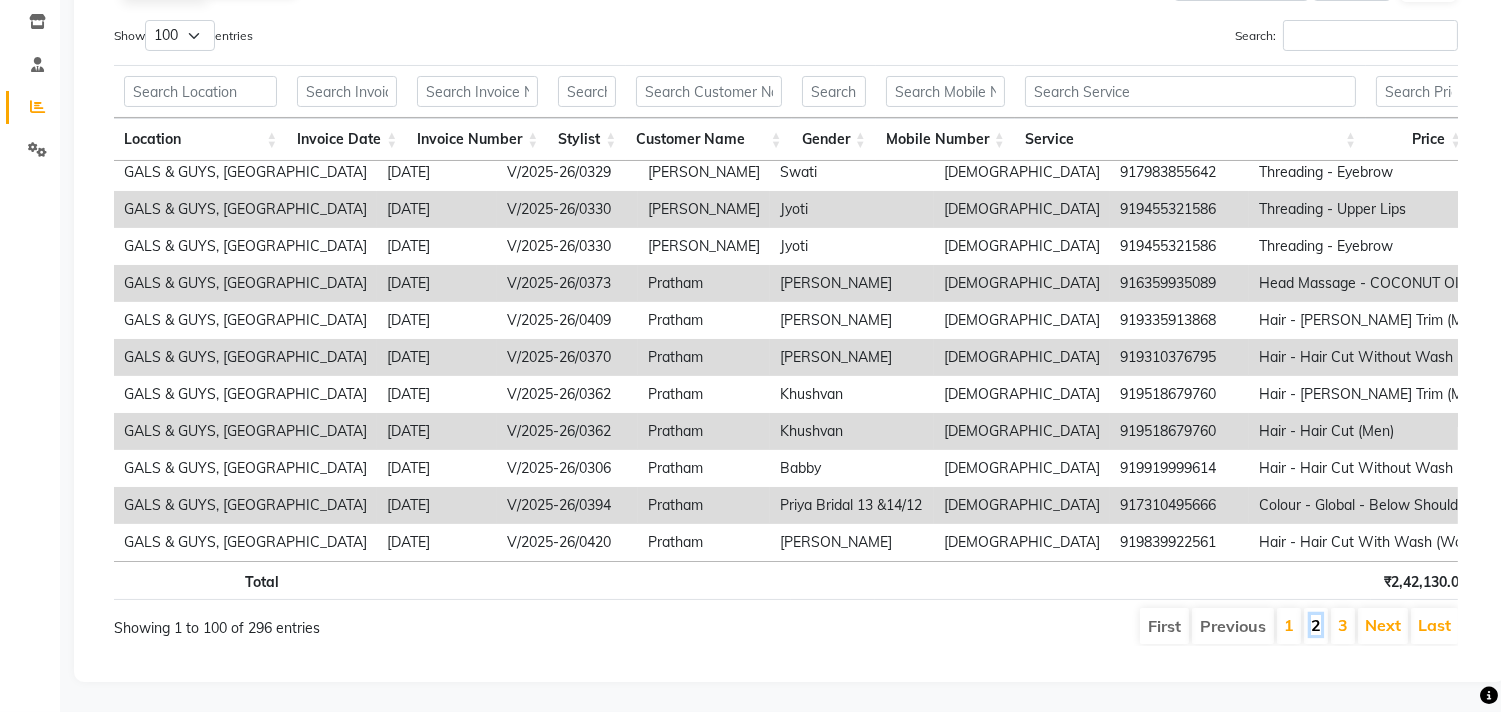 click on "2" at bounding box center (1316, 625) 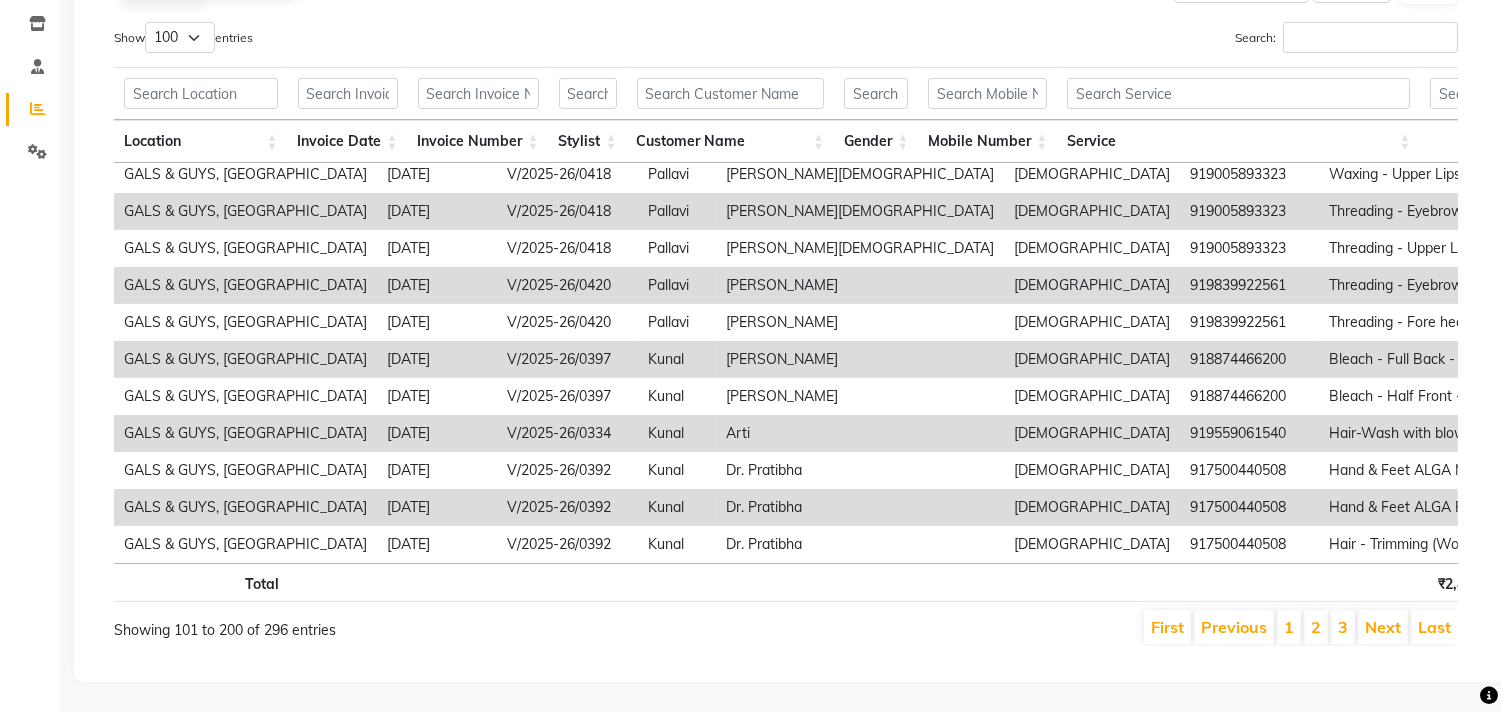 scroll, scrollTop: 352, scrollLeft: 0, axis: vertical 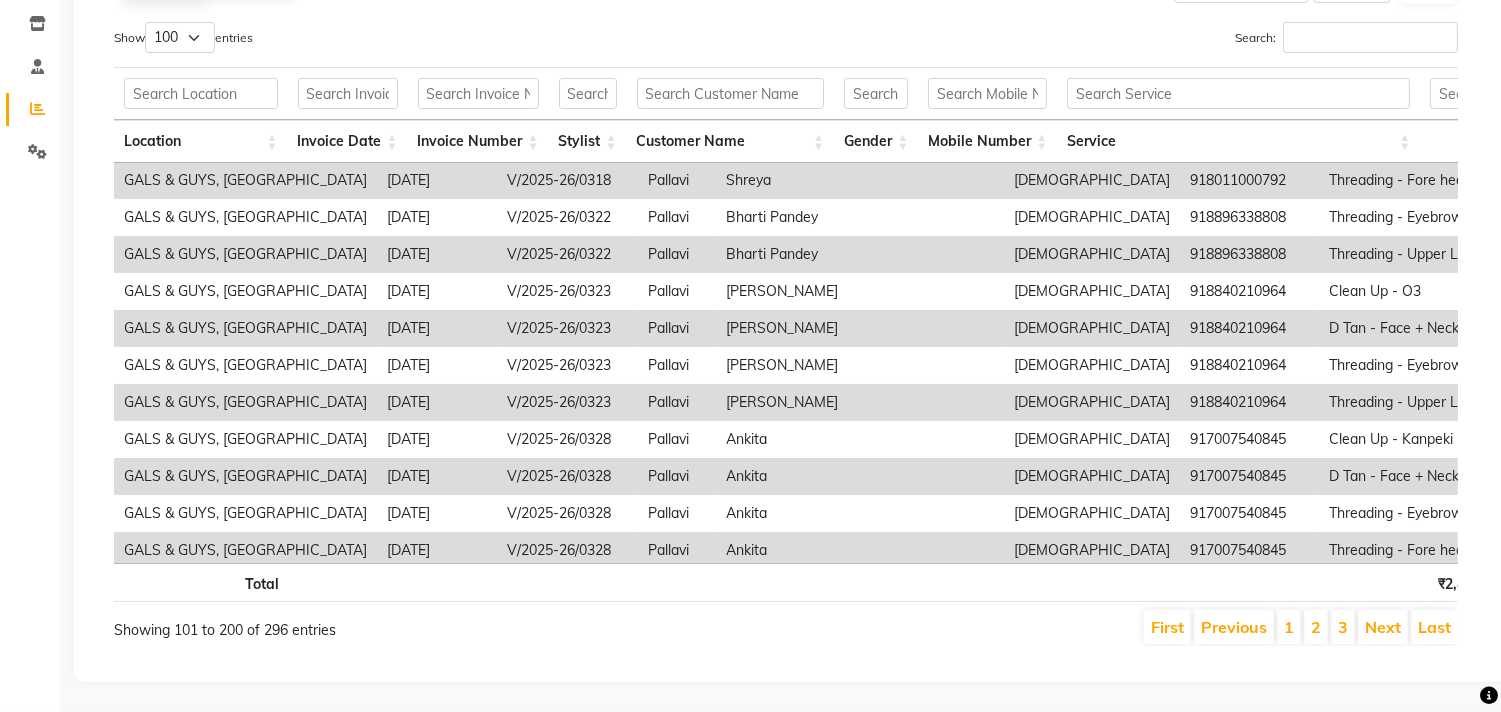 click on "1" at bounding box center (1289, 627) 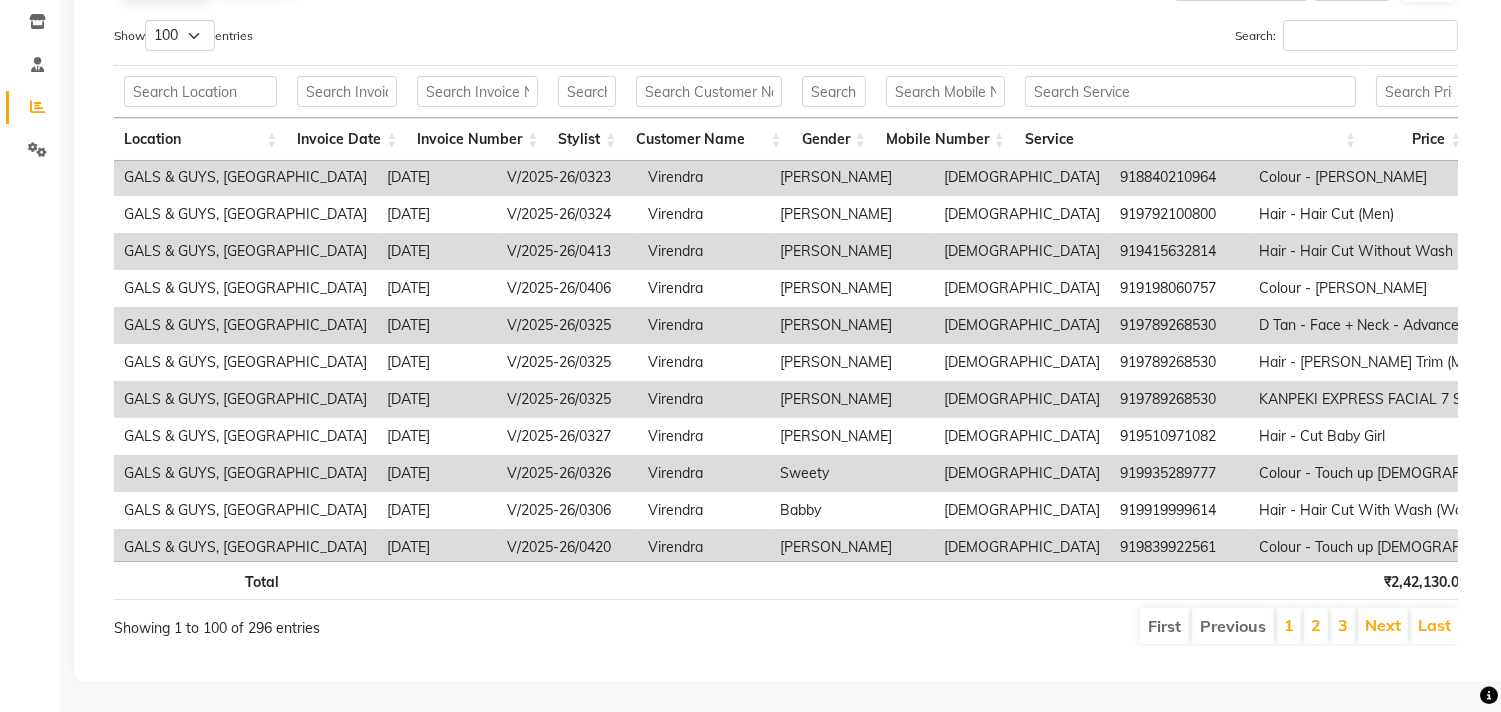 scroll, scrollTop: 0, scrollLeft: 0, axis: both 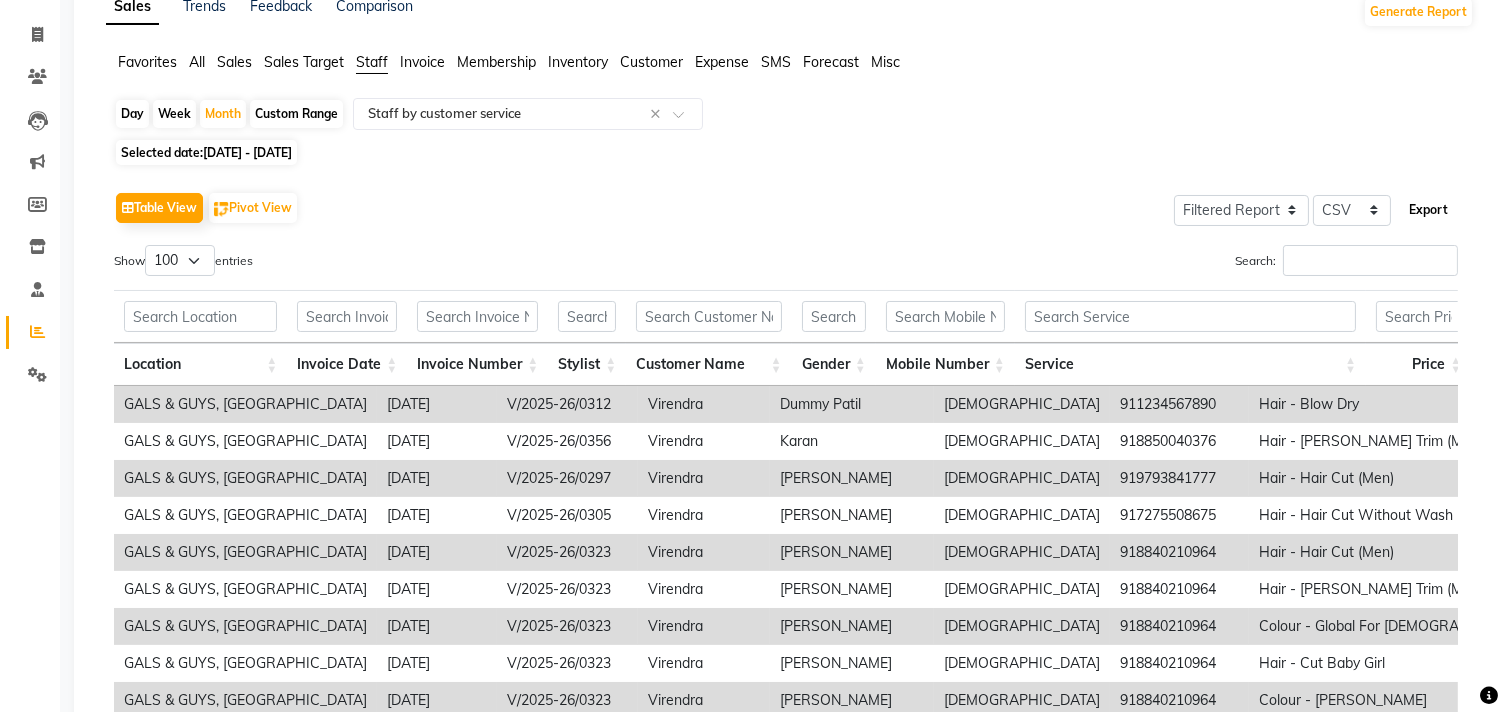 click on "Export" 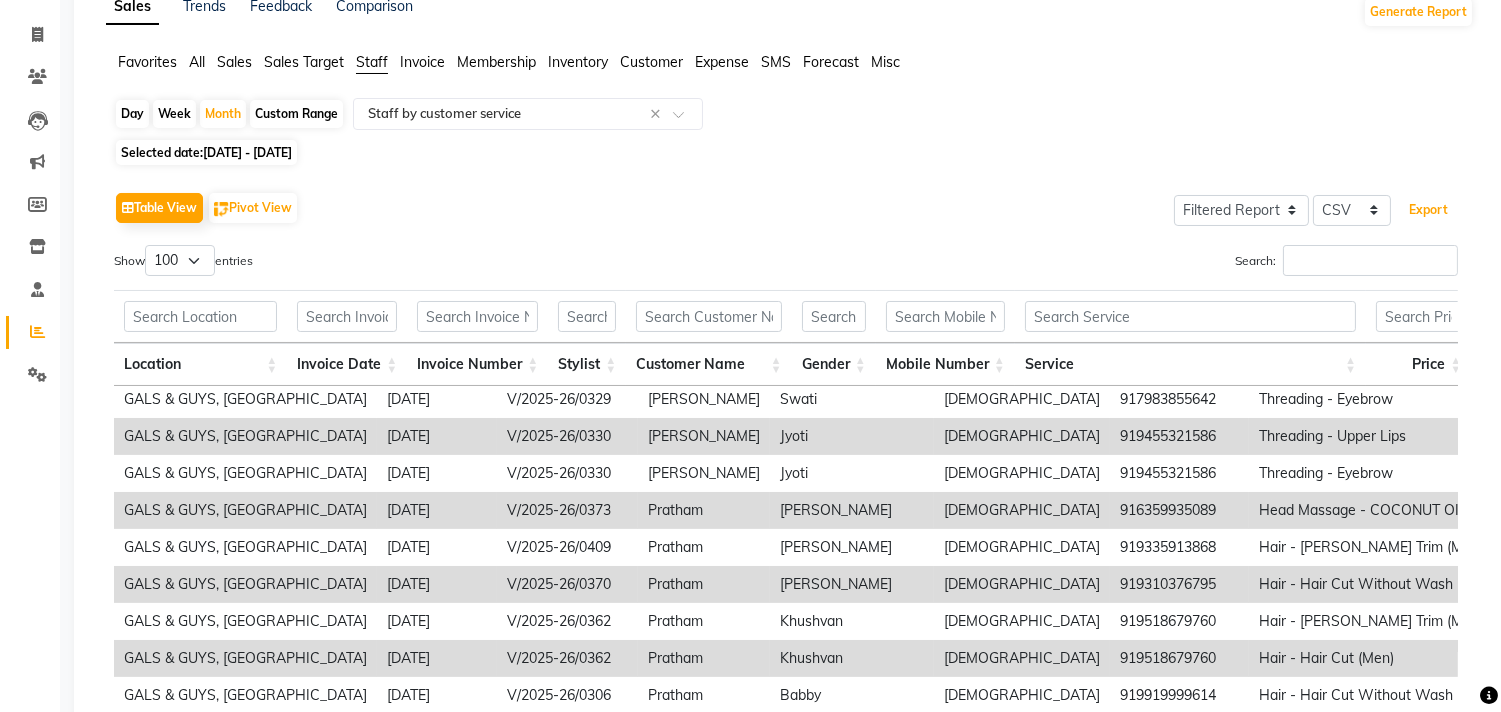 scroll, scrollTop: 3313, scrollLeft: 0, axis: vertical 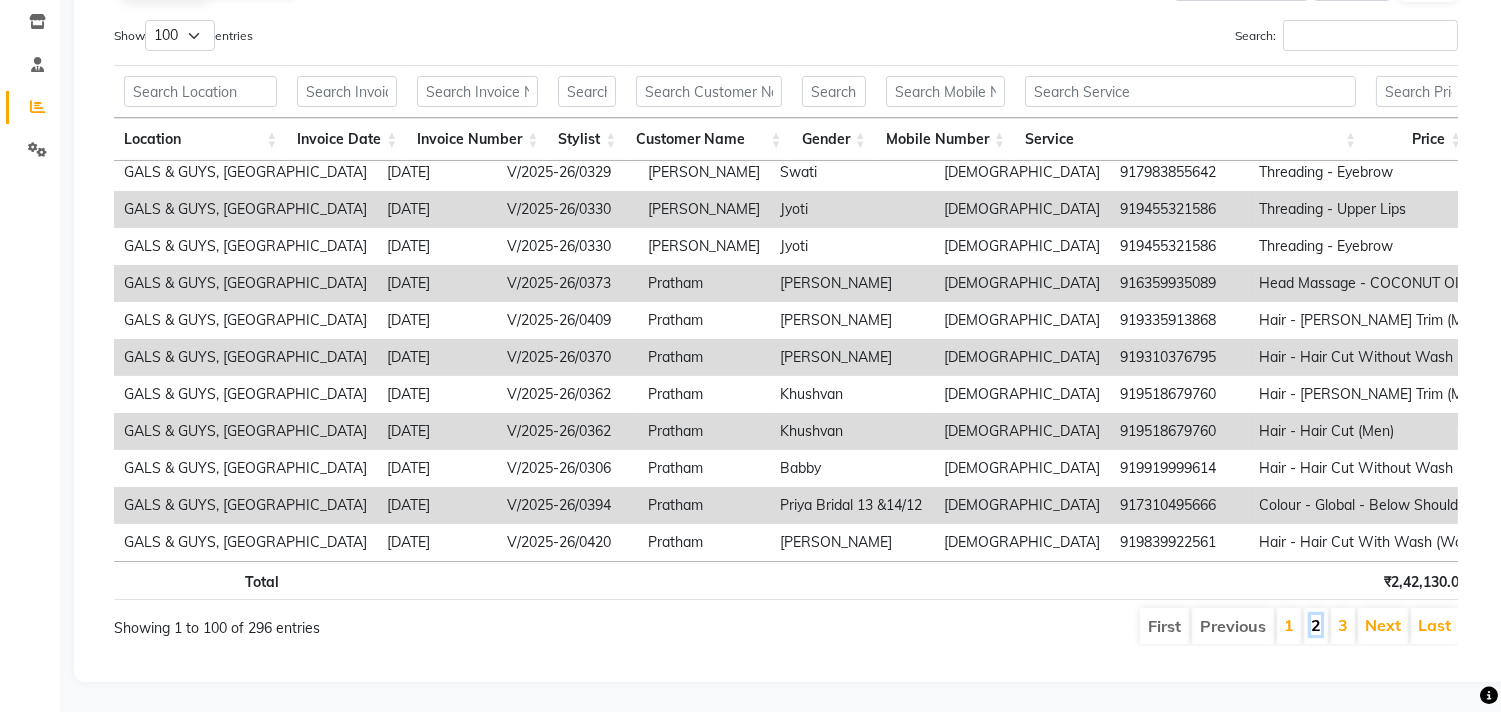 click on "2" at bounding box center (1316, 625) 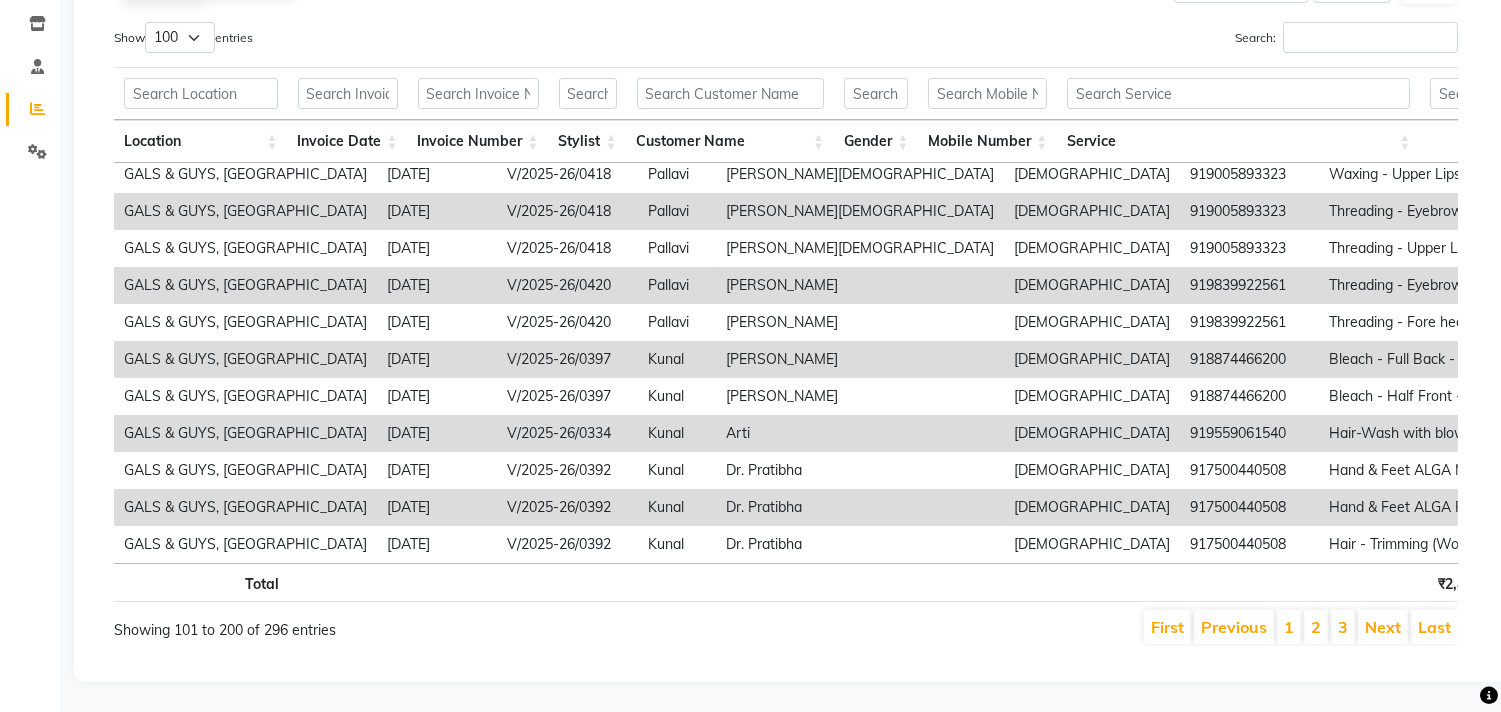 scroll, scrollTop: 352, scrollLeft: 0, axis: vertical 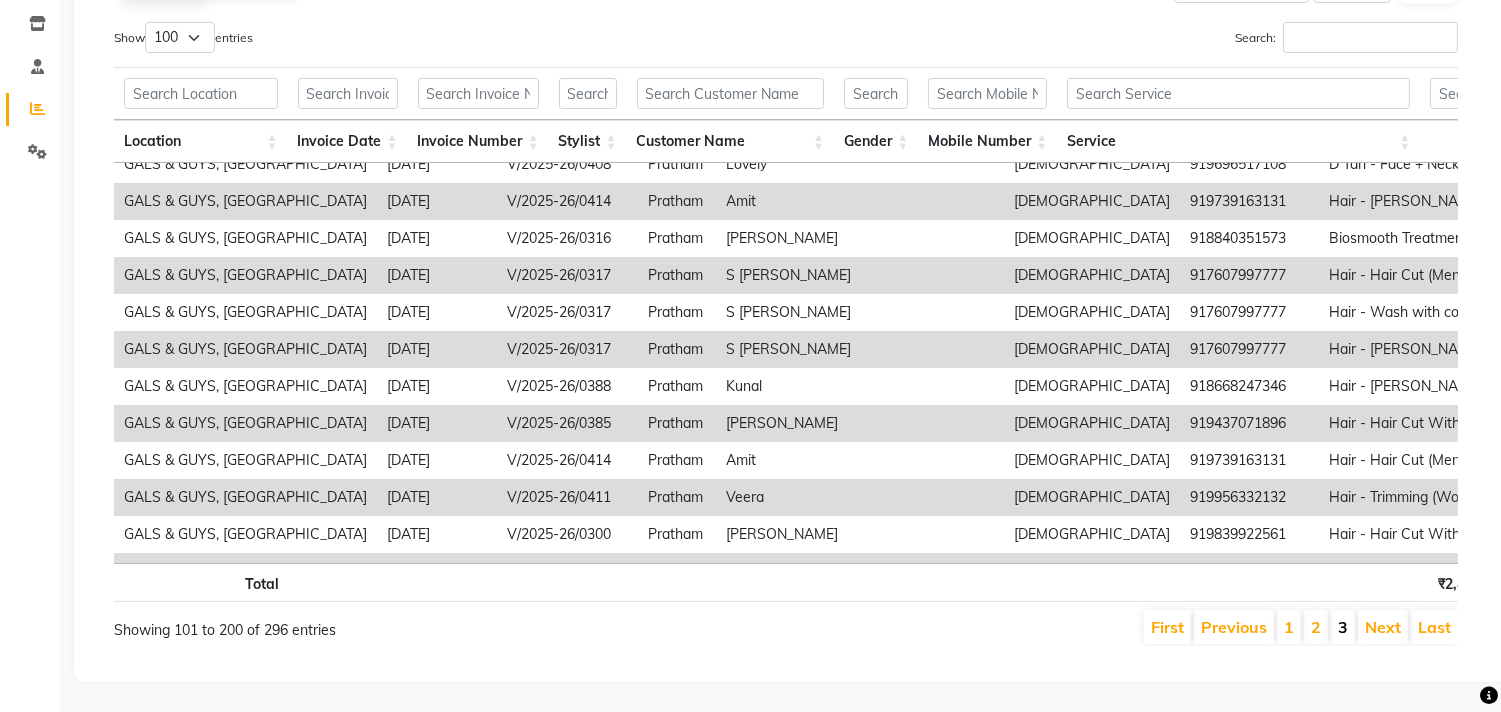 click on "3" at bounding box center [1343, 627] 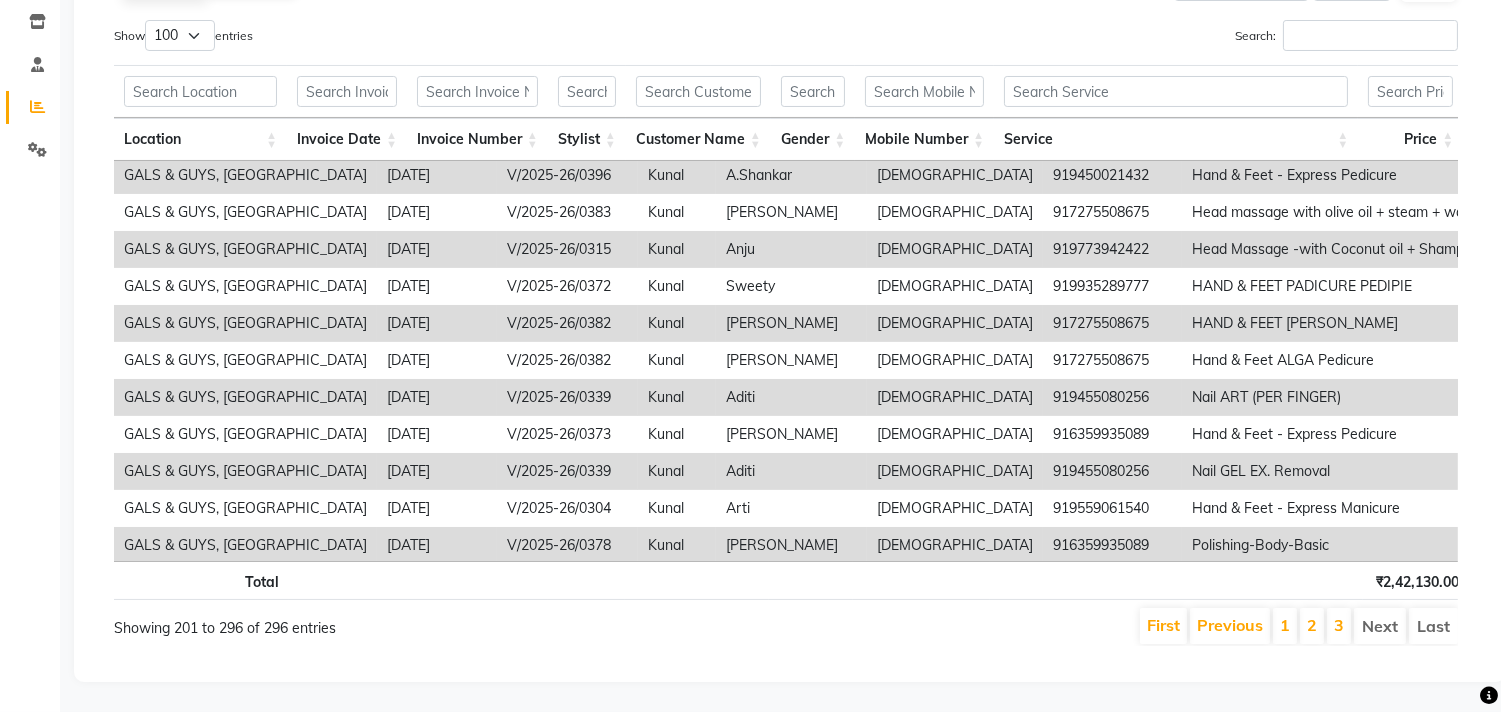 scroll, scrollTop: 0, scrollLeft: 0, axis: both 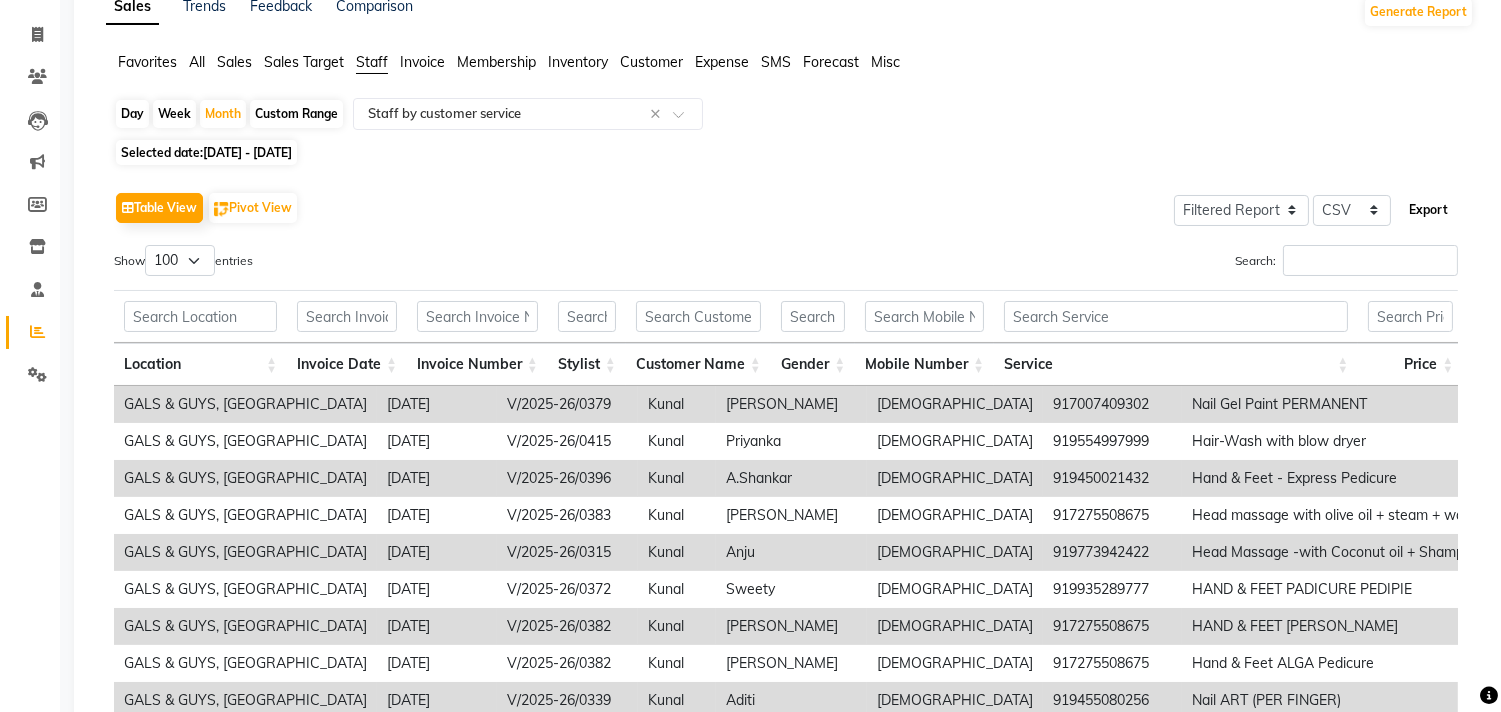 click on "Export" 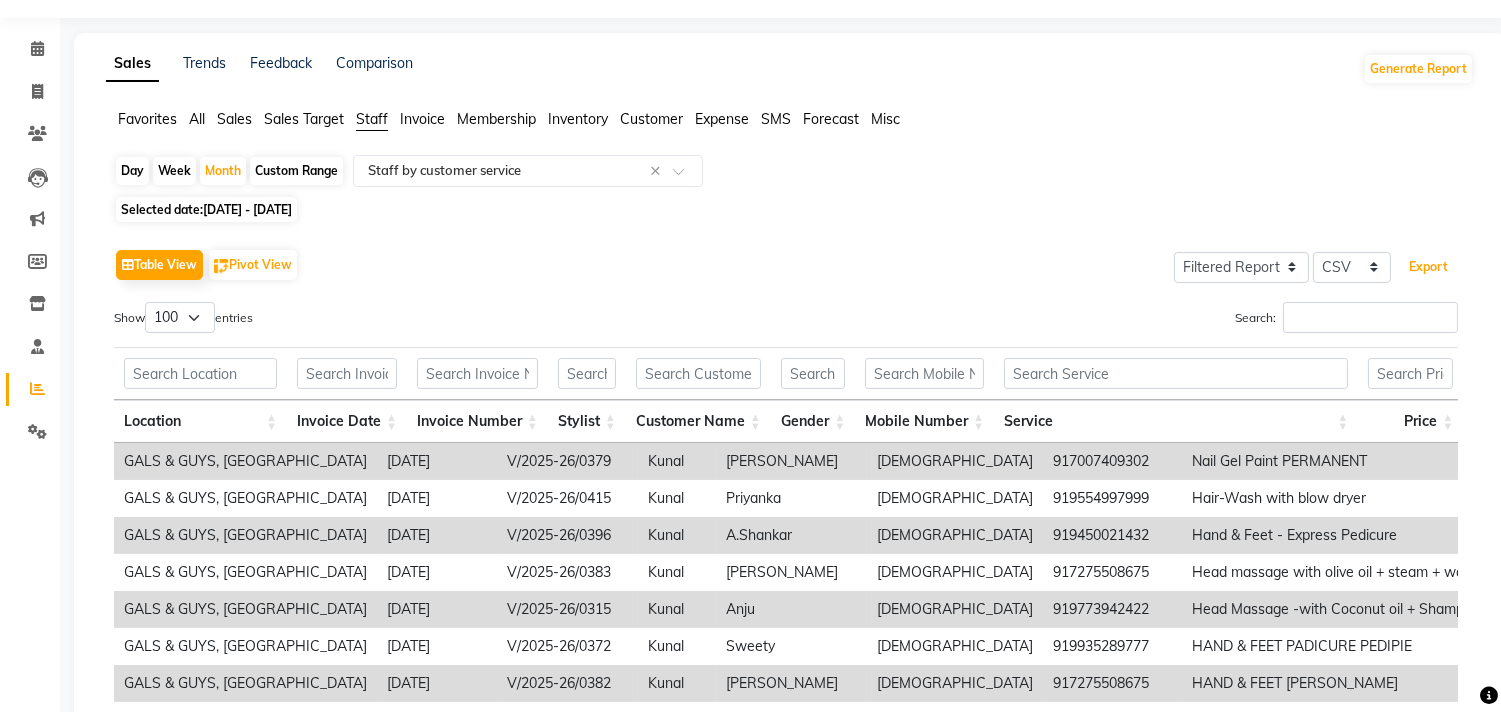 scroll, scrollTop: 0, scrollLeft: 0, axis: both 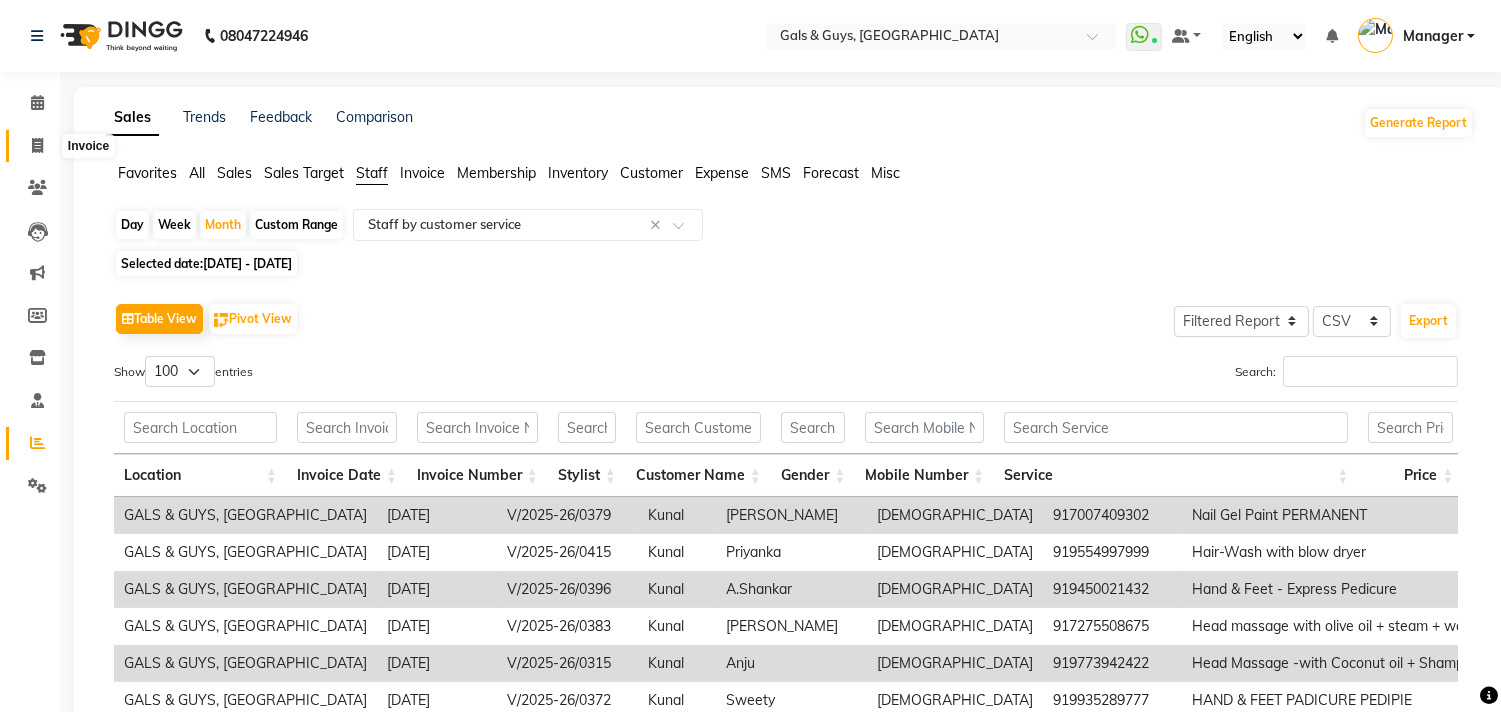 click 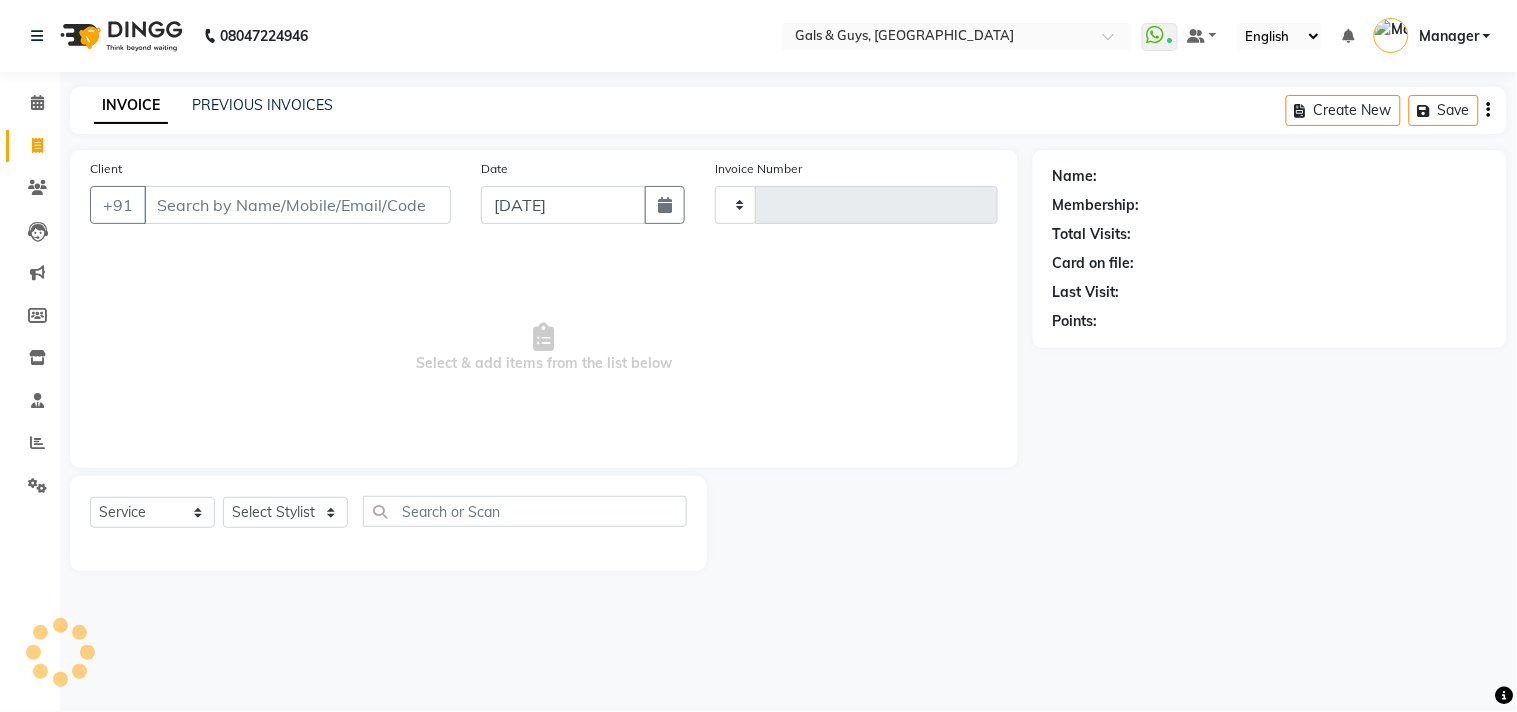 type on "0478" 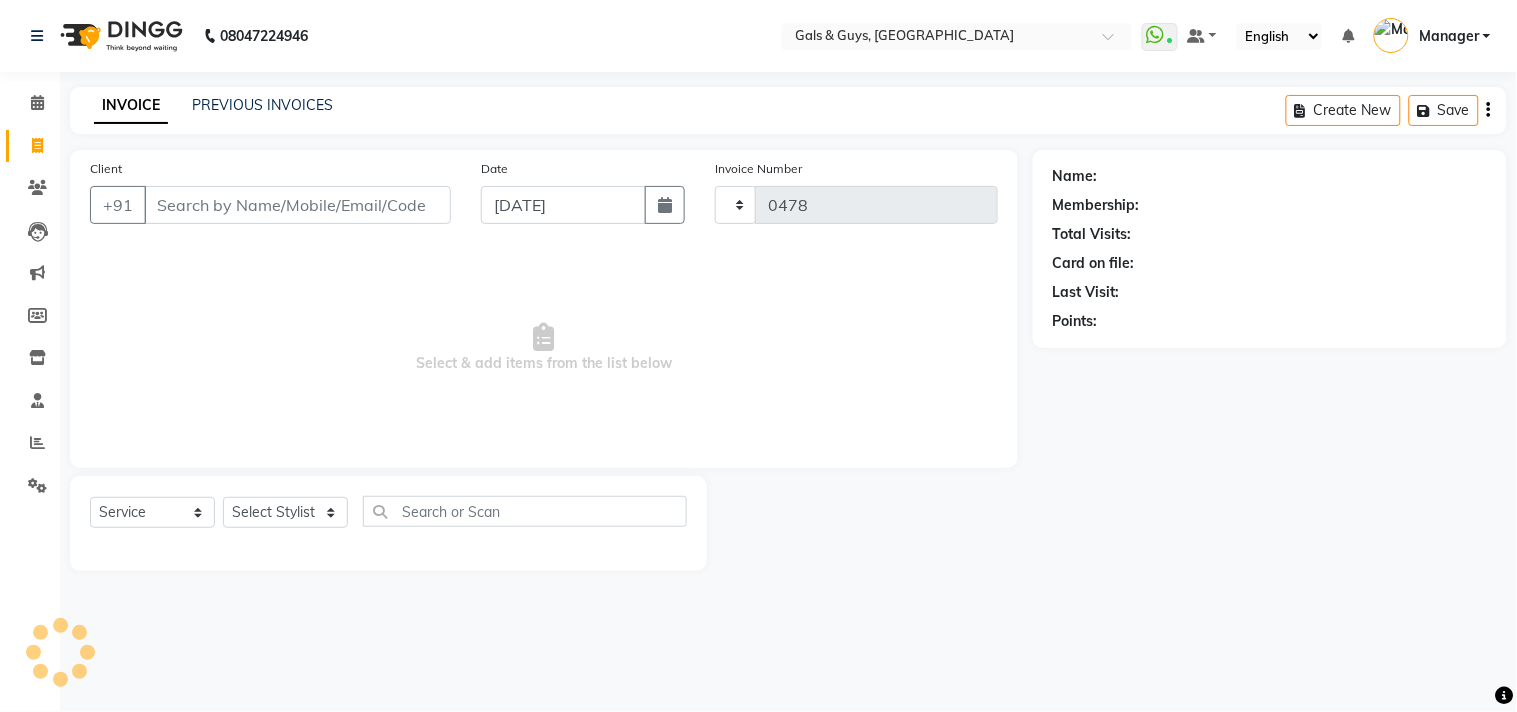 select on "7505" 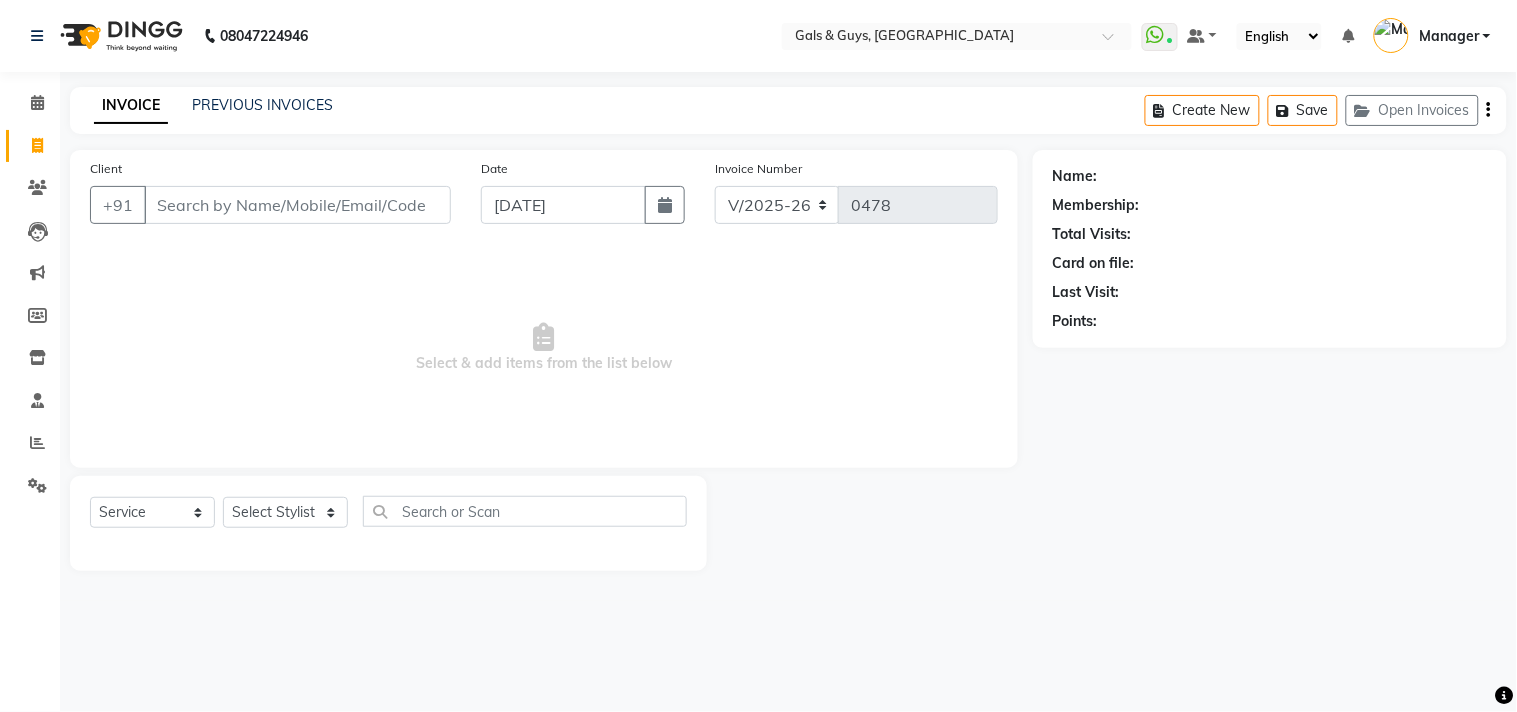 click on "INVOICE PREVIOUS INVOICES Create New   Save   Open Invoices" 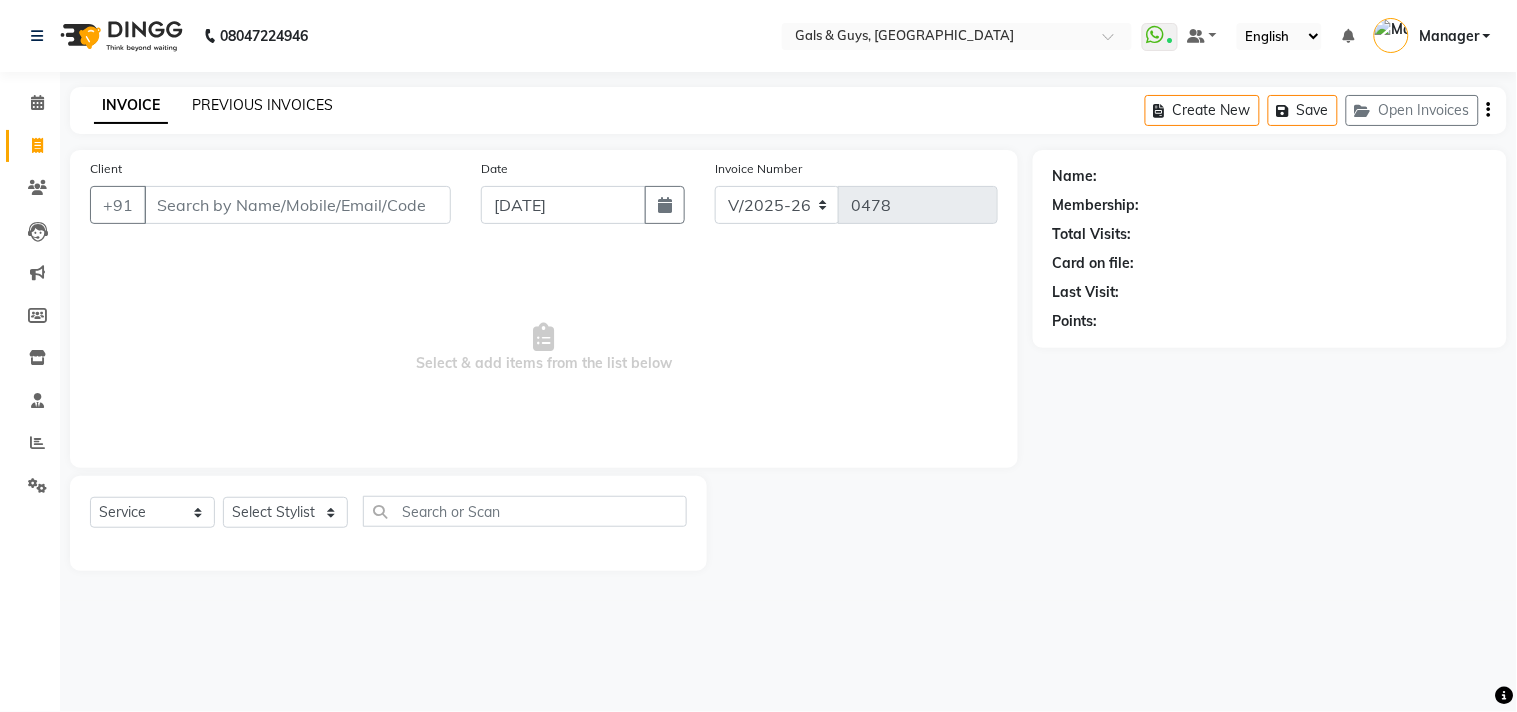 click on "PREVIOUS INVOICES" 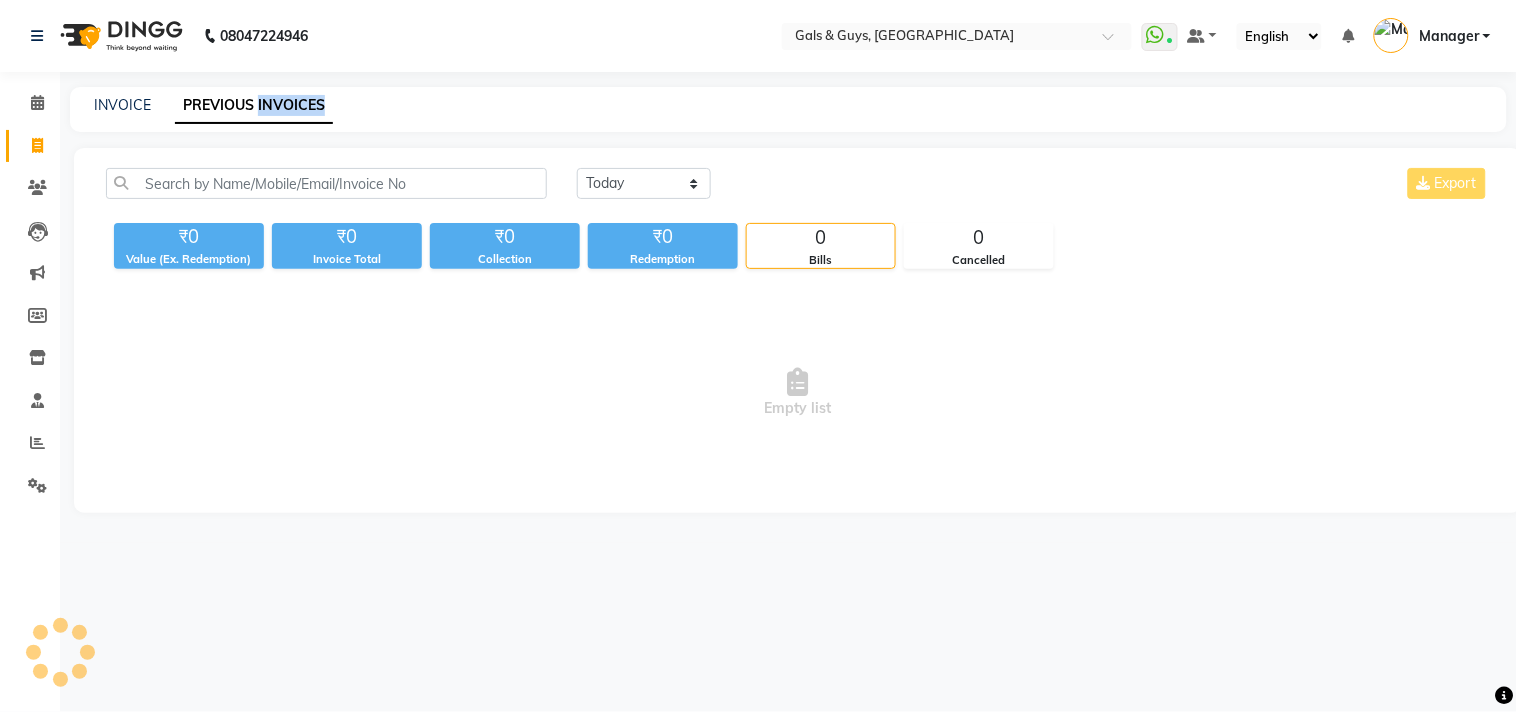 click on "PREVIOUS INVOICES" 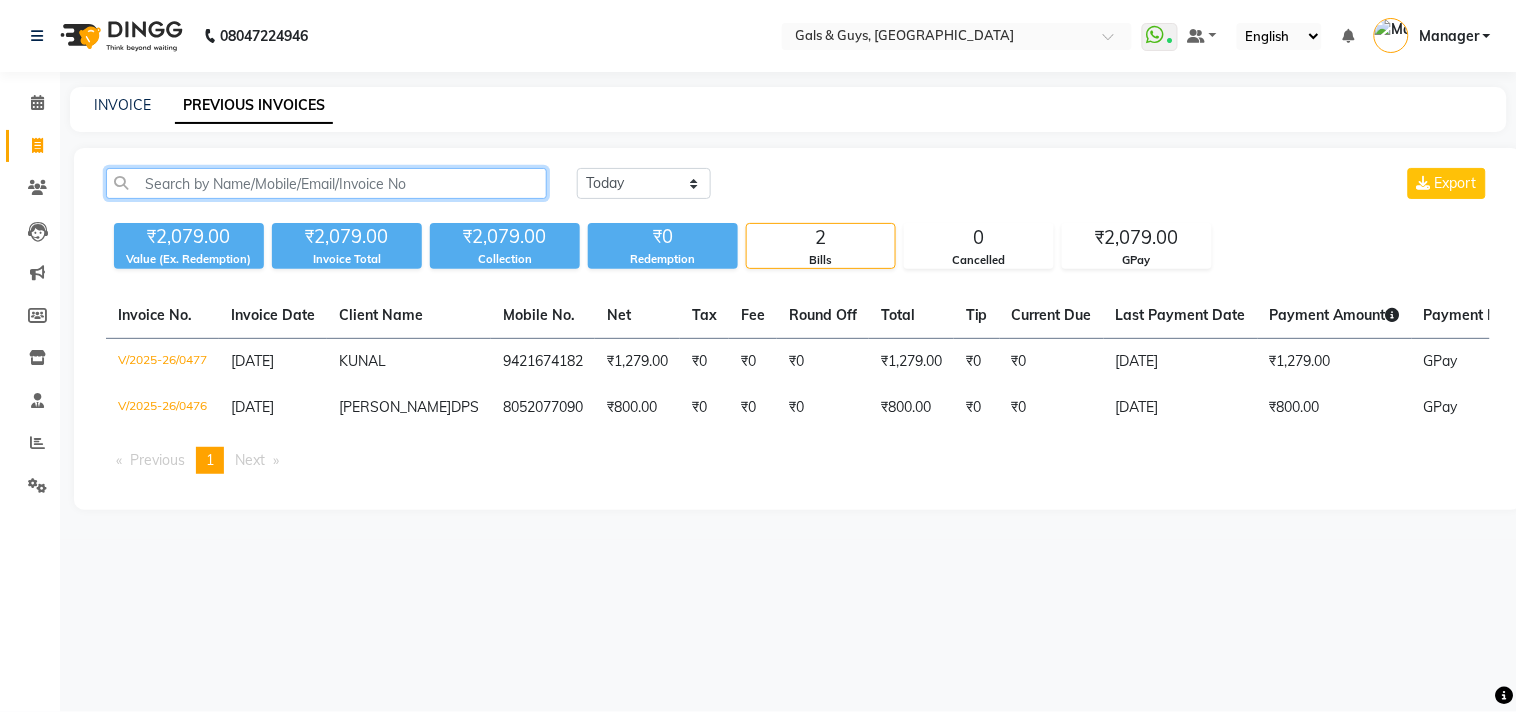 click 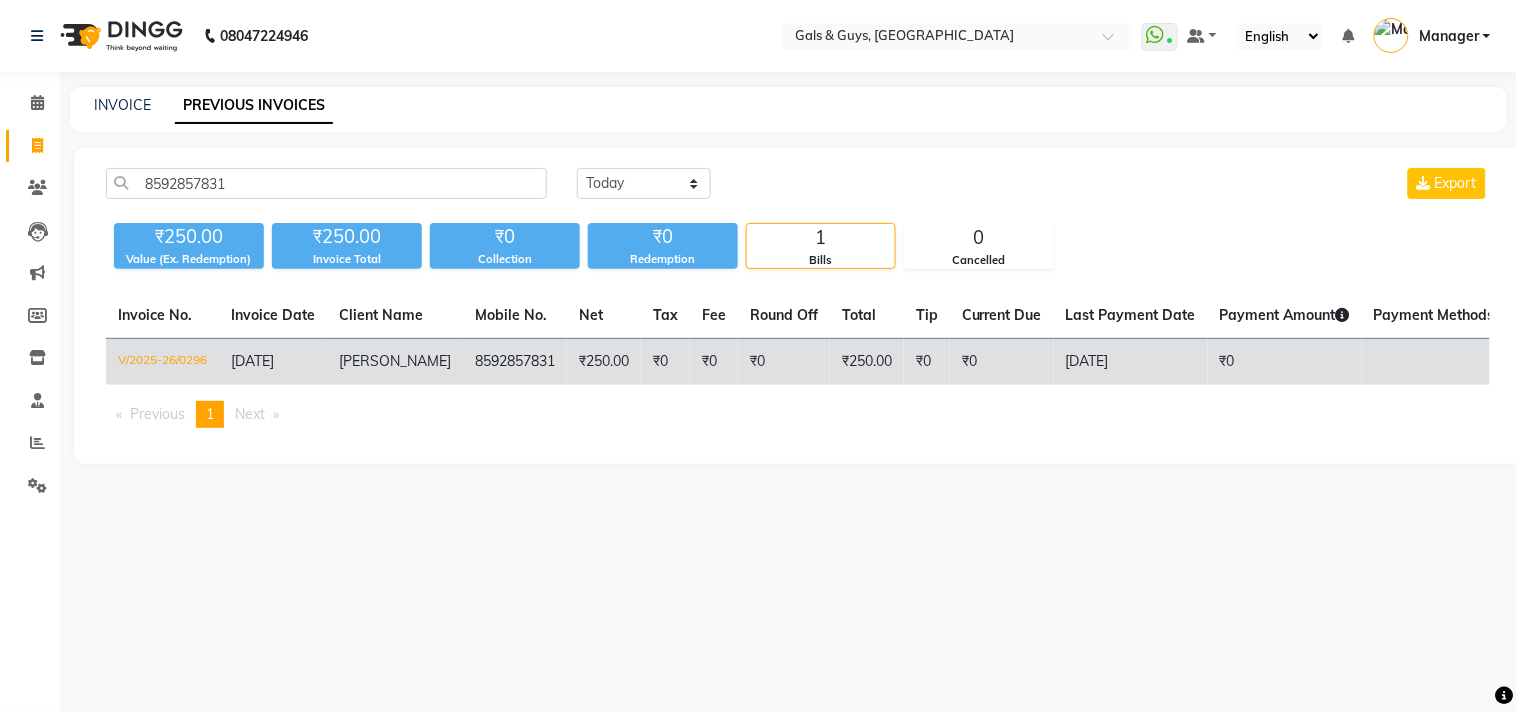 click on "₹250.00" 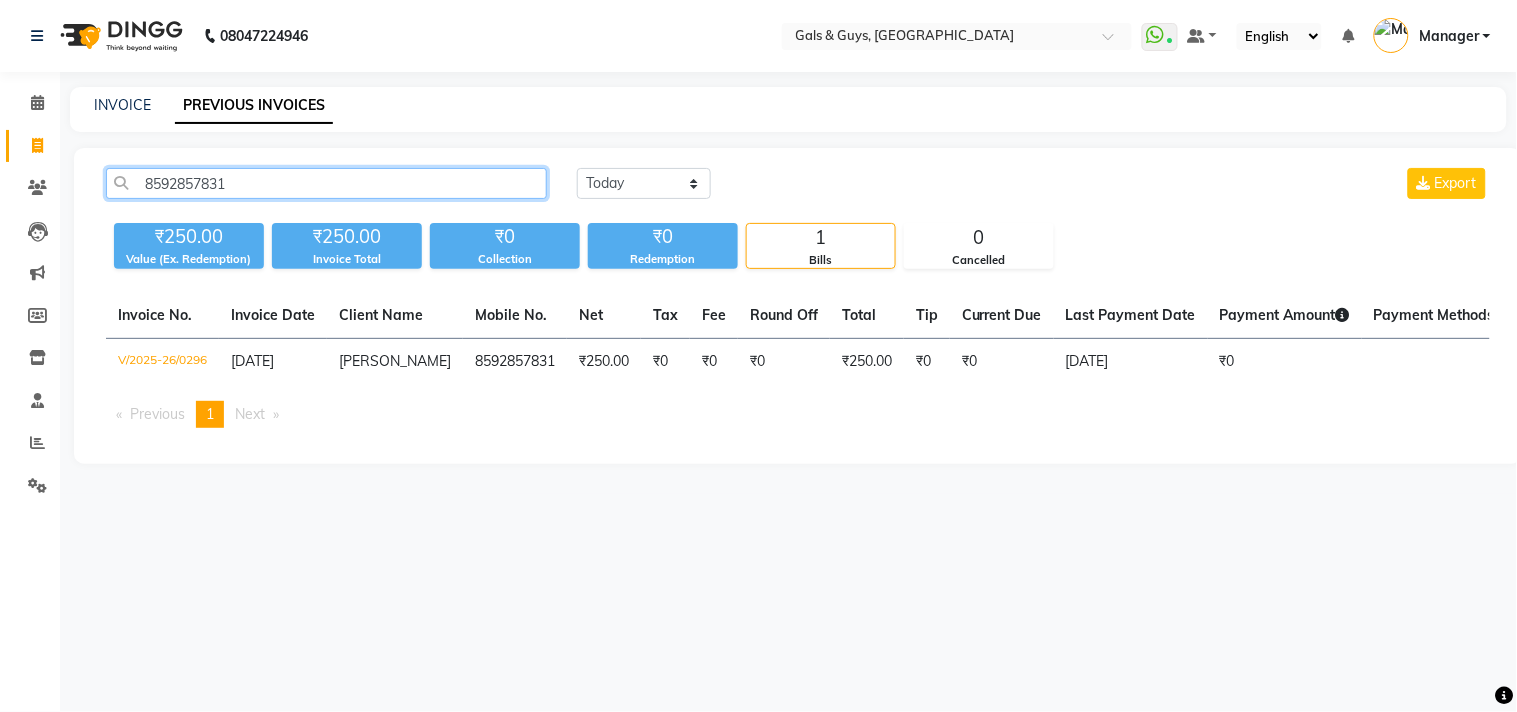 drag, startPoint x: 276, startPoint y: 191, endPoint x: 0, endPoint y: 246, distance: 281.42673 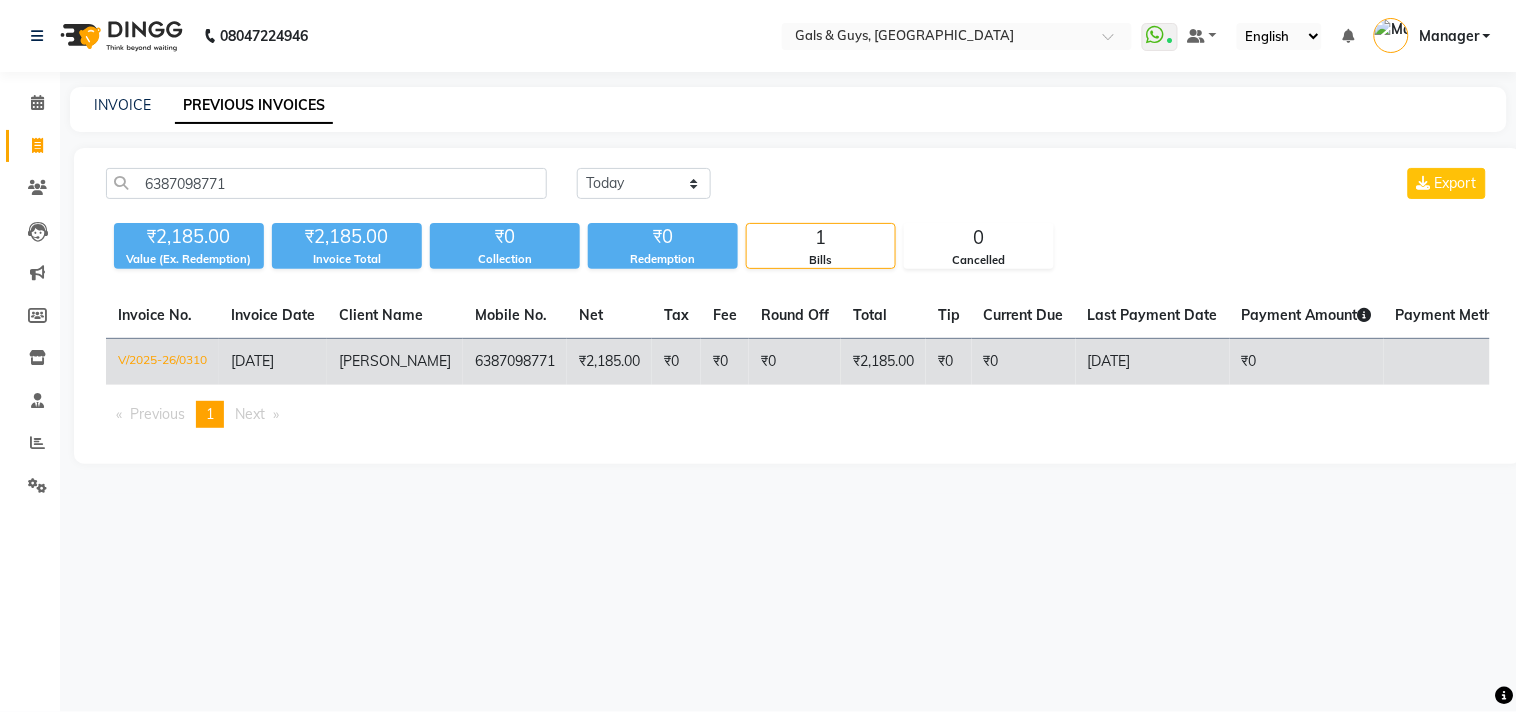 click on "₹2,185.00" 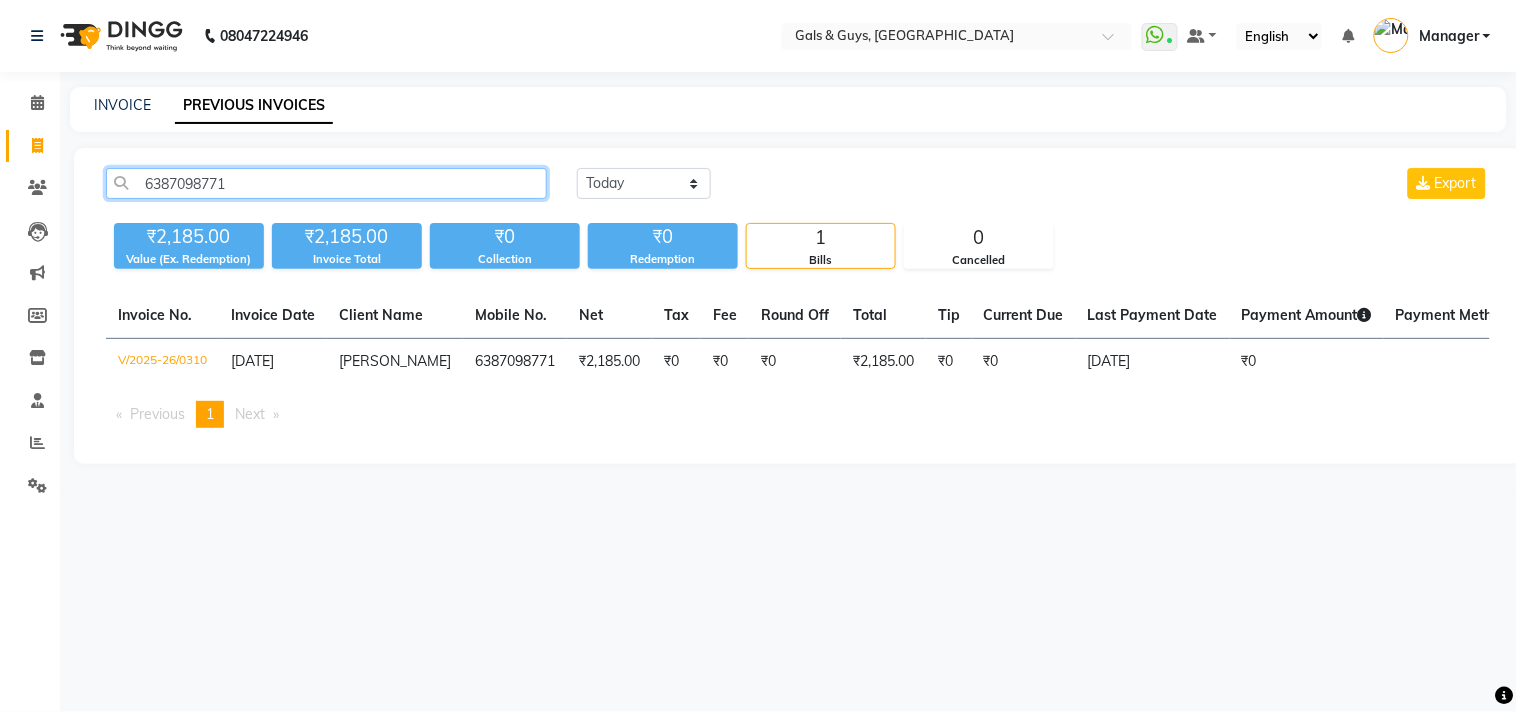 drag, startPoint x: 291, startPoint y: 185, endPoint x: 0, endPoint y: 247, distance: 297.53152 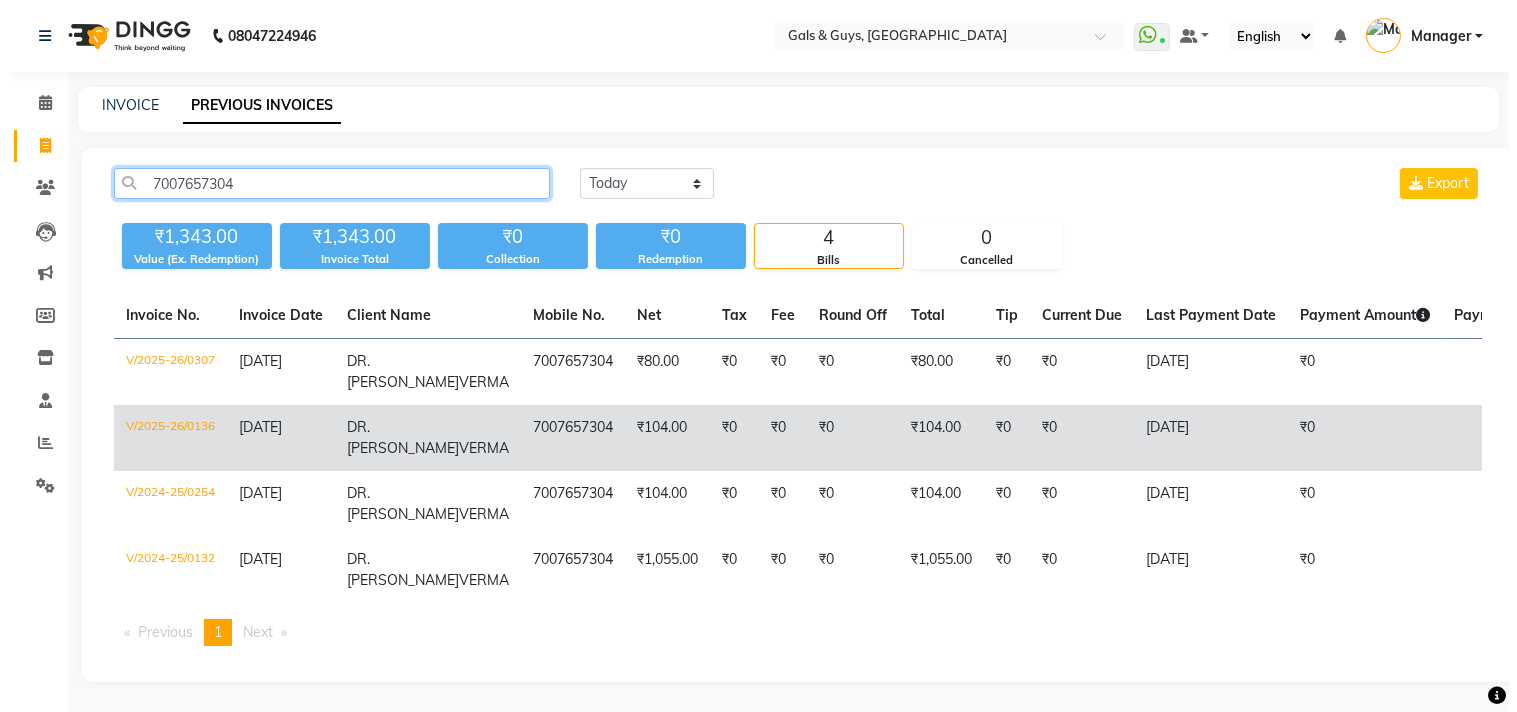 scroll, scrollTop: 0, scrollLeft: 0, axis: both 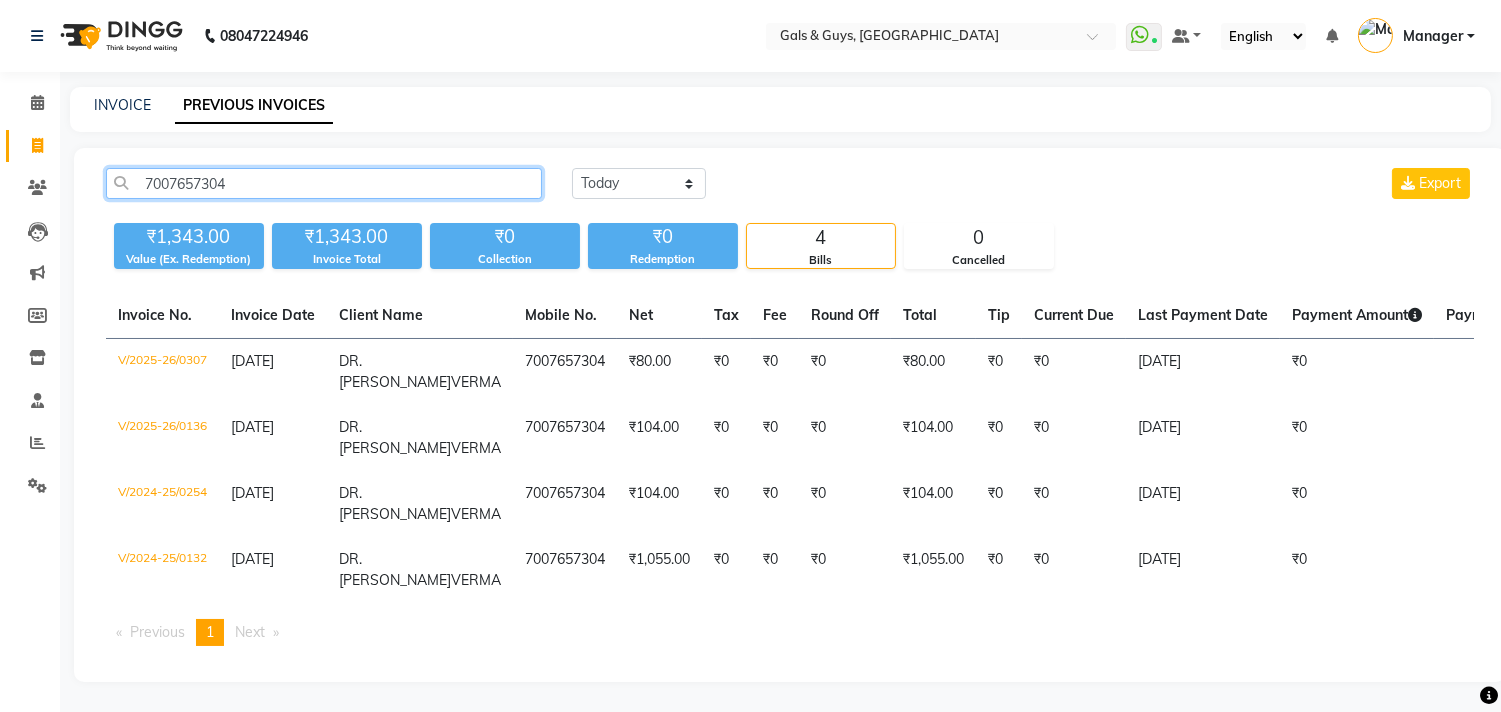 drag, startPoint x: 255, startPoint y: 191, endPoint x: 0, endPoint y: 192, distance: 255.00197 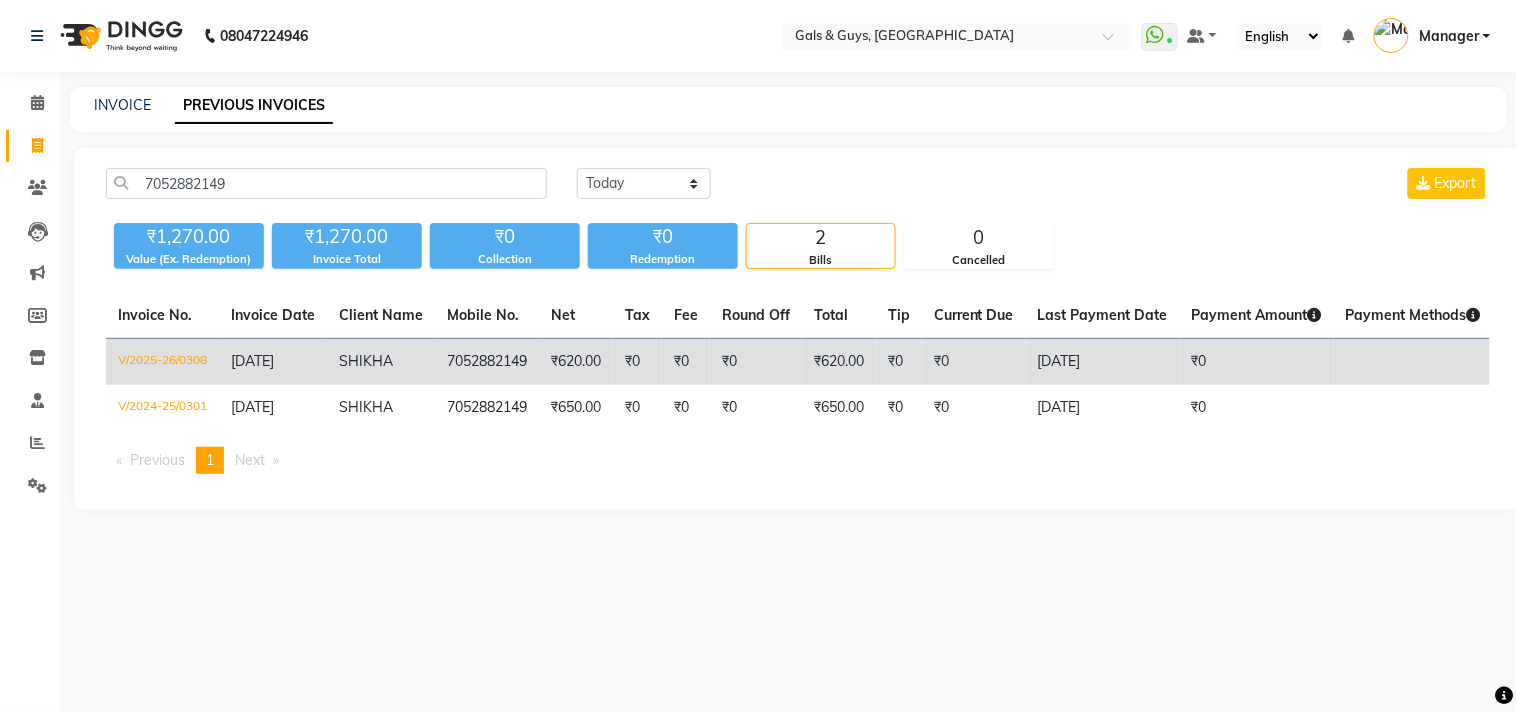 click on "₹0" 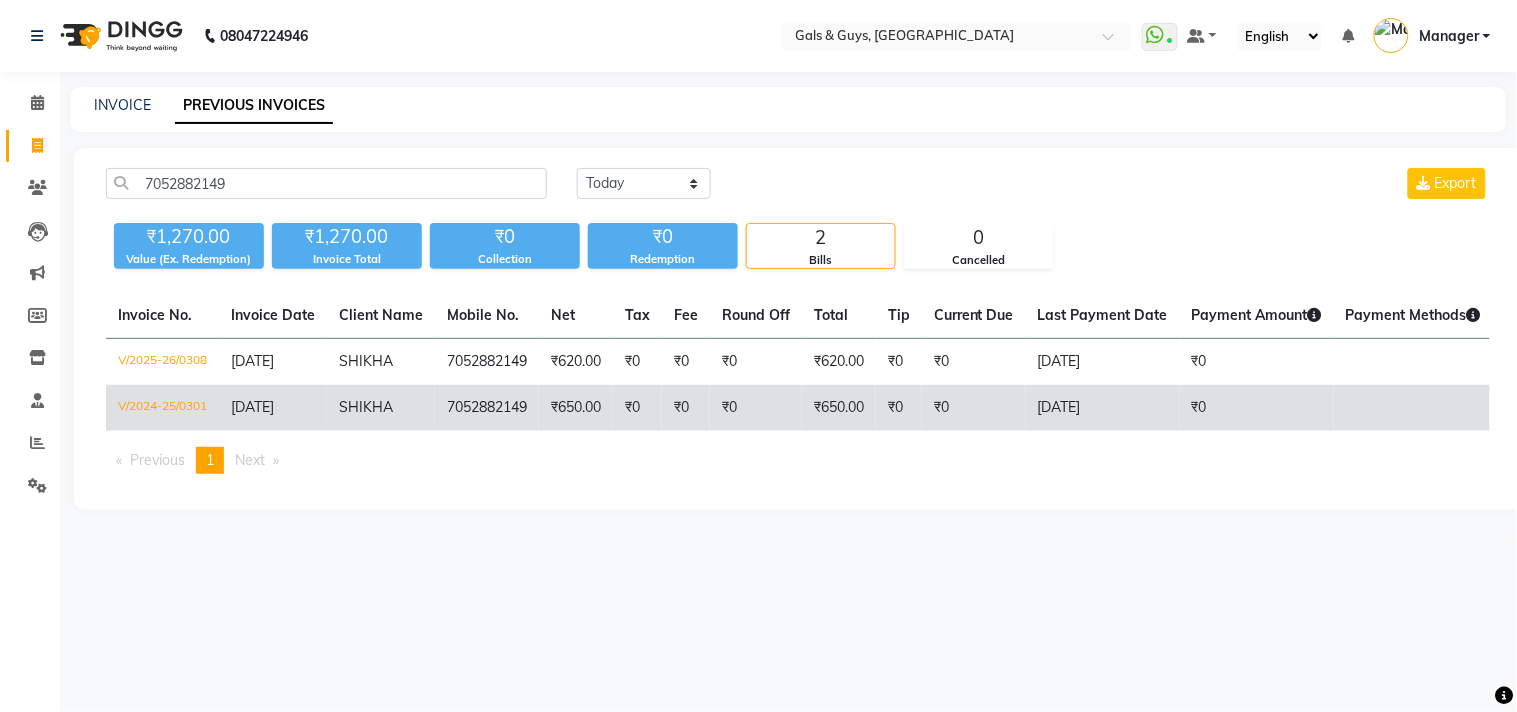 click on "7052882149" 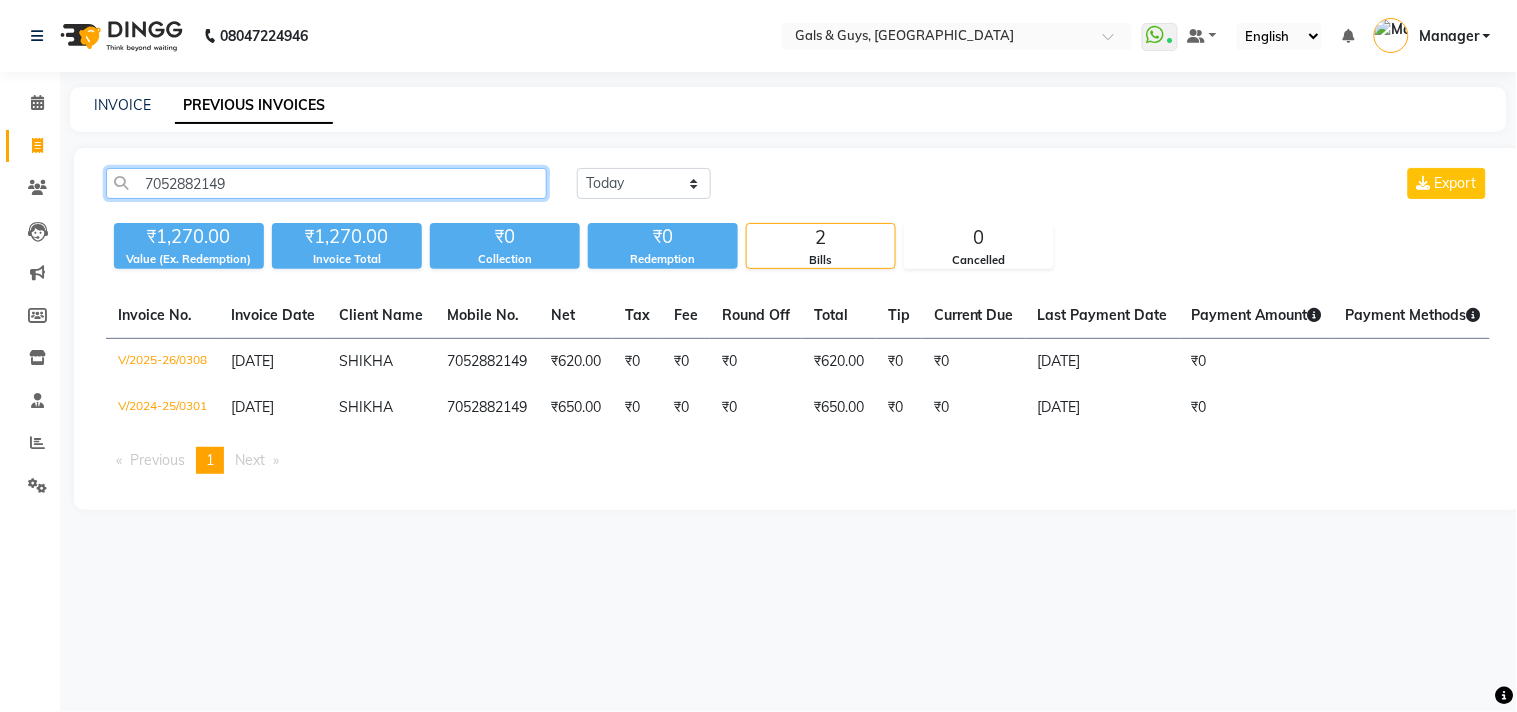 click on "7052882149" 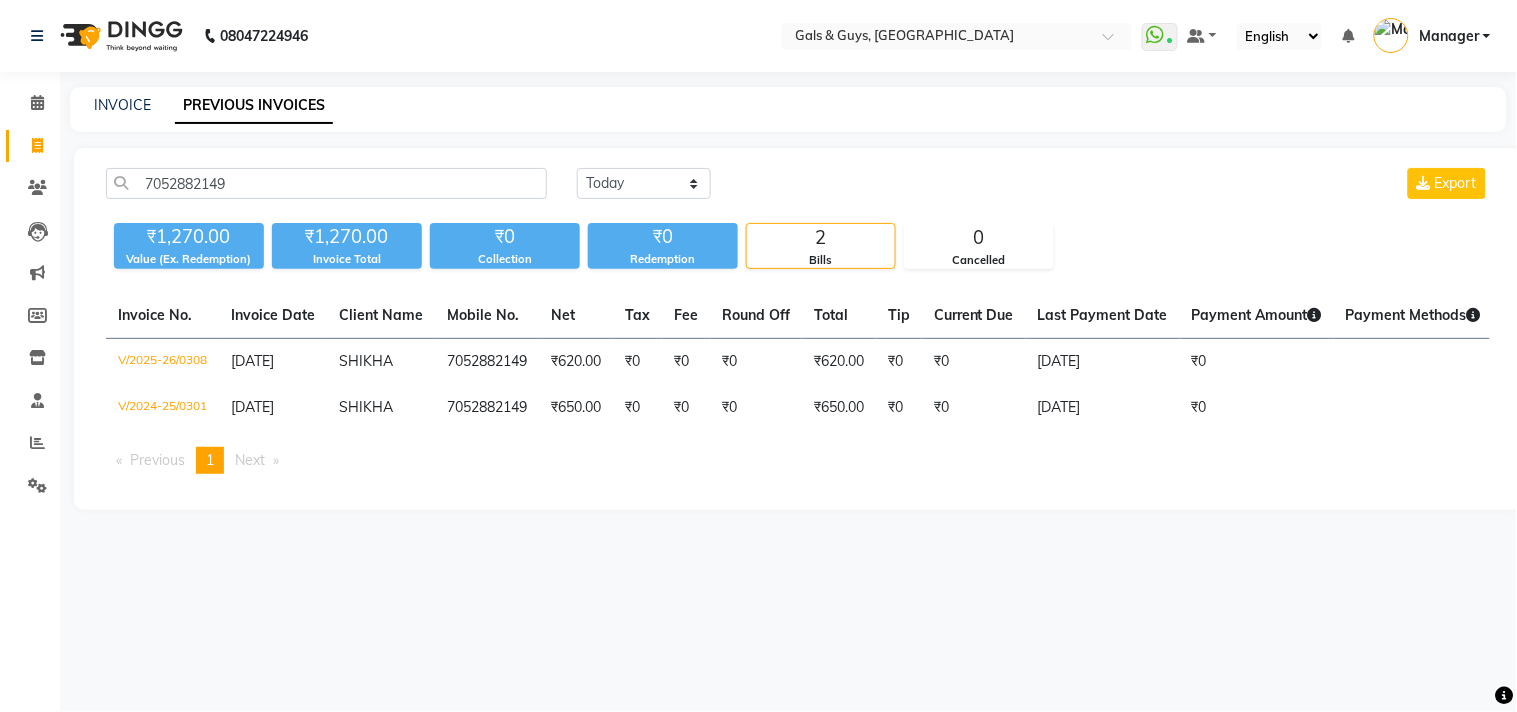 drag, startPoint x: 261, startPoint y: 166, endPoint x: 0, endPoint y: 202, distance: 263.47107 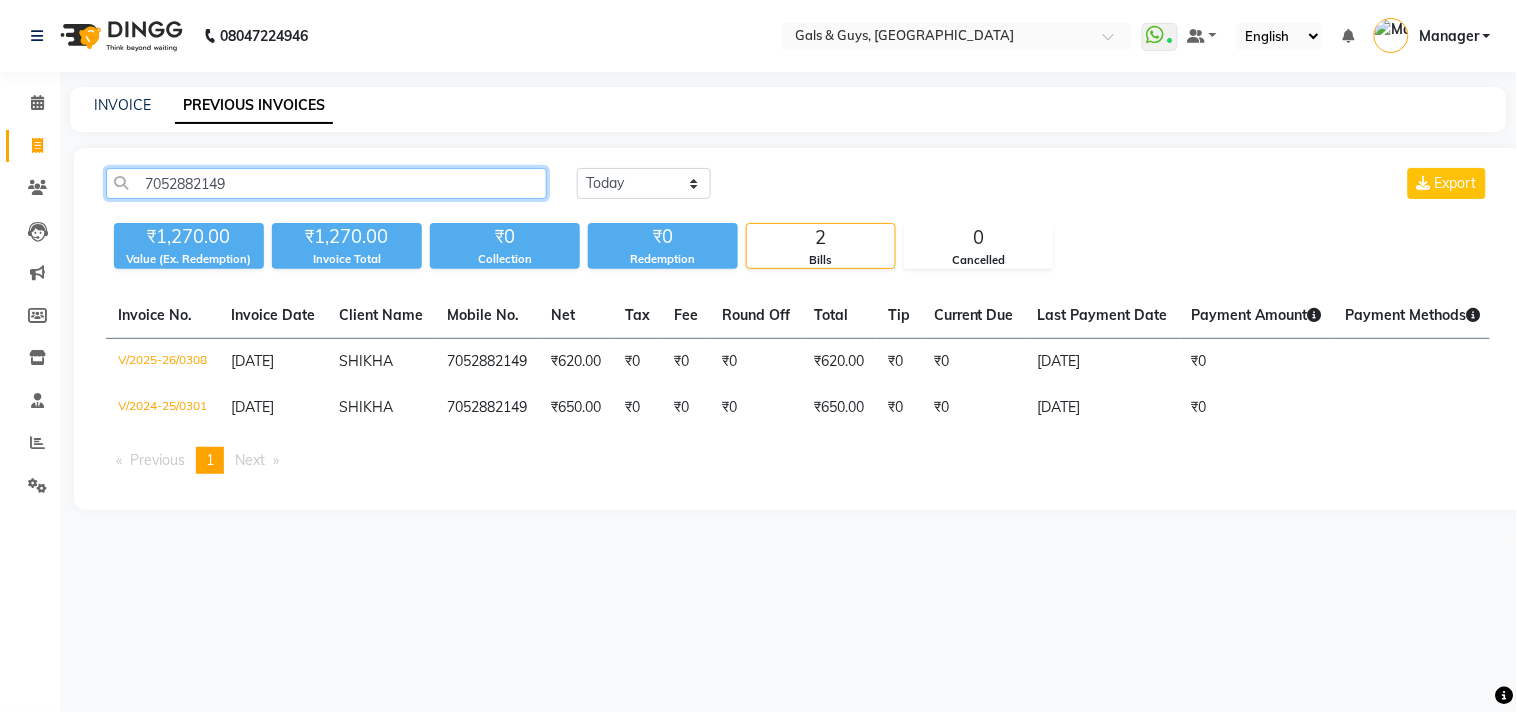 drag, startPoint x: 311, startPoint y: 186, endPoint x: 0, endPoint y: 203, distance: 311.4643 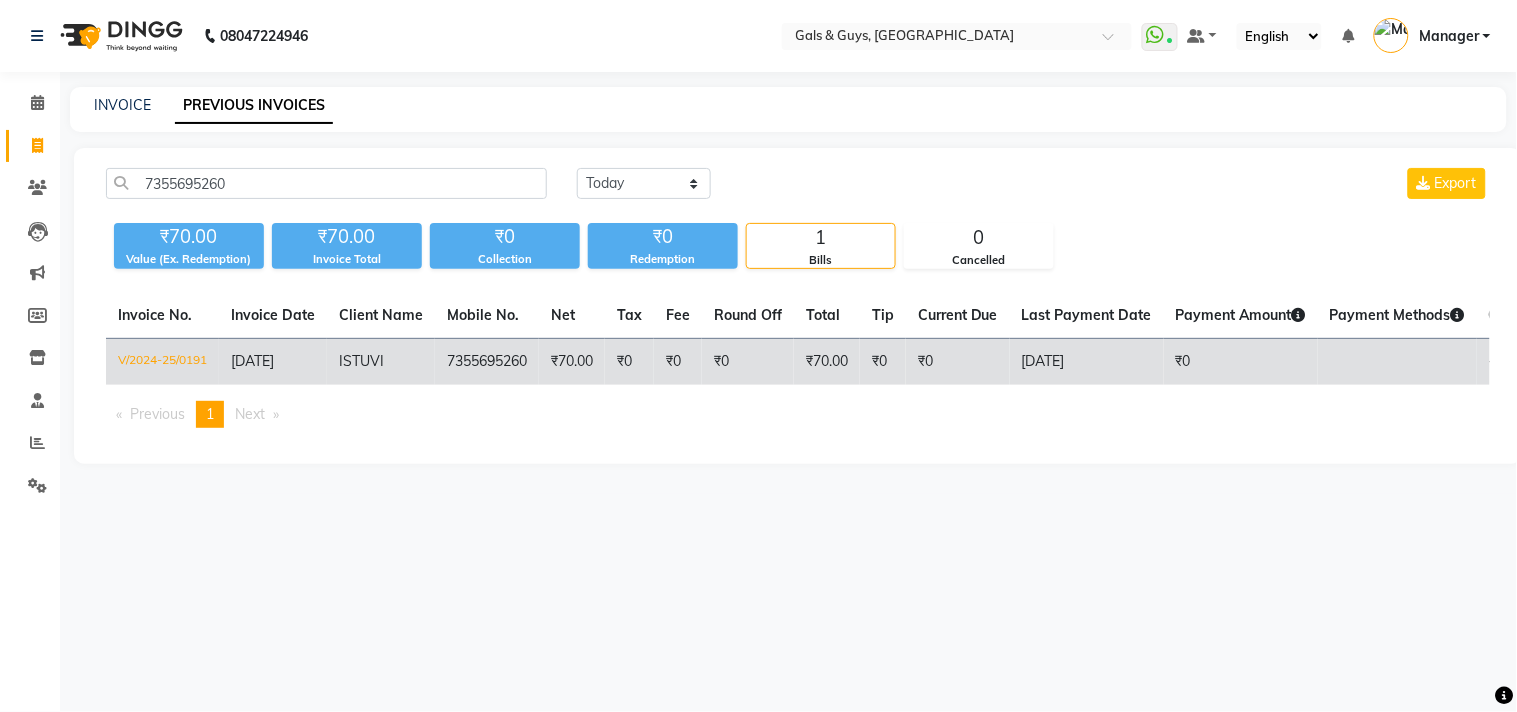 click on "₹0" 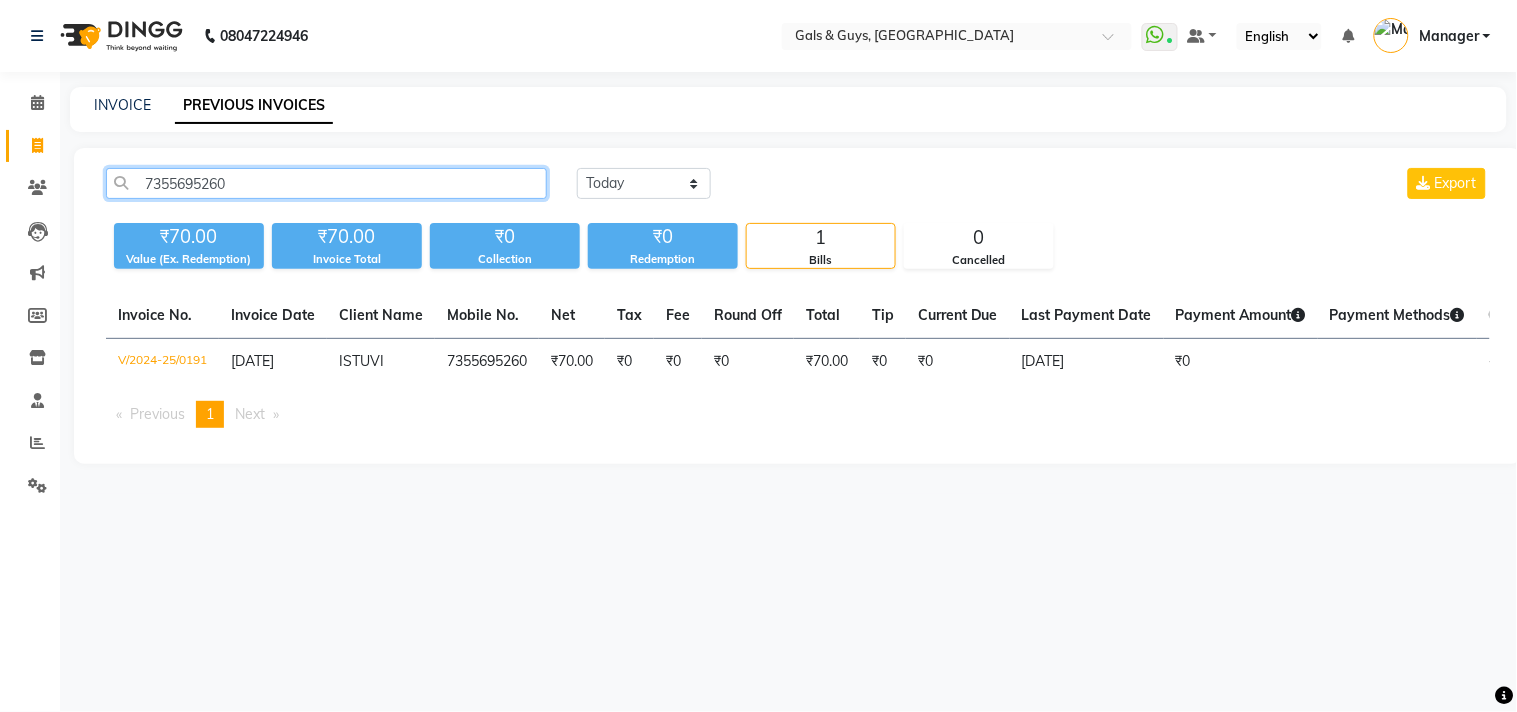 drag, startPoint x: 253, startPoint y: 180, endPoint x: 0, endPoint y: 190, distance: 253.19756 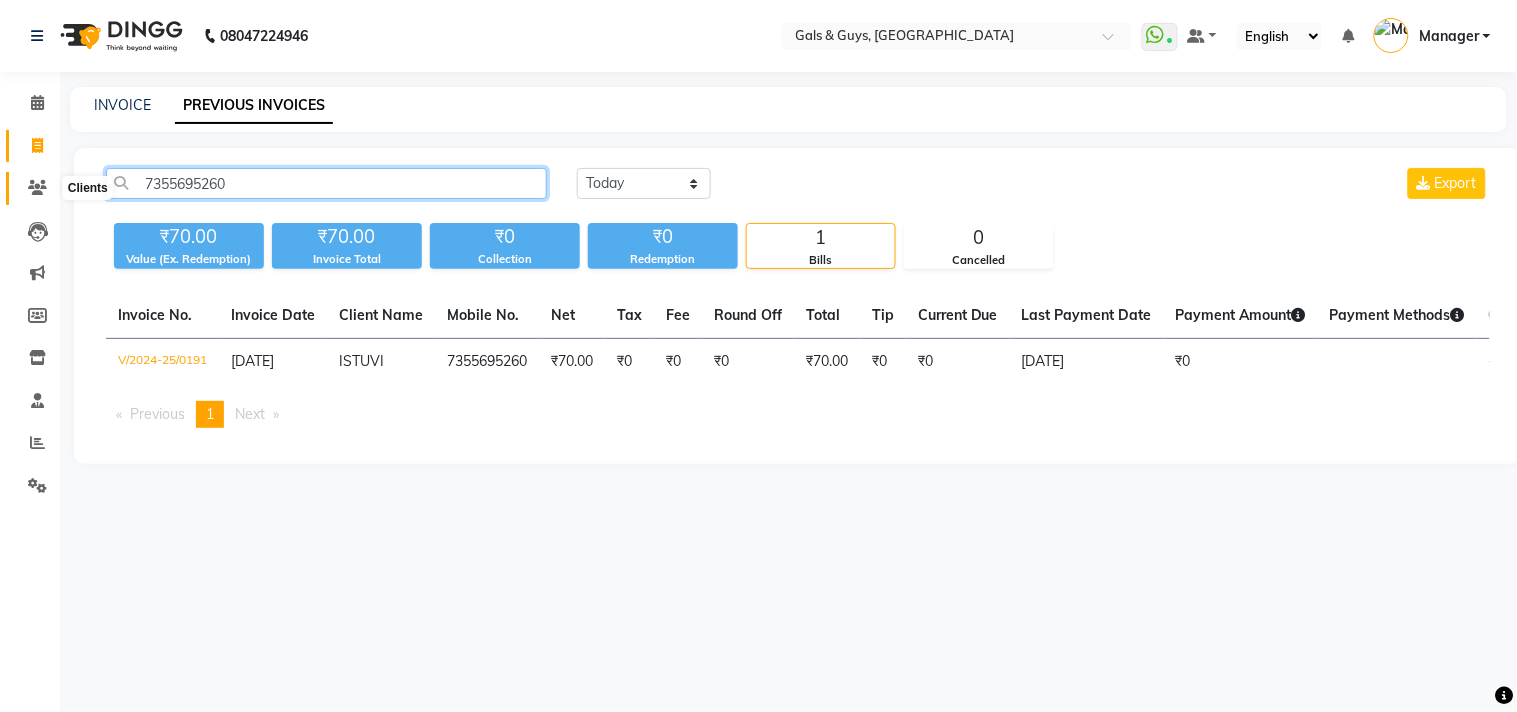 paste on "80023610" 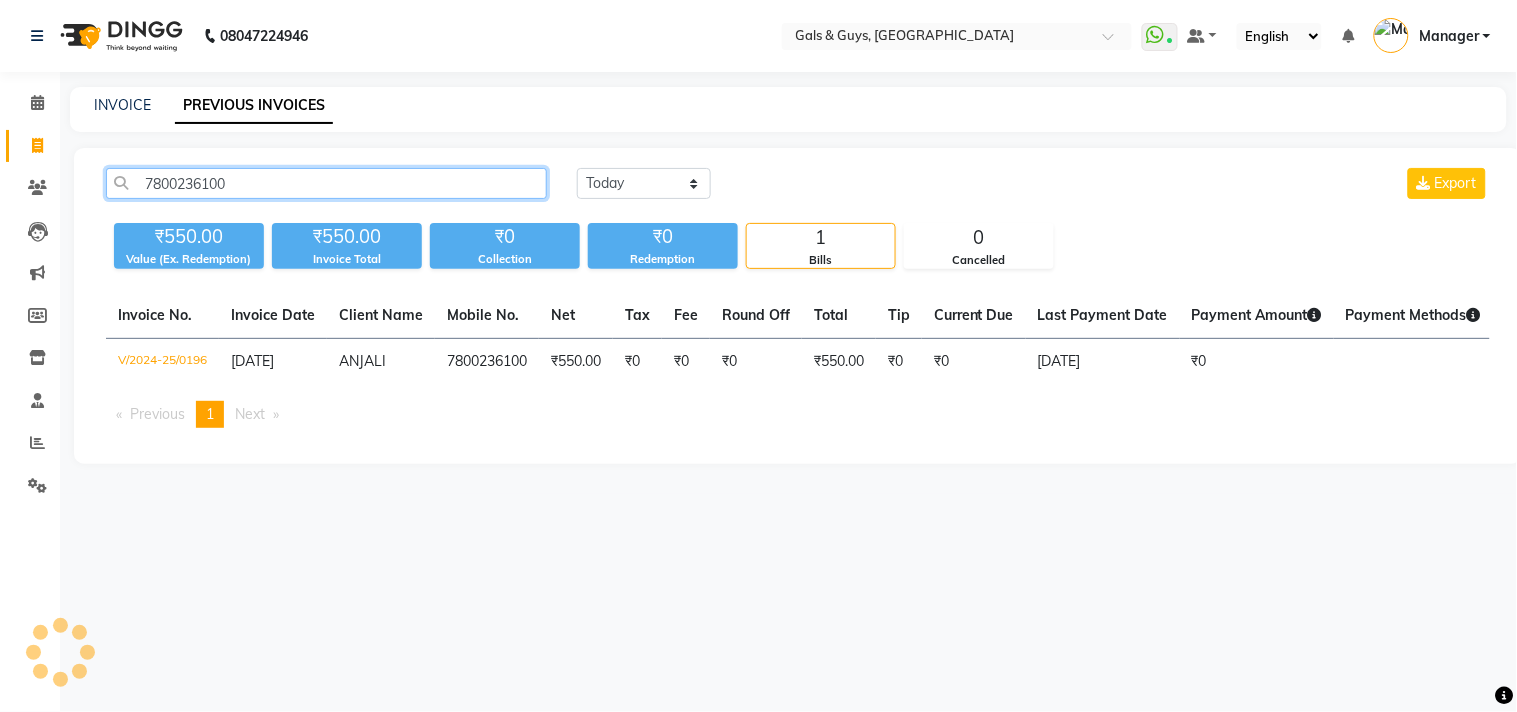 drag, startPoint x: 267, startPoint y: 183, endPoint x: 0, endPoint y: 201, distance: 267.60605 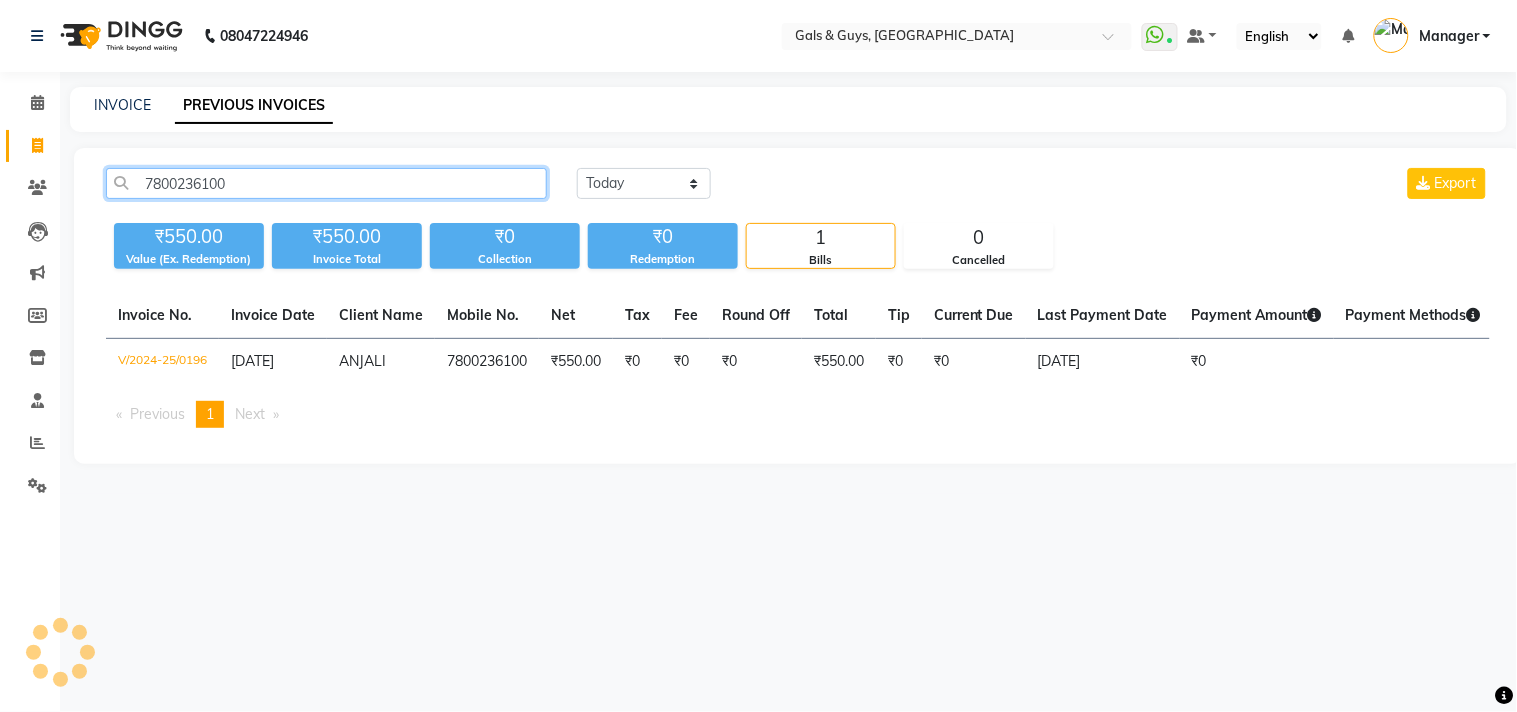 click on "08047224946 Select Location × Gals & Guys, Lucknow  WhatsApp Status  ✕ Status:  Connected Most Recent Message: 13-07-2025     05:43 PM Recent Service Activity: 13-07-2025     06:13 PM Default Panel My Panel English ENGLISH Español العربية मराठी हिंदी ગુજરાતી தமிழ் 中文 Notifications nothing to show Manager Manage Profile Change Password Sign out  Version:3.15.4  ☀ GALS & GUYS, Lucknow  Calendar  Invoice  Clients  Leads   Marketing  Members  Inventory  Staff  Reports  Settings Completed InProgress Upcoming Dropped Tentative Check-In Confirm Bookings Generate Report Segments Page Builder INVOICE PREVIOUS INVOICES 7800236100 Today Yesterday Custom Range Export ₹550.00 Value (Ex. Redemption) ₹550.00 Invoice Total  ₹0 Collection ₹0 Redemption 1 Bills 0 Cancelled  Invoice No.   Invoice Date   Client Name   Mobile No.   Net   Tax   Fee   Round Off   Total   Tip   Current Due   Last Payment Date   Payment Amount   Payment Methods   Cancel Reason" 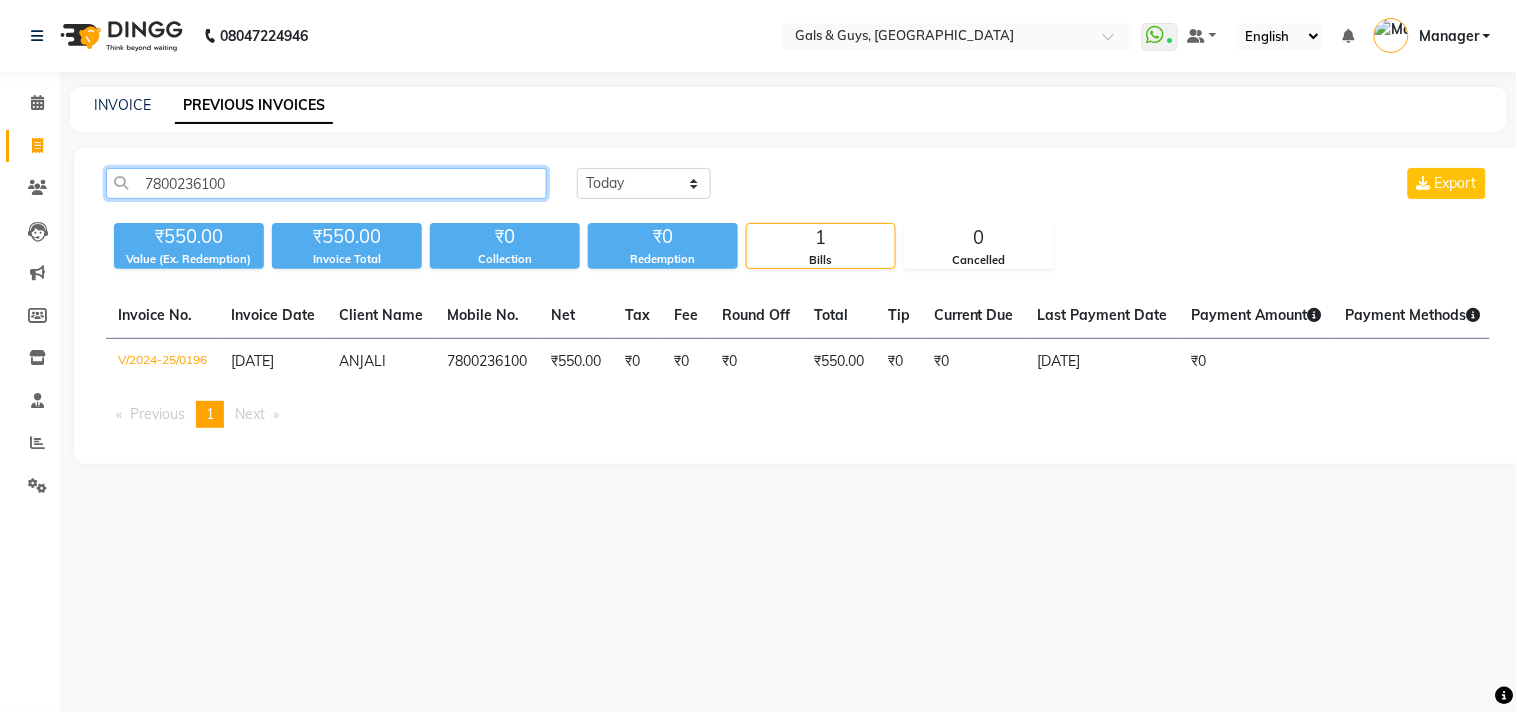 paste on "673857972" 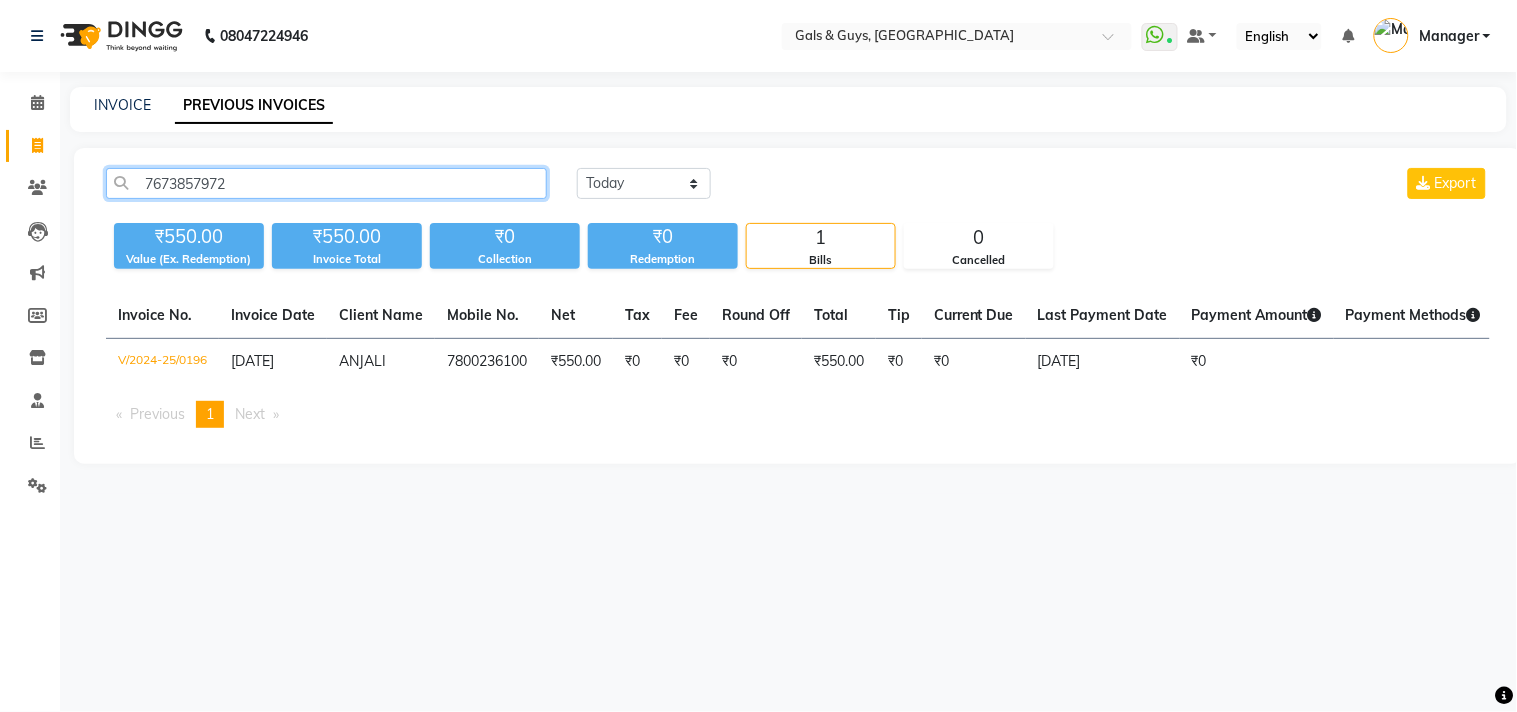 drag, startPoint x: 267, startPoint y: 181, endPoint x: 0, endPoint y: 181, distance: 267 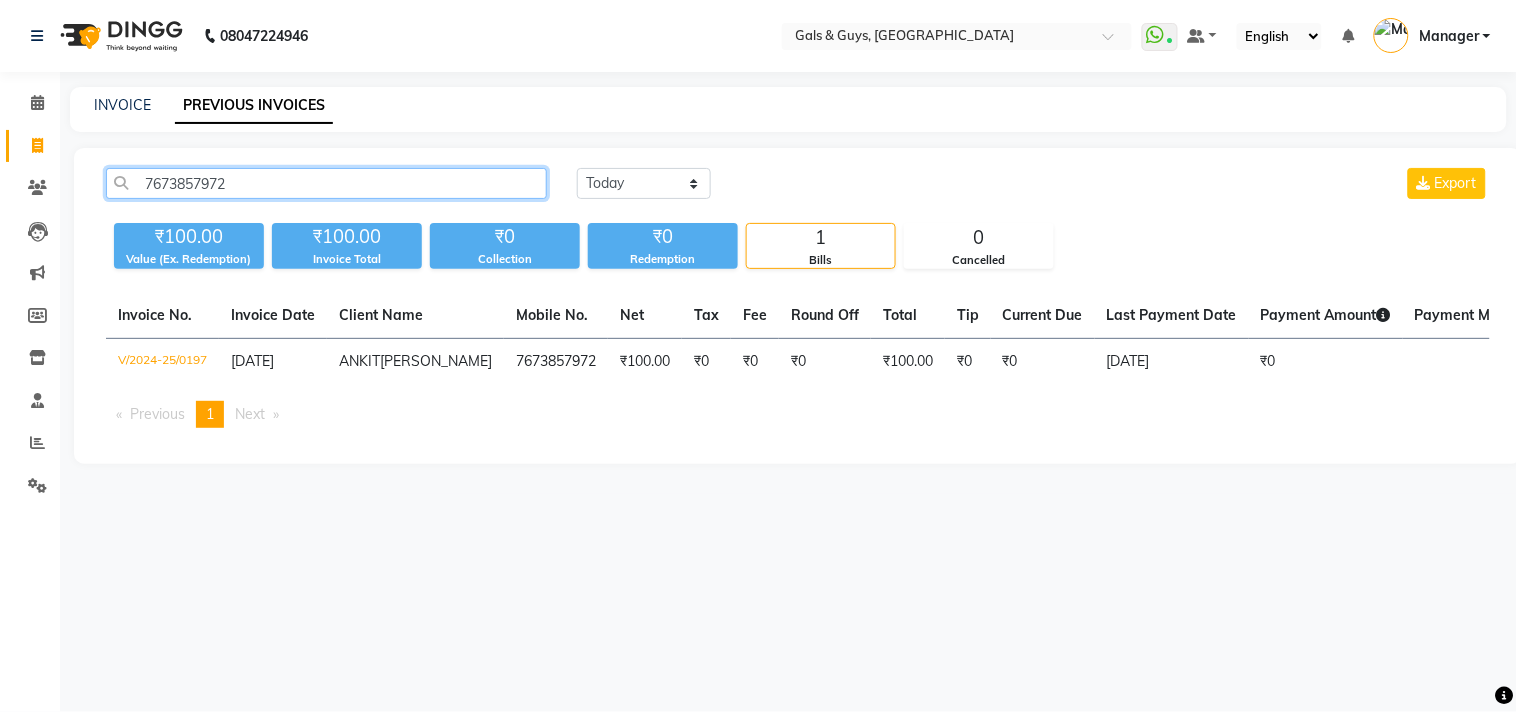 click on "7673857972" 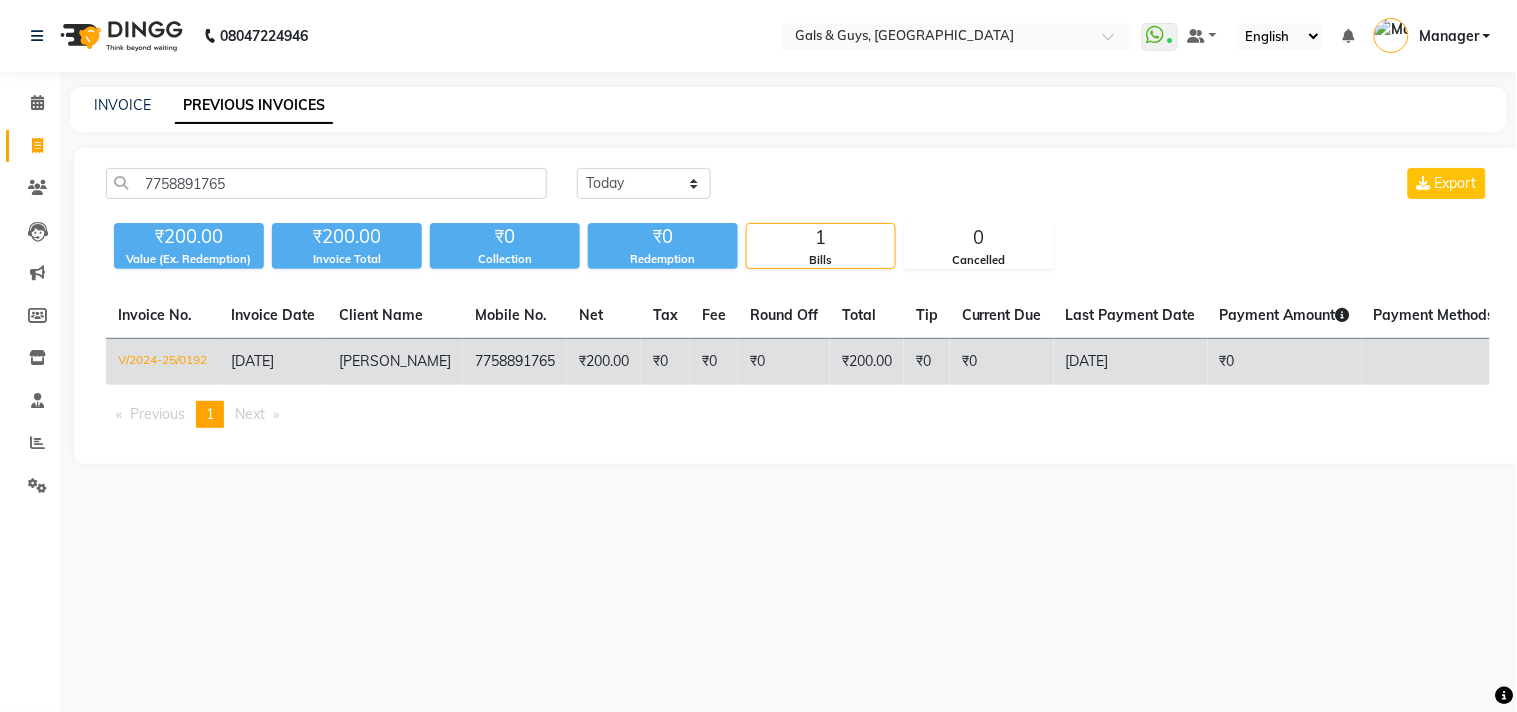 click on "₹200.00" 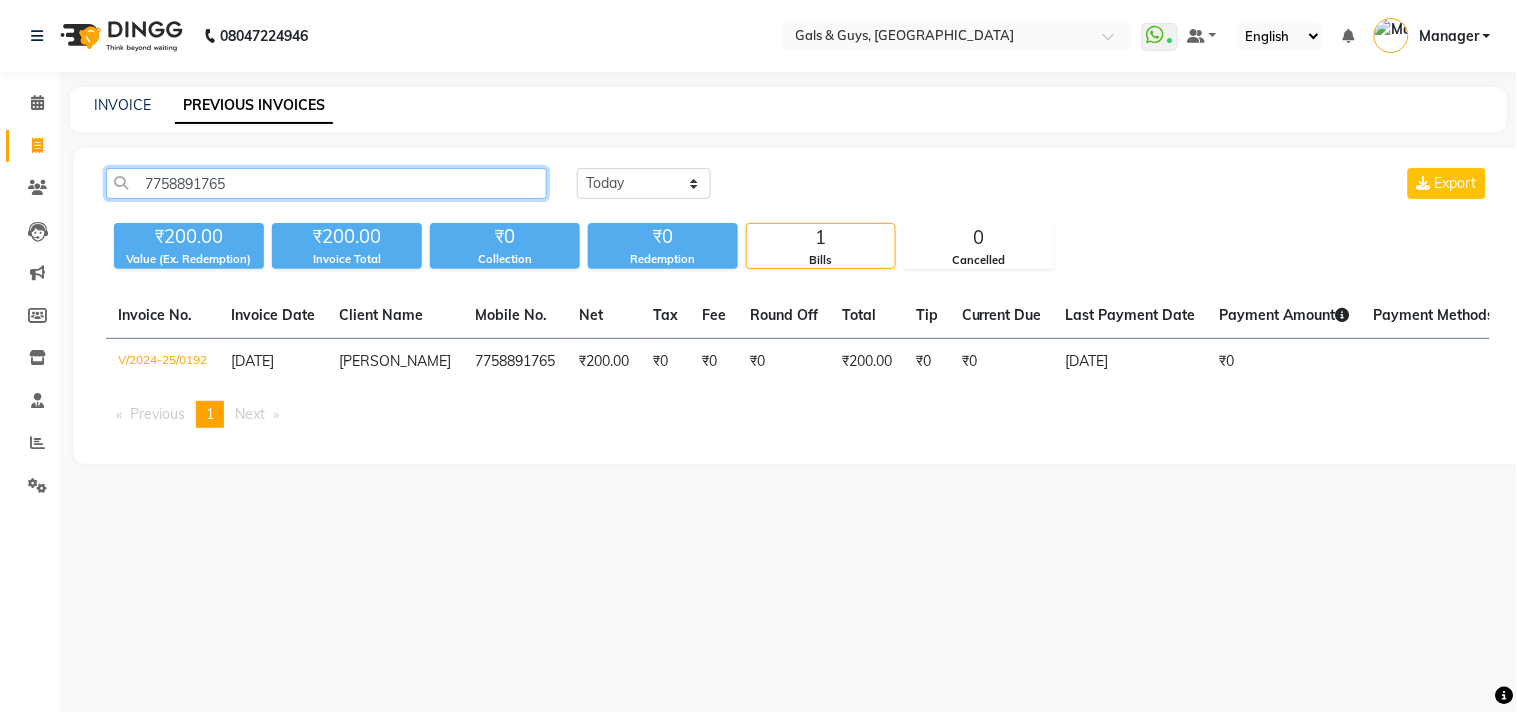 drag, startPoint x: 276, startPoint y: 173, endPoint x: 0, endPoint y: 174, distance: 276.0018 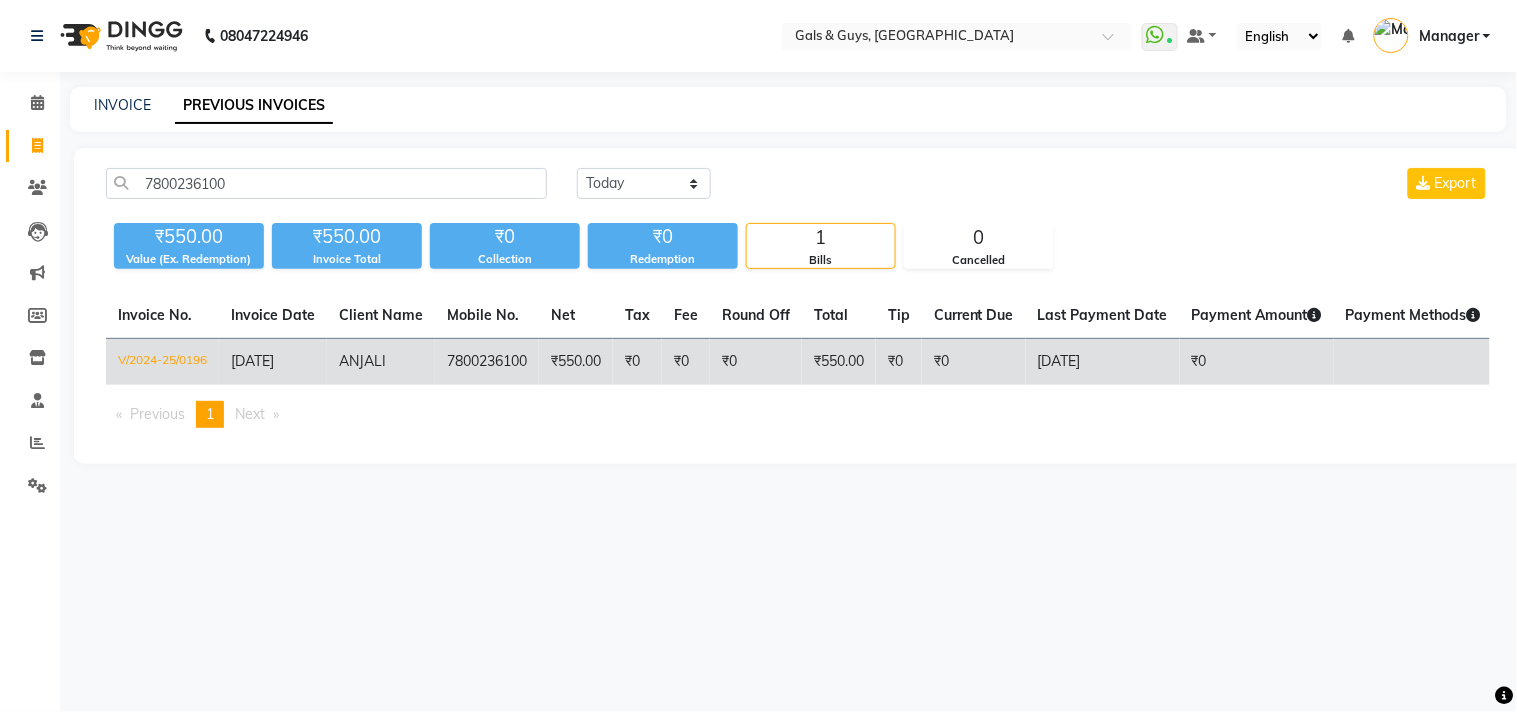 click on "₹550.00" 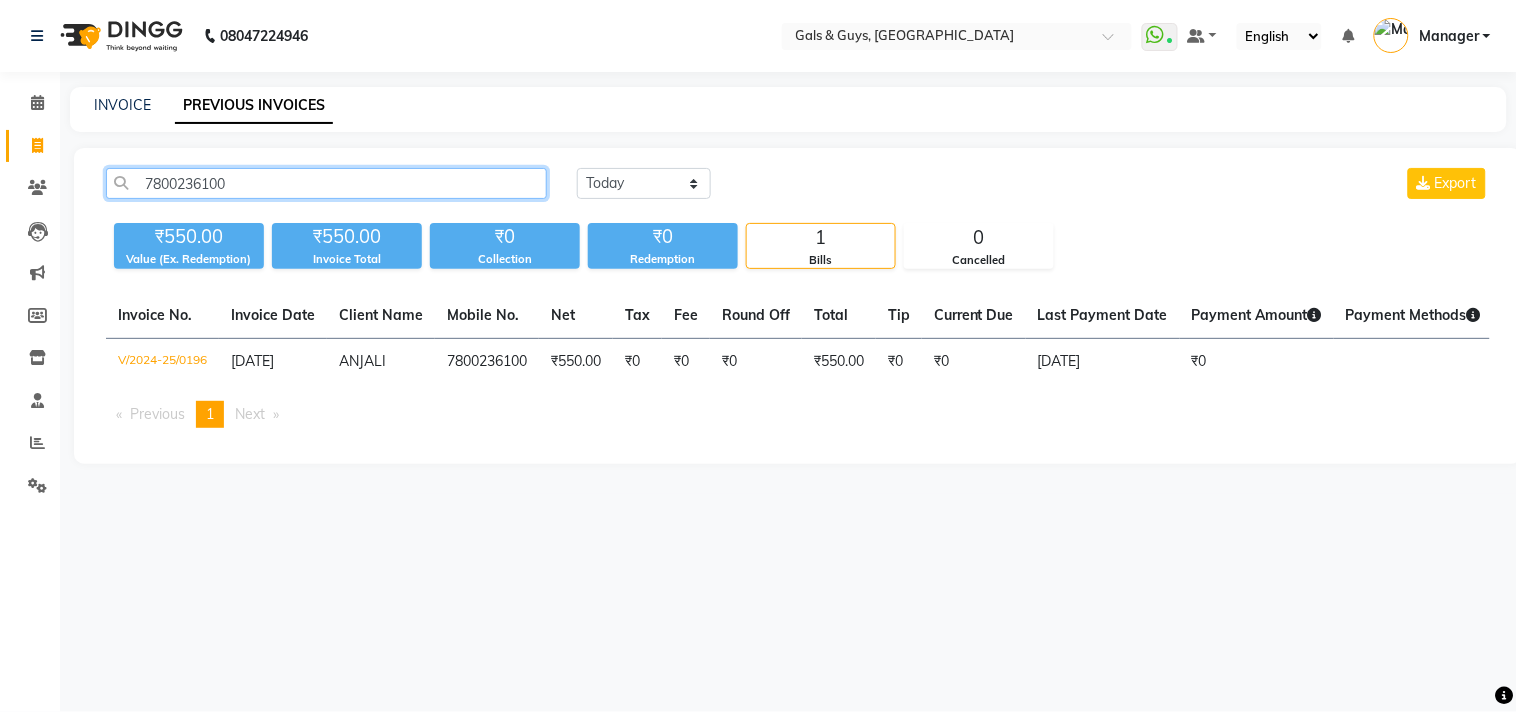drag, startPoint x: 257, startPoint y: 176, endPoint x: 0, endPoint y: 165, distance: 257.2353 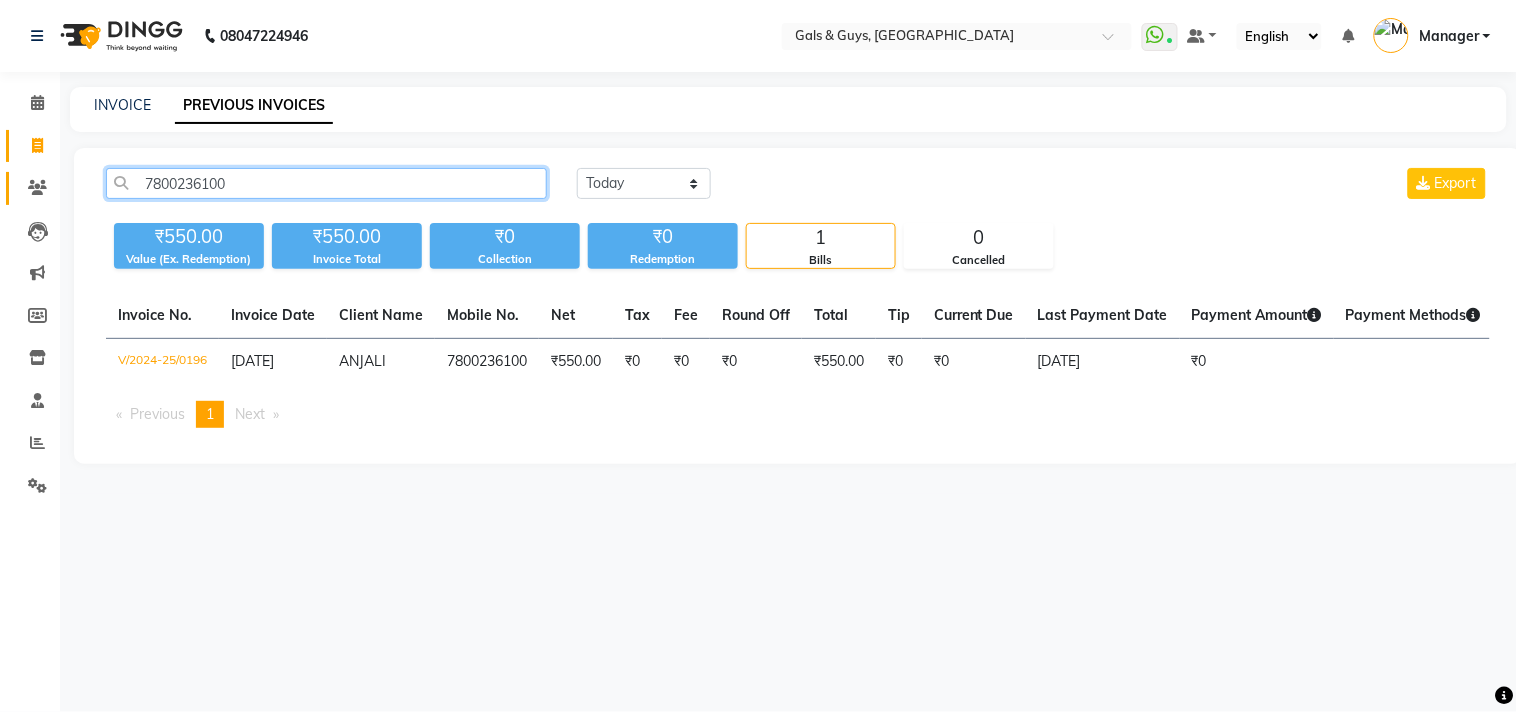 paste on "9984958268" 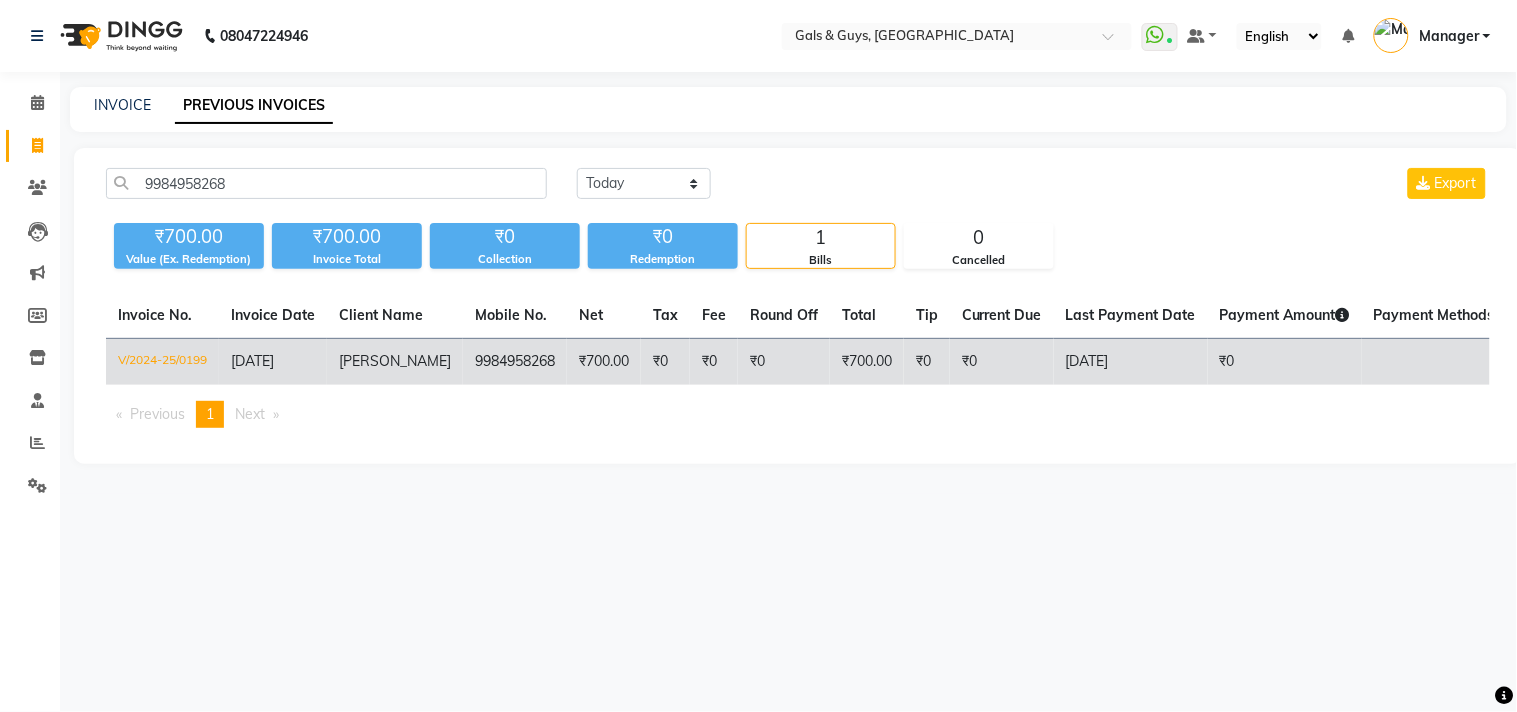 click on "9984958268" 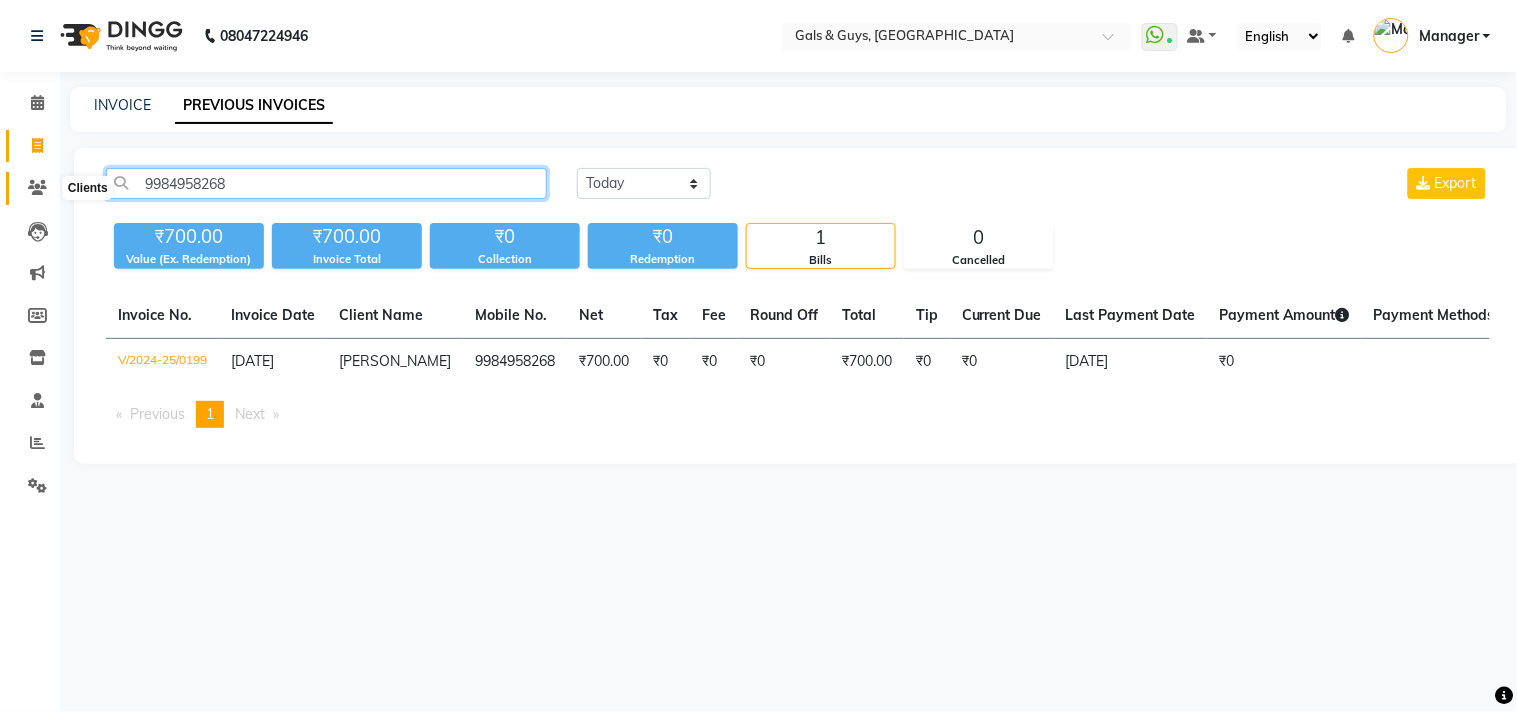 drag, startPoint x: 234, startPoint y: 193, endPoint x: 43, endPoint y: 178, distance: 191.5881 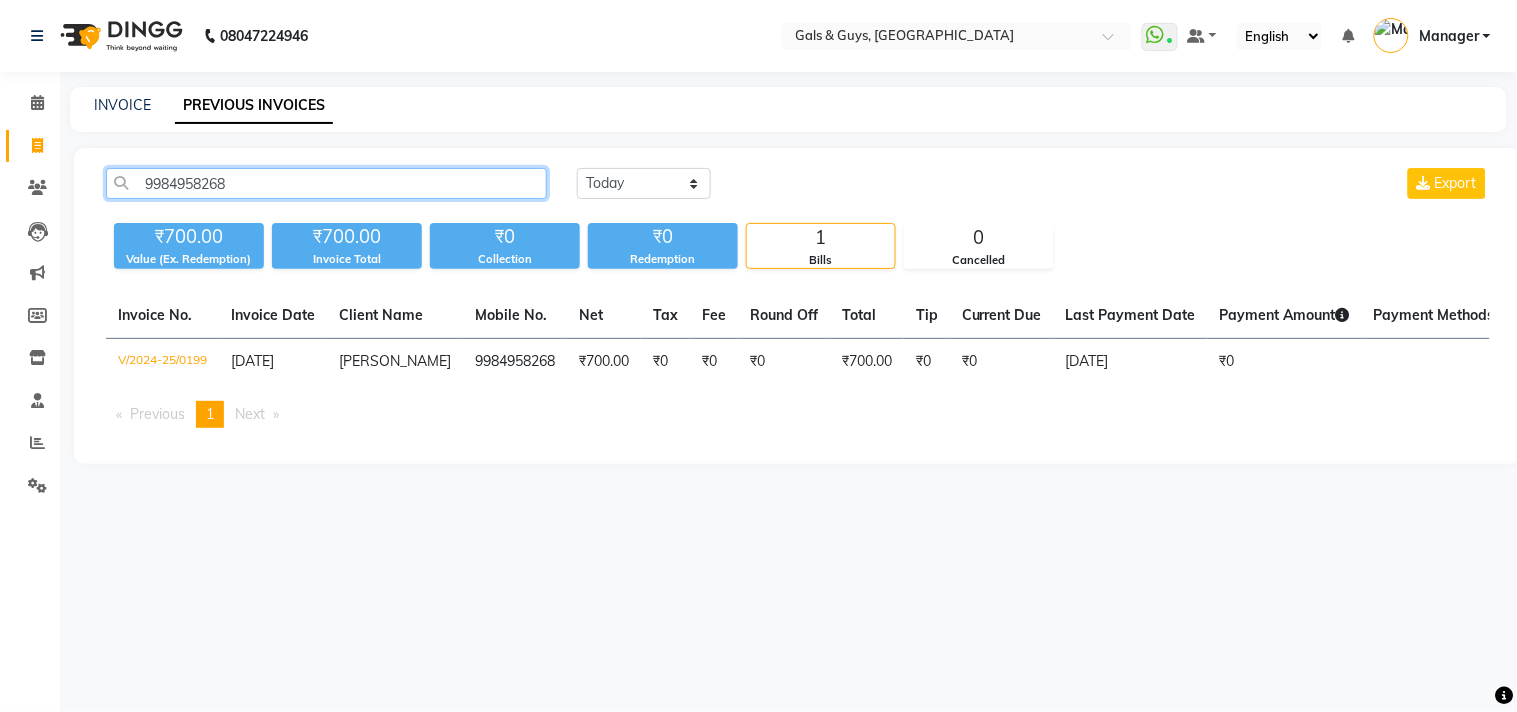 paste on "621877680" 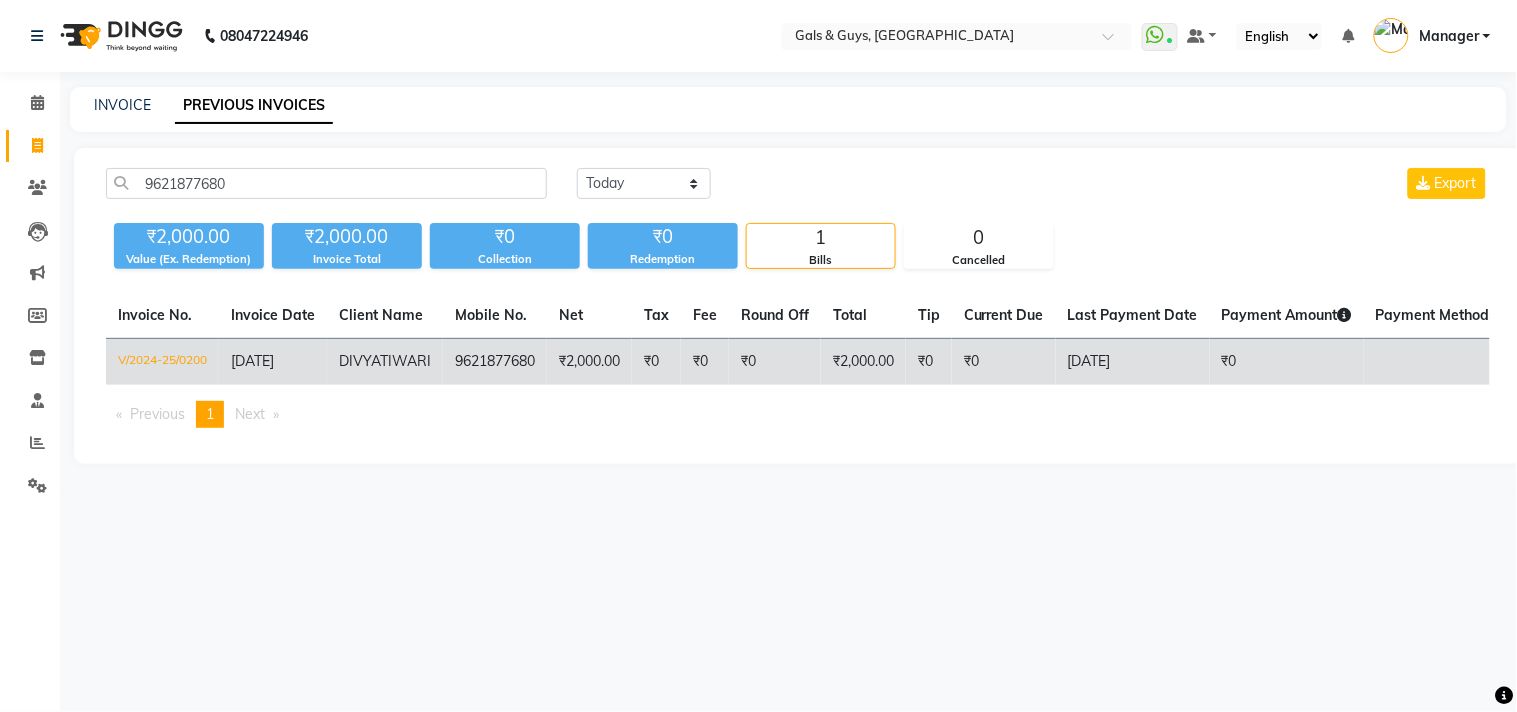 click on "9621877680" 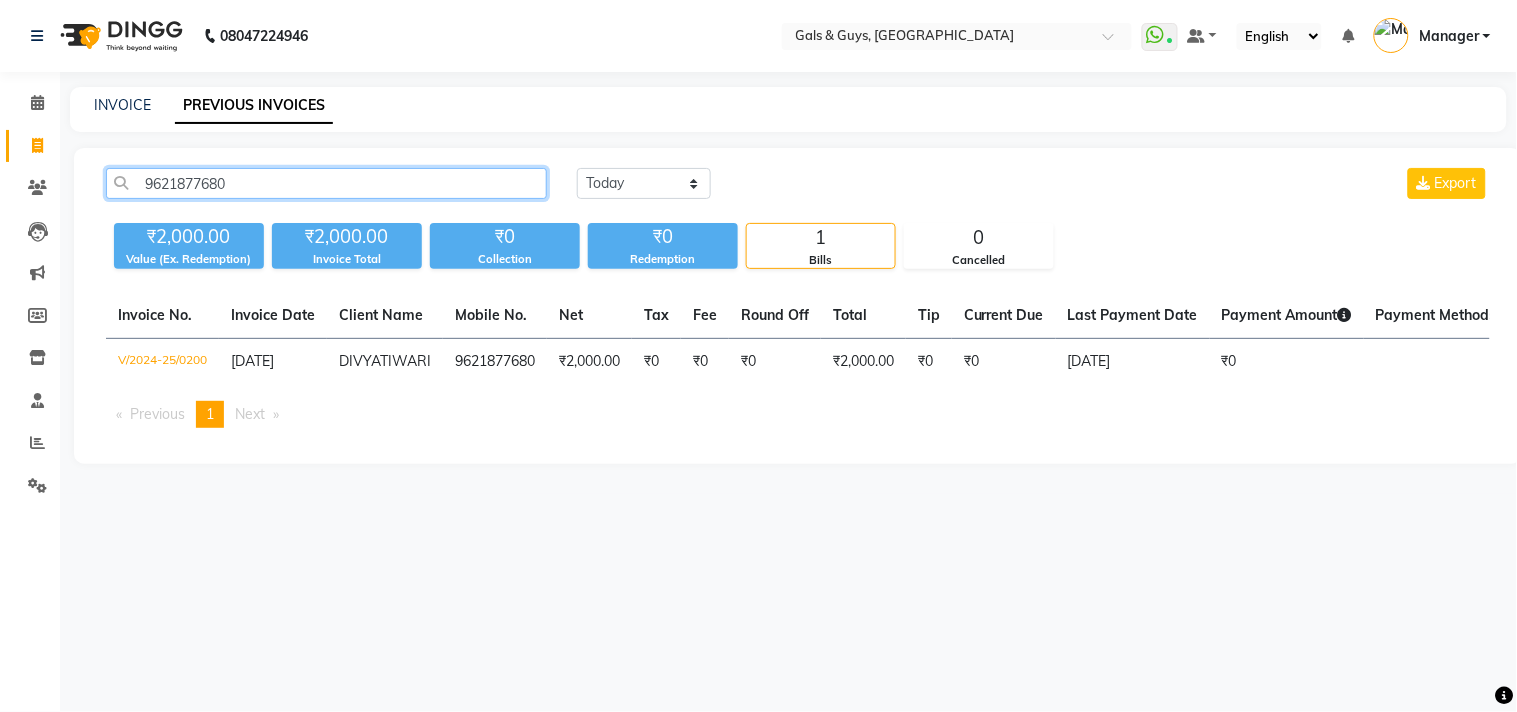 drag, startPoint x: 278, startPoint y: 182, endPoint x: 0, endPoint y: 204, distance: 278.86914 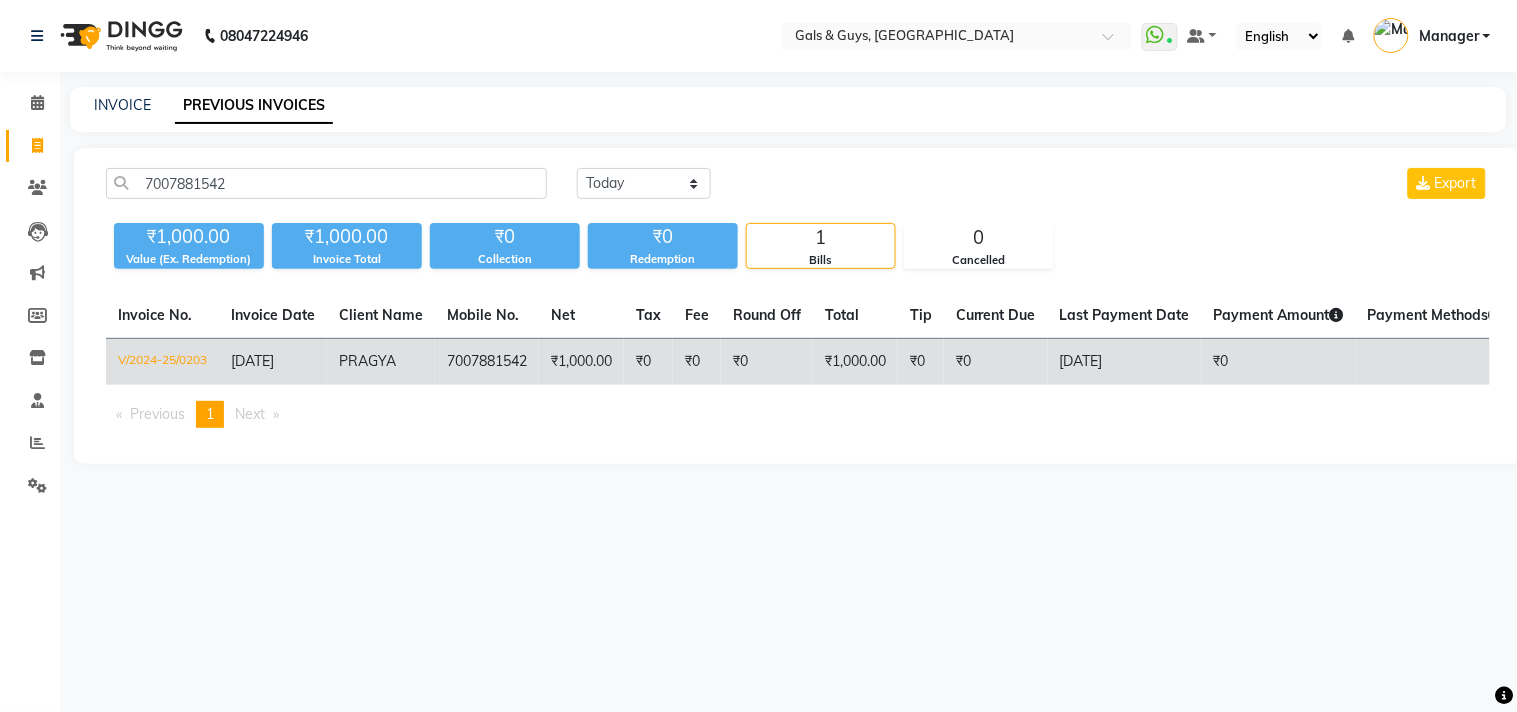 click on "7007881542" 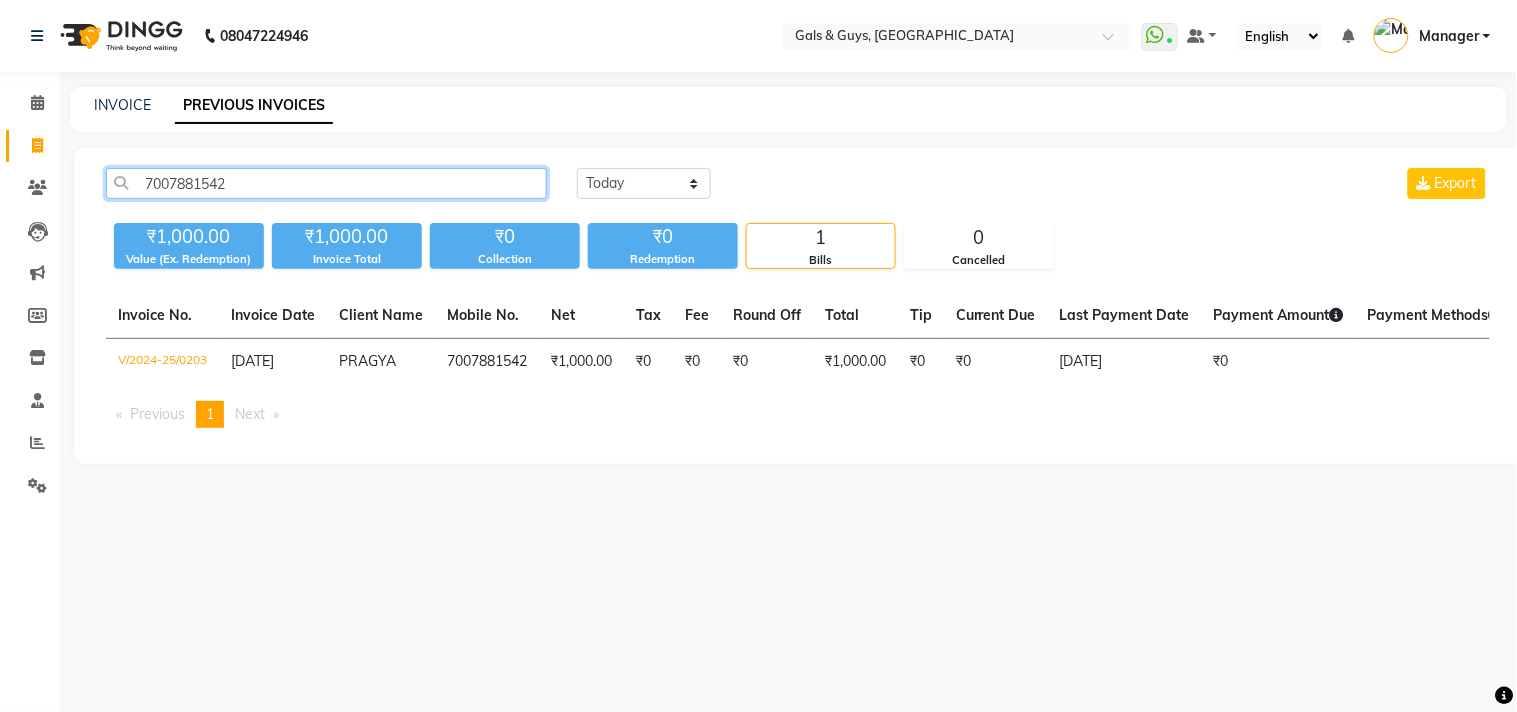 drag, startPoint x: 321, startPoint y: 177, endPoint x: 0, endPoint y: 220, distance: 323.86725 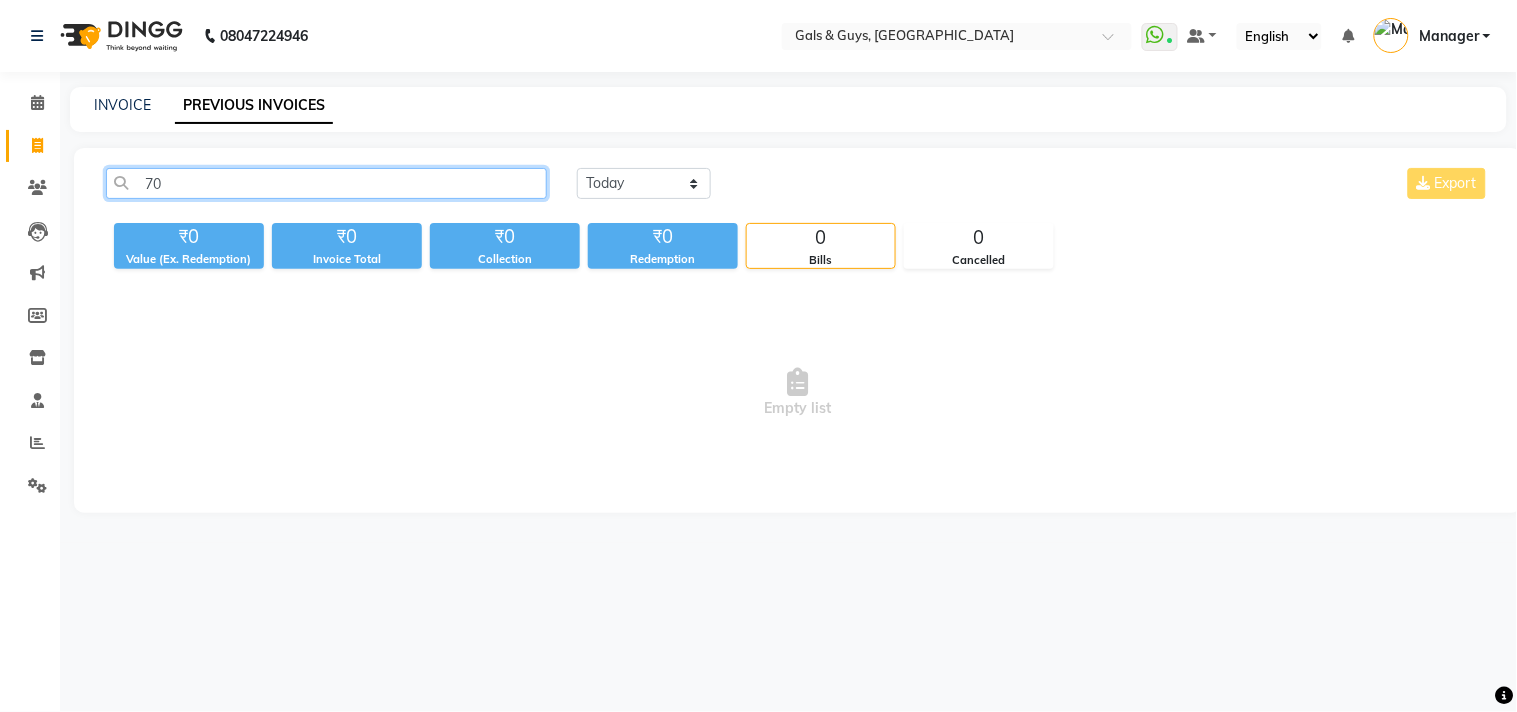 type on "7" 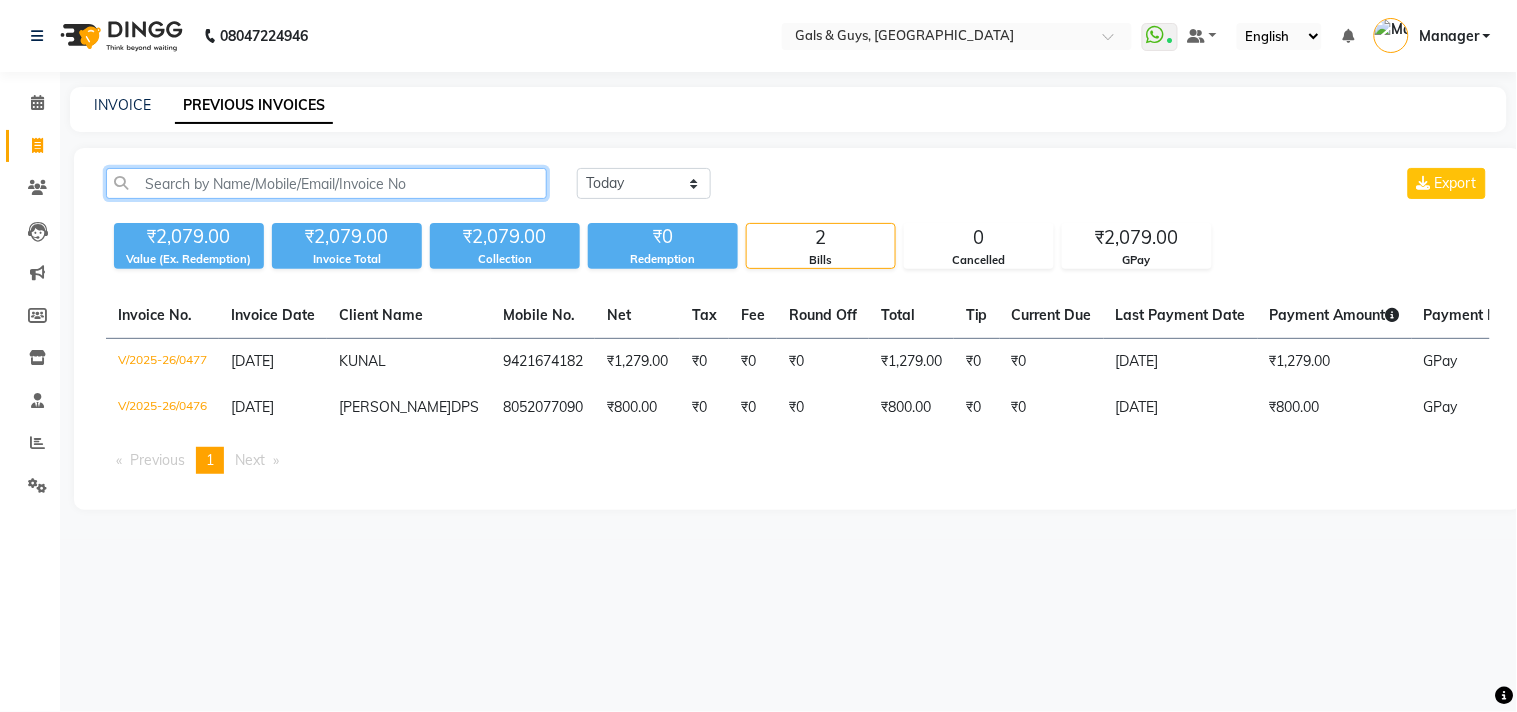 click 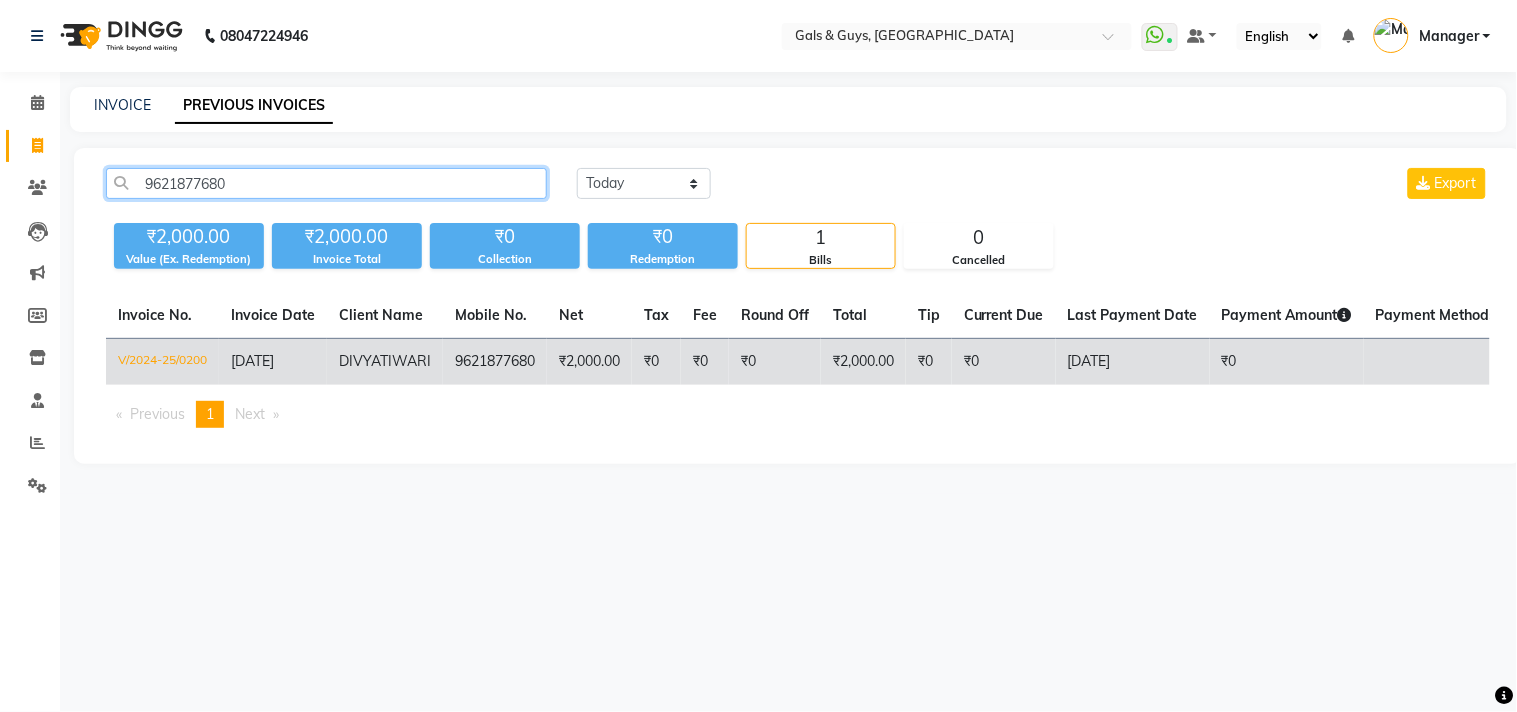 type on "9621877680" 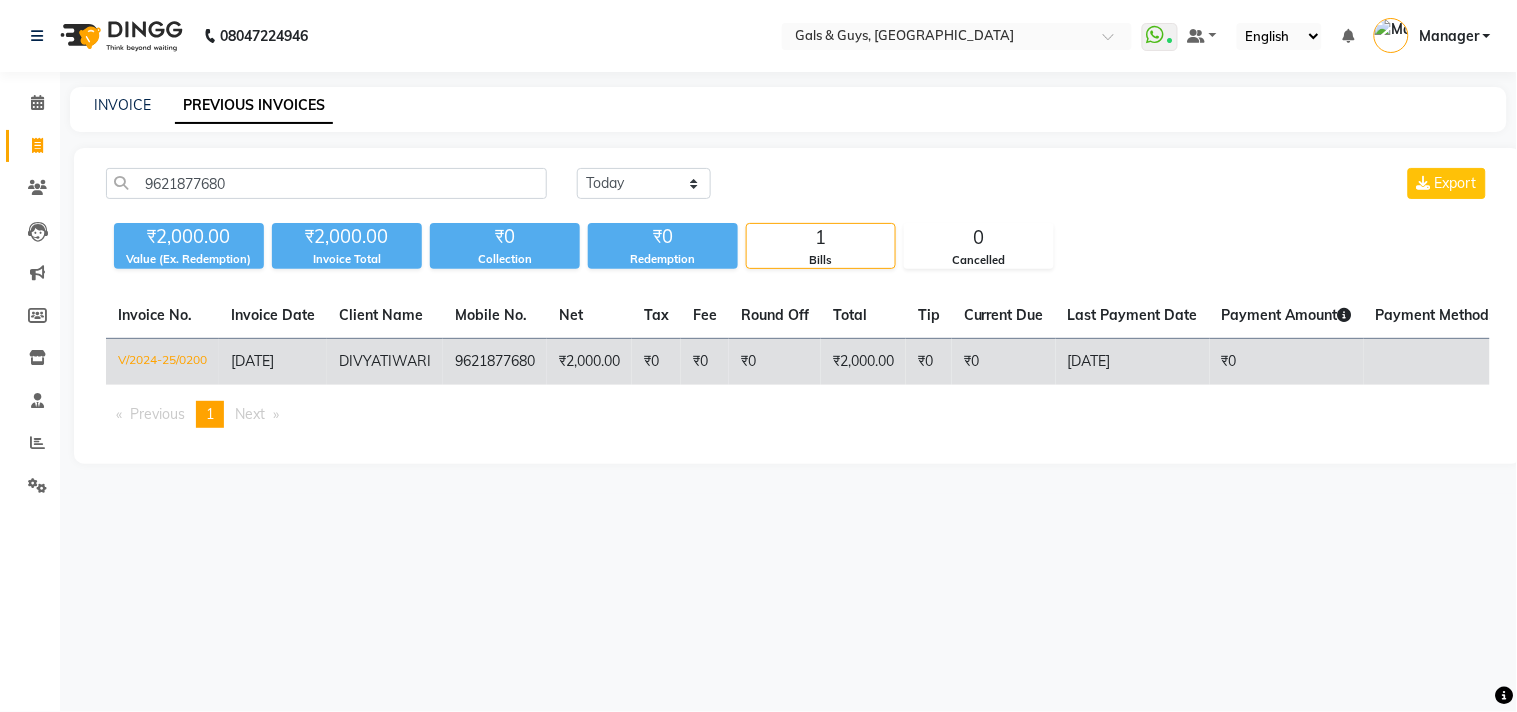 click on "₹2,000.00" 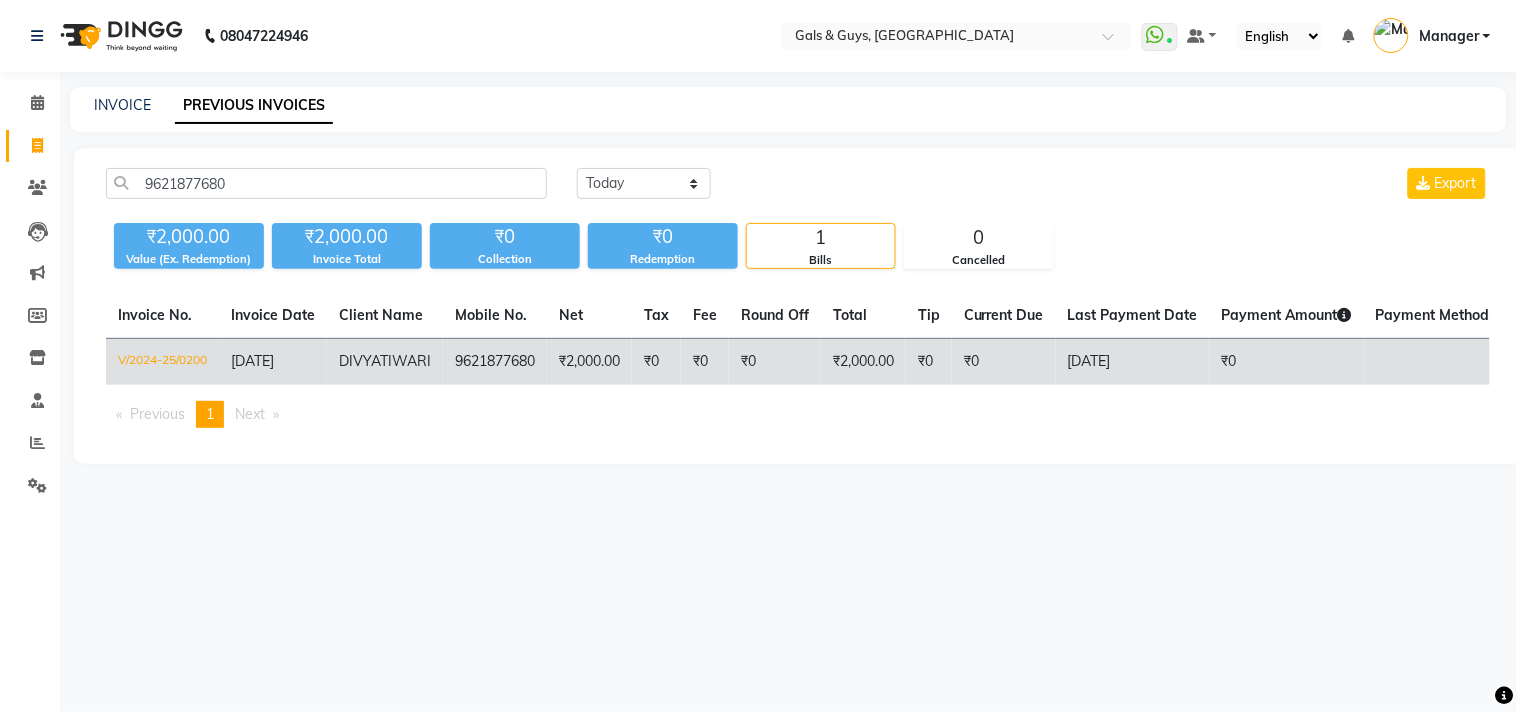 click on "₹2,000.00" 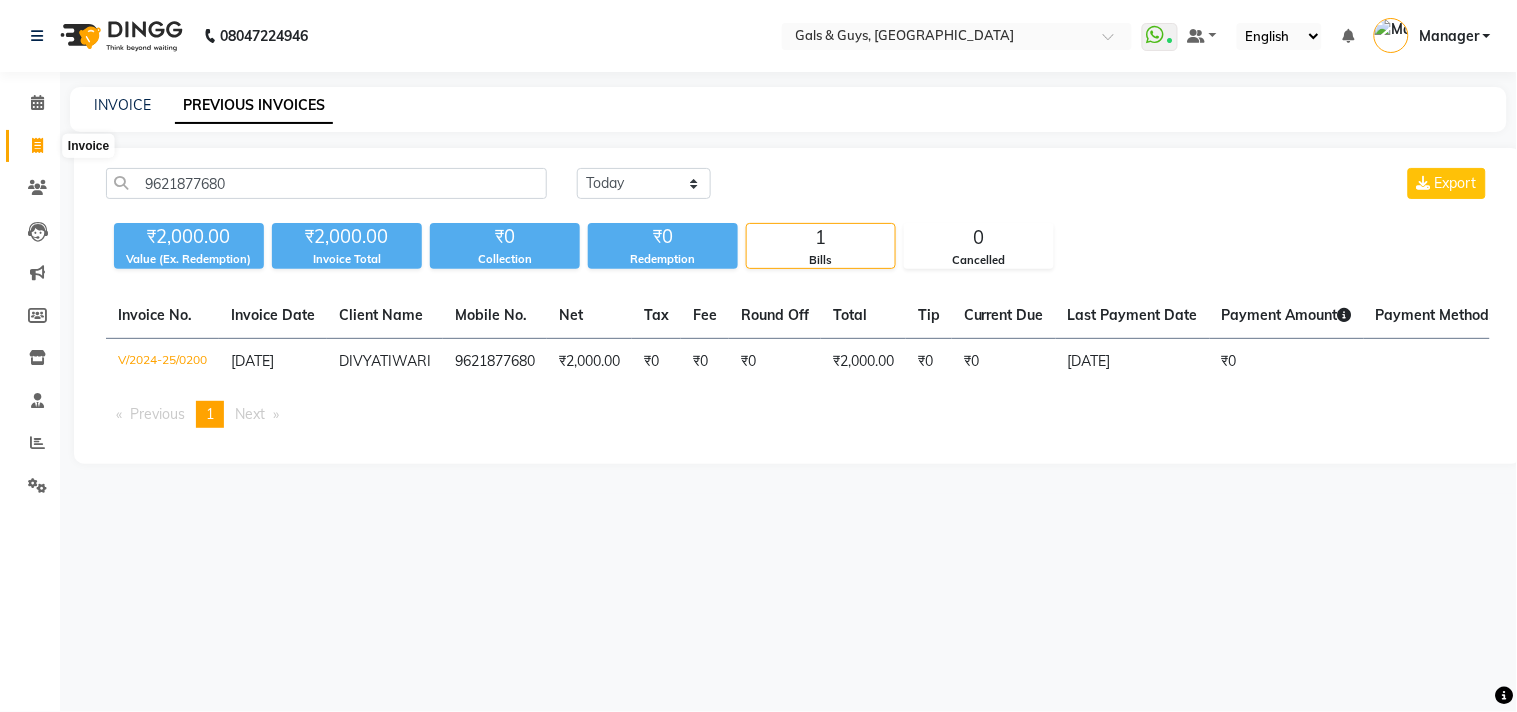click 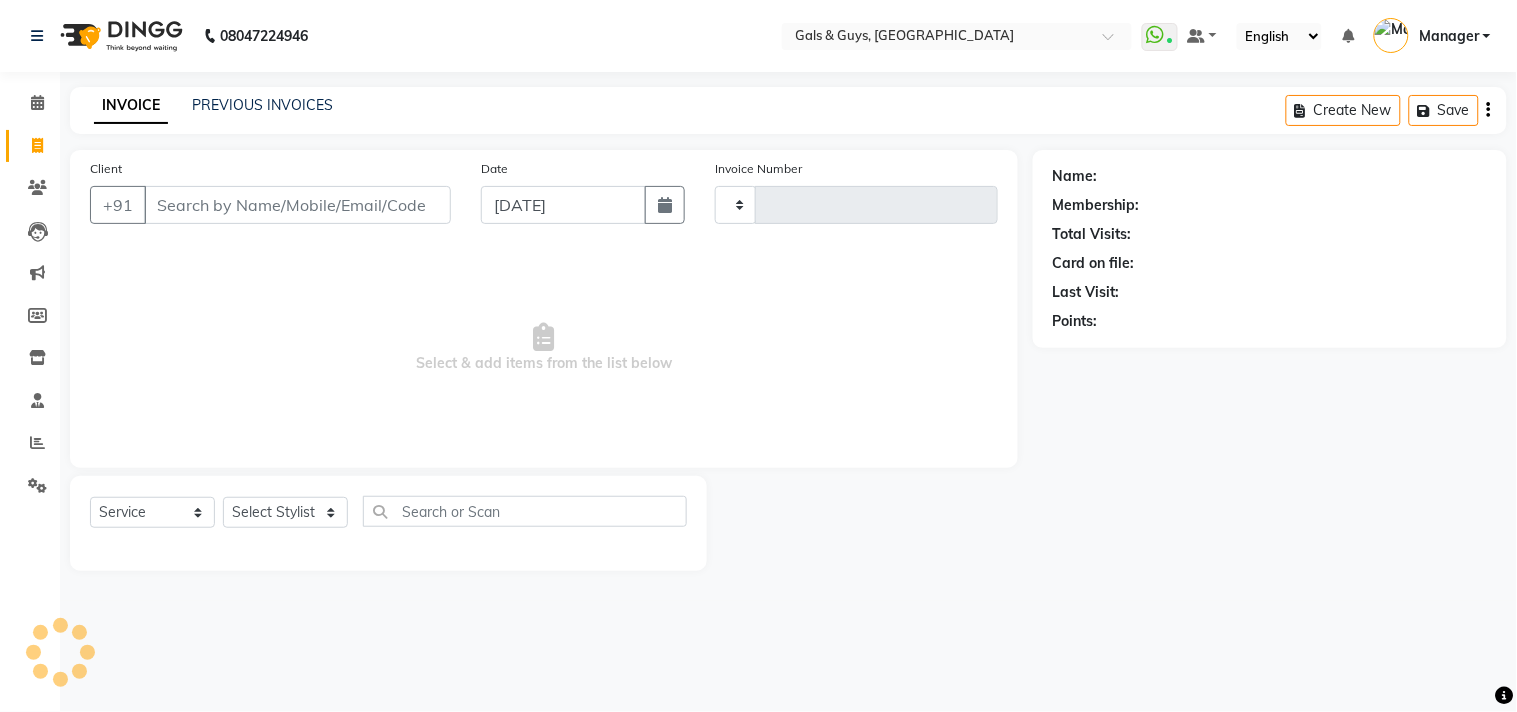 type on "0479" 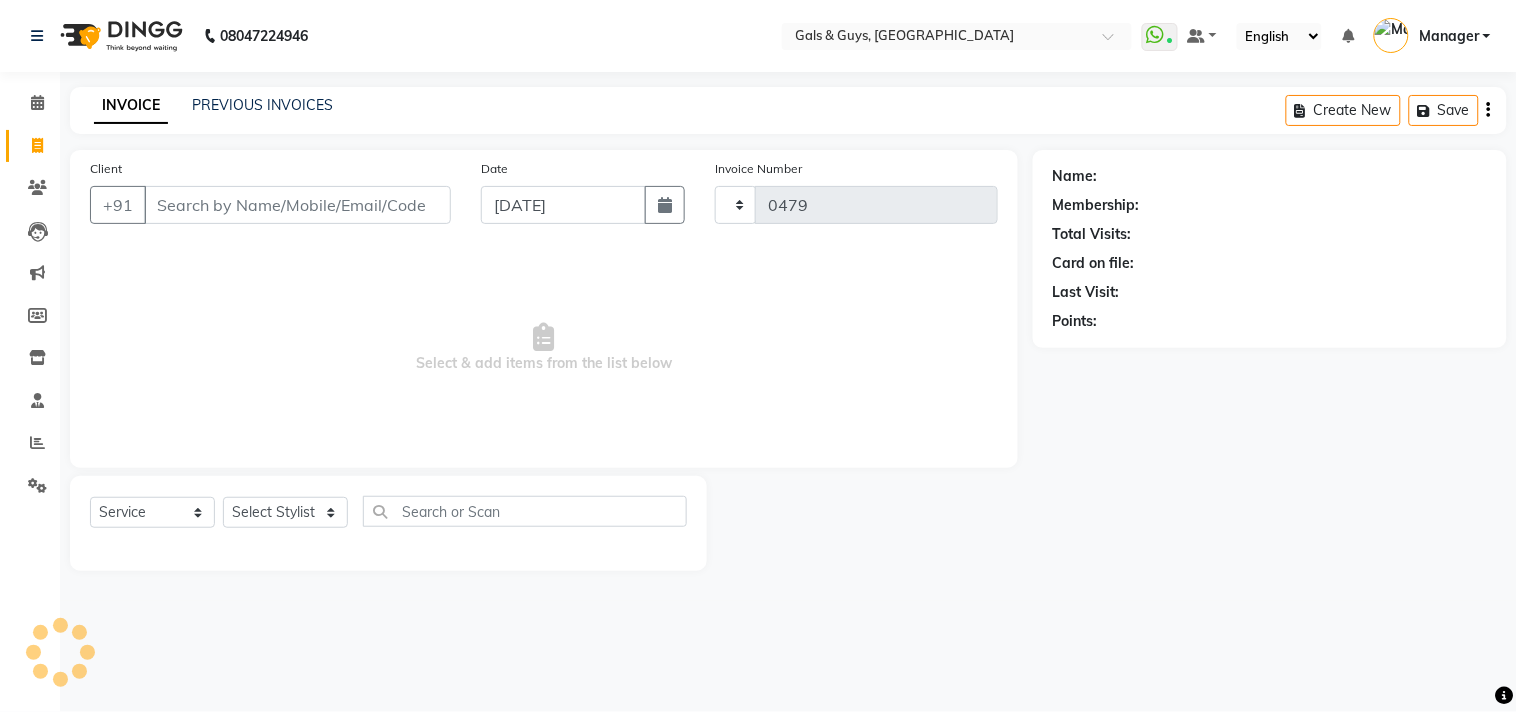 select on "7505" 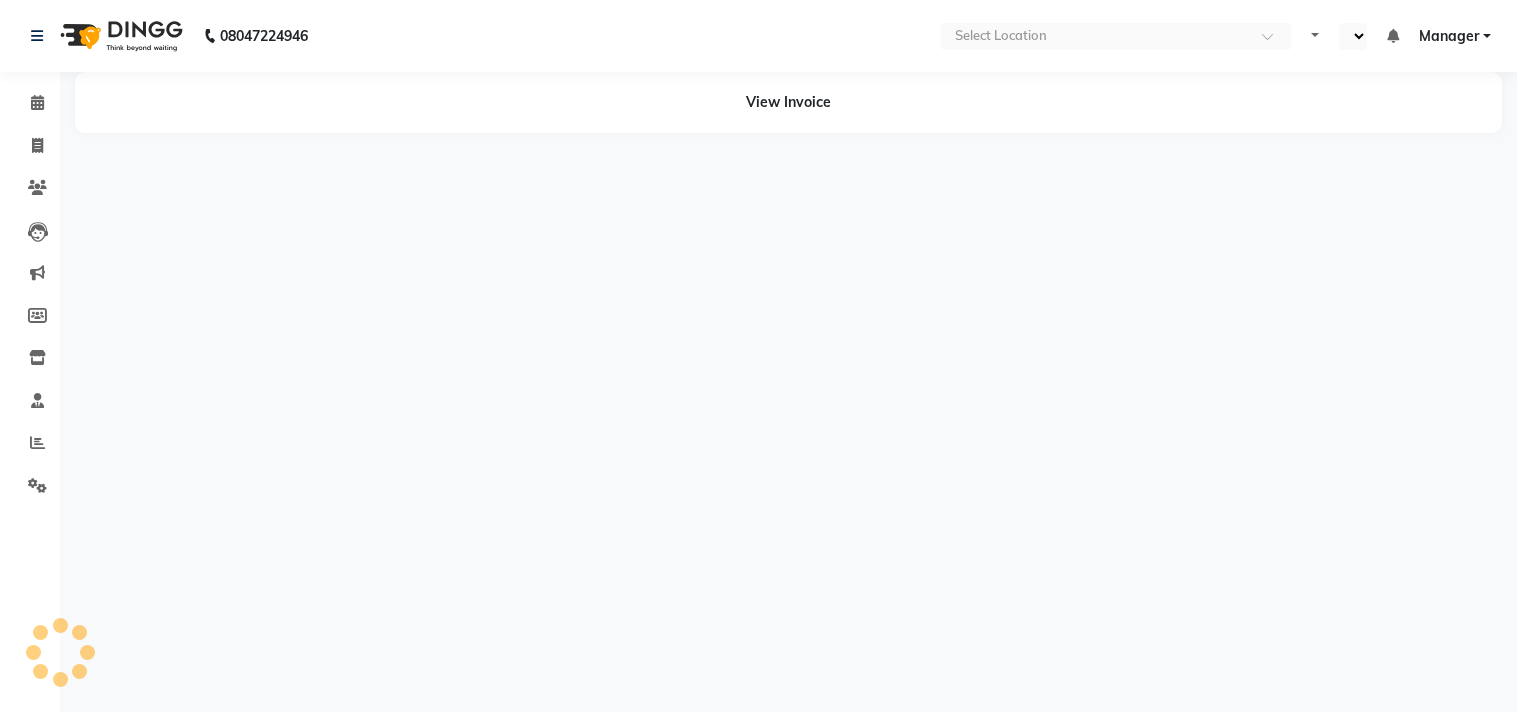 scroll, scrollTop: 0, scrollLeft: 0, axis: both 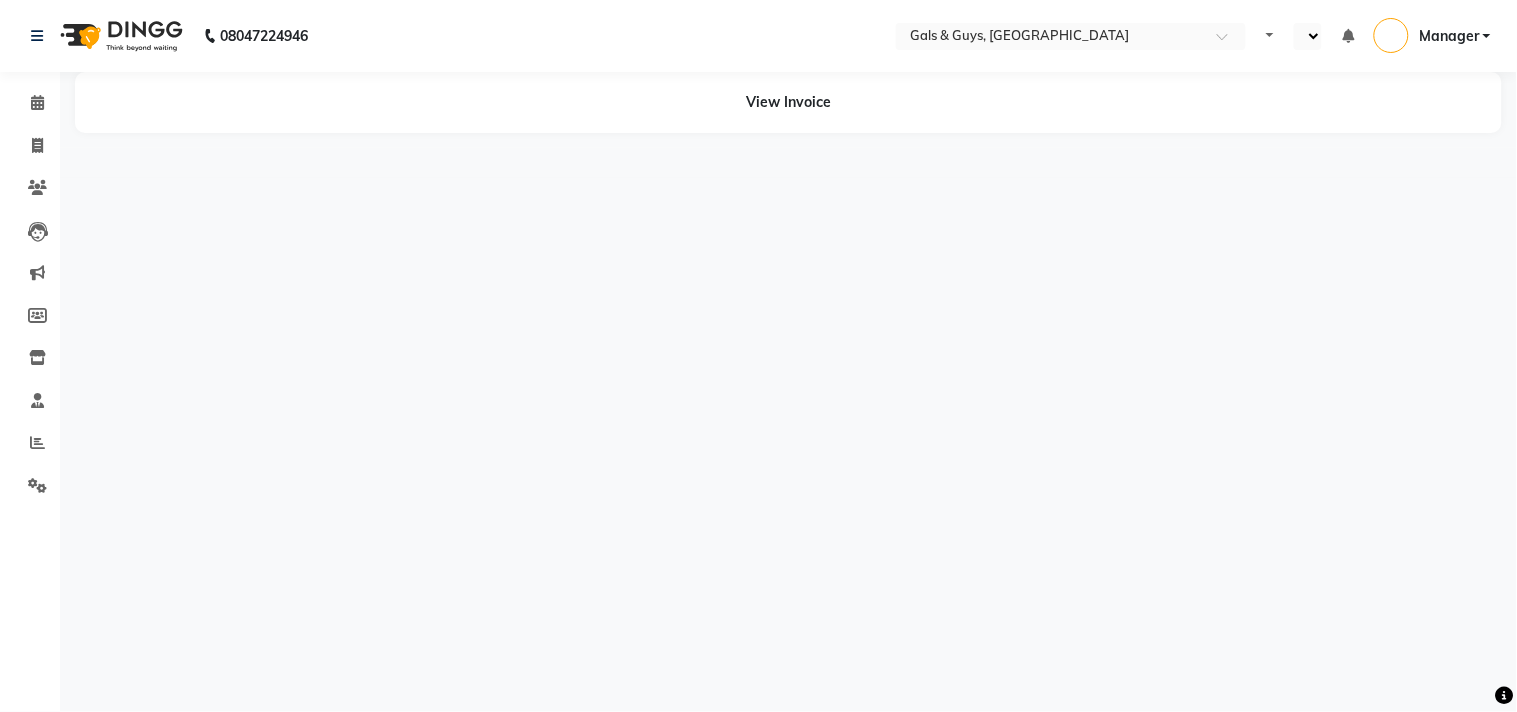 select on "en" 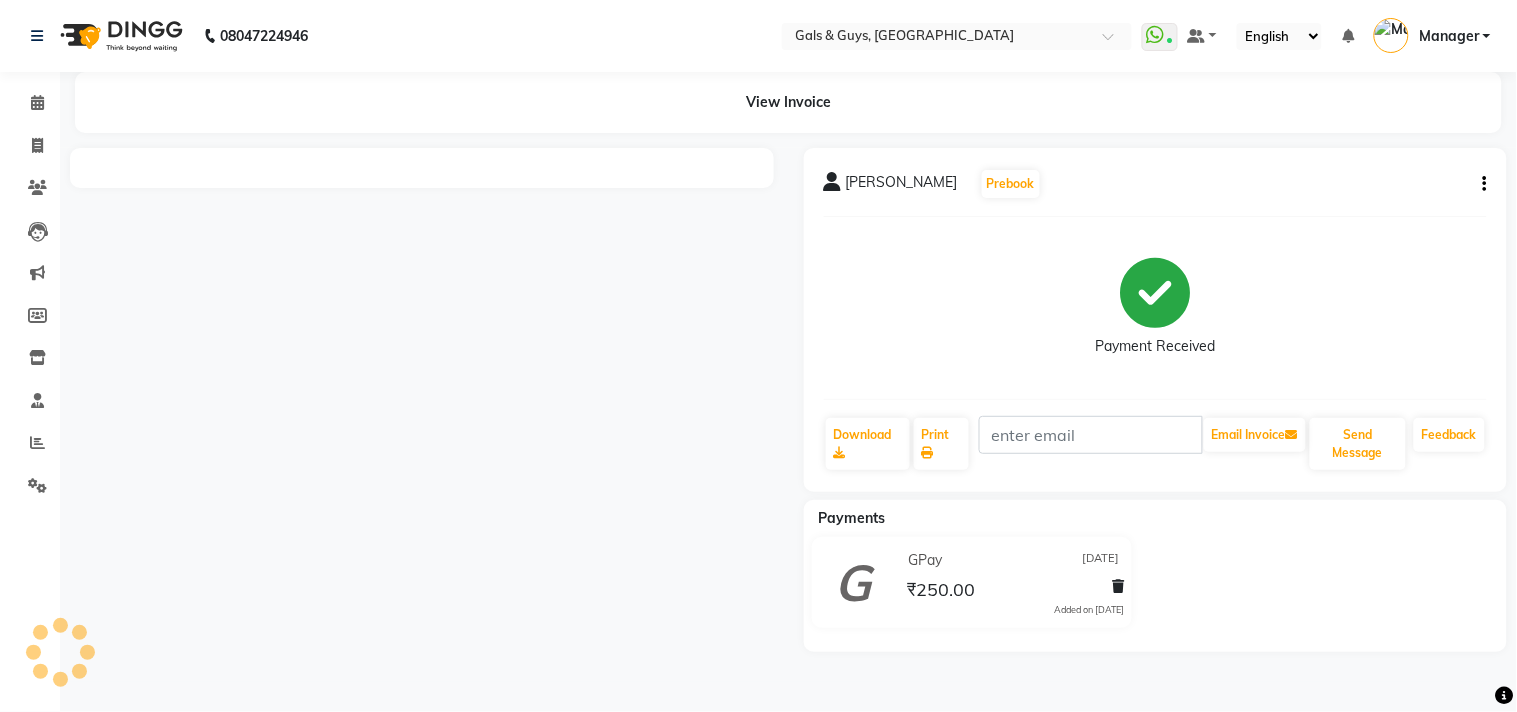 scroll, scrollTop: 0, scrollLeft: 0, axis: both 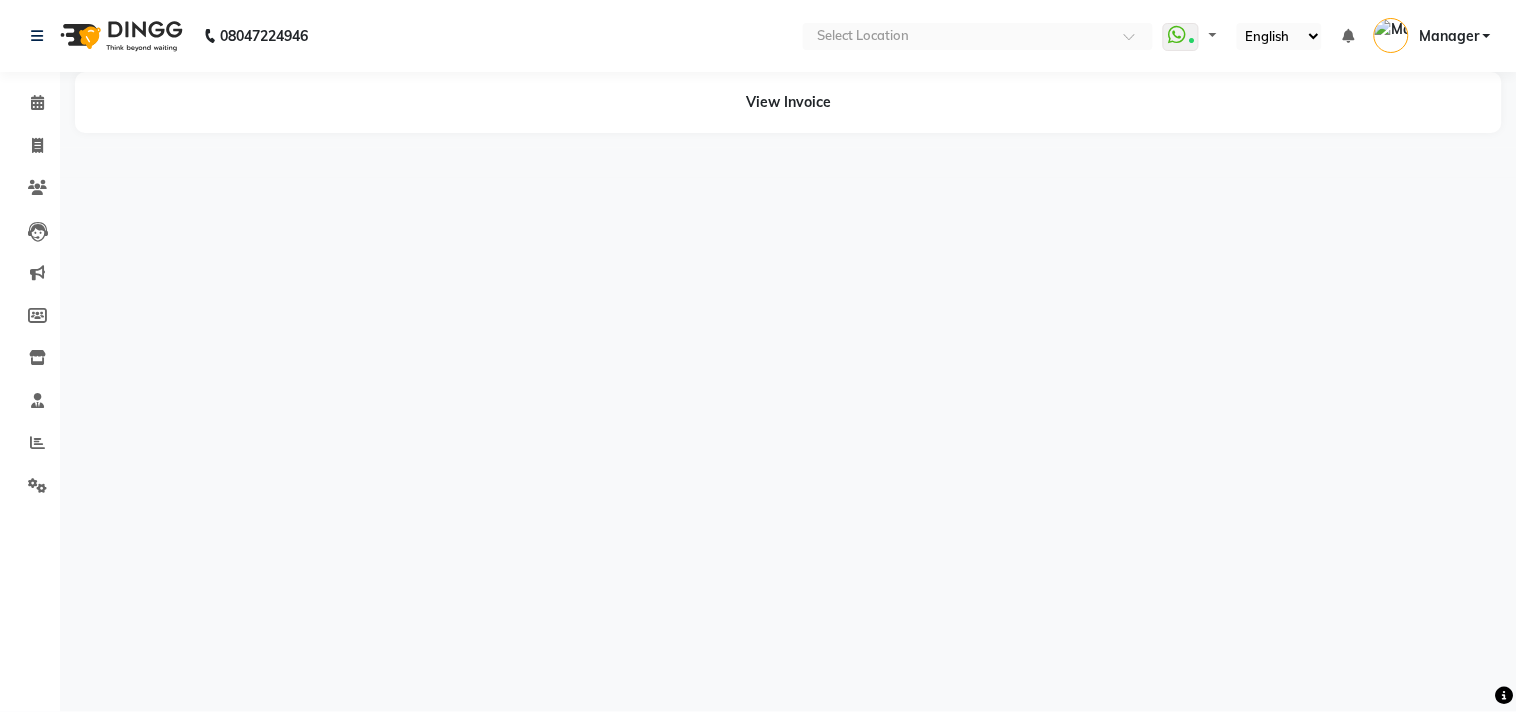 select on "en" 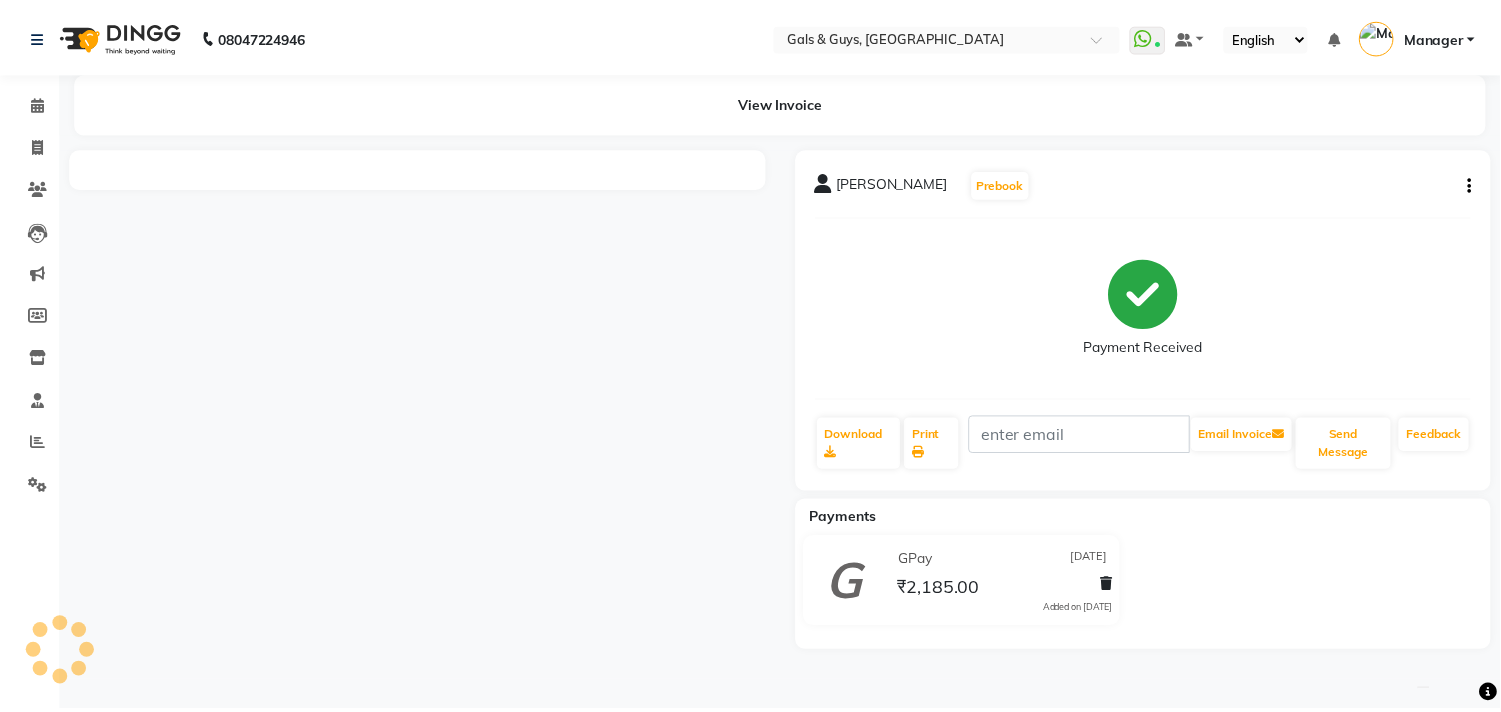 scroll, scrollTop: 0, scrollLeft: 0, axis: both 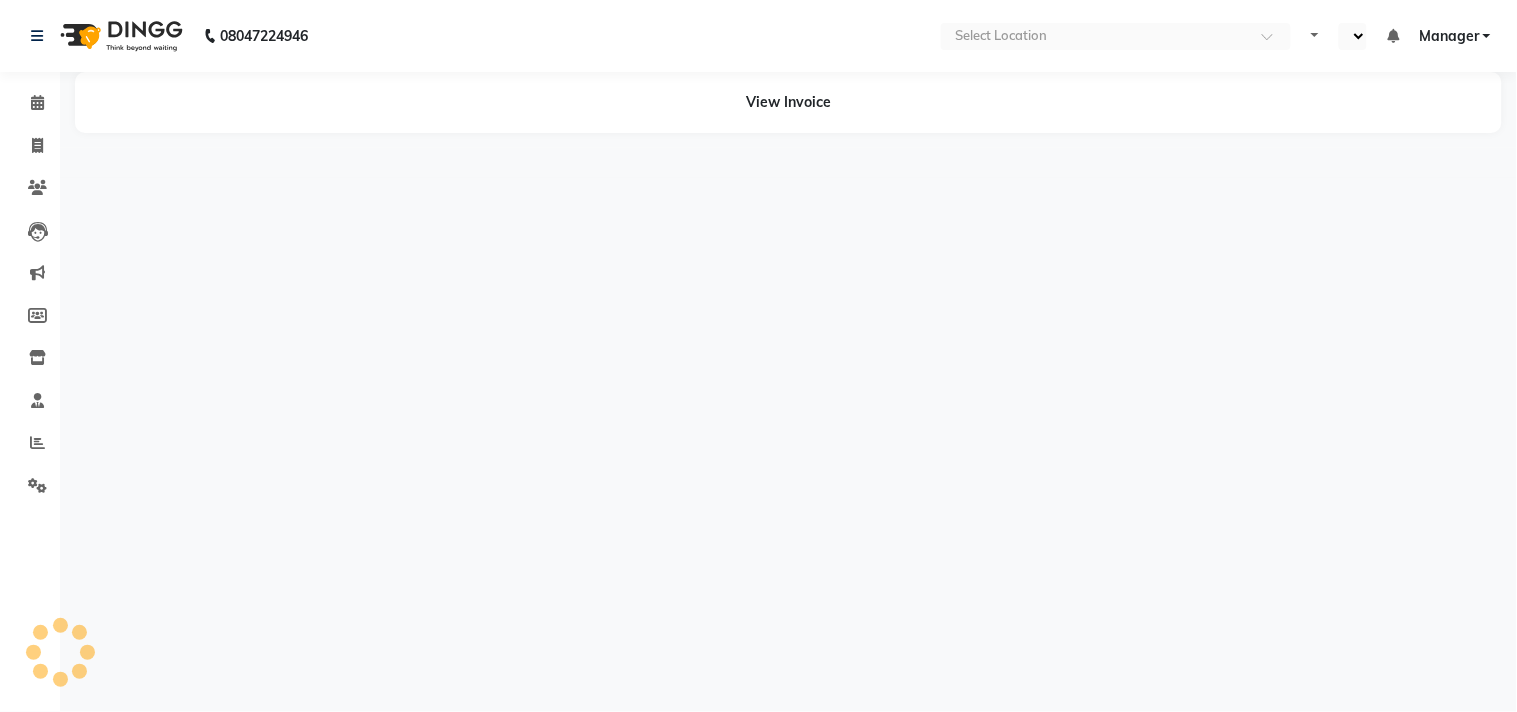 select on "en" 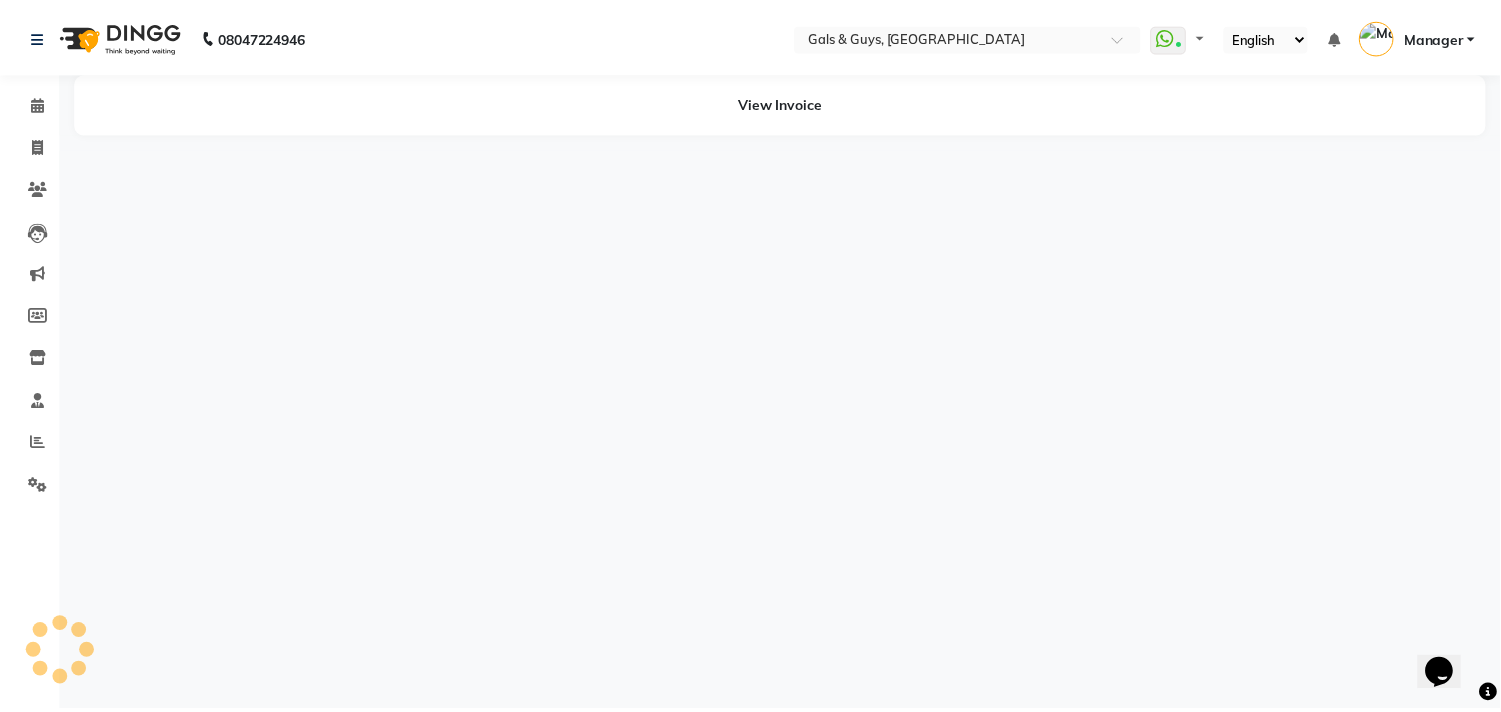 scroll, scrollTop: 0, scrollLeft: 0, axis: both 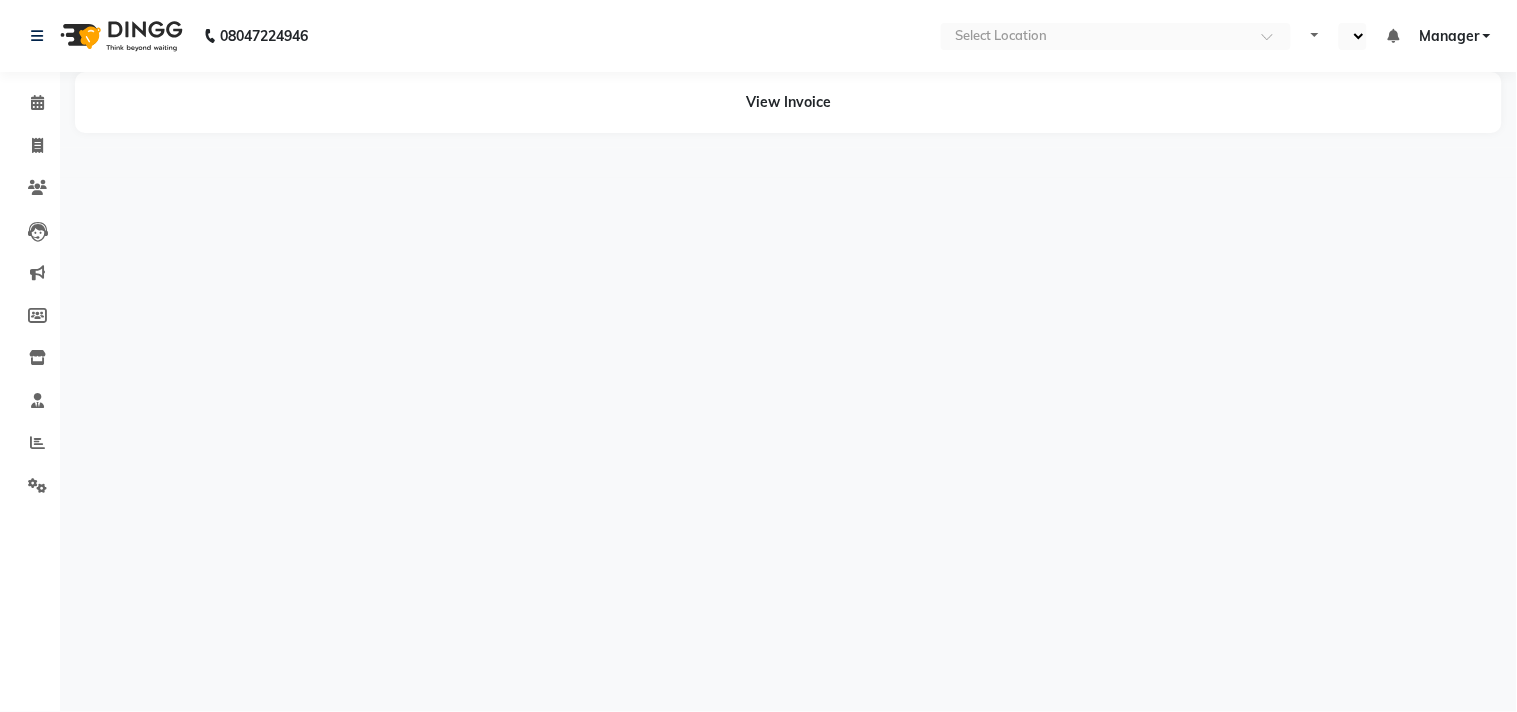 select on "en" 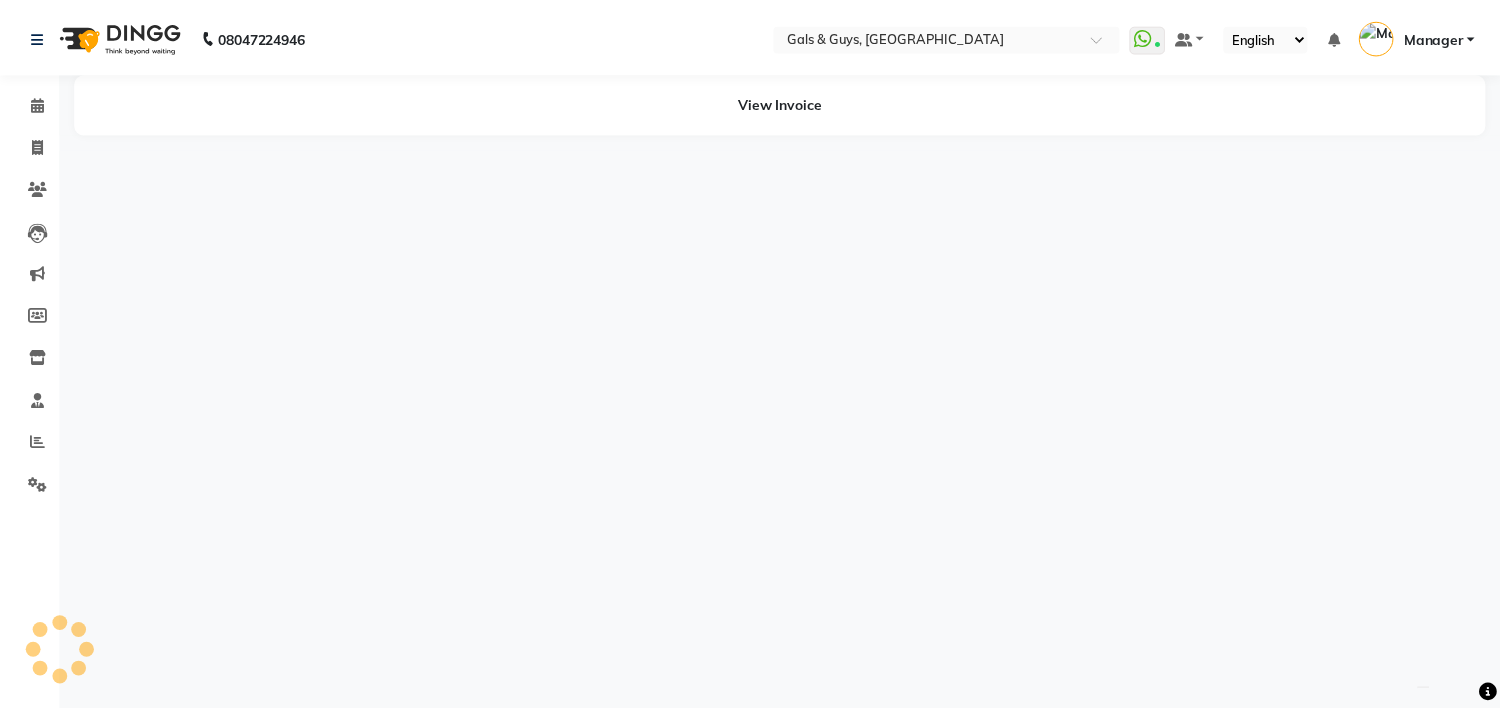 scroll, scrollTop: 0, scrollLeft: 0, axis: both 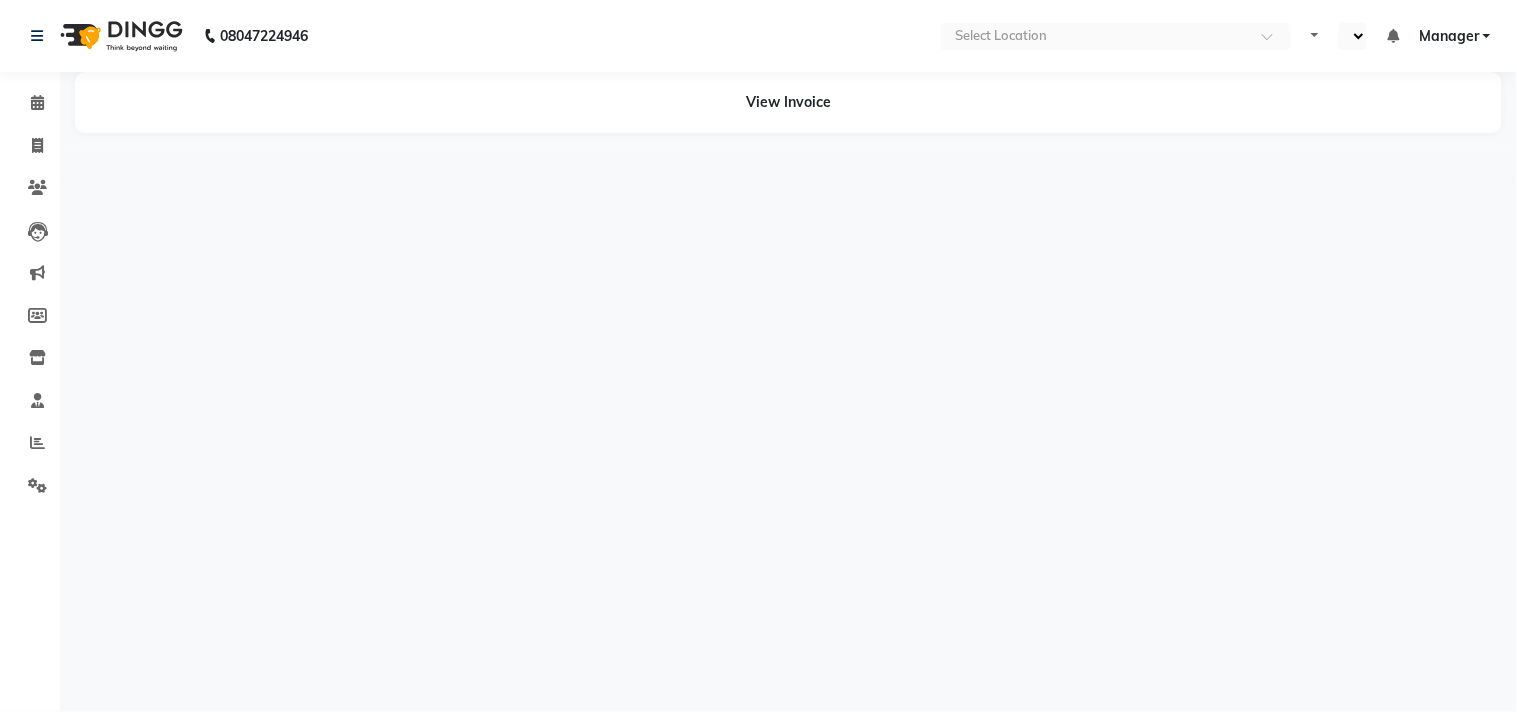 select on "en" 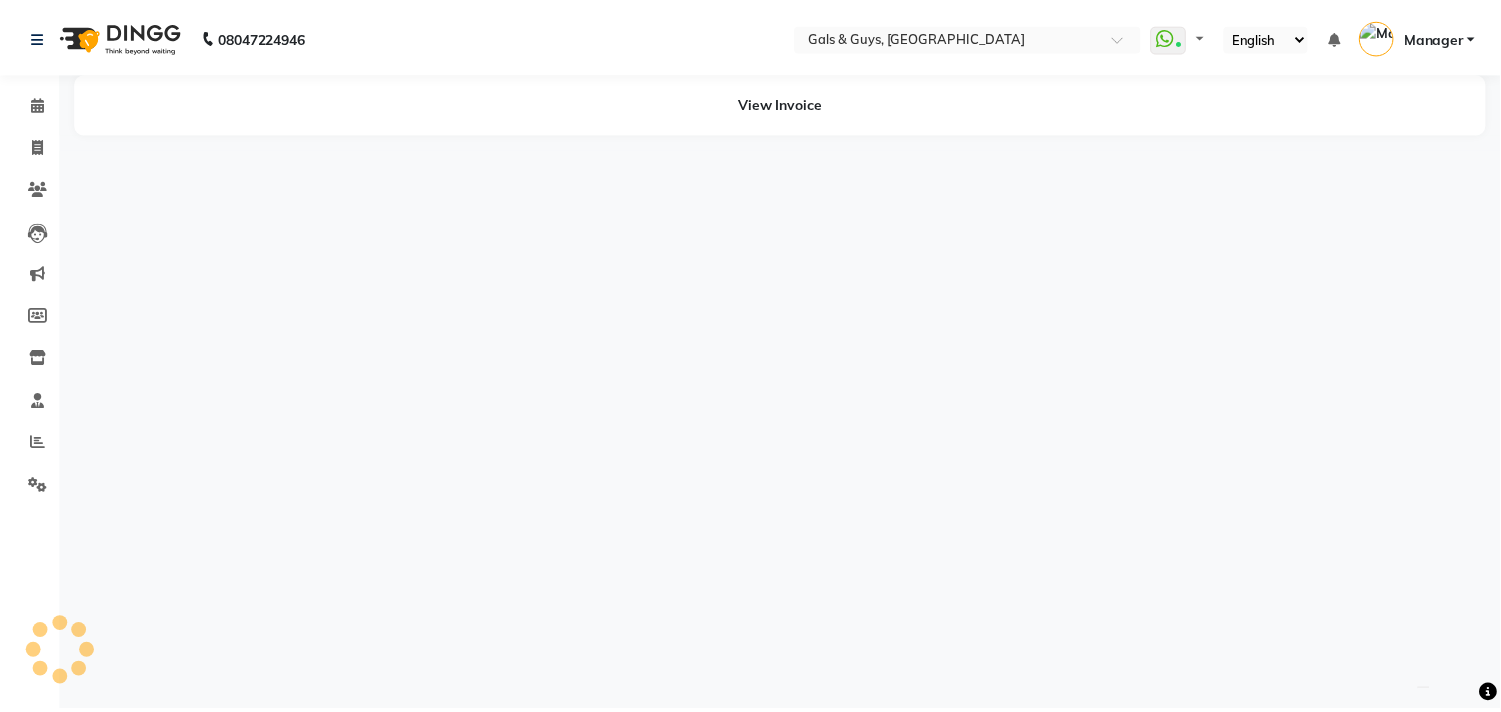 scroll, scrollTop: 0, scrollLeft: 0, axis: both 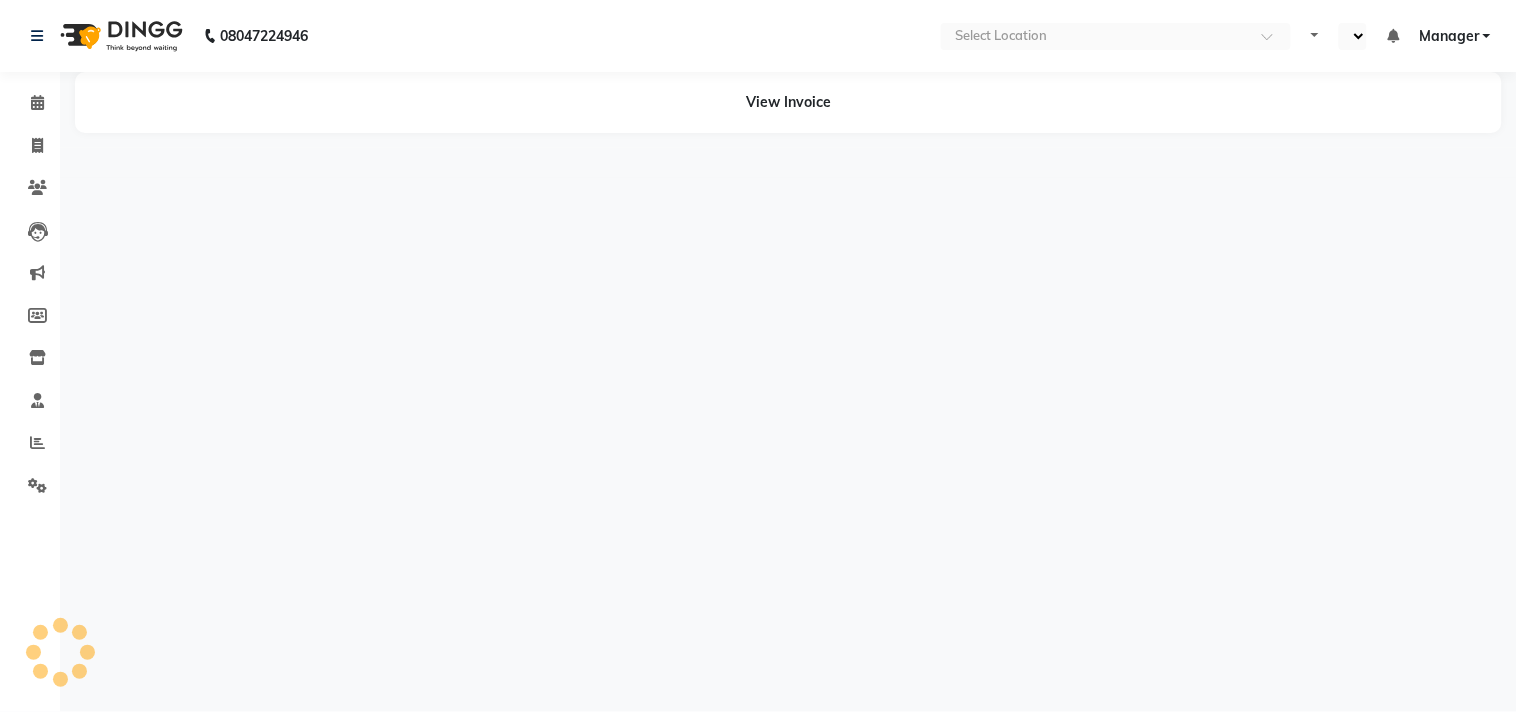 select on "en" 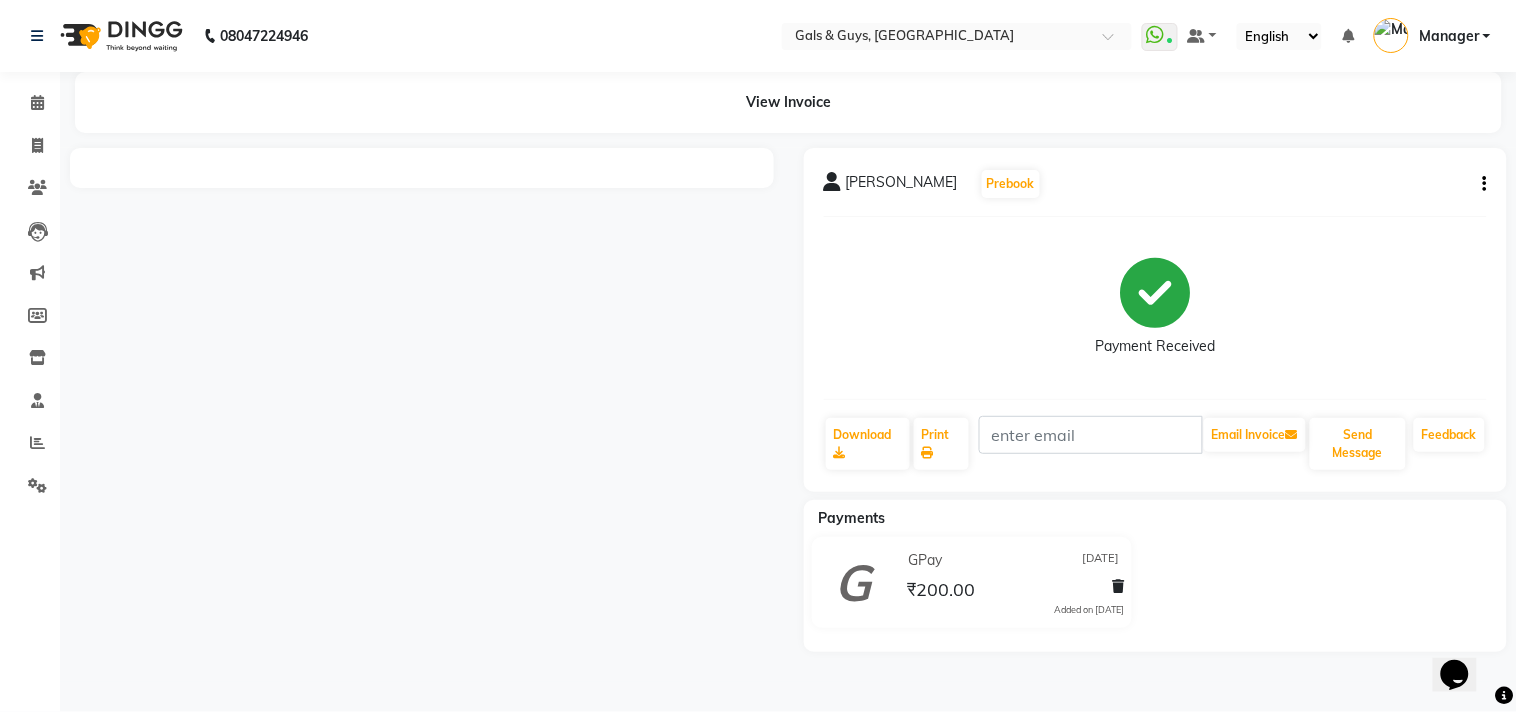 scroll, scrollTop: 0, scrollLeft: 0, axis: both 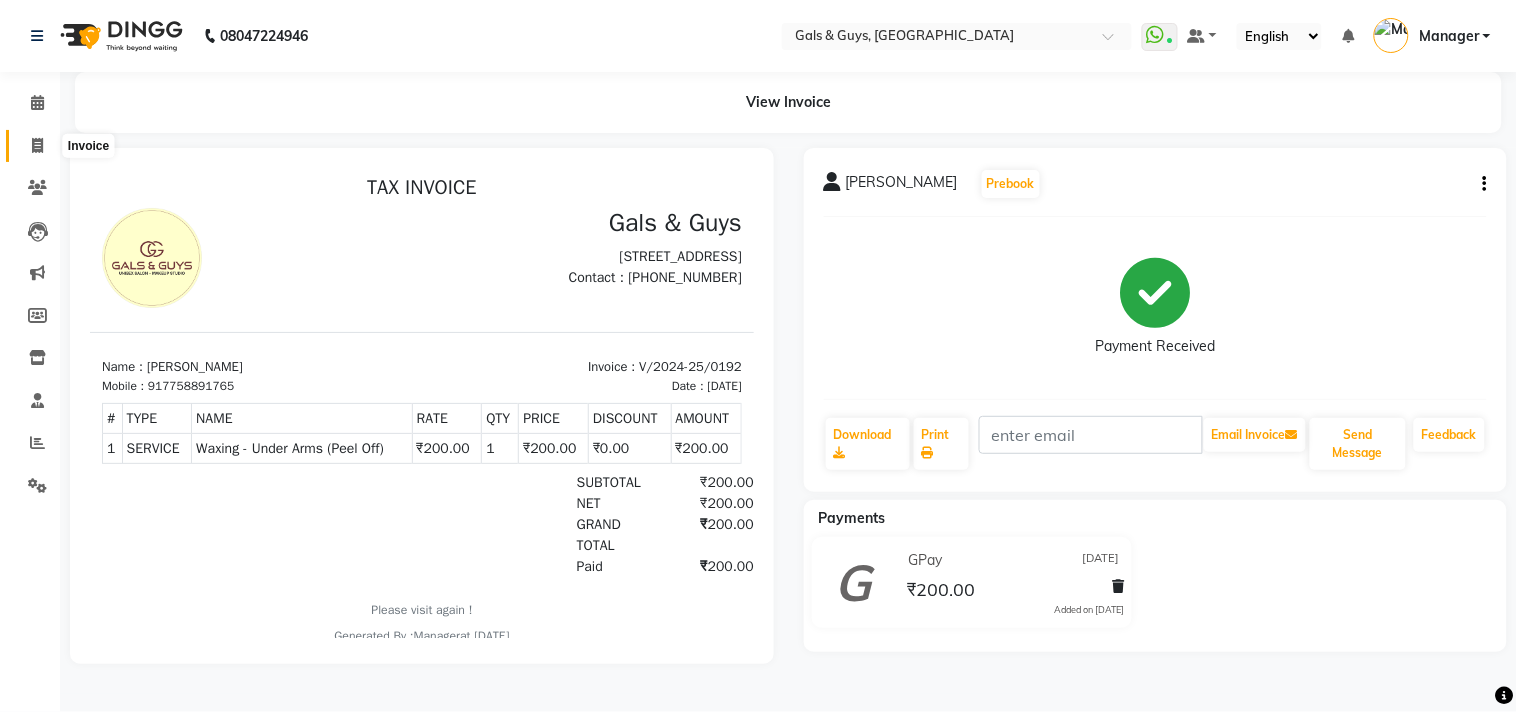 click 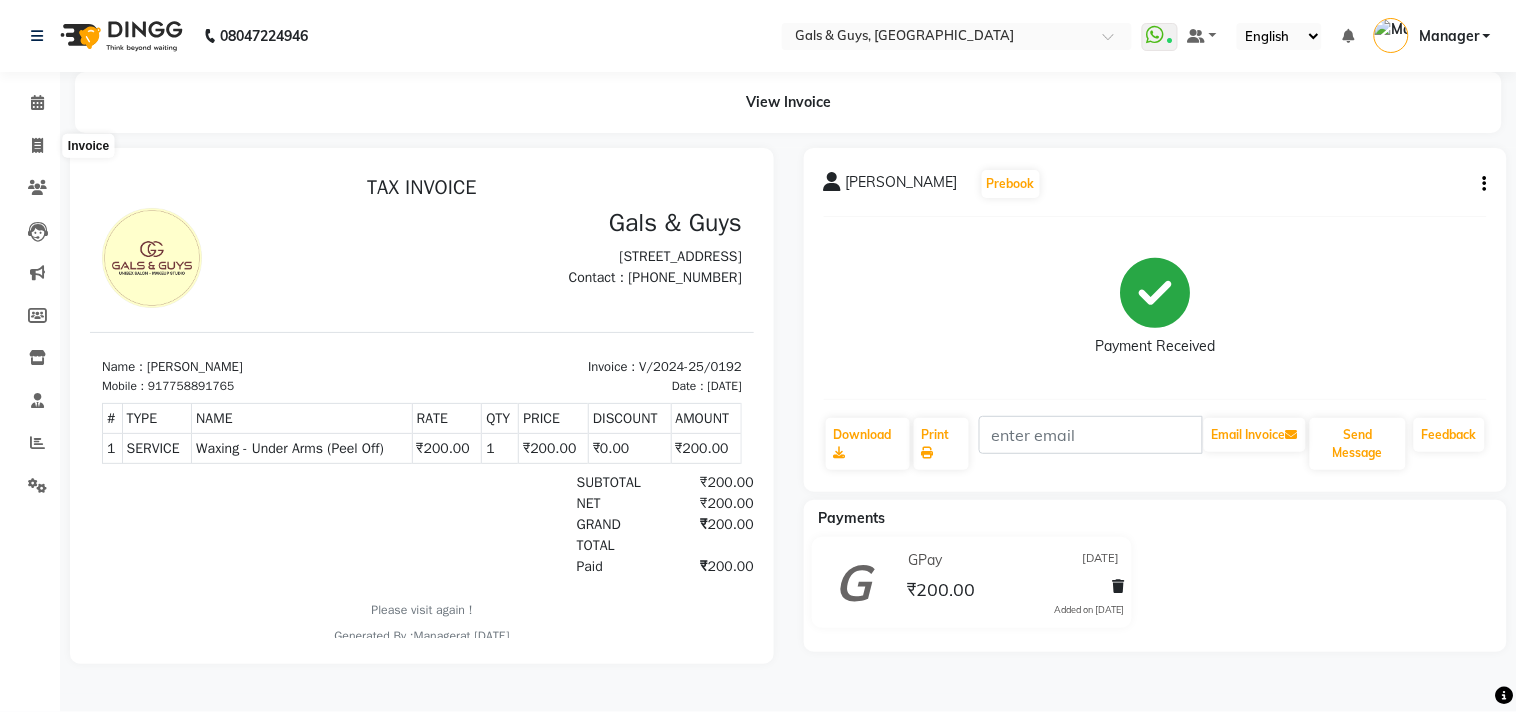 select on "service" 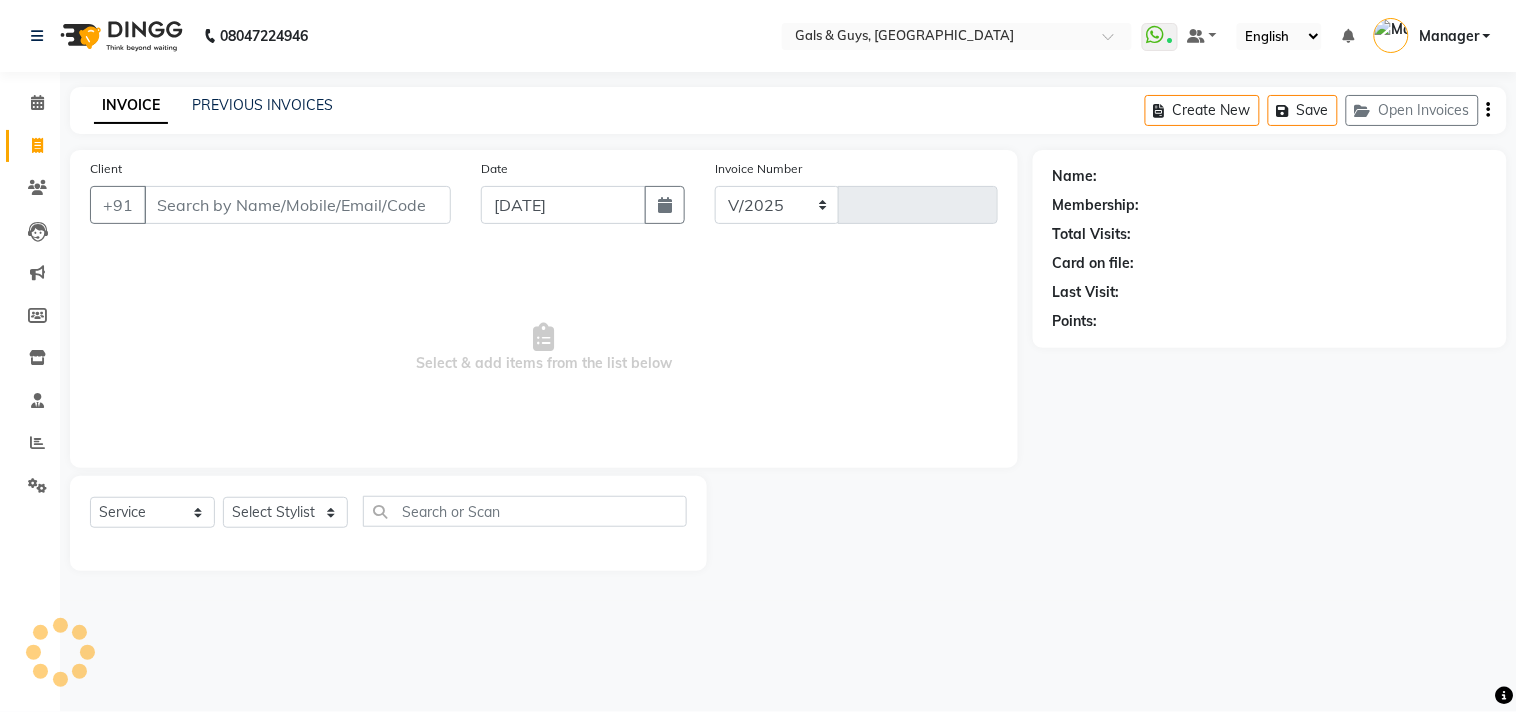 select on "7505" 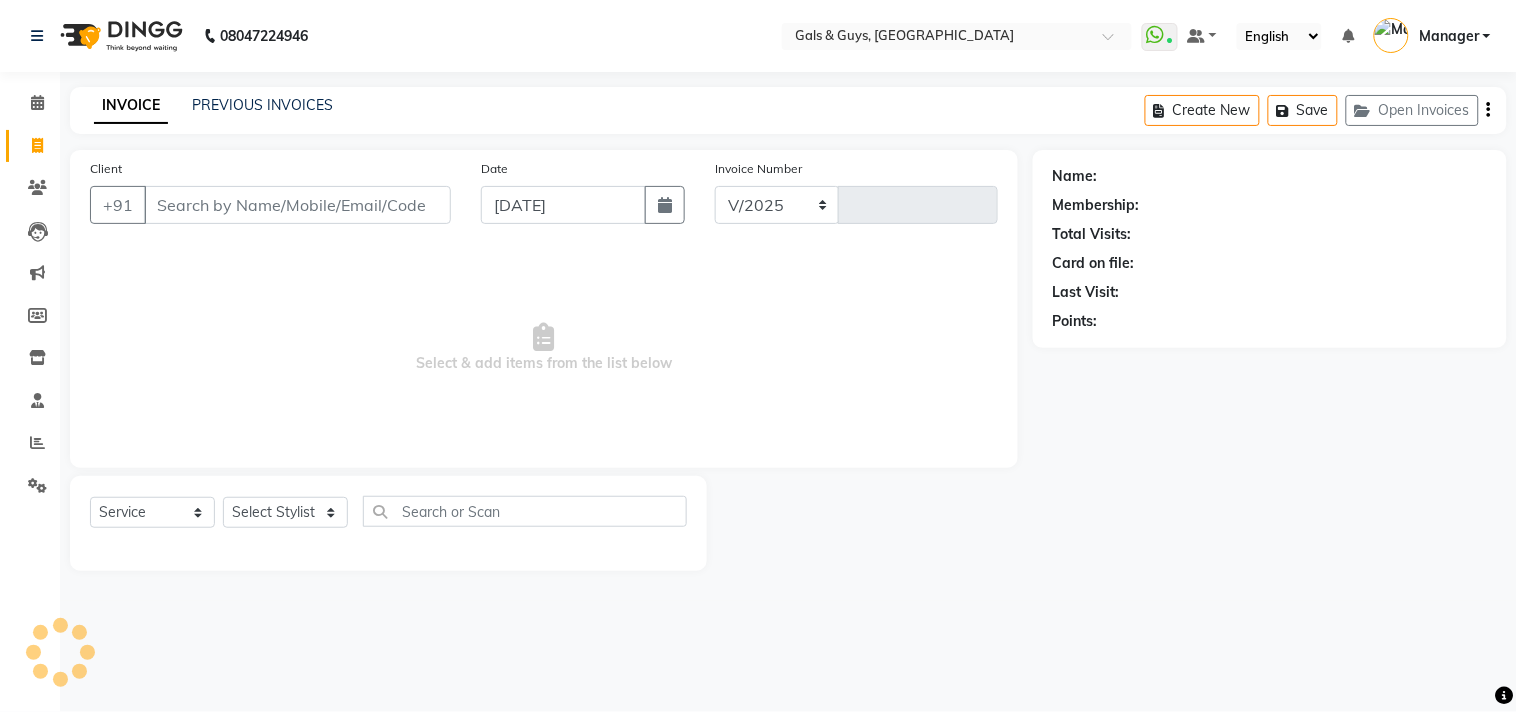 type on "0478" 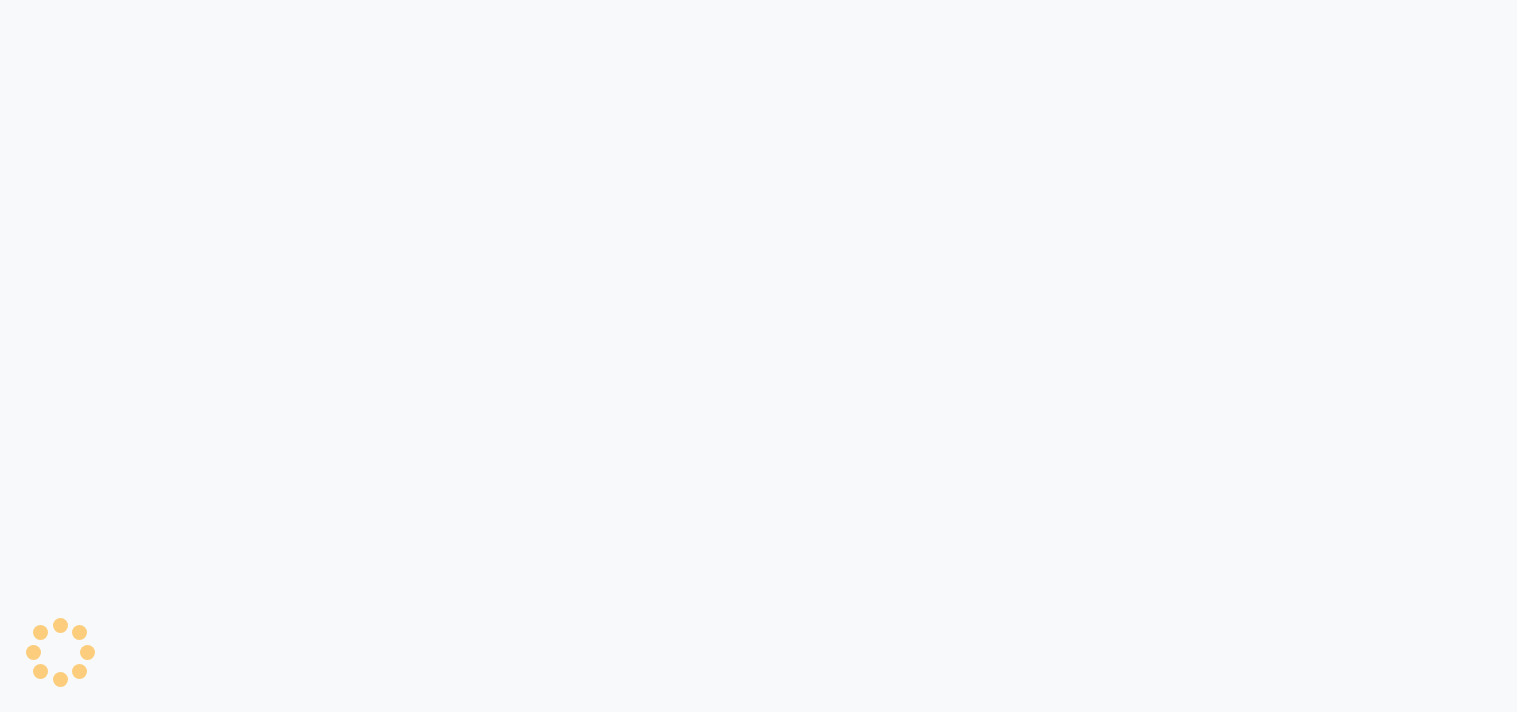 scroll, scrollTop: 0, scrollLeft: 0, axis: both 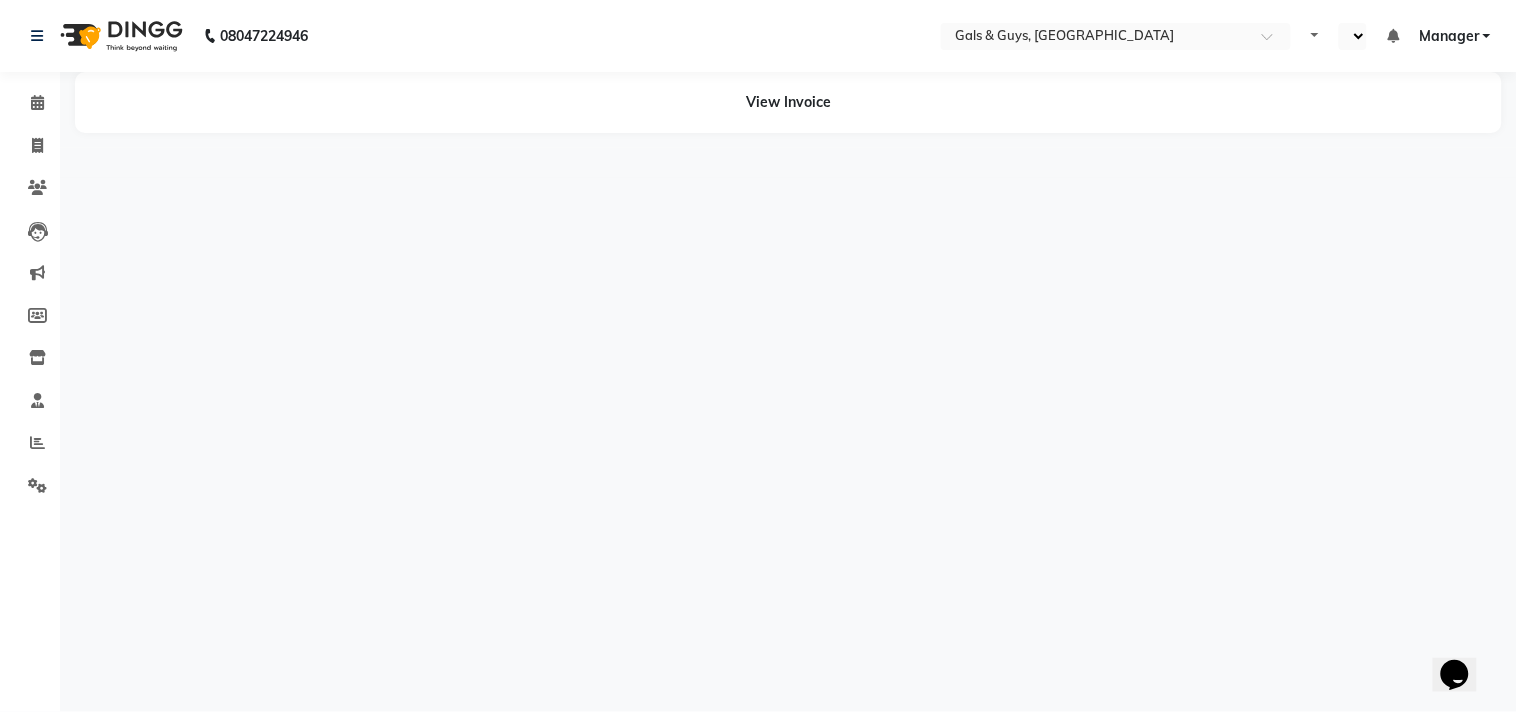 select on "en" 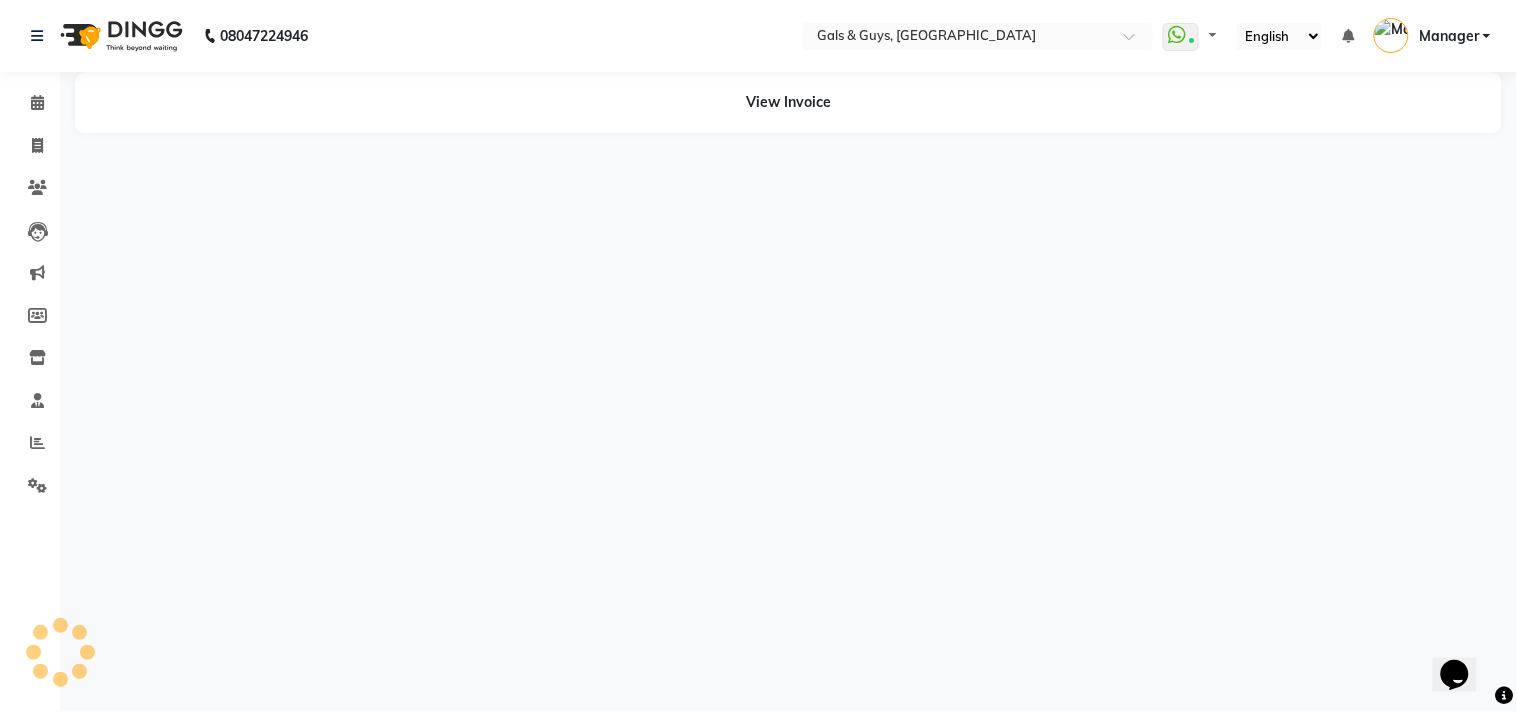 scroll, scrollTop: 0, scrollLeft: 0, axis: both 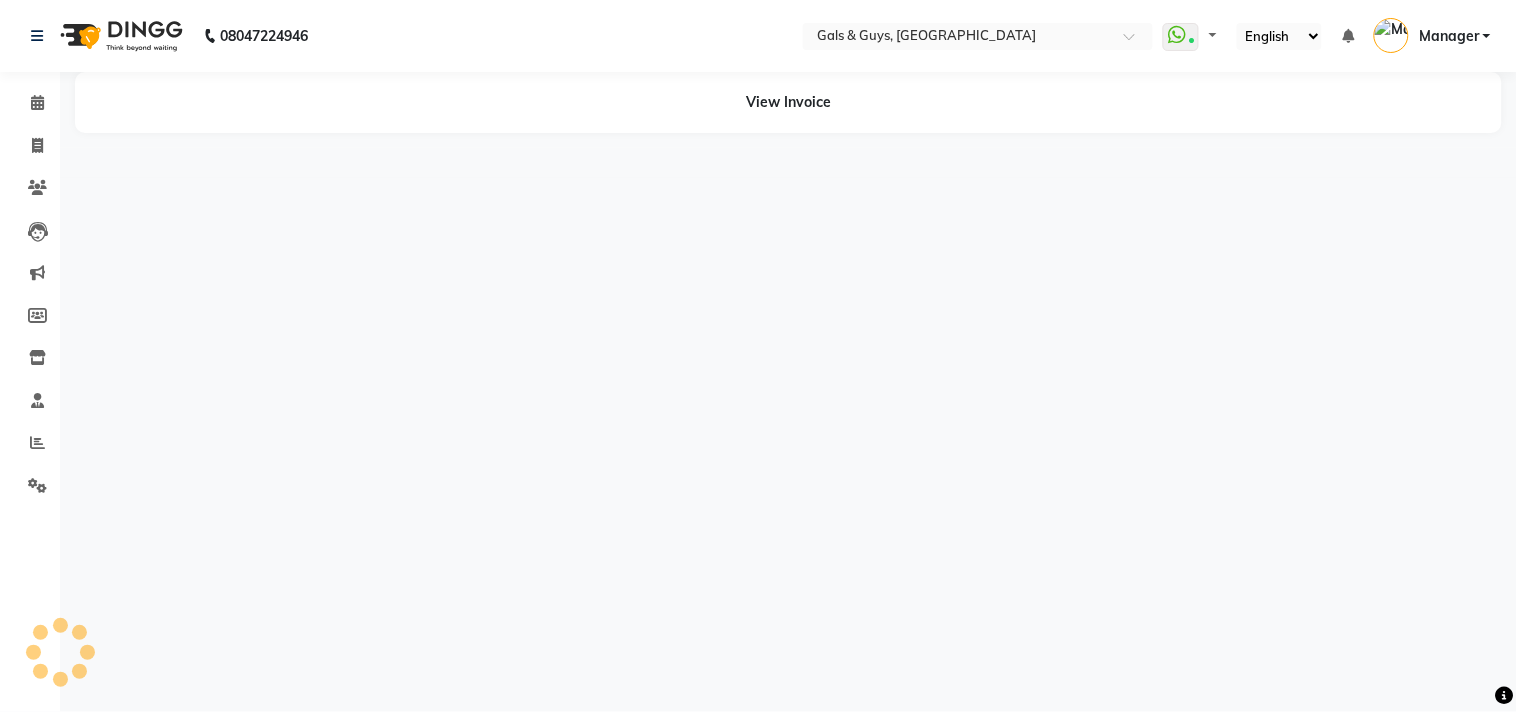 select on "en" 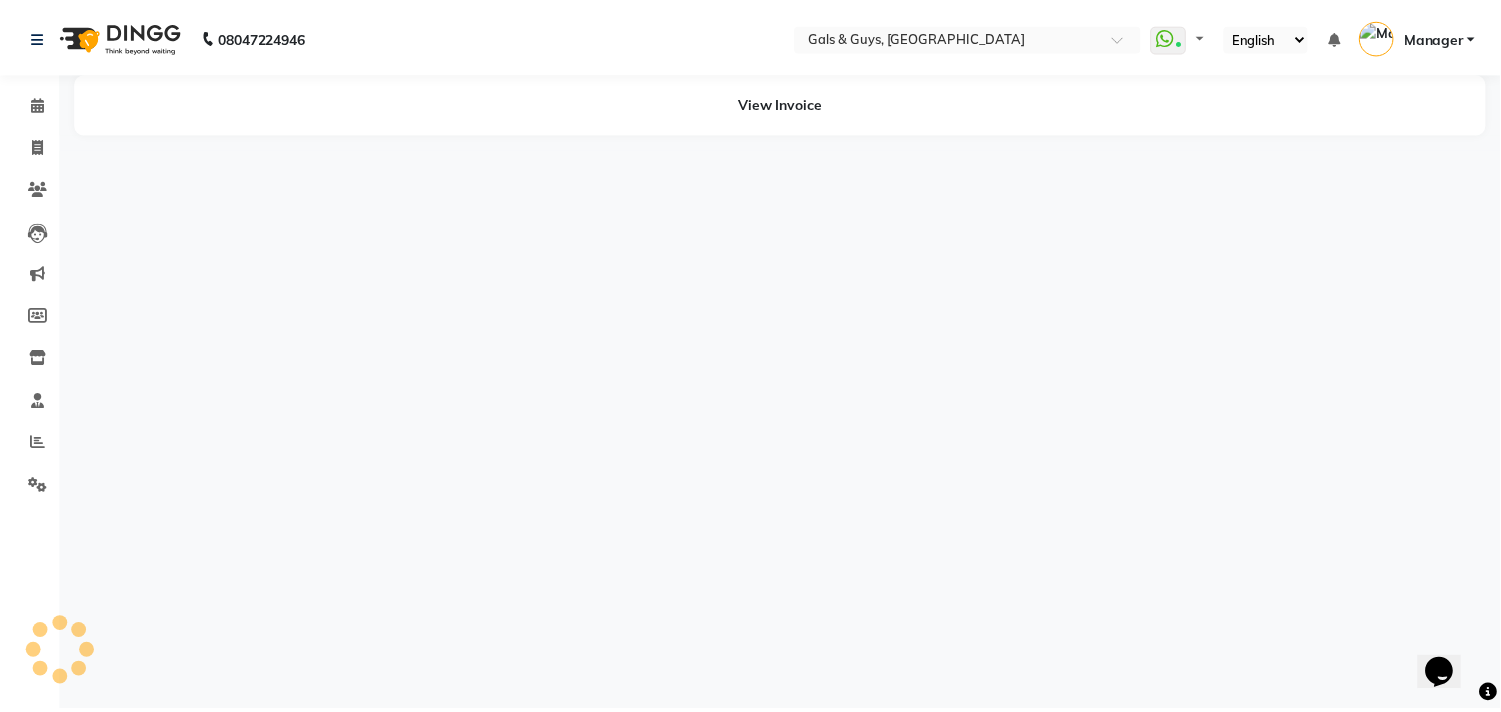 scroll, scrollTop: 0, scrollLeft: 0, axis: both 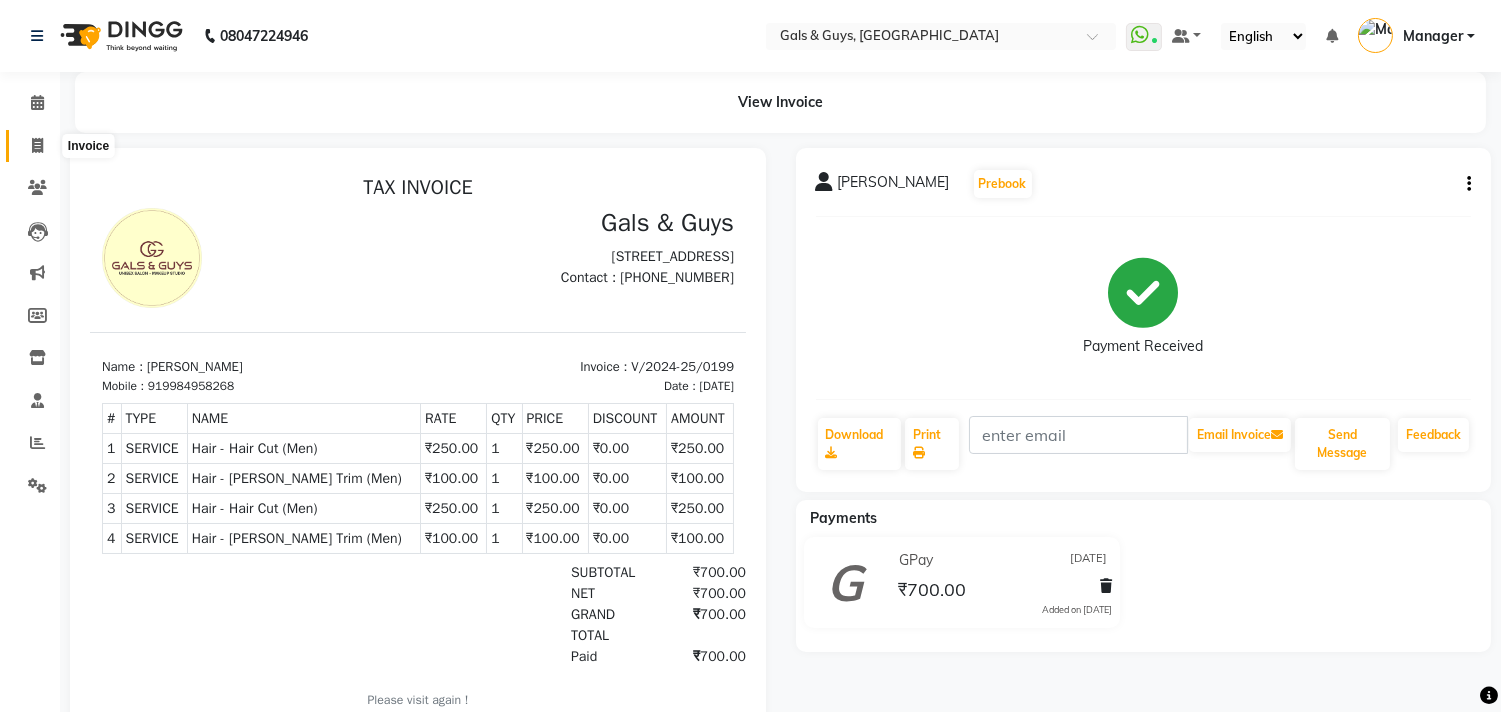 click 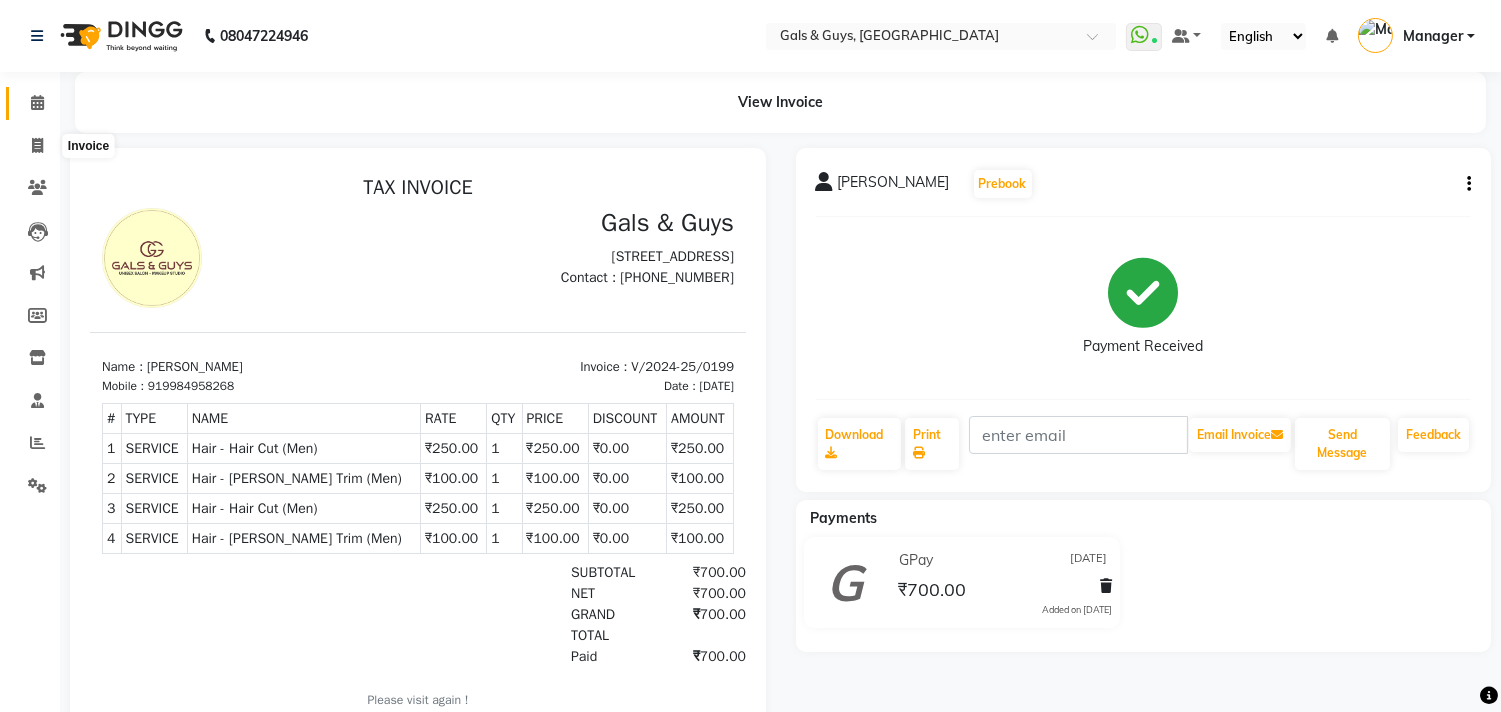 select on "service" 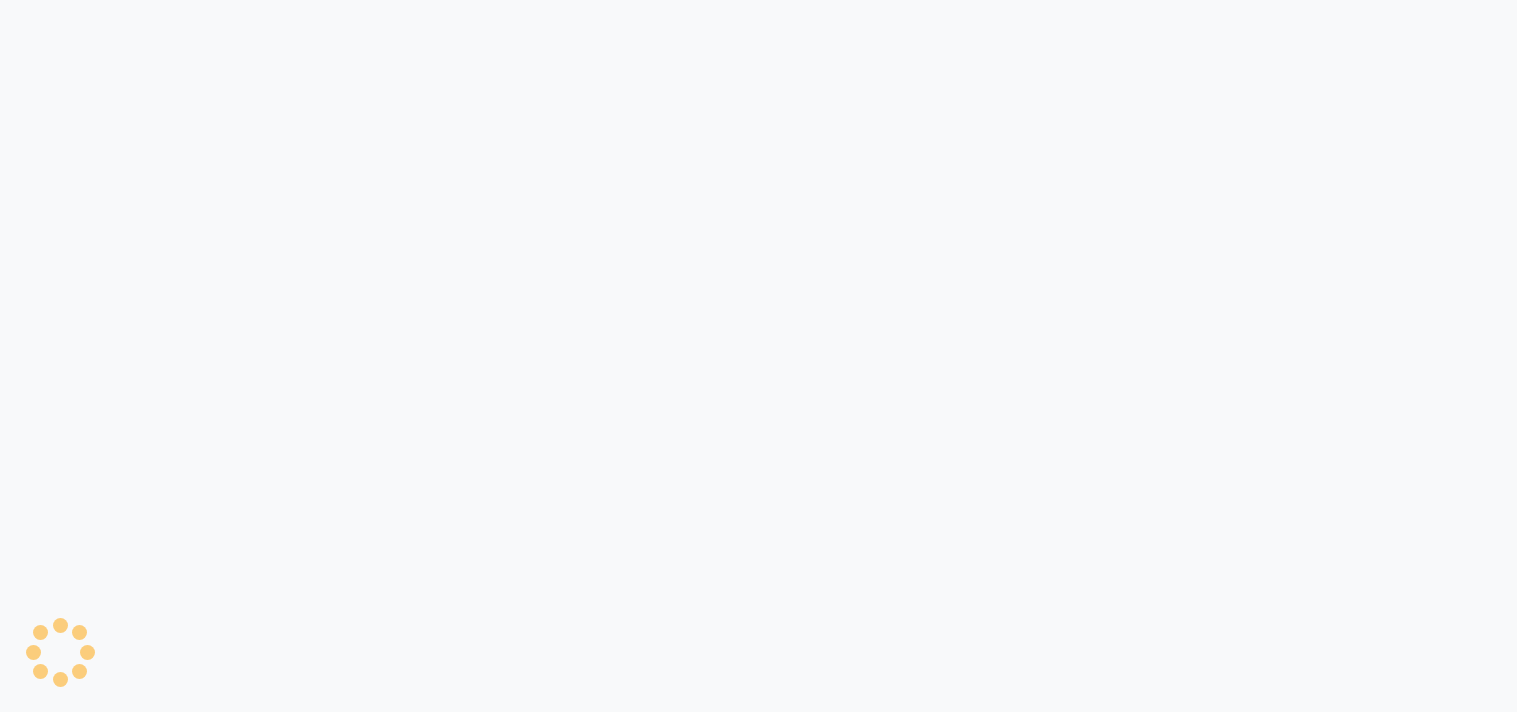 scroll, scrollTop: 0, scrollLeft: 0, axis: both 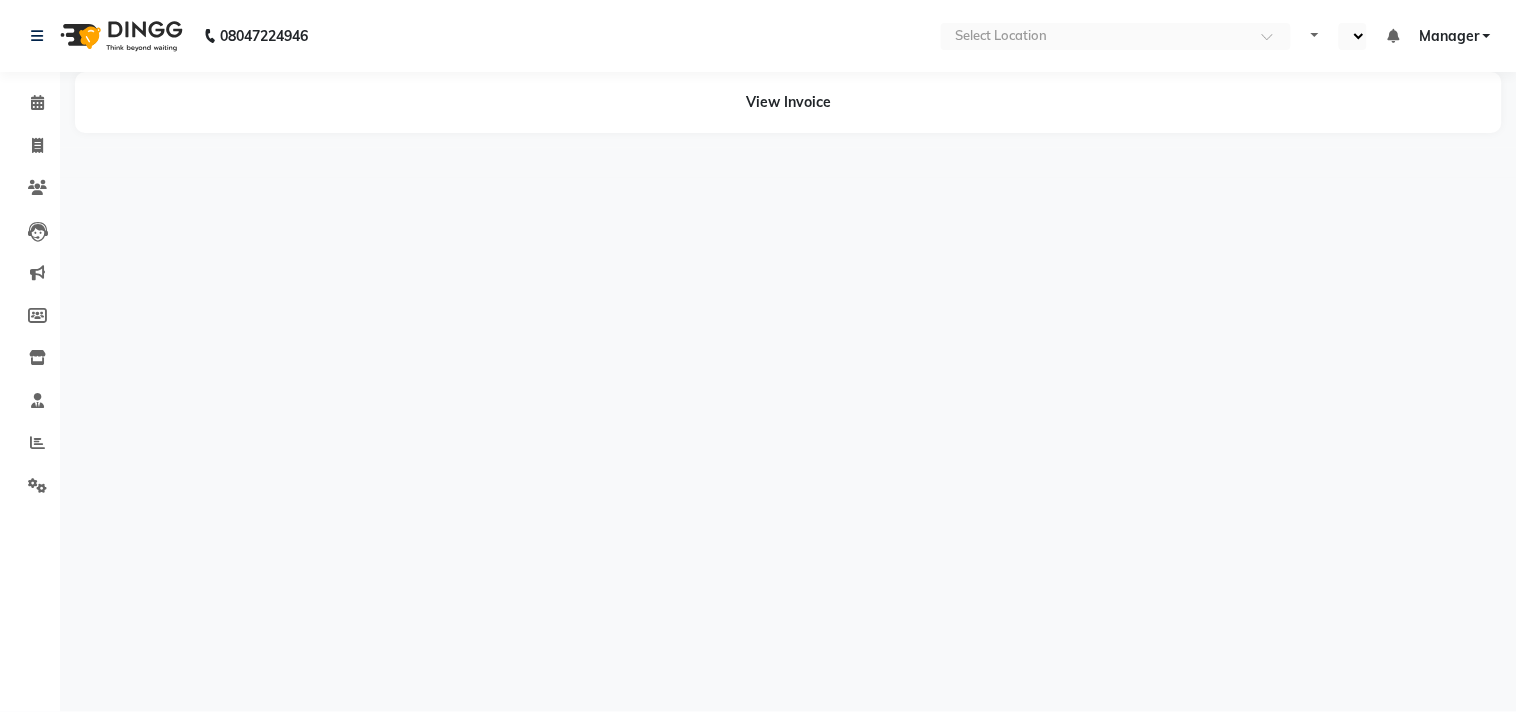 select on "en" 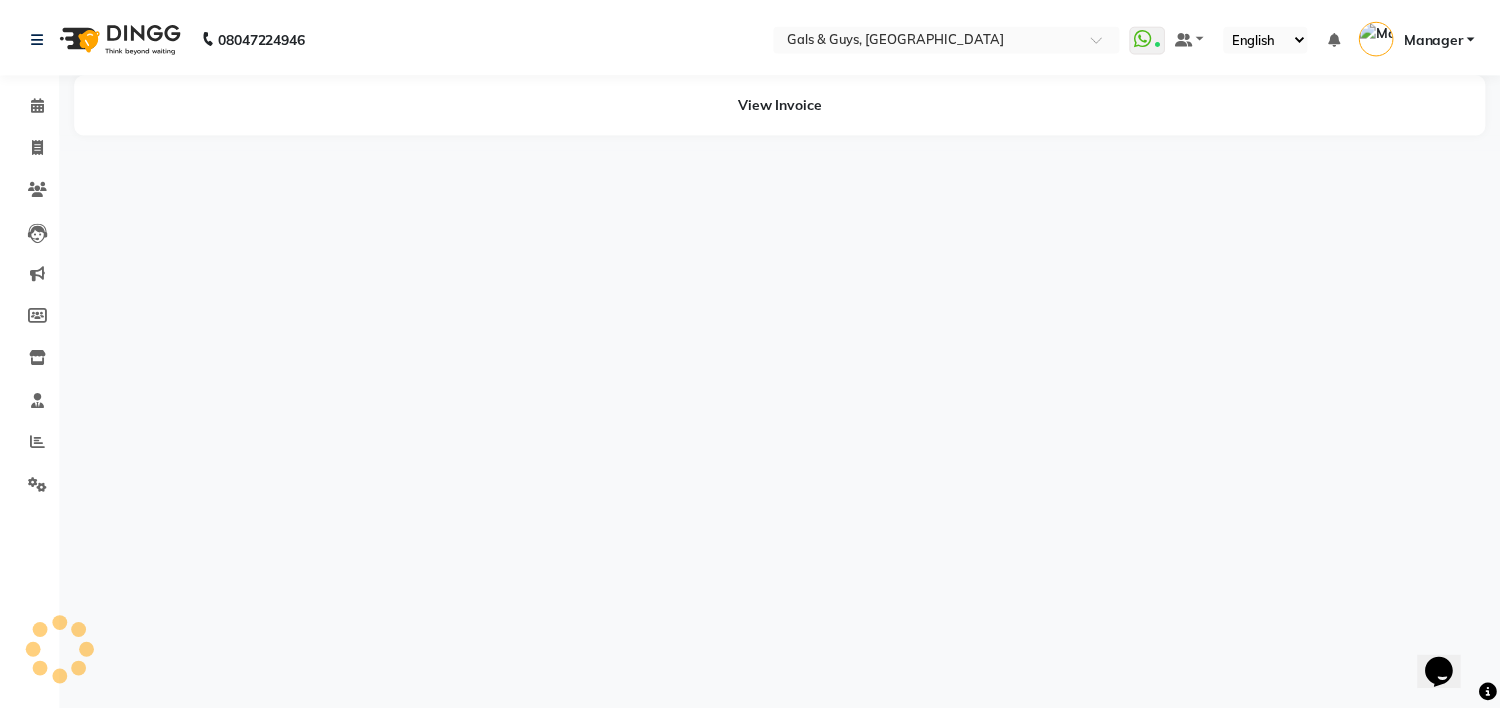 scroll, scrollTop: 0, scrollLeft: 0, axis: both 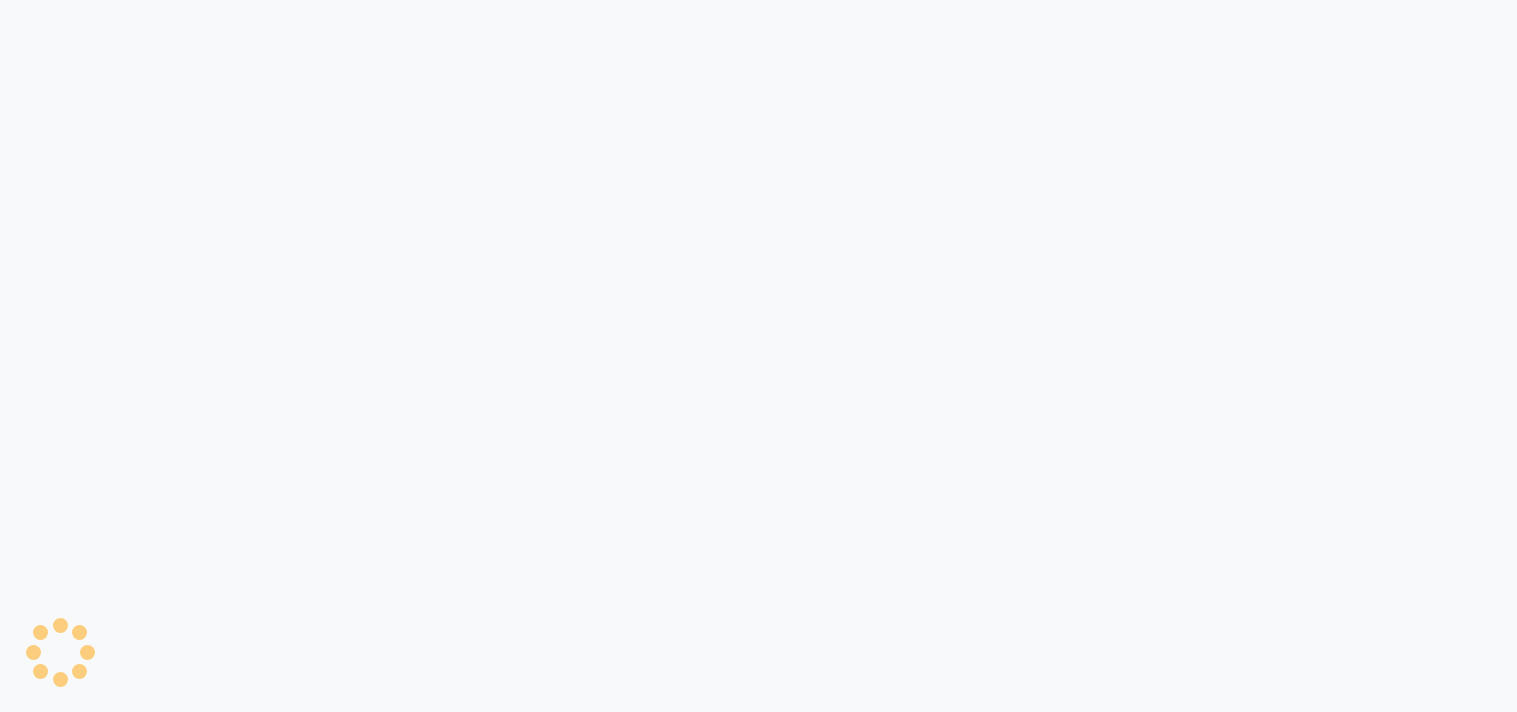 select on "service" 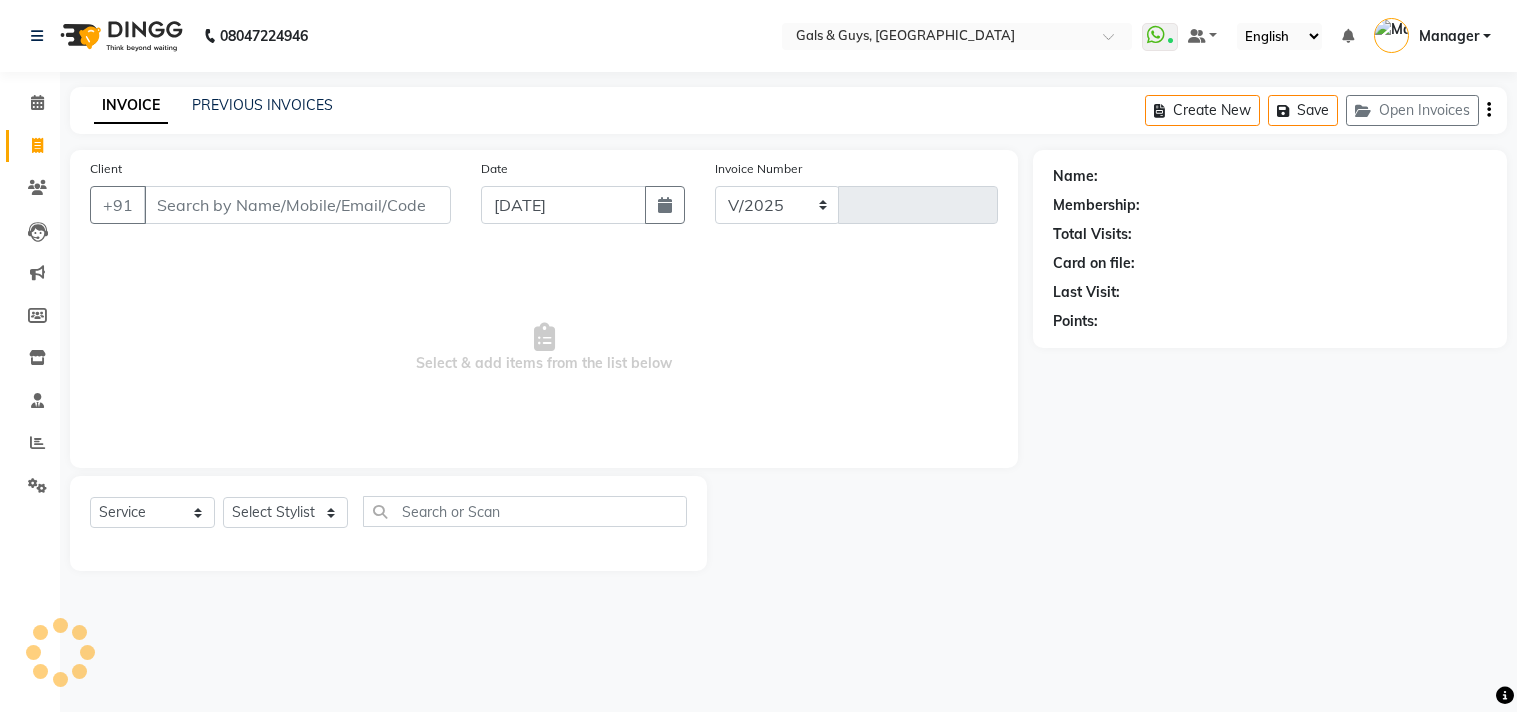 select on "en" 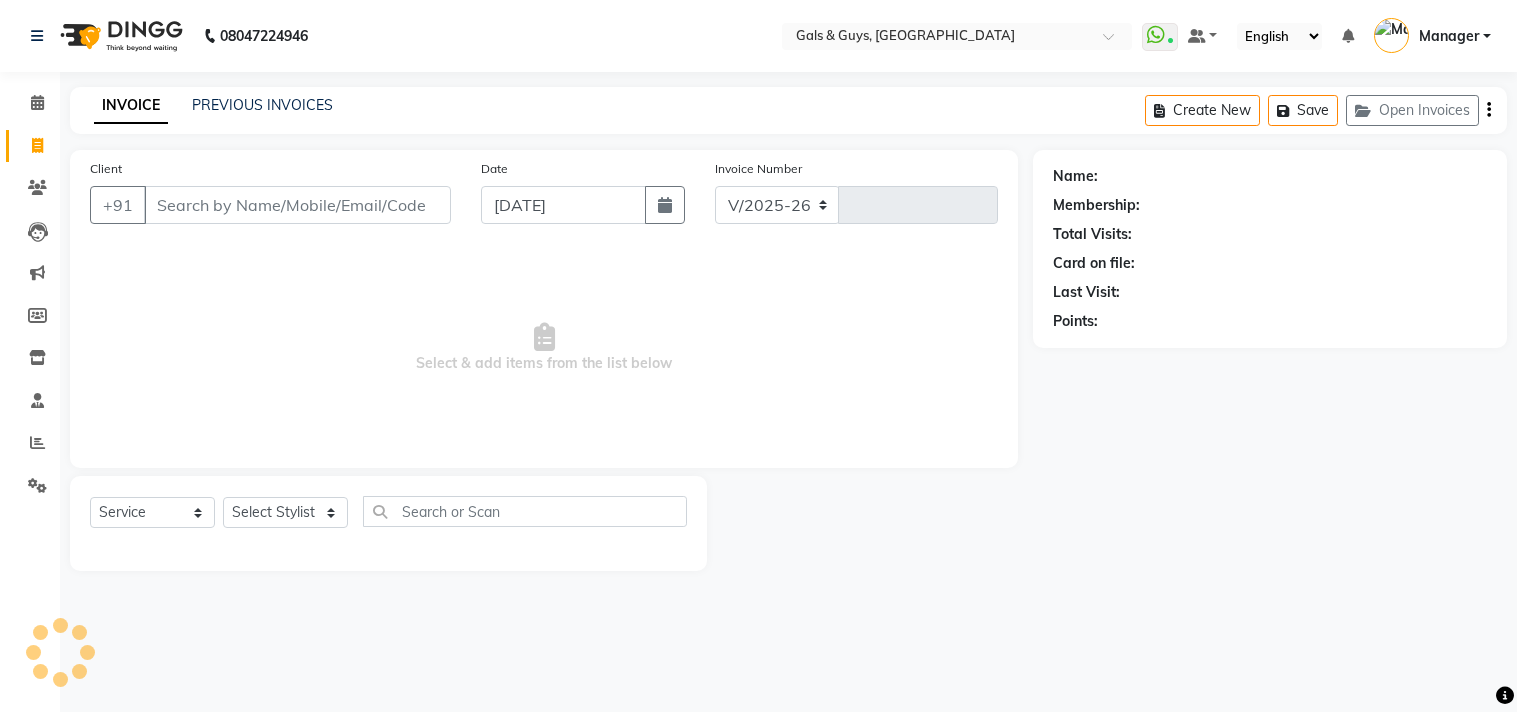 type on "0478" 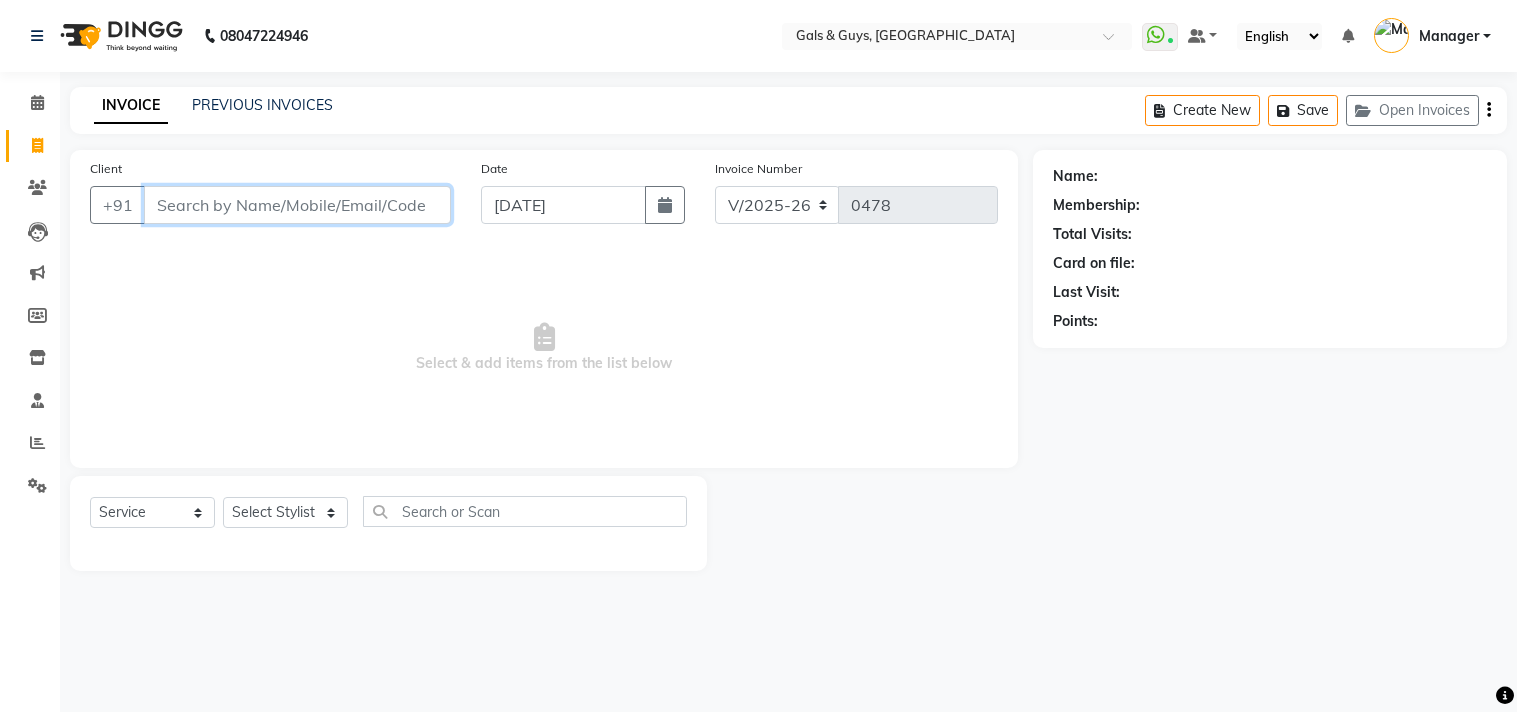 scroll, scrollTop: 0, scrollLeft: 0, axis: both 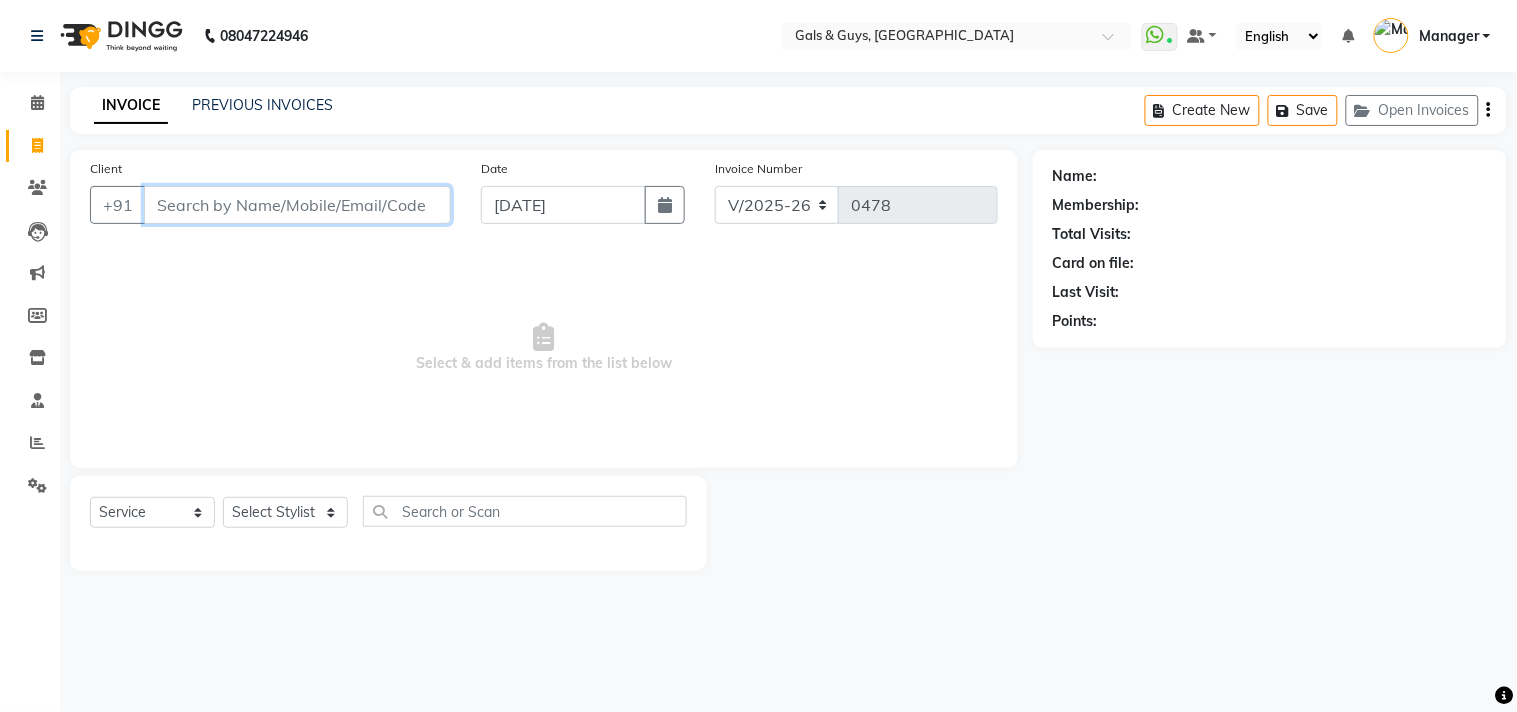 drag, startPoint x: 295, startPoint y: 188, endPoint x: 341, endPoint y: 190, distance: 46.043457 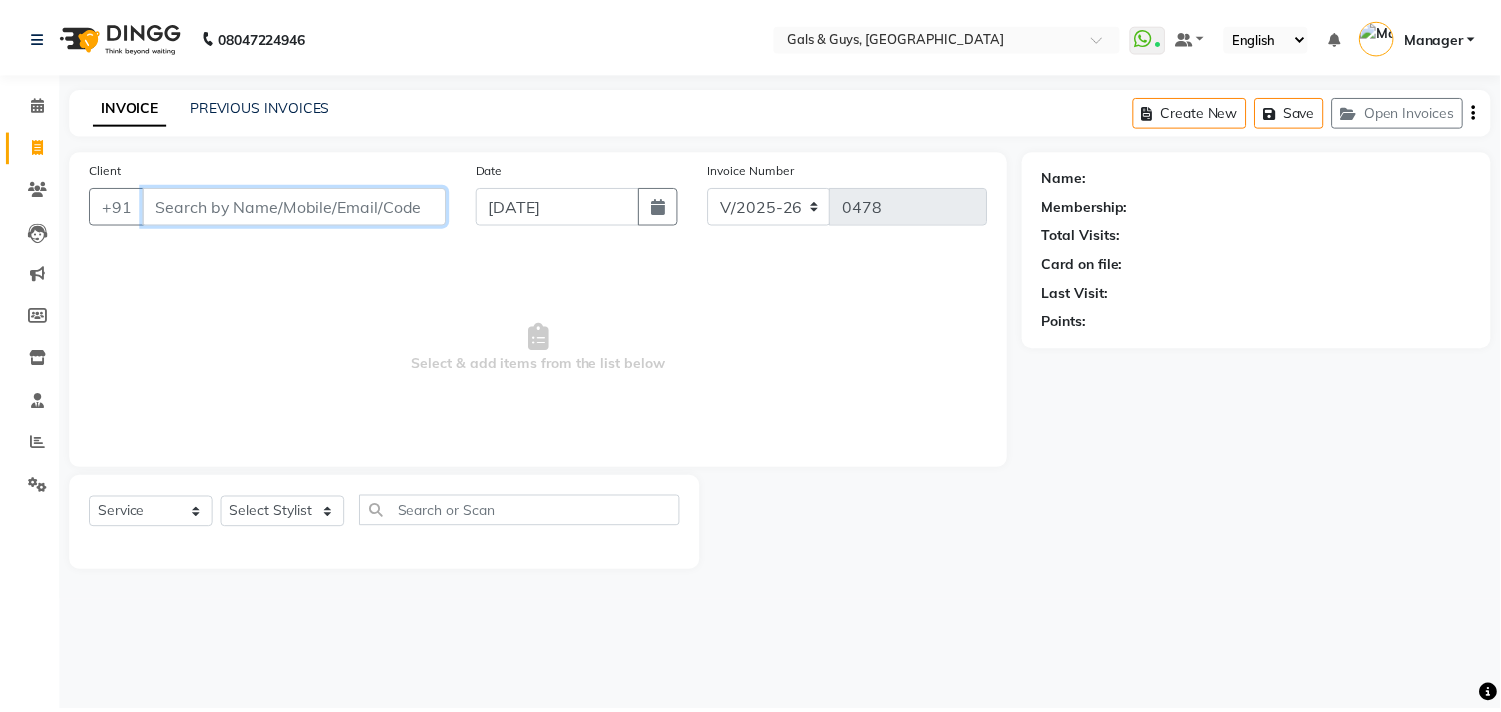 scroll, scrollTop: 0, scrollLeft: 0, axis: both 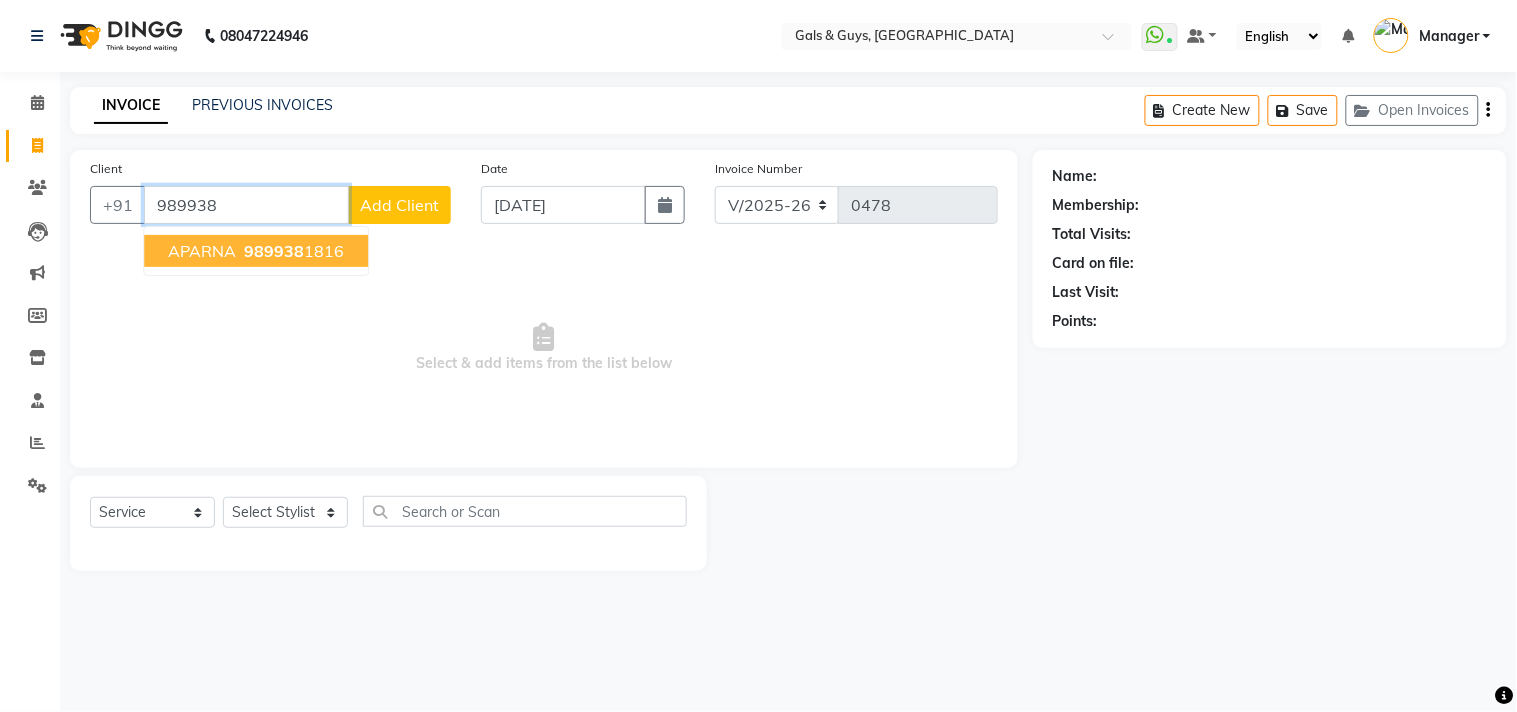 click on "989938" at bounding box center [274, 251] 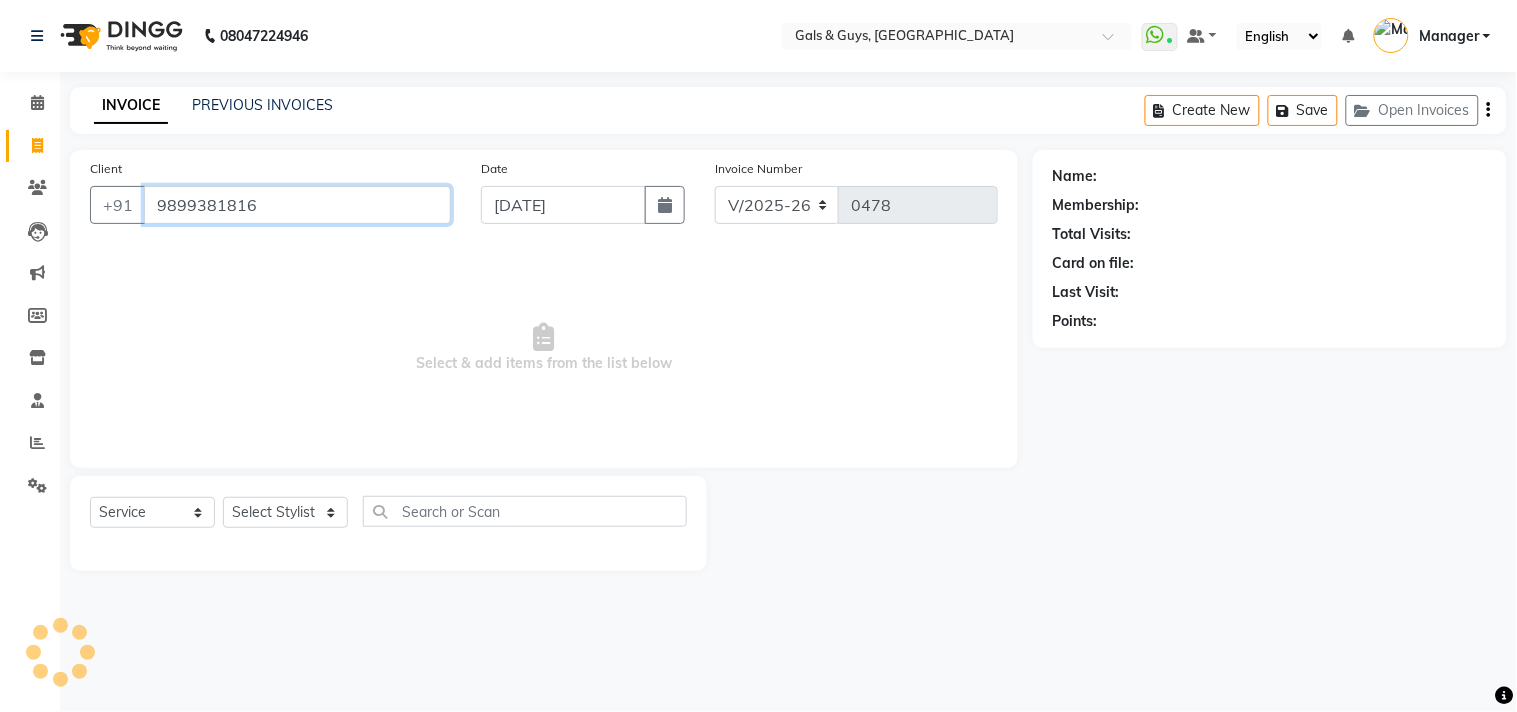 type on "9899381816" 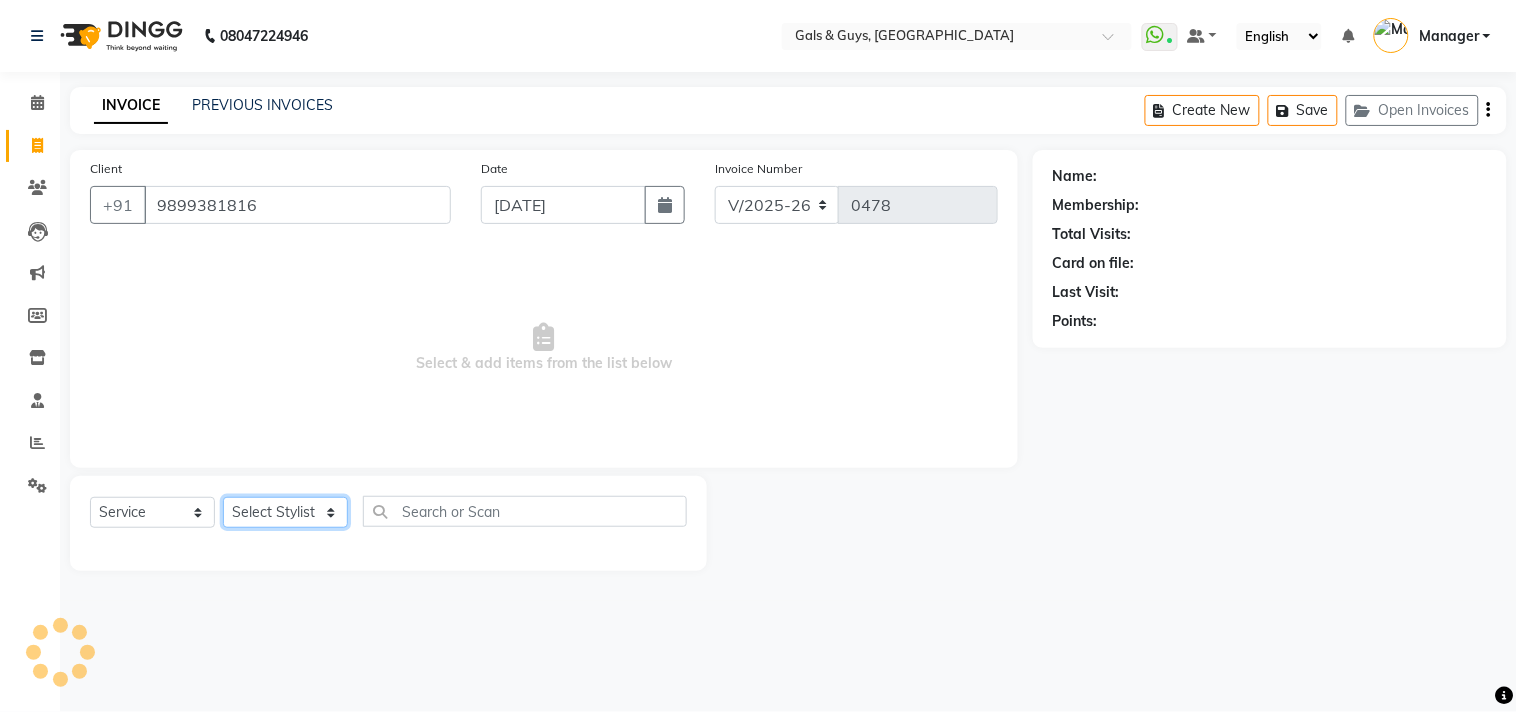 click on "Select Stylist Abhinav ADVANCE ALKA Ankita B-WAX  JANVI KUNAL Manager MEMBERSHIP MOHD. PALLAVI PRATHAM PRODUCT RAJAT SAHIL TANIYA UMESH VIRENDRA" 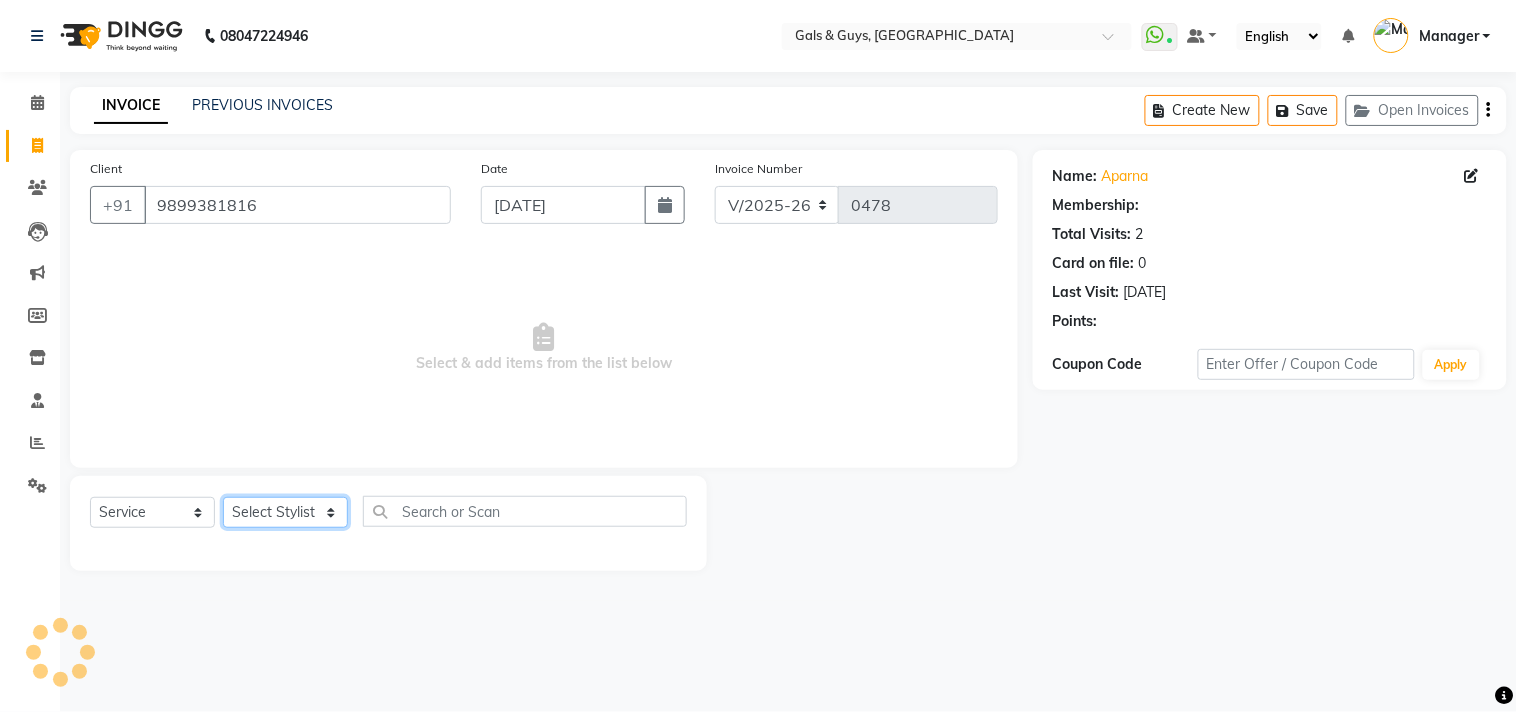 select on "66159" 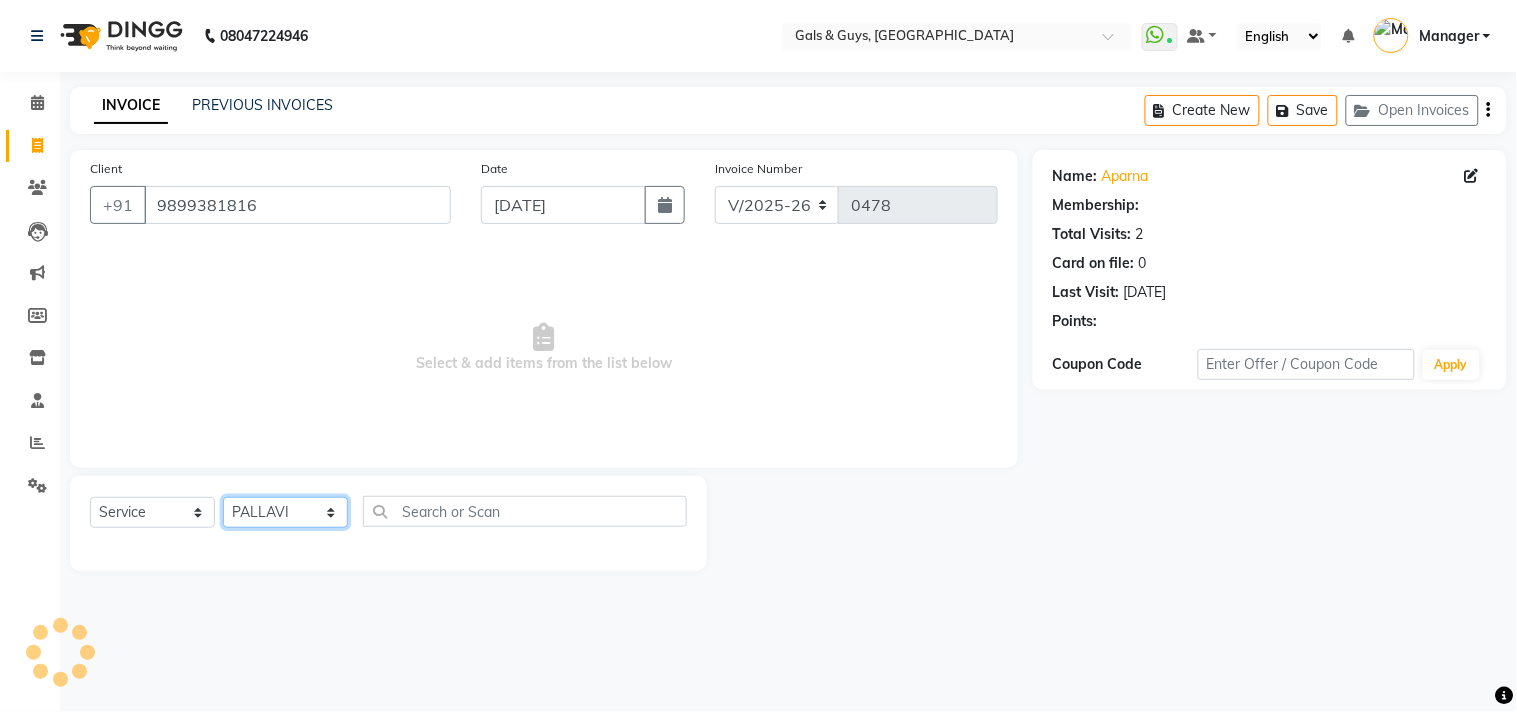 click on "Select Stylist Abhinav ADVANCE ALKA Ankita B-WAX  JANVI KUNAL Manager MEMBERSHIP MOHD. PALLAVI PRATHAM PRODUCT RAJAT SAHIL TANIYA UMESH VIRENDRA" 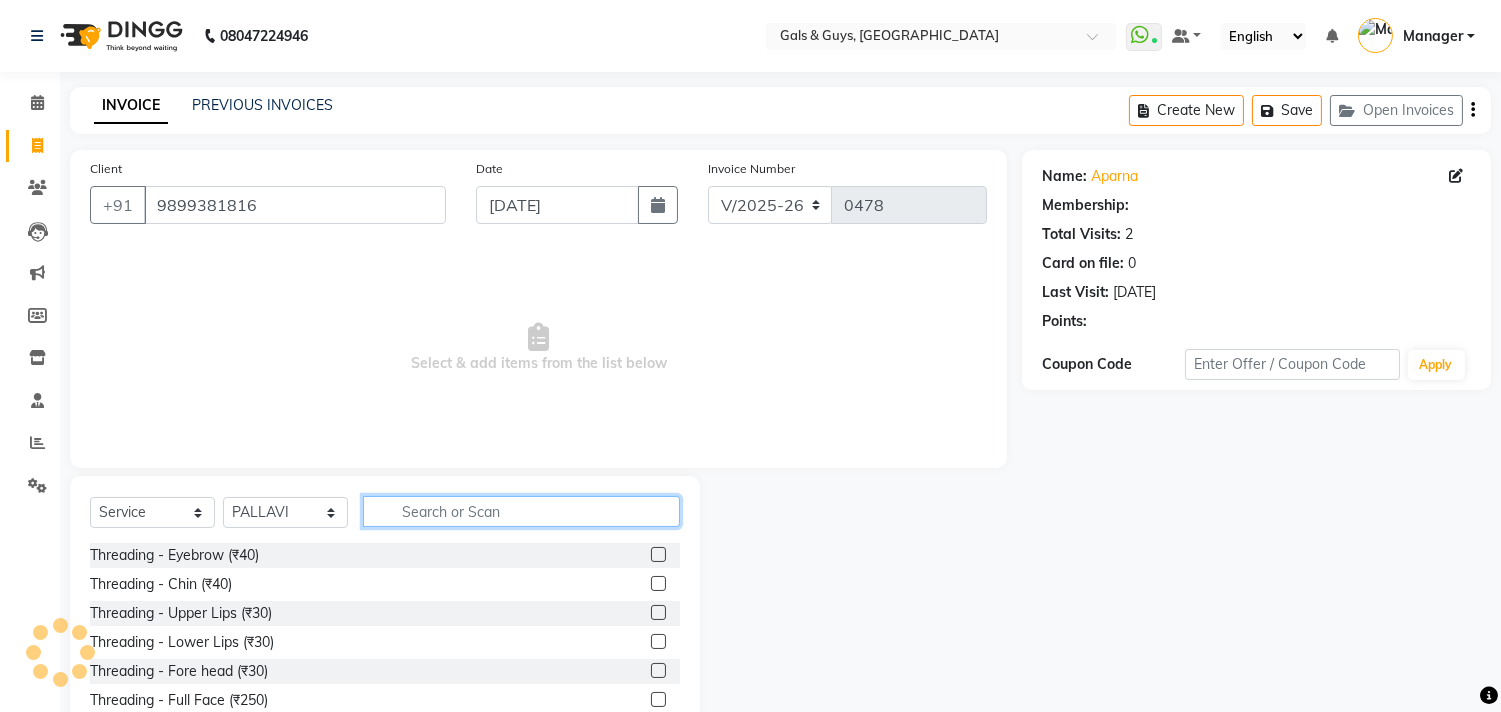 click 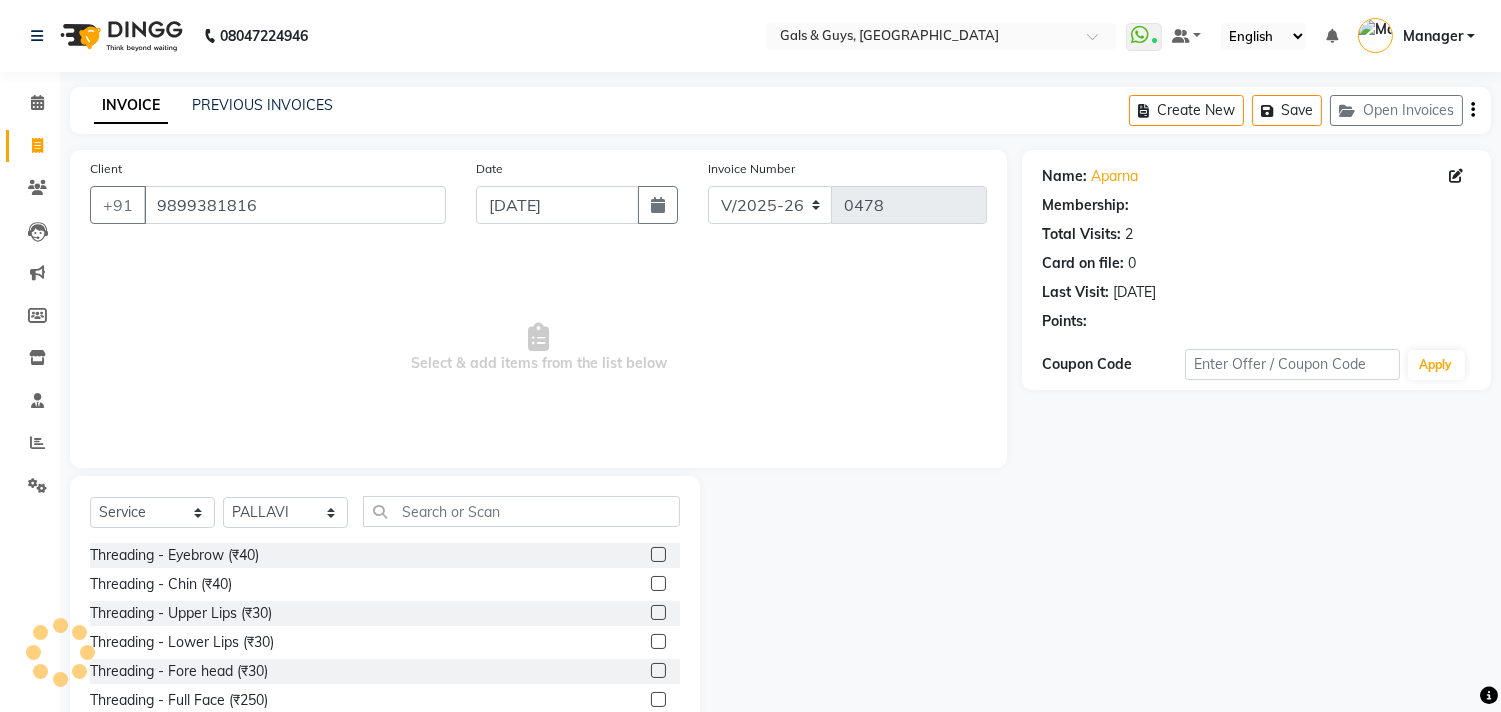 click 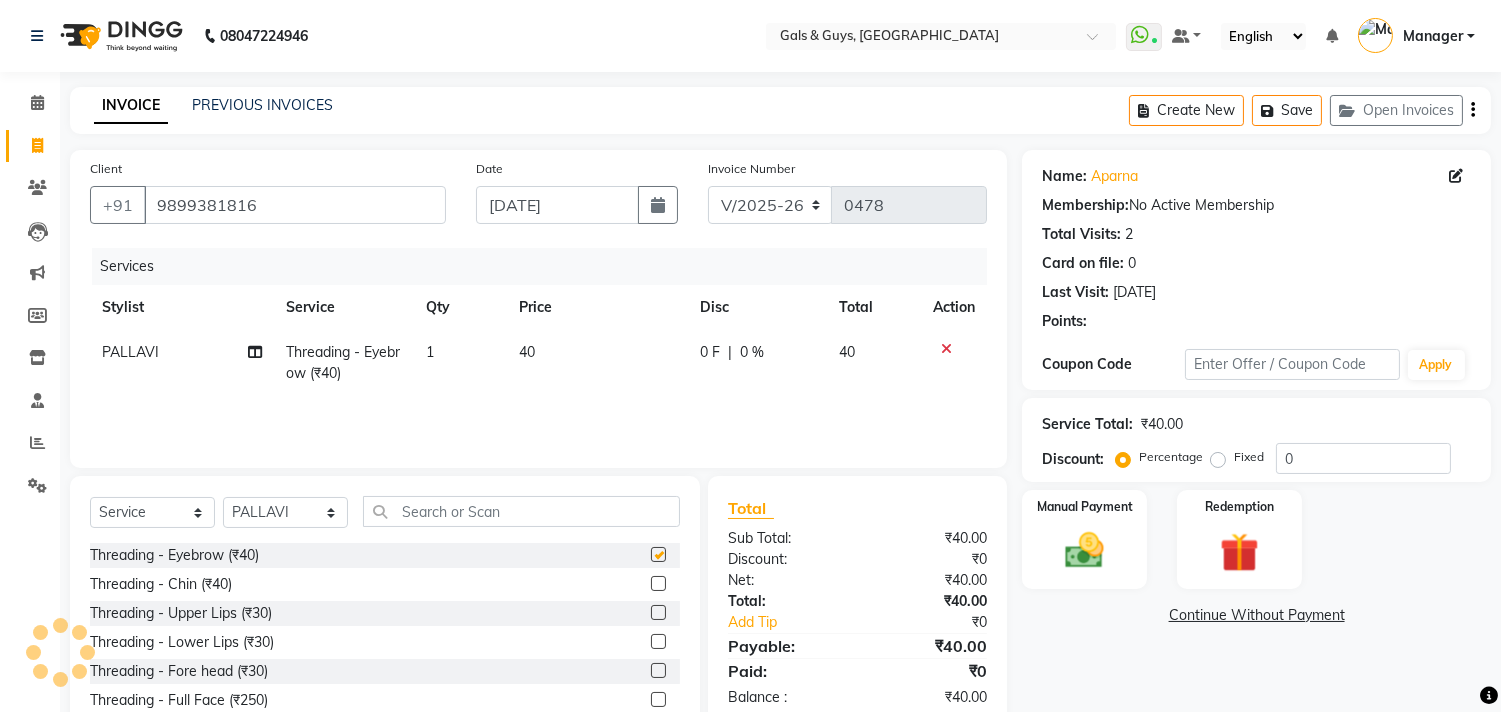 checkbox on "false" 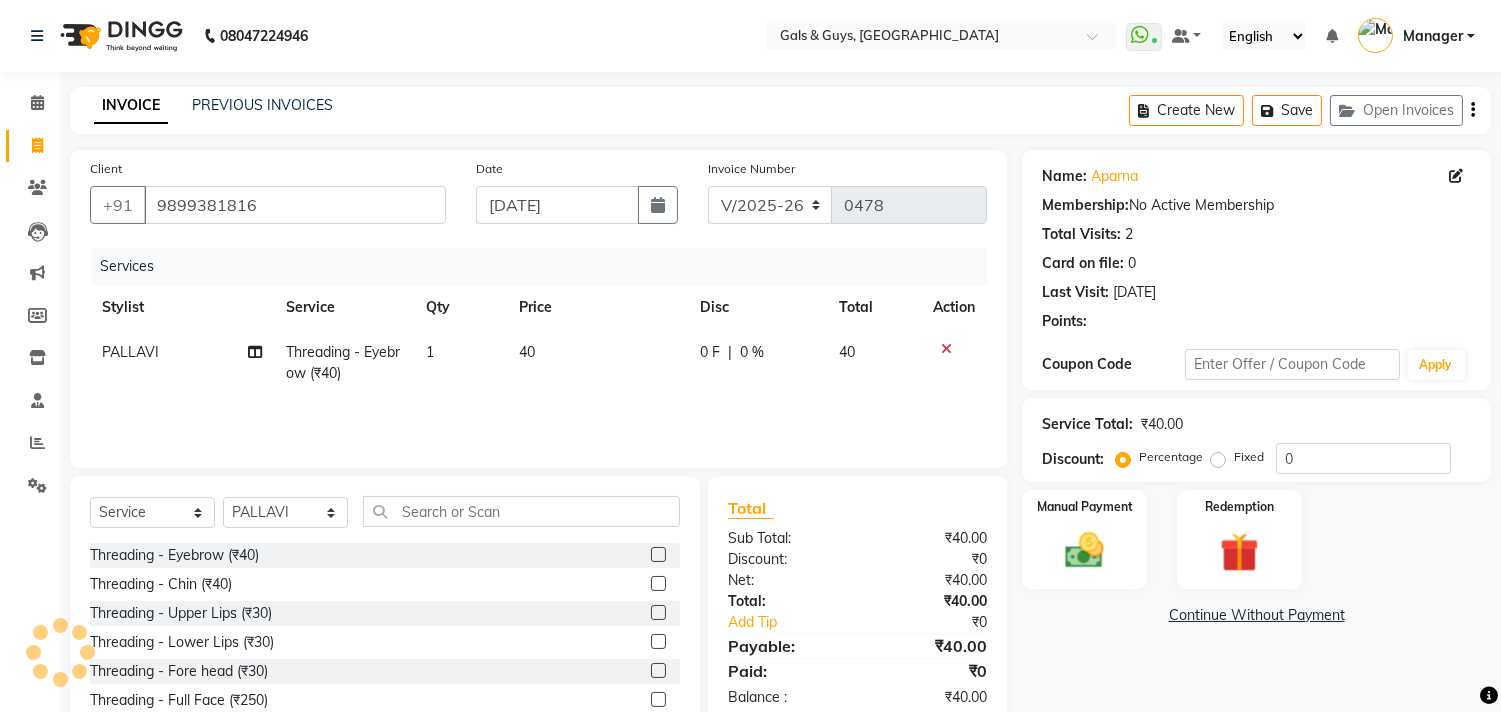 click 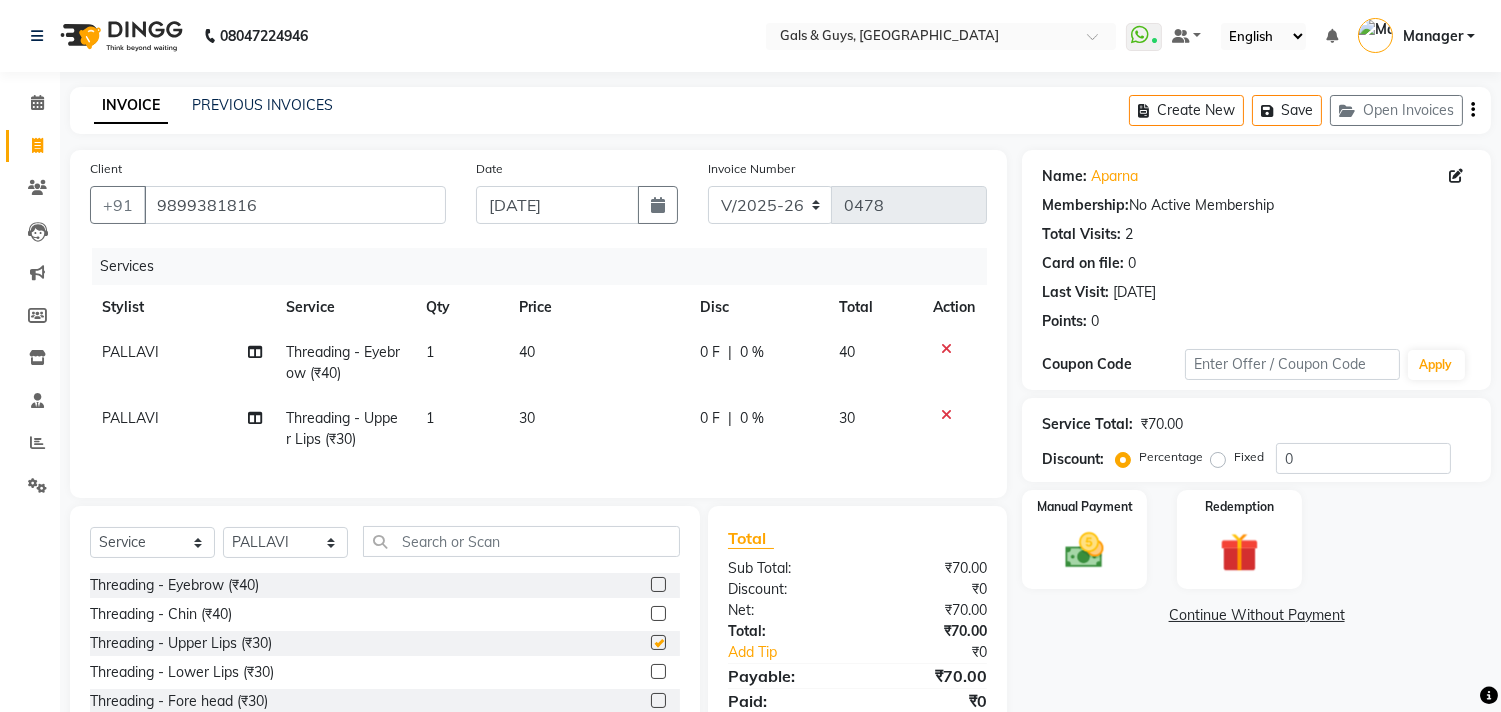 checkbox on "false" 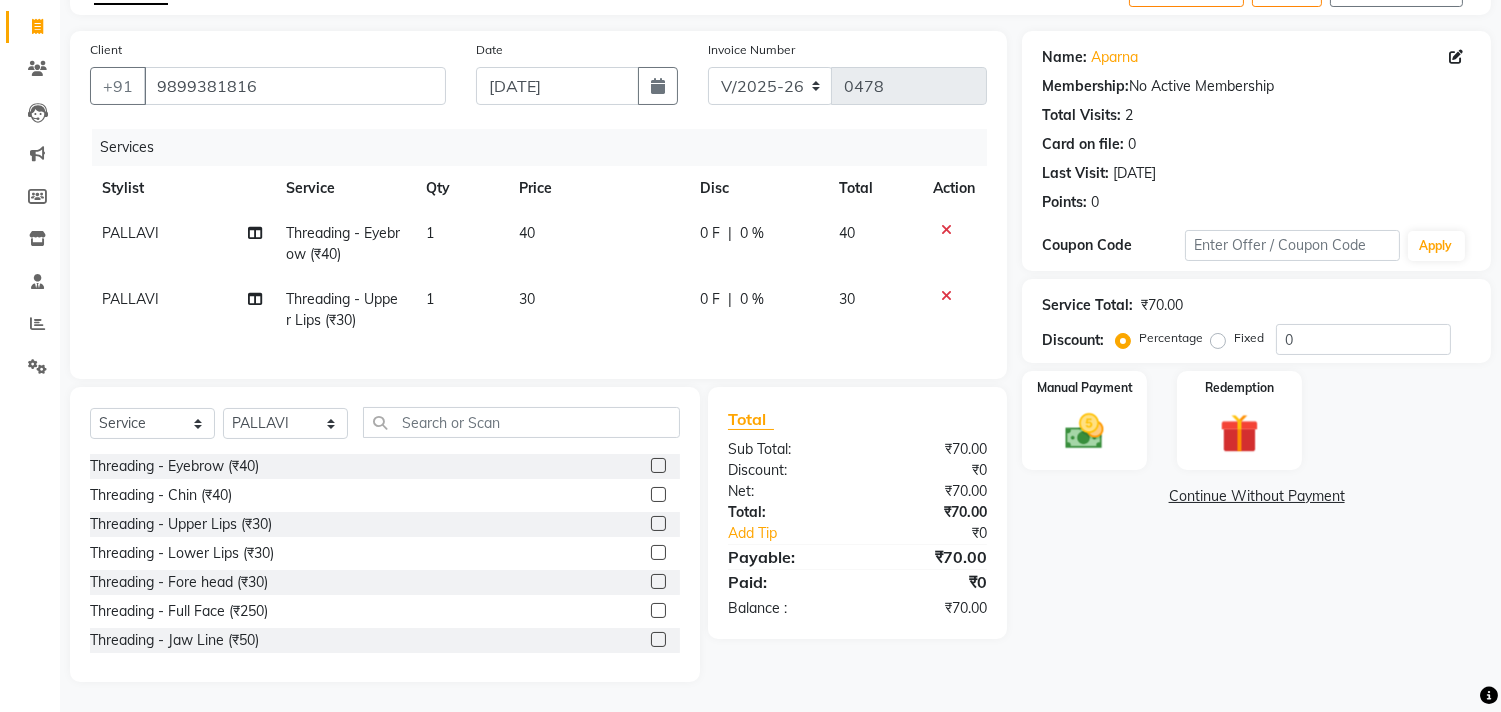scroll, scrollTop: 135, scrollLeft: 0, axis: vertical 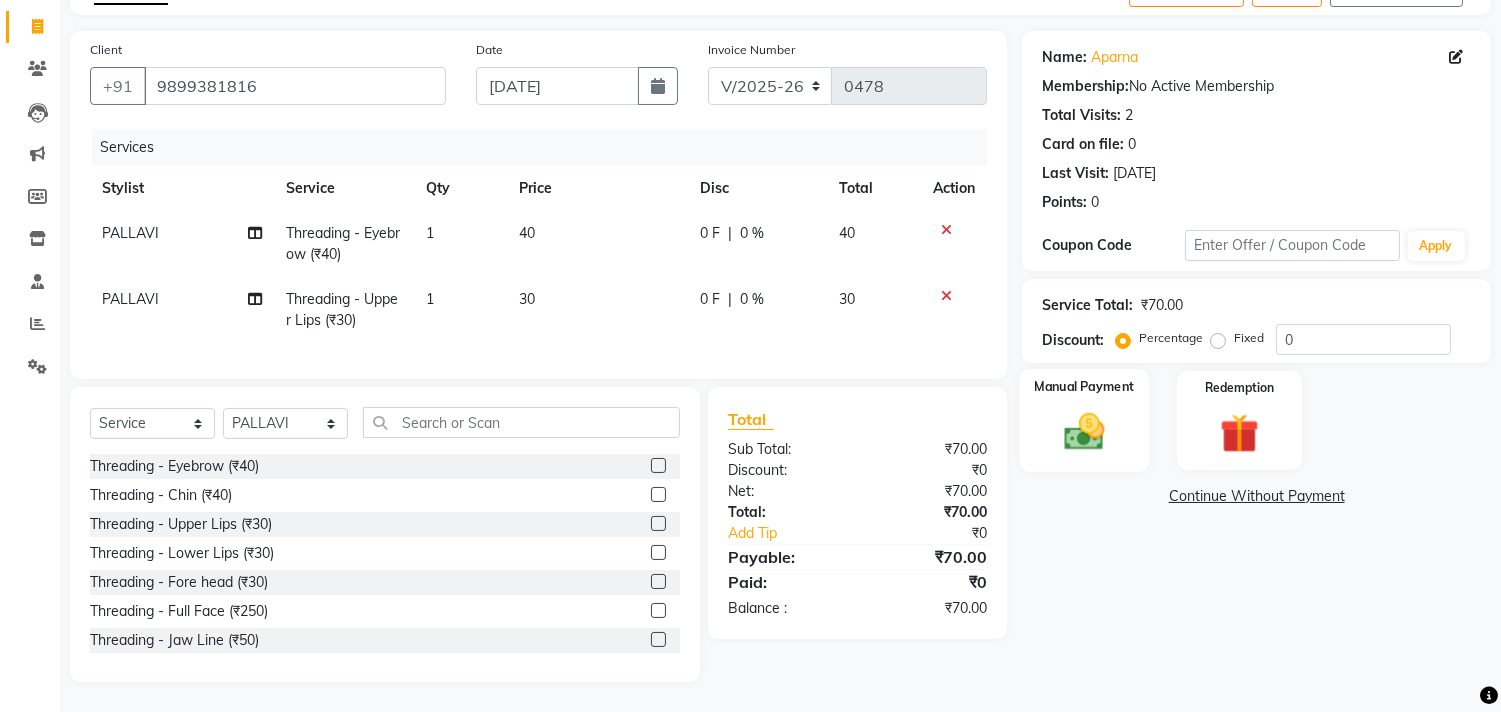 click on "Manual Payment" 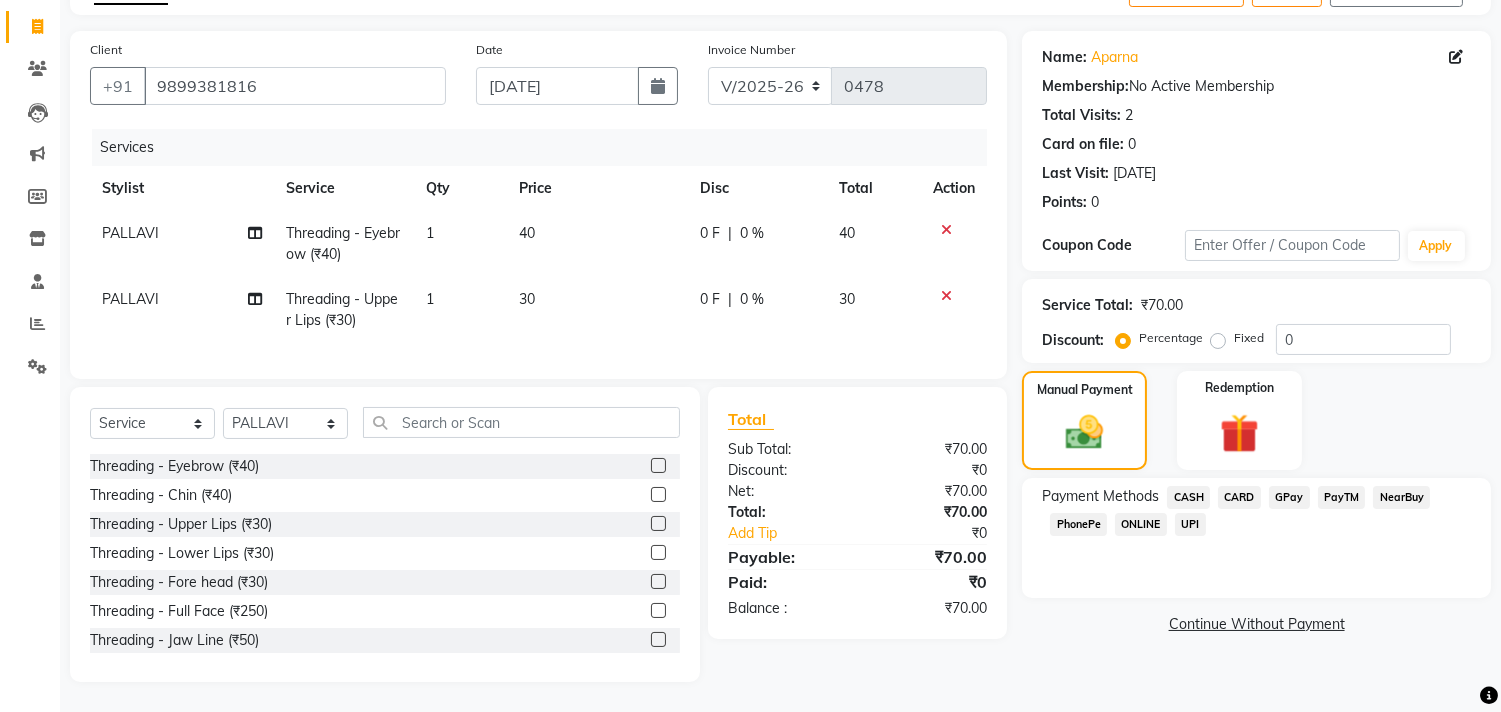 click on "GPay" 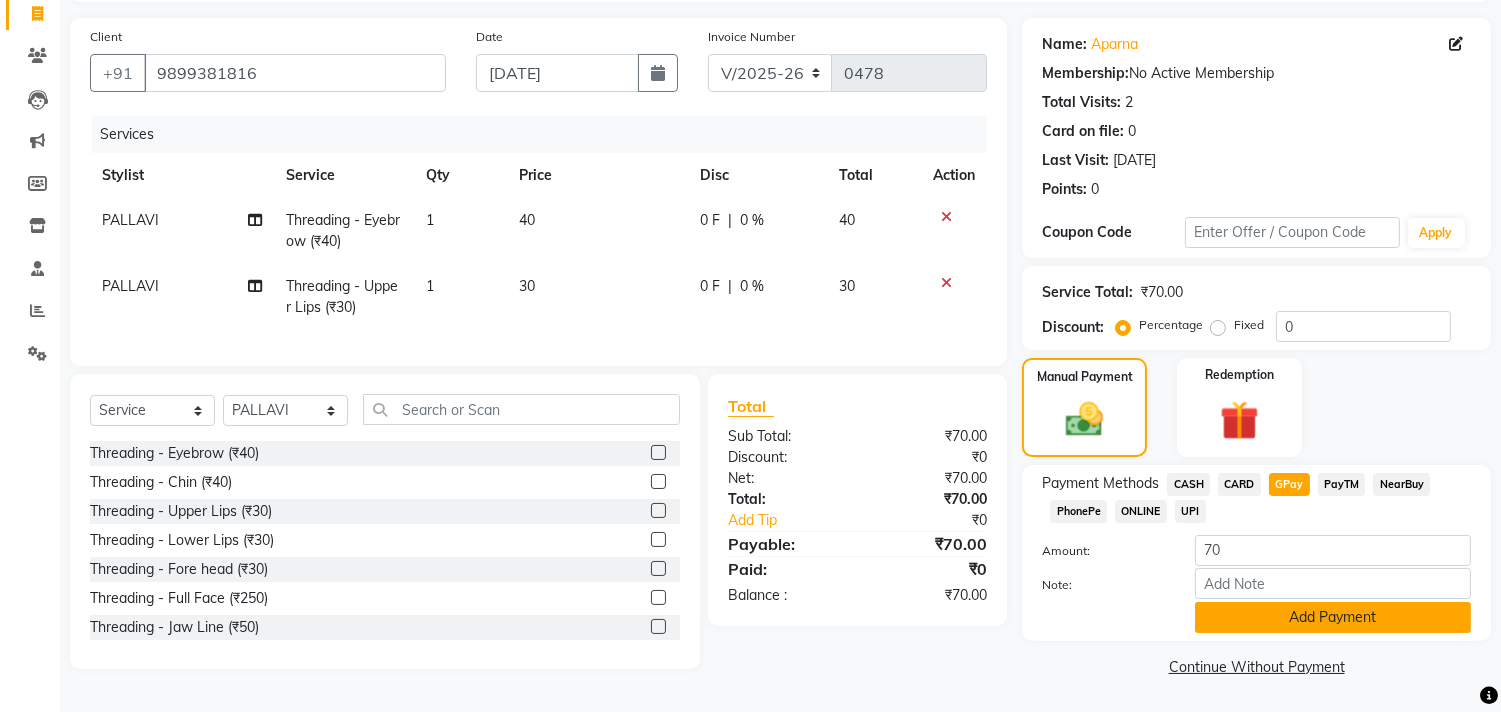 click on "Add Payment" 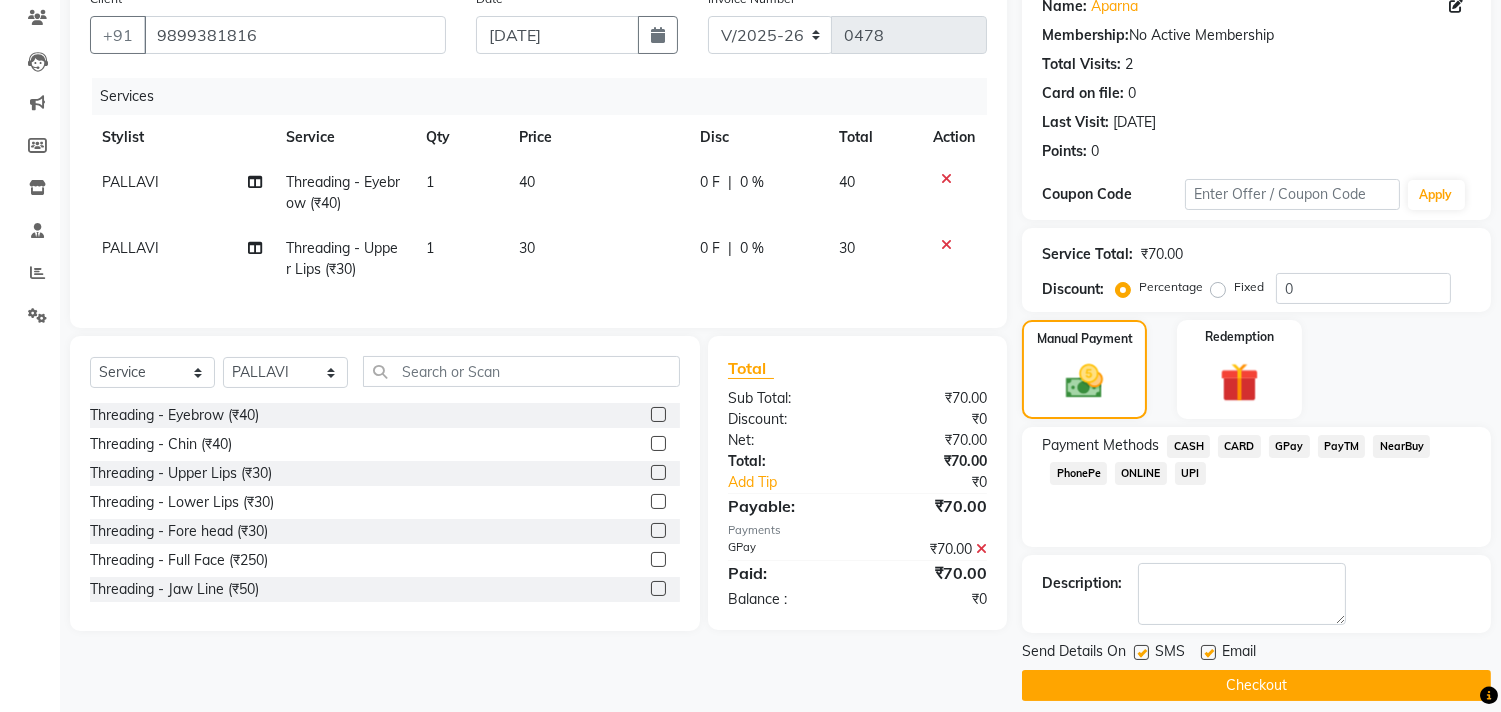 scroll, scrollTop: 187, scrollLeft: 0, axis: vertical 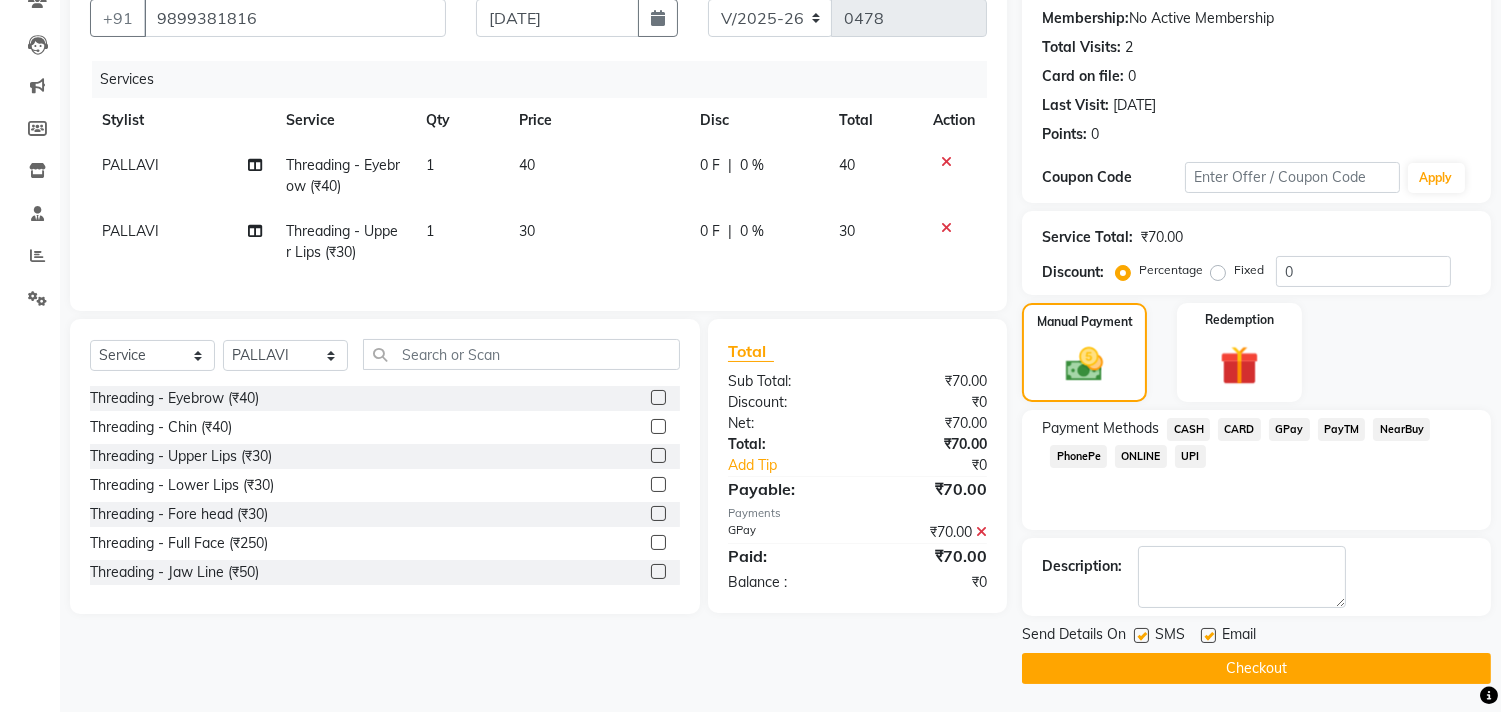 click on "Checkout" 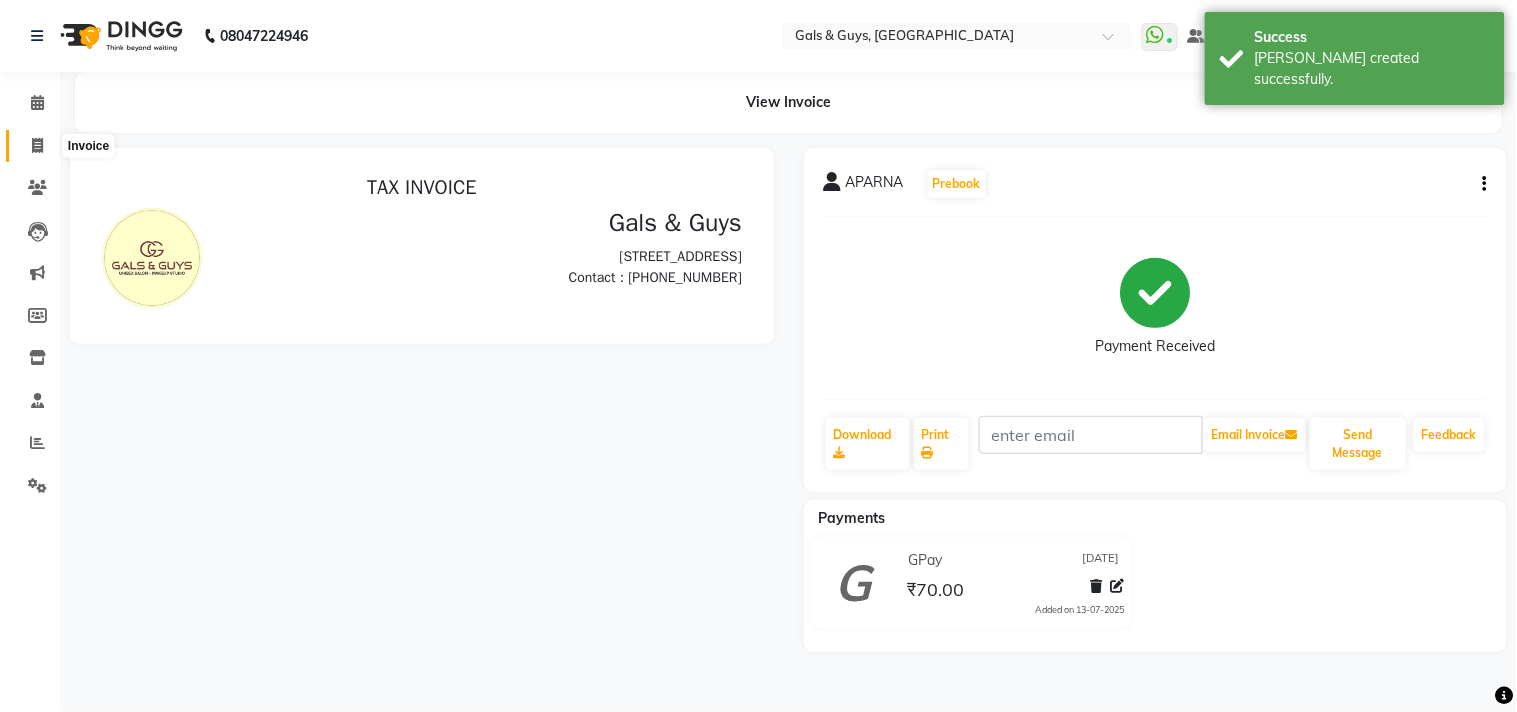 scroll, scrollTop: 0, scrollLeft: 0, axis: both 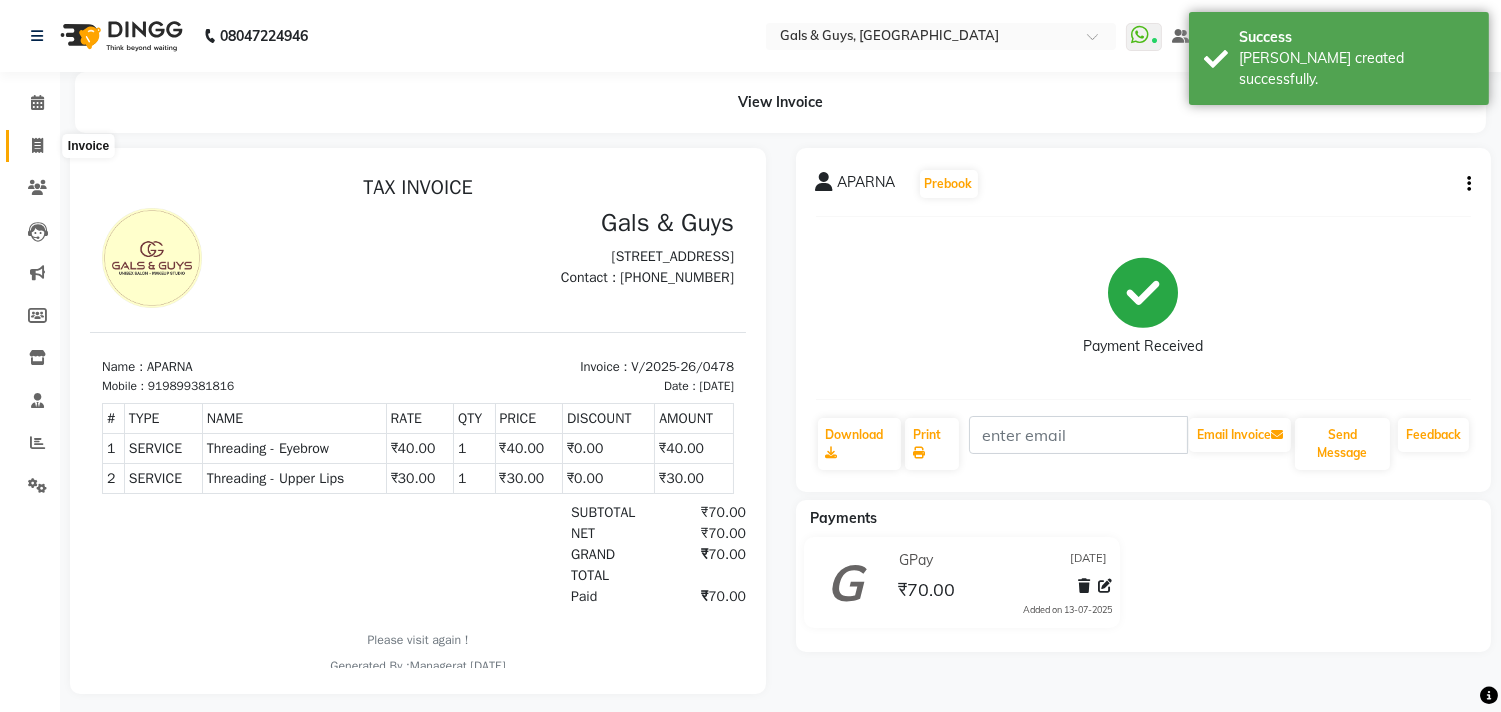 click 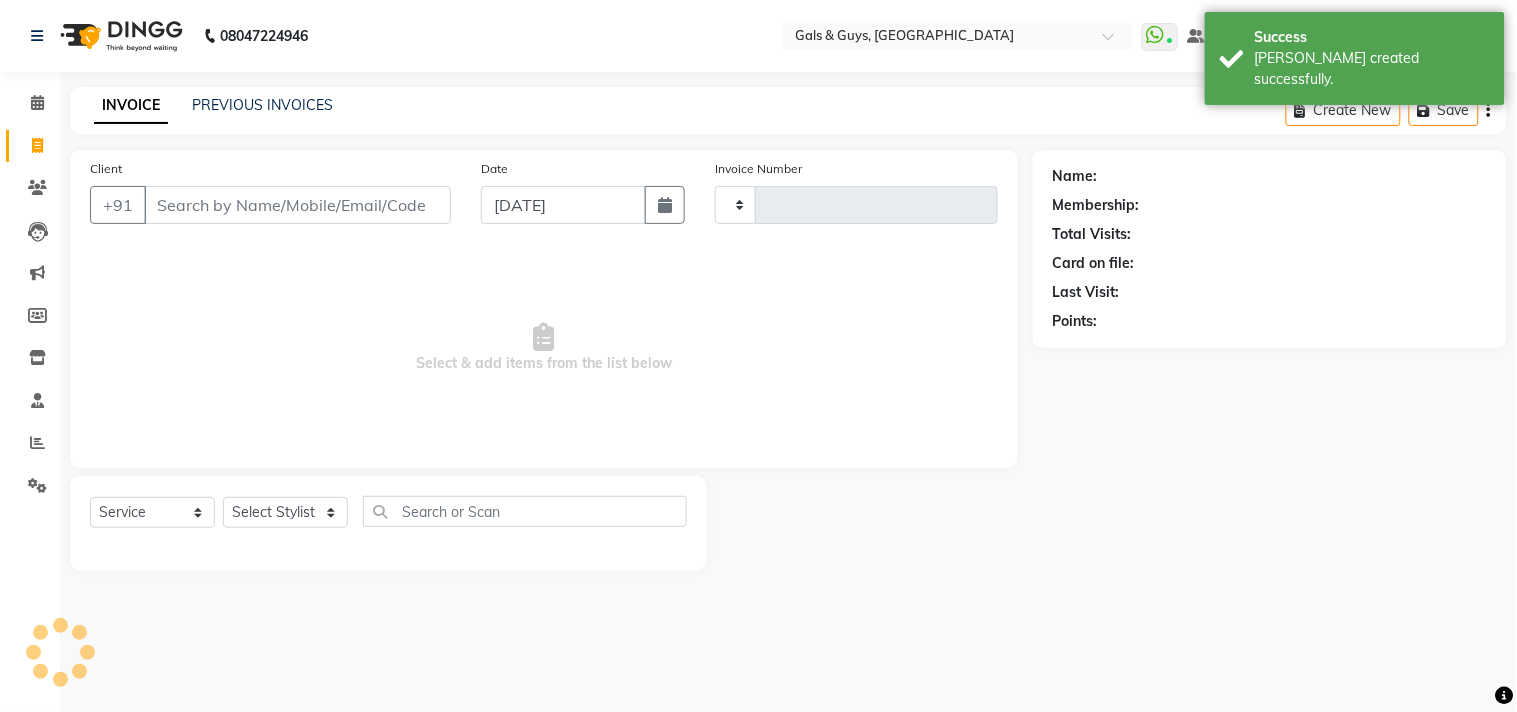 type on "0479" 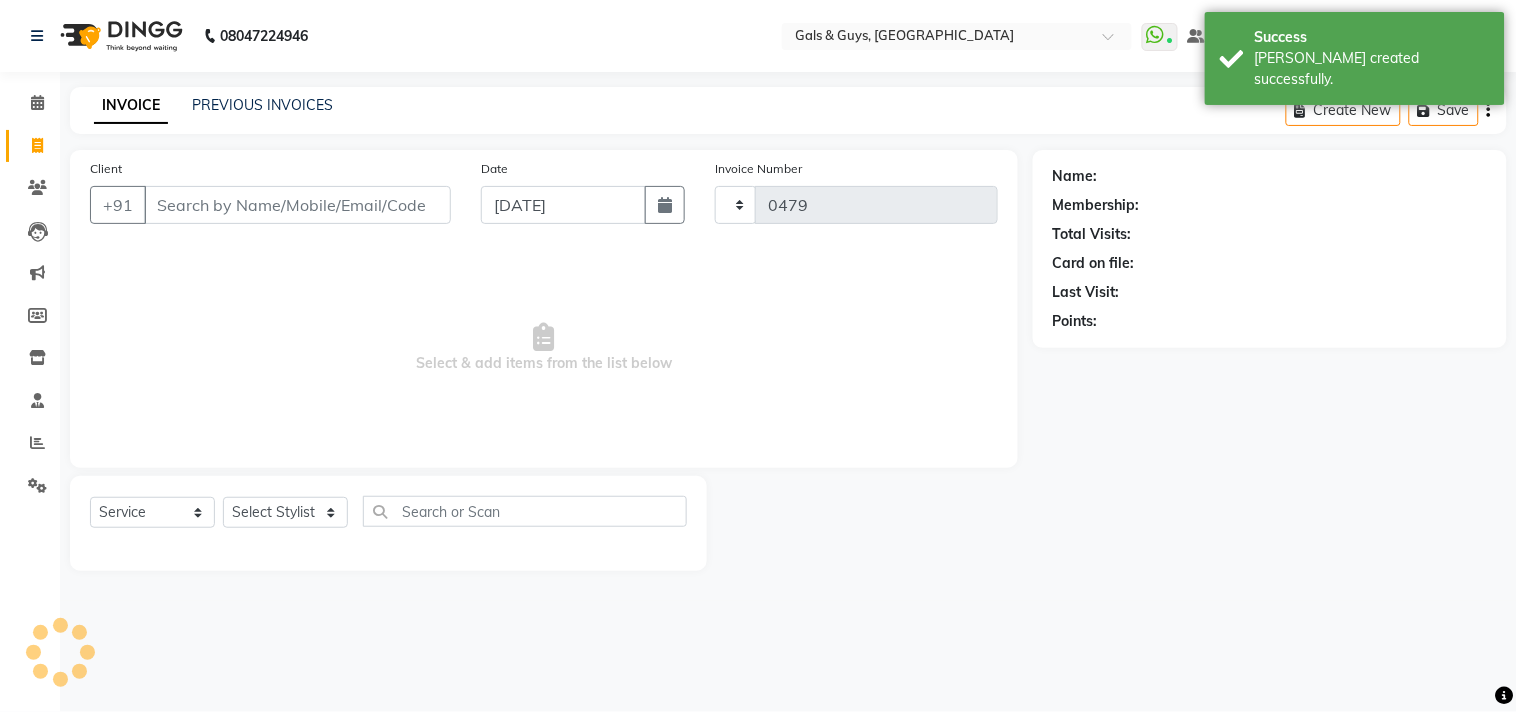 select on "7505" 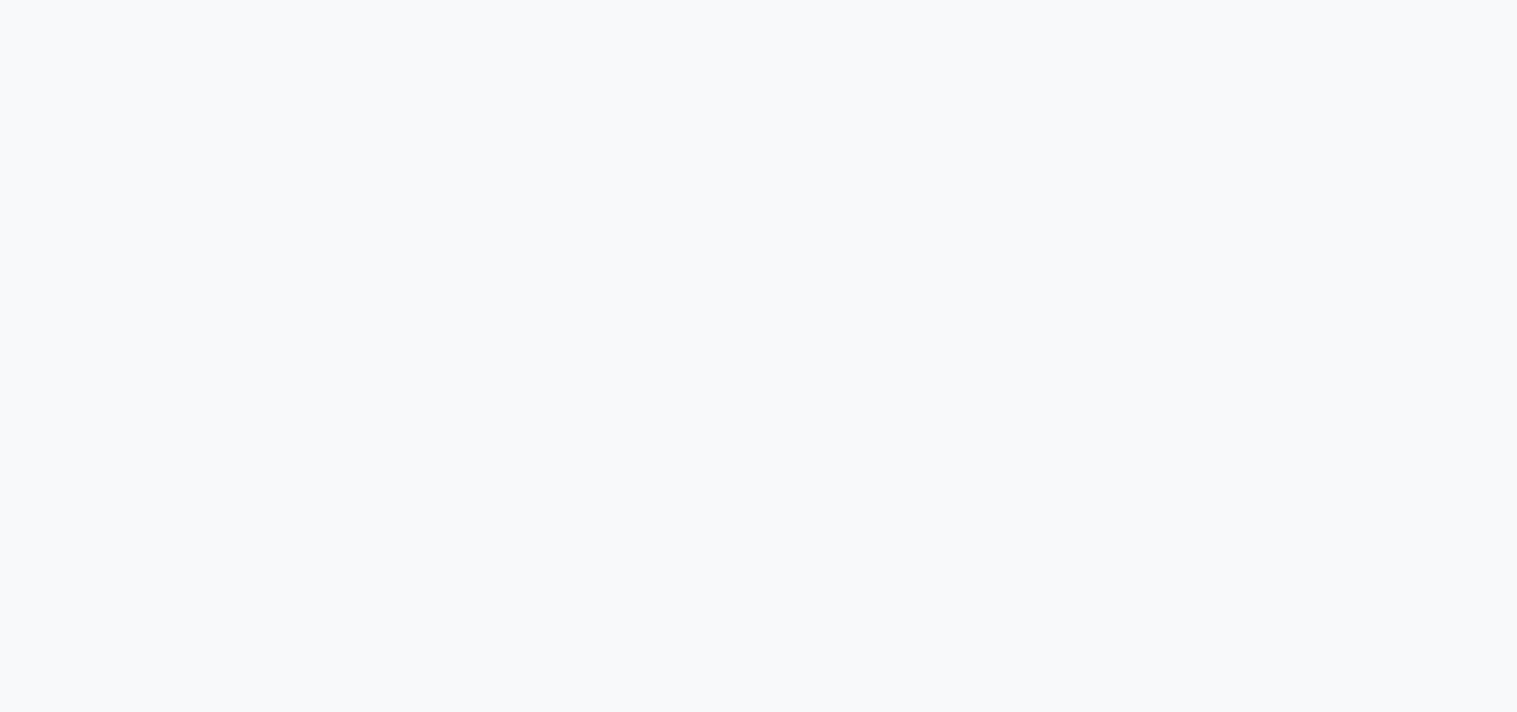 scroll, scrollTop: 0, scrollLeft: 0, axis: both 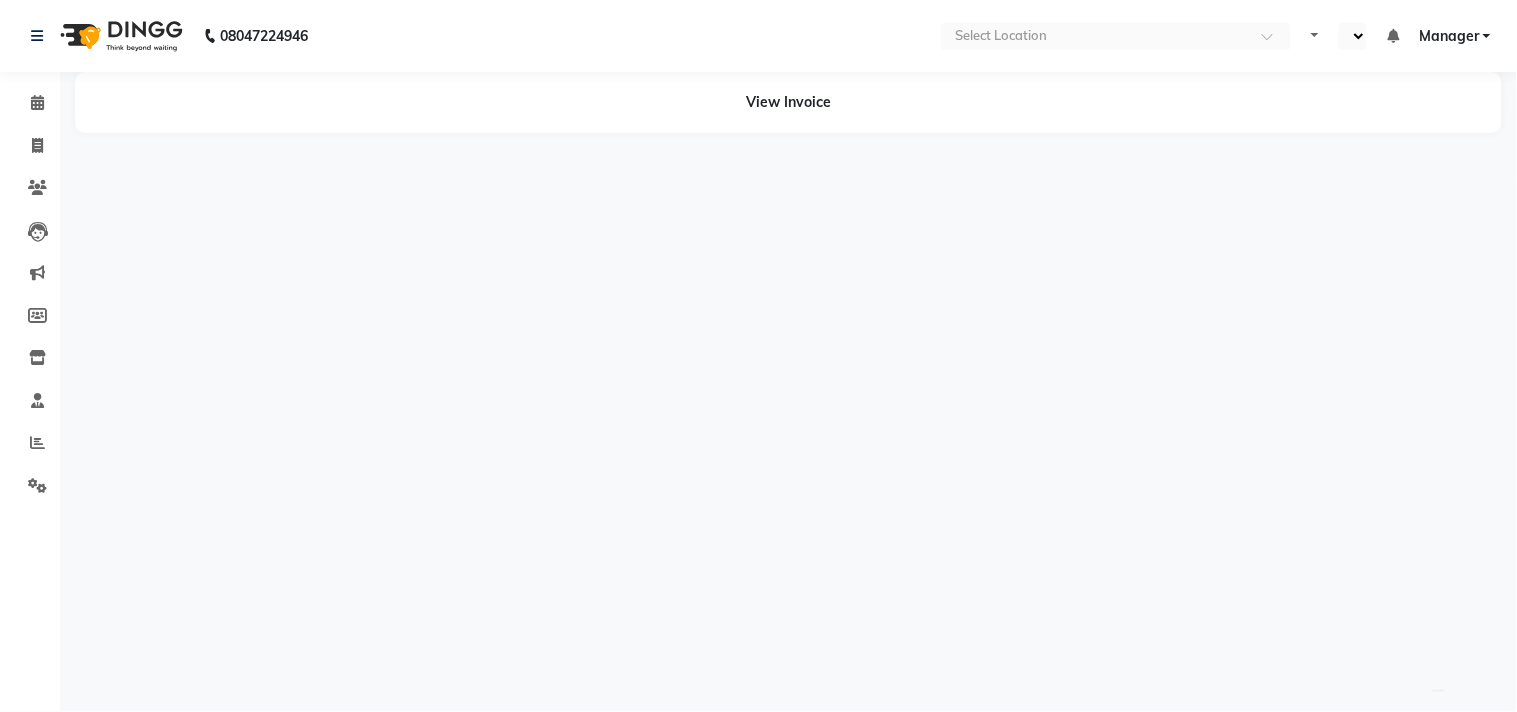 select on "en" 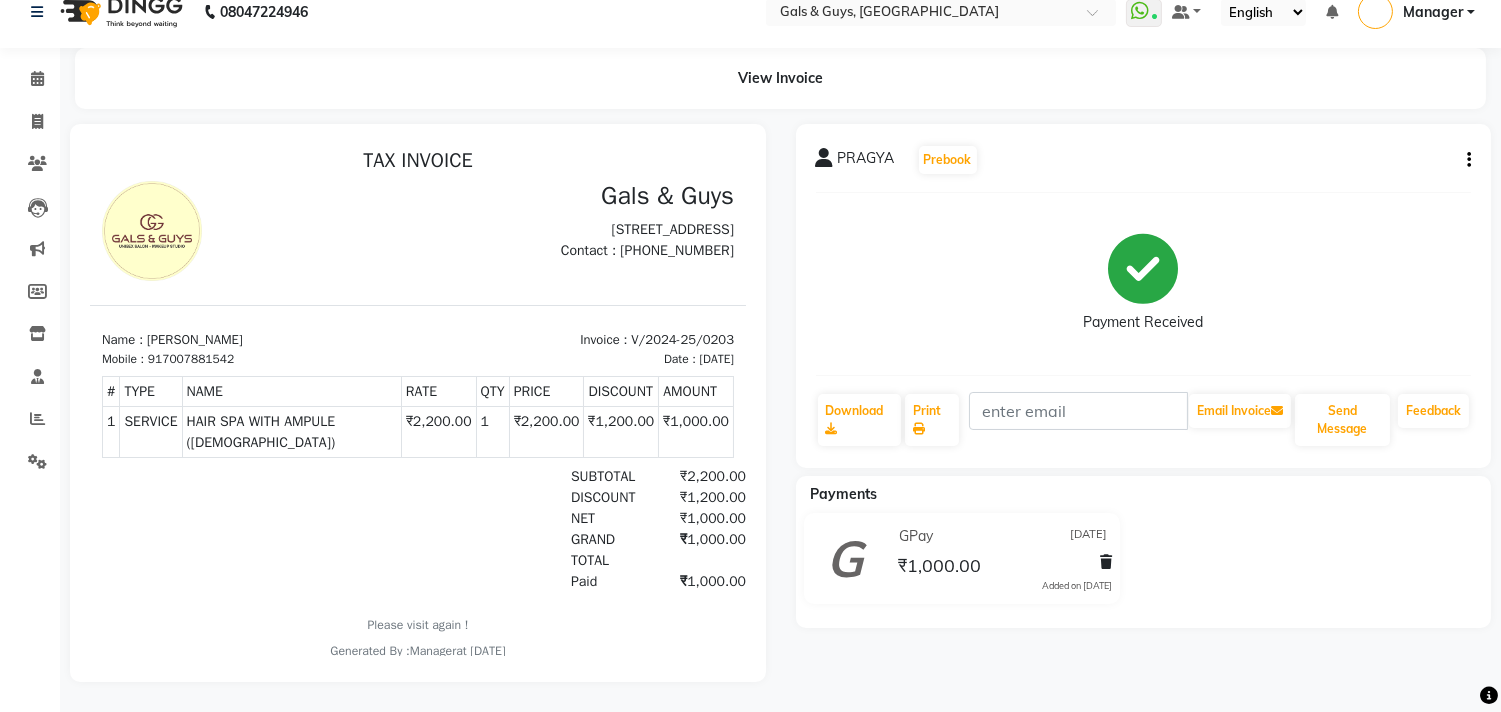 scroll, scrollTop: 0, scrollLeft: 0, axis: both 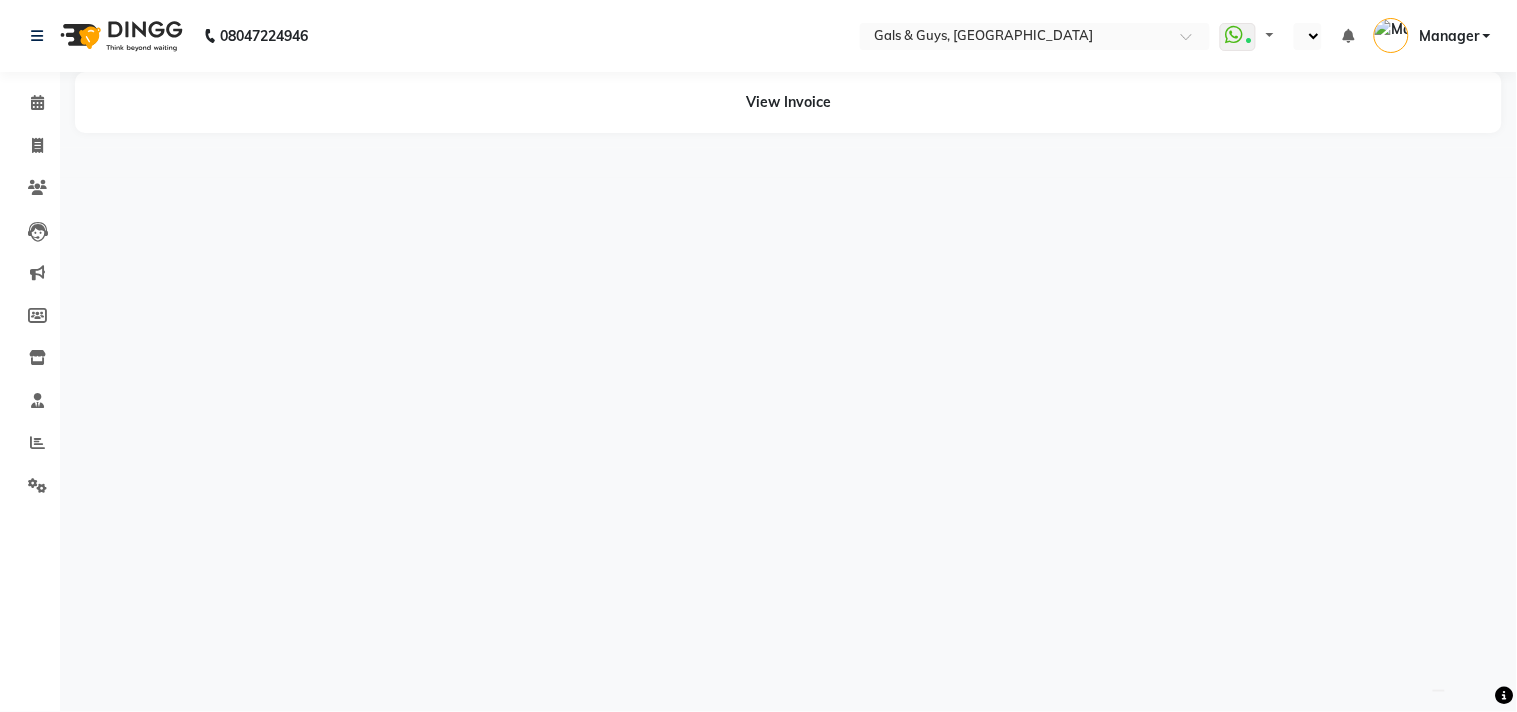 select on "en" 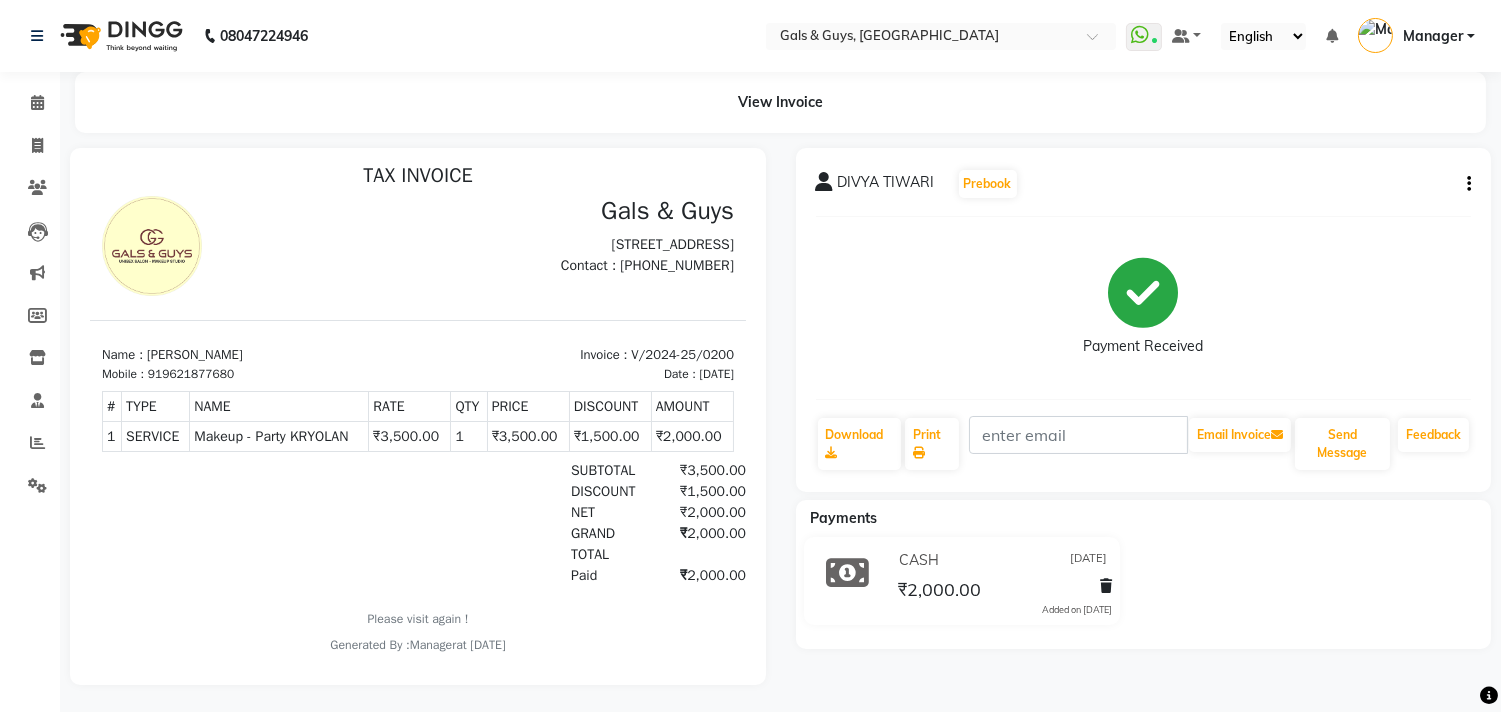scroll, scrollTop: 15, scrollLeft: 0, axis: vertical 